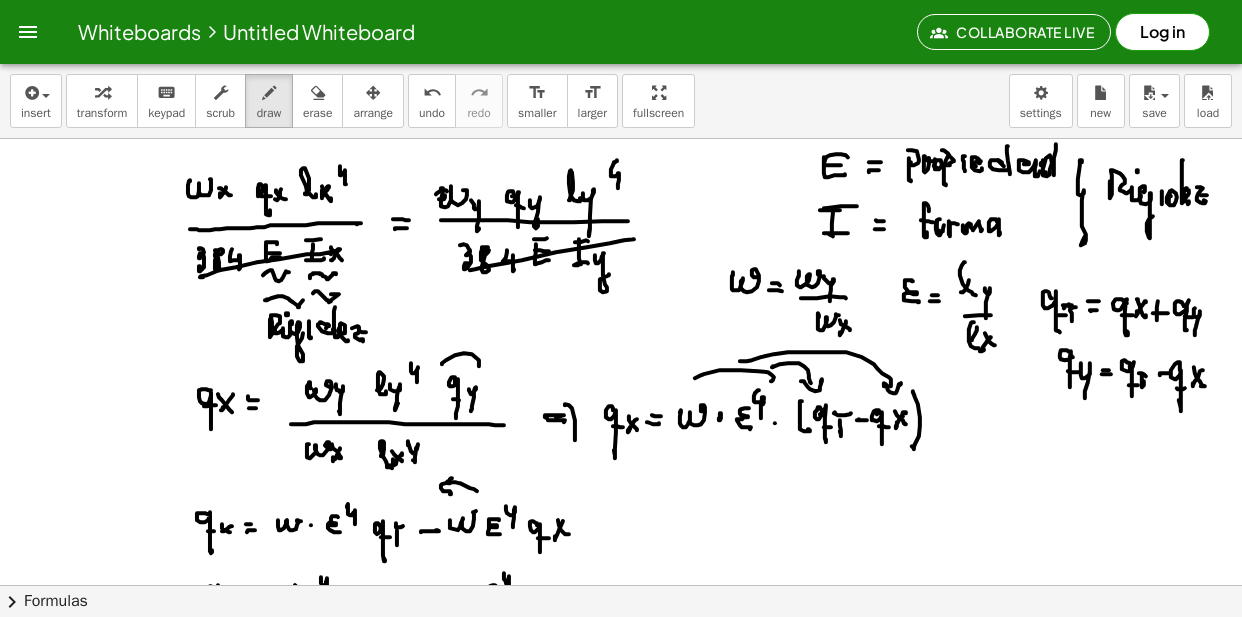scroll, scrollTop: 0, scrollLeft: 0, axis: both 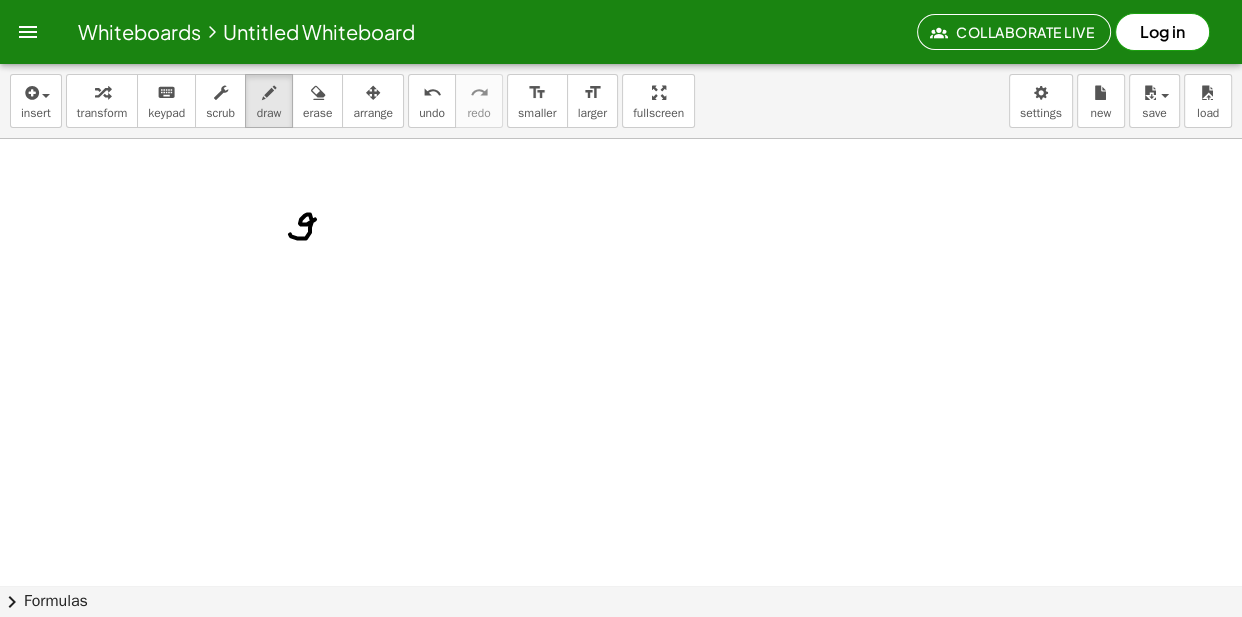 drag, startPoint x: 291, startPoint y: 237, endPoint x: 342, endPoint y: 229, distance: 51.62364 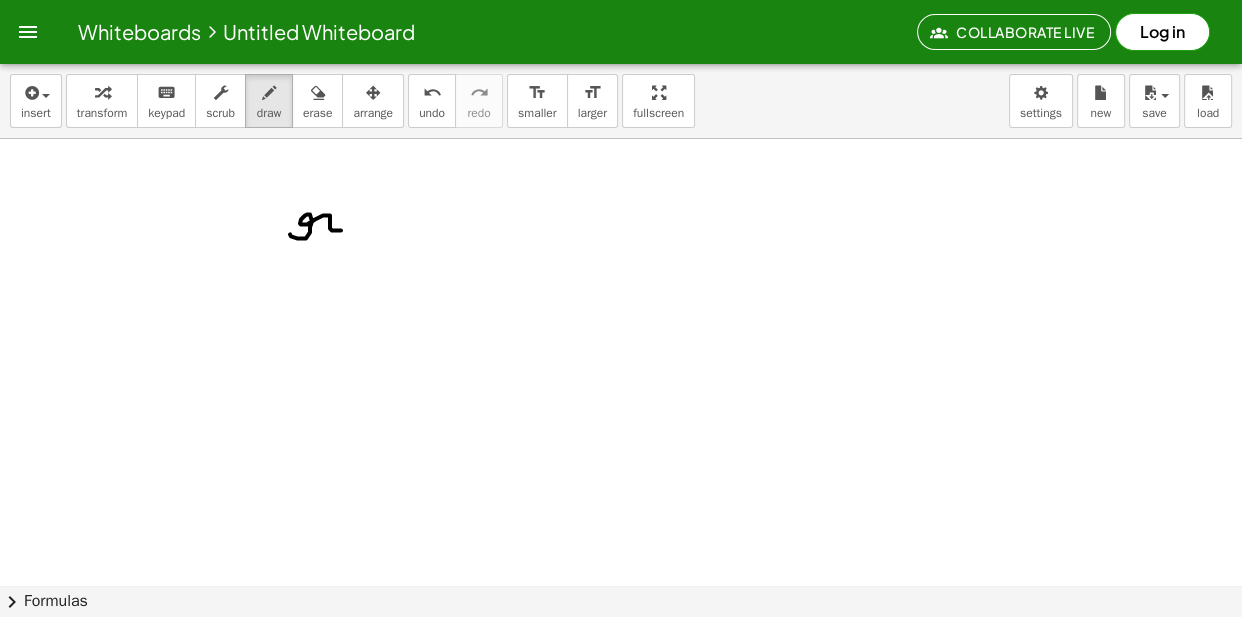 drag, startPoint x: 371, startPoint y: 231, endPoint x: 364, endPoint y: 221, distance: 12.206555 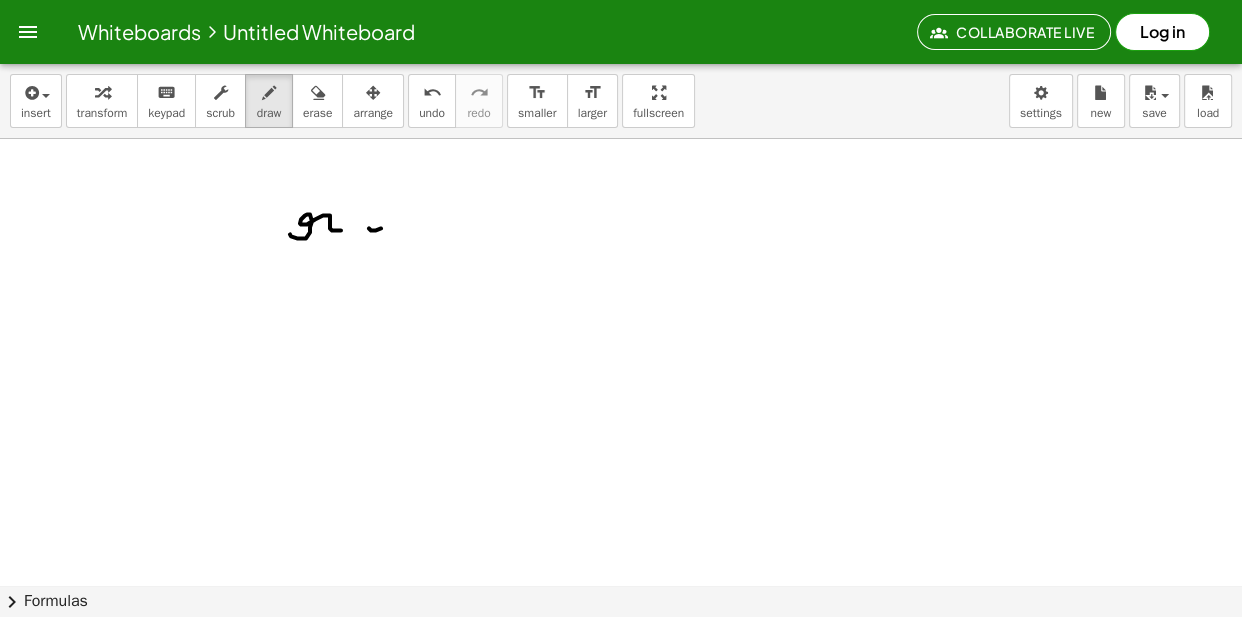 click at bounding box center (621, -3433) 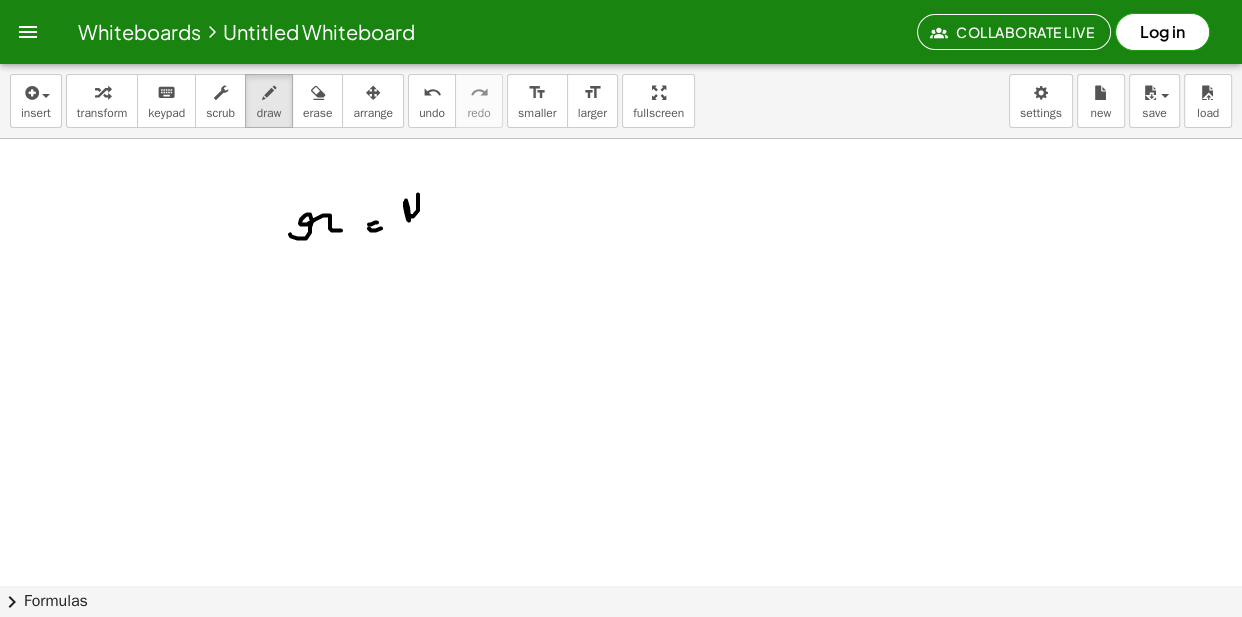 drag, startPoint x: 405, startPoint y: 207, endPoint x: 417, endPoint y: 220, distance: 17.691807 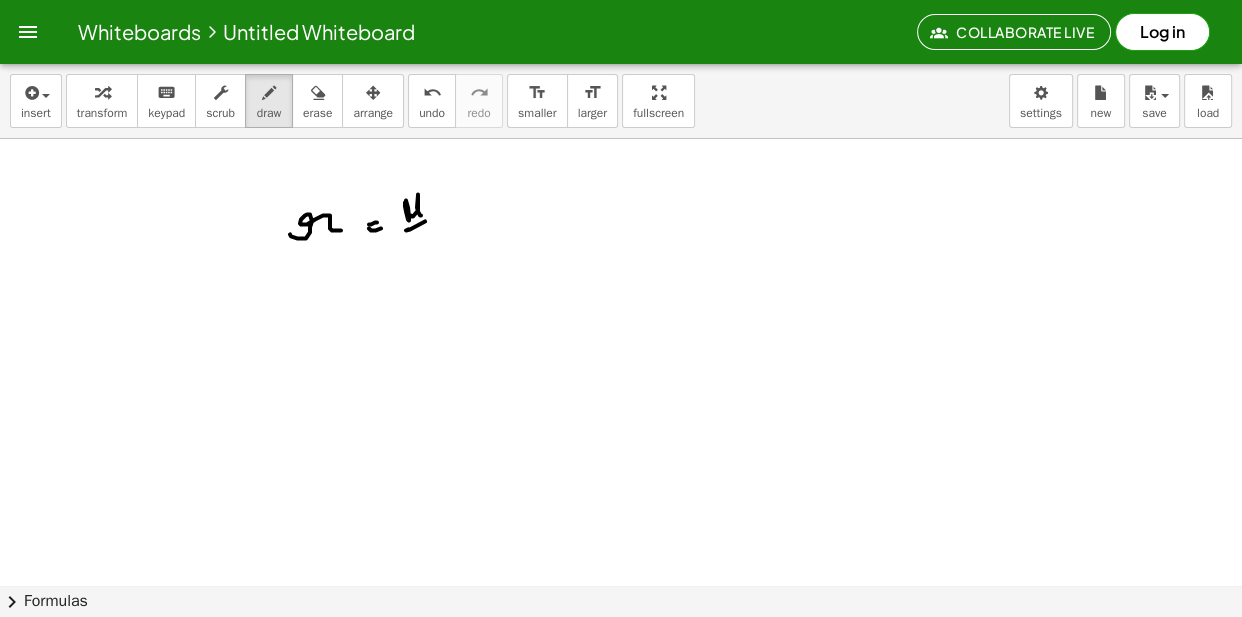 drag, startPoint x: 425, startPoint y: 222, endPoint x: 450, endPoint y: 219, distance: 25.179358 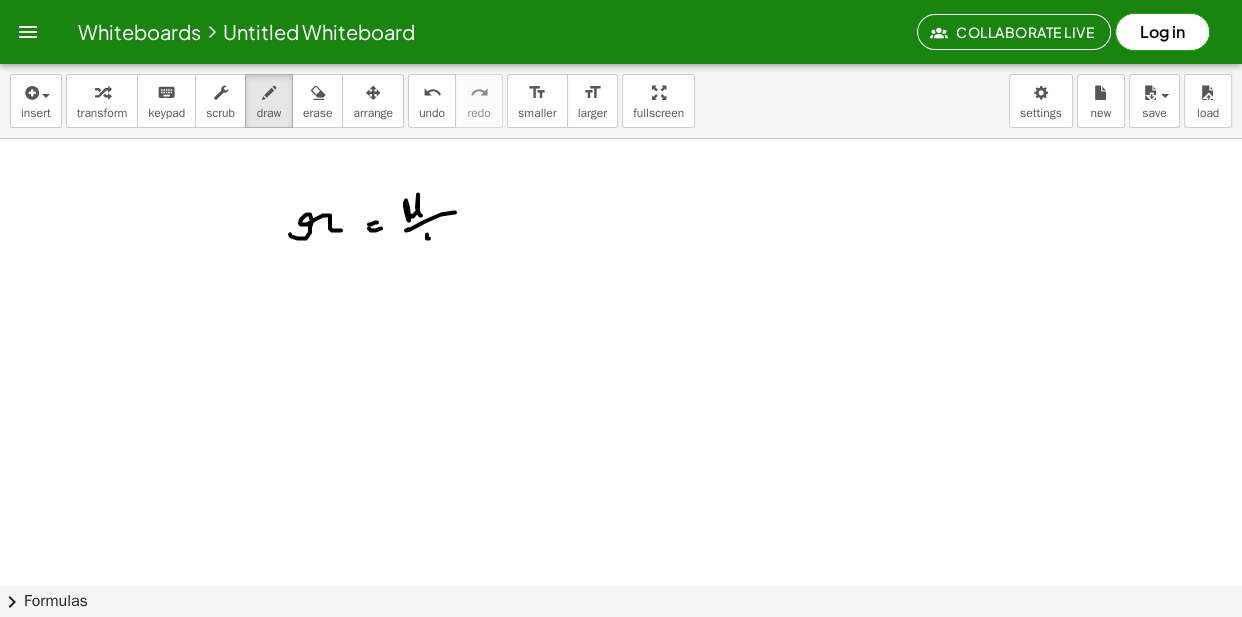 drag, startPoint x: 427, startPoint y: 239, endPoint x: 439, endPoint y: 230, distance: 15 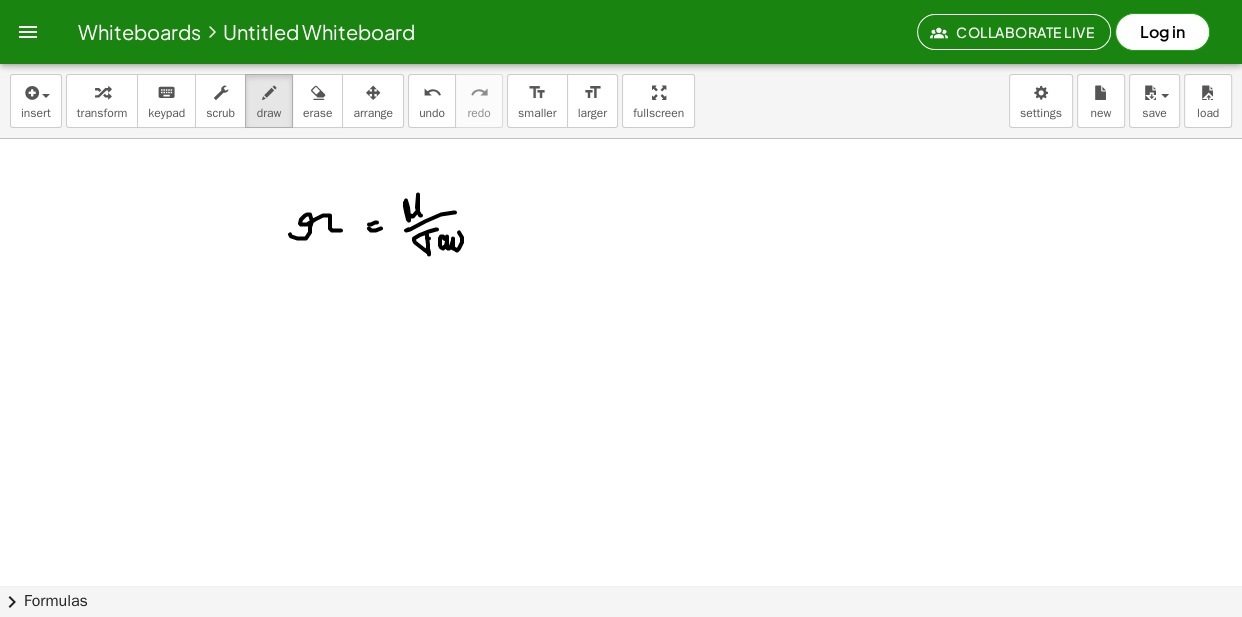 drag, startPoint x: 443, startPoint y: 237, endPoint x: 461, endPoint y: 246, distance: 20.12461 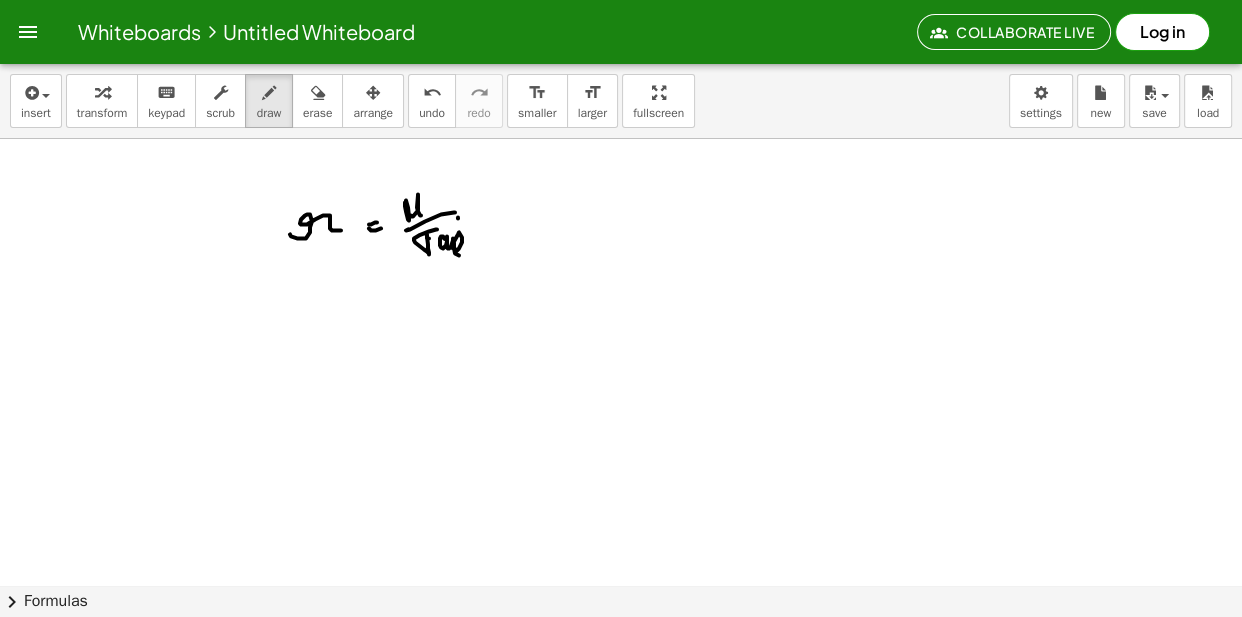 drag, startPoint x: 458, startPoint y: 219, endPoint x: 468, endPoint y: 238, distance: 21.470911 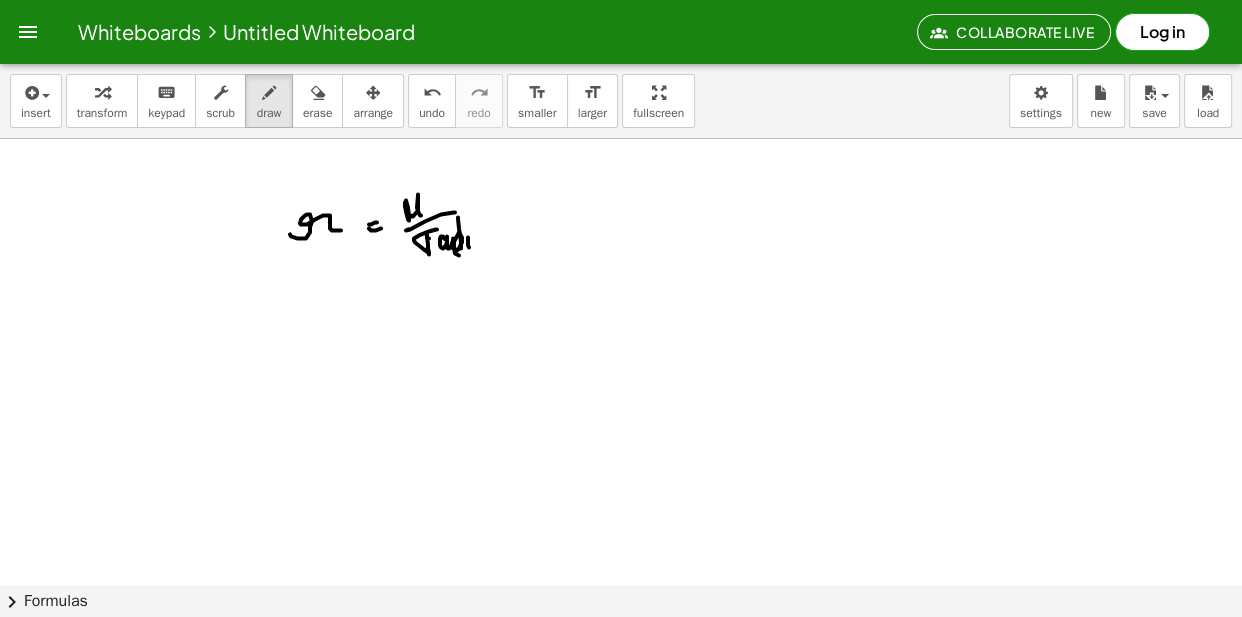 drag, startPoint x: 468, startPoint y: 238, endPoint x: 480, endPoint y: 245, distance: 13.892444 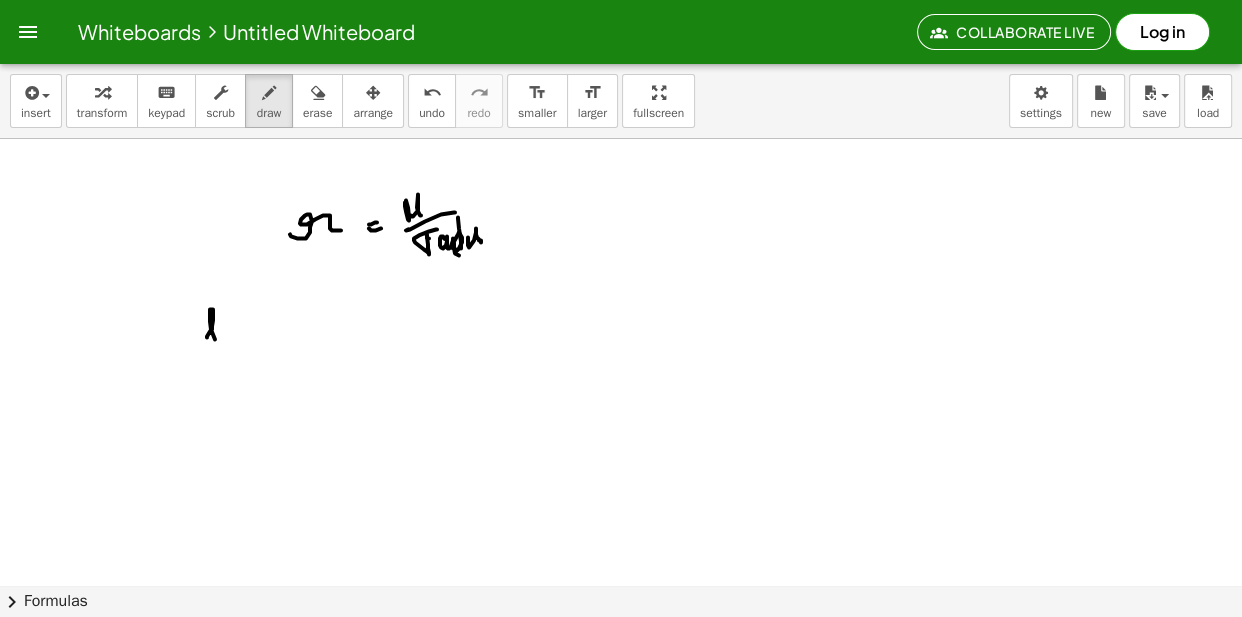 drag, startPoint x: 207, startPoint y: 338, endPoint x: 228, endPoint y: 332, distance: 21.84033 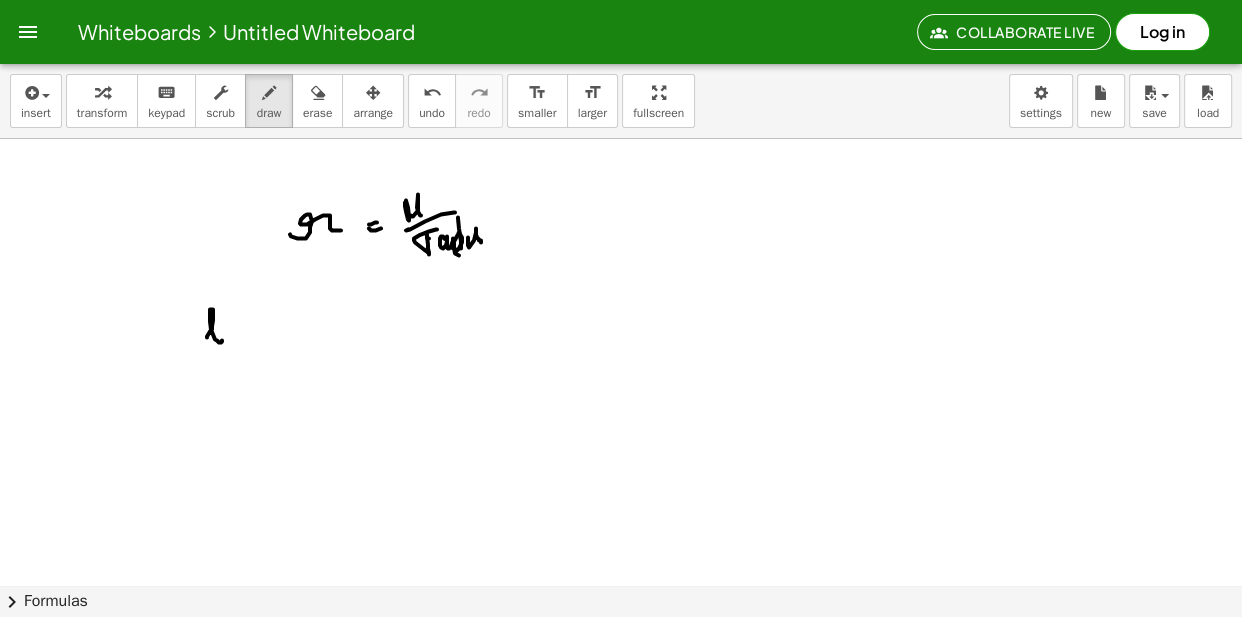 click at bounding box center [621, -3433] 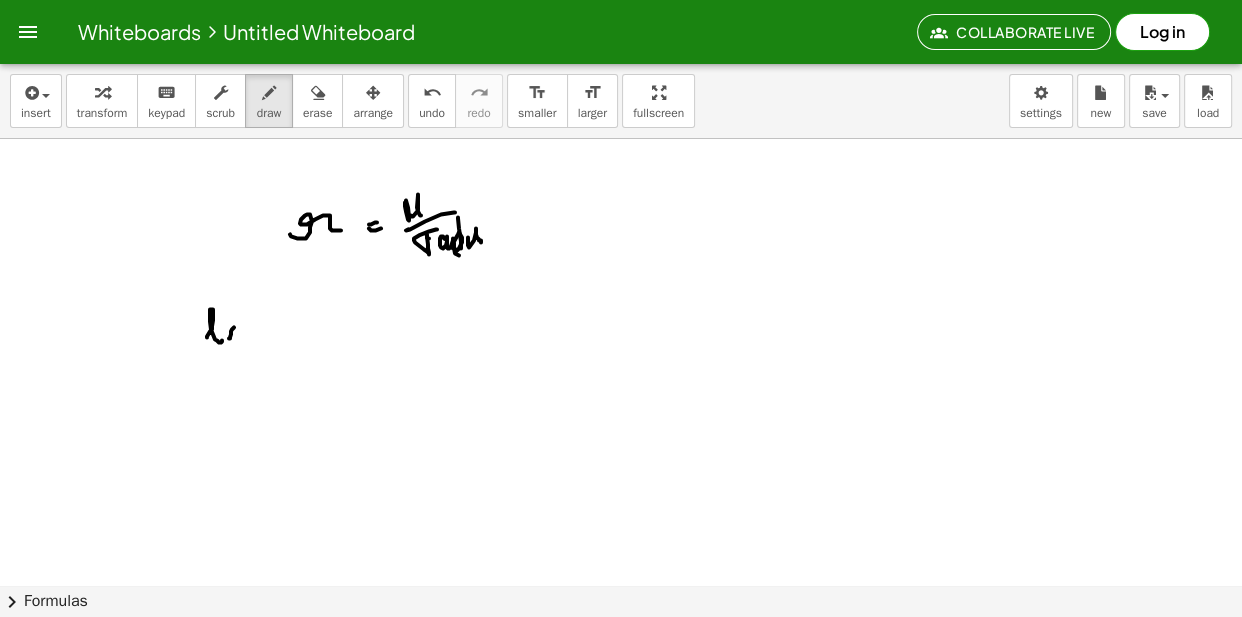 drag, startPoint x: 228, startPoint y: 329, endPoint x: 239, endPoint y: 336, distance: 13.038404 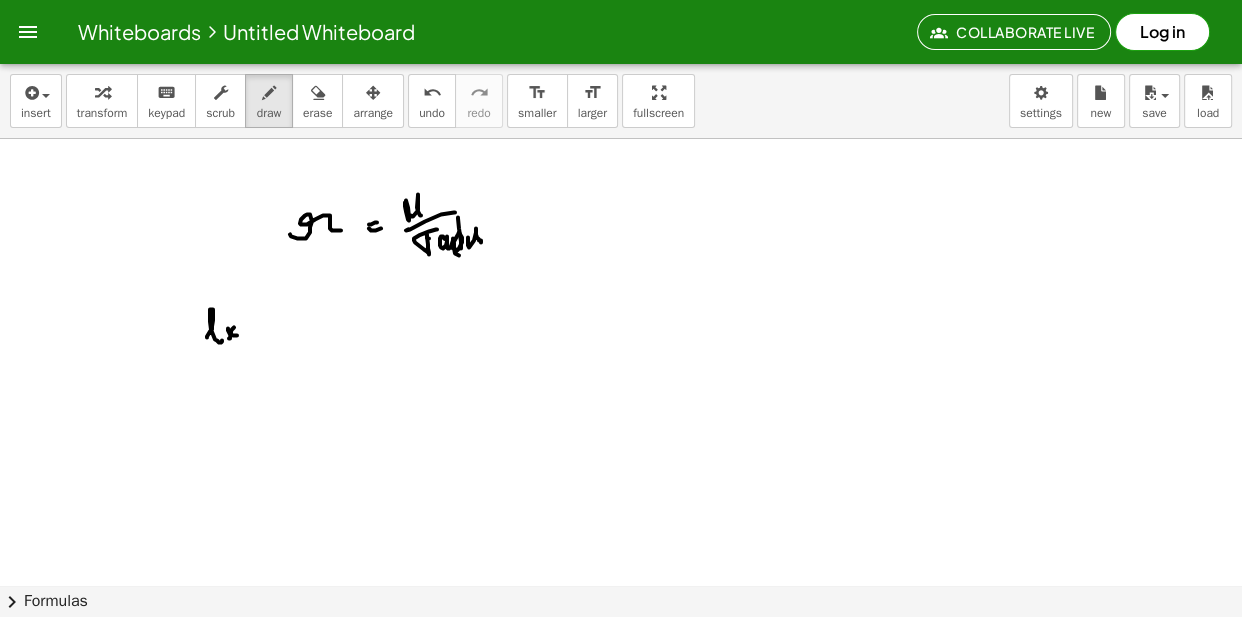 click at bounding box center (621, -3433) 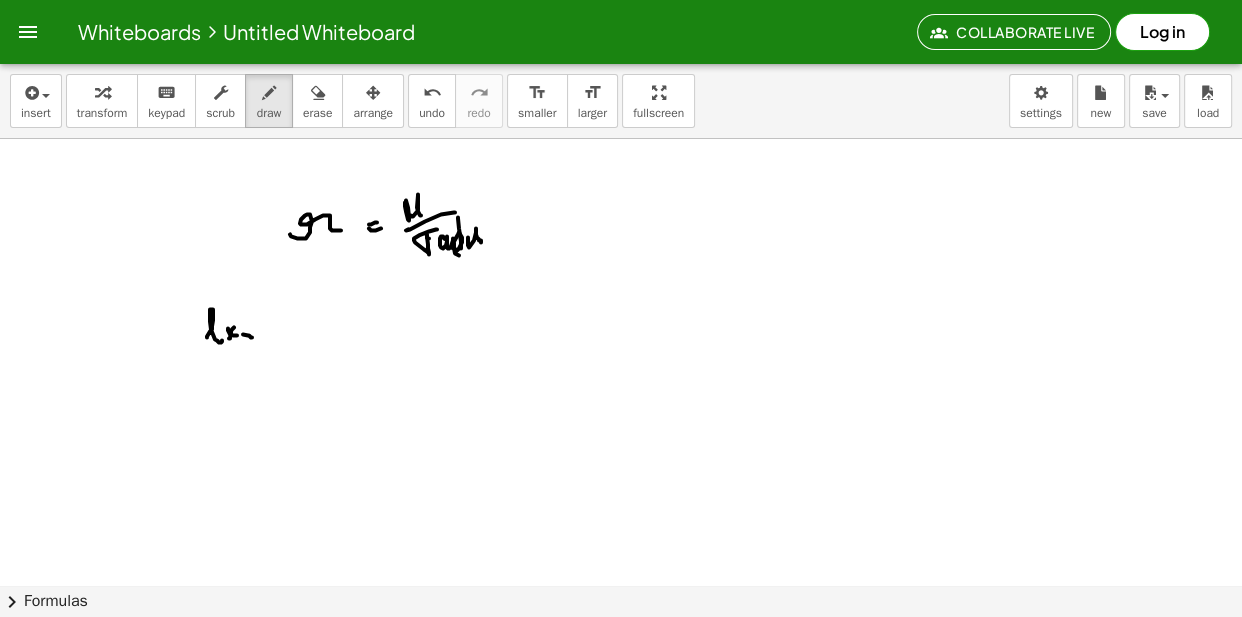 drag, startPoint x: 248, startPoint y: 331, endPoint x: 270, endPoint y: 328, distance: 22.203604 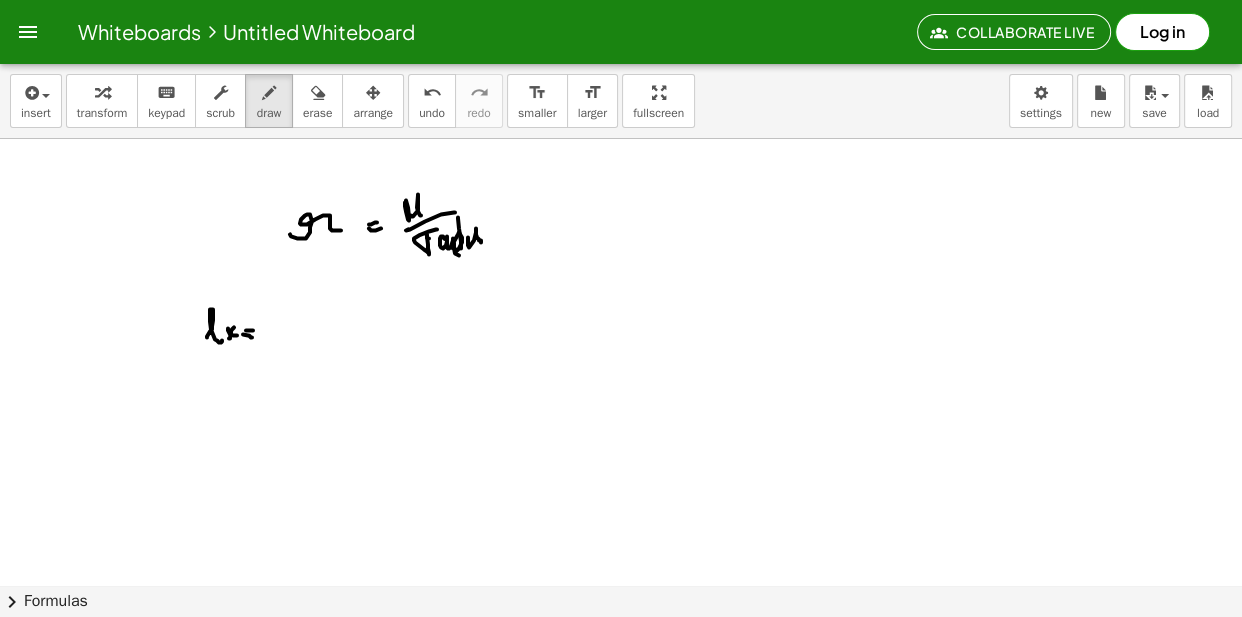 click at bounding box center (621, -3433) 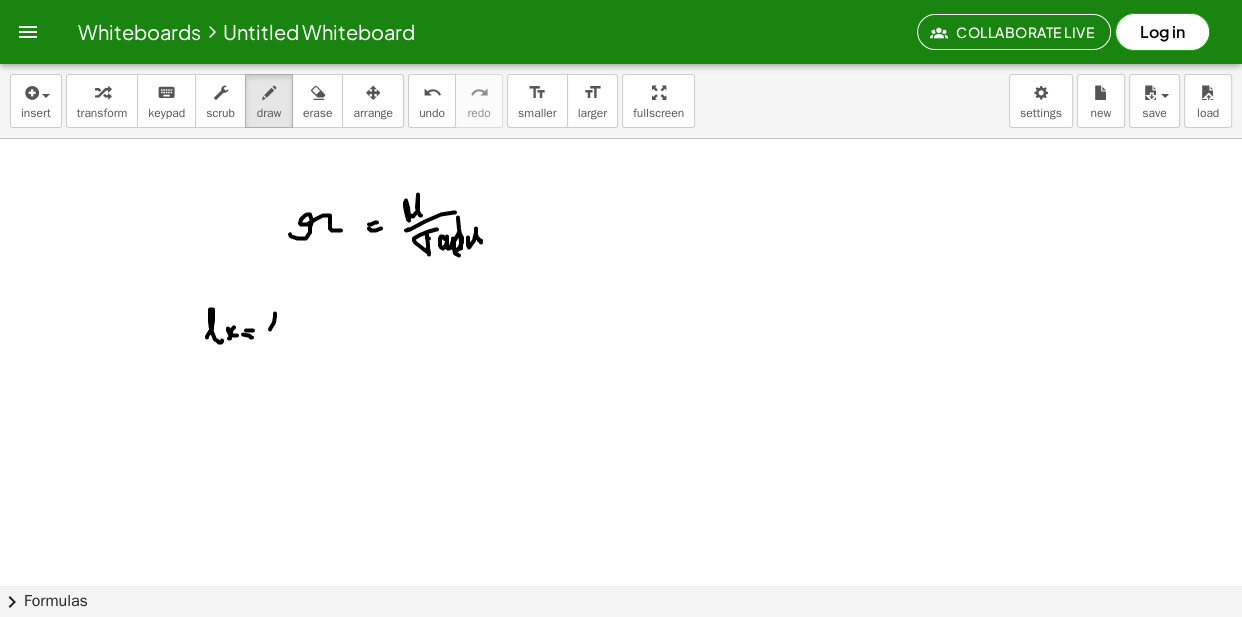 click at bounding box center [621, -3433] 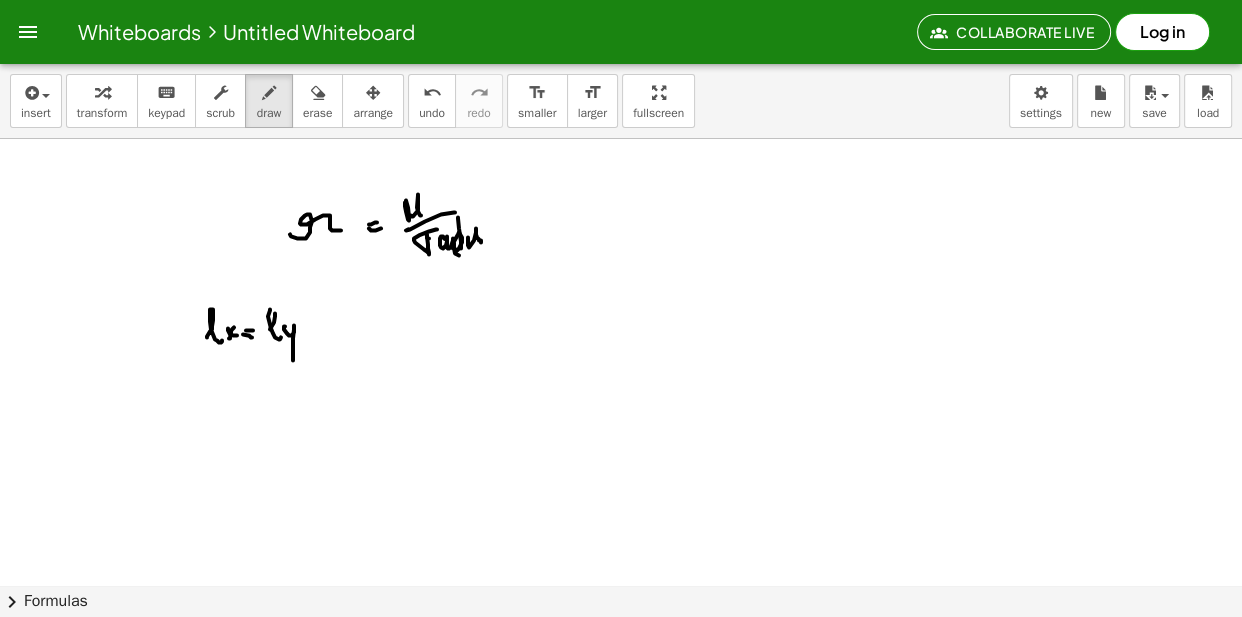 drag, startPoint x: 284, startPoint y: 327, endPoint x: 294, endPoint y: 368, distance: 42.201897 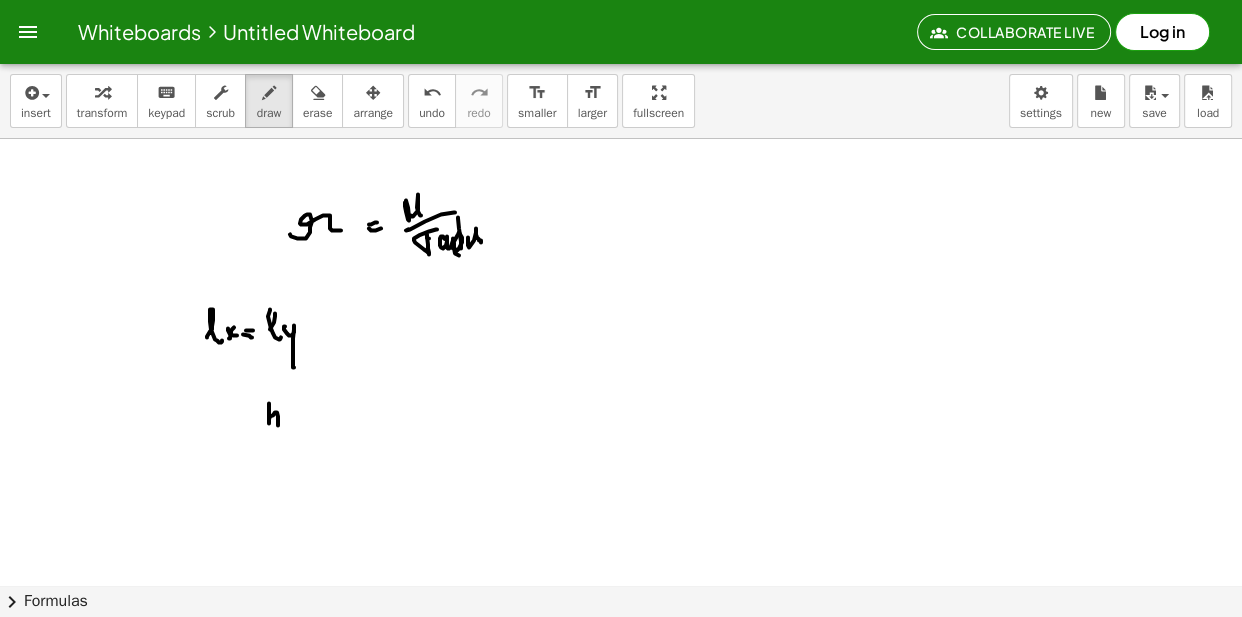 drag, startPoint x: 269, startPoint y: 404, endPoint x: 287, endPoint y: 420, distance: 24.083189 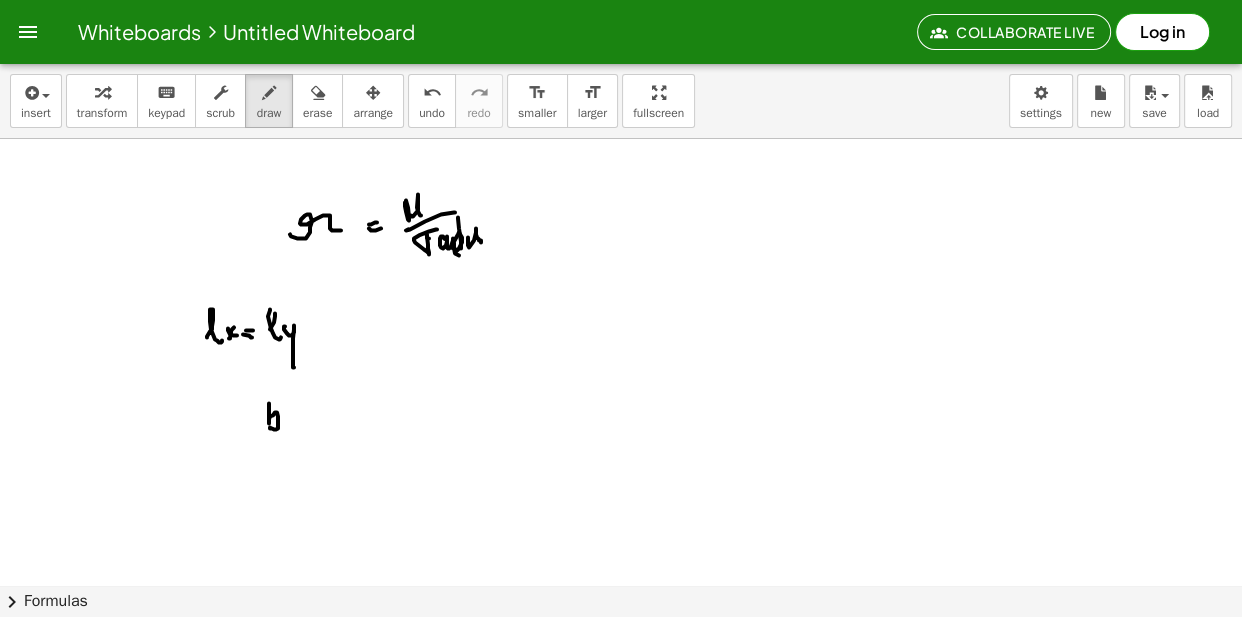 drag, startPoint x: 288, startPoint y: 425, endPoint x: 283, endPoint y: 414, distance: 12.083046 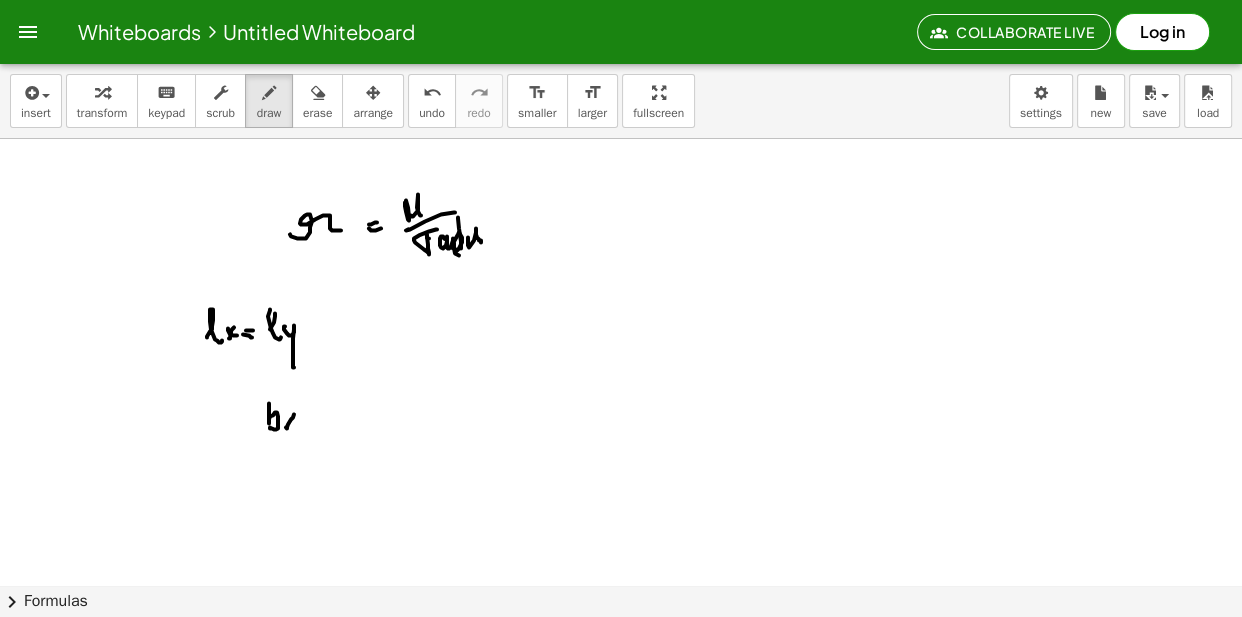 click at bounding box center [621, -3433] 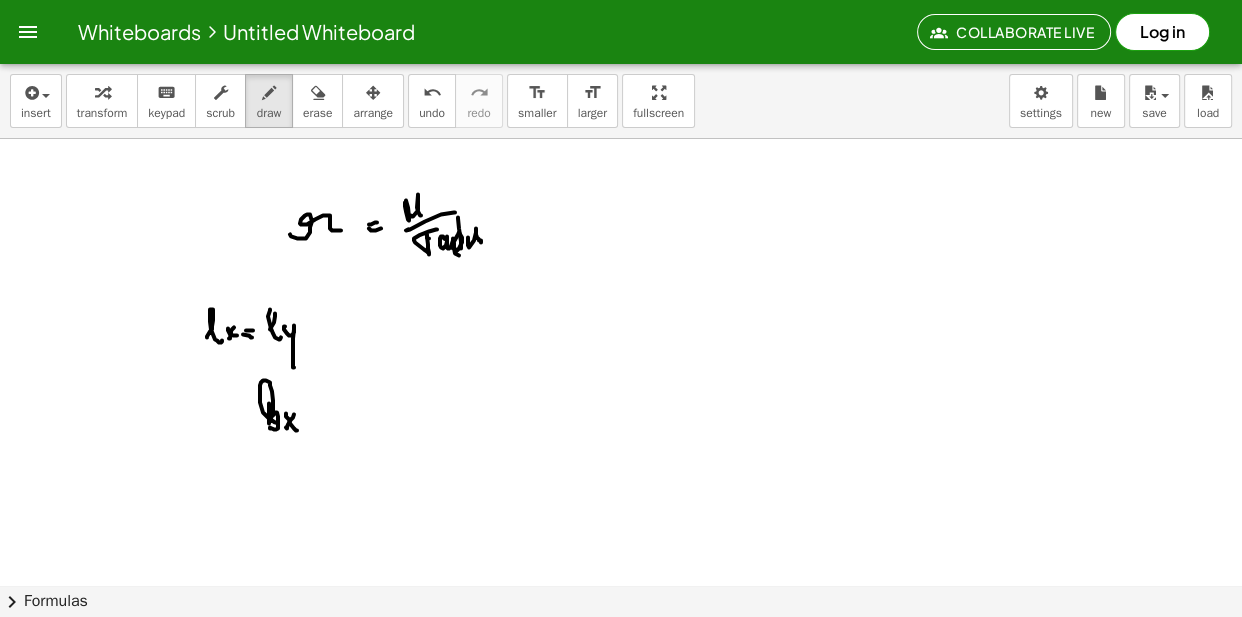 drag, startPoint x: 273, startPoint y: 401, endPoint x: 280, endPoint y: 423, distance: 23.086792 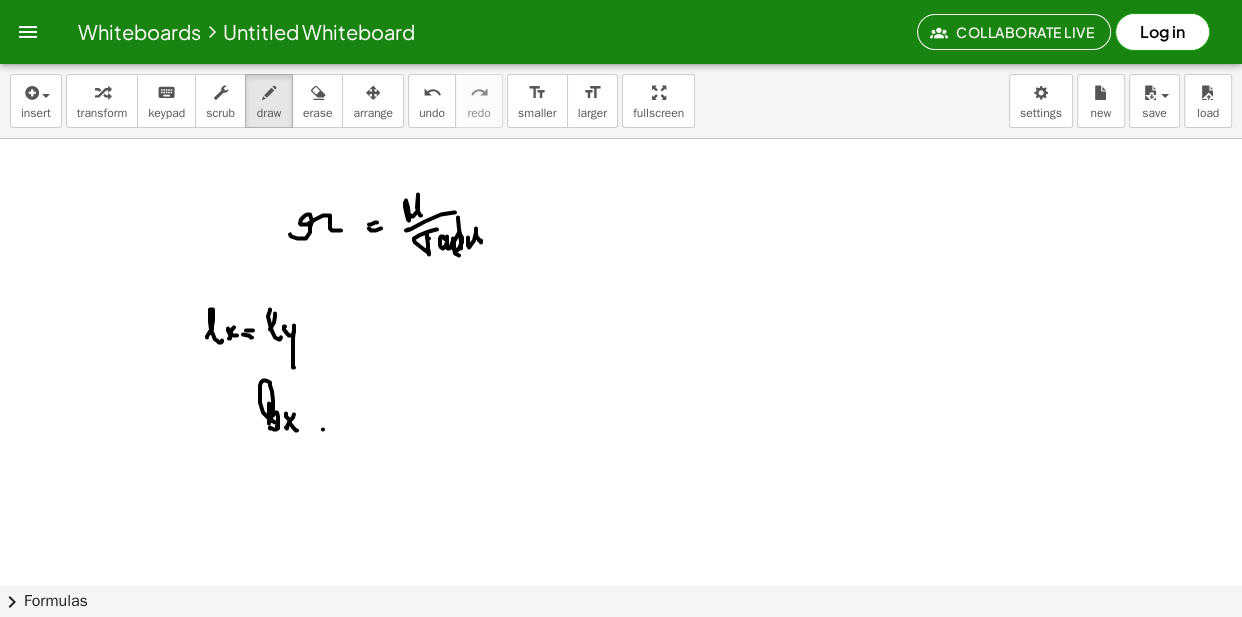 click at bounding box center [621, -3433] 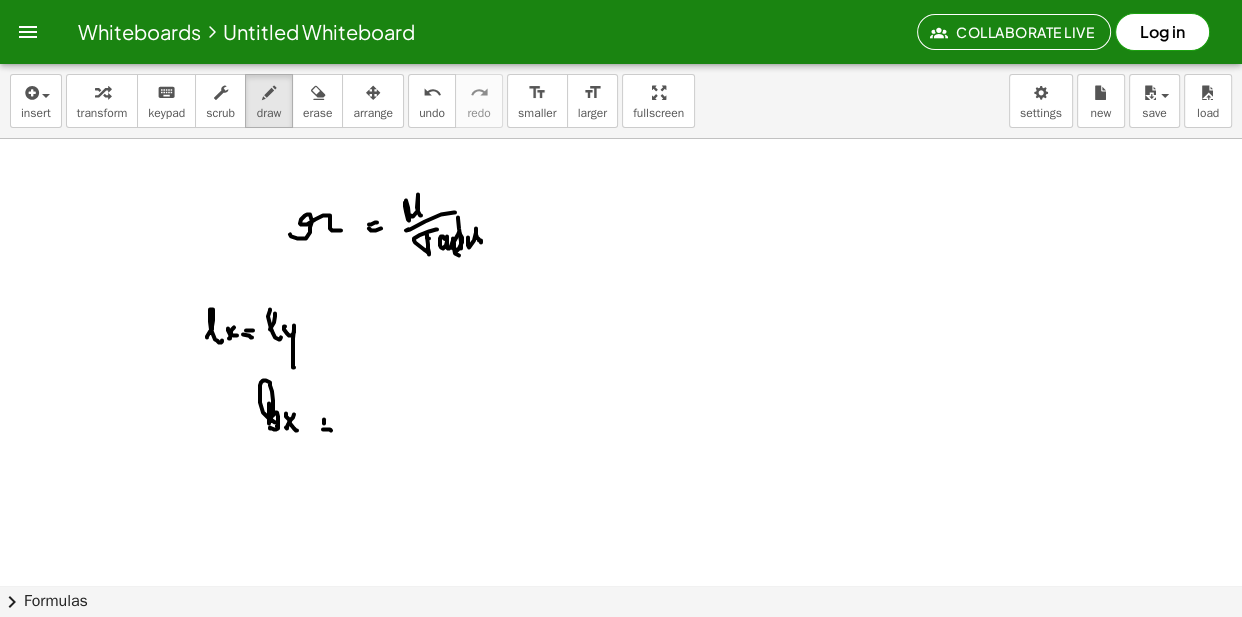 drag, startPoint x: 324, startPoint y: 424, endPoint x: 337, endPoint y: 420, distance: 13.601471 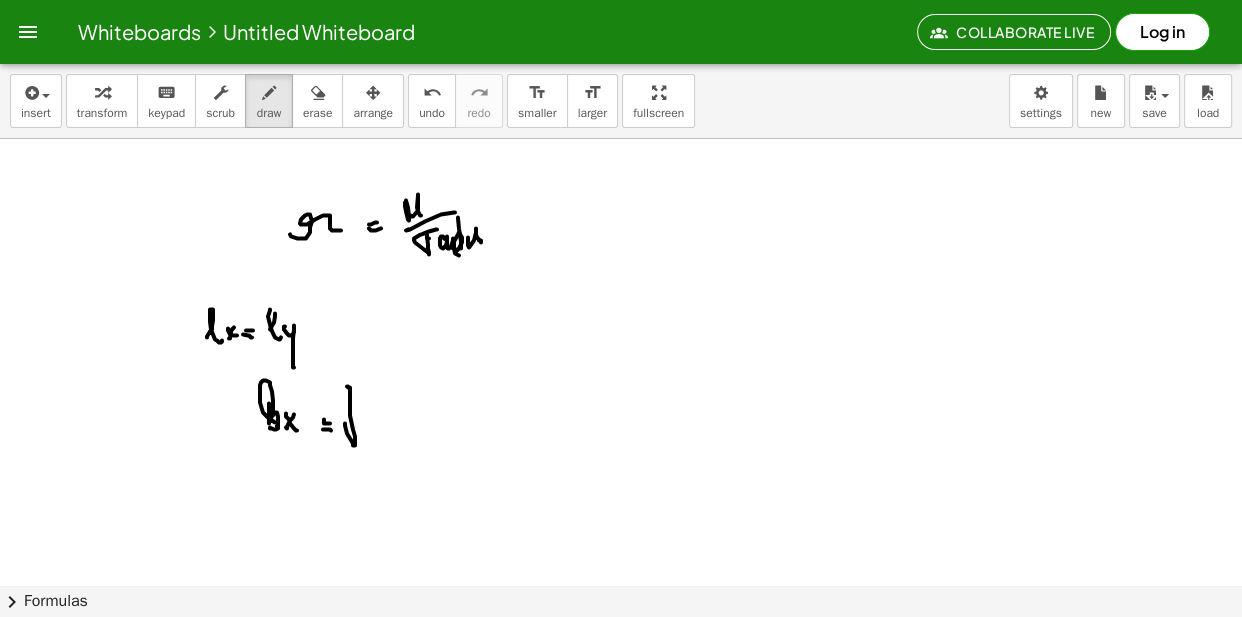 drag, startPoint x: 353, startPoint y: 446, endPoint x: 448, endPoint y: 371, distance: 121.037186 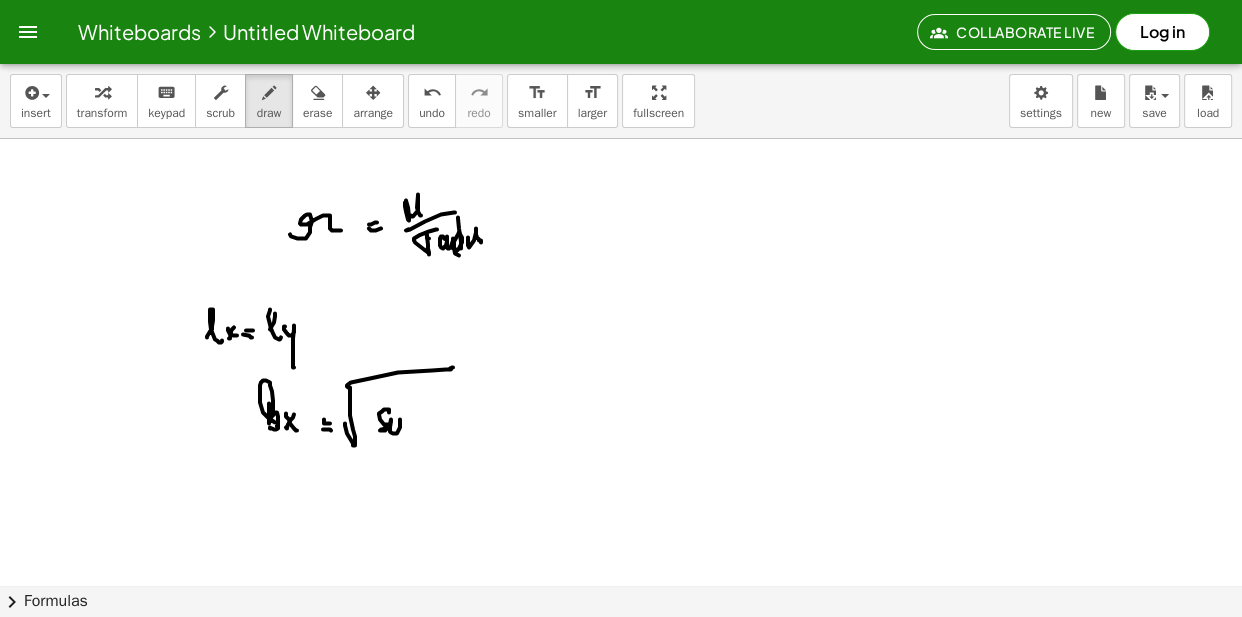 drag, startPoint x: 389, startPoint y: 413, endPoint x: 415, endPoint y: 422, distance: 27.513634 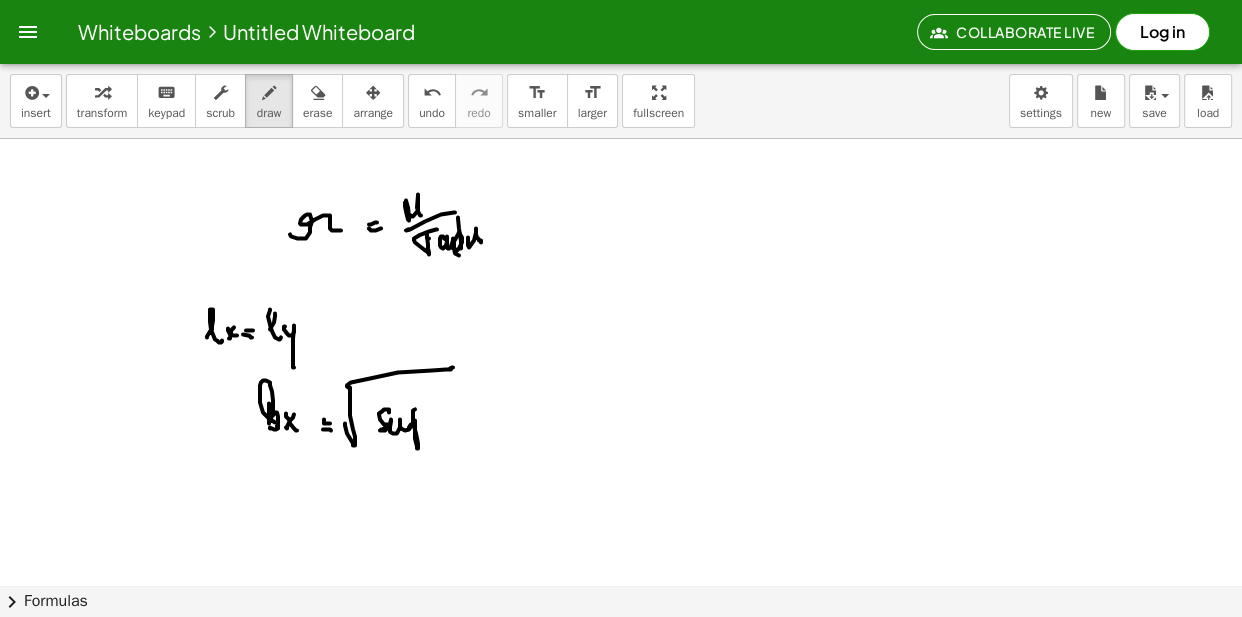 drag, startPoint x: 416, startPoint y: 434, endPoint x: 404, endPoint y: 418, distance: 20 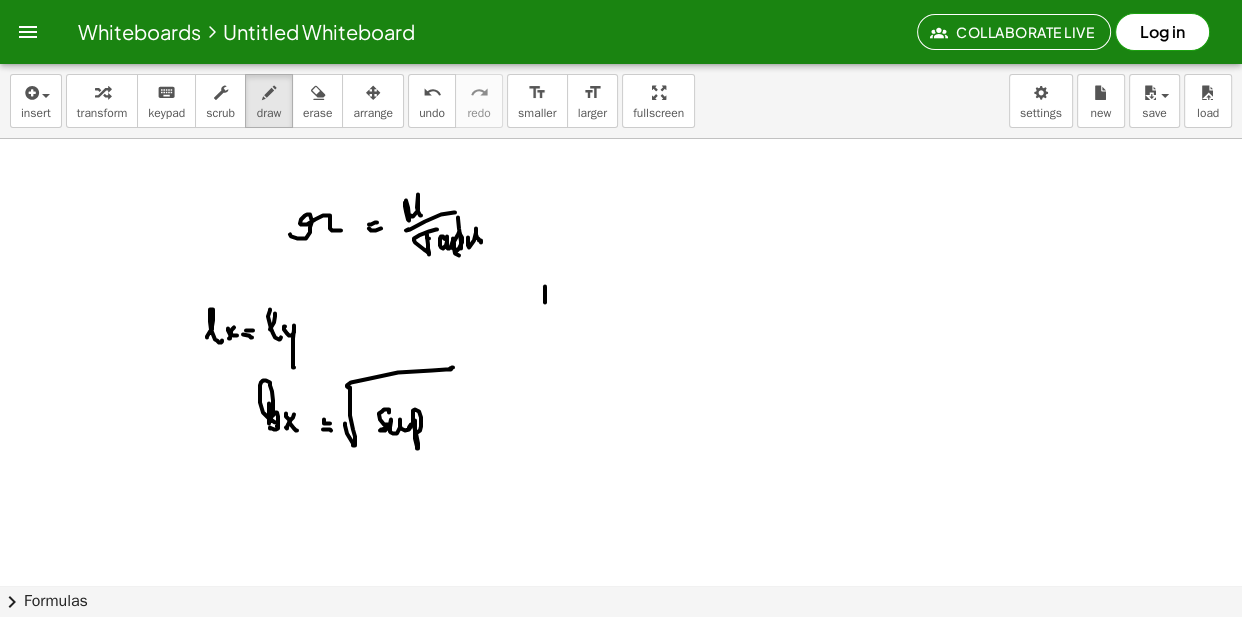 drag, startPoint x: 545, startPoint y: 287, endPoint x: 552, endPoint y: 320, distance: 33.734257 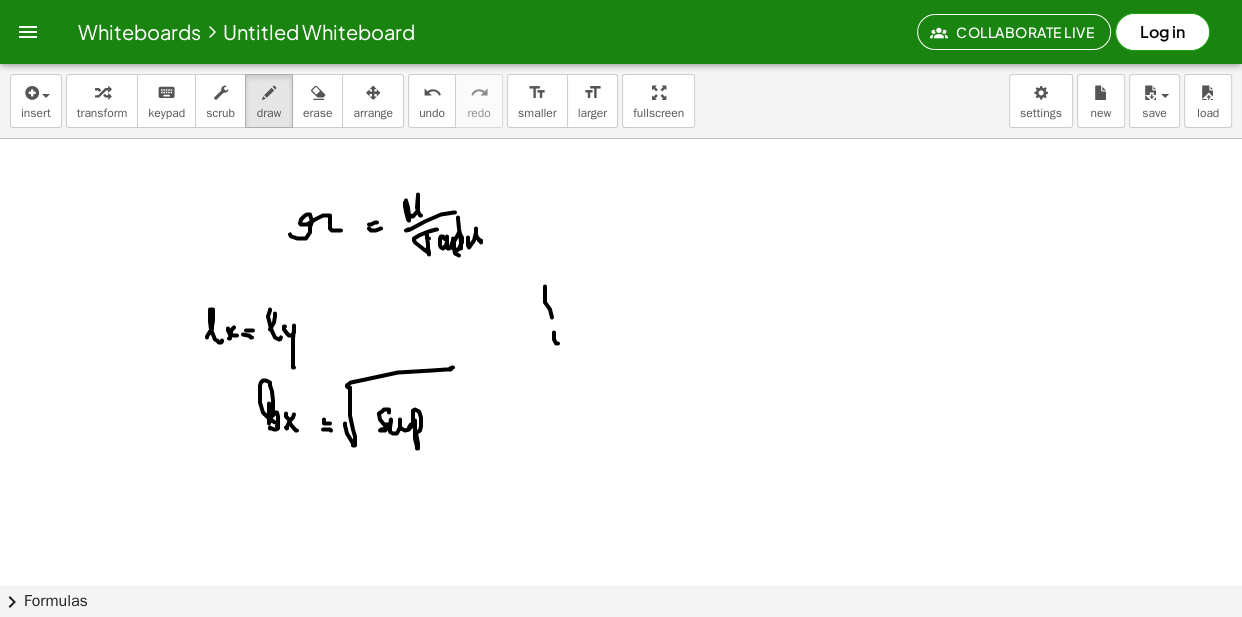 click at bounding box center (621, -3433) 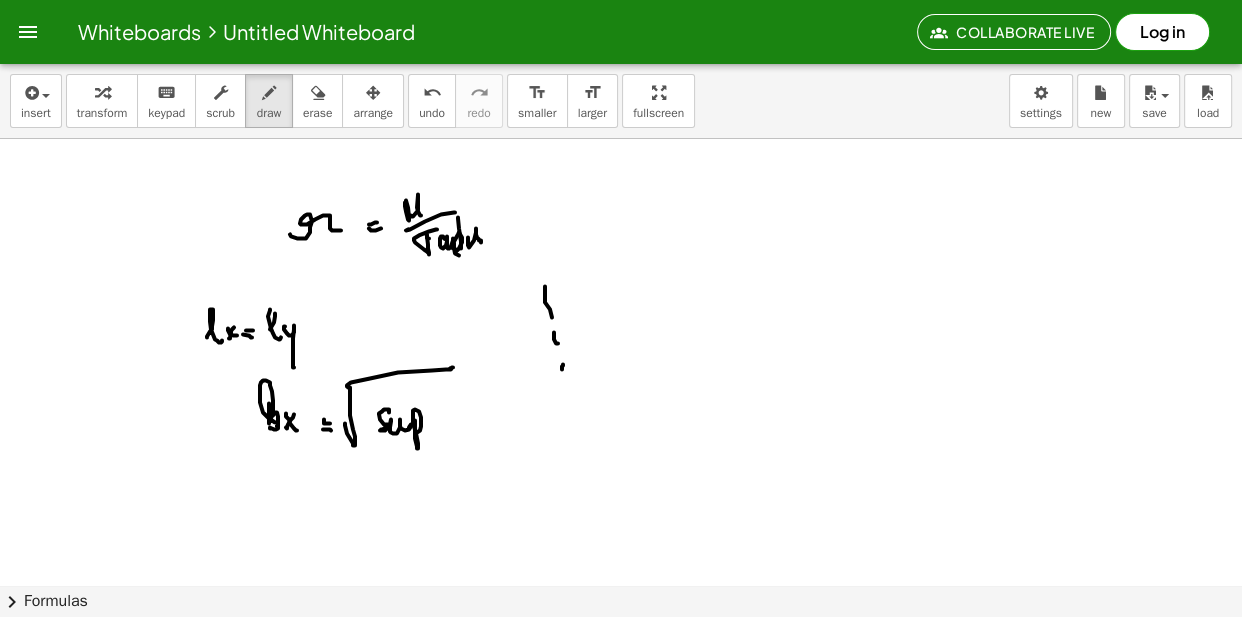 drag, startPoint x: 561, startPoint y: 422, endPoint x: 564, endPoint y: 453, distance: 31.144823 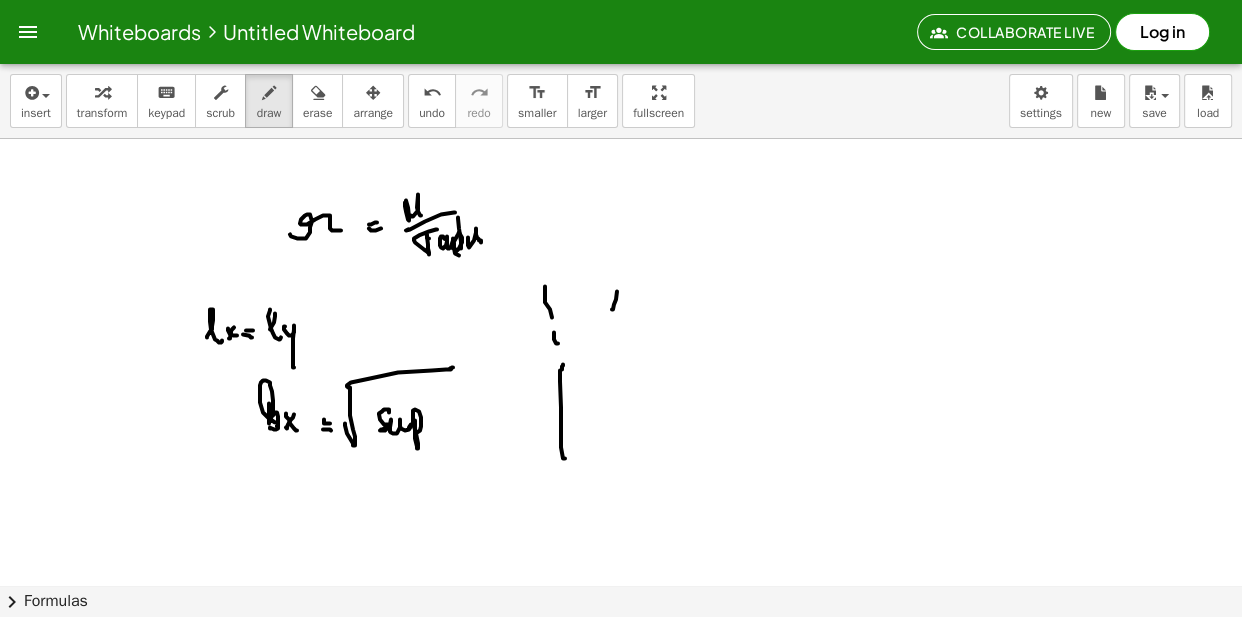 drag, startPoint x: 612, startPoint y: 310, endPoint x: 613, endPoint y: 272, distance: 38.013157 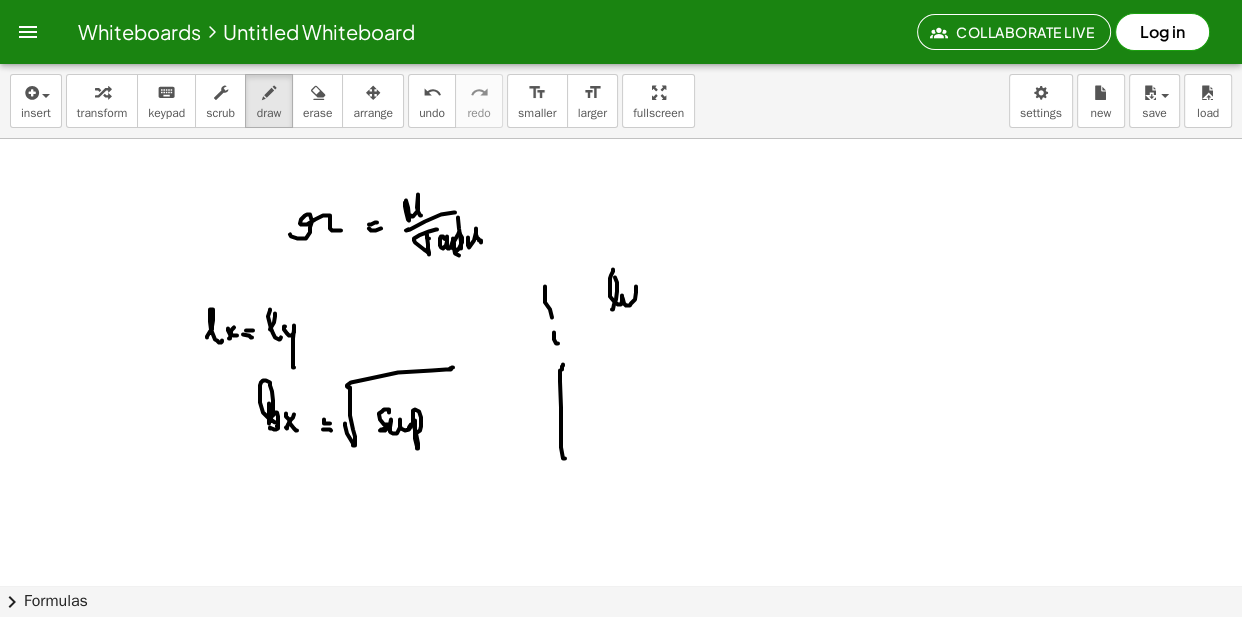 drag, startPoint x: 613, startPoint y: 272, endPoint x: 636, endPoint y: 320, distance: 53.225933 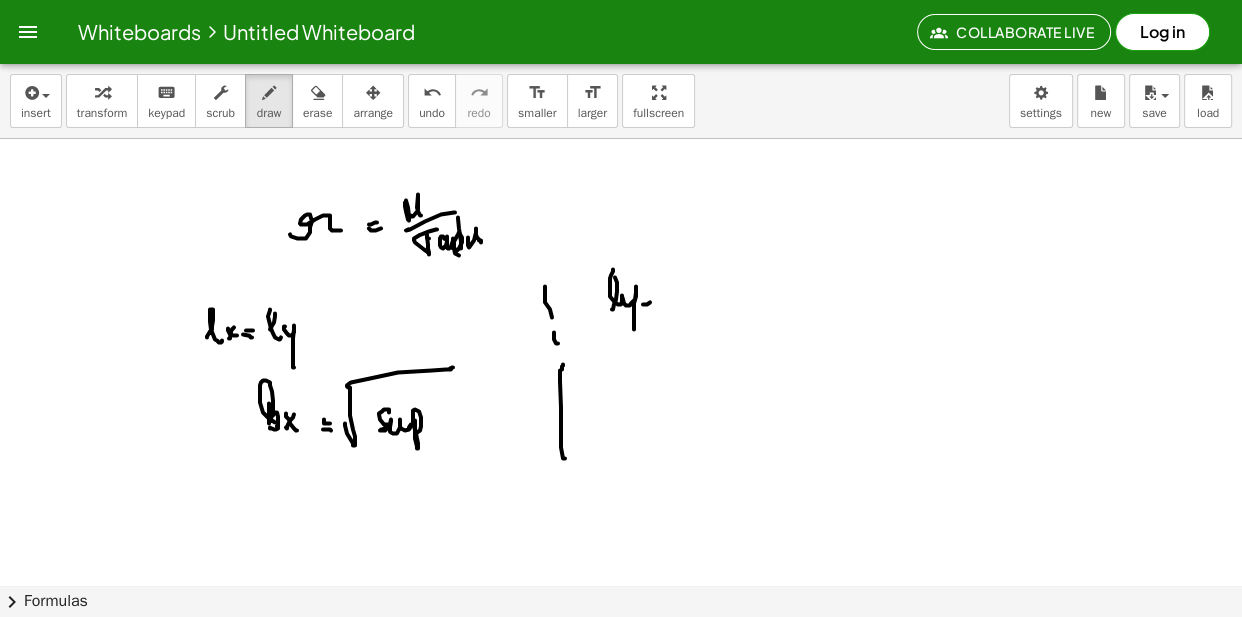 drag, startPoint x: 650, startPoint y: 303, endPoint x: 654, endPoint y: 291, distance: 12.649111 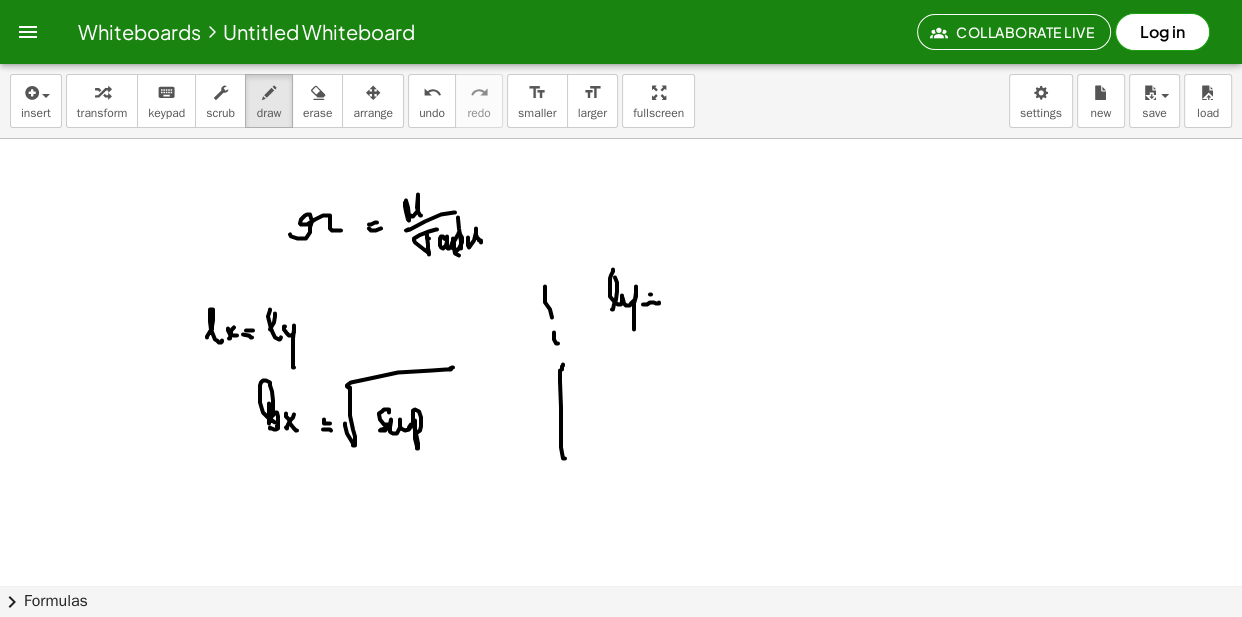 drag, startPoint x: 651, startPoint y: 295, endPoint x: 669, endPoint y: 291, distance: 18.439089 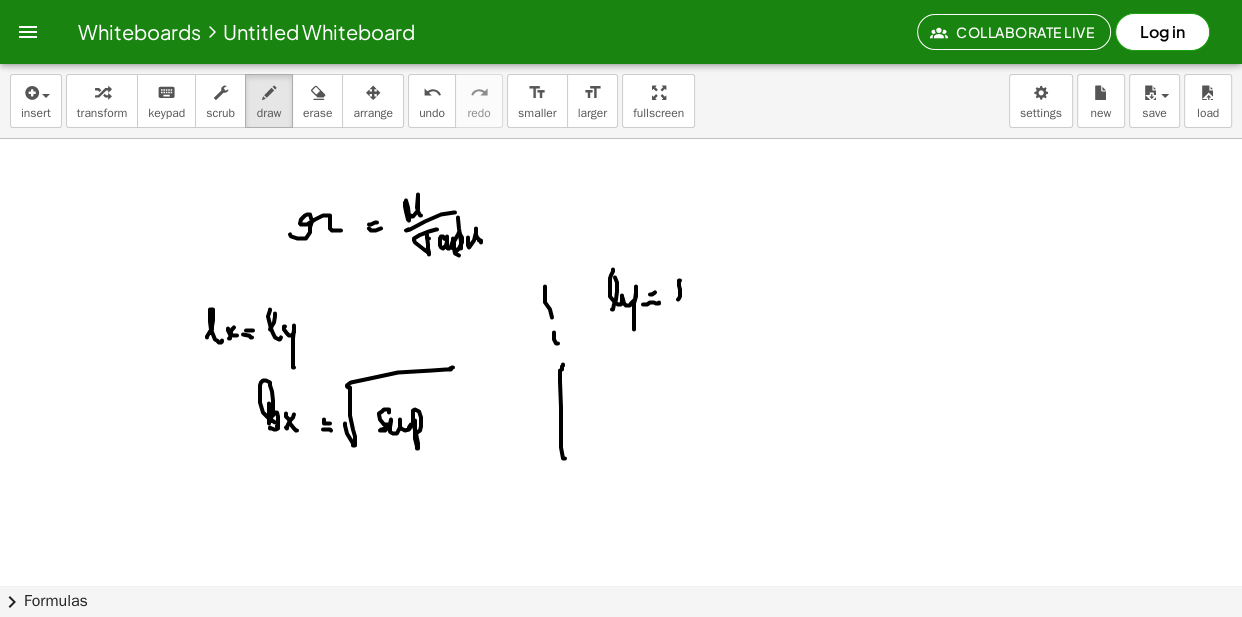 drag, startPoint x: 679, startPoint y: 284, endPoint x: 691, endPoint y: 300, distance: 20 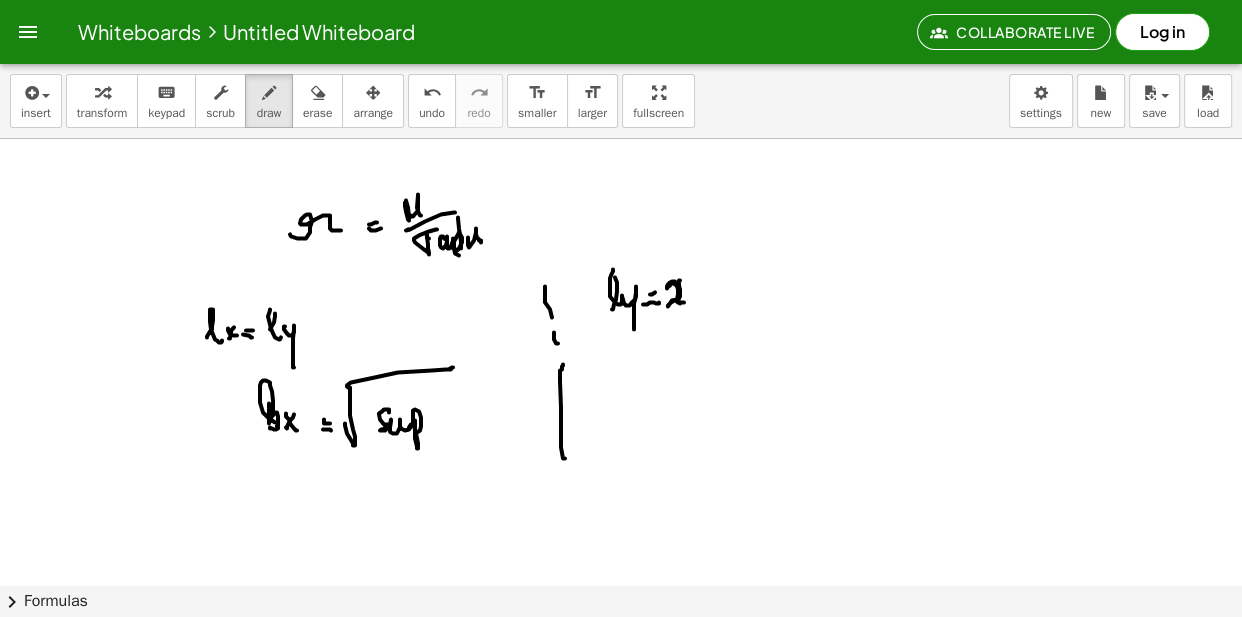drag, startPoint x: 675, startPoint y: 282, endPoint x: 692, endPoint y: 300, distance: 24.758837 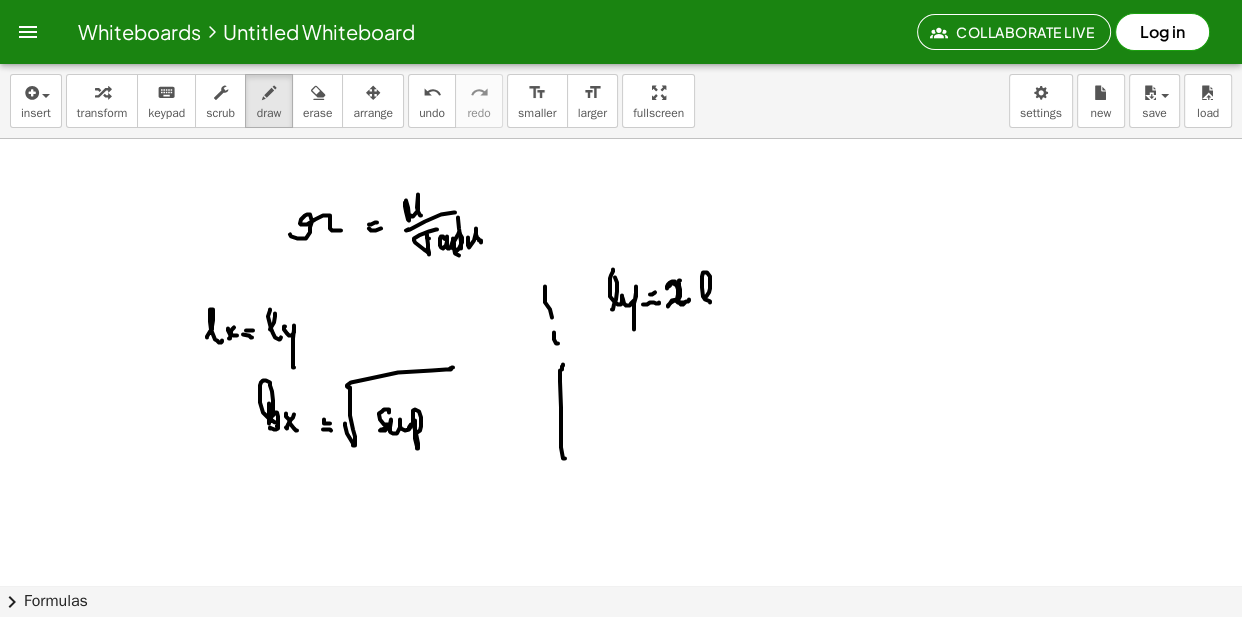 drag, startPoint x: 707, startPoint y: 296, endPoint x: 720, endPoint y: 296, distance: 13 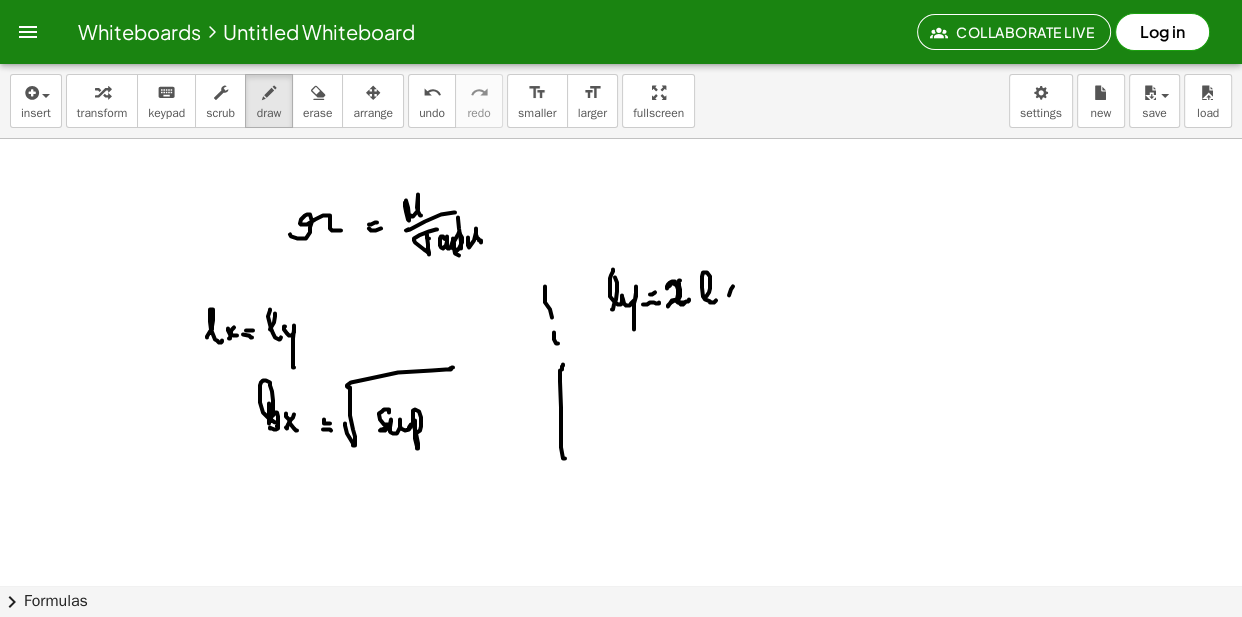 click at bounding box center (621, -3433) 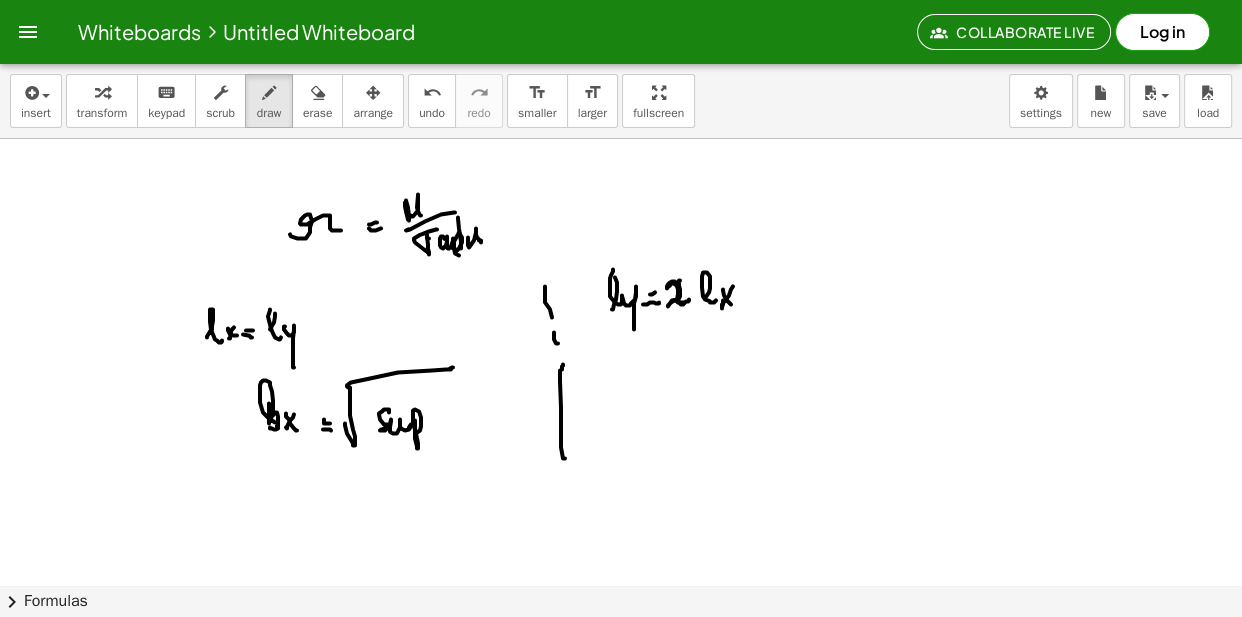 drag, startPoint x: 723, startPoint y: 290, endPoint x: 733, endPoint y: 309, distance: 21.470911 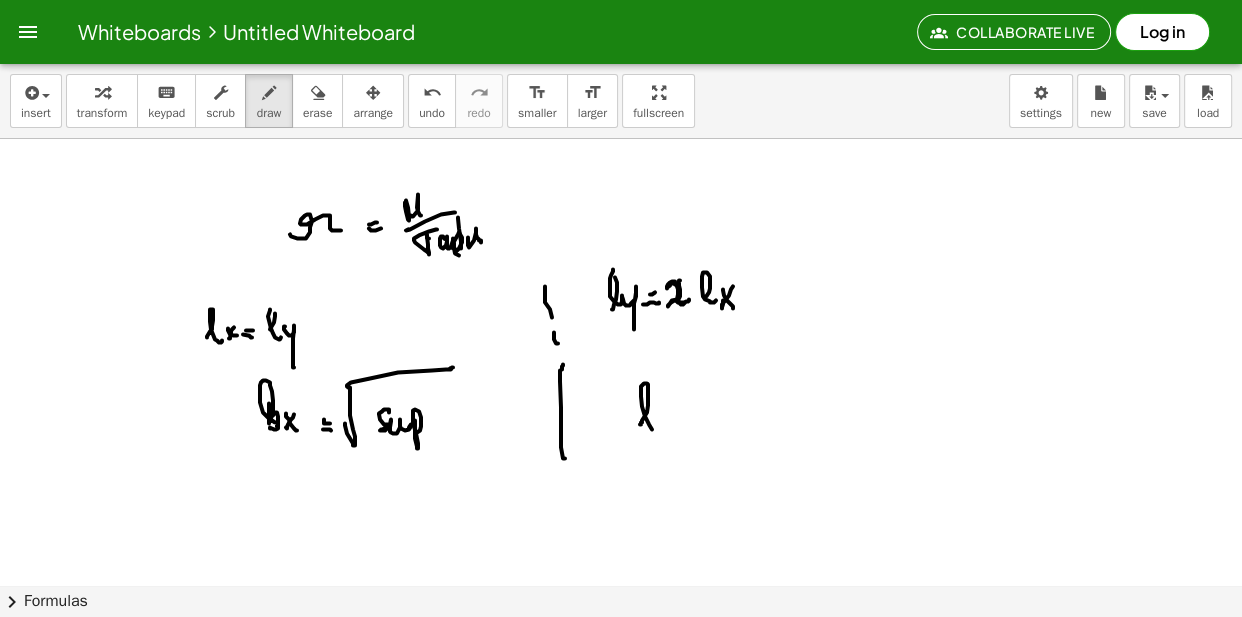 drag, startPoint x: 641, startPoint y: 425, endPoint x: 661, endPoint y: 415, distance: 22.36068 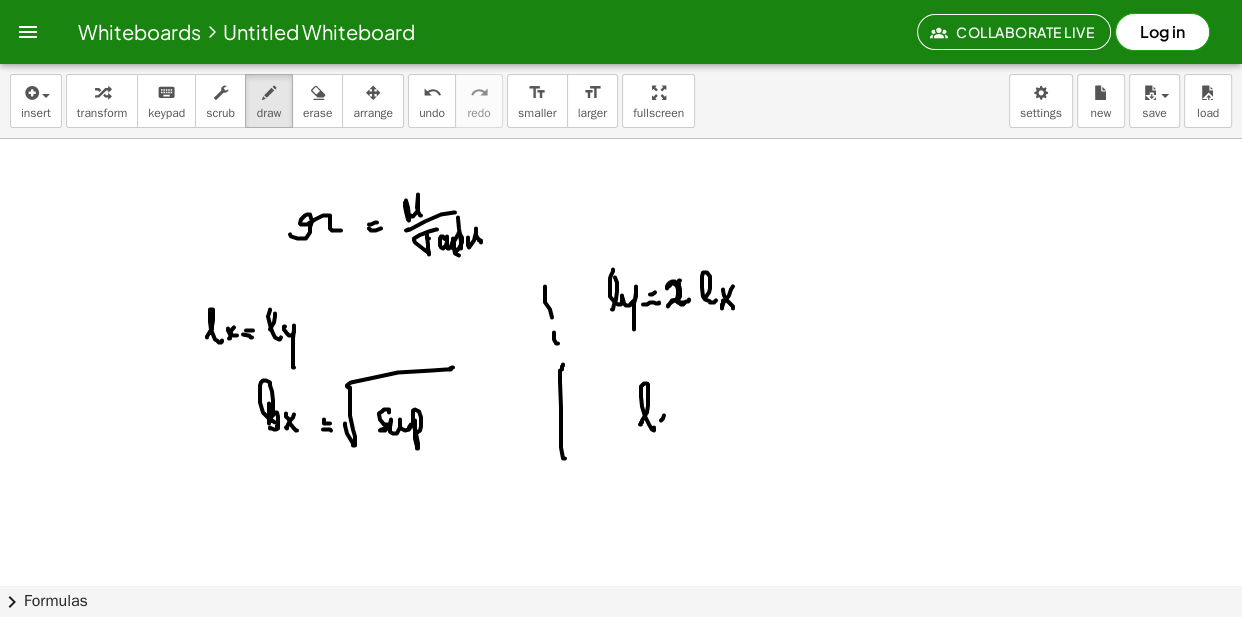 click at bounding box center (621, -3433) 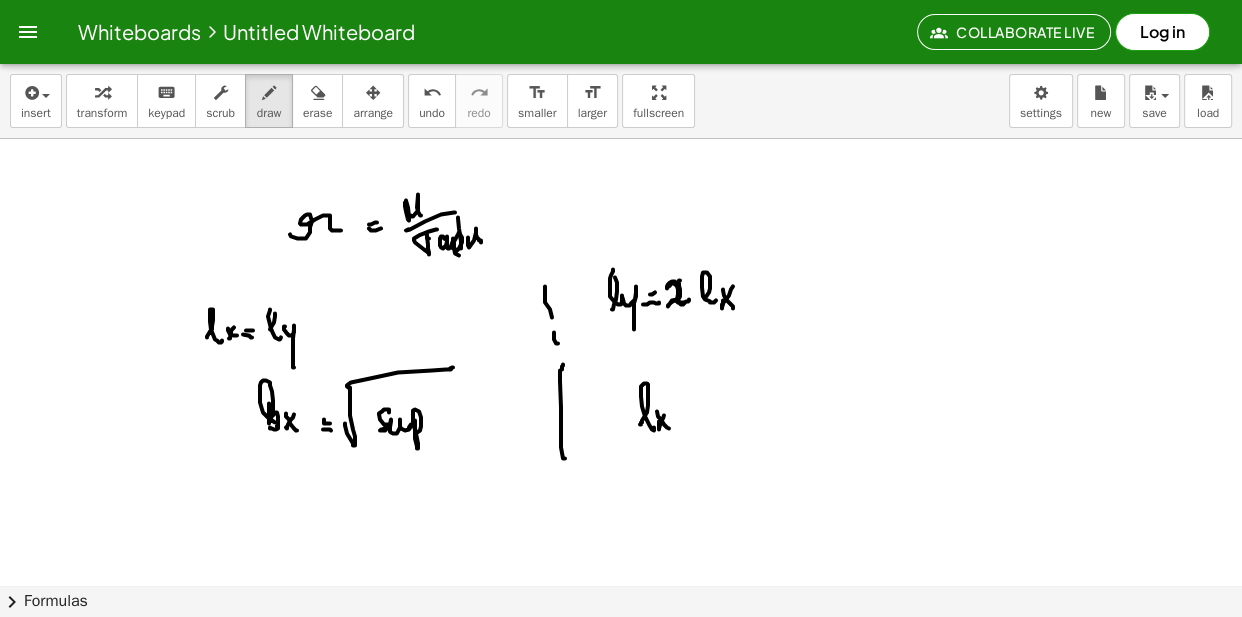 click at bounding box center (621, -3433) 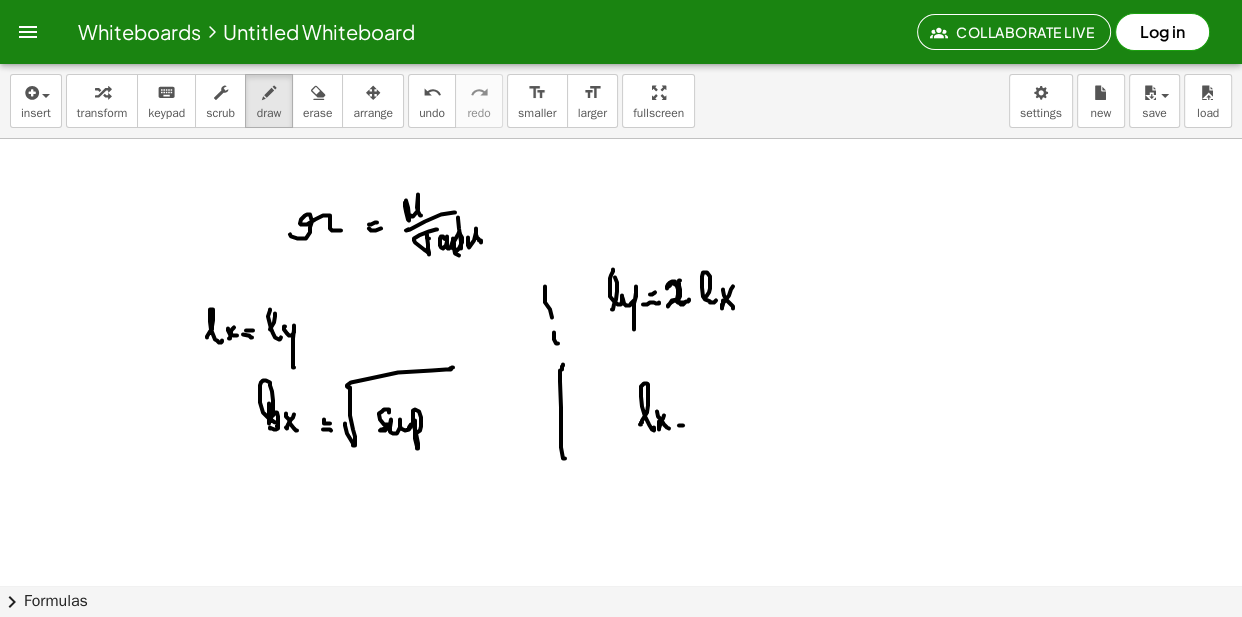 click at bounding box center (621, -3433) 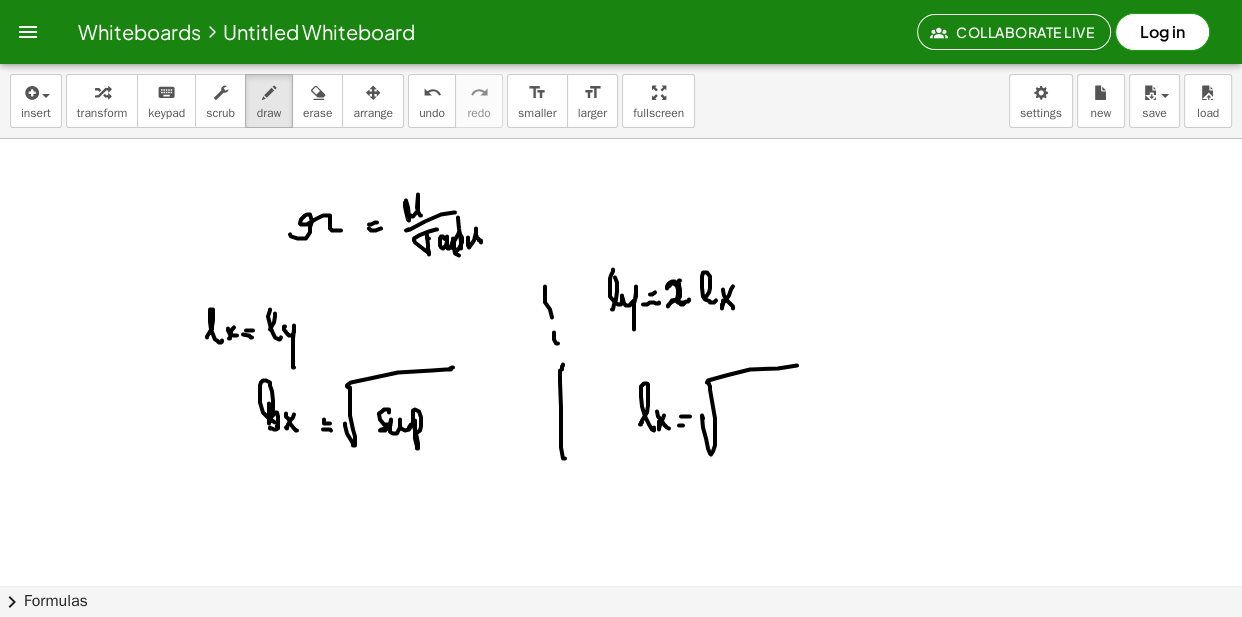 drag 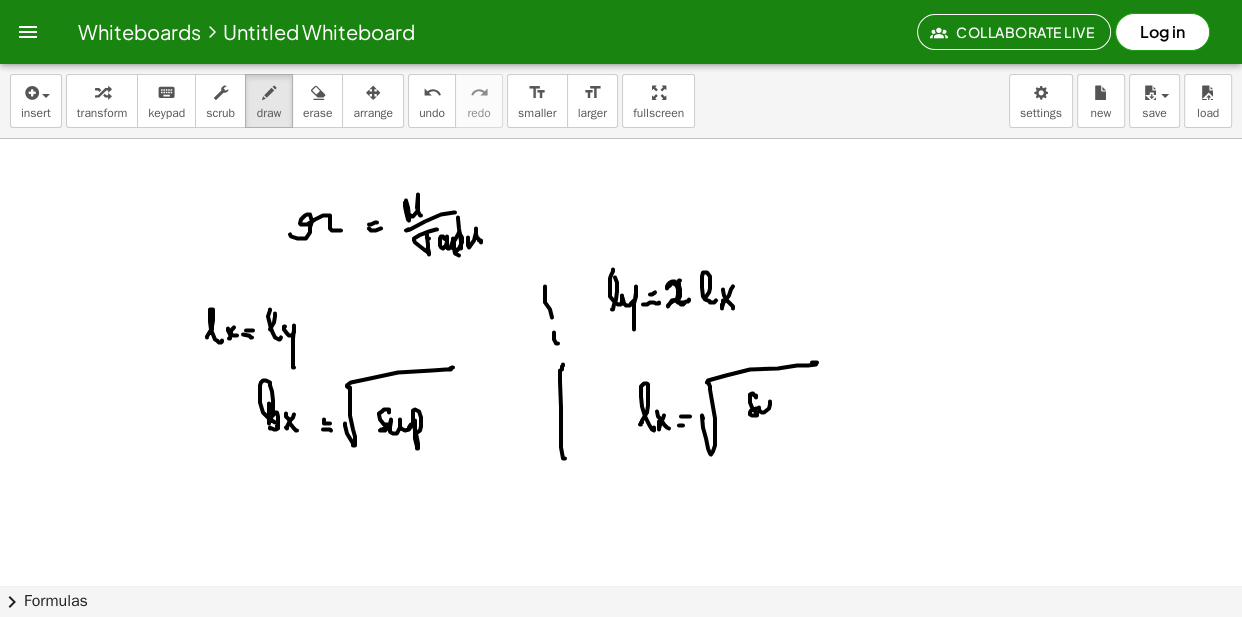 click at bounding box center [621, -3433] 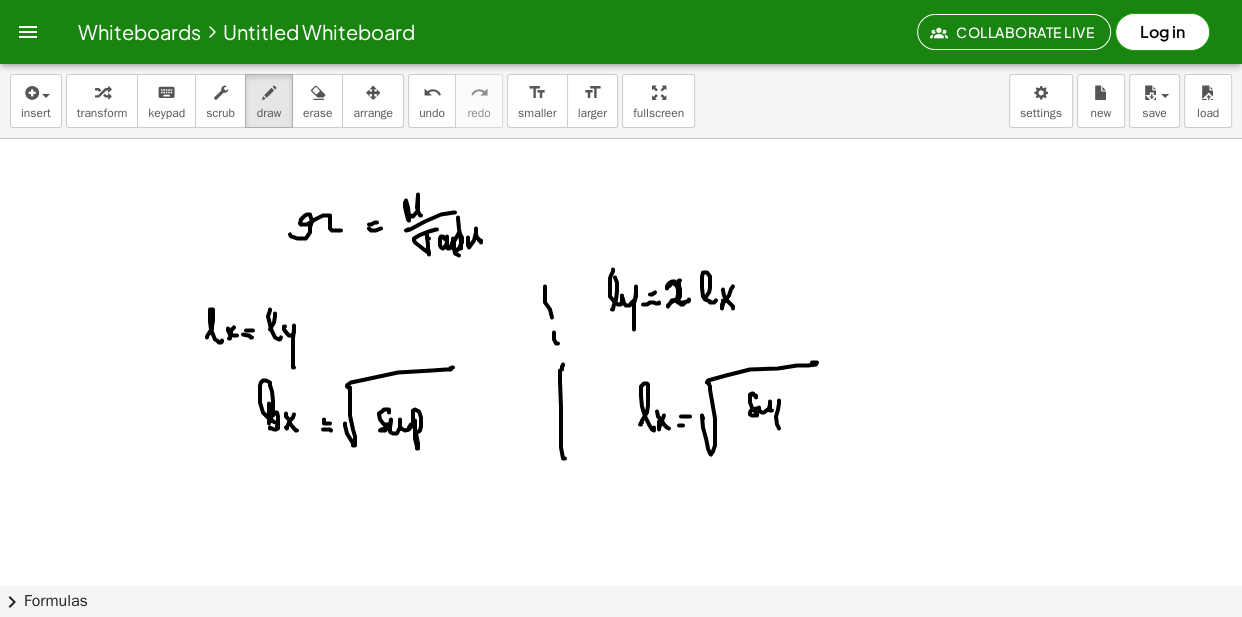 click at bounding box center (621, -3433) 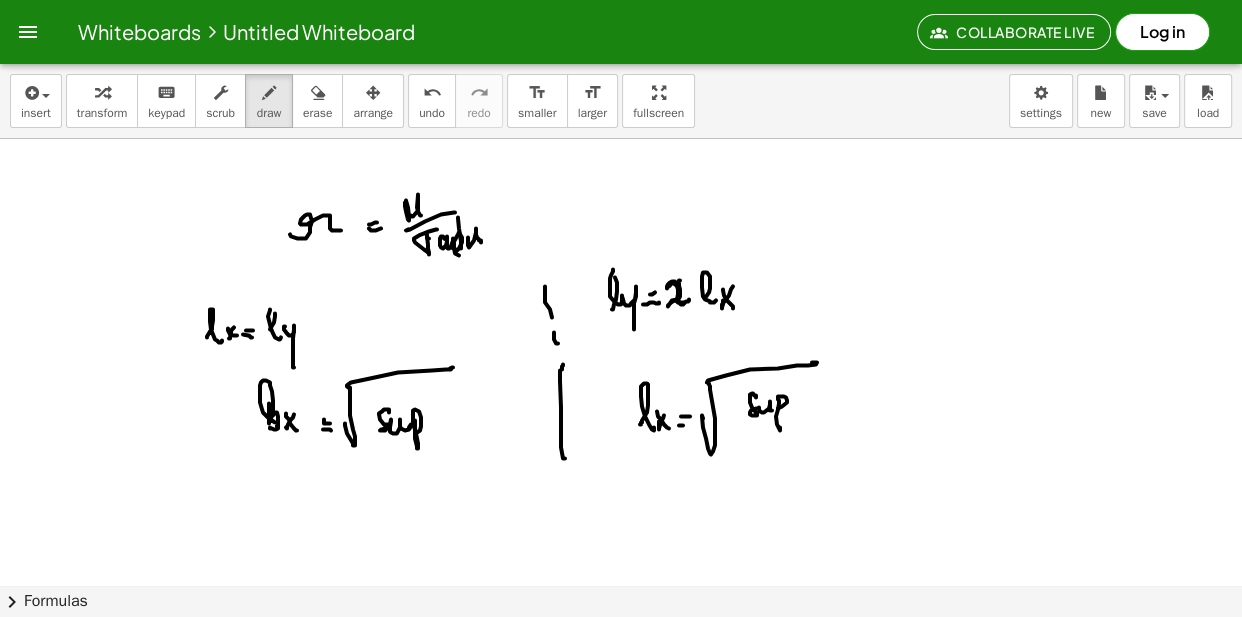 click at bounding box center (621, -3433) 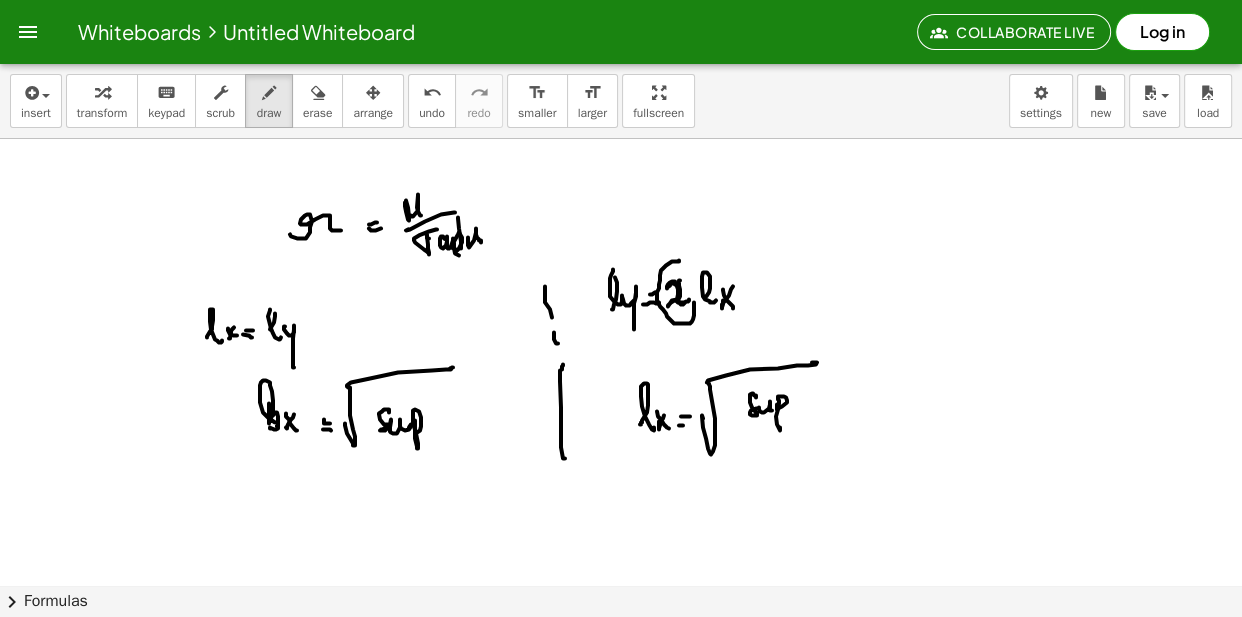 click at bounding box center [621, -3433] 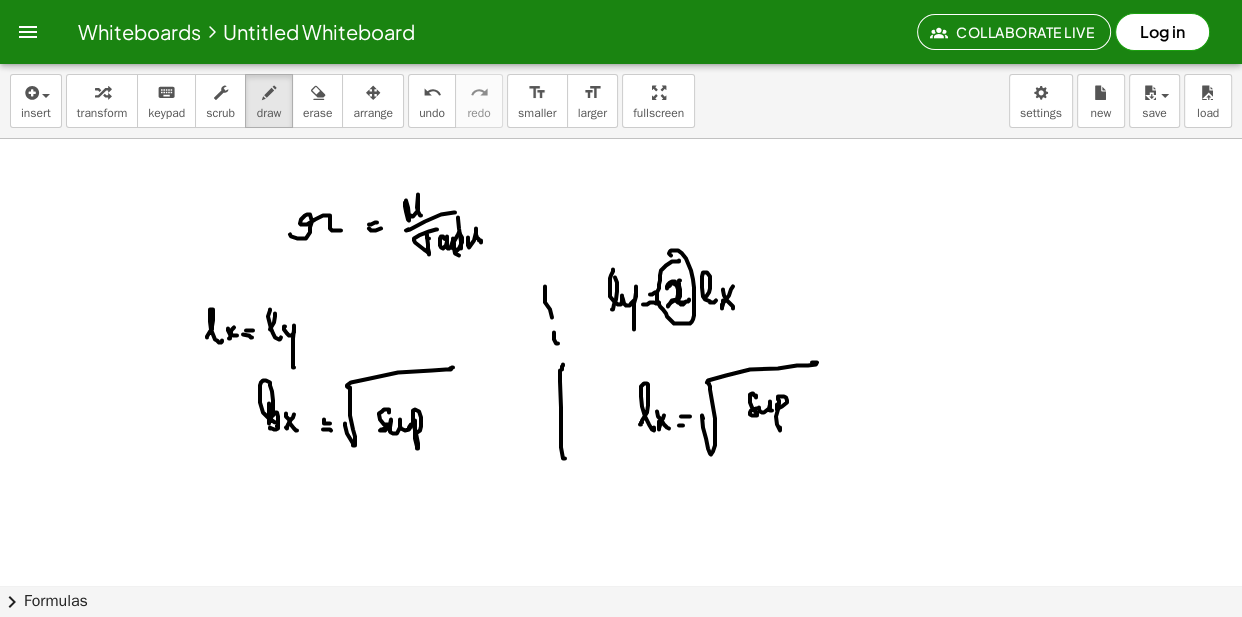 click at bounding box center (621, -3433) 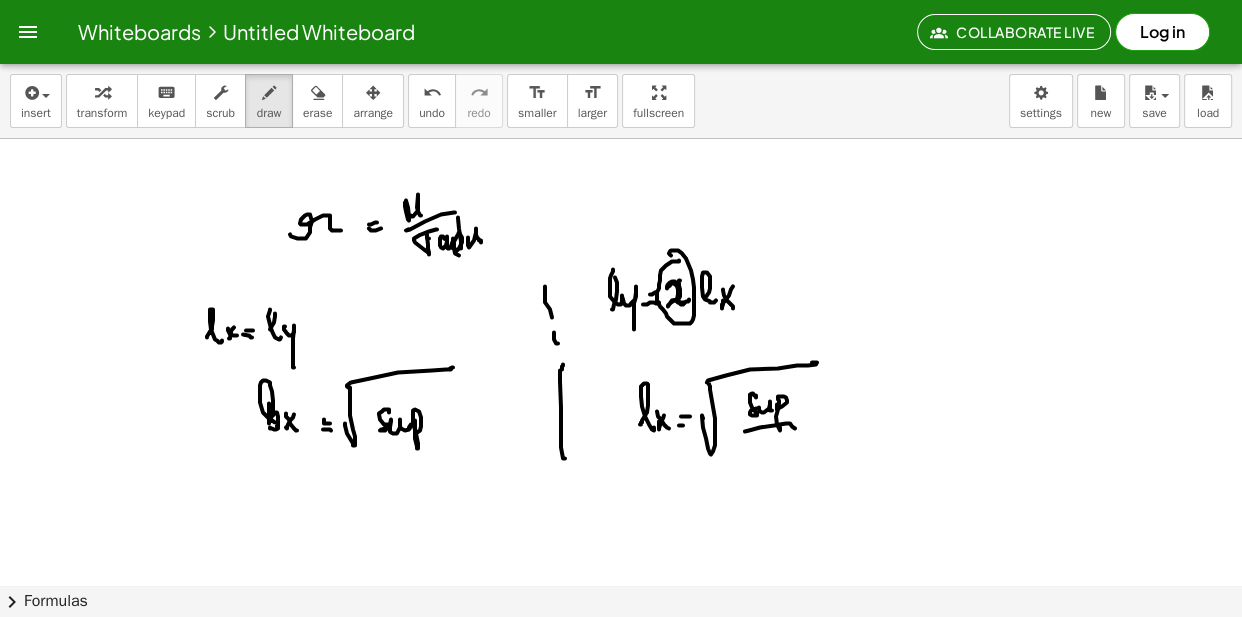 click at bounding box center [621, -3433] 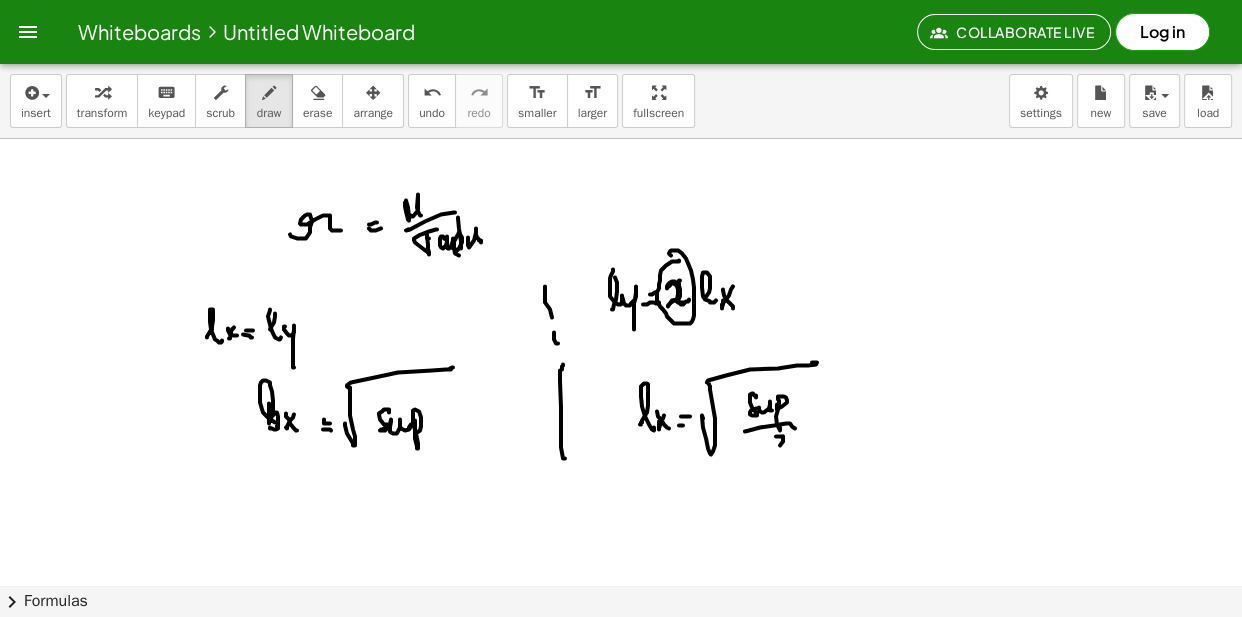 click at bounding box center (621, -3433) 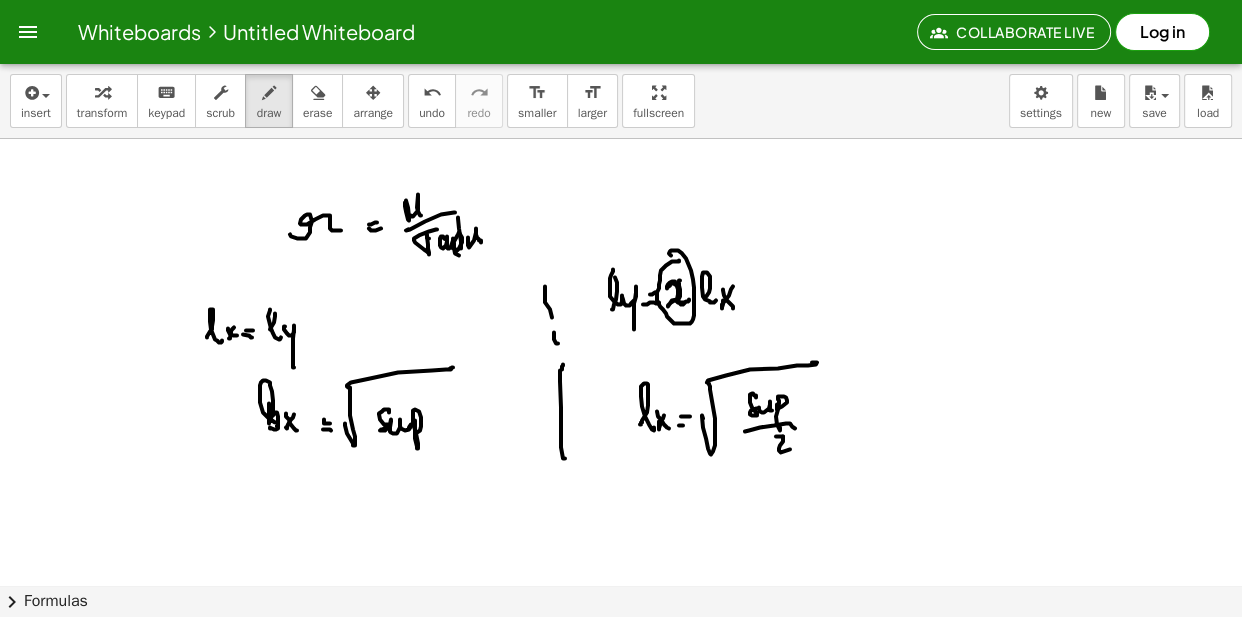 click at bounding box center [621, -3433] 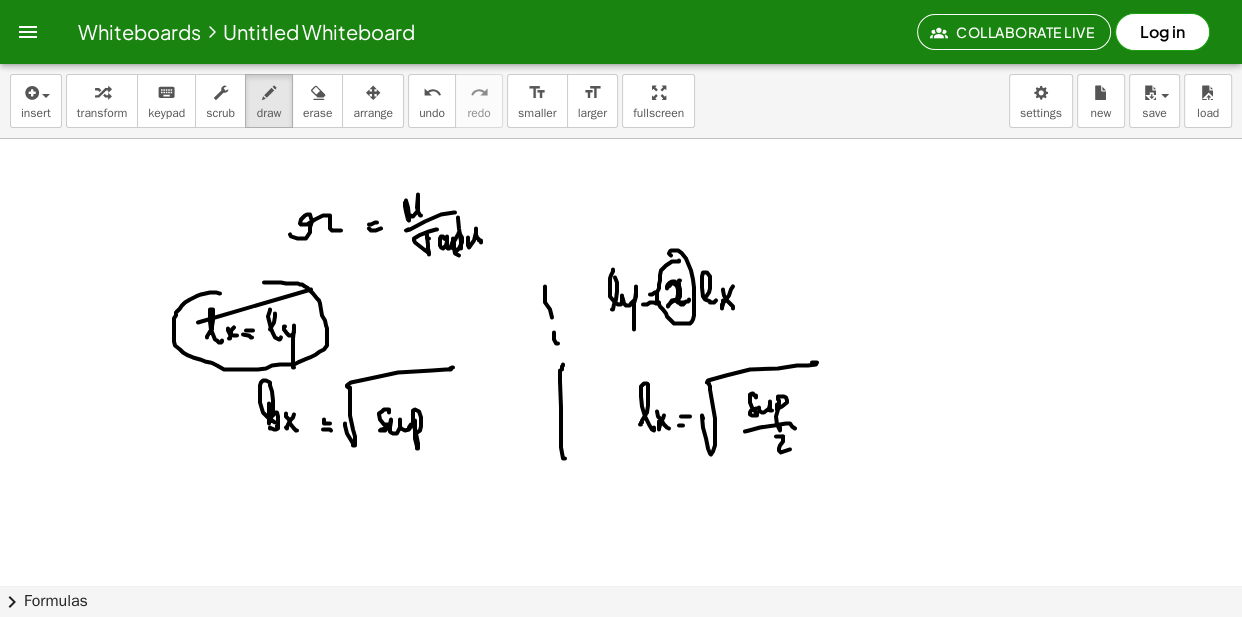 click at bounding box center [621, -3433] 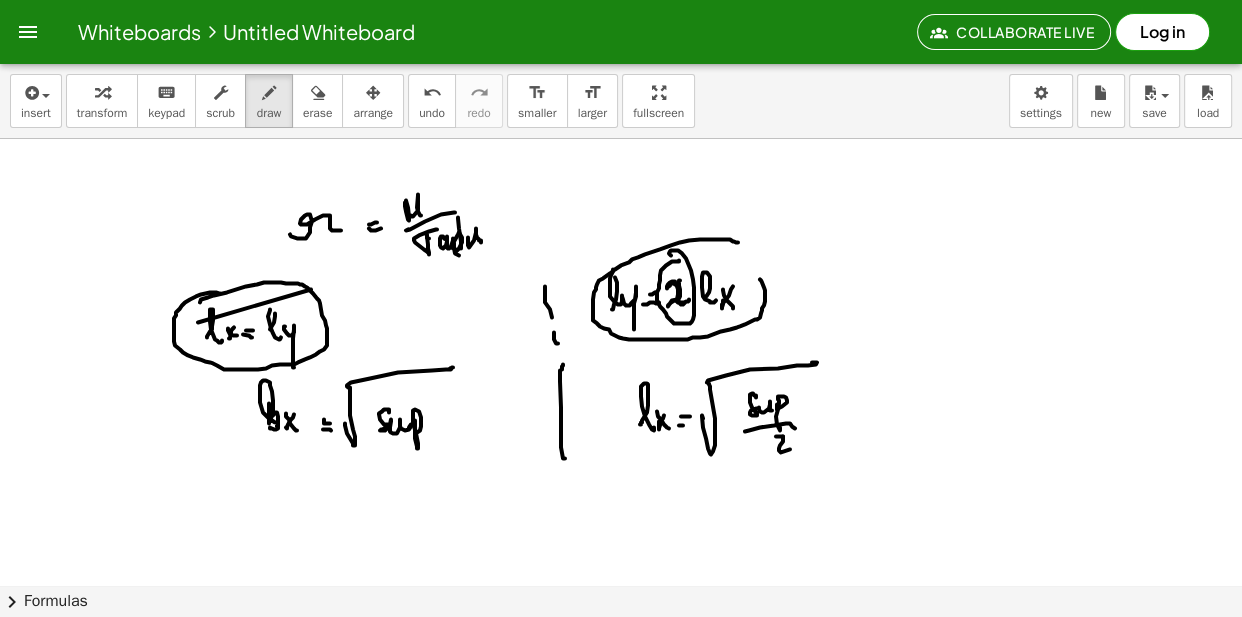 click at bounding box center (621, -3433) 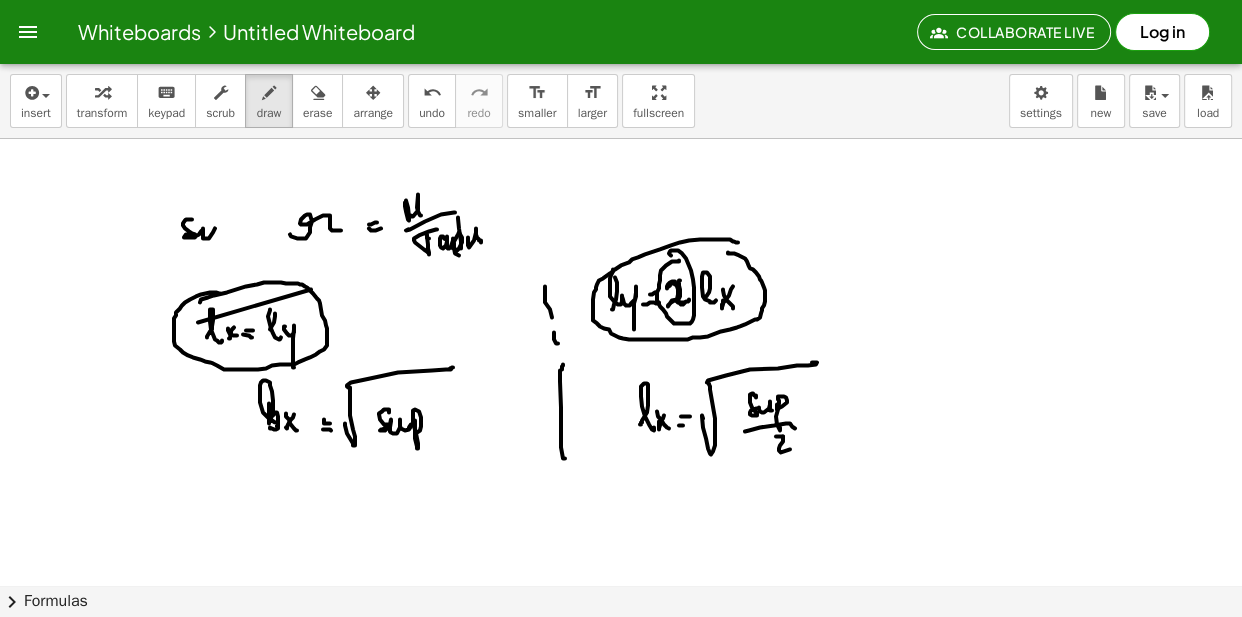 click at bounding box center (621, -3433) 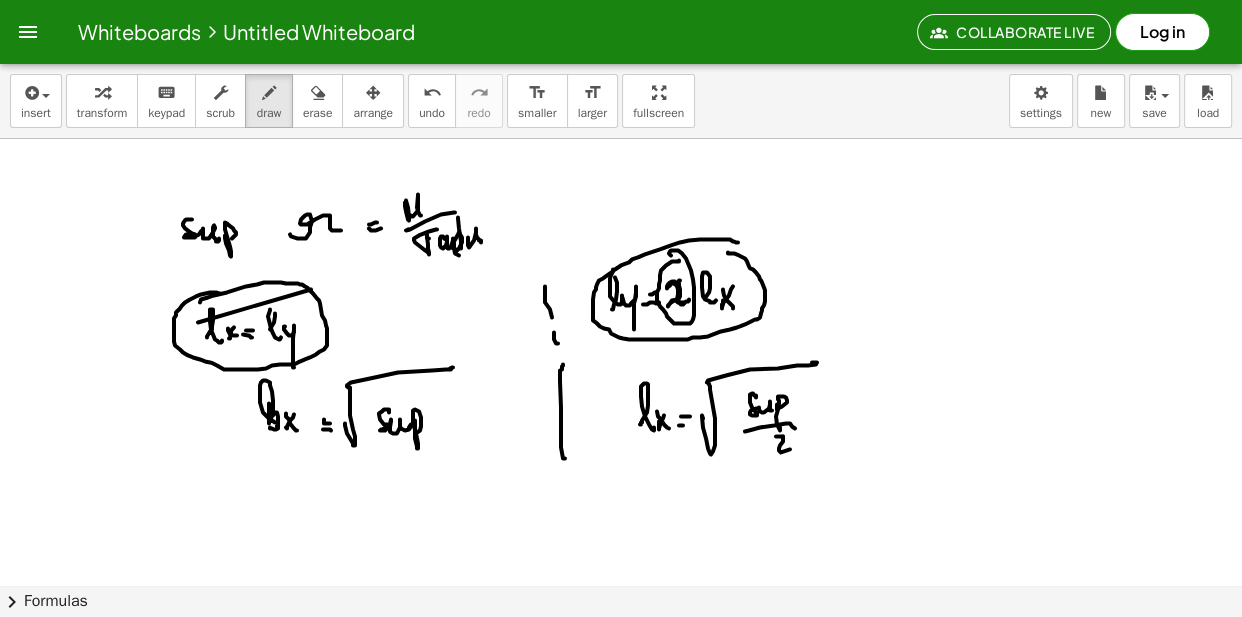 click at bounding box center [621, -3433] 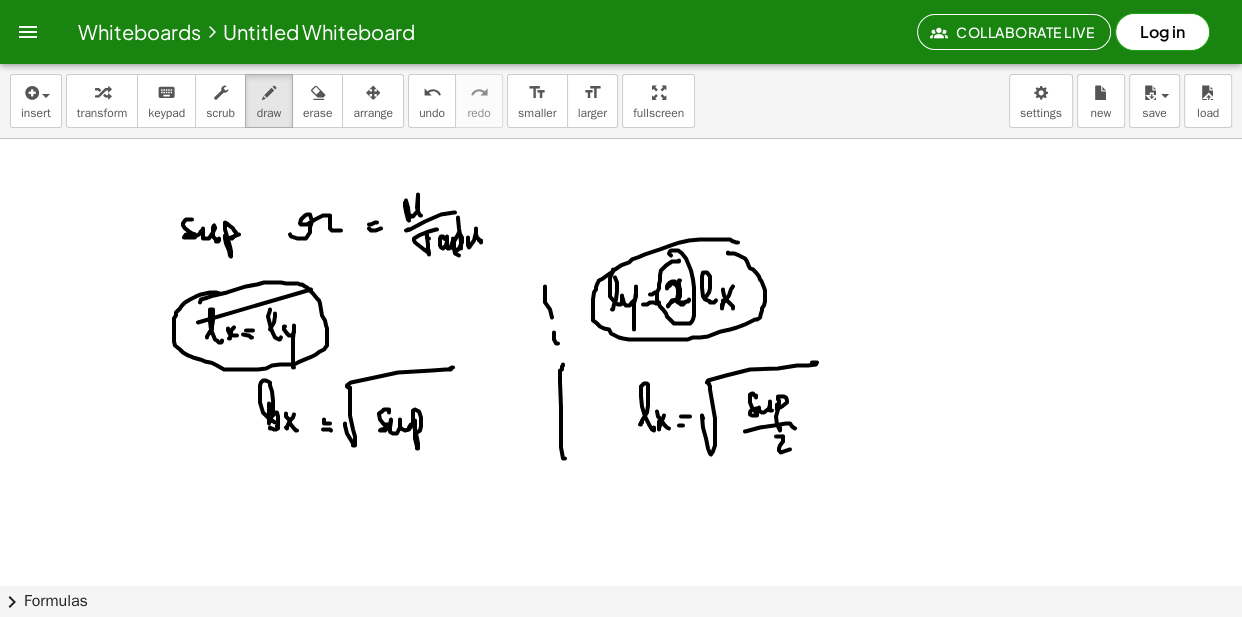 click at bounding box center (621, -3433) 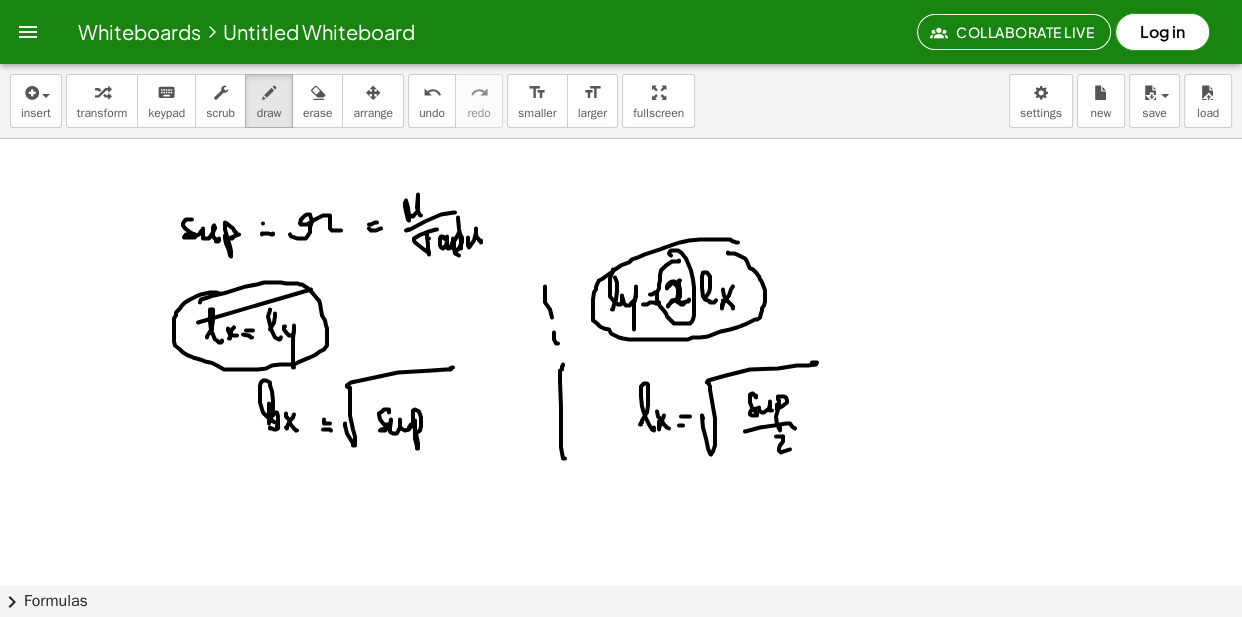 click at bounding box center (621, -3433) 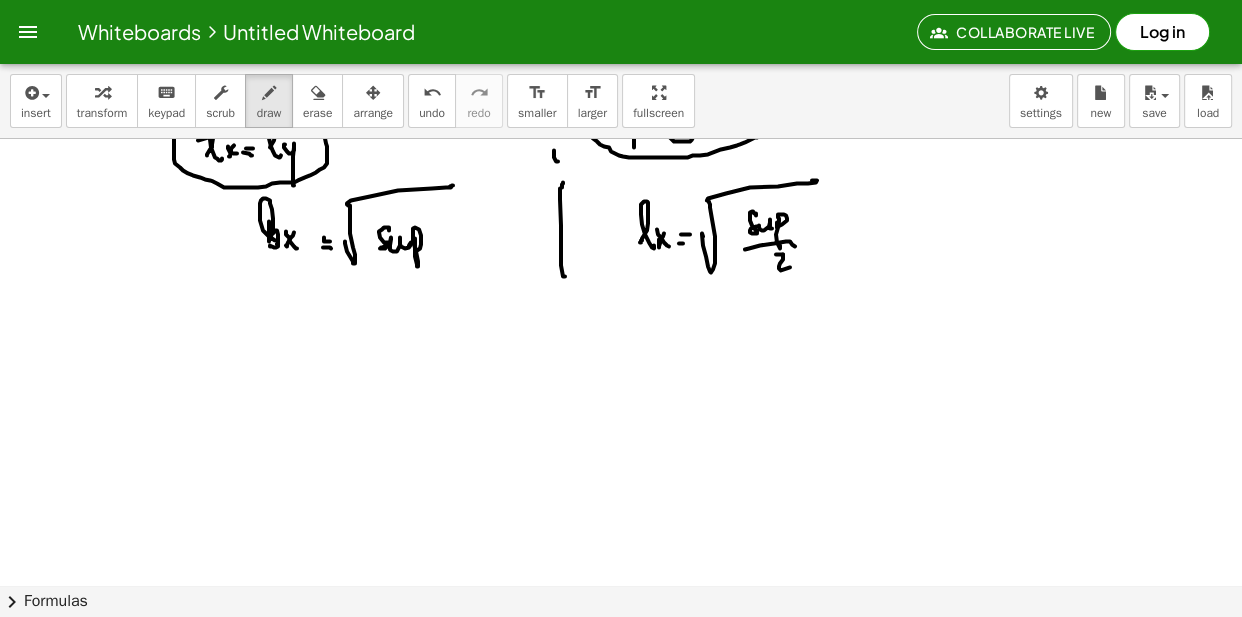 scroll, scrollTop: 8401, scrollLeft: 0, axis: vertical 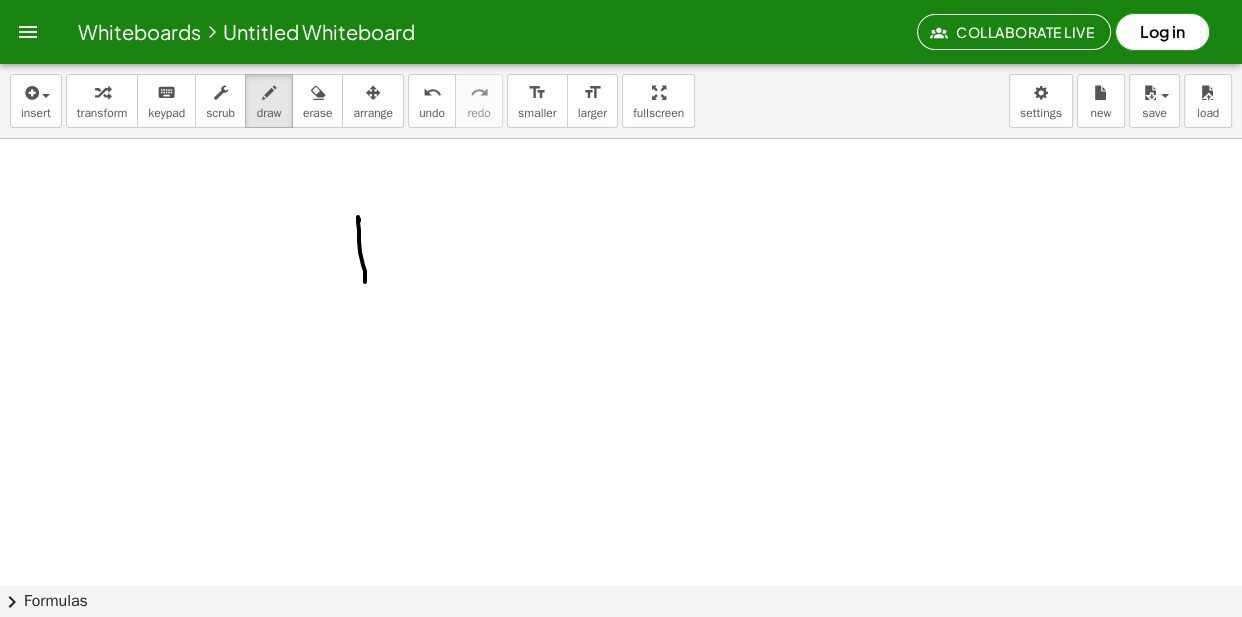 drag, startPoint x: 359, startPoint y: 219, endPoint x: 368, endPoint y: 274, distance: 55.7315 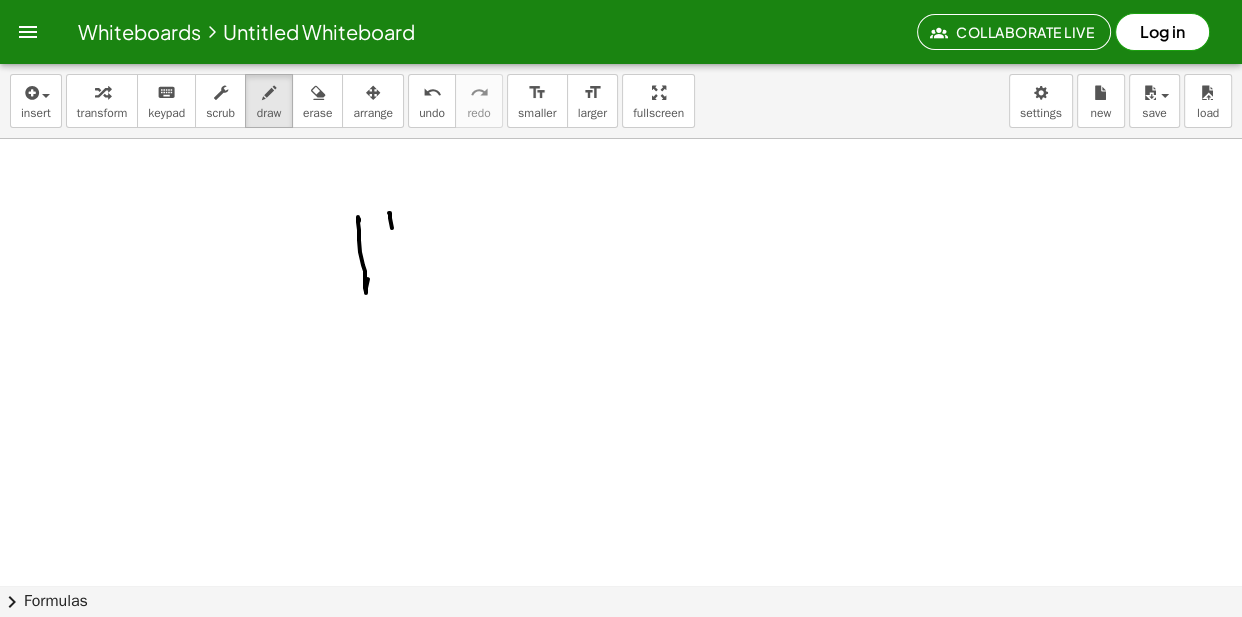 drag, startPoint x: 392, startPoint y: 228, endPoint x: 397, endPoint y: 294, distance: 66.189125 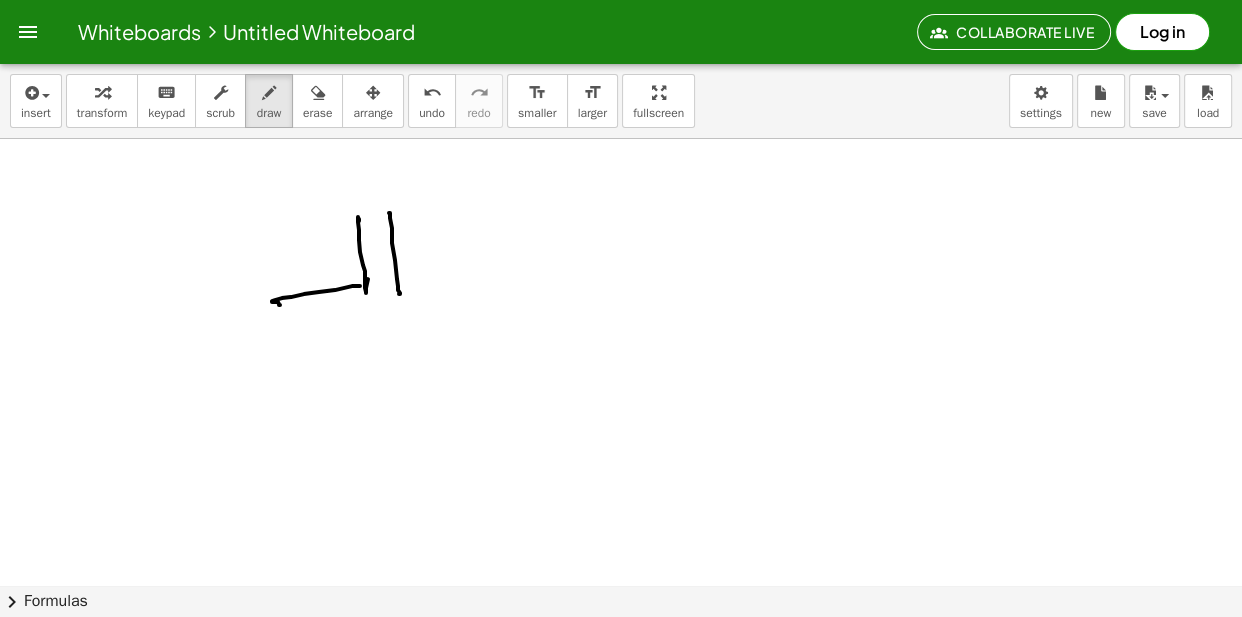 drag, startPoint x: 279, startPoint y: 305, endPoint x: 360, endPoint y: 291, distance: 82.20097 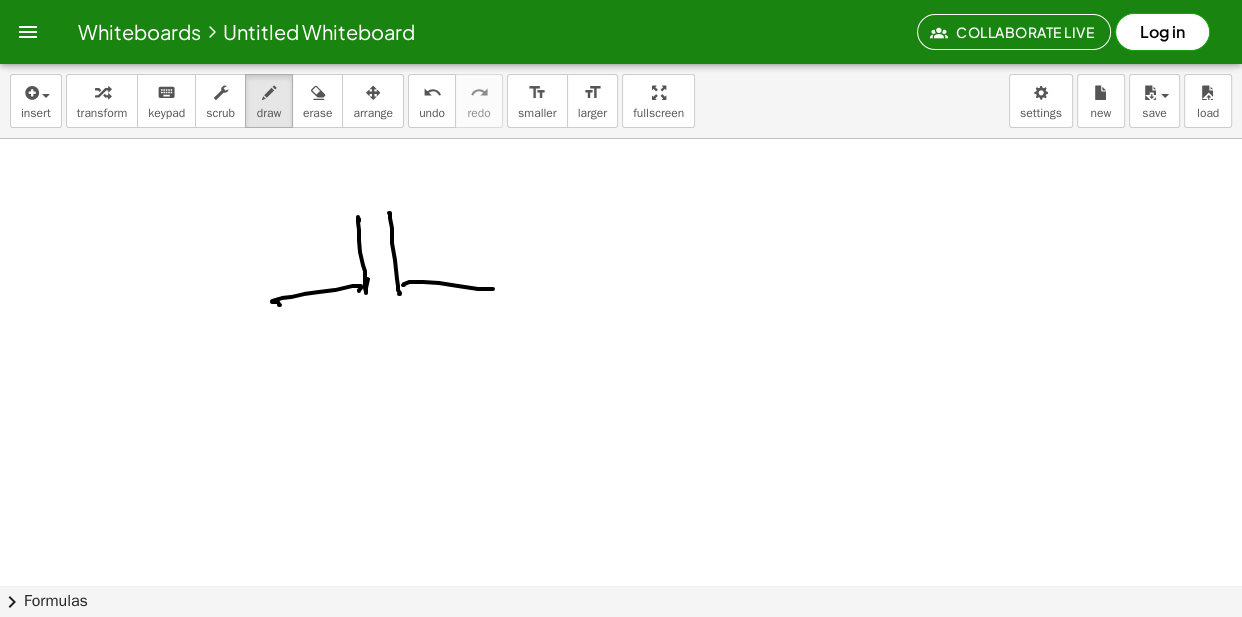 drag, startPoint x: 409, startPoint y: 282, endPoint x: 377, endPoint y: 321, distance: 50.447994 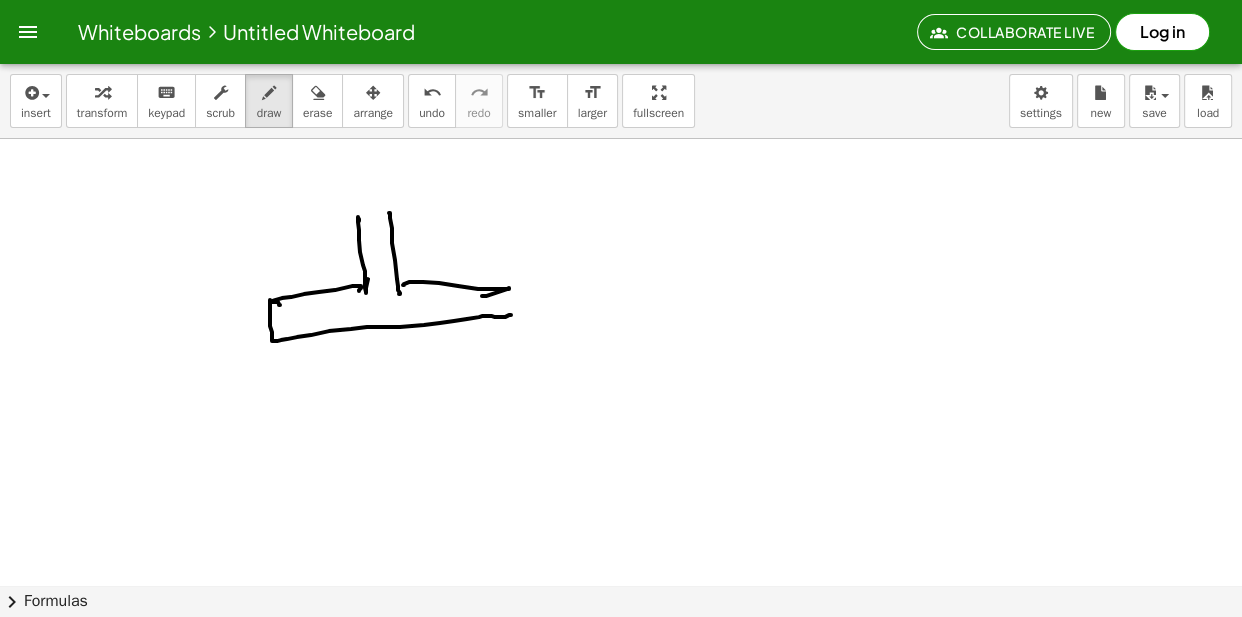 drag, startPoint x: 270, startPoint y: 300, endPoint x: 504, endPoint y: 303, distance: 234.01923 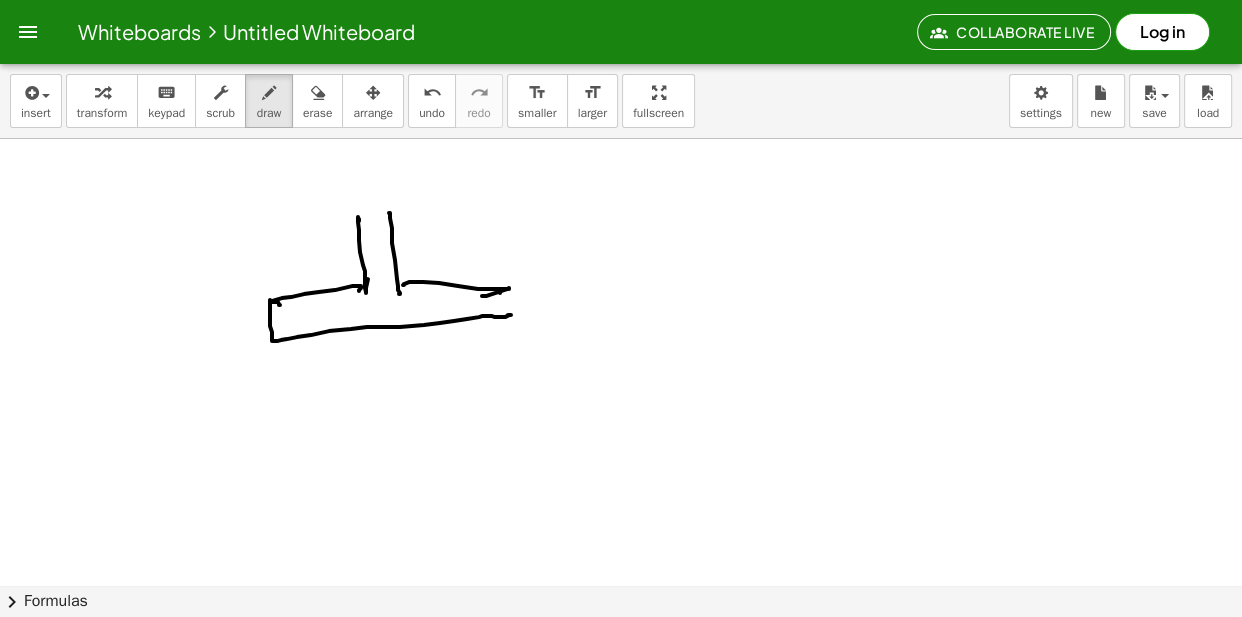 drag, startPoint x: 499, startPoint y: 289, endPoint x: 494, endPoint y: 318, distance: 29.427877 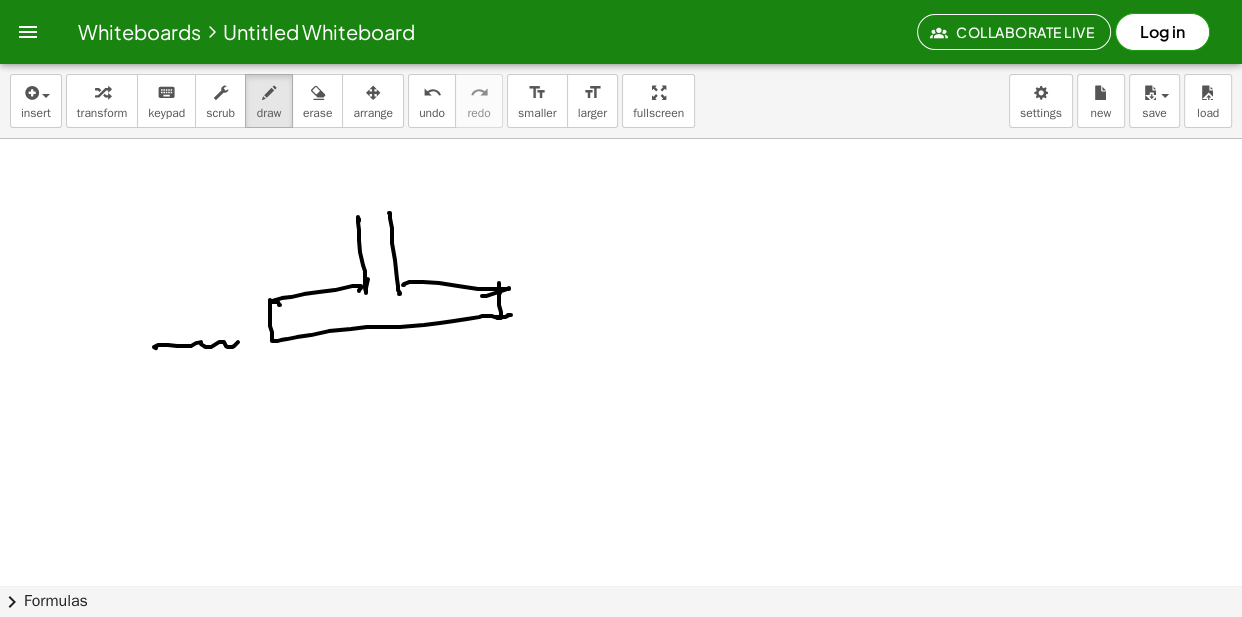 drag, startPoint x: 154, startPoint y: 347, endPoint x: 285, endPoint y: 360, distance: 131.64346 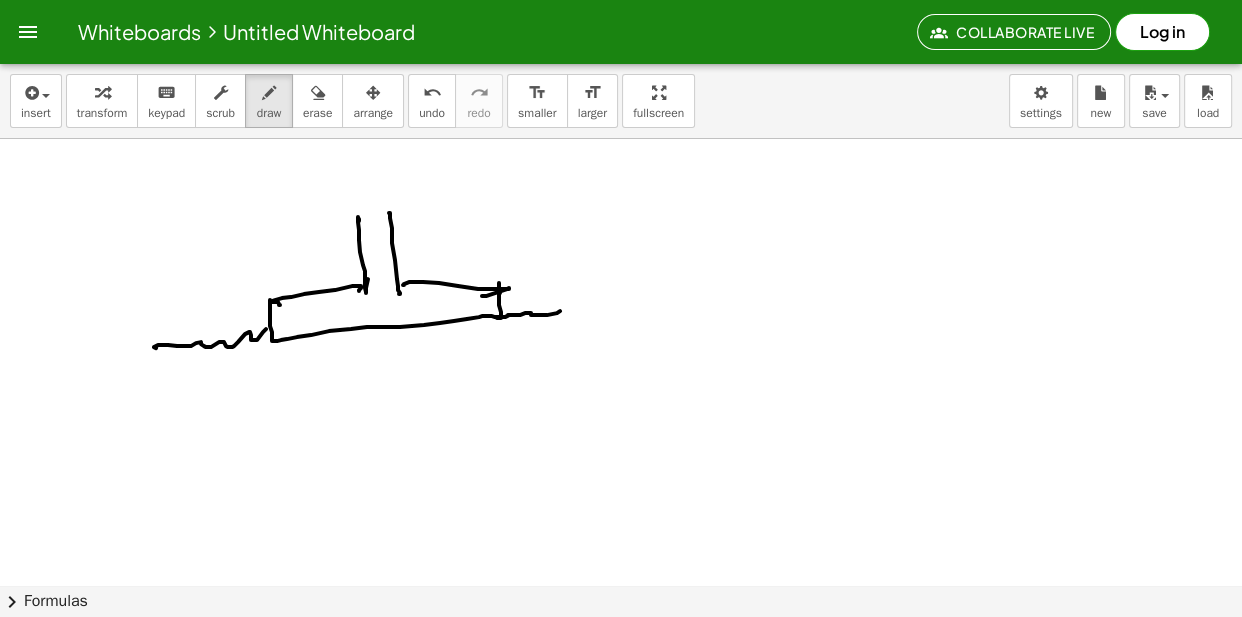 drag, startPoint x: 509, startPoint y: 315, endPoint x: 597, endPoint y: 318, distance: 88.051125 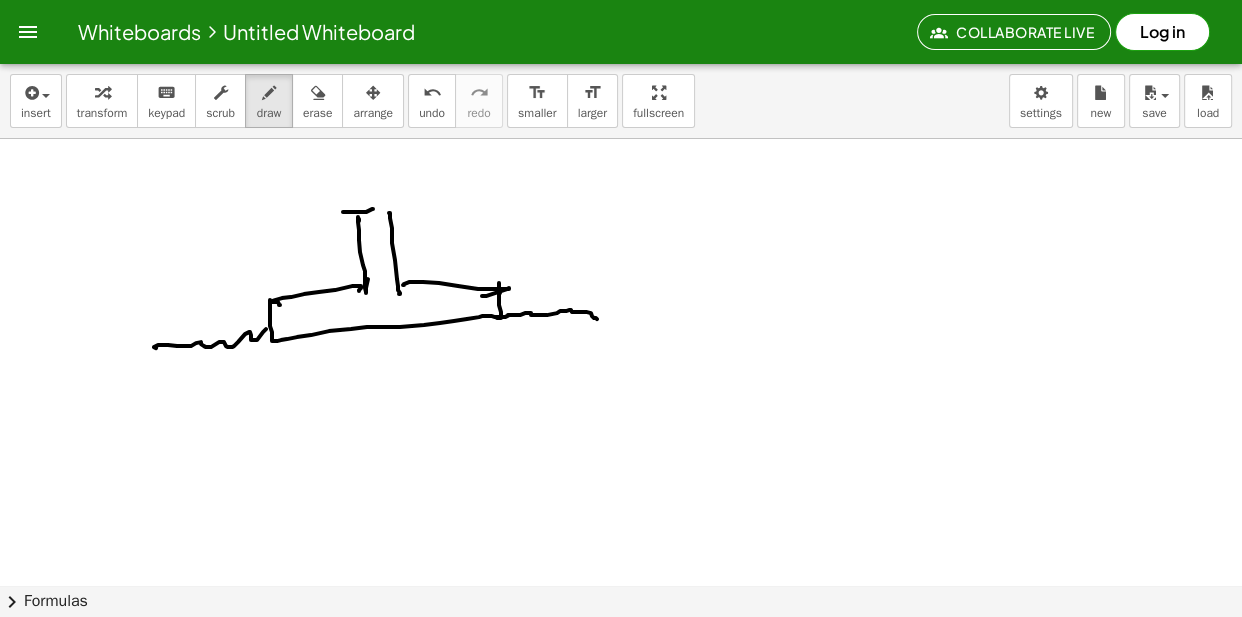 drag, startPoint x: 345, startPoint y: 212, endPoint x: 415, endPoint y: 212, distance: 70 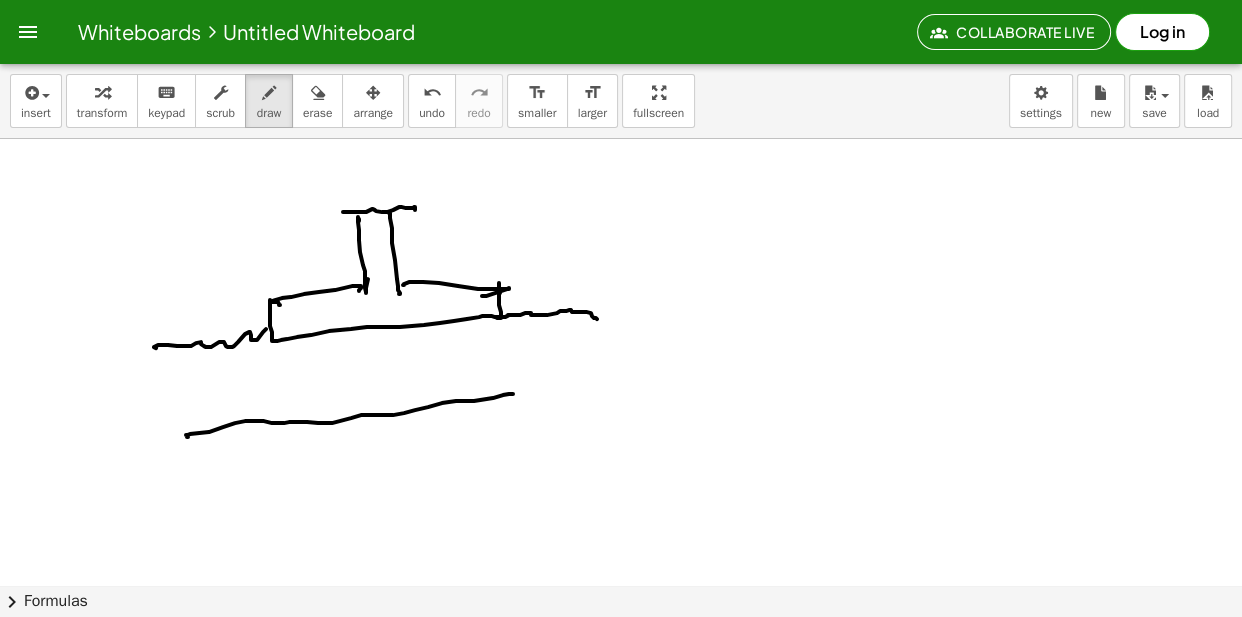 drag, startPoint x: 186, startPoint y: 435, endPoint x: 509, endPoint y: 394, distance: 325.59177 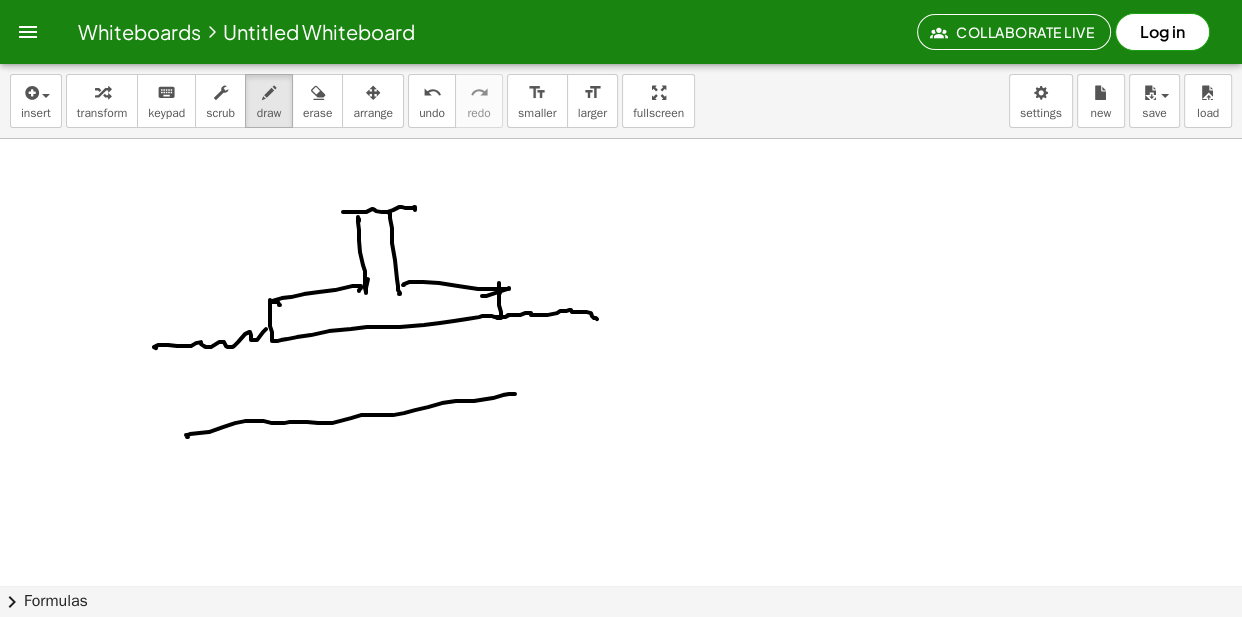 click at bounding box center [621, -3796] 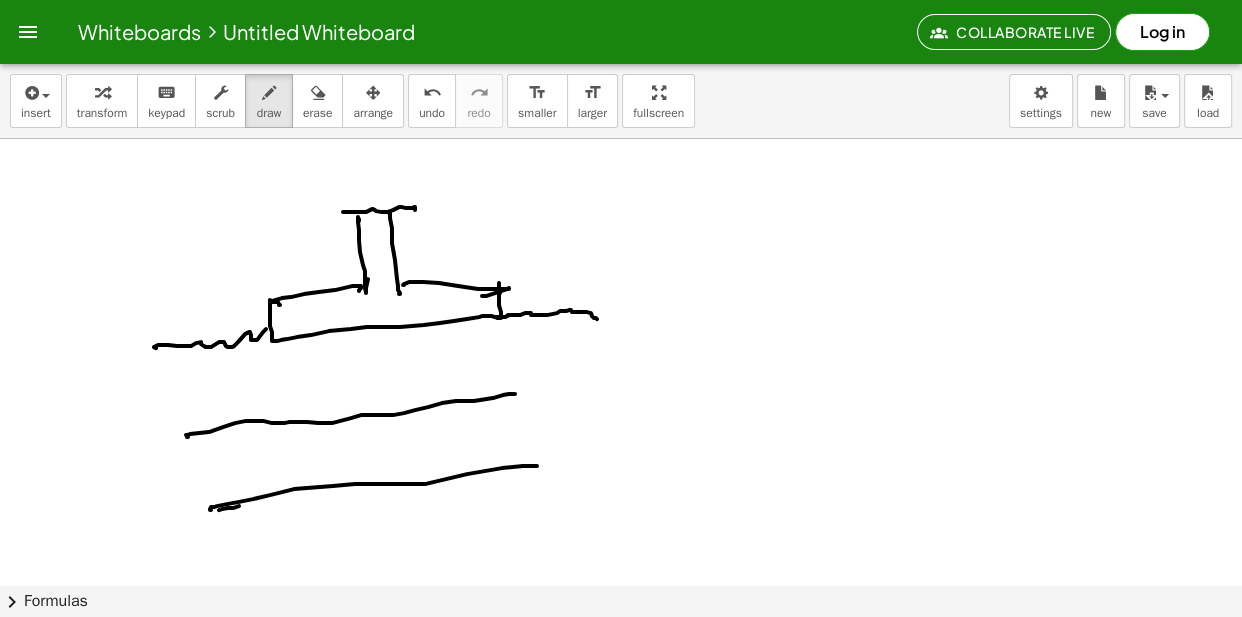 drag, startPoint x: 210, startPoint y: 509, endPoint x: 500, endPoint y: 483, distance: 291.16318 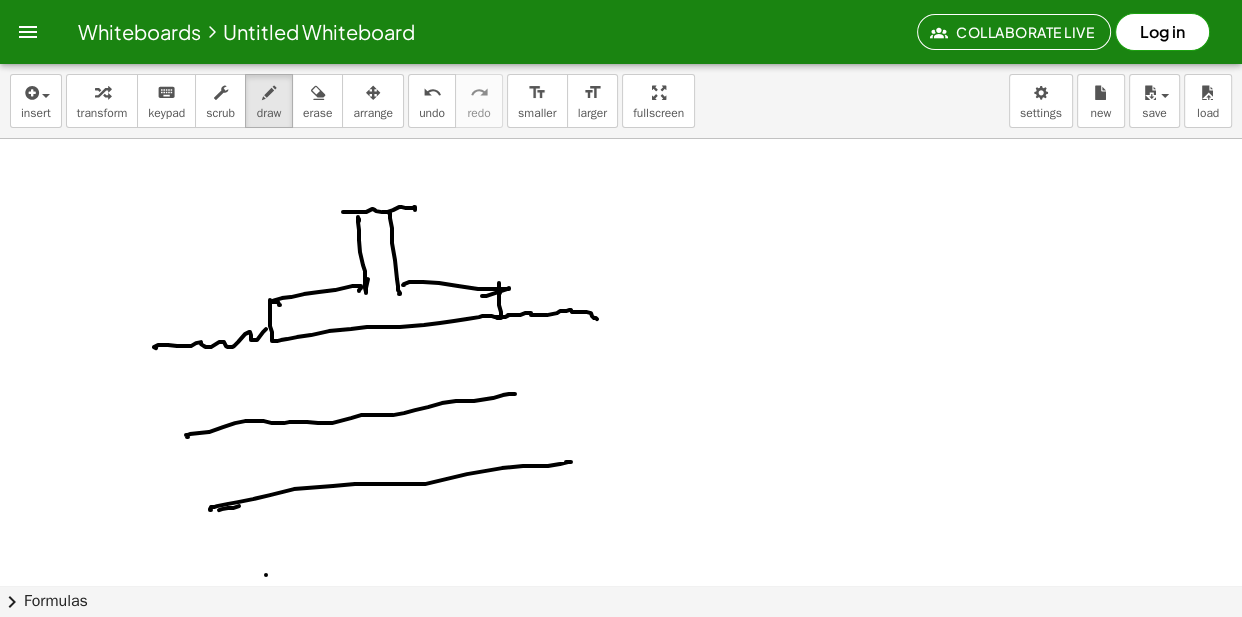 drag, startPoint x: 266, startPoint y: 575, endPoint x: 429, endPoint y: 562, distance: 163.51758 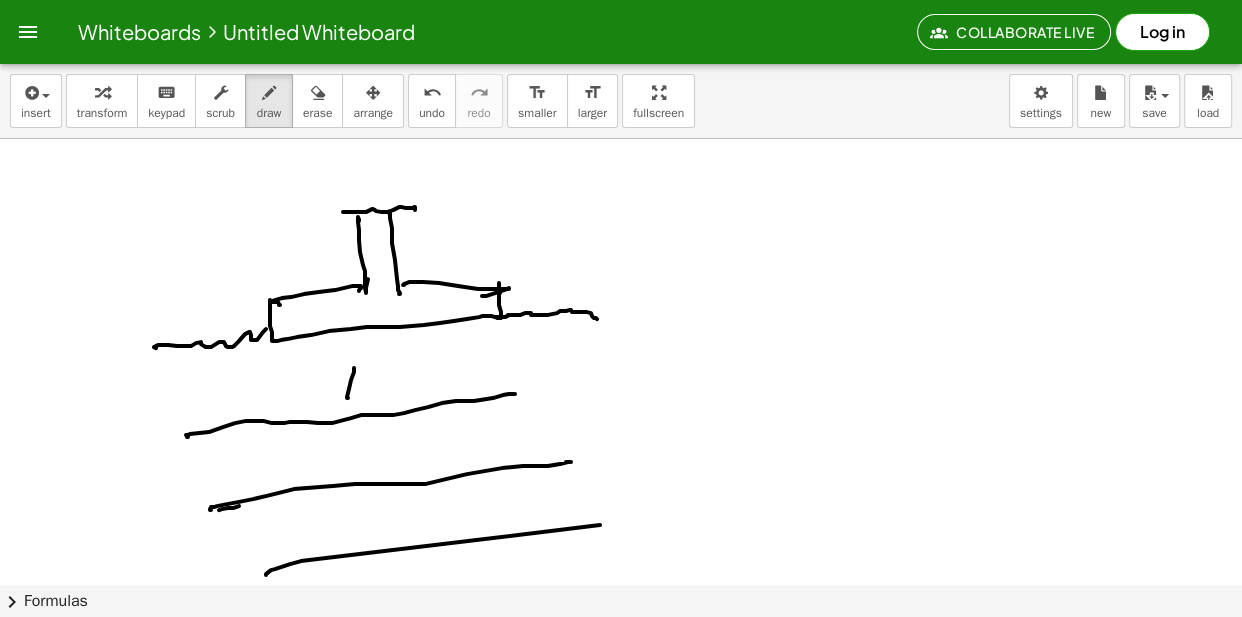 click at bounding box center [621, -3796] 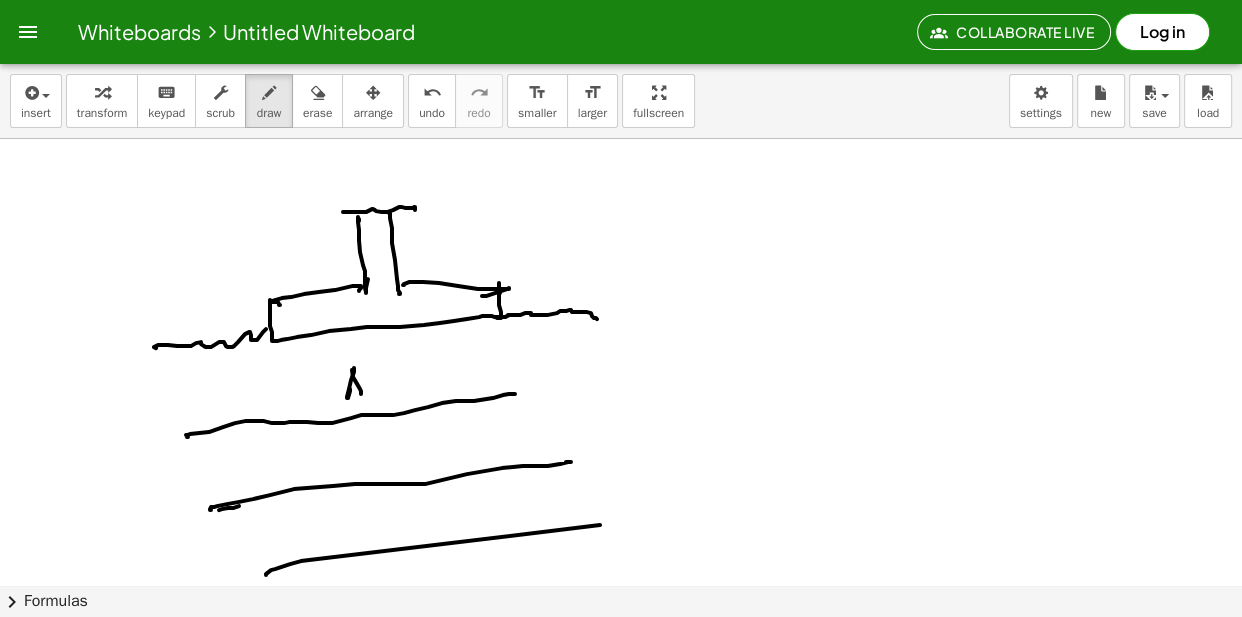 click at bounding box center (621, -3796) 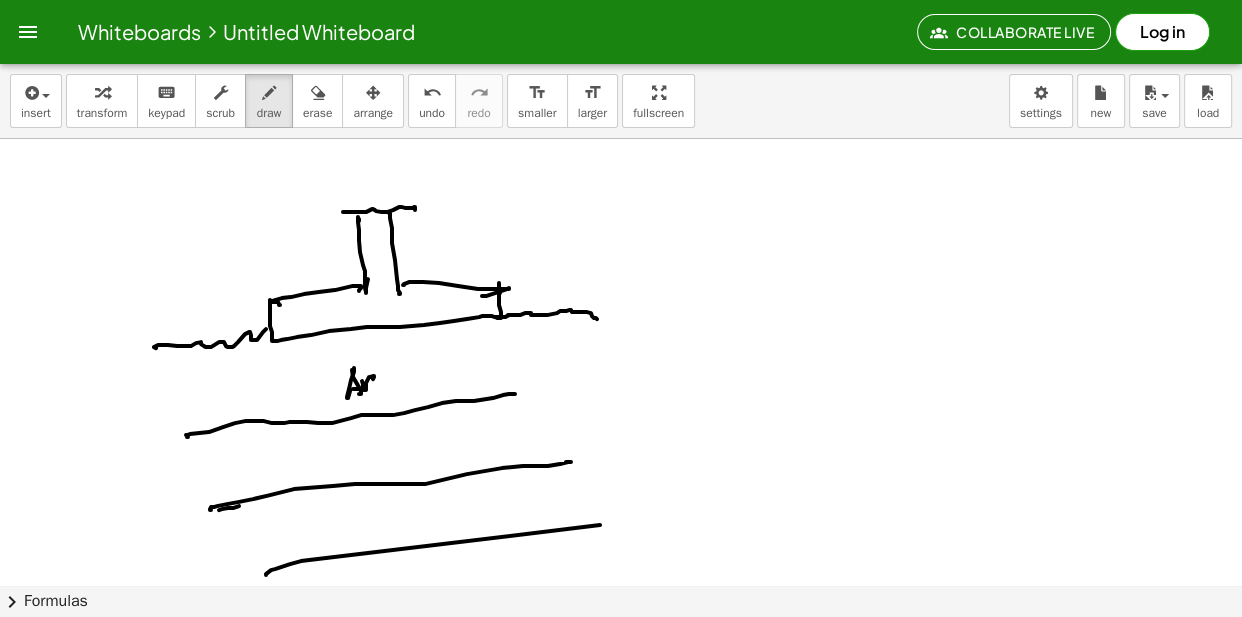 drag, startPoint x: 362, startPoint y: 381, endPoint x: 387, endPoint y: 374, distance: 25.96151 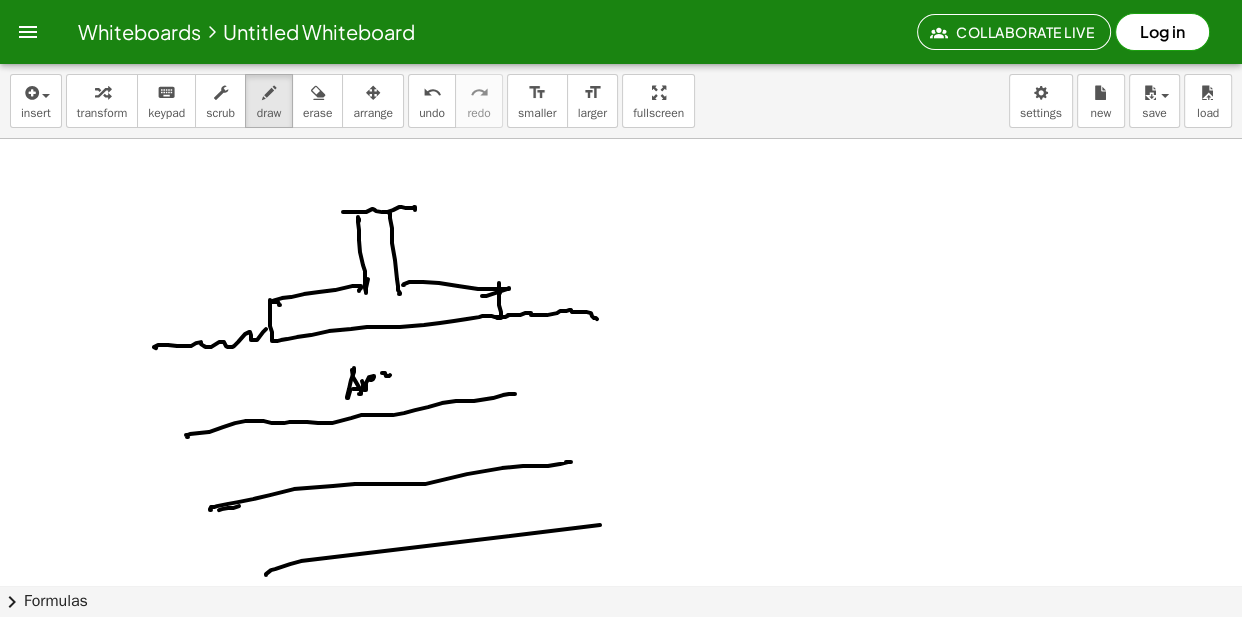 drag, startPoint x: 382, startPoint y: 373, endPoint x: 395, endPoint y: 396, distance: 26.41969 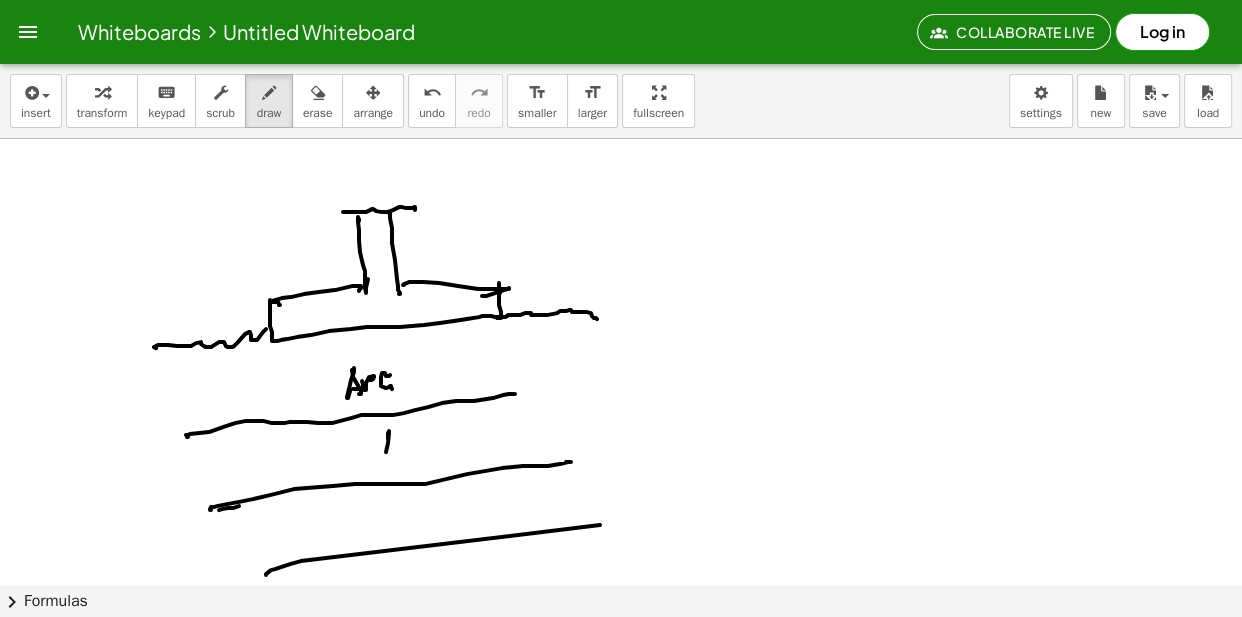 drag, startPoint x: 388, startPoint y: 443, endPoint x: 387, endPoint y: 424, distance: 19.026299 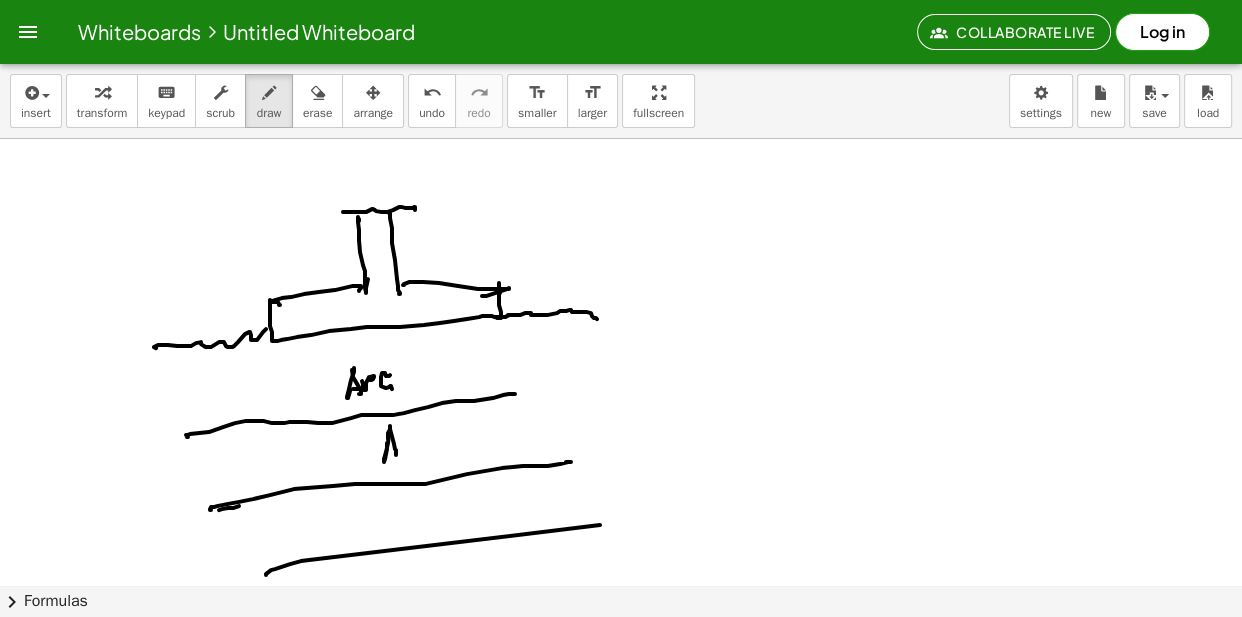 click at bounding box center [621, -3796] 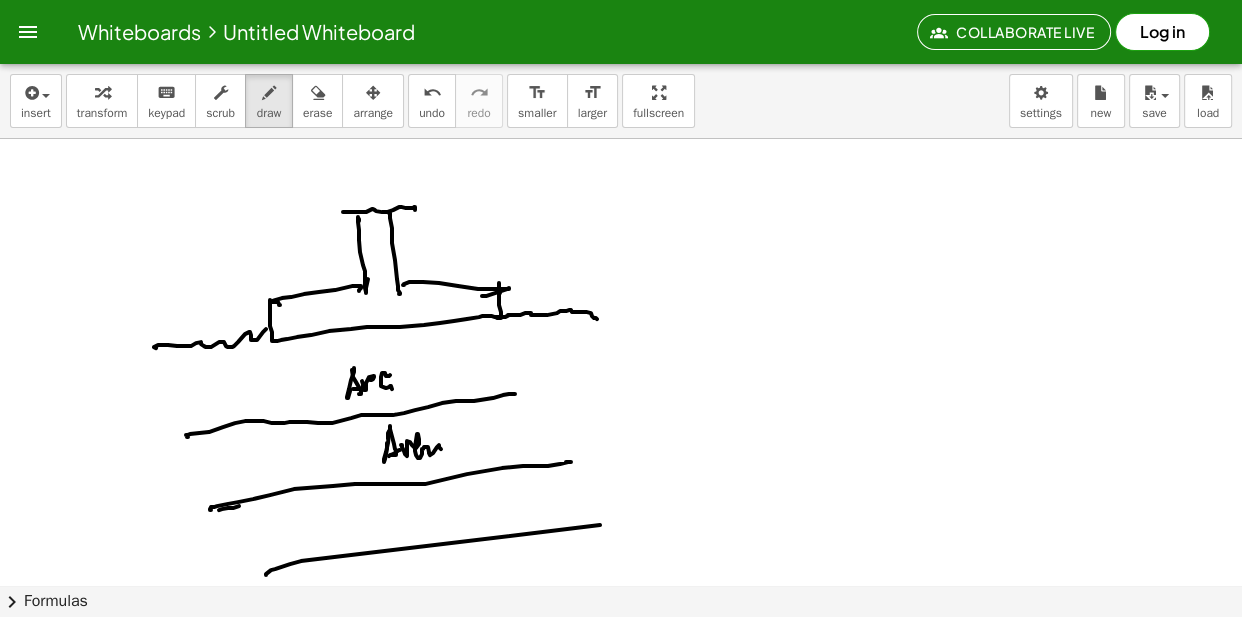 drag, startPoint x: 402, startPoint y: 445, endPoint x: 459, endPoint y: 442, distance: 57.07889 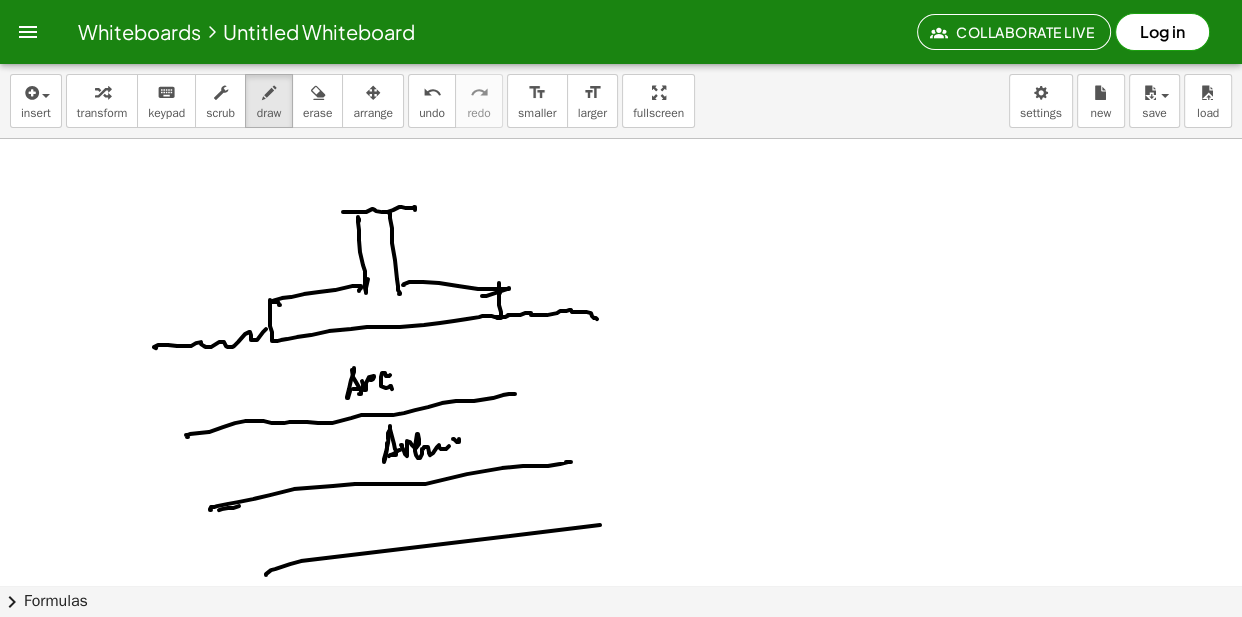 drag, startPoint x: 459, startPoint y: 442, endPoint x: 465, endPoint y: 466, distance: 24.738634 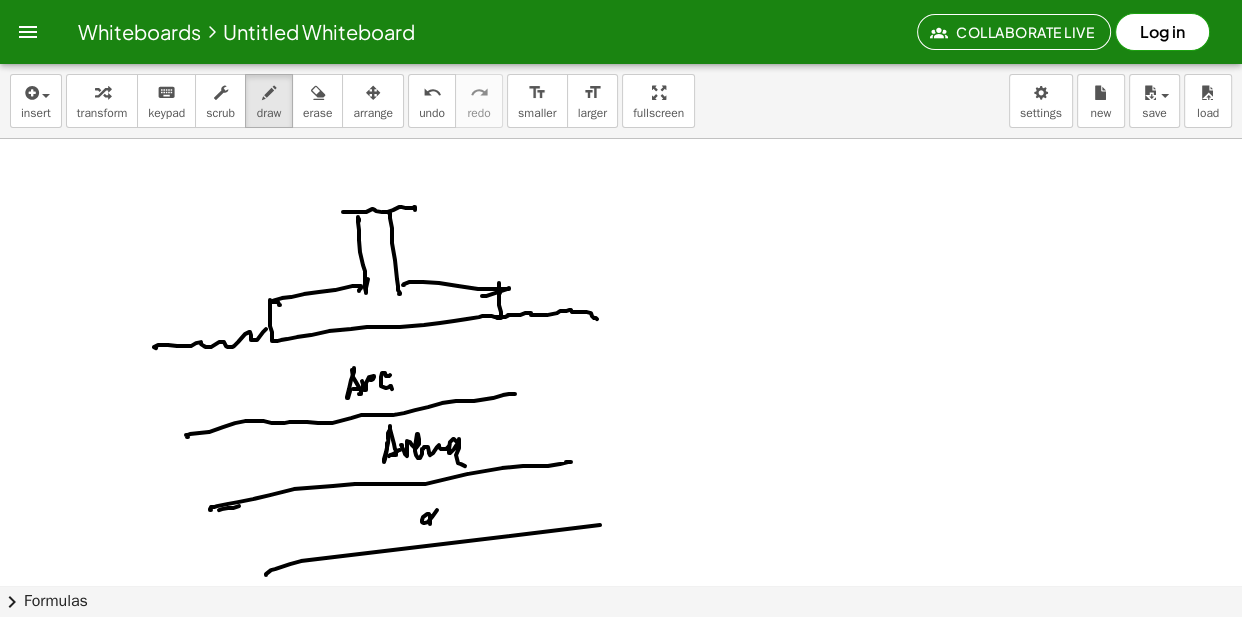 click at bounding box center (621, -3796) 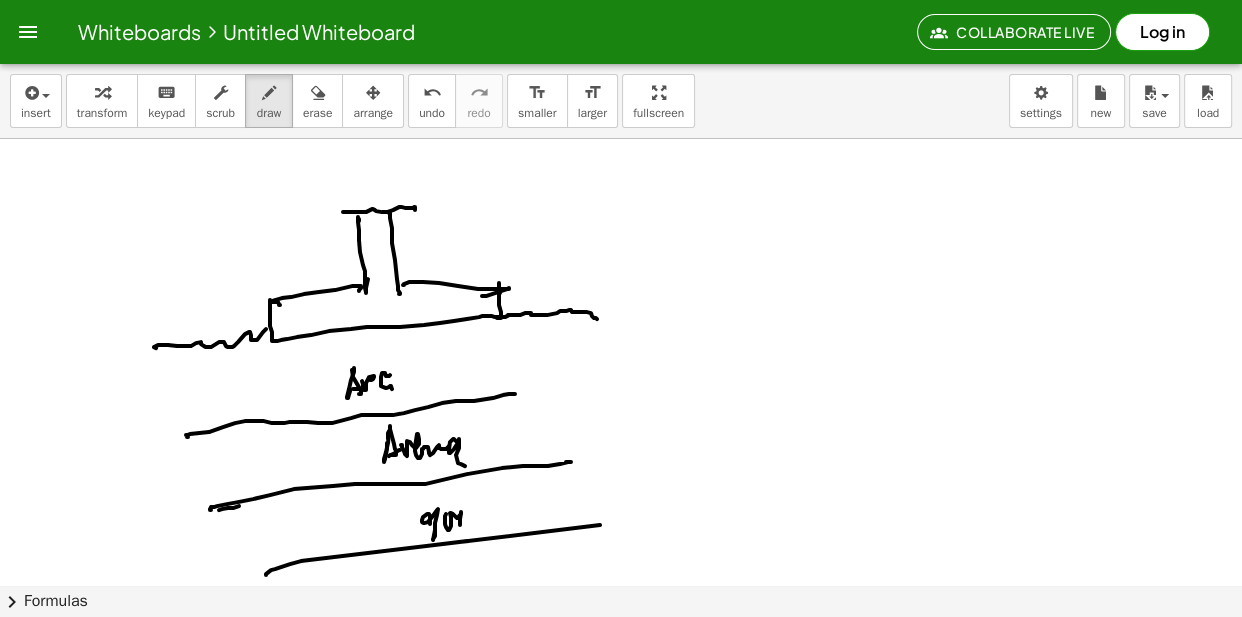 drag, startPoint x: 446, startPoint y: 514, endPoint x: 468, endPoint y: 516, distance: 22.090721 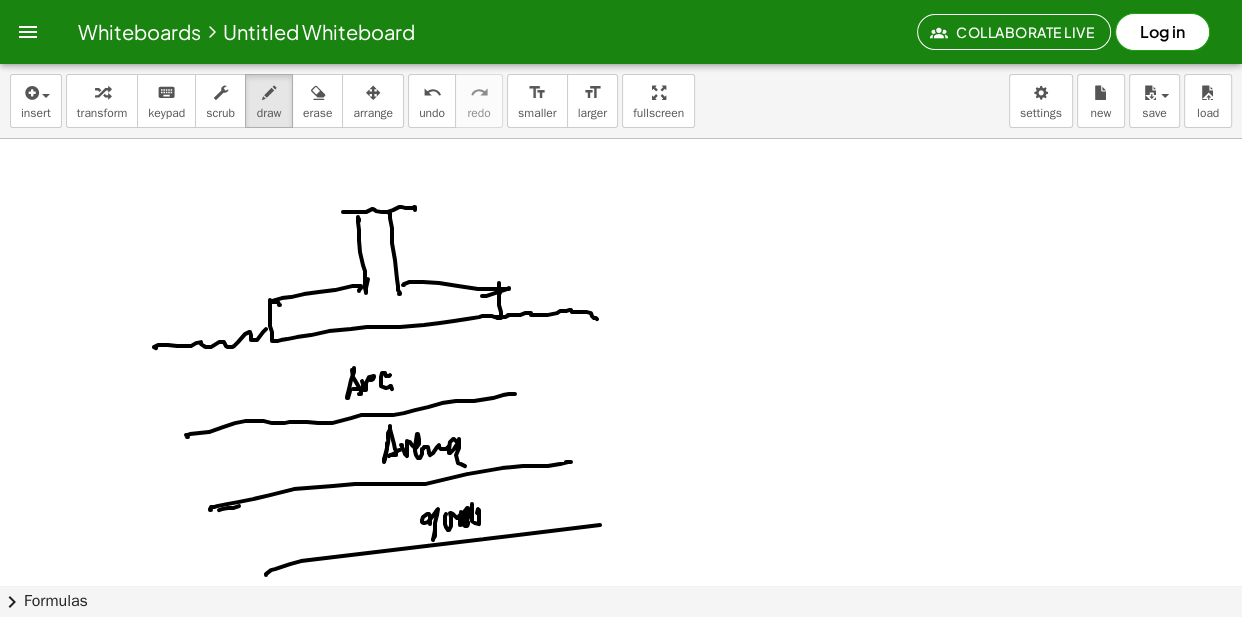 drag, startPoint x: 479, startPoint y: 524, endPoint x: 477, endPoint y: 513, distance: 11.18034 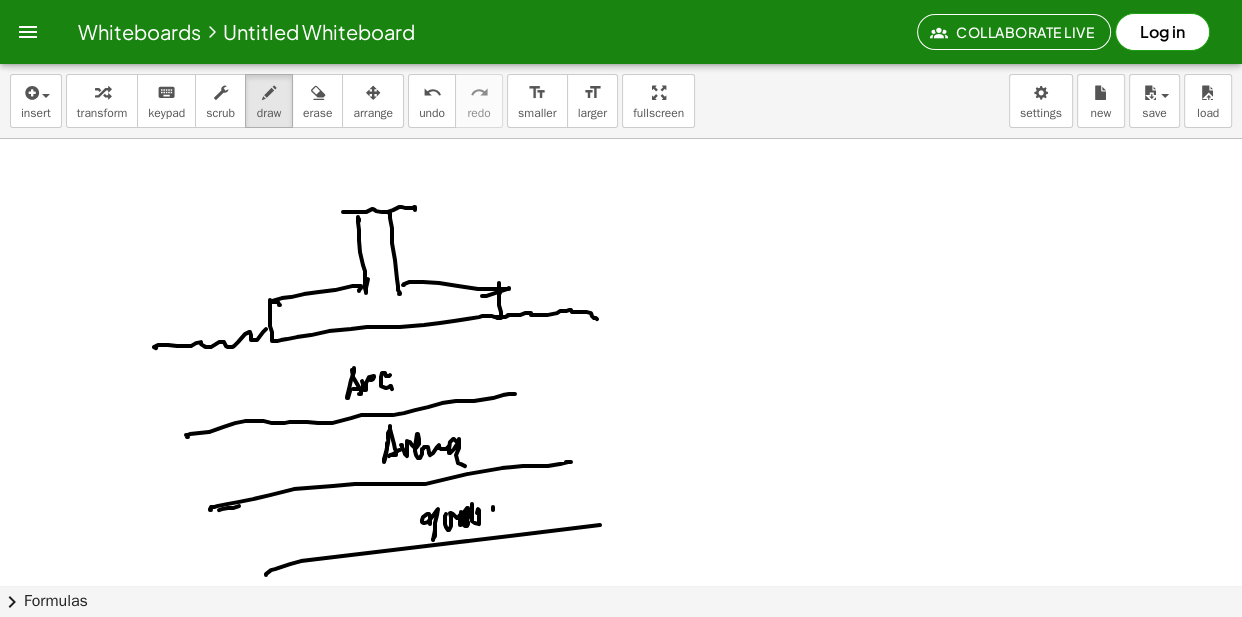 drag, startPoint x: 493, startPoint y: 507, endPoint x: 507, endPoint y: 503, distance: 14.56022 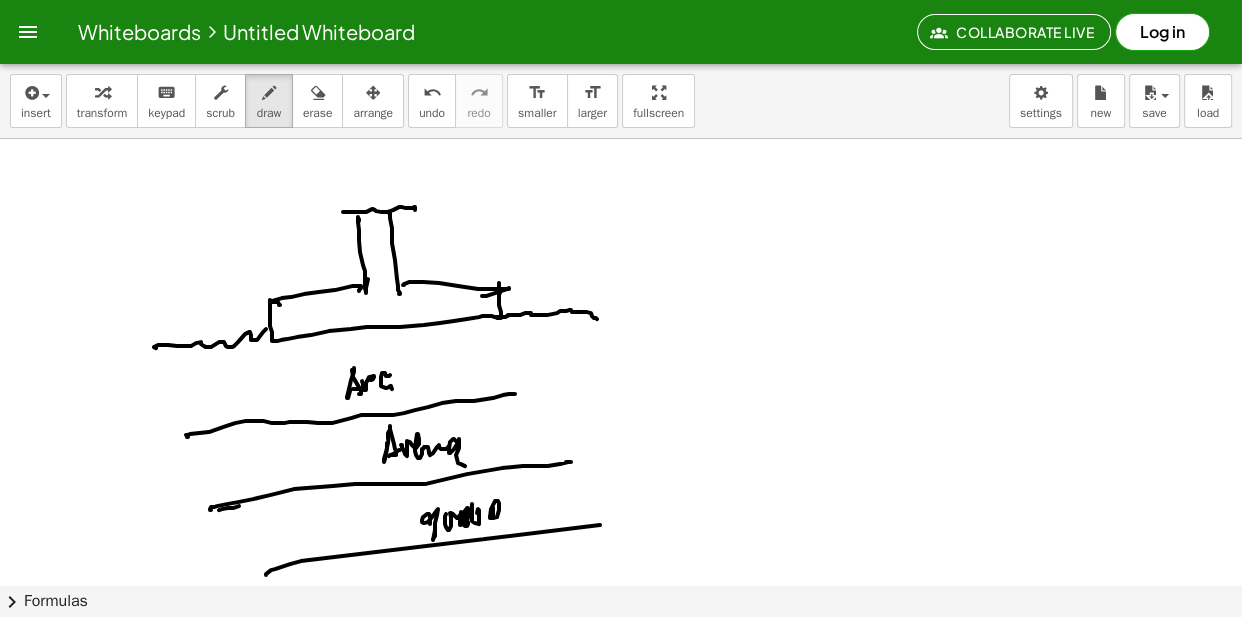 click at bounding box center (621, -3796) 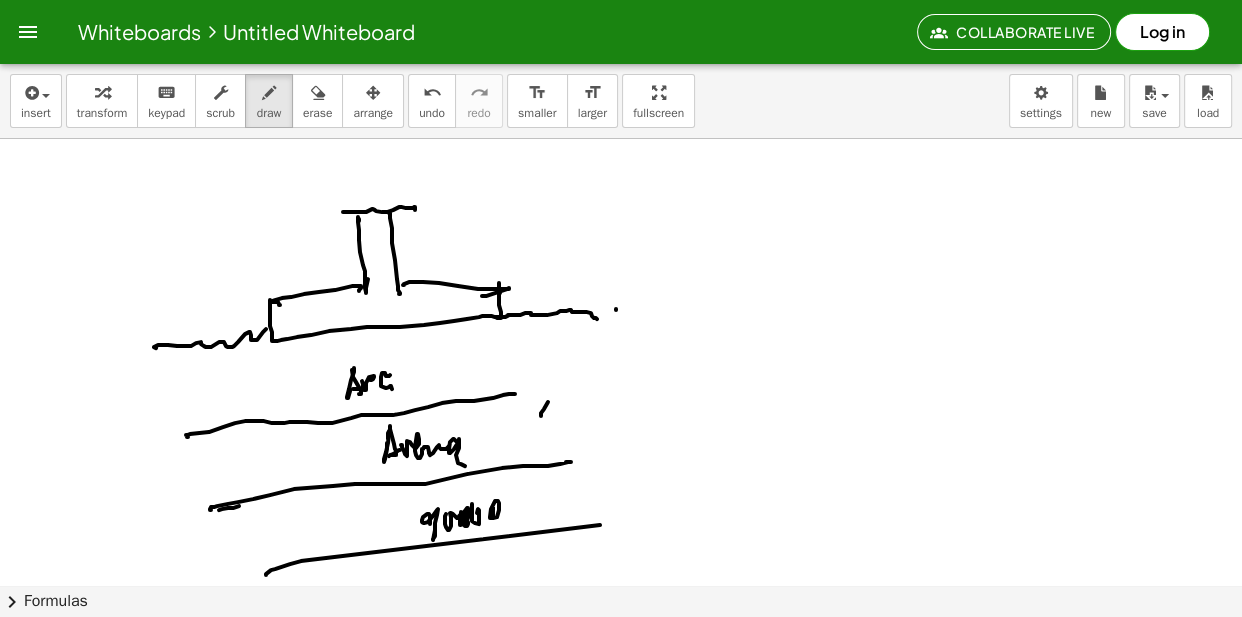 click at bounding box center [621, -3796] 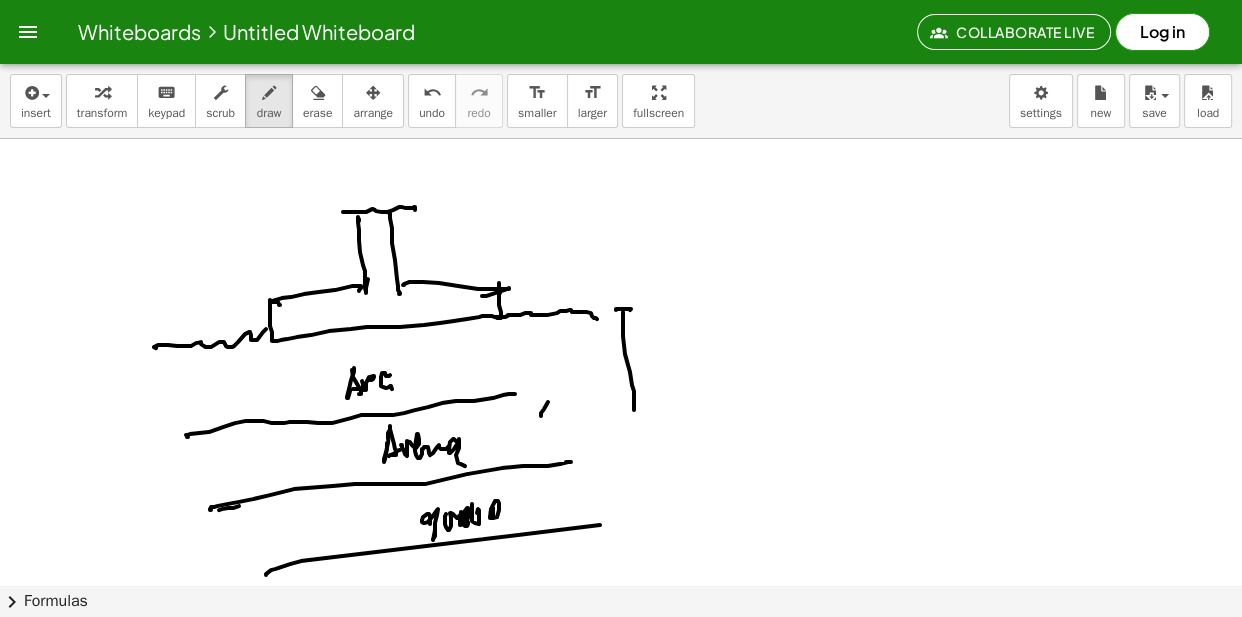 drag, startPoint x: 623, startPoint y: 314, endPoint x: 620, endPoint y: 385, distance: 71.063354 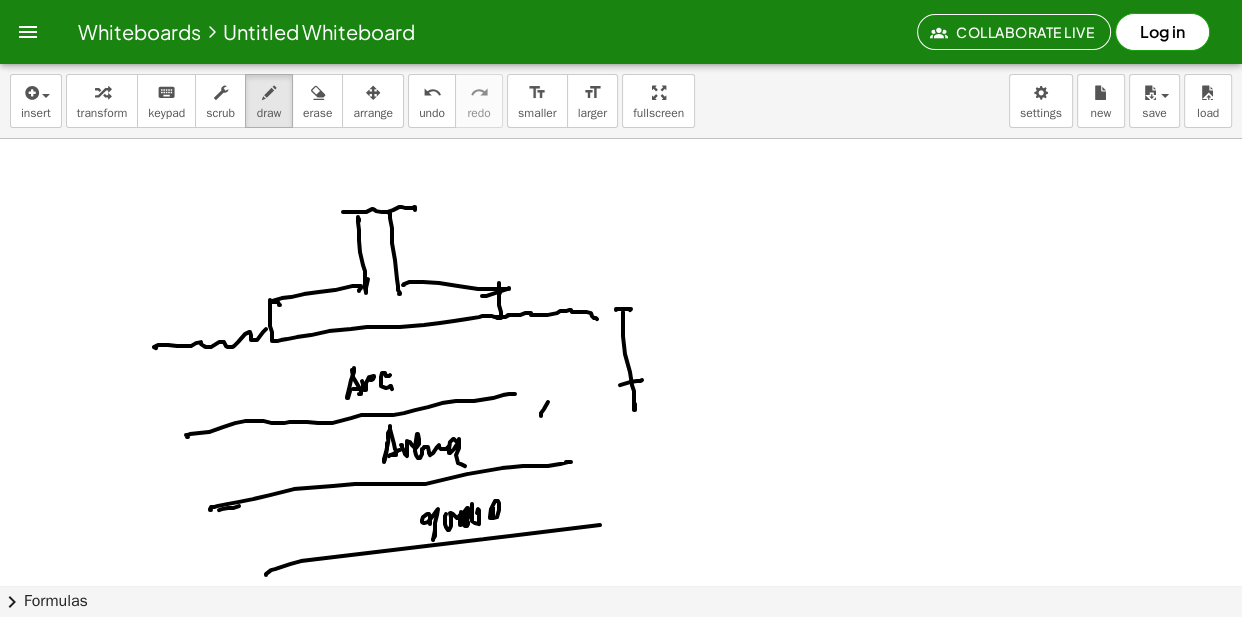 drag, startPoint x: 620, startPoint y: 385, endPoint x: 646, endPoint y: 378, distance: 26.925823 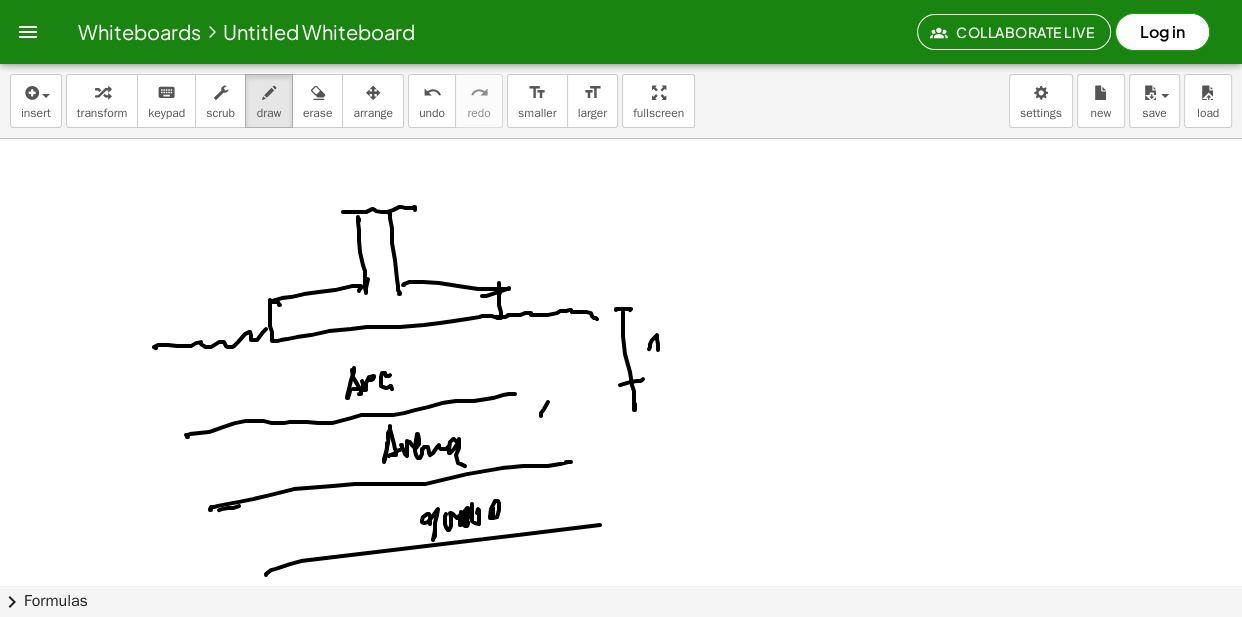 click at bounding box center (621, -3796) 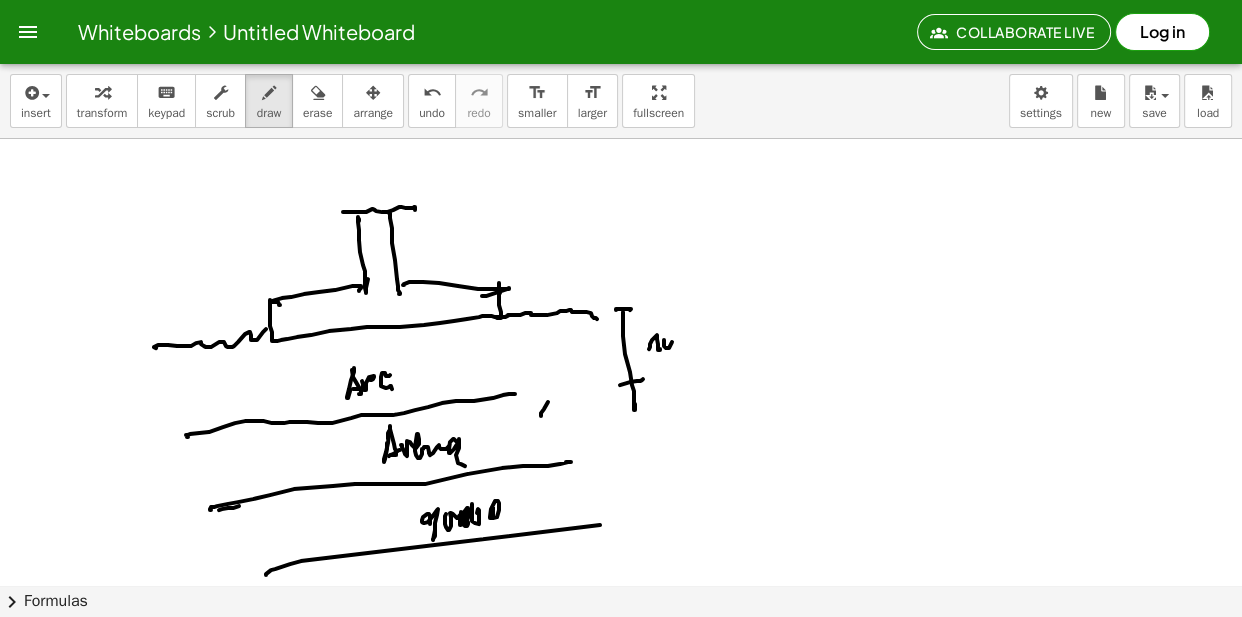 drag, startPoint x: 664, startPoint y: 340, endPoint x: 684, endPoint y: 355, distance: 25 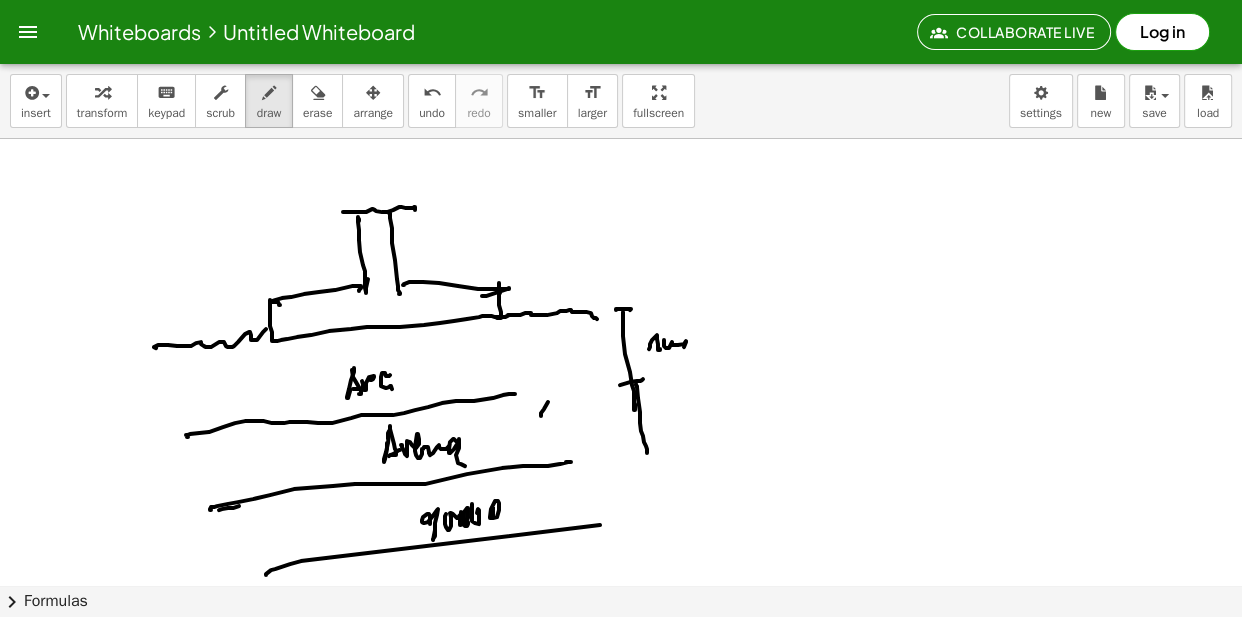 drag, startPoint x: 636, startPoint y: 385, endPoint x: 640, endPoint y: 456, distance: 71.11259 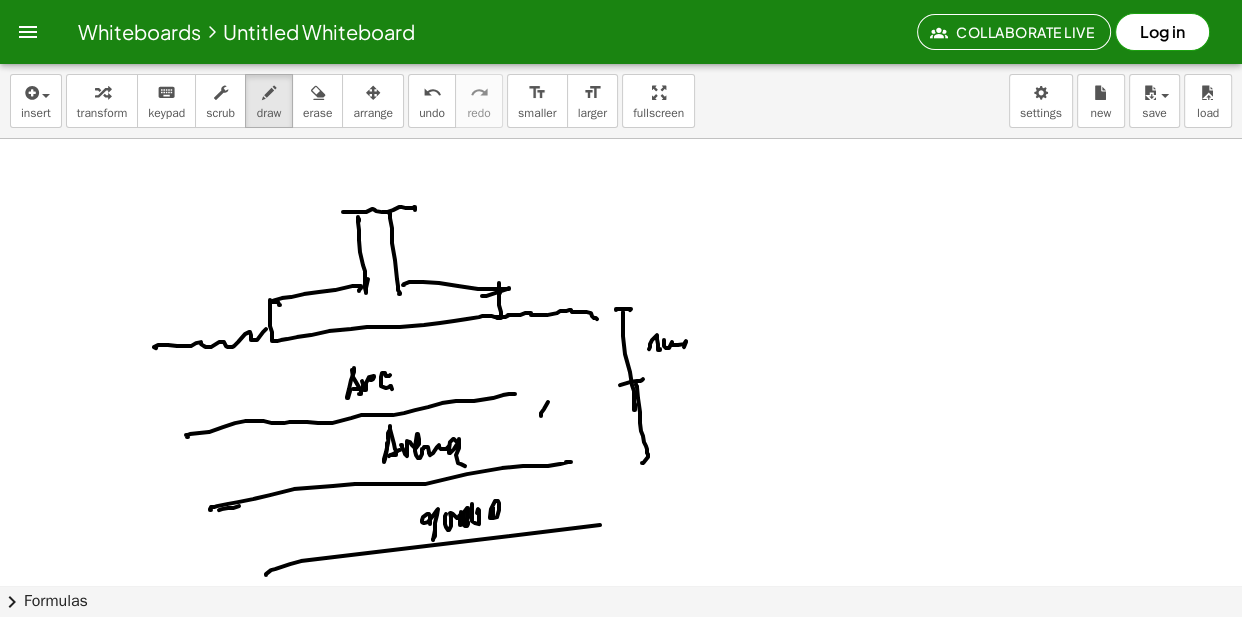 drag, startPoint x: 640, startPoint y: 455, endPoint x: 659, endPoint y: 449, distance: 19.924858 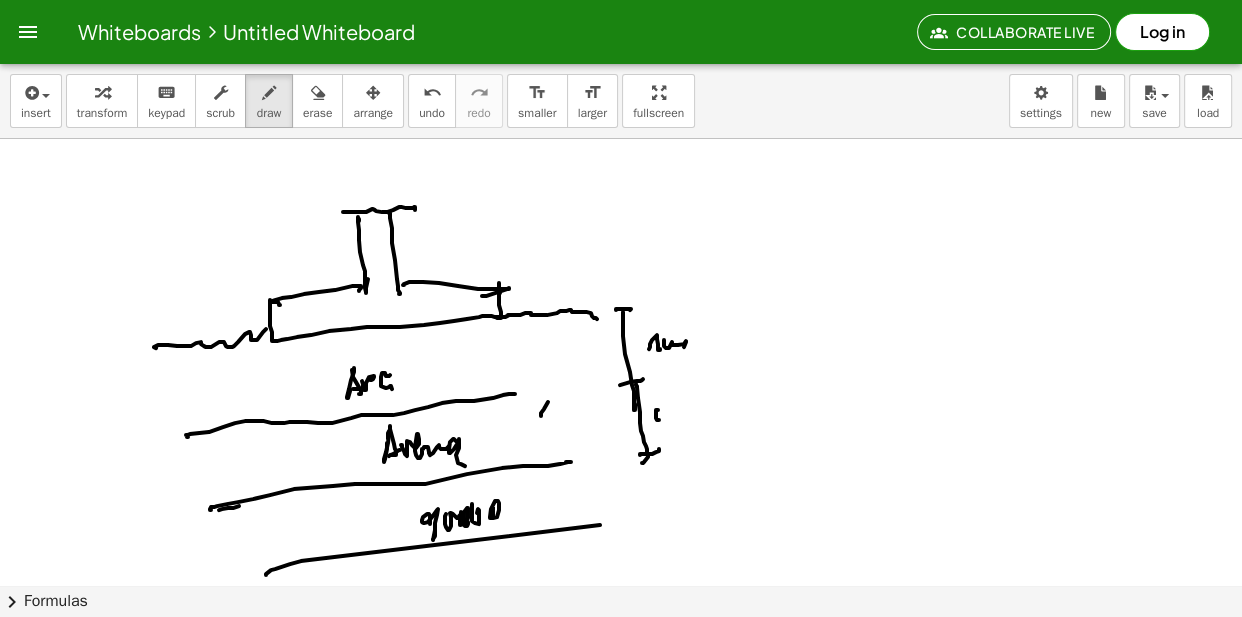 click at bounding box center (621, -3796) 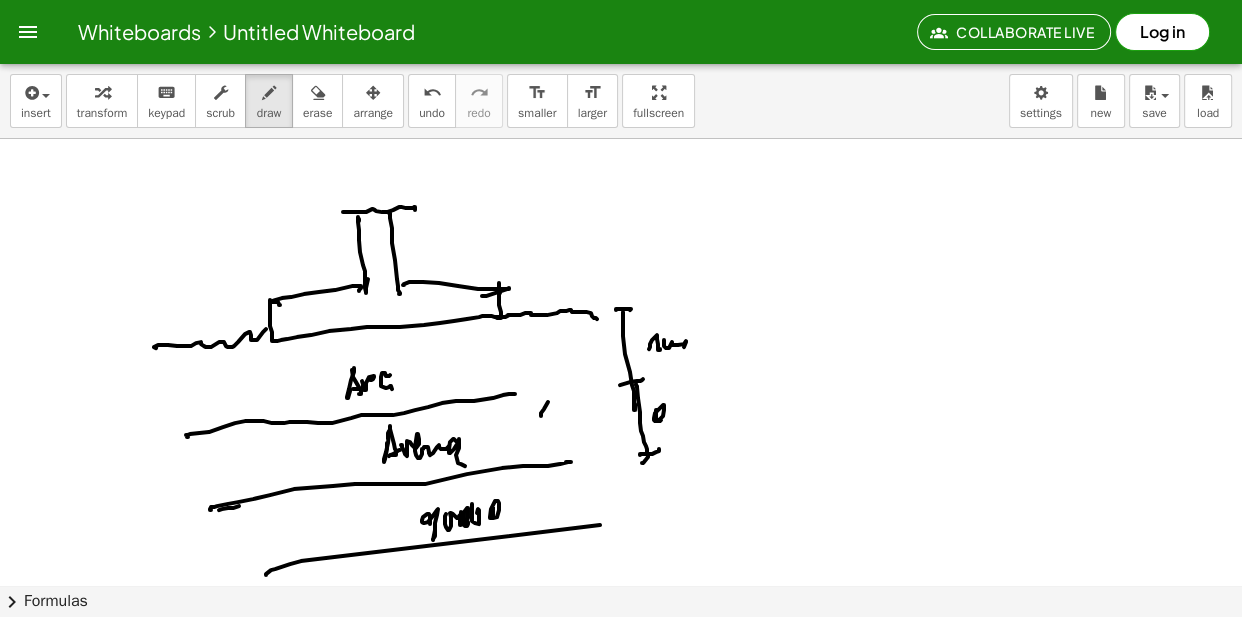 click at bounding box center [621, -3796] 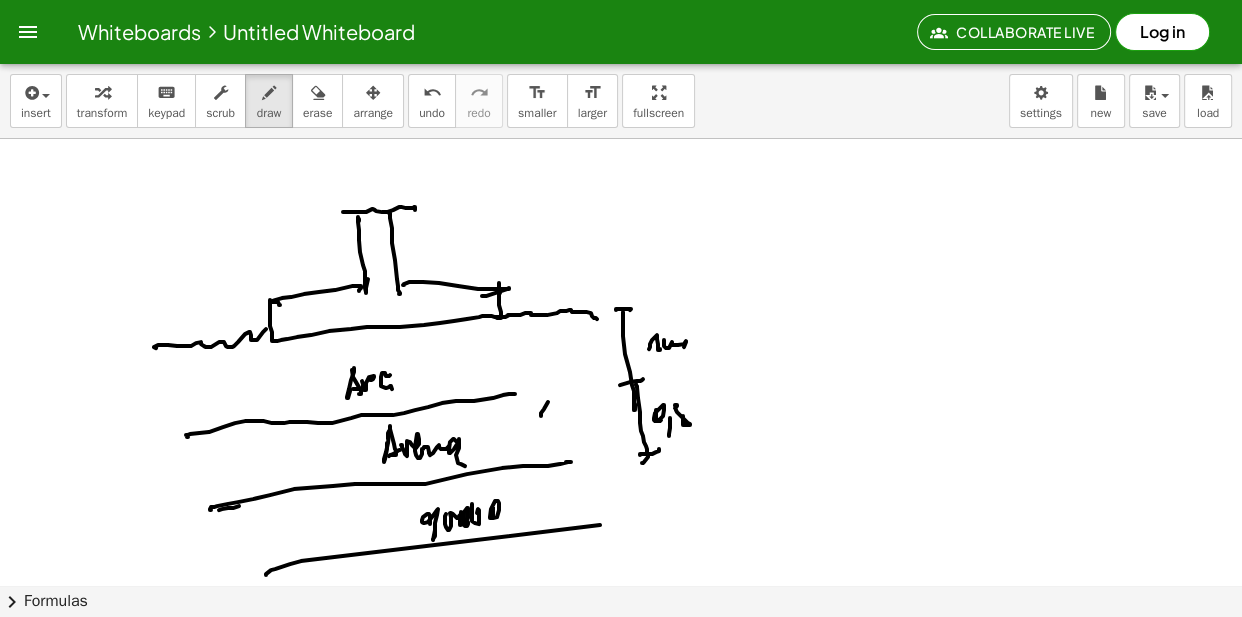drag, startPoint x: 677, startPoint y: 405, endPoint x: 692, endPoint y: 406, distance: 15.033297 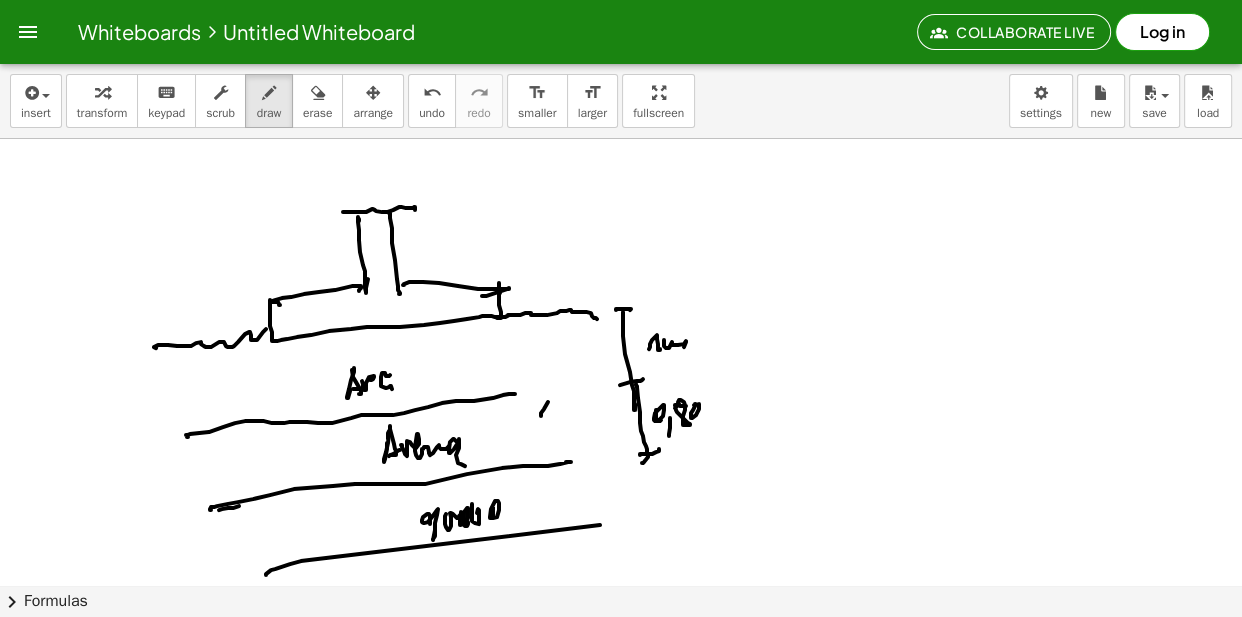 click at bounding box center [621, -3796] 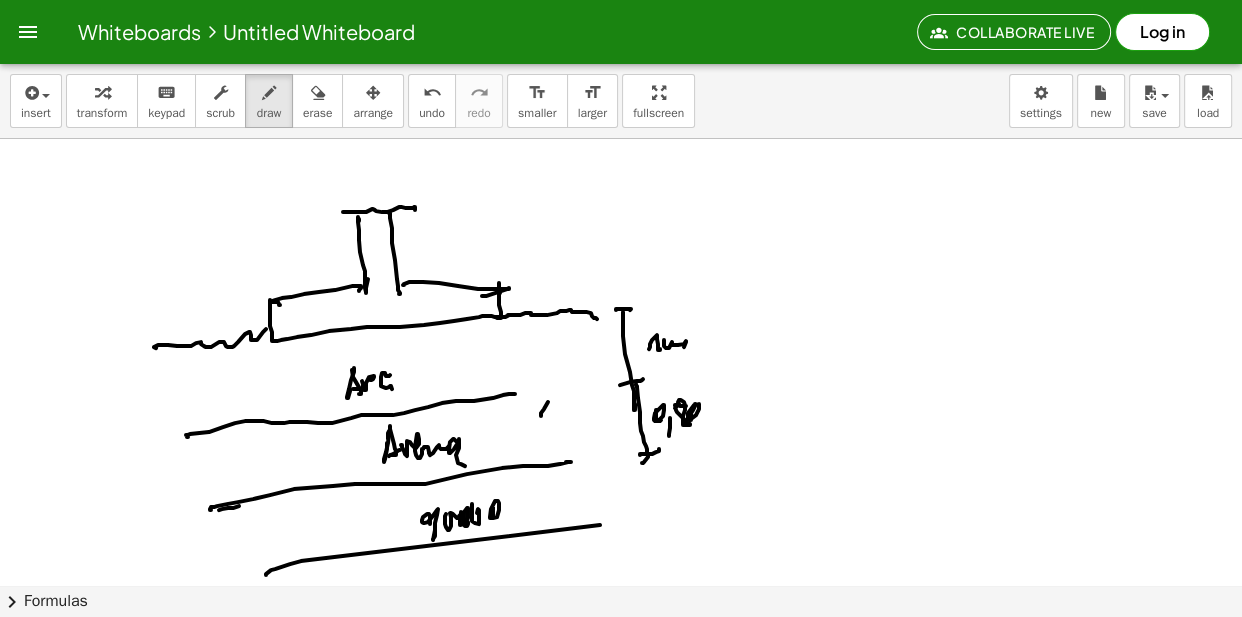 click at bounding box center [621, -3796] 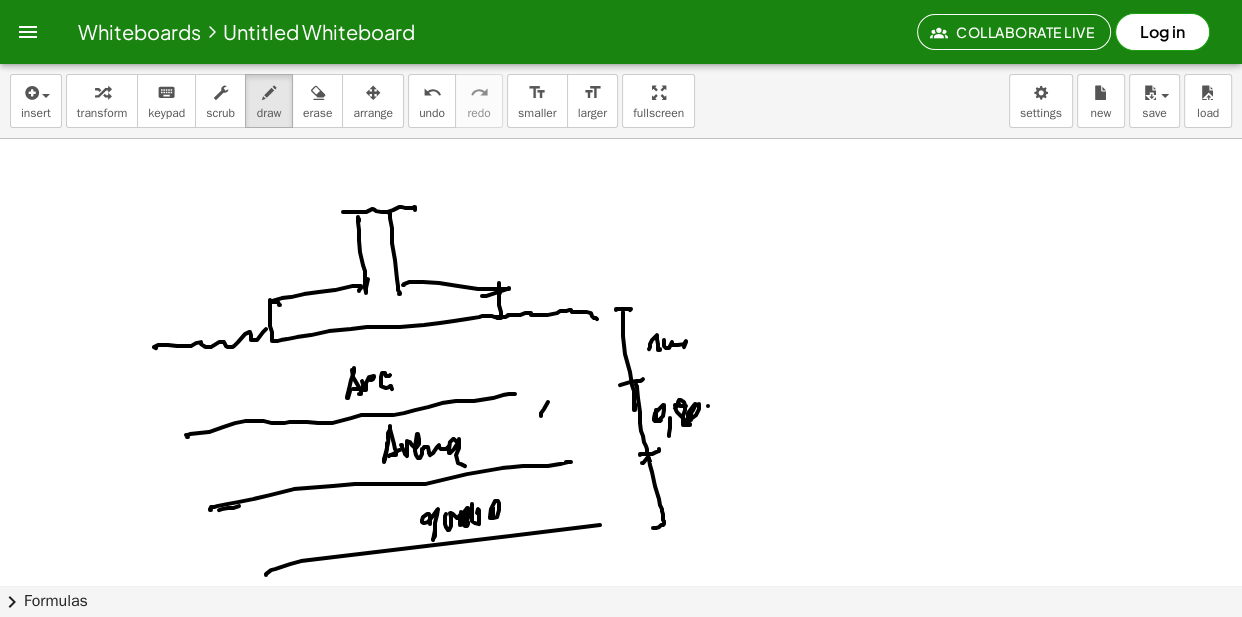 drag, startPoint x: 648, startPoint y: 459, endPoint x: 668, endPoint y: 527, distance: 70.88018 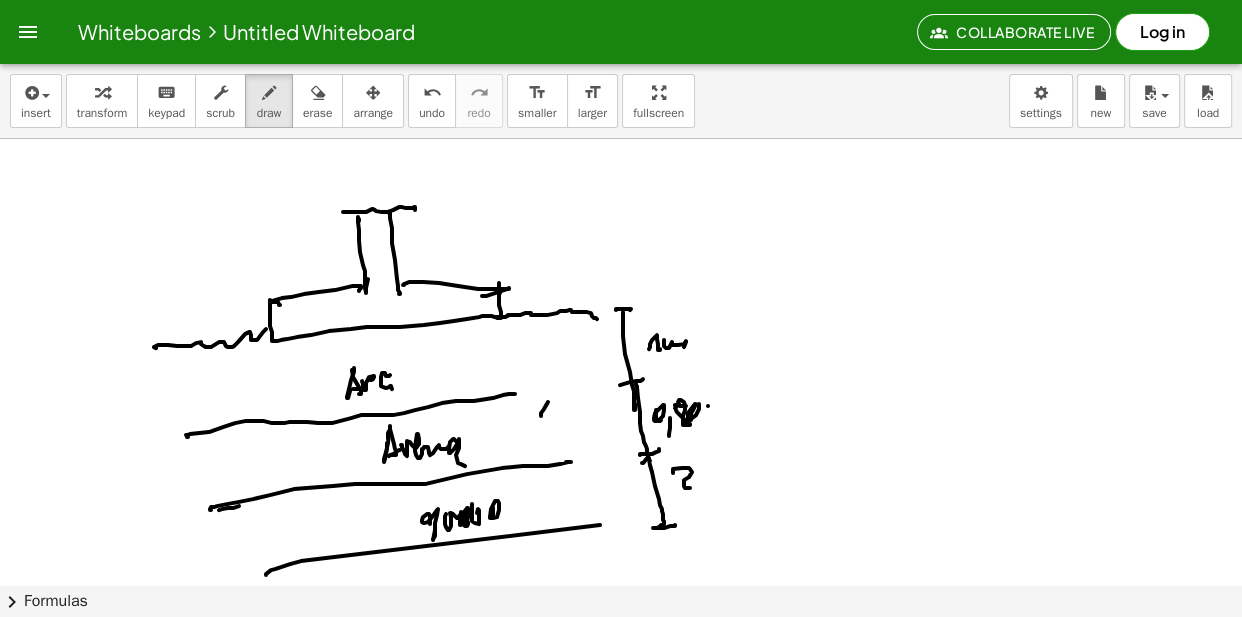 drag, startPoint x: 673, startPoint y: 473, endPoint x: 700, endPoint y: 478, distance: 27.45906 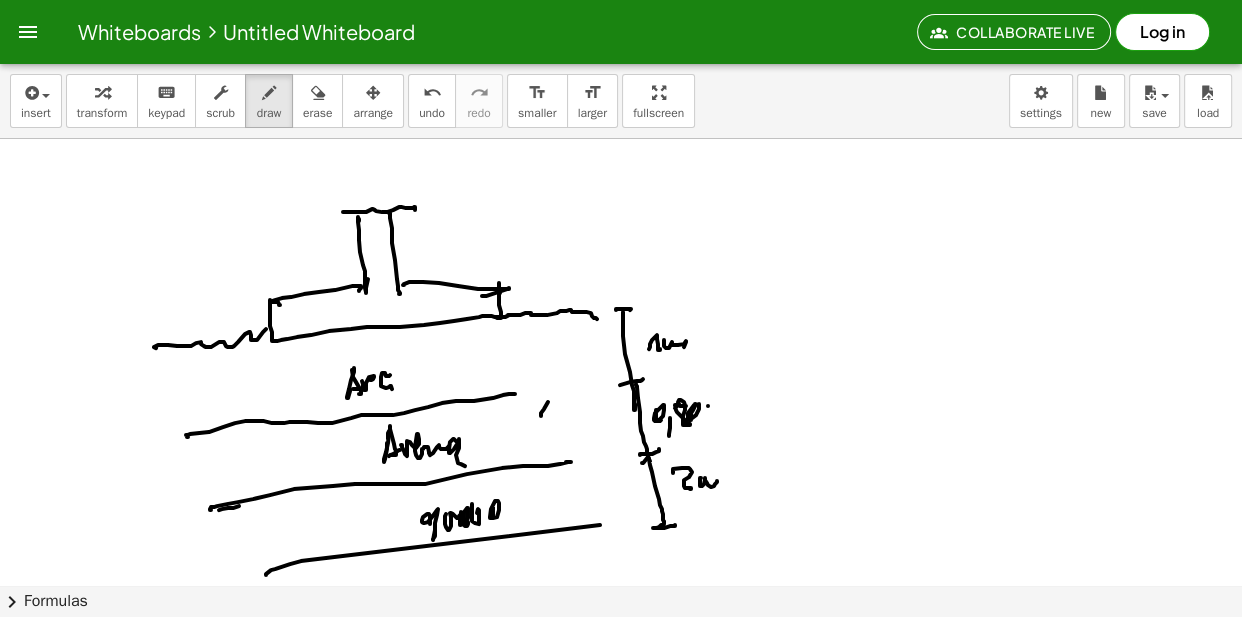drag, startPoint x: 700, startPoint y: 478, endPoint x: 719, endPoint y: 491, distance: 23.021729 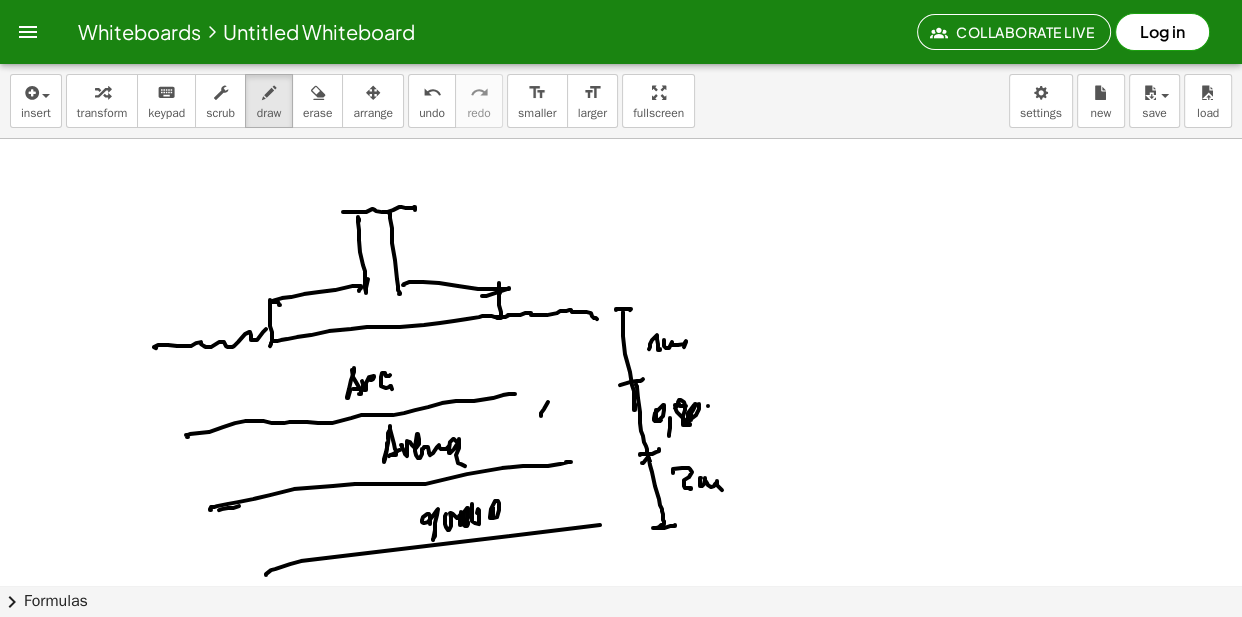 drag, startPoint x: 271, startPoint y: 343, endPoint x: 263, endPoint y: 355, distance: 14.422205 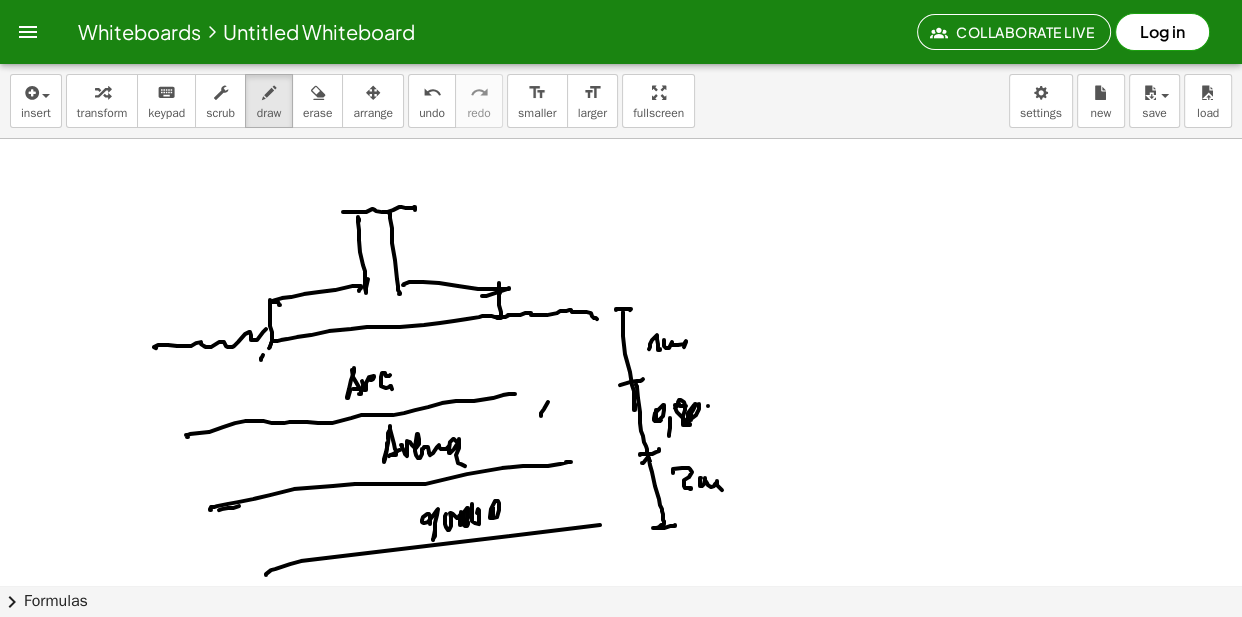 click at bounding box center (621, -3796) 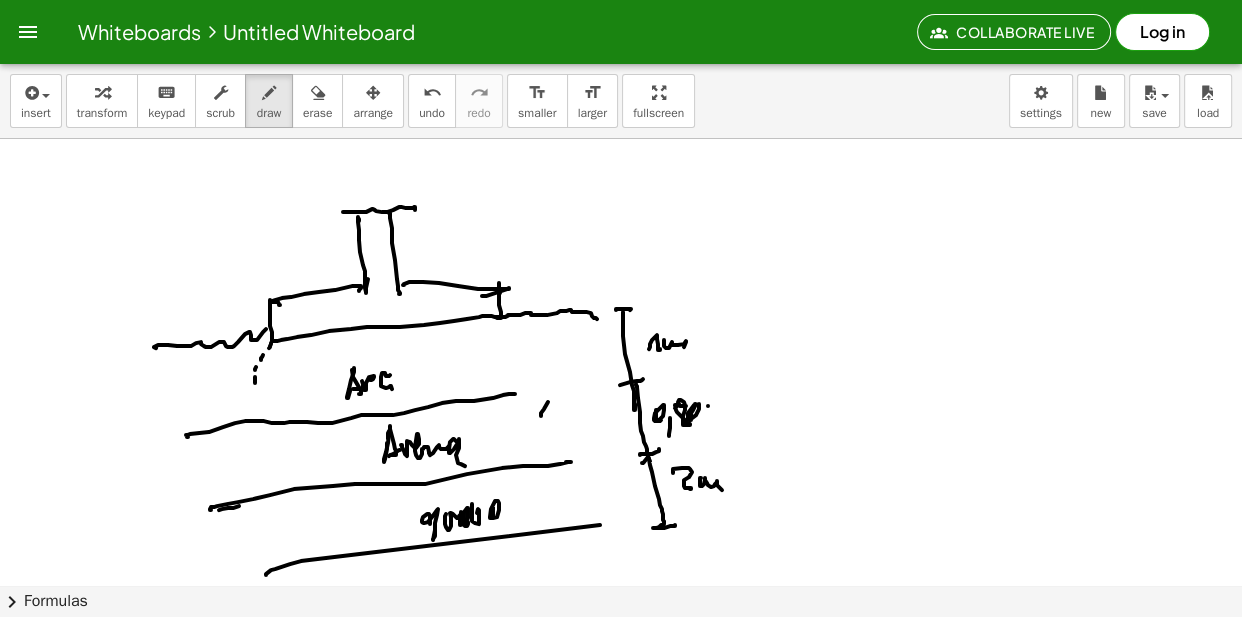 click at bounding box center (621, -3796) 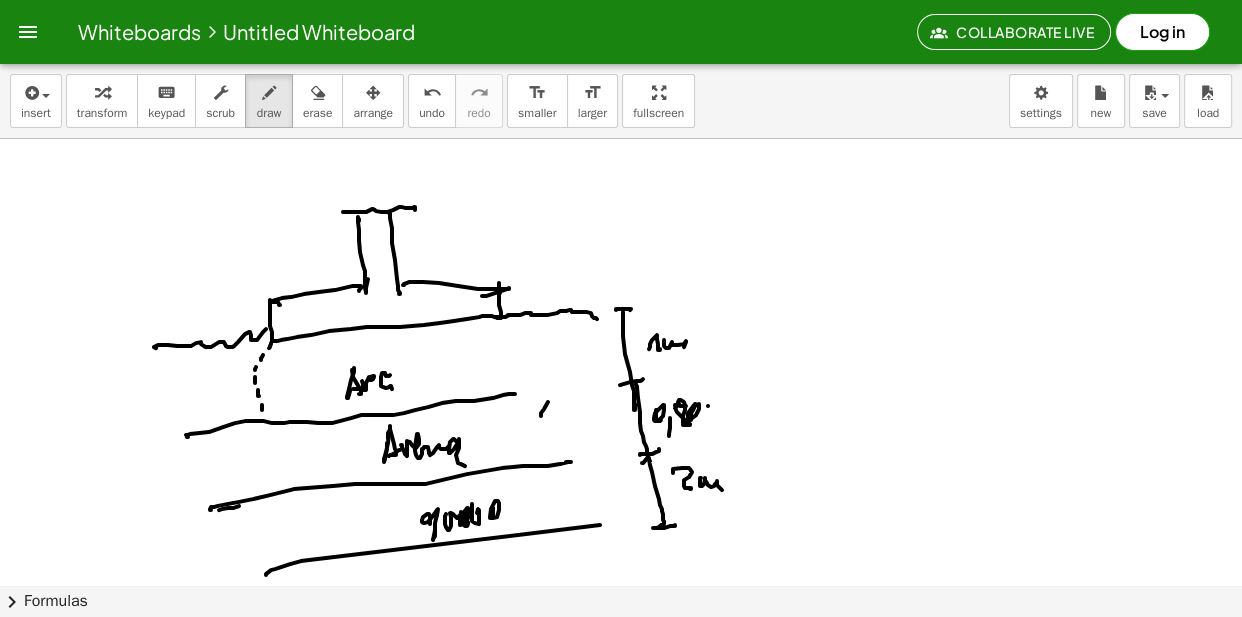 click at bounding box center [621, -3796] 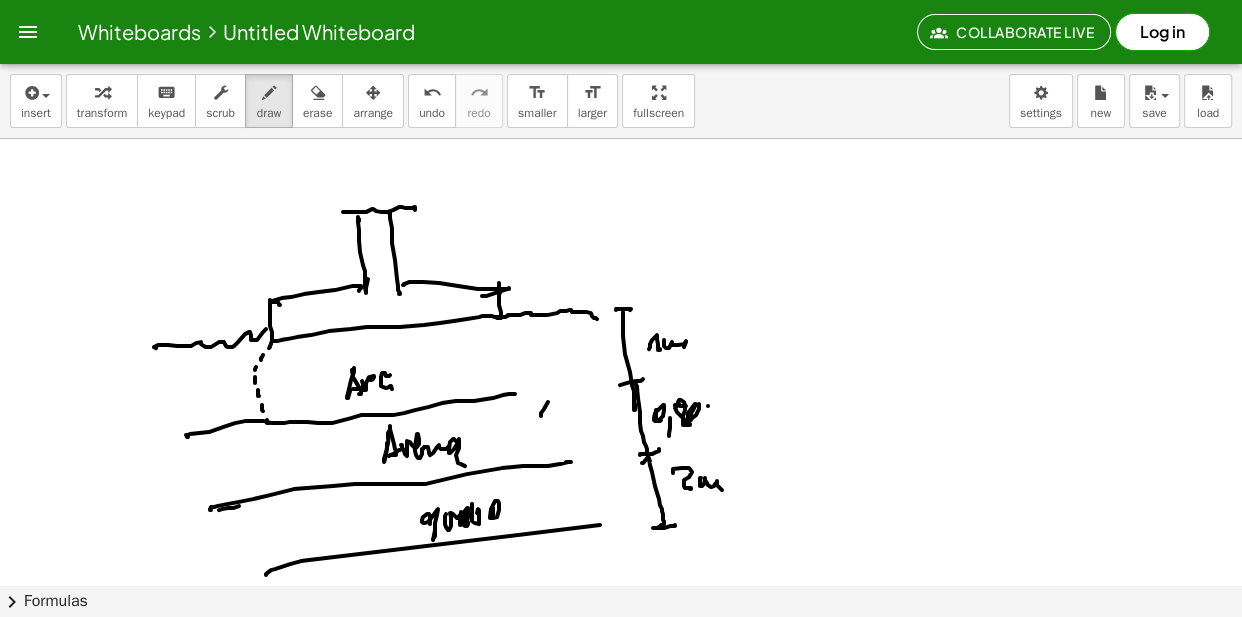 click at bounding box center [621, -3796] 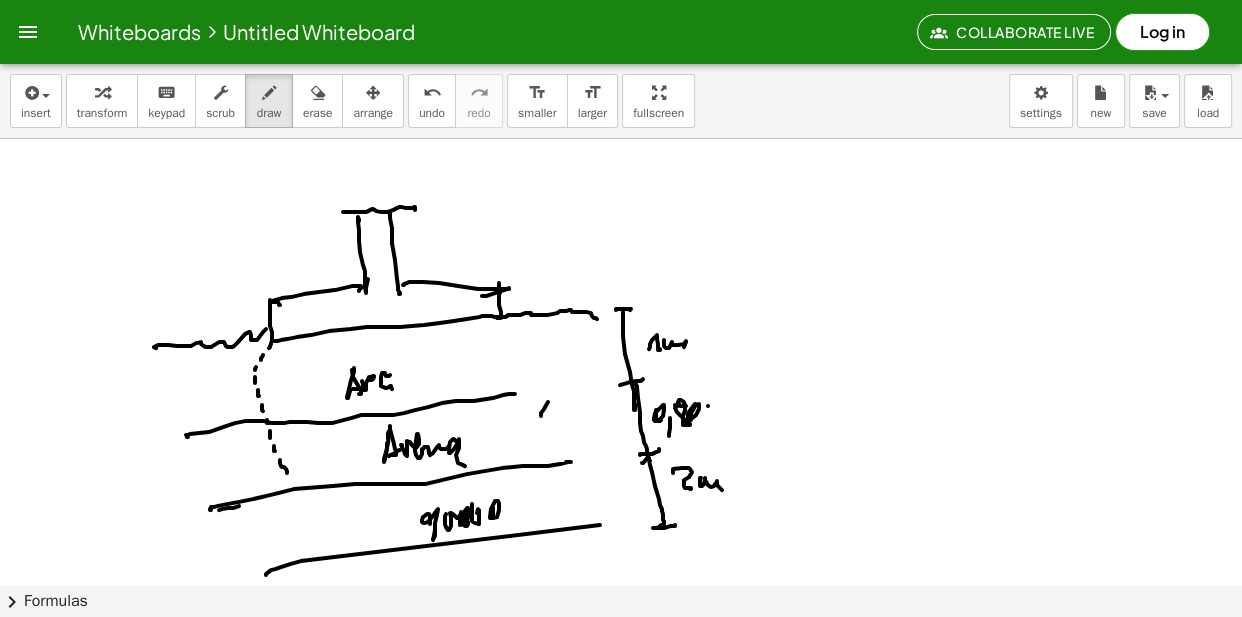 click at bounding box center (621, -3796) 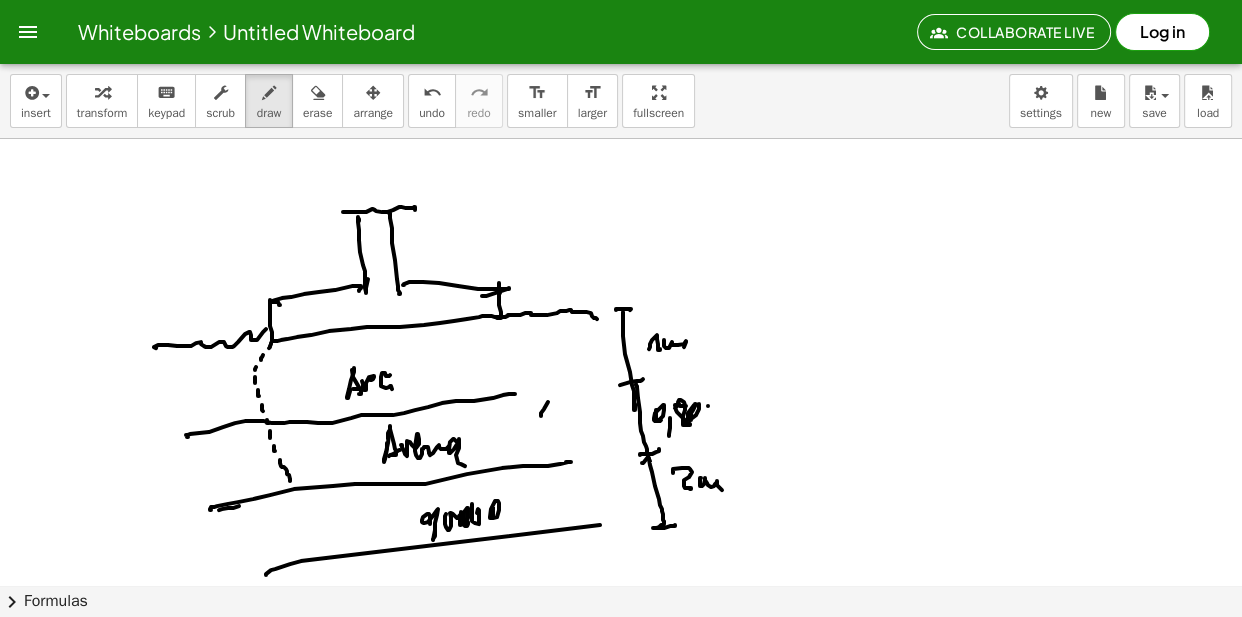 click at bounding box center (621, -3796) 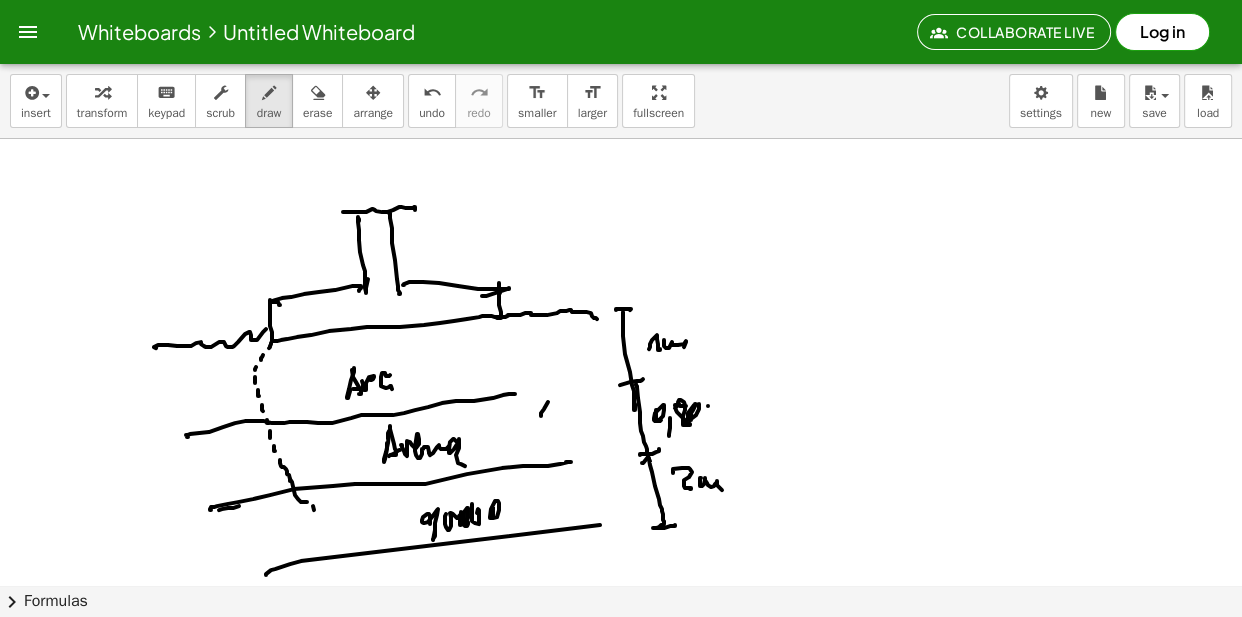 click at bounding box center [621, -3796] 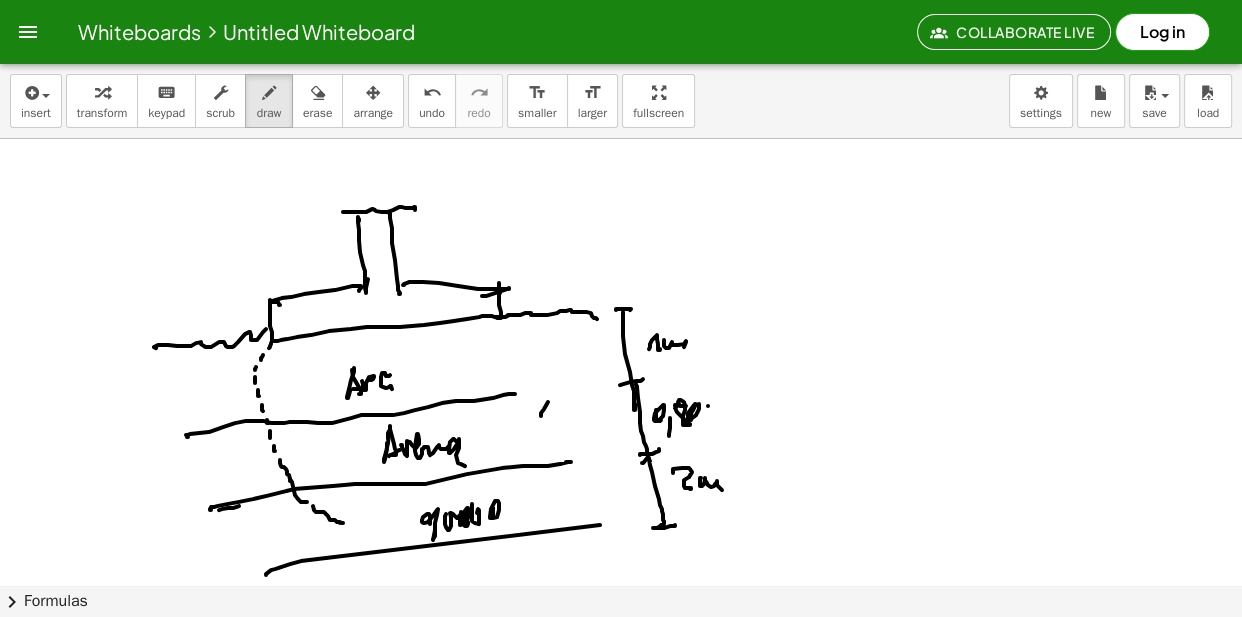 click at bounding box center [621, -3796] 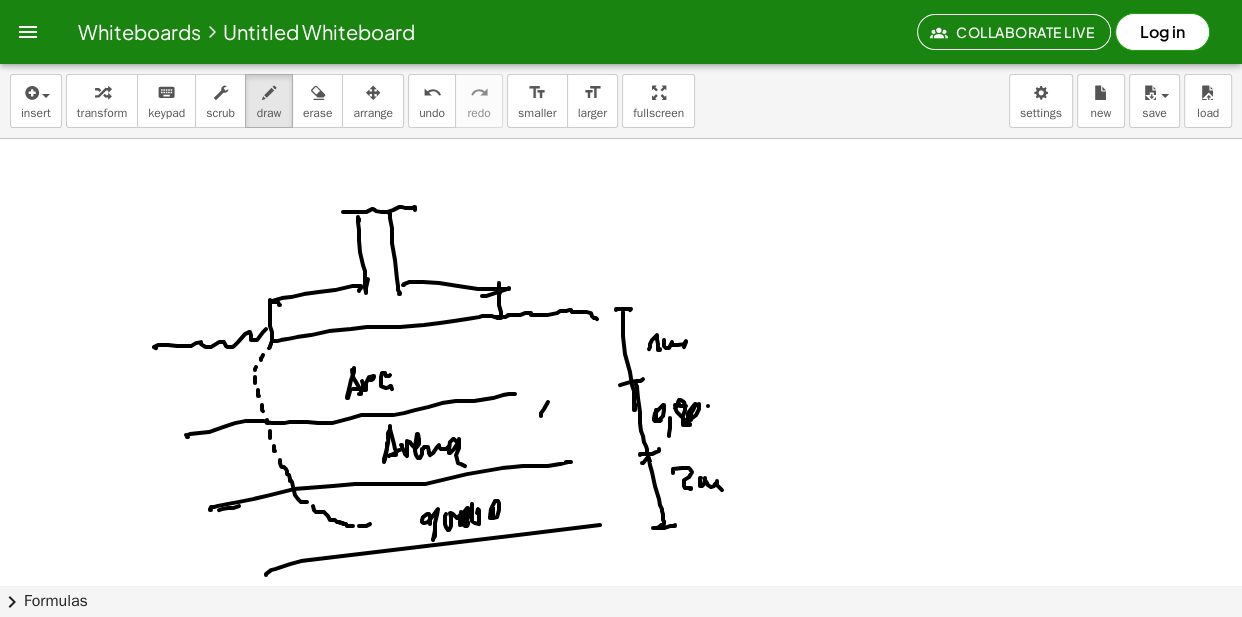 click at bounding box center (621, -3796) 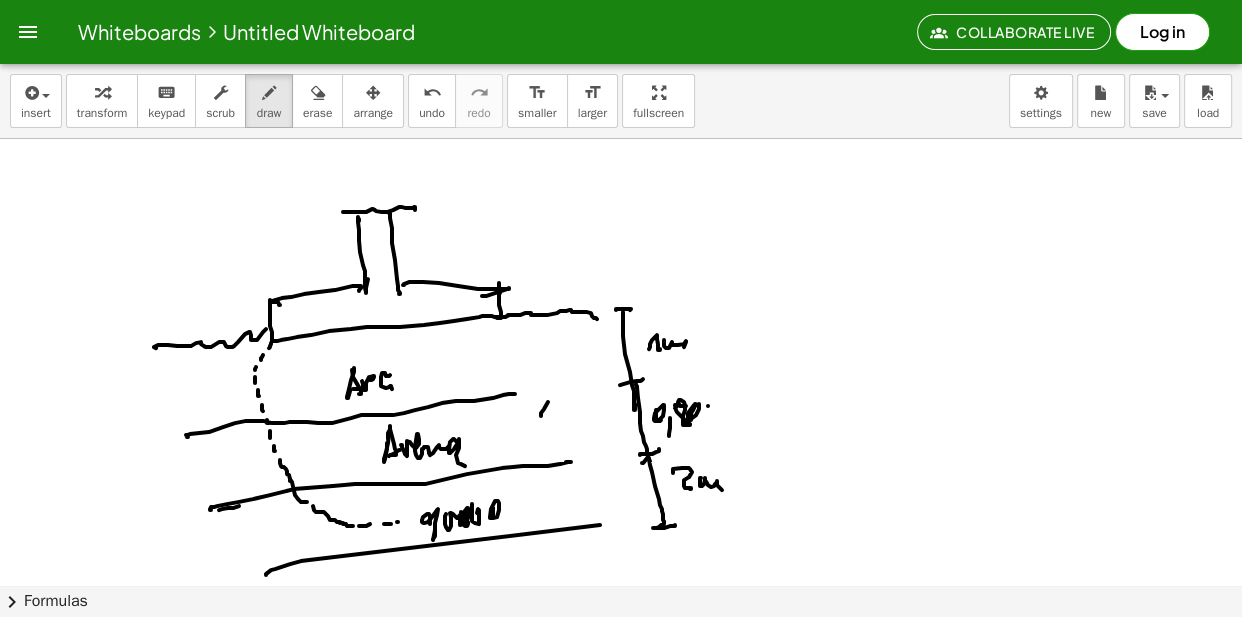 click at bounding box center [621, -3796] 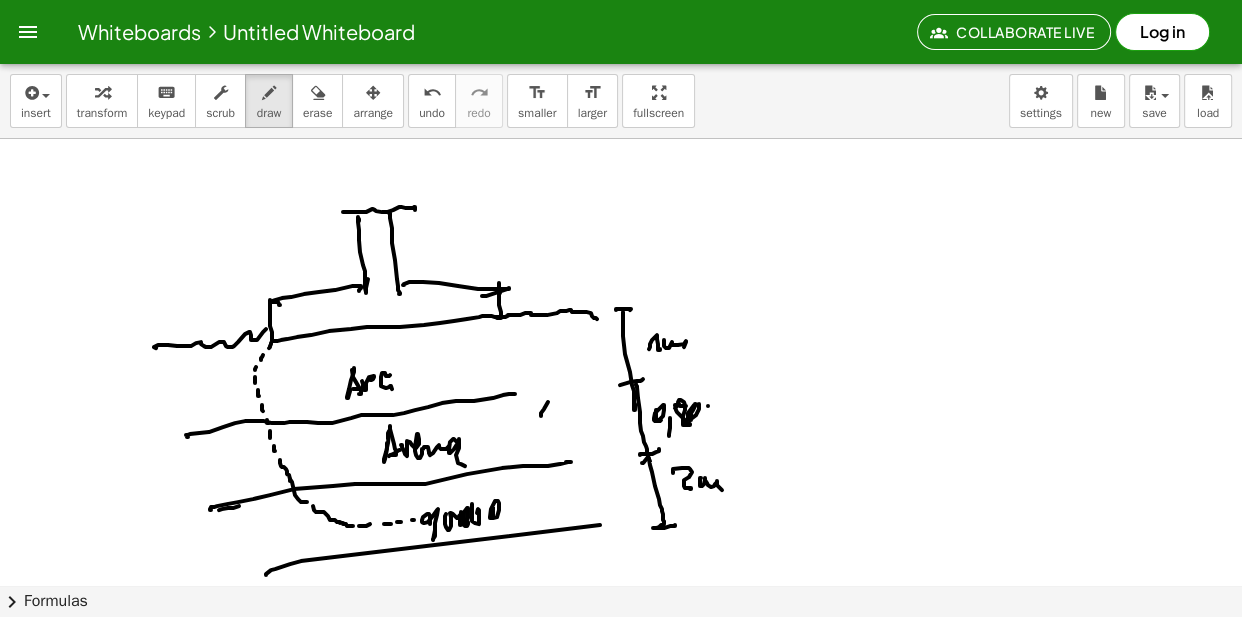 click at bounding box center [621, -3796] 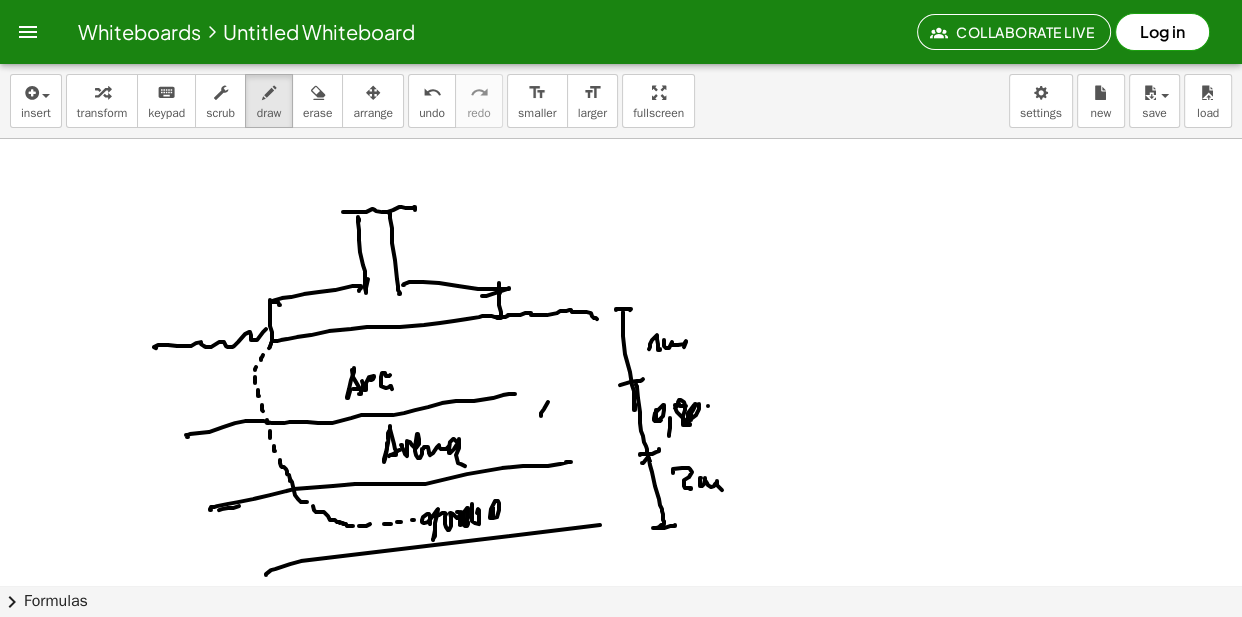 click at bounding box center [621, -3796] 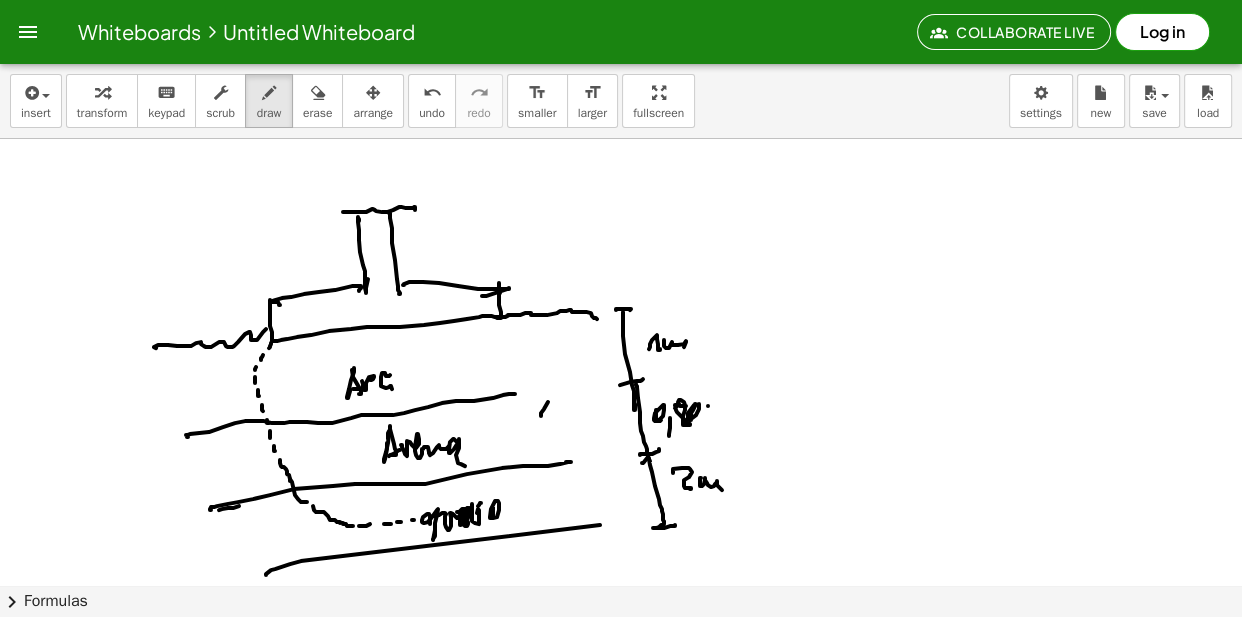click at bounding box center (621, -3796) 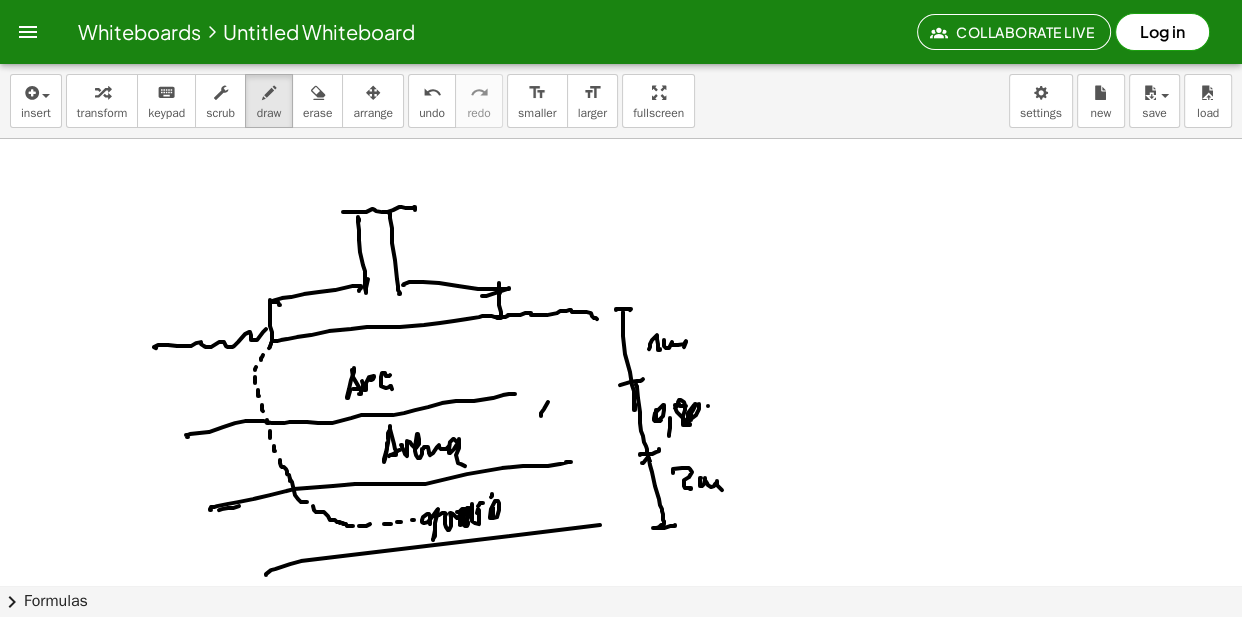 click at bounding box center (621, -3796) 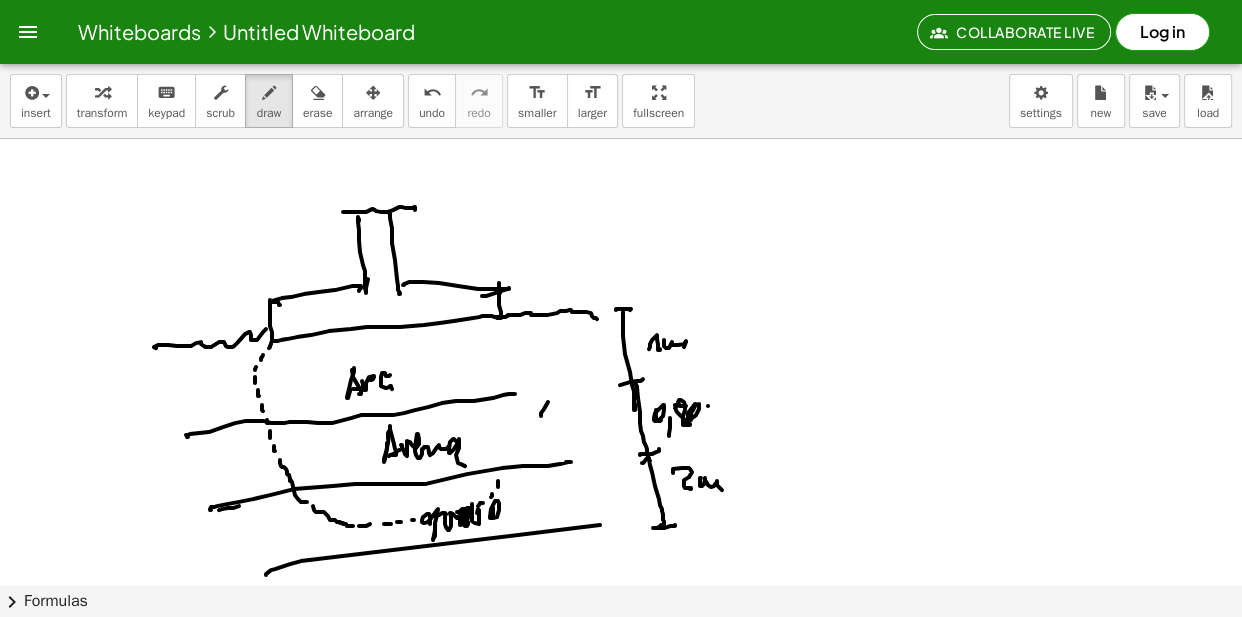 click at bounding box center (621, -3796) 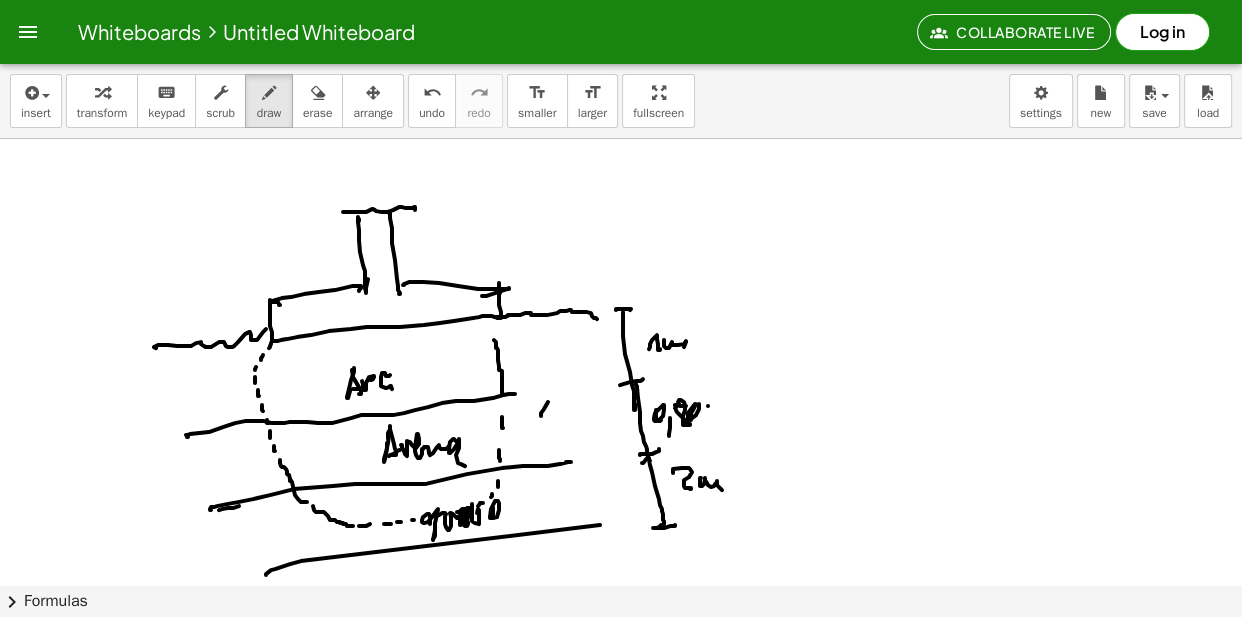 click at bounding box center (621, -3796) 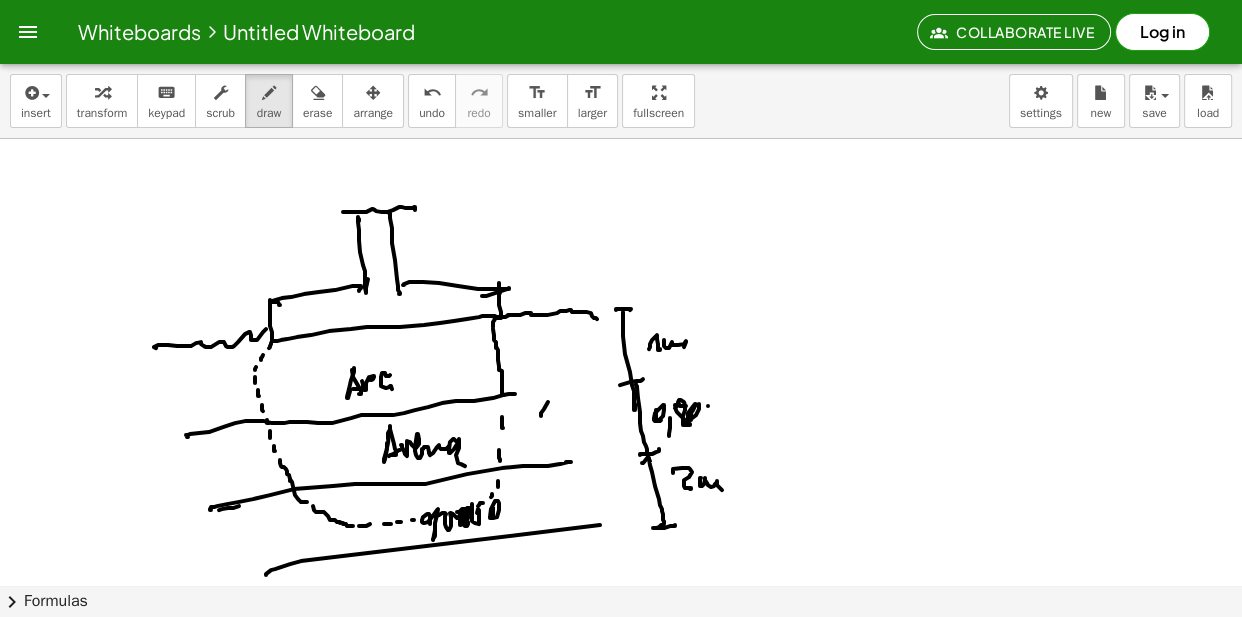 click at bounding box center [621, -3796] 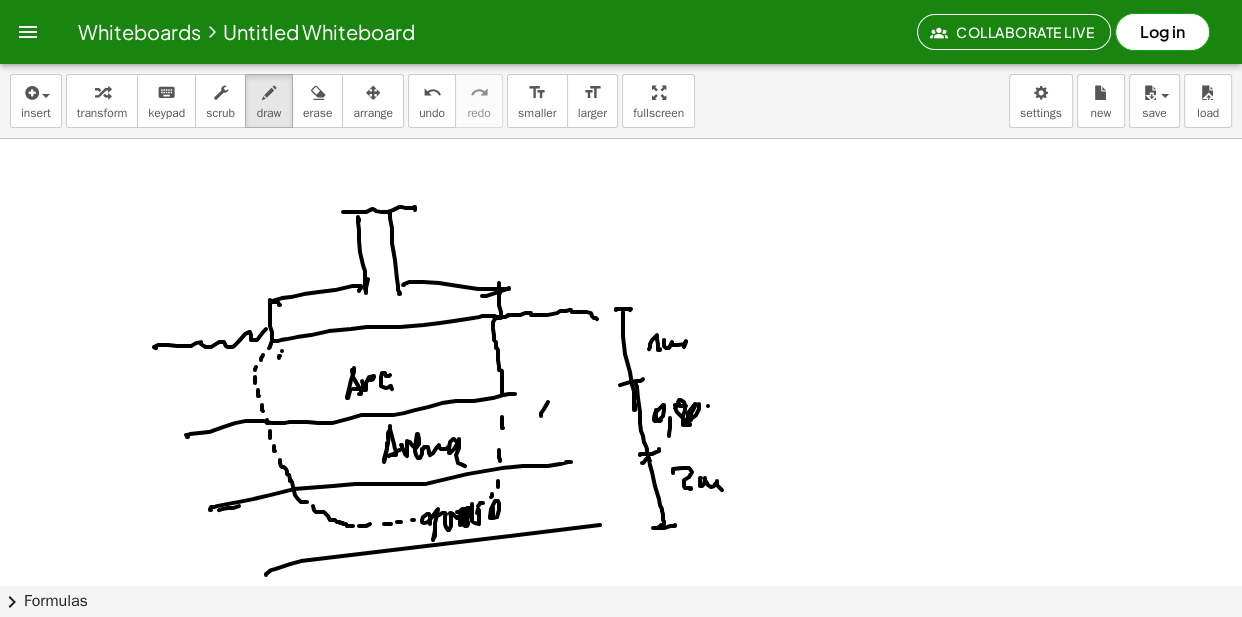 click at bounding box center (621, -3796) 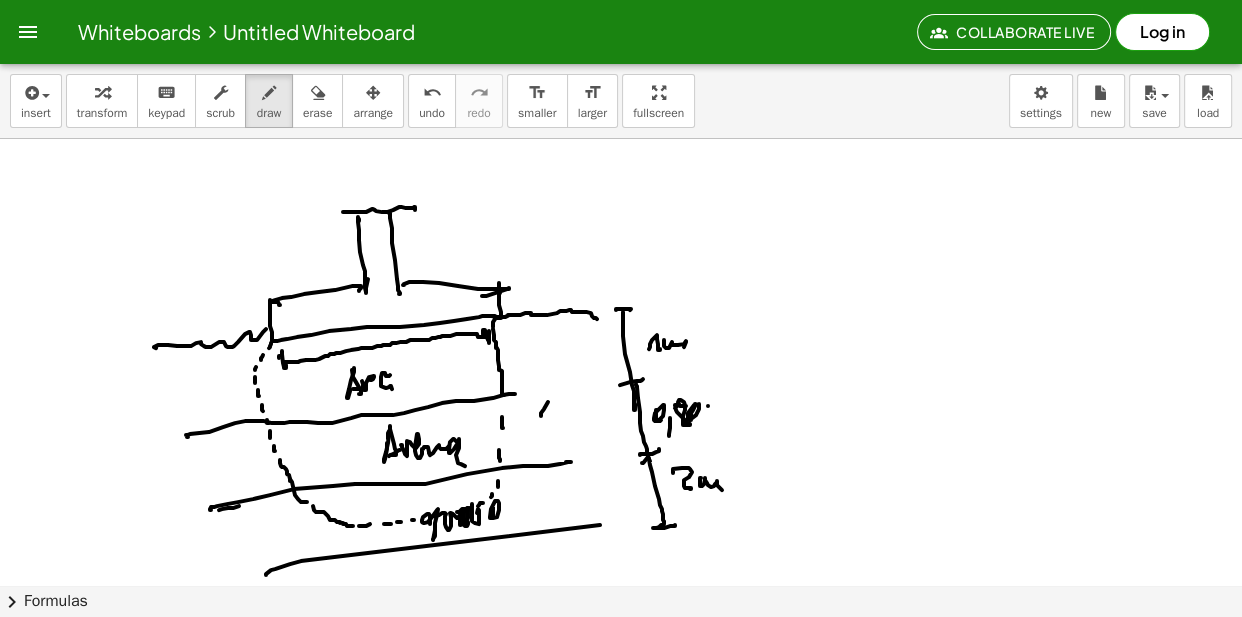 click at bounding box center (621, -3796) 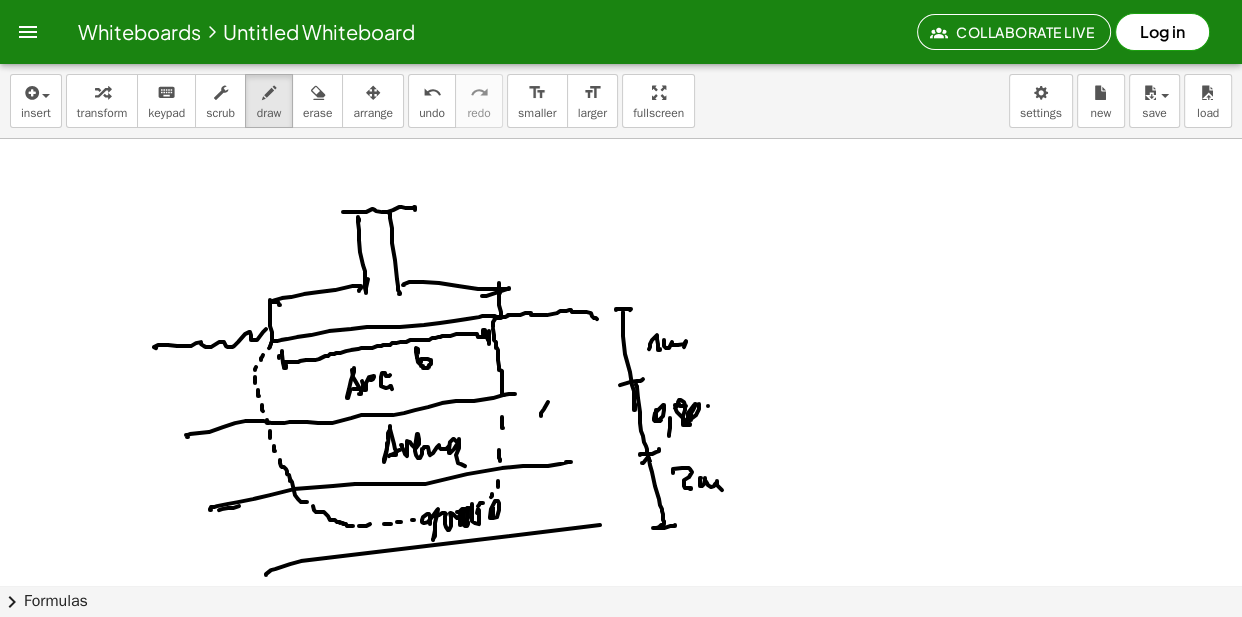 click at bounding box center [621, -3796] 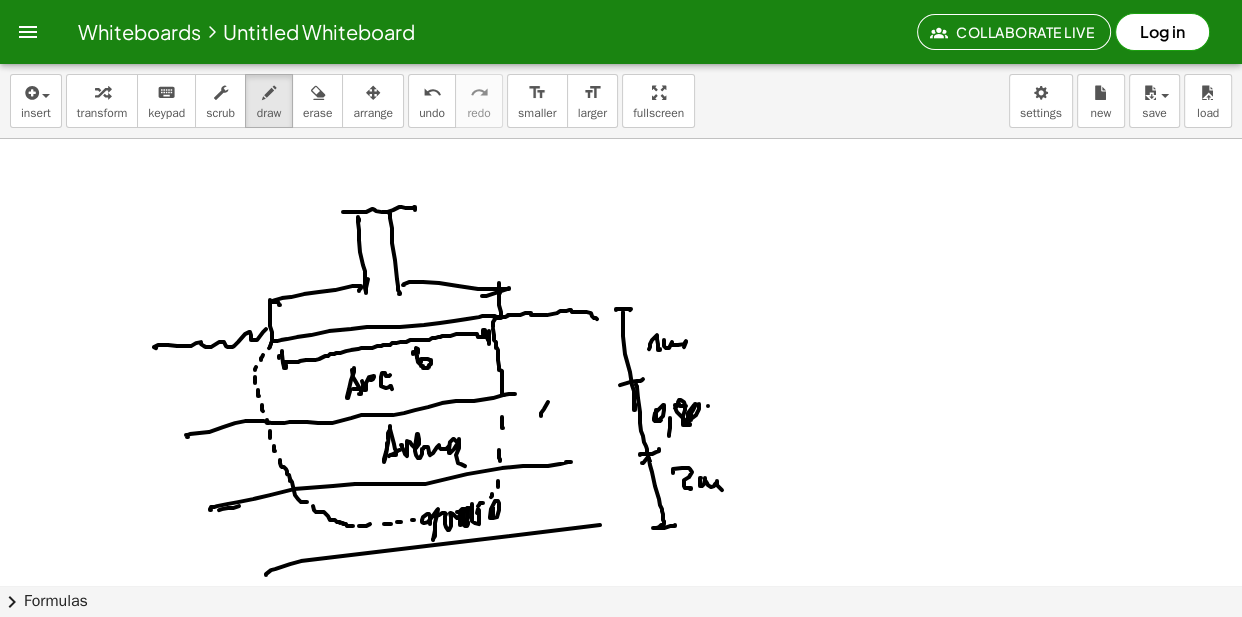click at bounding box center (621, -3796) 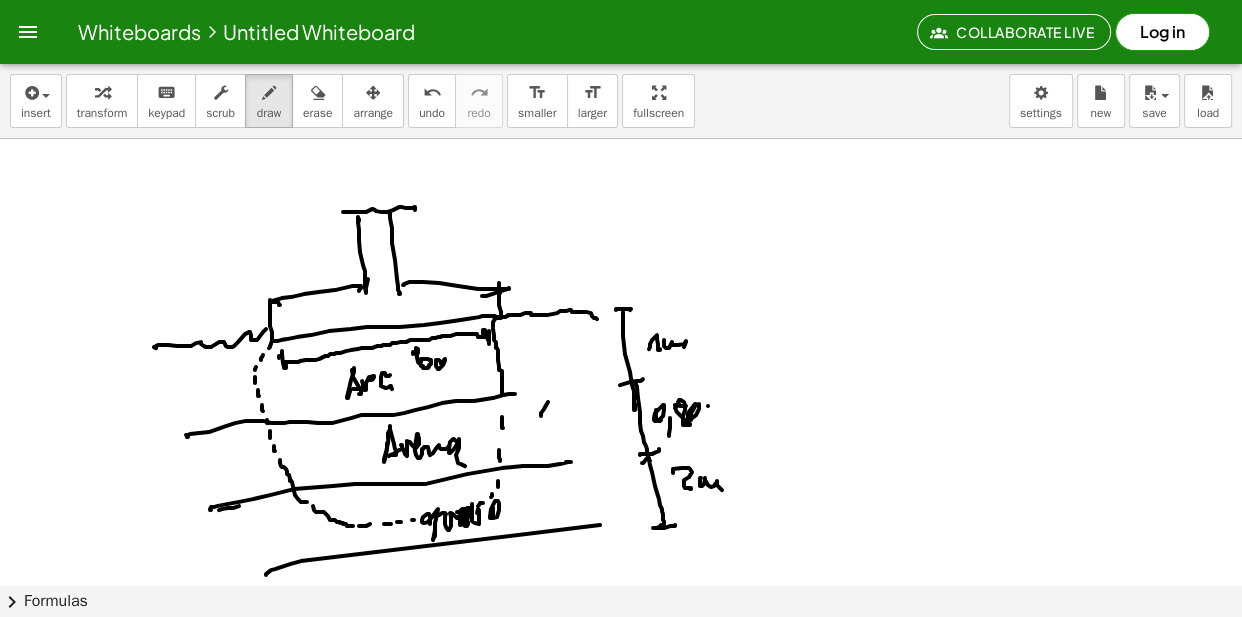 click at bounding box center (621, -3796) 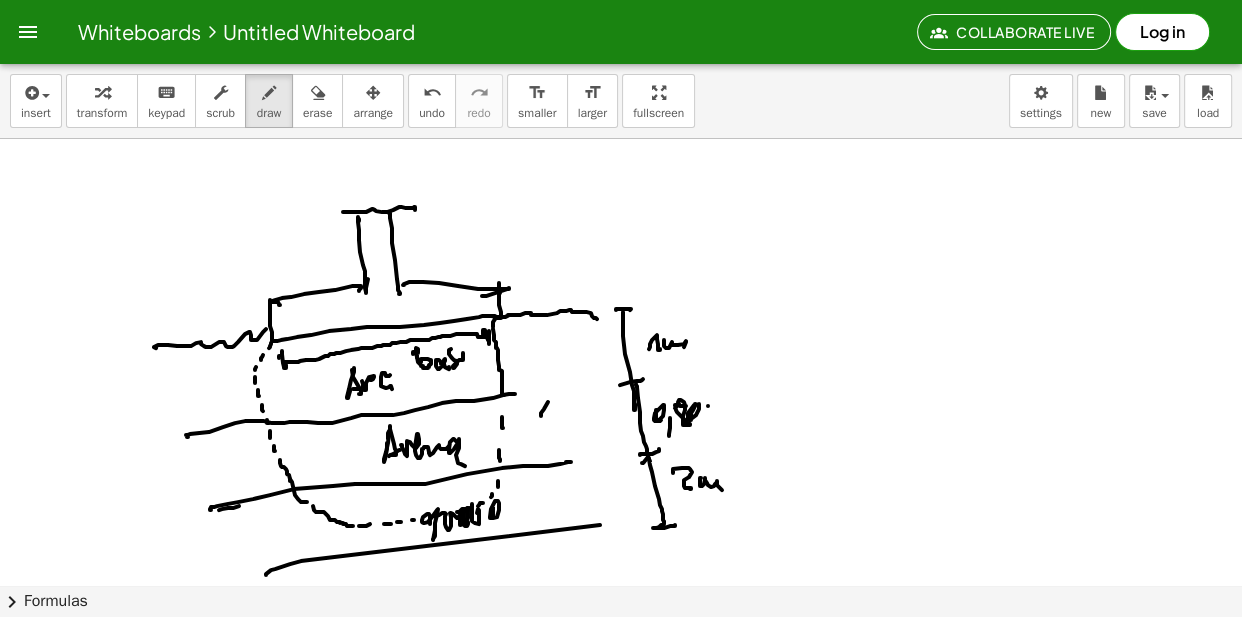 click at bounding box center (621, -3796) 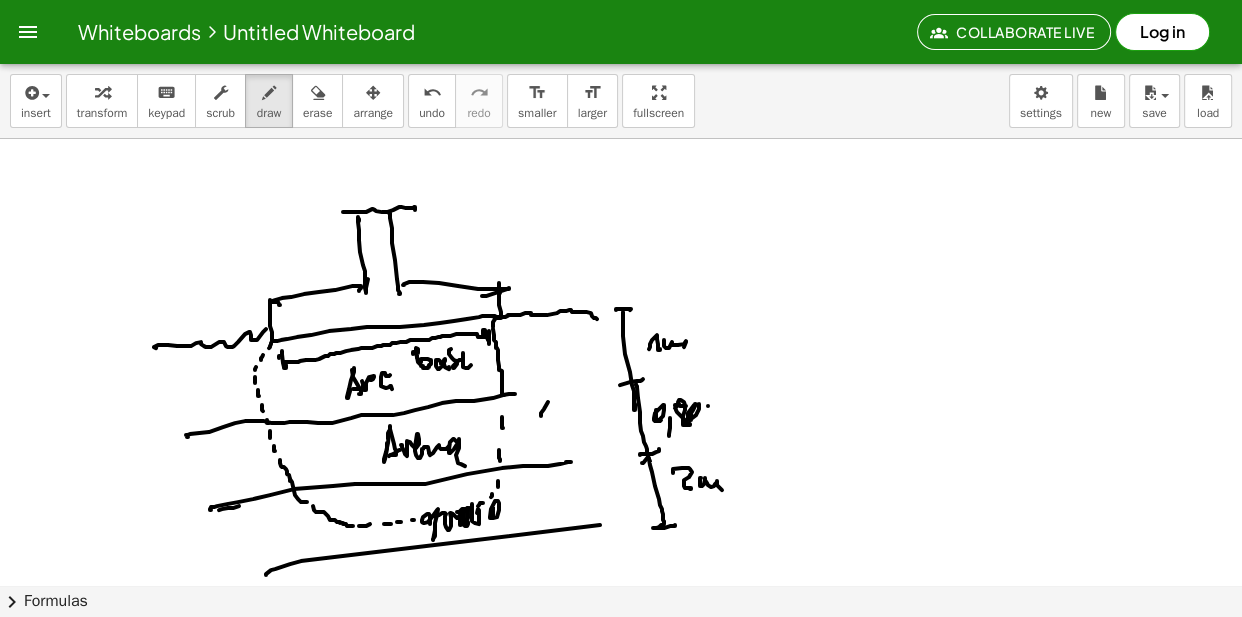 click at bounding box center [621, -3796] 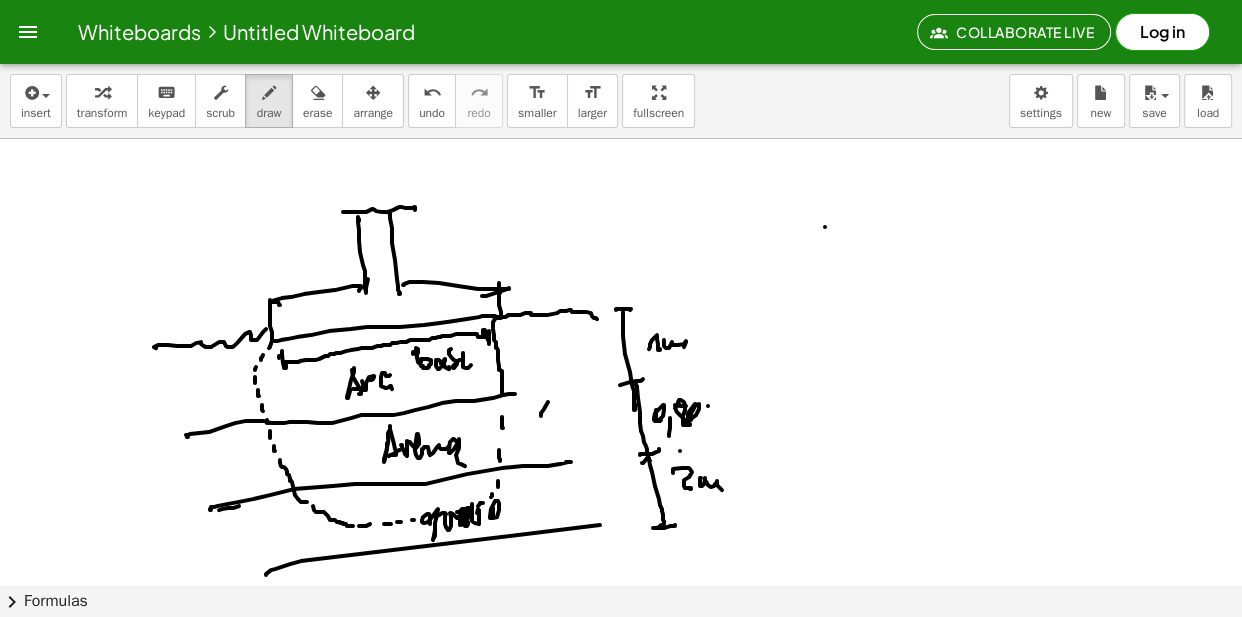 click at bounding box center [621, -3796] 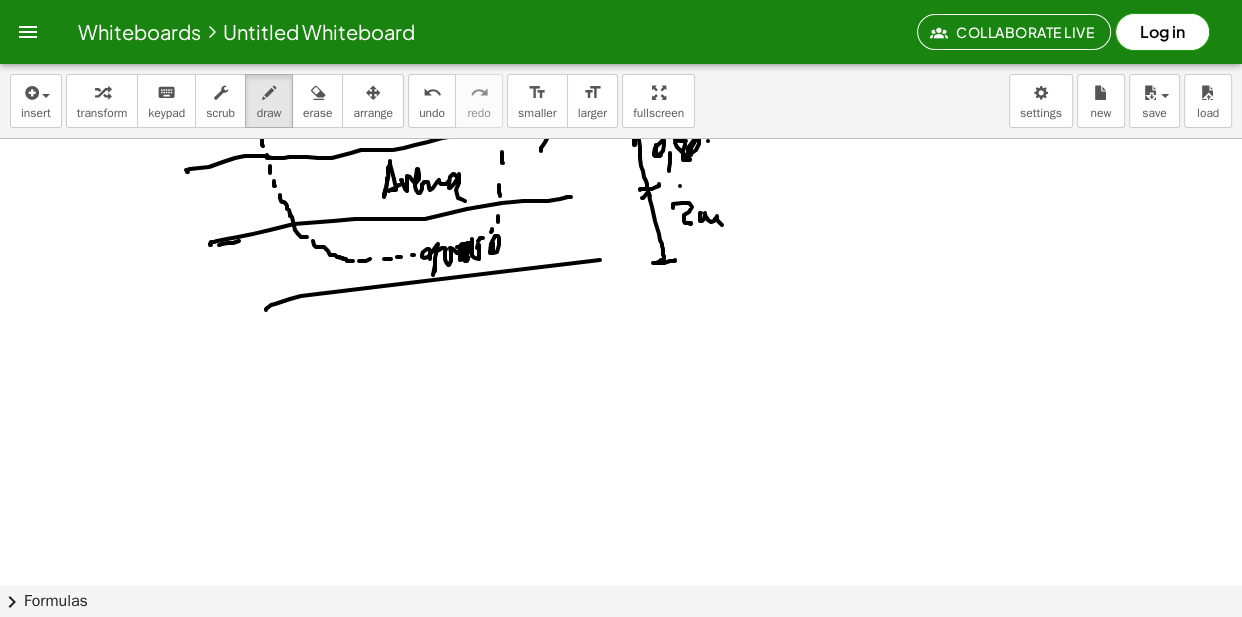 scroll, scrollTop: 8757, scrollLeft: 0, axis: vertical 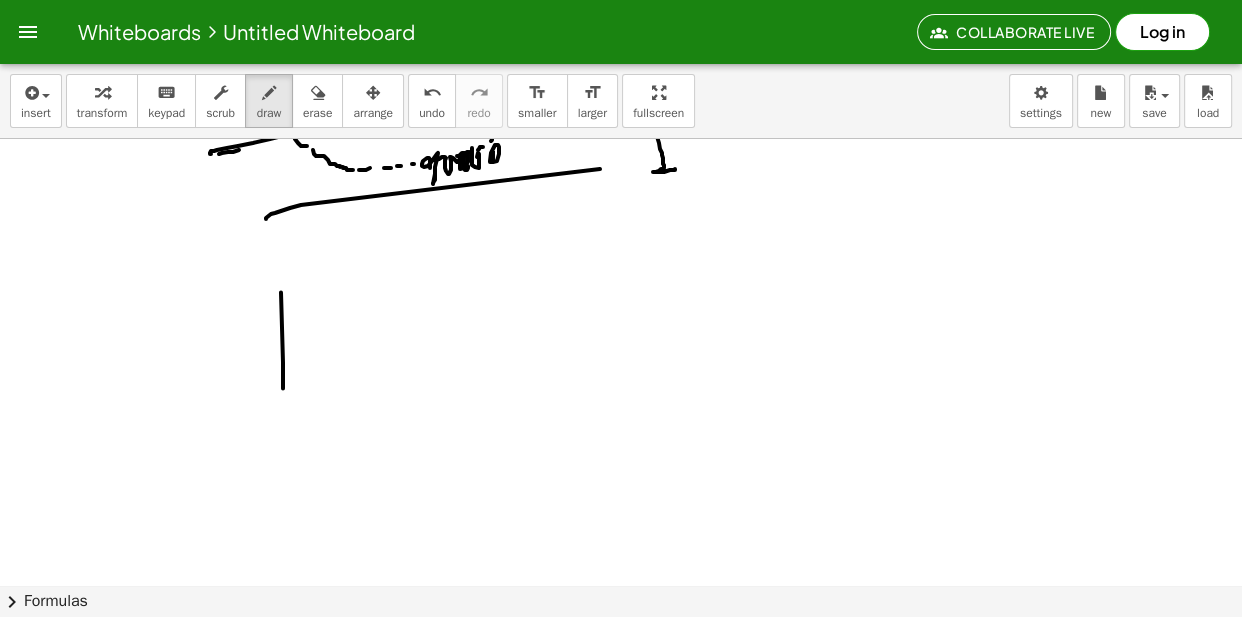 click at bounding box center [621, -3929] 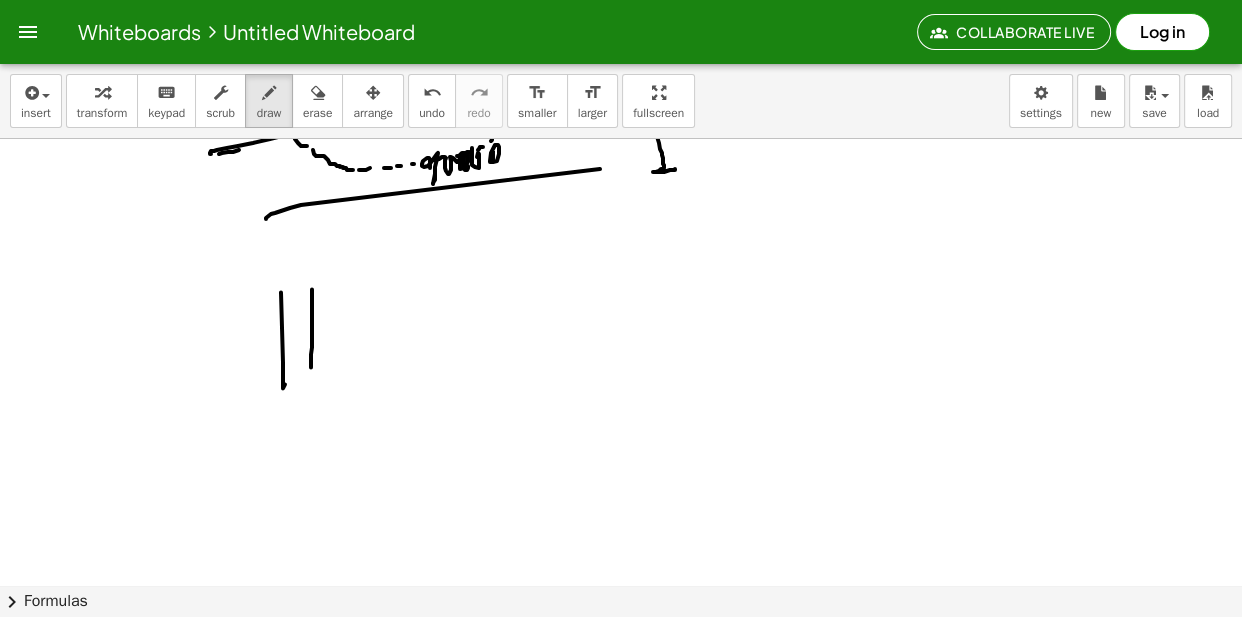drag, startPoint x: 312, startPoint y: 290, endPoint x: 311, endPoint y: 370, distance: 80.00625 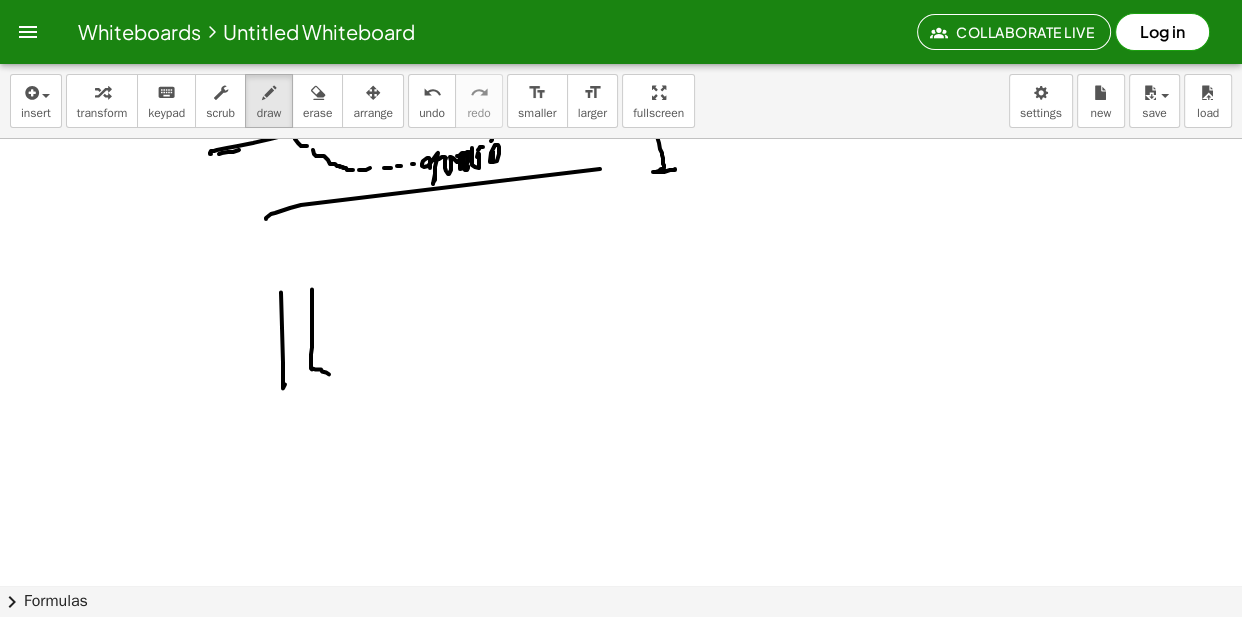 drag, startPoint x: 312, startPoint y: 370, endPoint x: 335, endPoint y: 377, distance: 24.04163 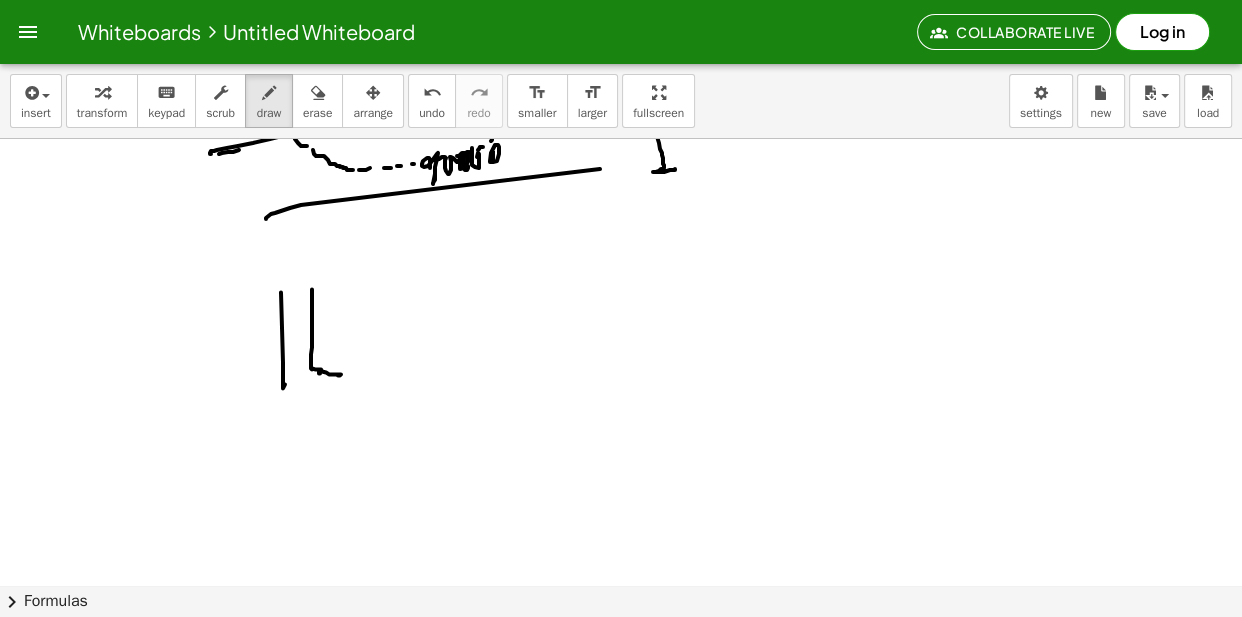 click at bounding box center [621, -3929] 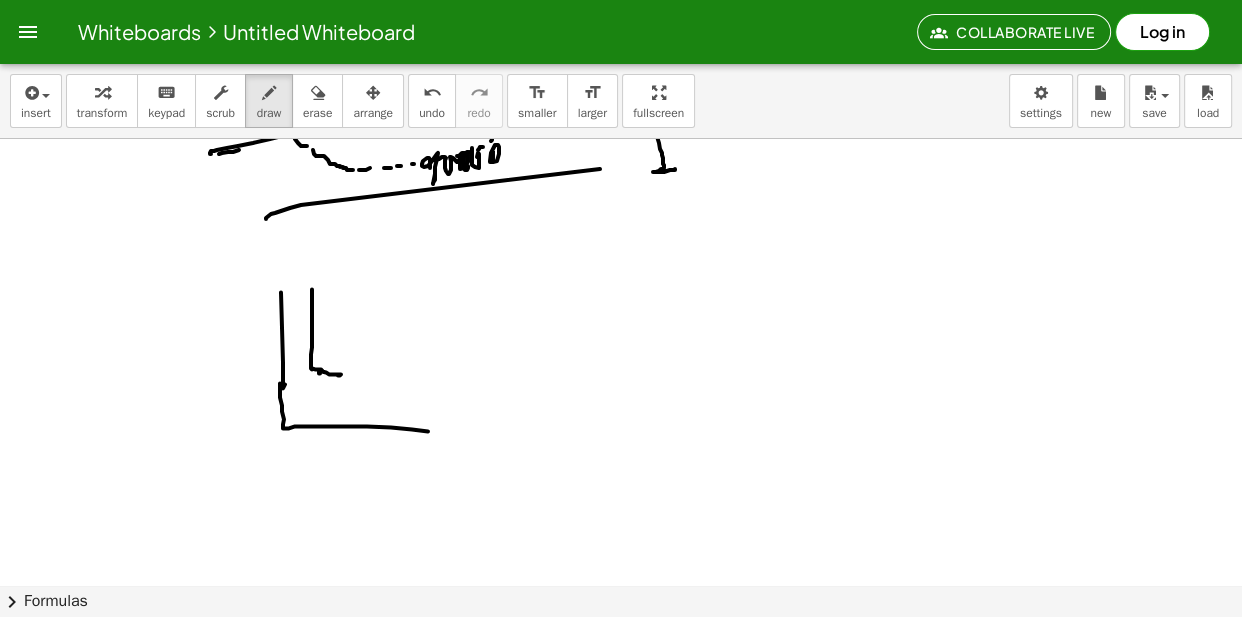 drag, startPoint x: 282, startPoint y: 412, endPoint x: 390, endPoint y: 405, distance: 108.226616 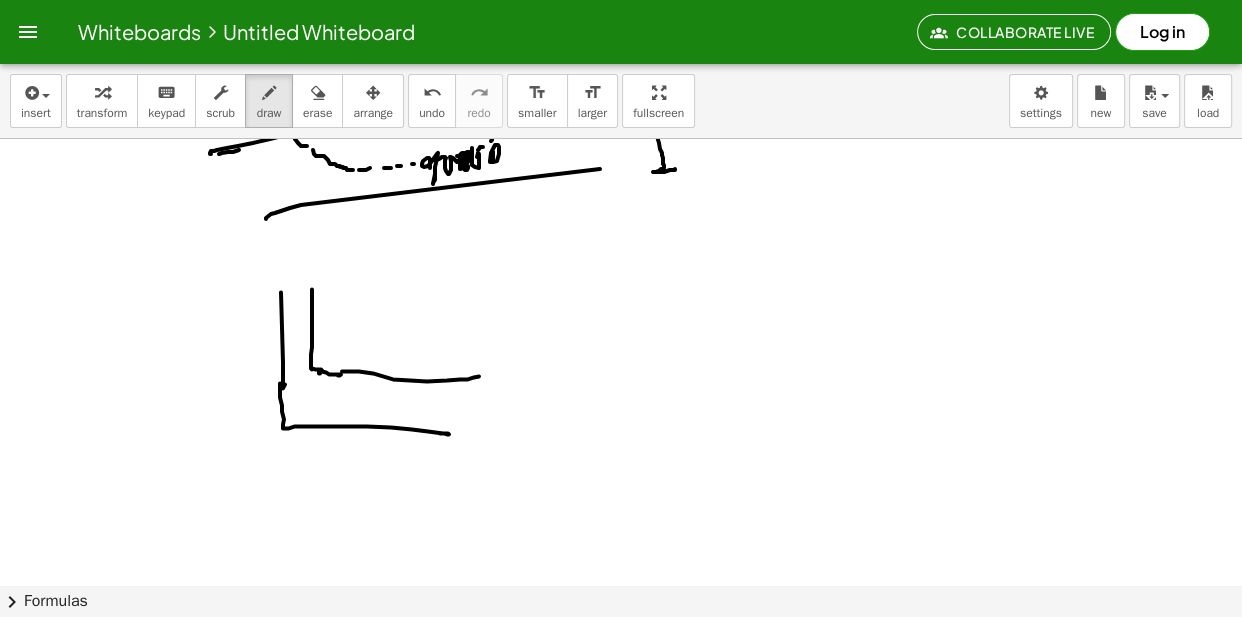 drag, startPoint x: 373, startPoint y: 374, endPoint x: 472, endPoint y: 370, distance: 99.08077 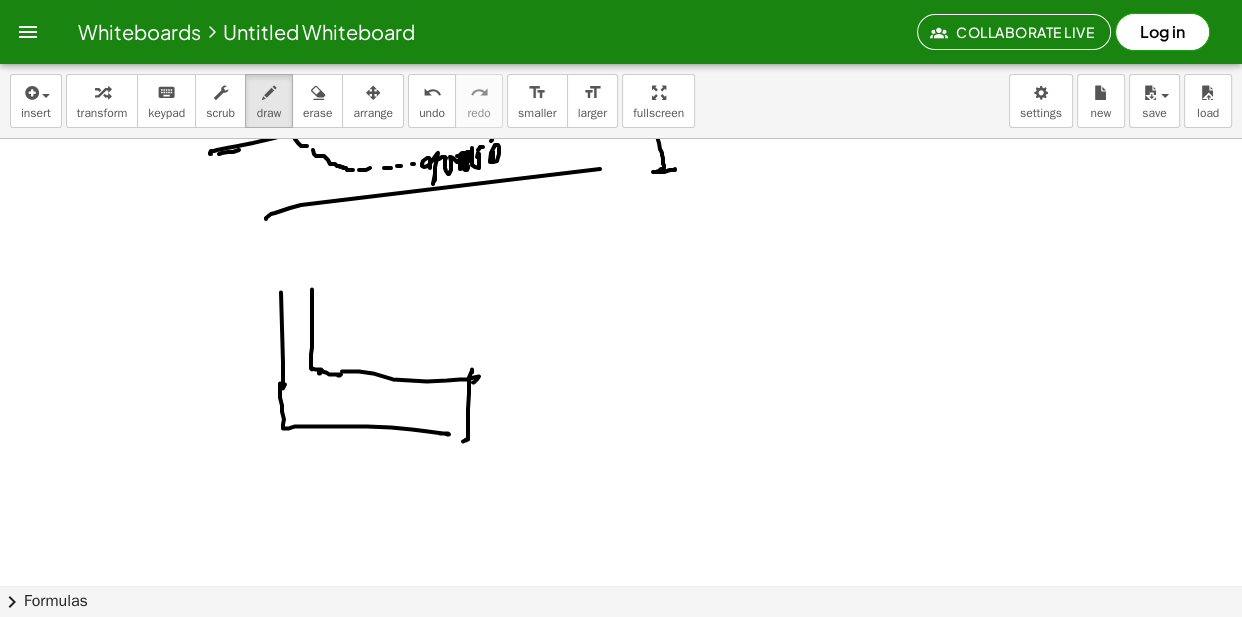 drag, startPoint x: 472, startPoint y: 370, endPoint x: 429, endPoint y: 430, distance: 73.817345 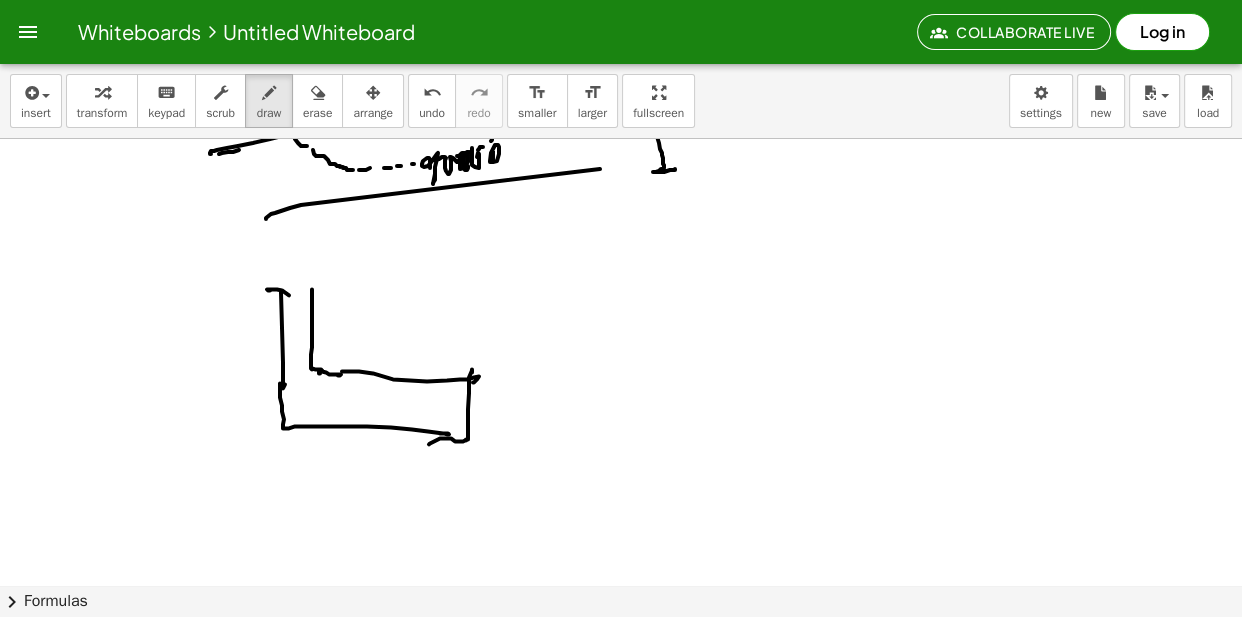 drag, startPoint x: 277, startPoint y: 290, endPoint x: 307, endPoint y: 293, distance: 30.149628 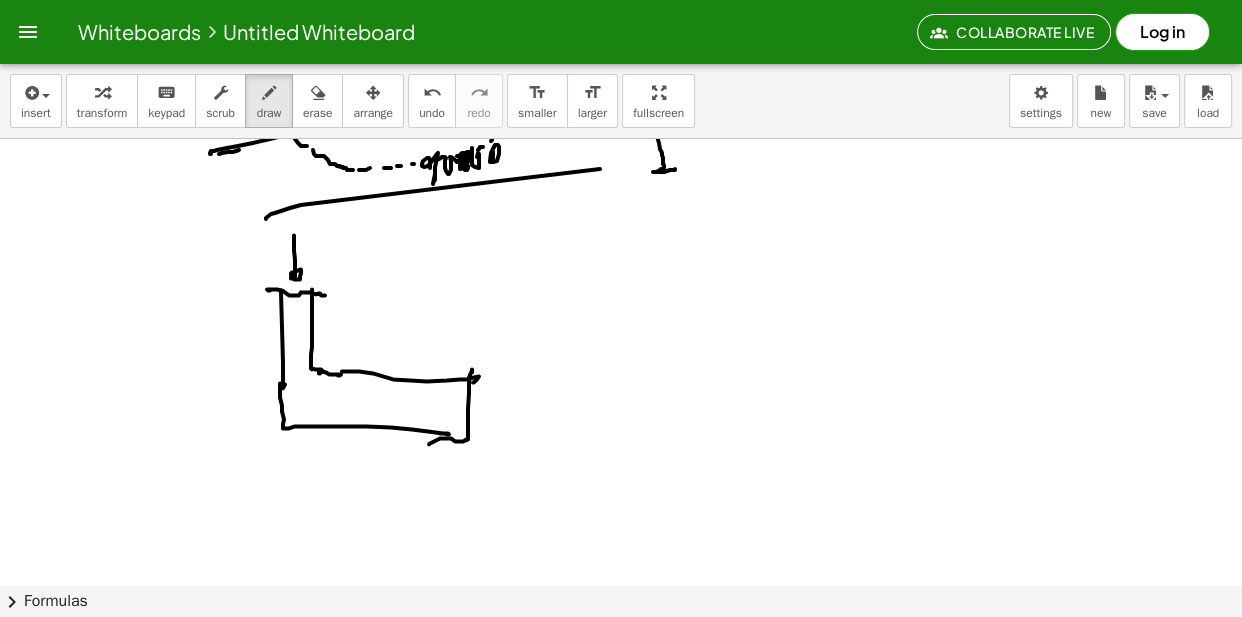 drag, startPoint x: 294, startPoint y: 236, endPoint x: 312, endPoint y: 262, distance: 31.622776 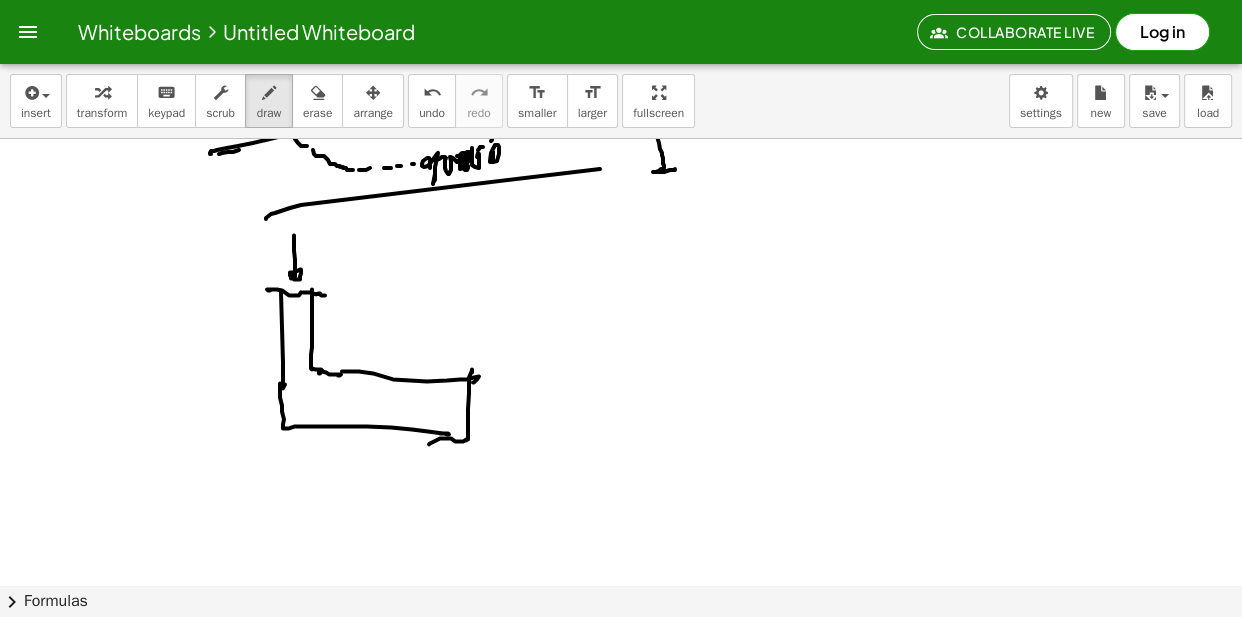 drag, startPoint x: 308, startPoint y: 265, endPoint x: 308, endPoint y: 248, distance: 17 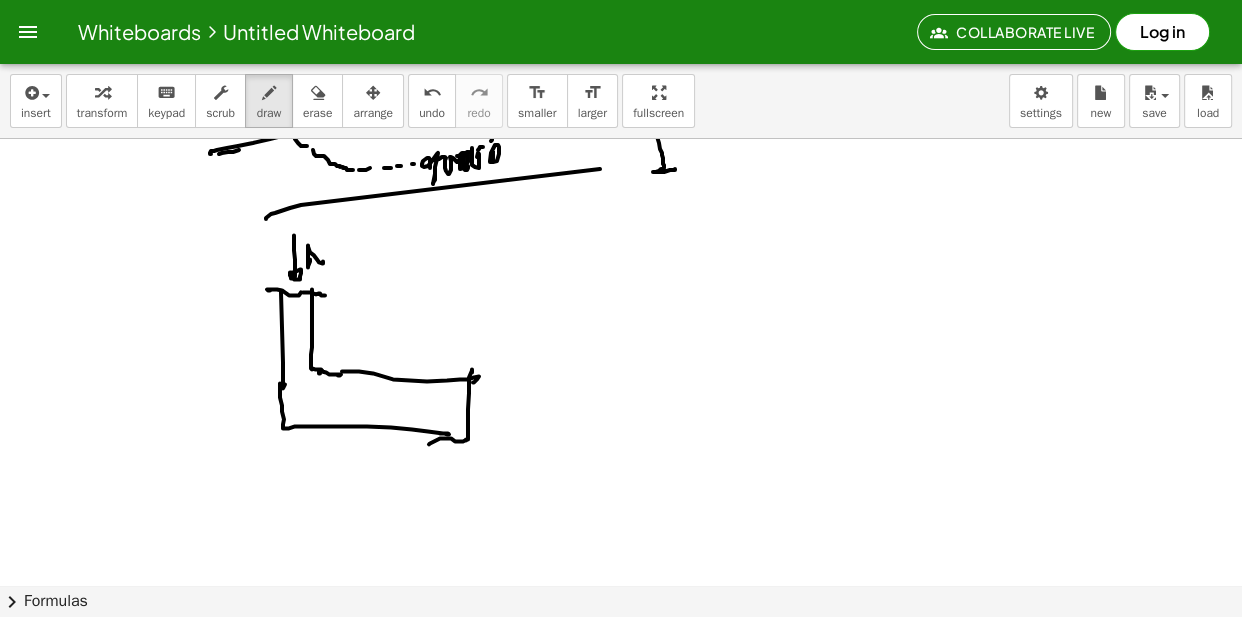 drag, startPoint x: 308, startPoint y: 247, endPoint x: 343, endPoint y: 249, distance: 35.057095 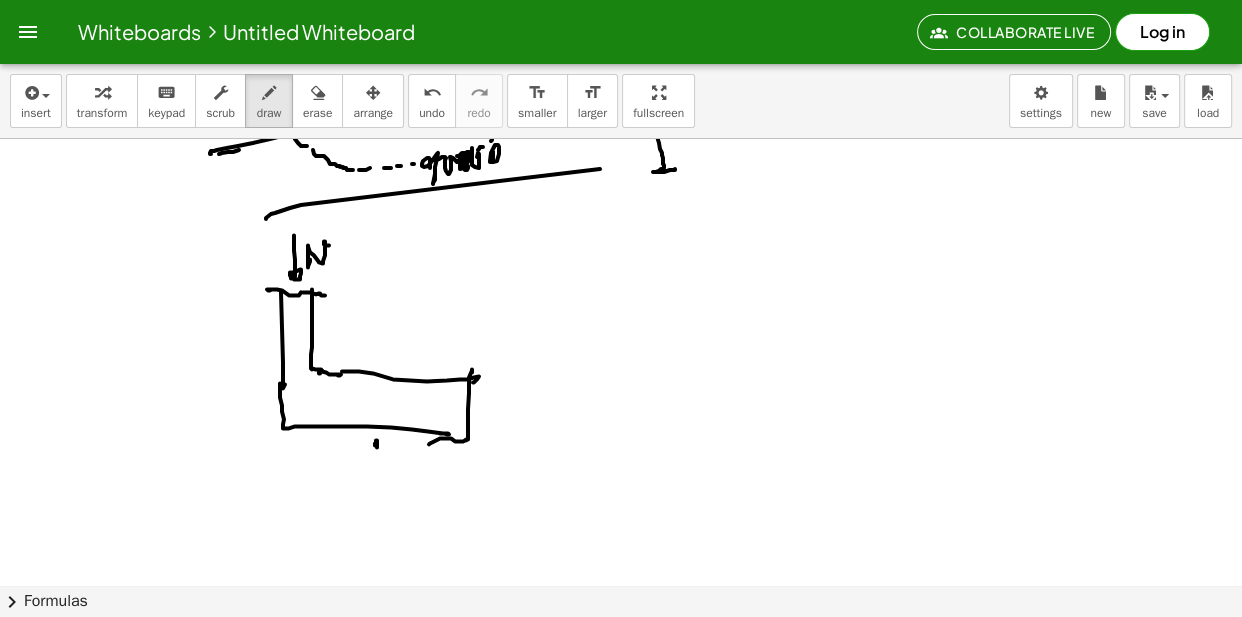 drag, startPoint x: 377, startPoint y: 441, endPoint x: 380, endPoint y: 487, distance: 46.09772 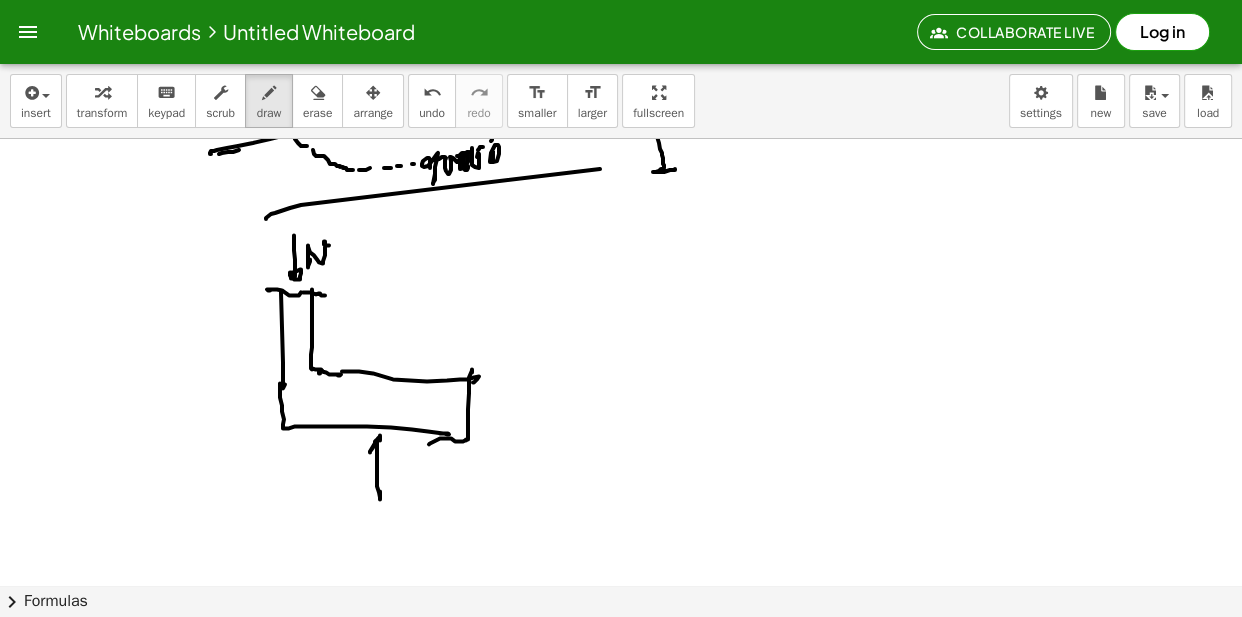 drag, startPoint x: 376, startPoint y: 442, endPoint x: 384, endPoint y: 453, distance: 13.601471 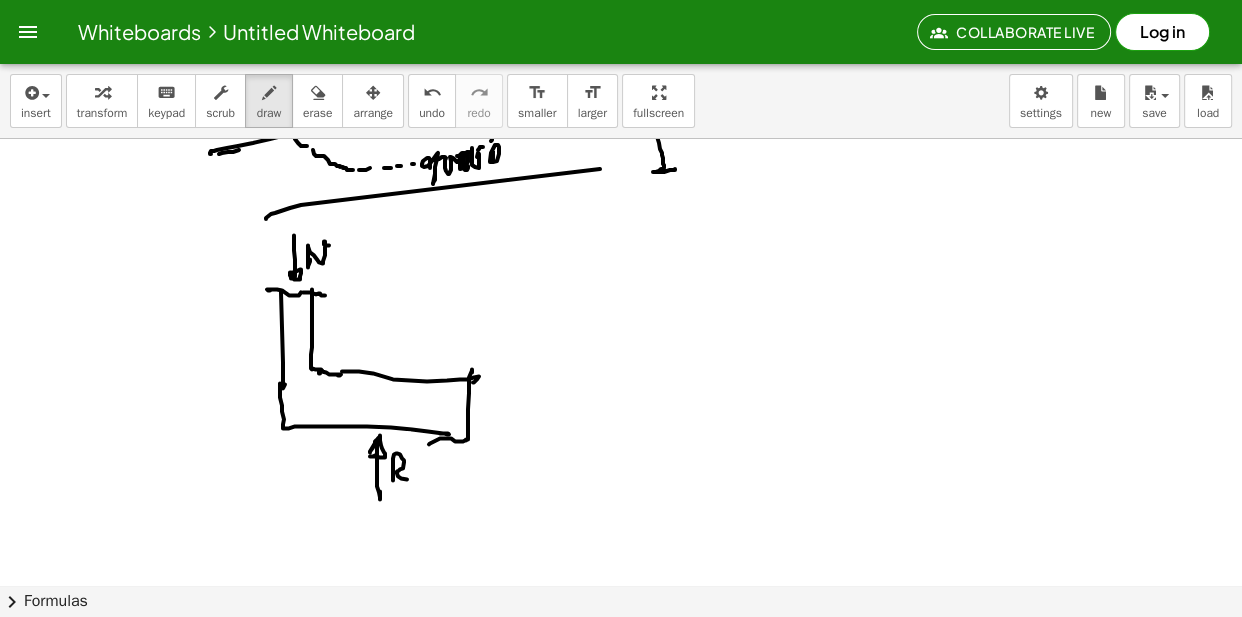 drag, startPoint x: 393, startPoint y: 462, endPoint x: 412, endPoint y: 482, distance: 27.58623 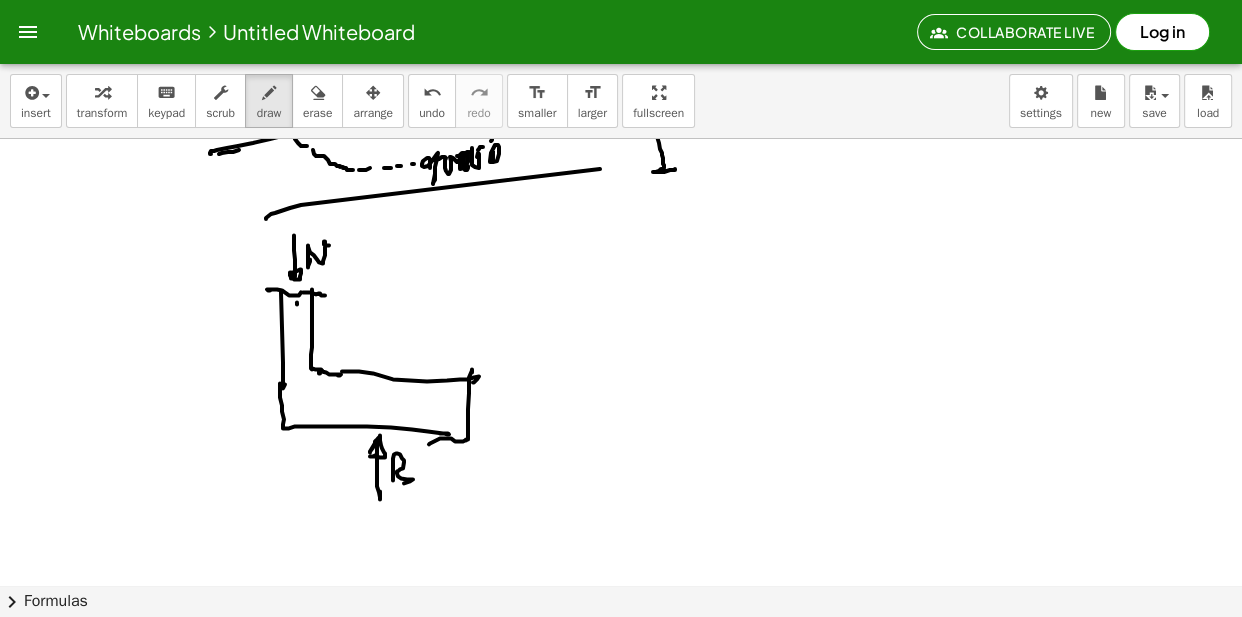 click at bounding box center (621, -3929) 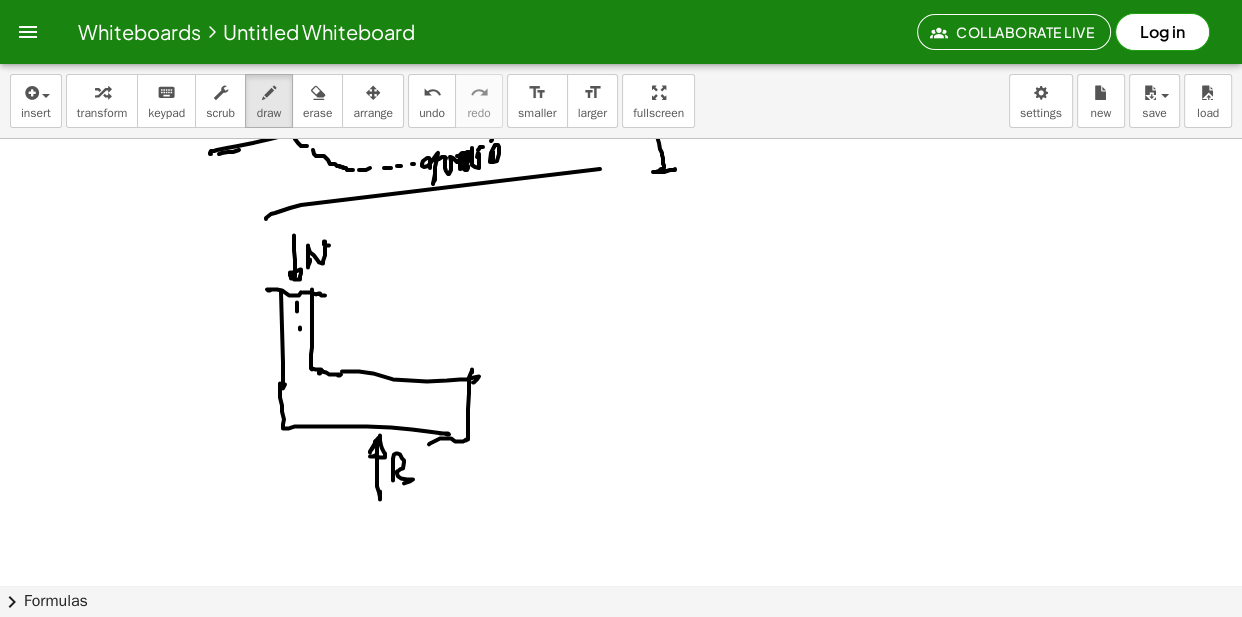 drag, startPoint x: 300, startPoint y: 330, endPoint x: 303, endPoint y: 350, distance: 20.22375 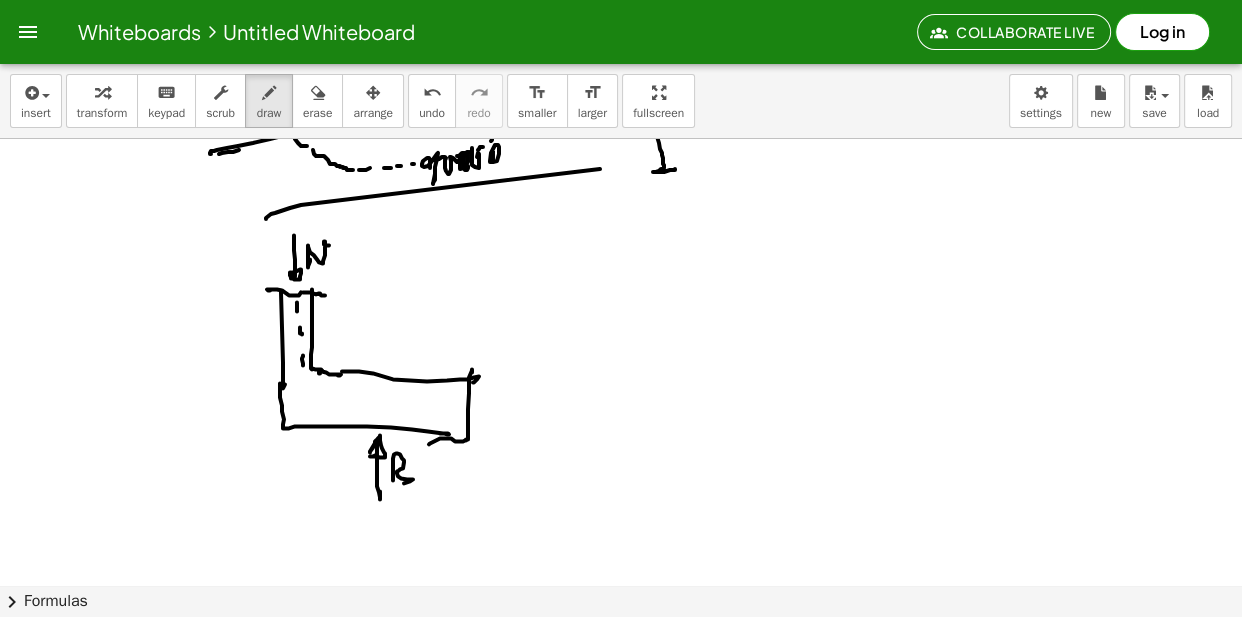 click at bounding box center [621, -3929] 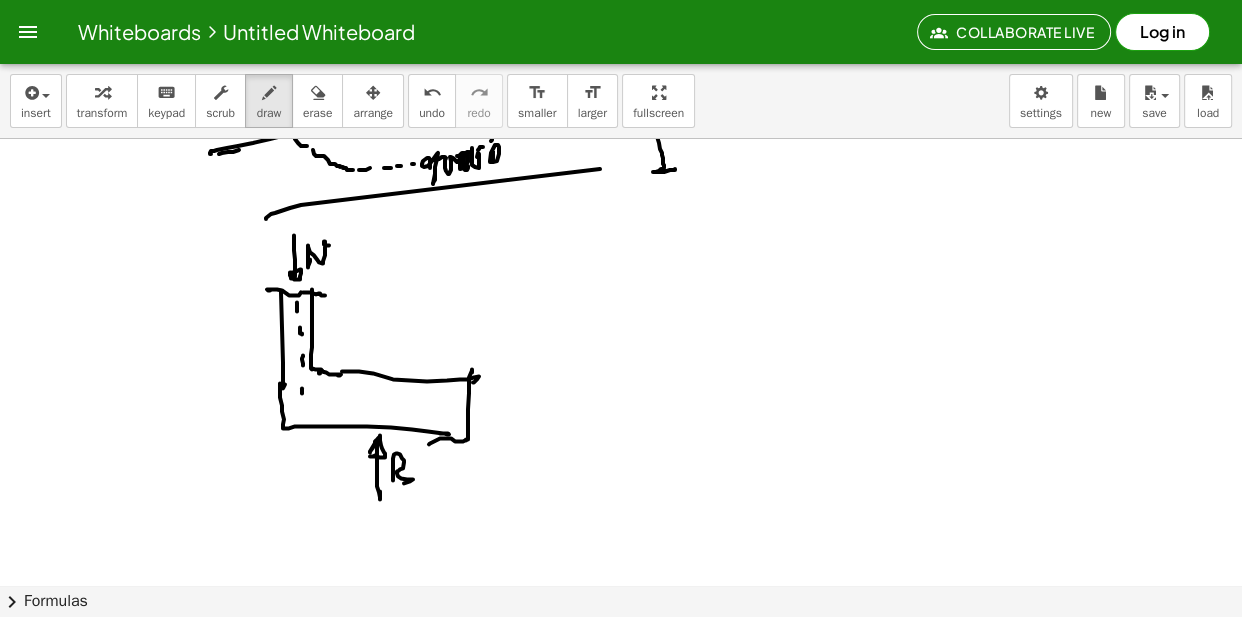 click at bounding box center [621, -3929] 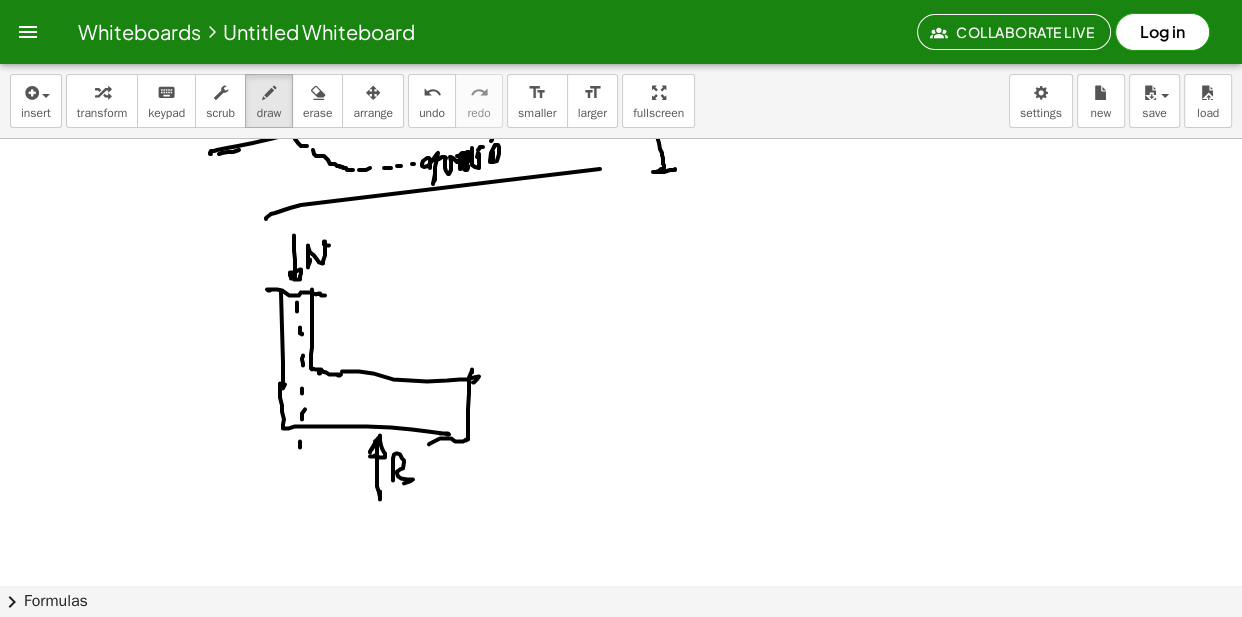 click at bounding box center (621, -3929) 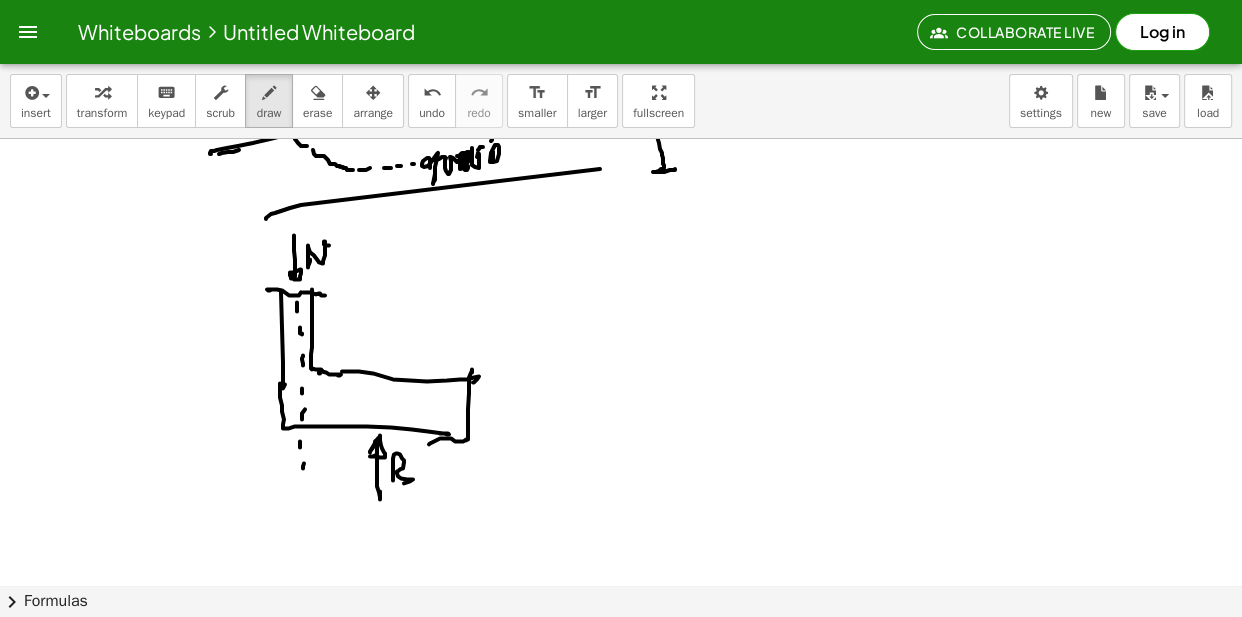 click at bounding box center (621, -3929) 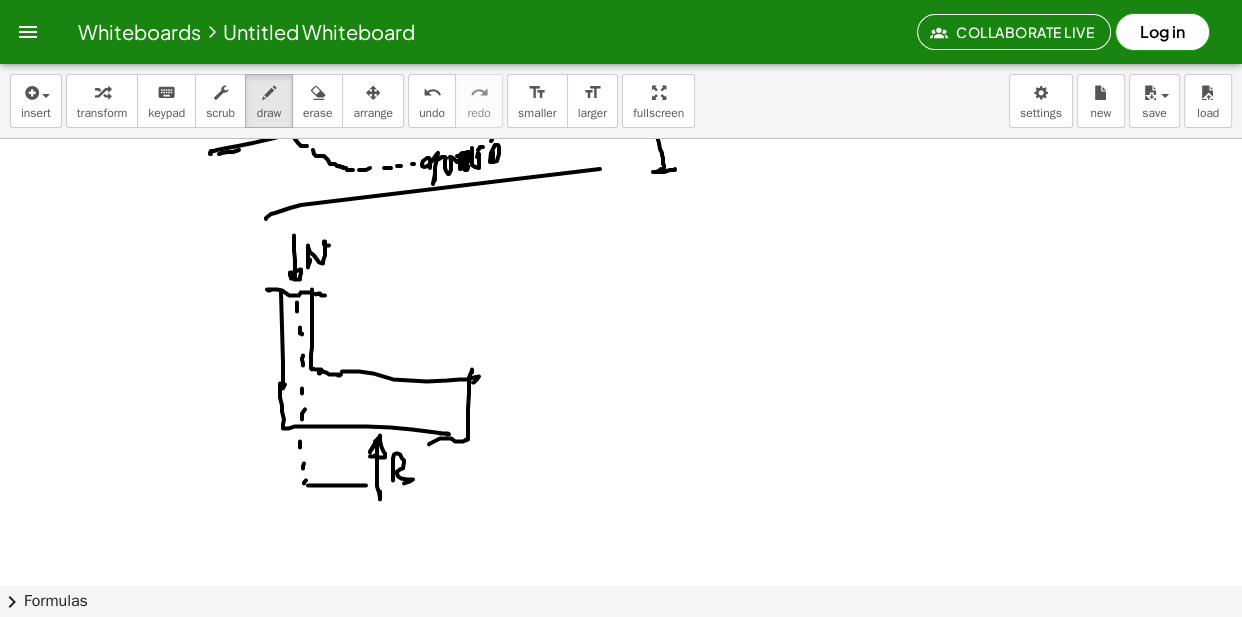 drag, startPoint x: 308, startPoint y: 486, endPoint x: 371, endPoint y: 484, distance: 63.03174 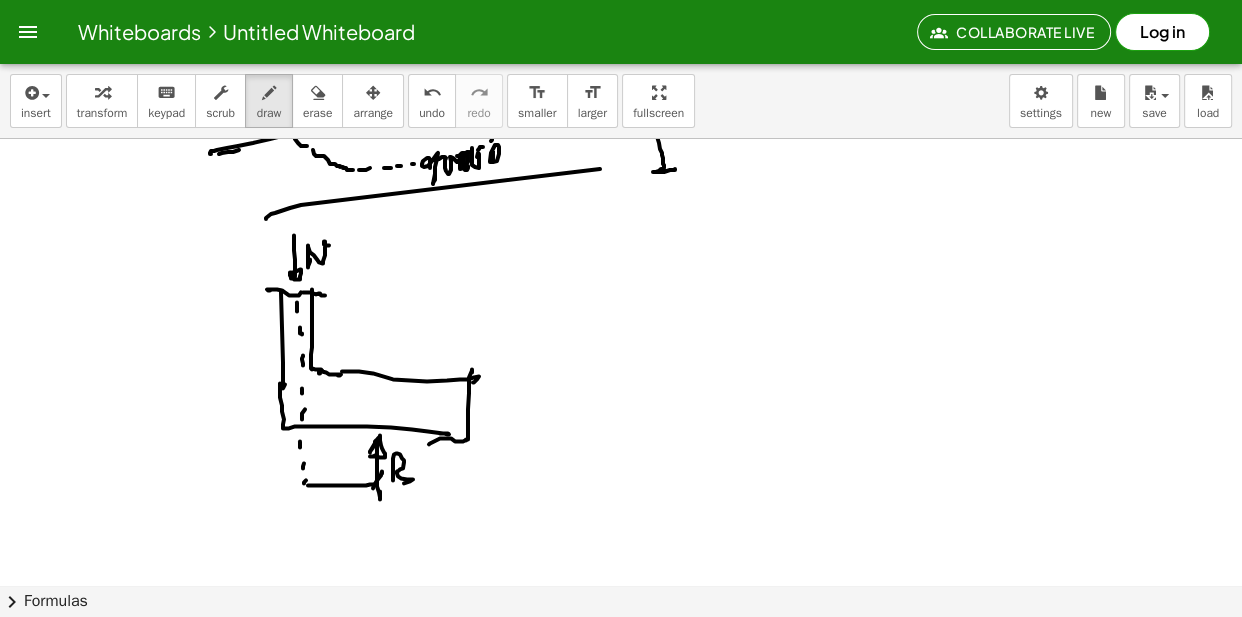 drag, startPoint x: 382, startPoint y: 472, endPoint x: 372, endPoint y: 489, distance: 19.723083 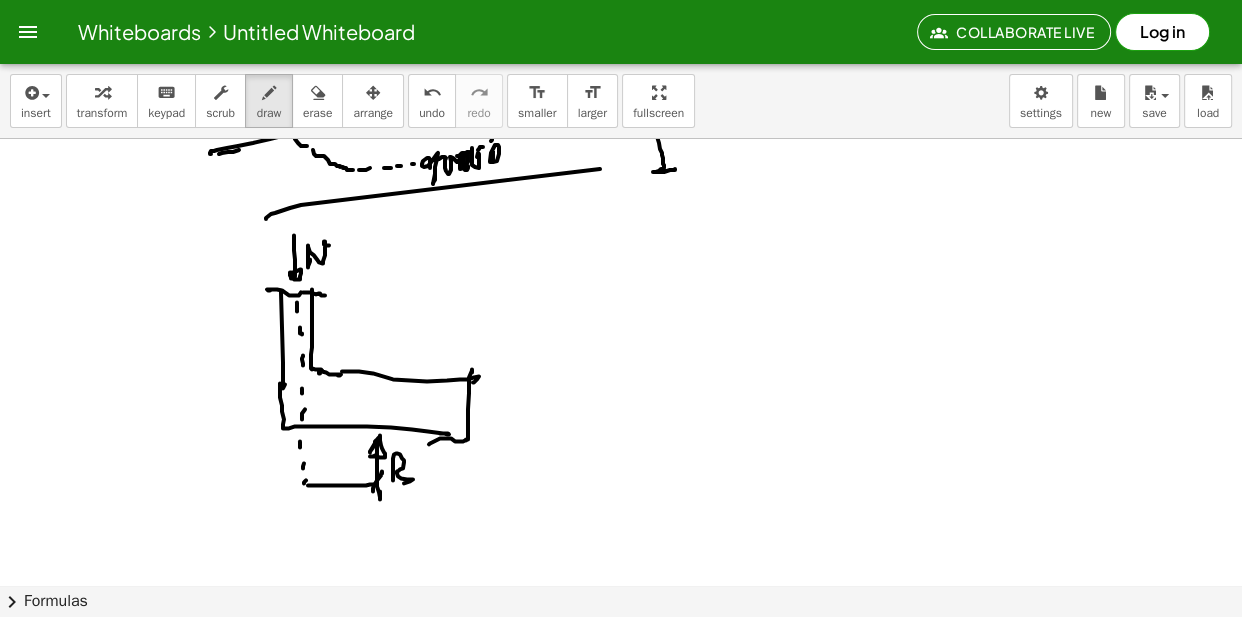 click at bounding box center (621, -3929) 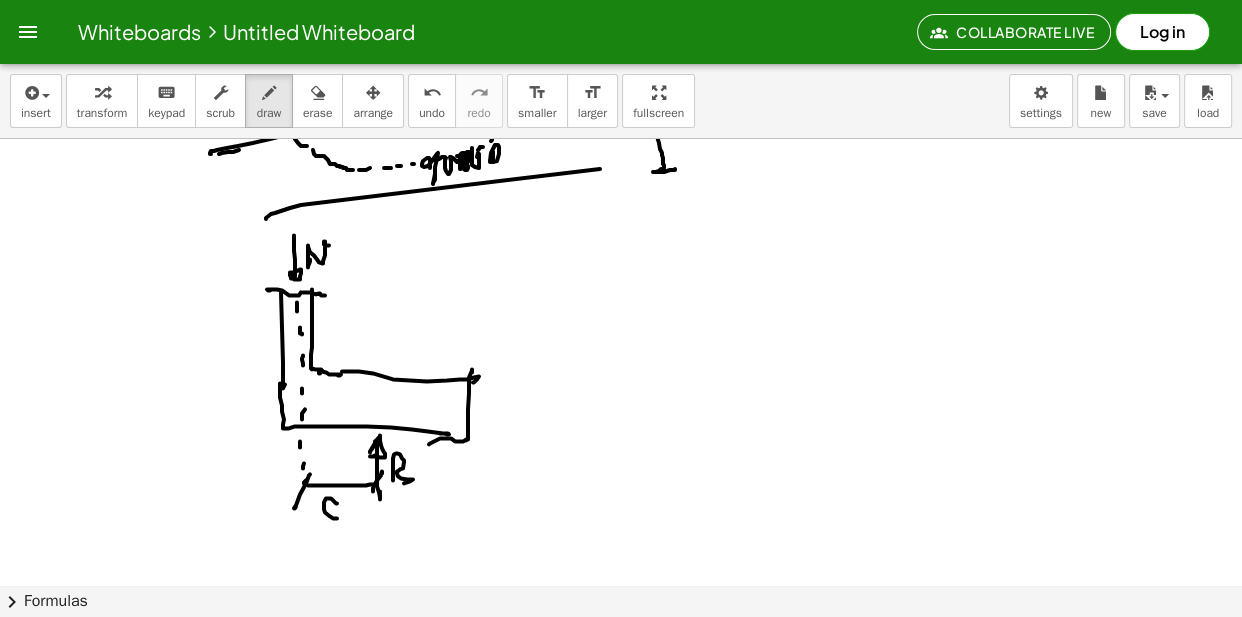 drag, startPoint x: 337, startPoint y: 504, endPoint x: 338, endPoint y: 516, distance: 12.0415945 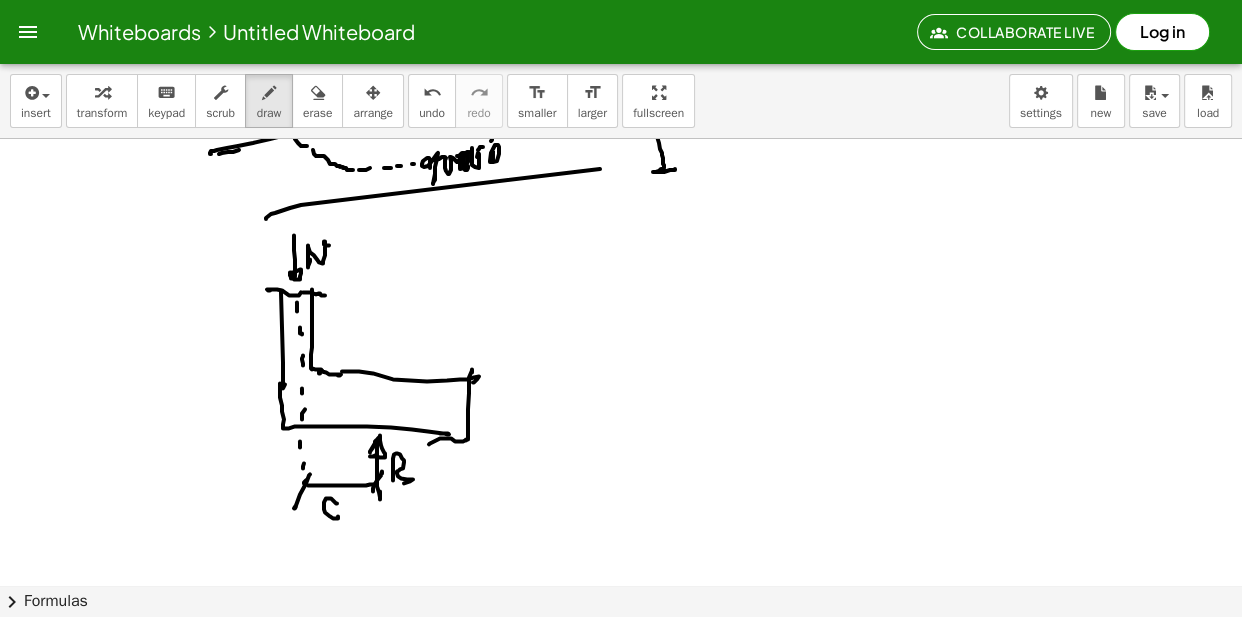click at bounding box center (621, -3929) 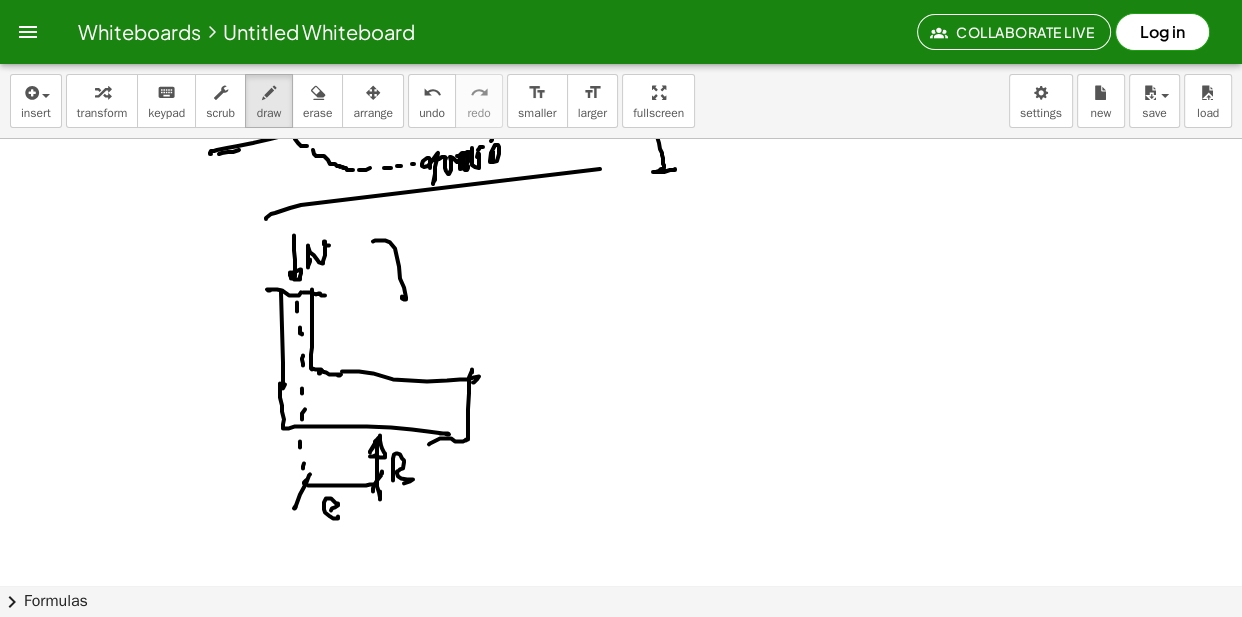 drag, startPoint x: 373, startPoint y: 242, endPoint x: 396, endPoint y: 279, distance: 43.56604 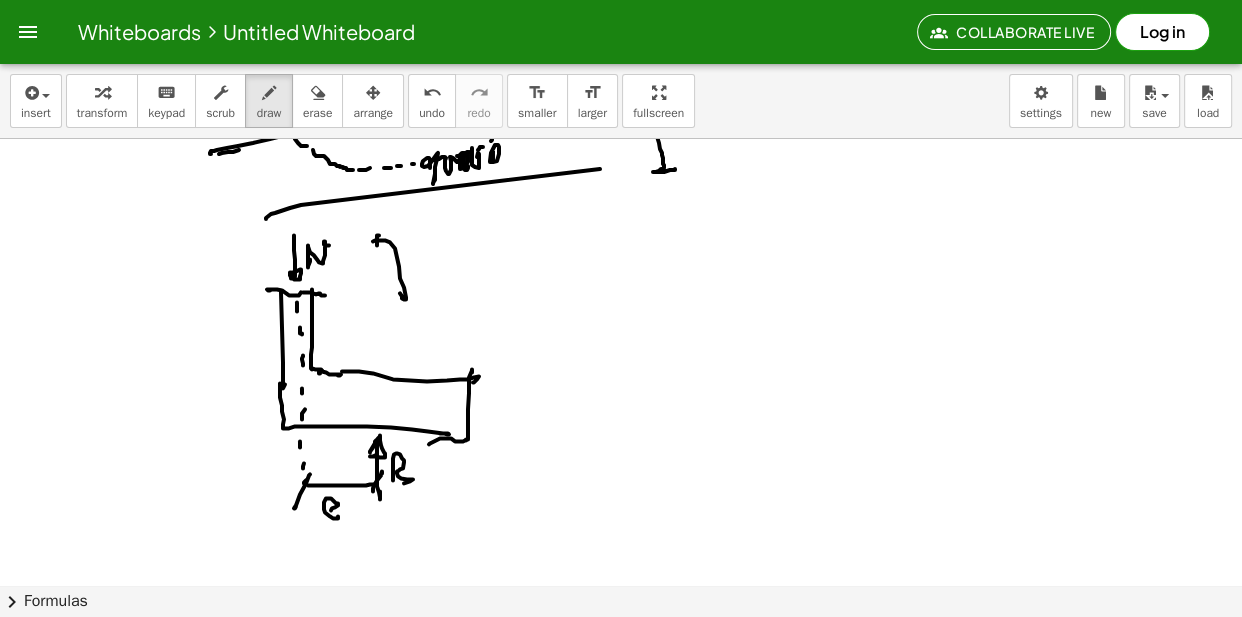 click at bounding box center [621, -3929] 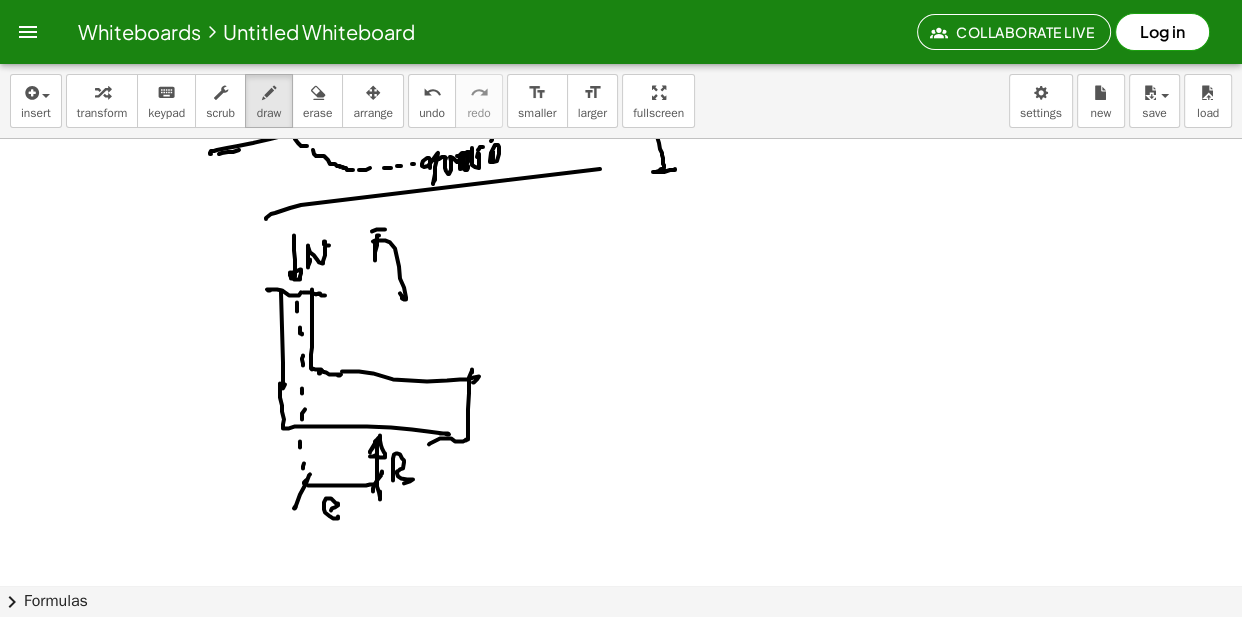 drag, startPoint x: 377, startPoint y: 230, endPoint x: 411, endPoint y: 230, distance: 34 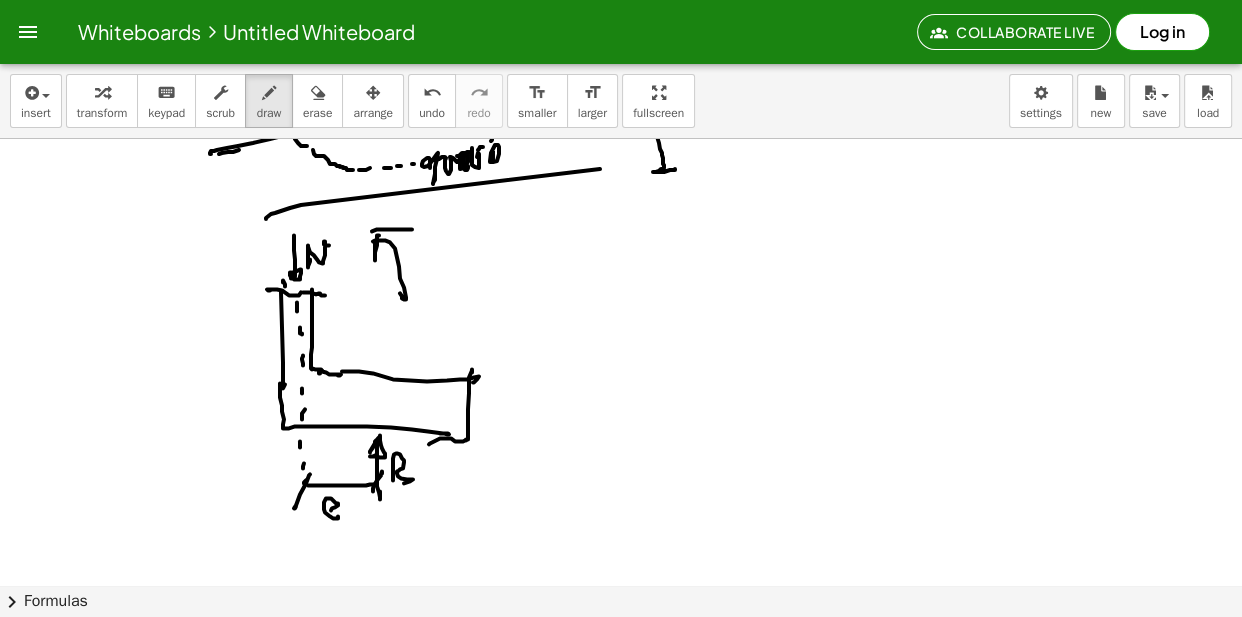 drag, startPoint x: 283, startPoint y: 281, endPoint x: 301, endPoint y: 317, distance: 40.24922 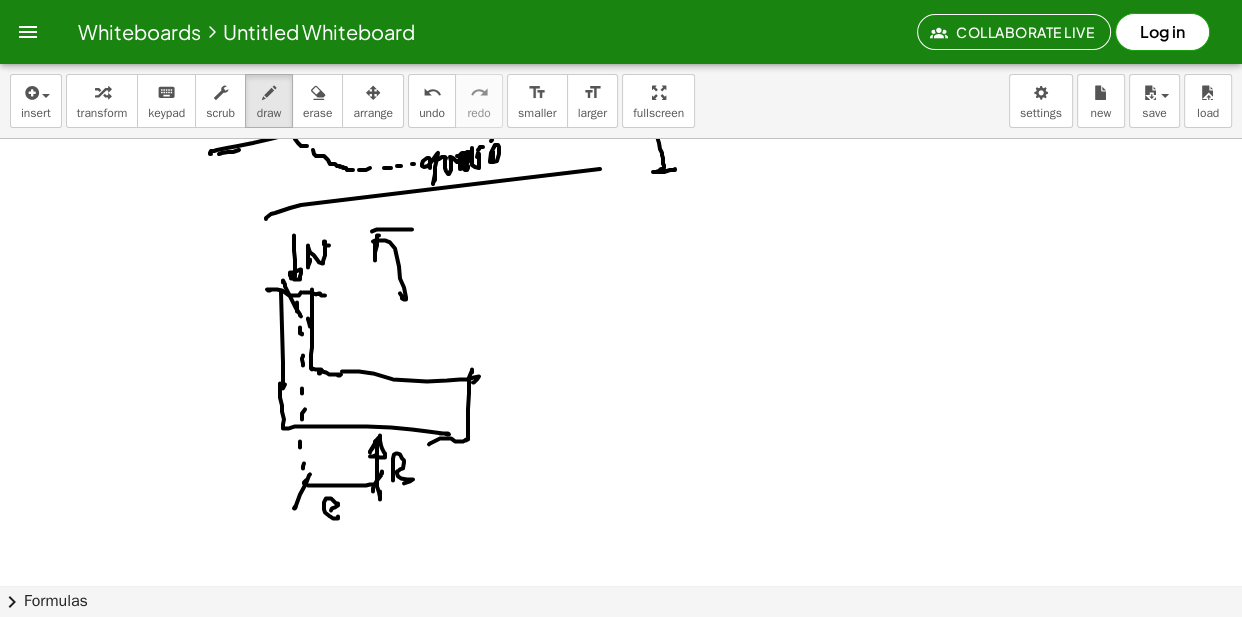 drag, startPoint x: 310, startPoint y: 327, endPoint x: 325, endPoint y: 342, distance: 21.213203 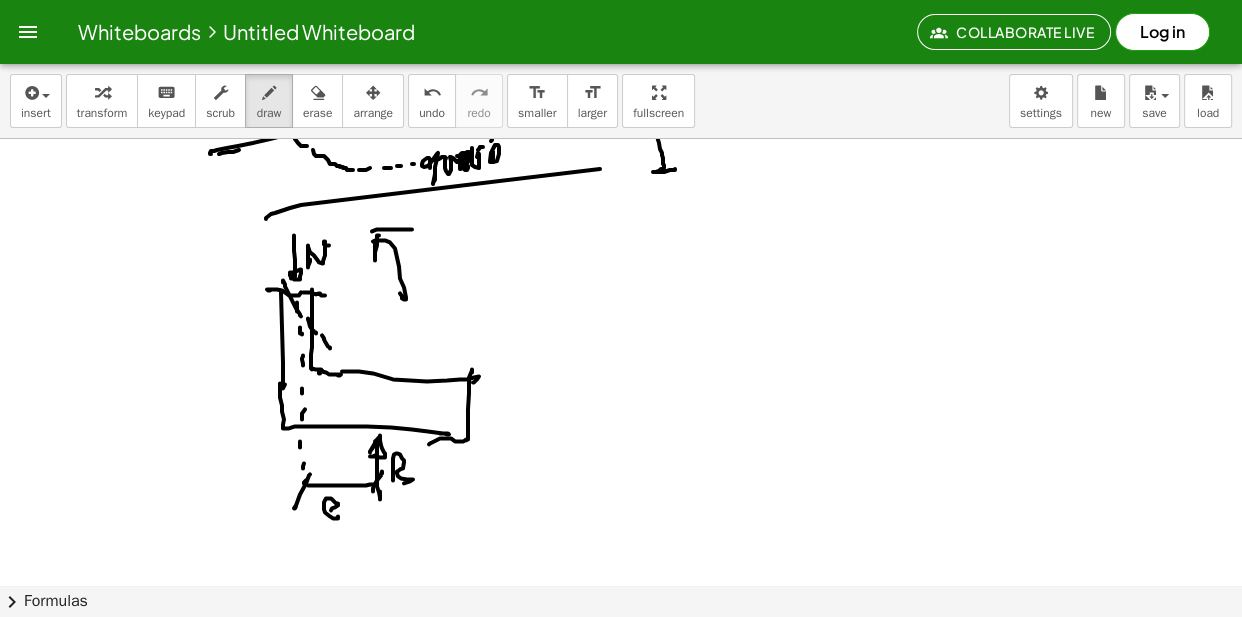 drag, startPoint x: 336, startPoint y: 357, endPoint x: 345, endPoint y: 376, distance: 21.023796 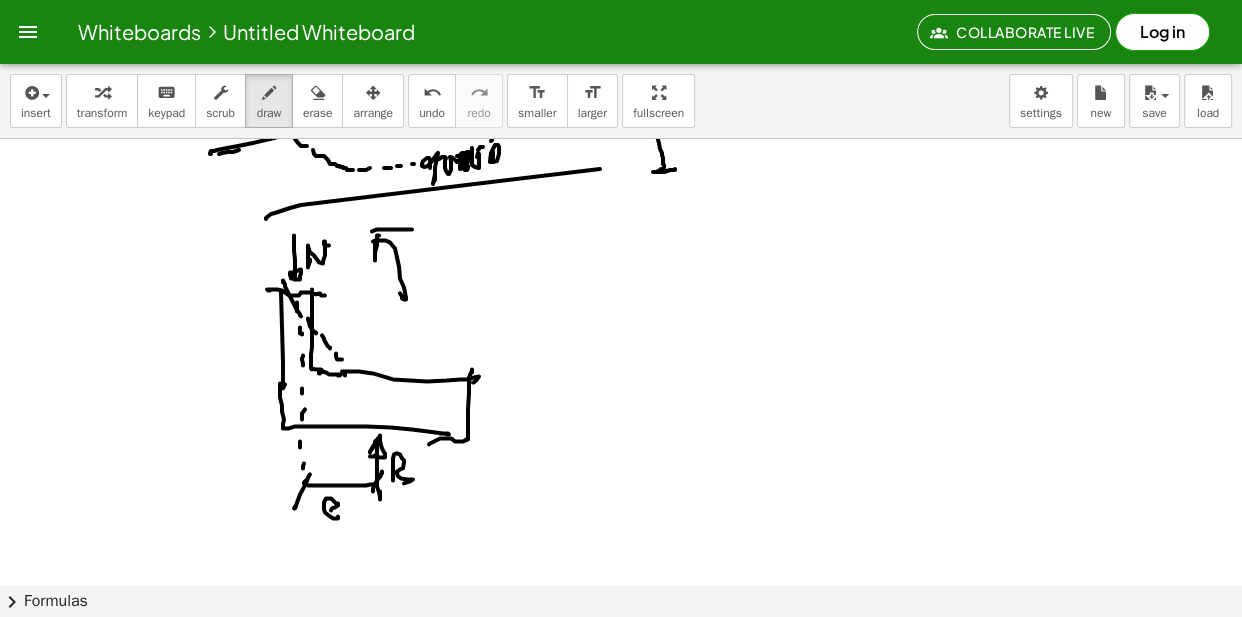 click at bounding box center [621, -3929] 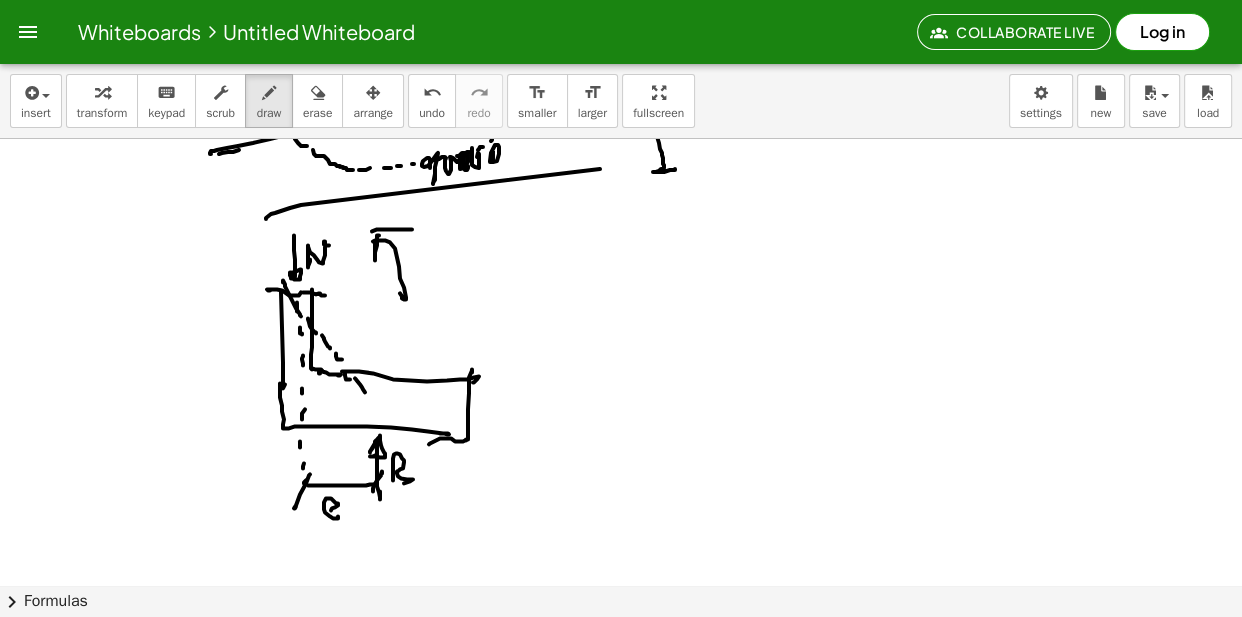 drag, startPoint x: 355, startPoint y: 379, endPoint x: 365, endPoint y: 393, distance: 17.20465 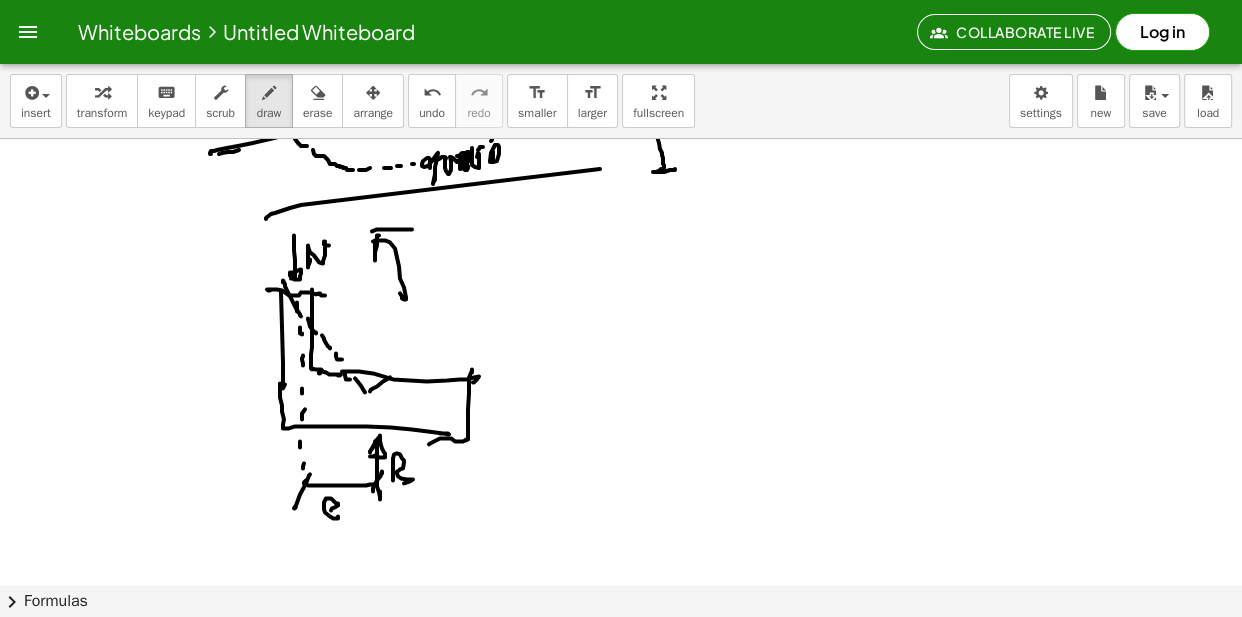 drag, startPoint x: 390, startPoint y: 378, endPoint x: 405, endPoint y: 364, distance: 20.518284 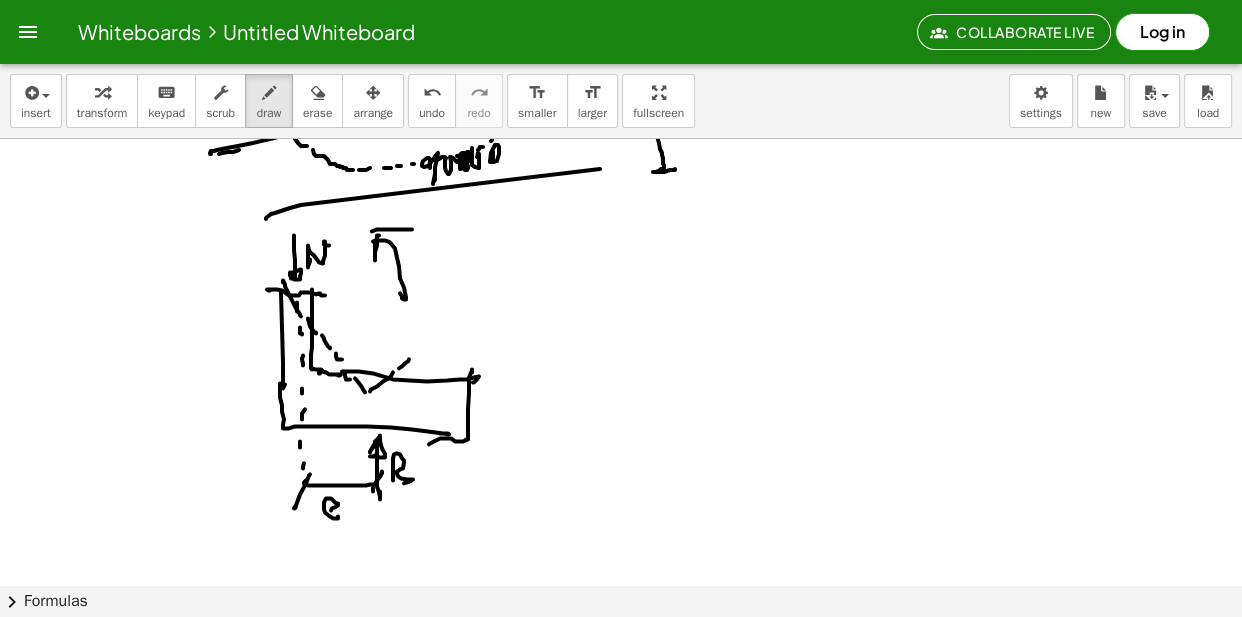 drag, startPoint x: 423, startPoint y: 350, endPoint x: 442, endPoint y: 334, distance: 24.839485 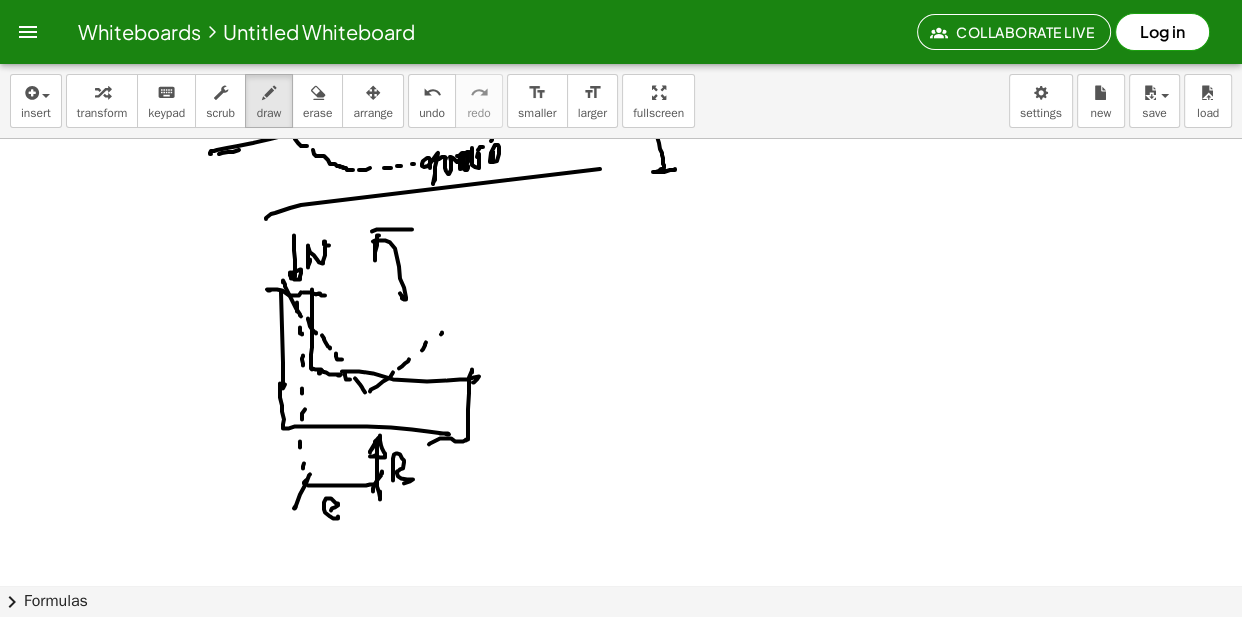 drag, startPoint x: 442, startPoint y: 334, endPoint x: 451, endPoint y: 322, distance: 15 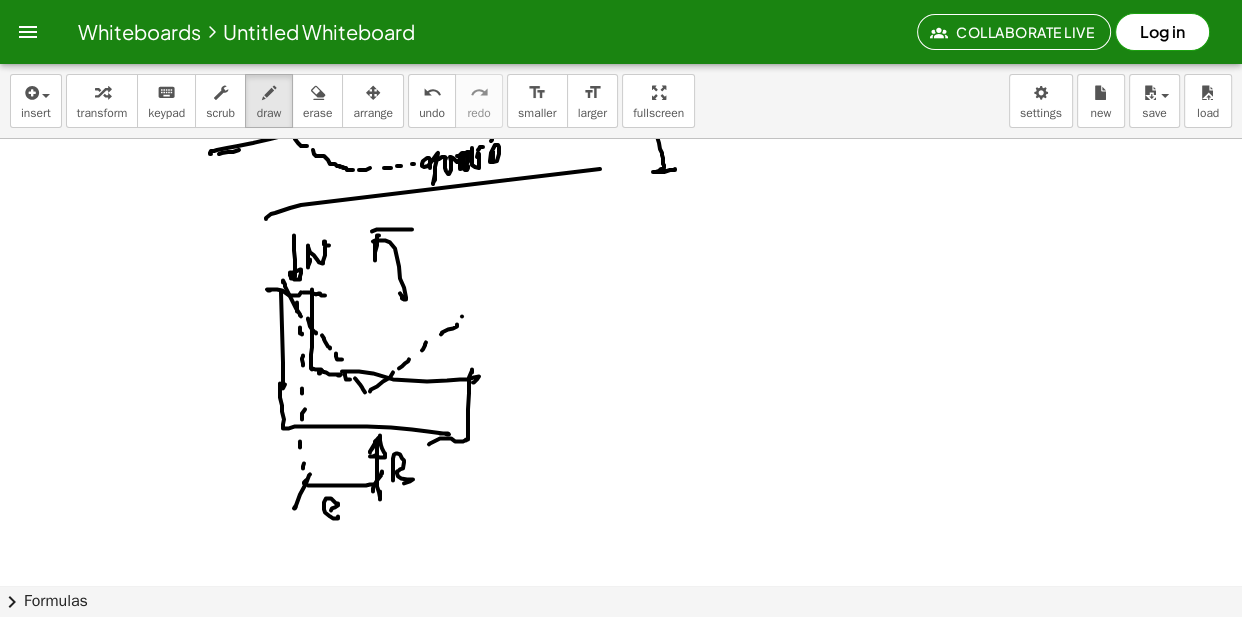 drag, startPoint x: 462, startPoint y: 317, endPoint x: 479, endPoint y: 347, distance: 34.48188 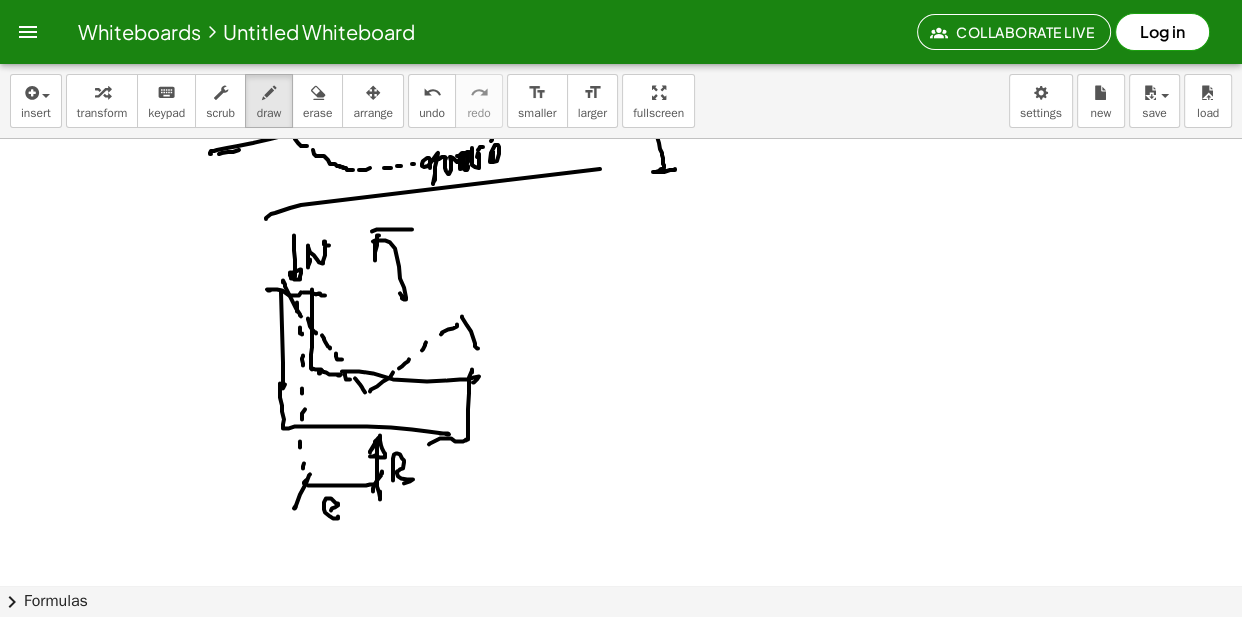 click at bounding box center (621, -3929) 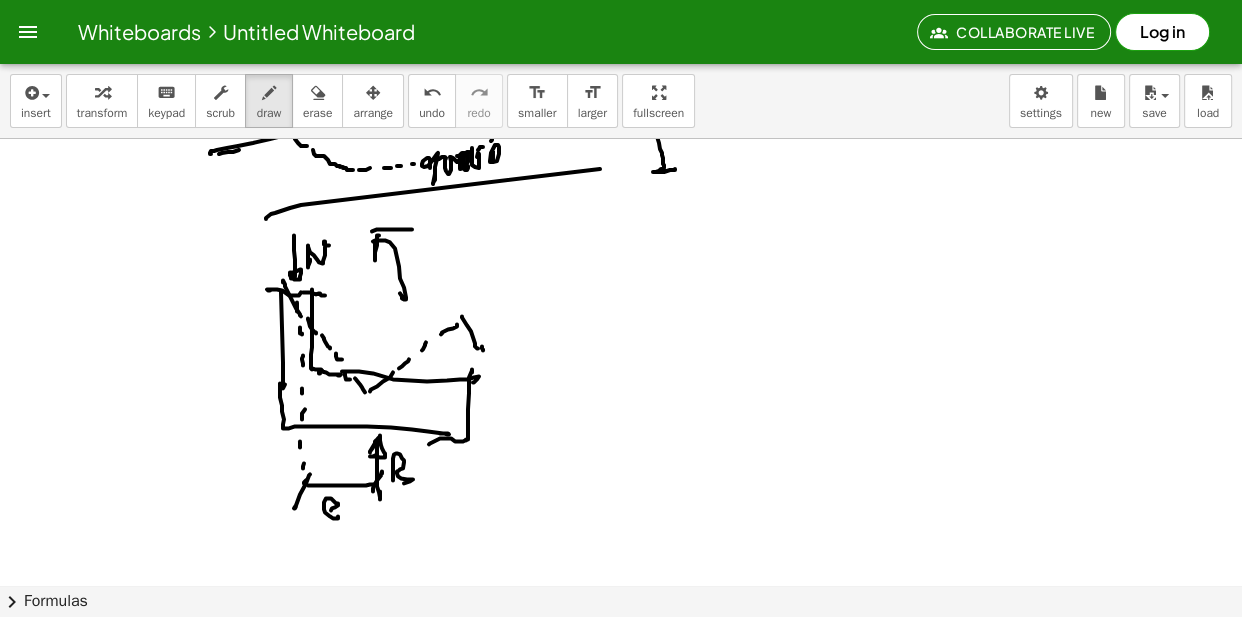 drag, startPoint x: 483, startPoint y: 351, endPoint x: 461, endPoint y: 371, distance: 29.732138 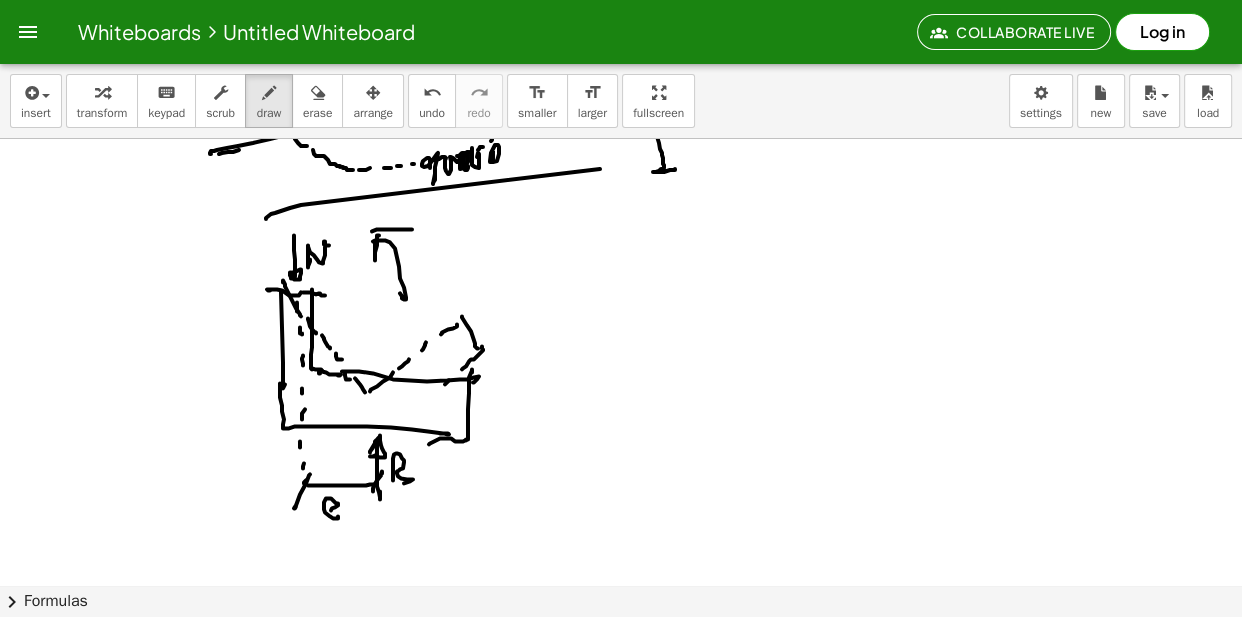 drag, startPoint x: 445, startPoint y: 385, endPoint x: 418, endPoint y: 402, distance: 31.906113 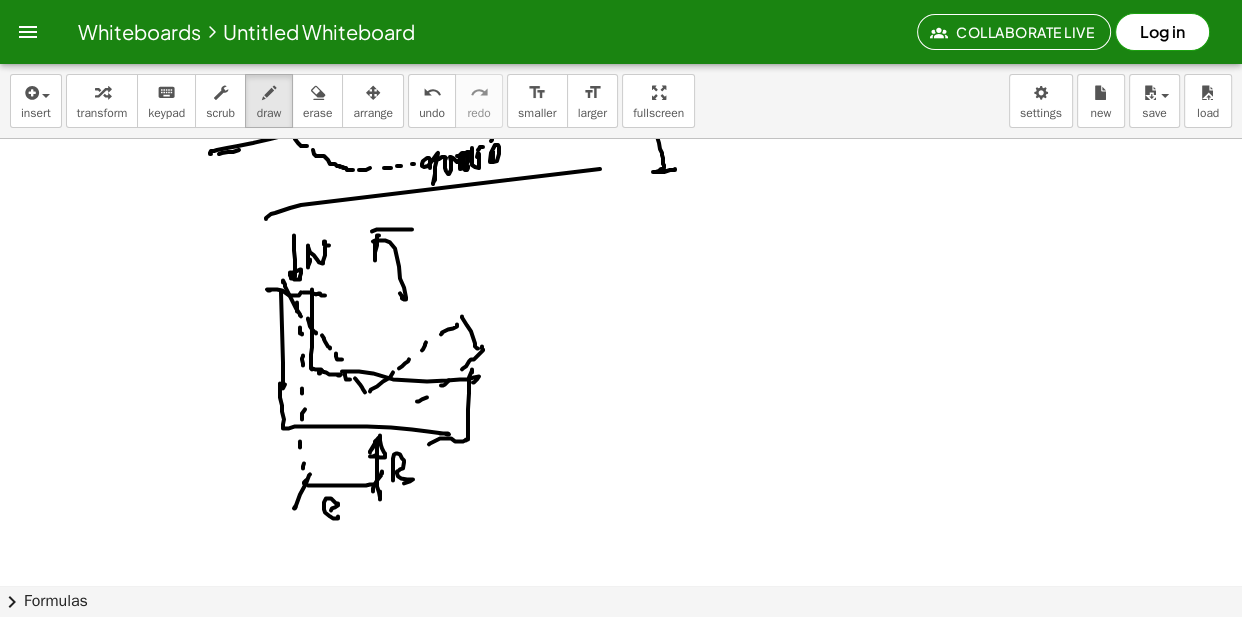 drag, startPoint x: 408, startPoint y: 410, endPoint x: 385, endPoint y: 424, distance: 26.925823 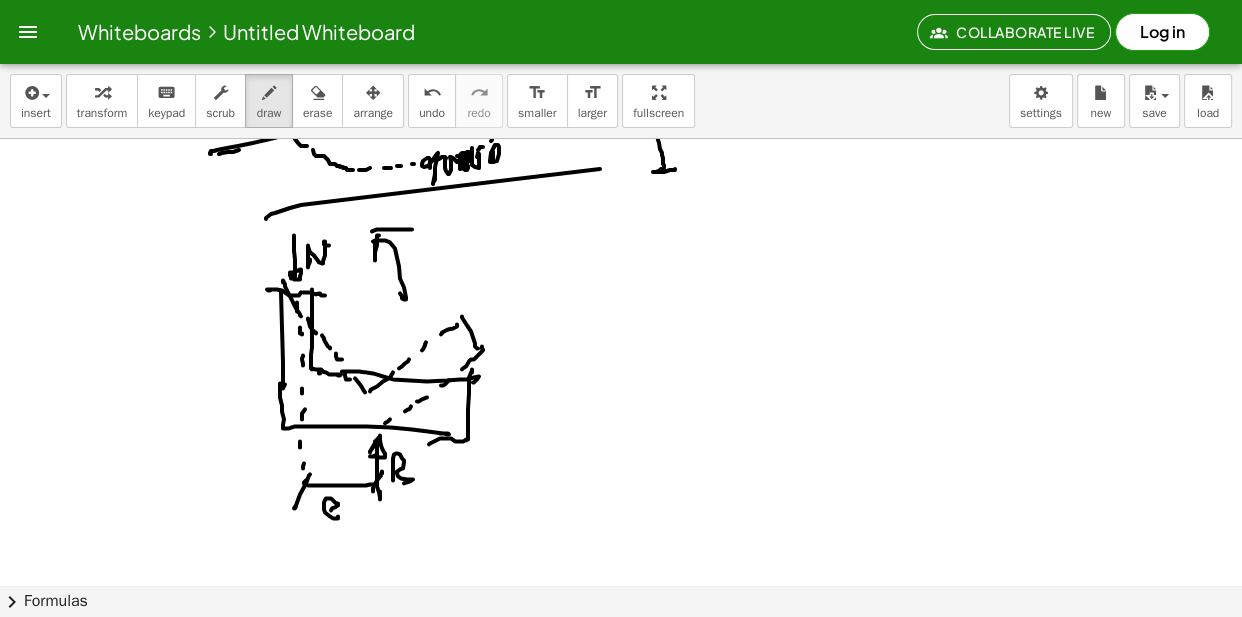 click at bounding box center [621, -3929] 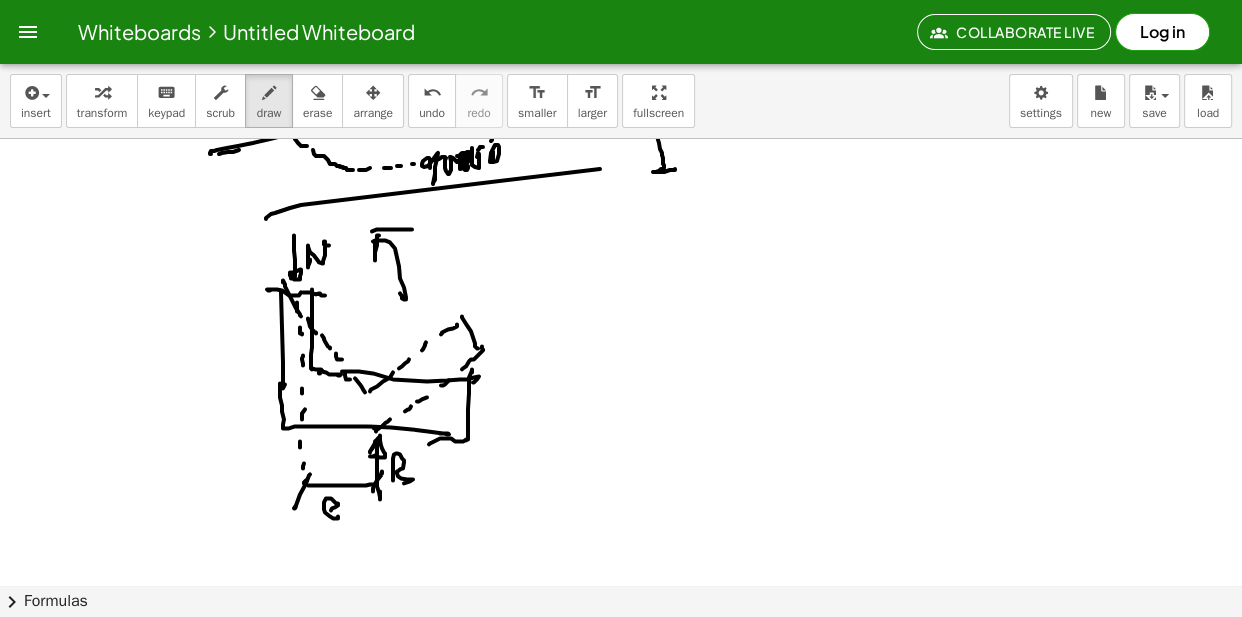 click at bounding box center [621, -3929] 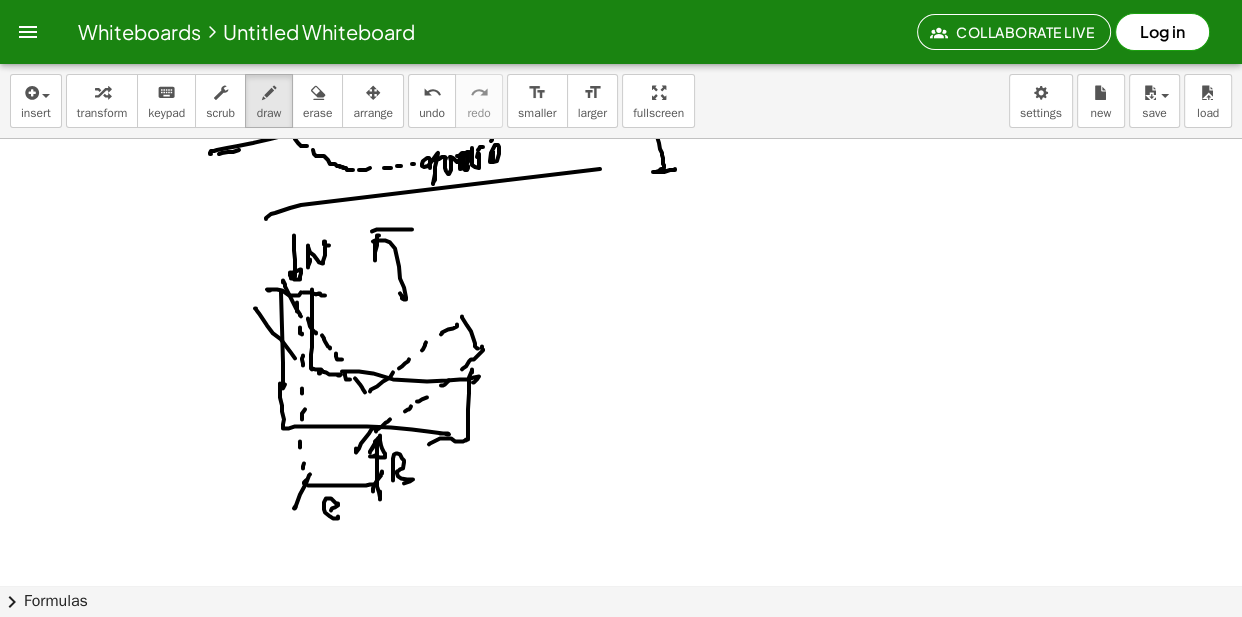 click at bounding box center [621, -3929] 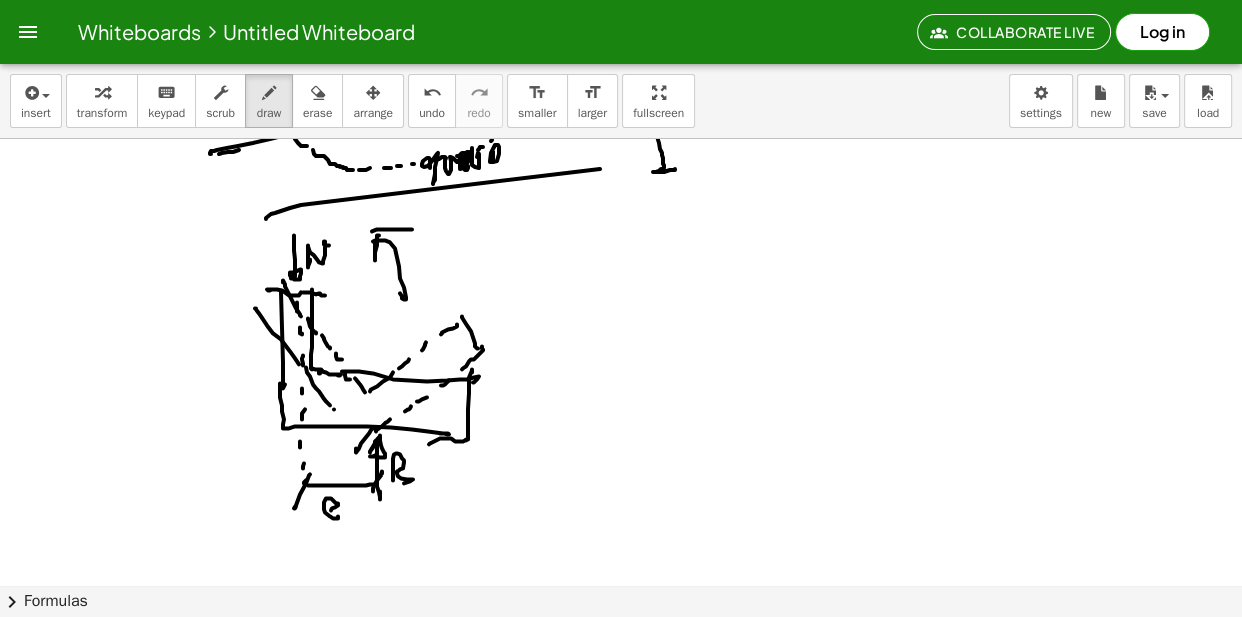 click at bounding box center [621, -3929] 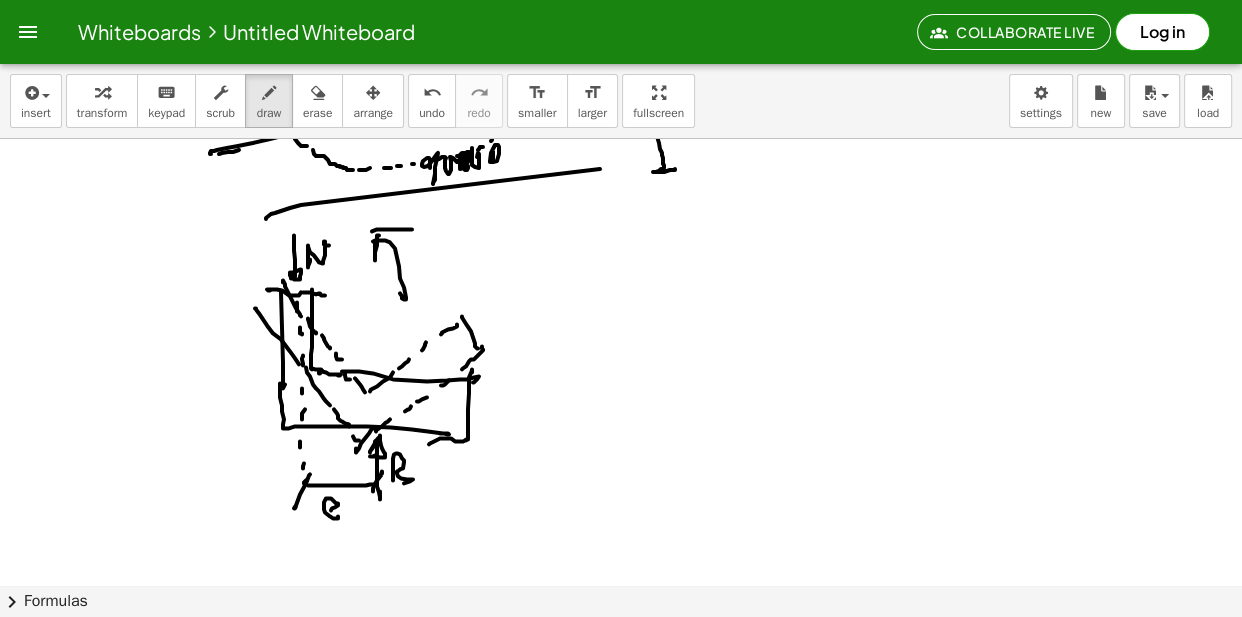 click at bounding box center [621, -3929] 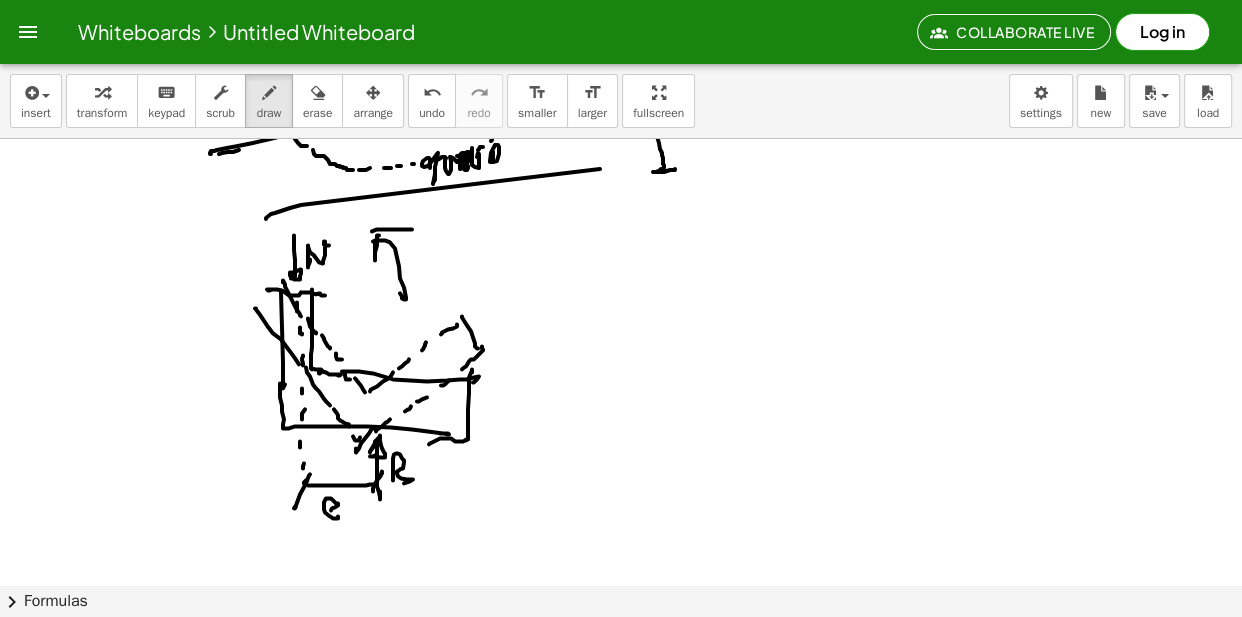 click at bounding box center [621, -3929] 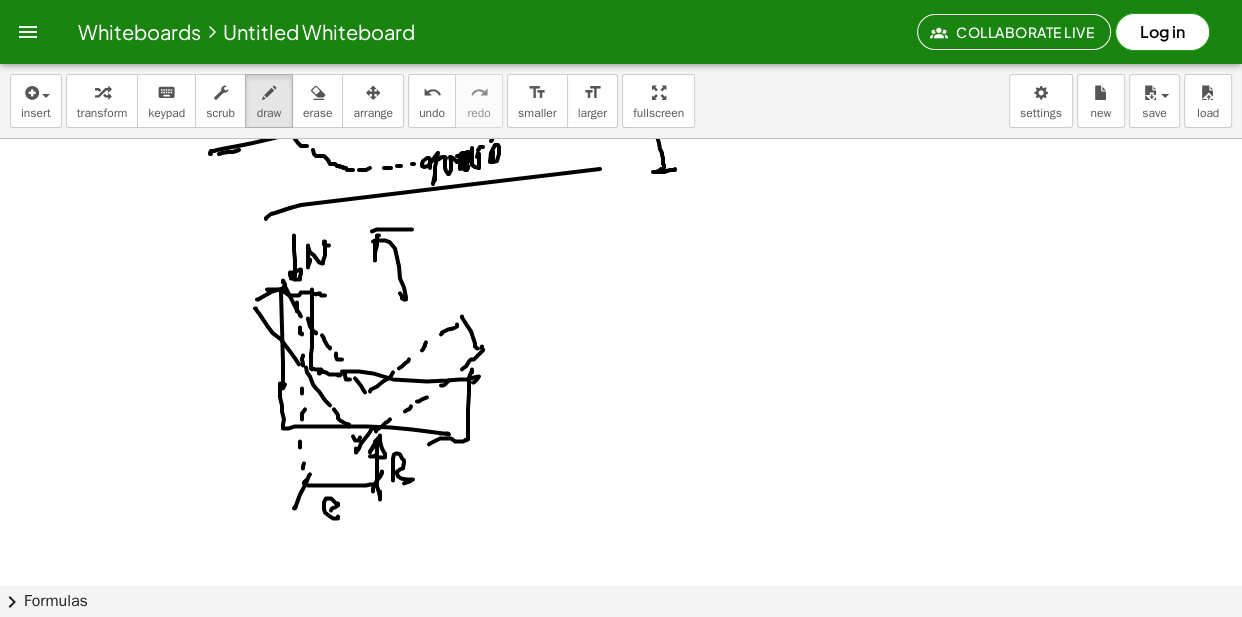 click at bounding box center [621, -3929] 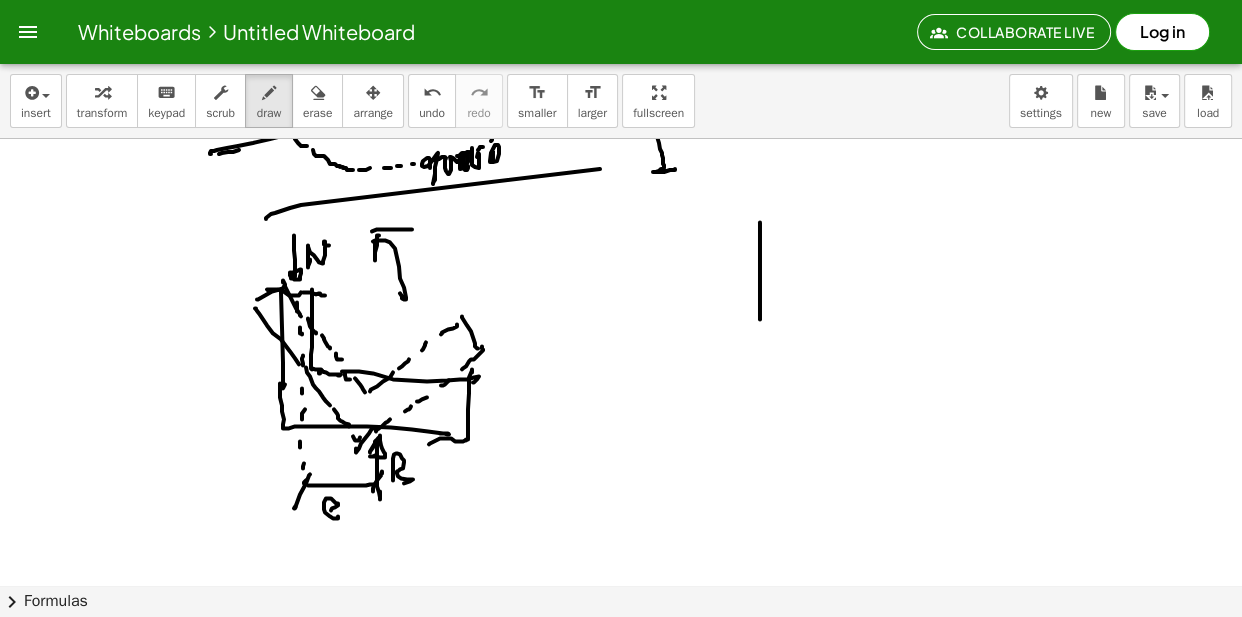 click at bounding box center (621, -3929) 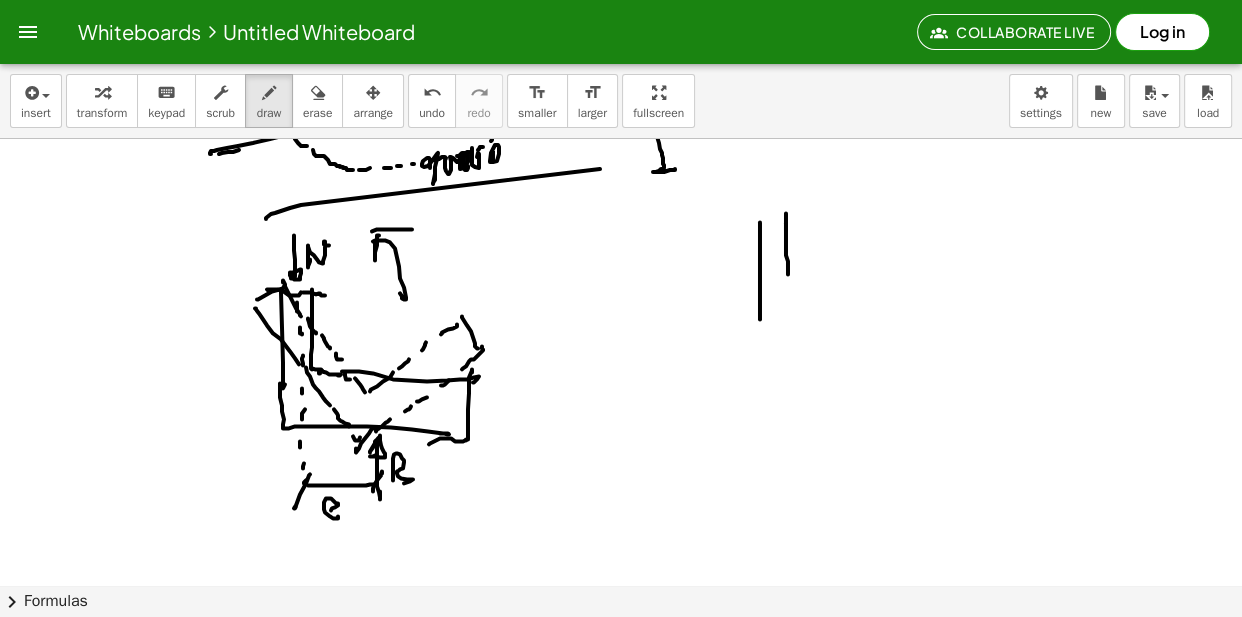 click at bounding box center (621, -3929) 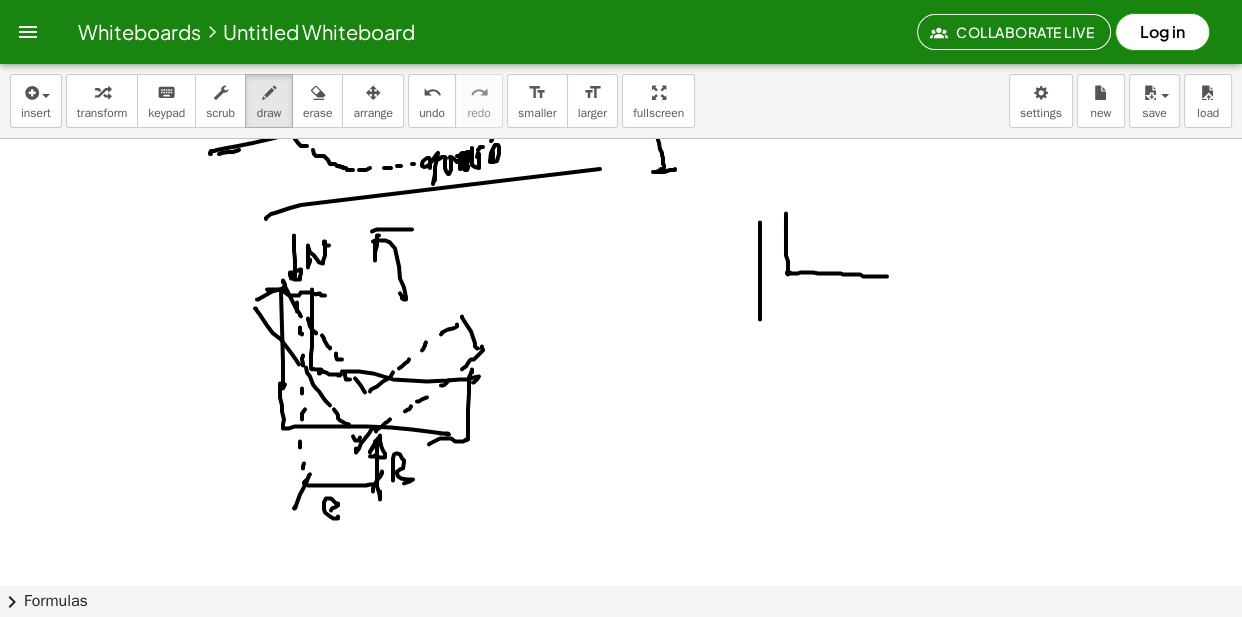 click at bounding box center [621, -3929] 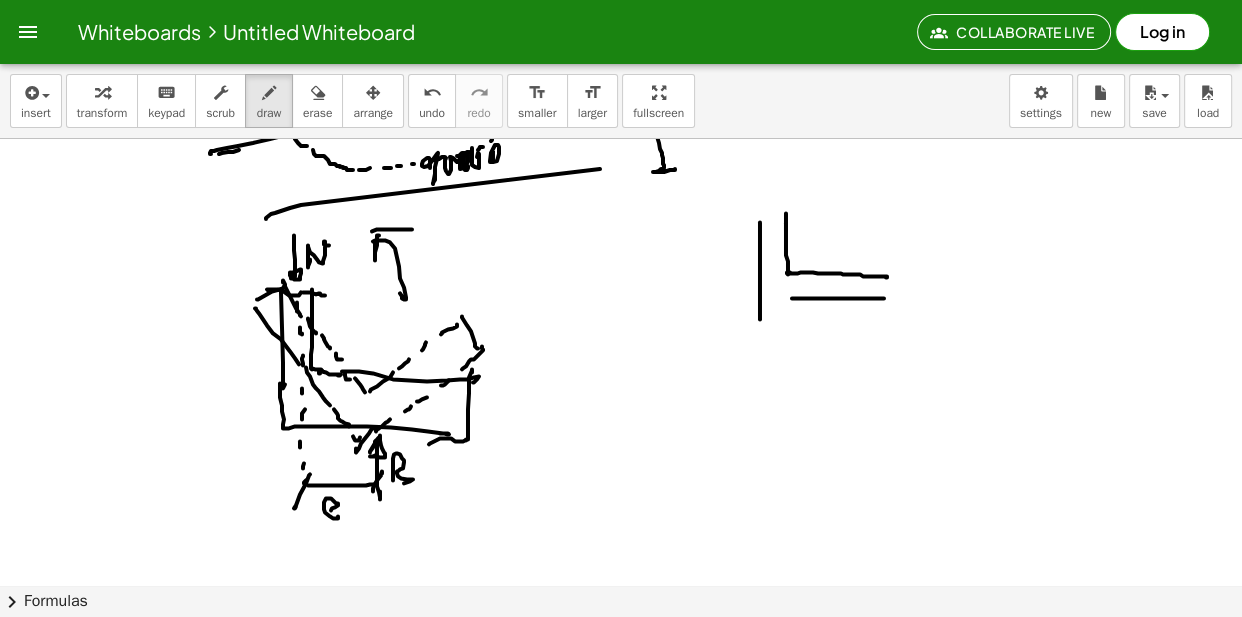 click at bounding box center [621, -3929] 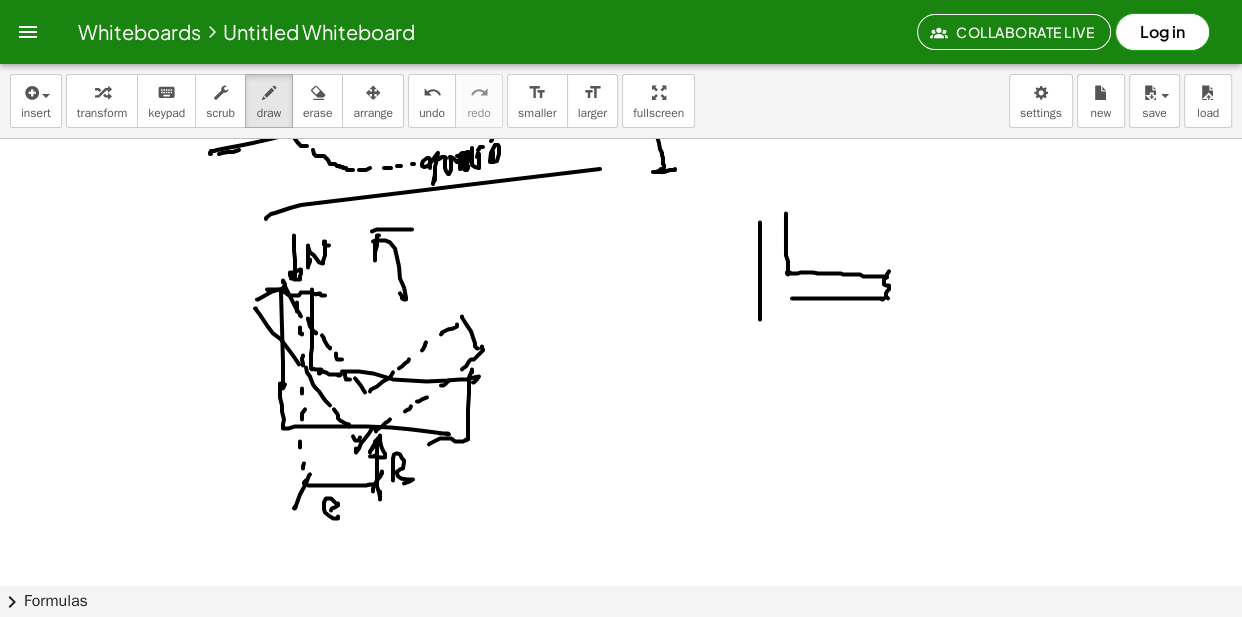 click at bounding box center [621, -3929] 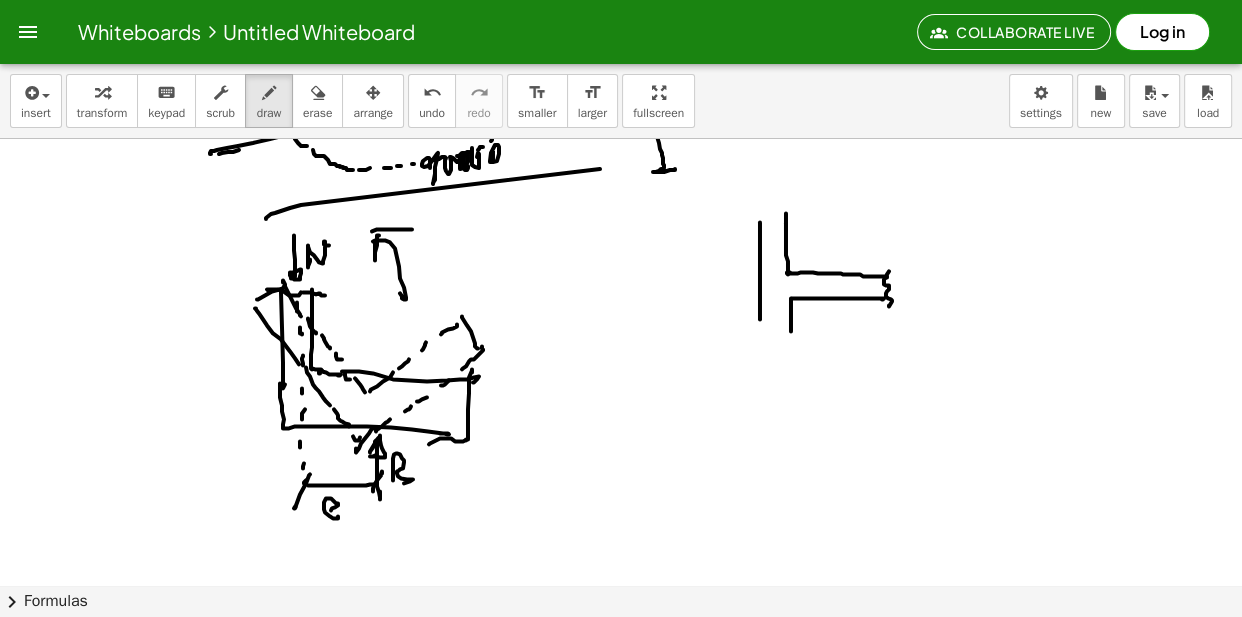 click at bounding box center (621, -3929) 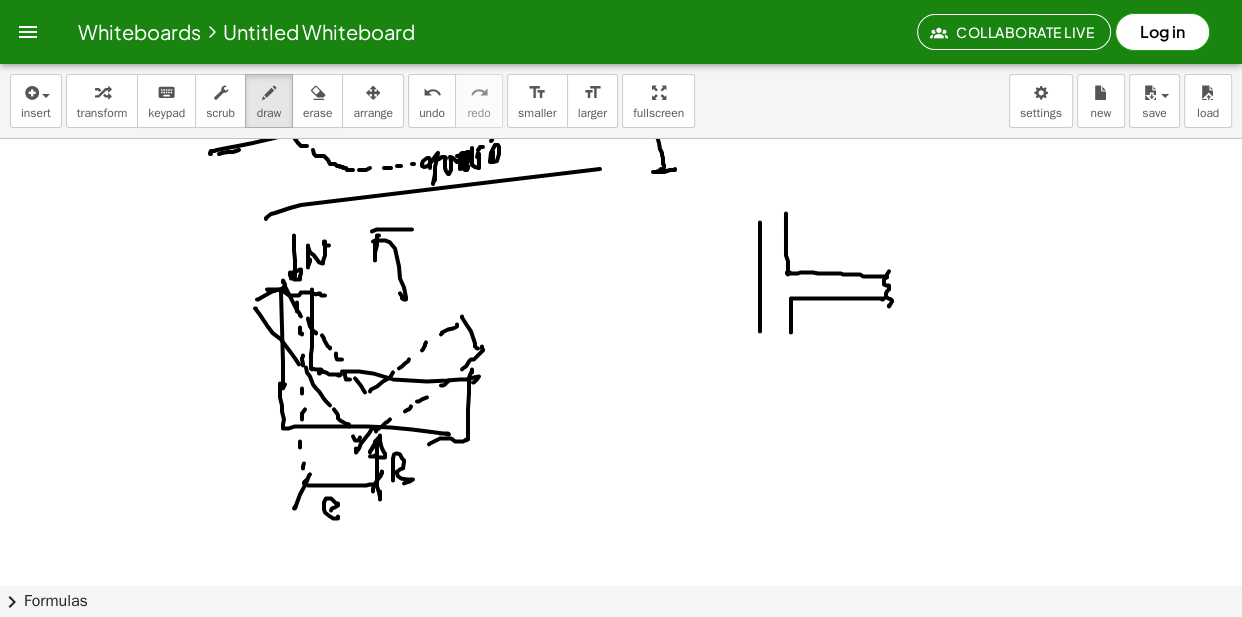 click at bounding box center (621, -3929) 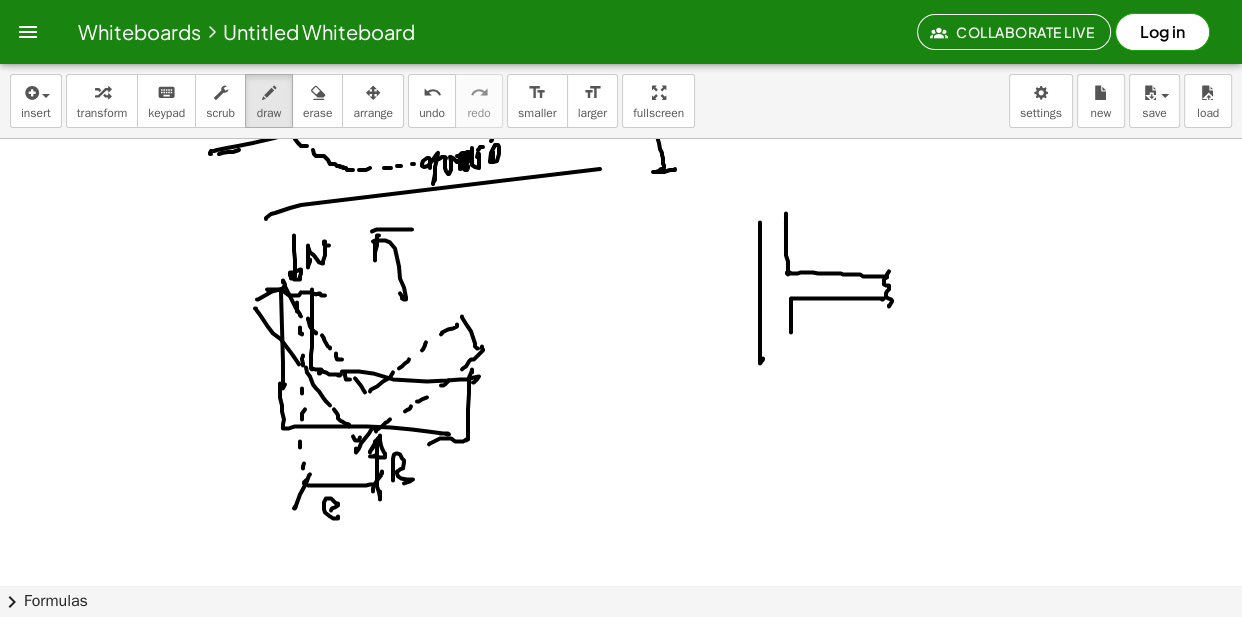 click at bounding box center [621, -3929] 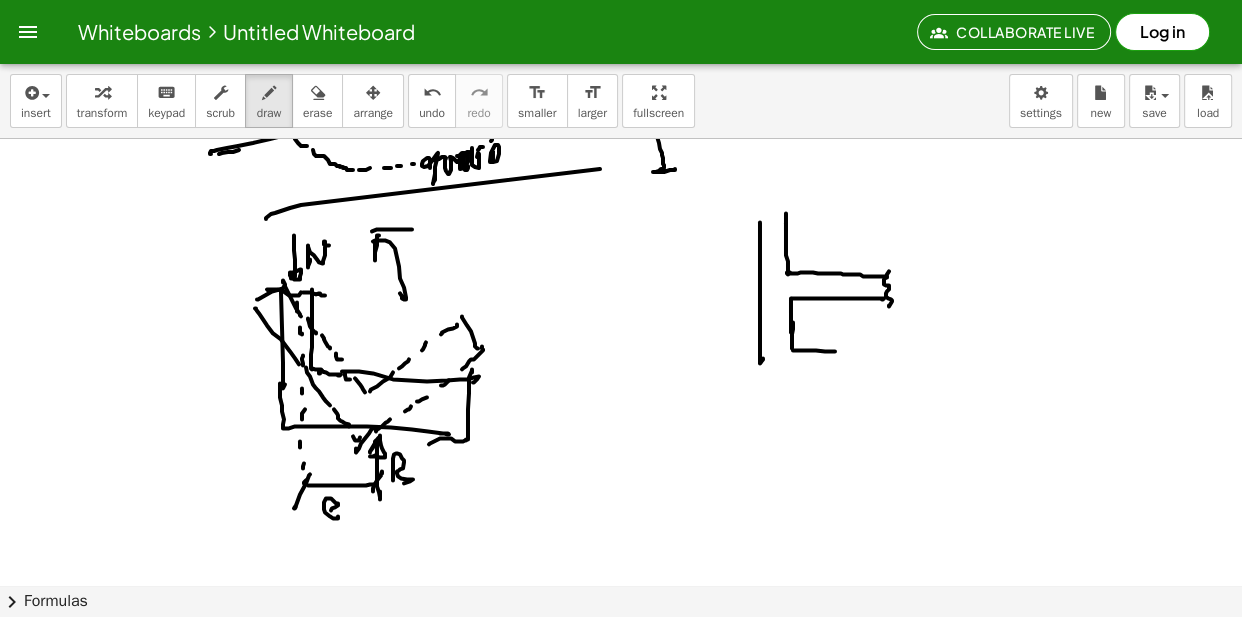 click at bounding box center [621, -3929] 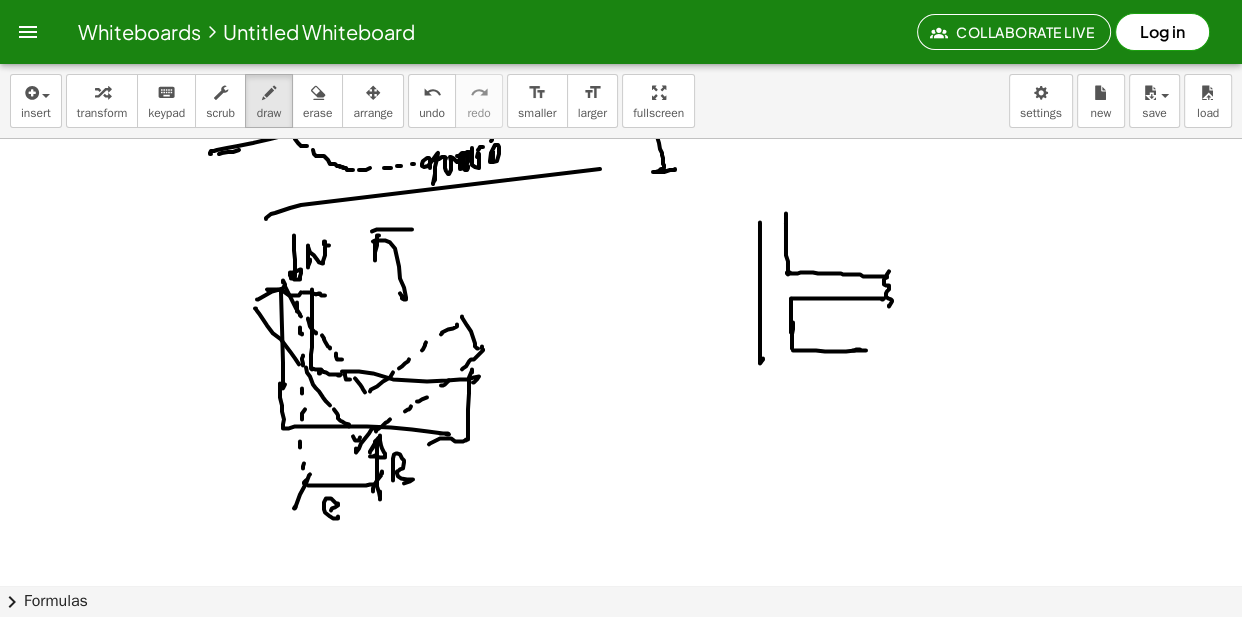 click at bounding box center [621, -3929] 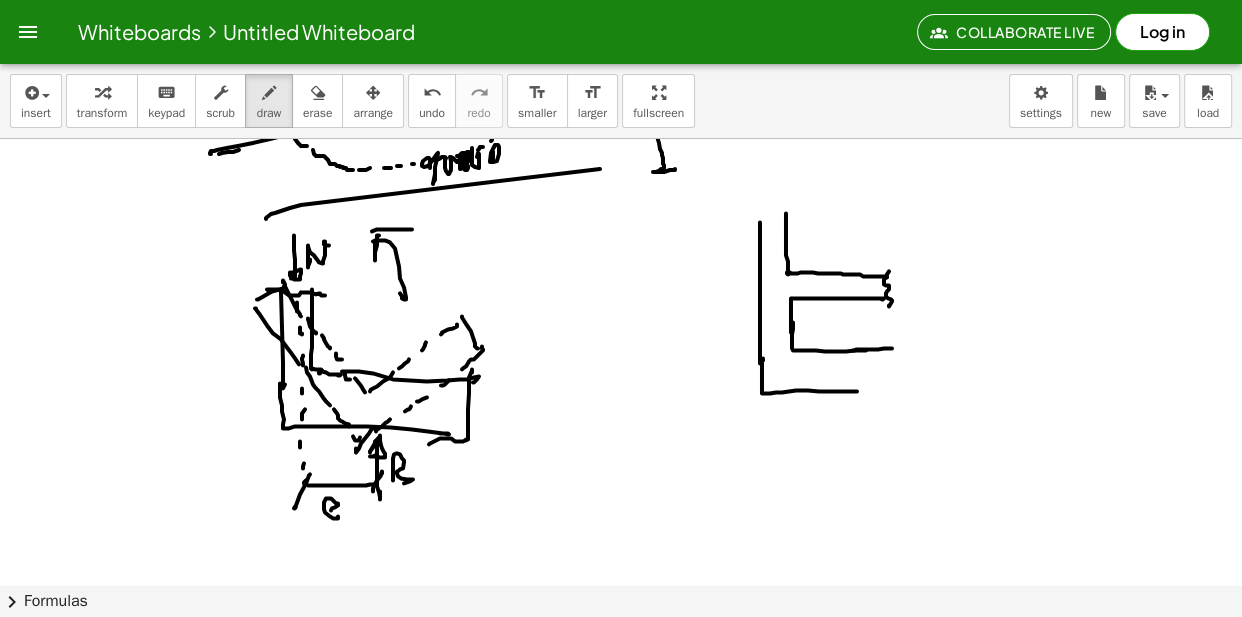click at bounding box center (621, -3929) 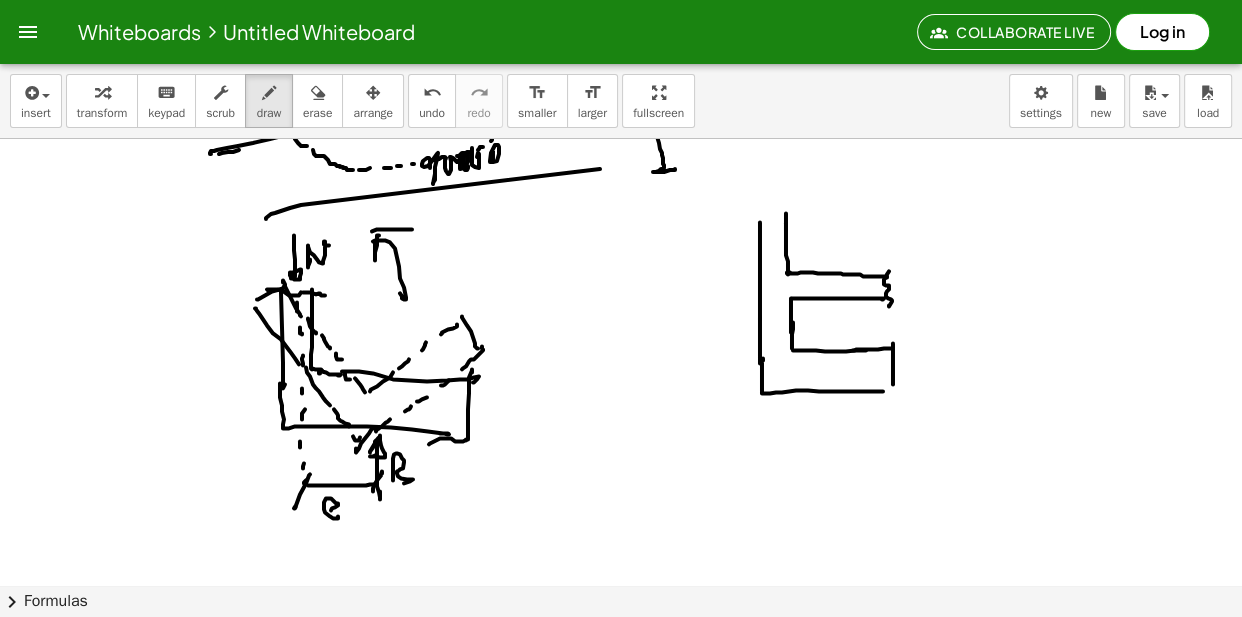 click at bounding box center [621, -3929] 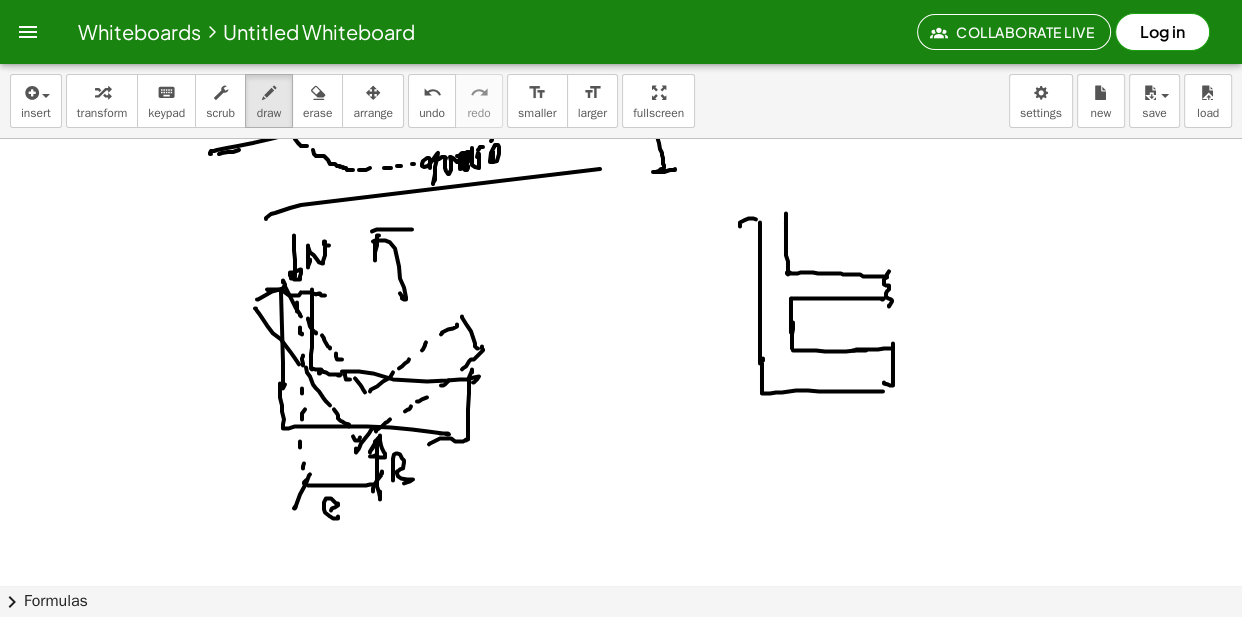 click at bounding box center [621, -3929] 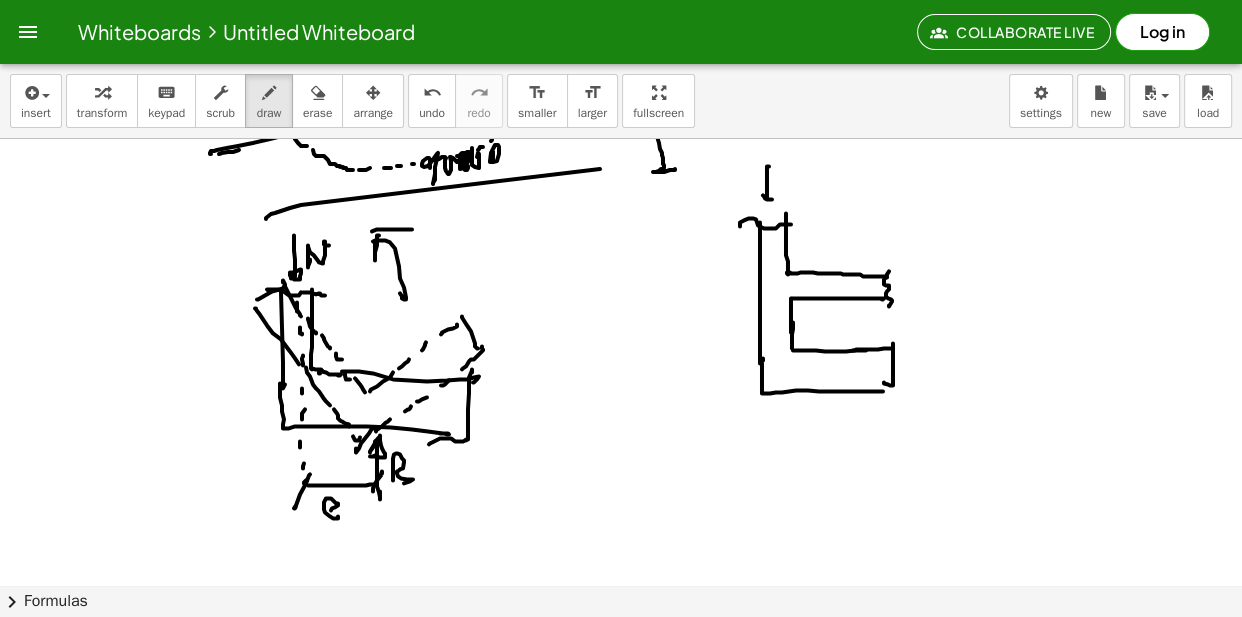 click at bounding box center (621, -3929) 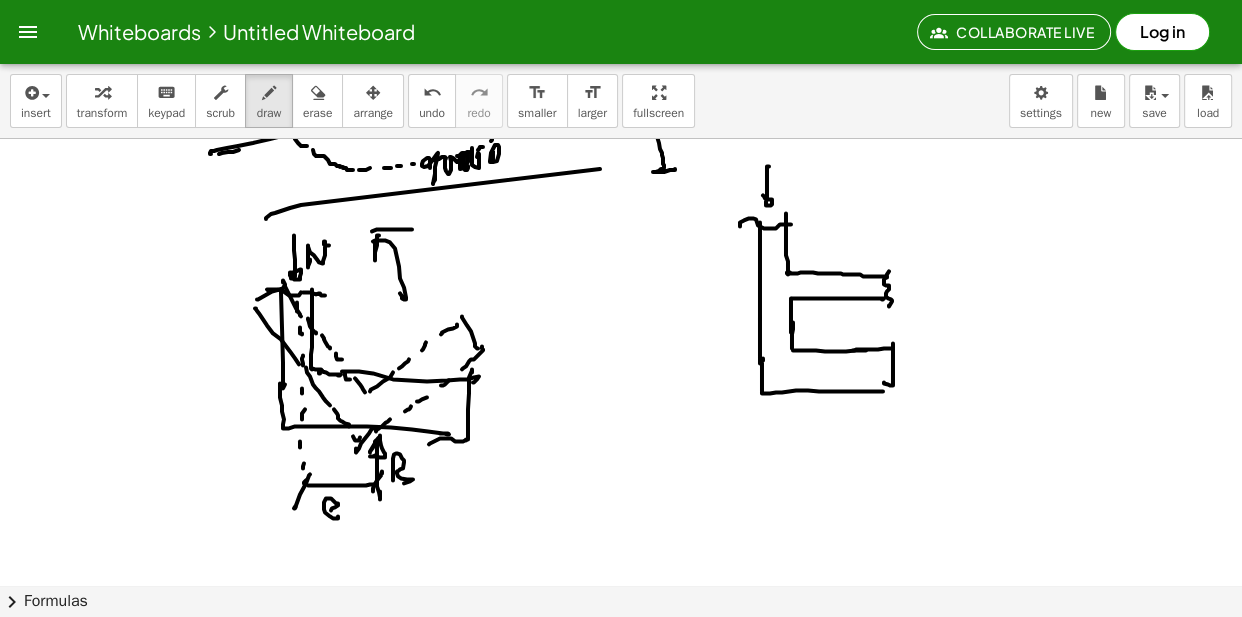 click at bounding box center [621, -3929] 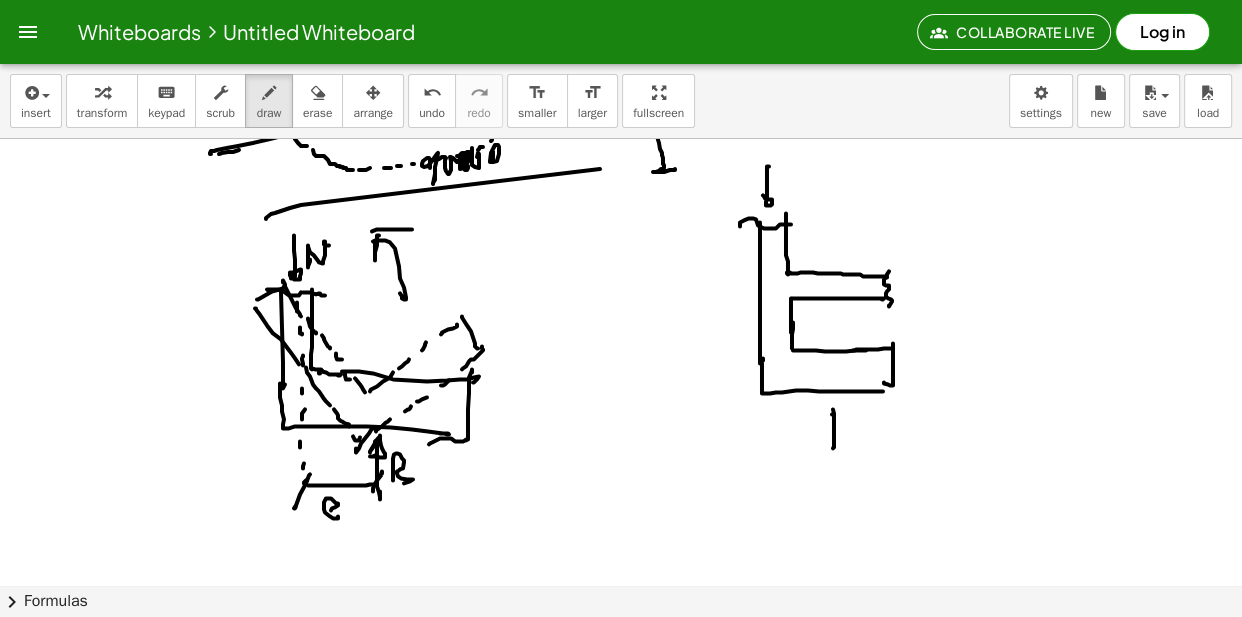 click at bounding box center (621, -3929) 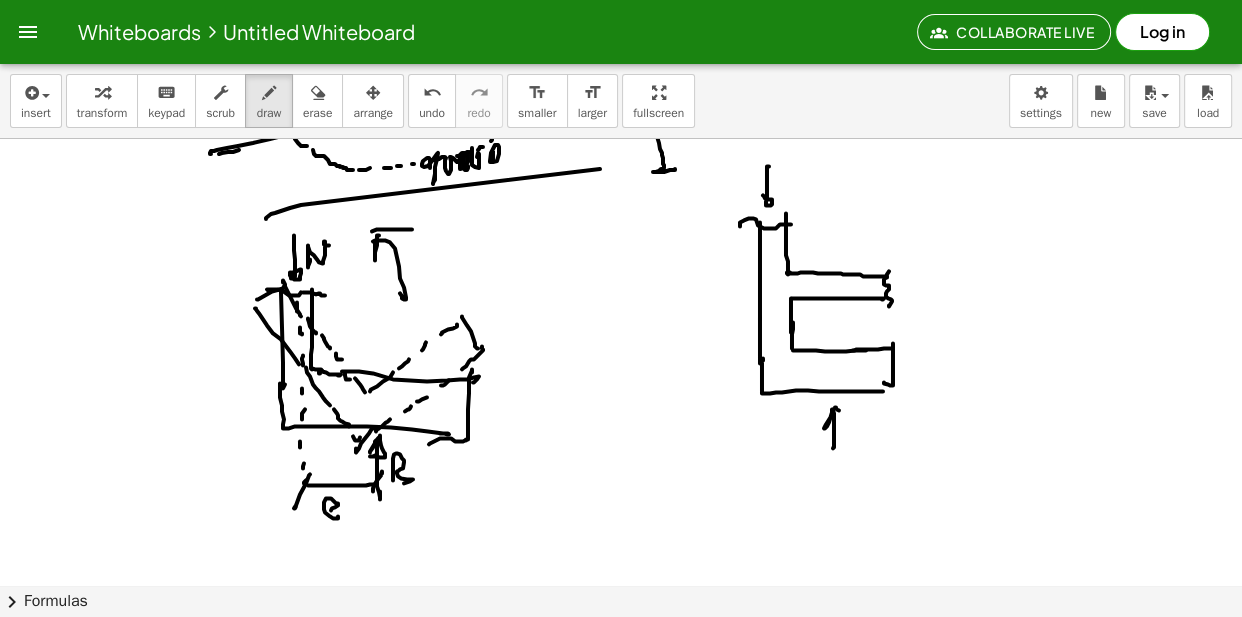 click at bounding box center (621, -3929) 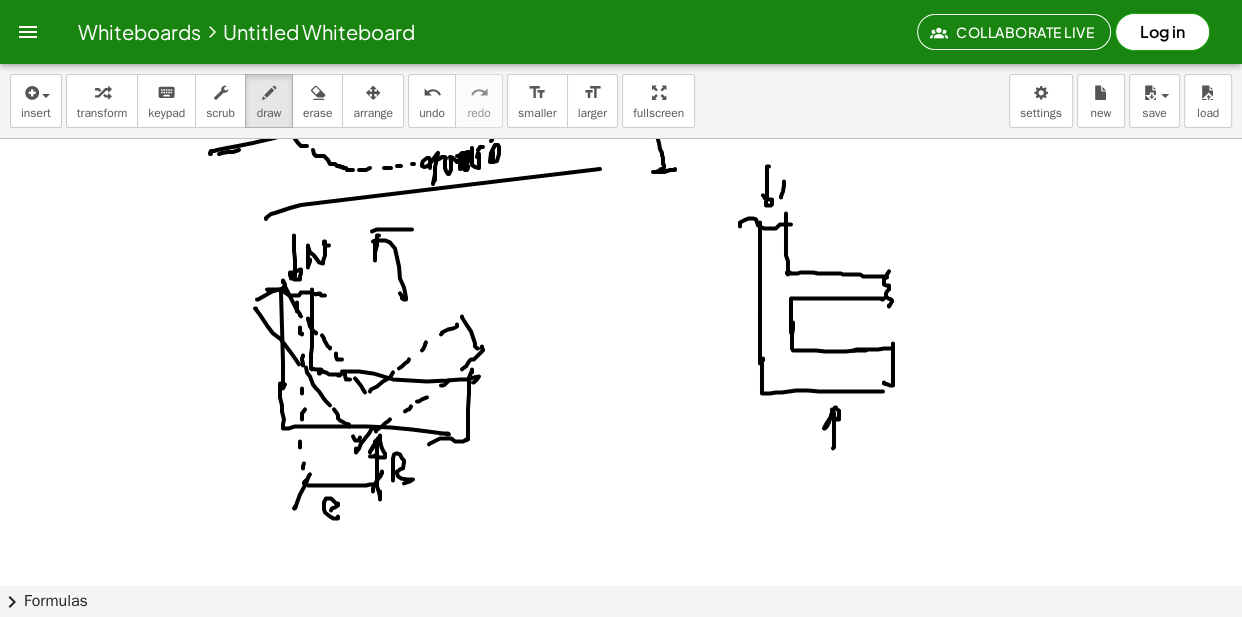 click at bounding box center (621, -3929) 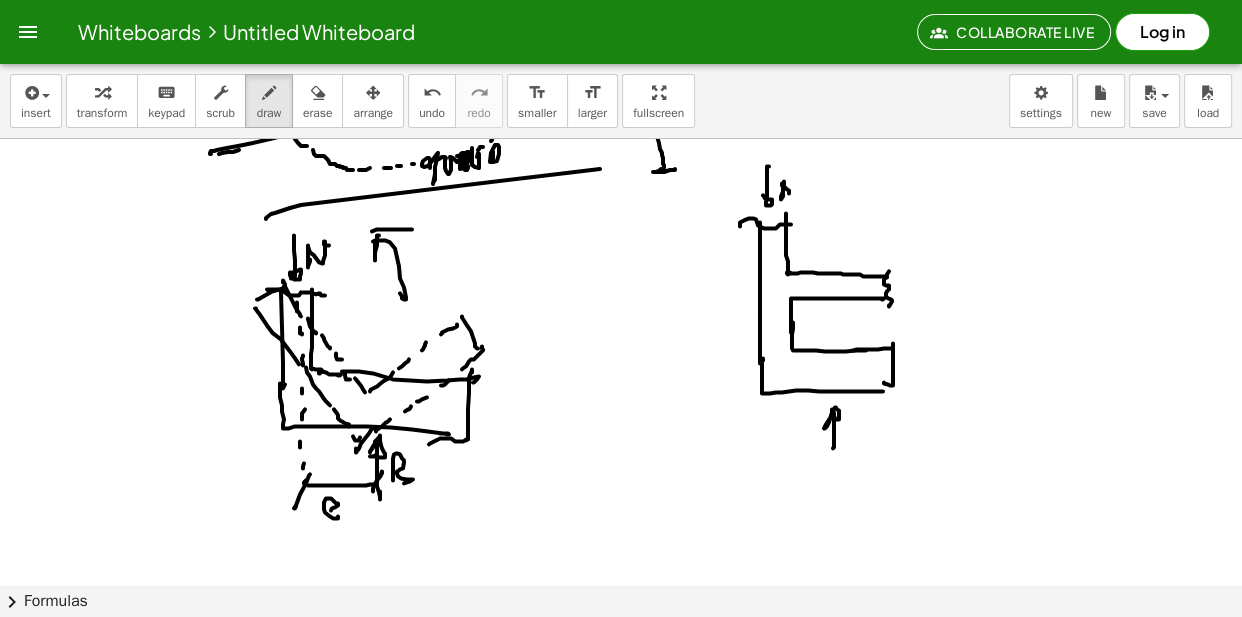 click at bounding box center (621, -3929) 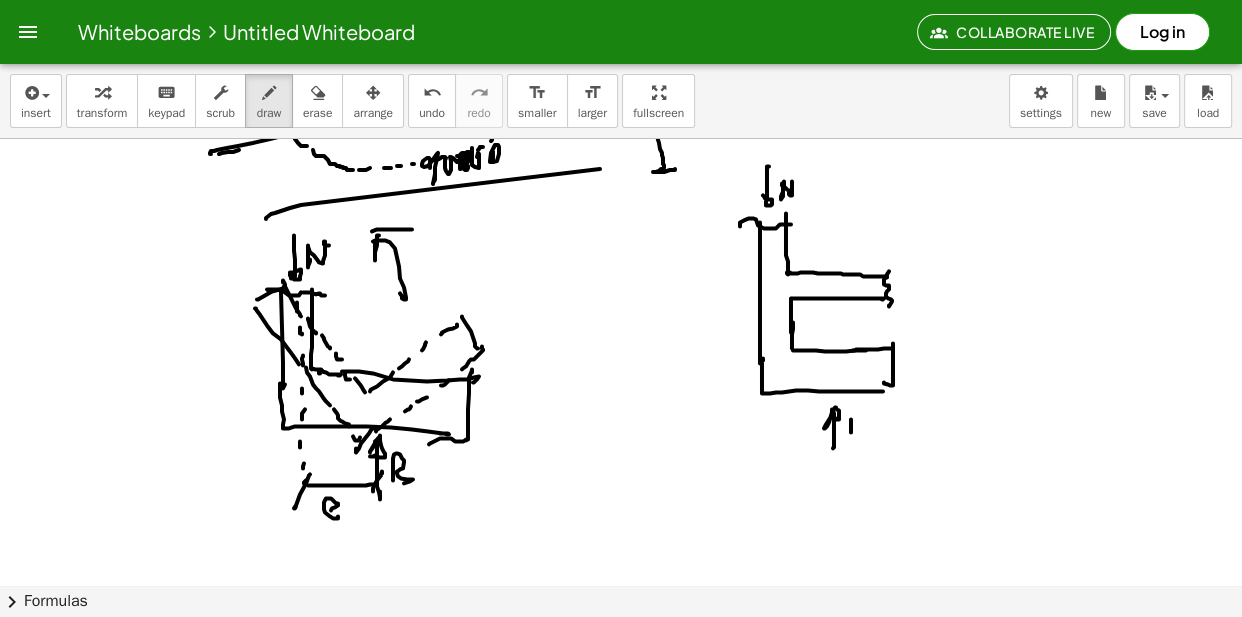 click at bounding box center (621, -3929) 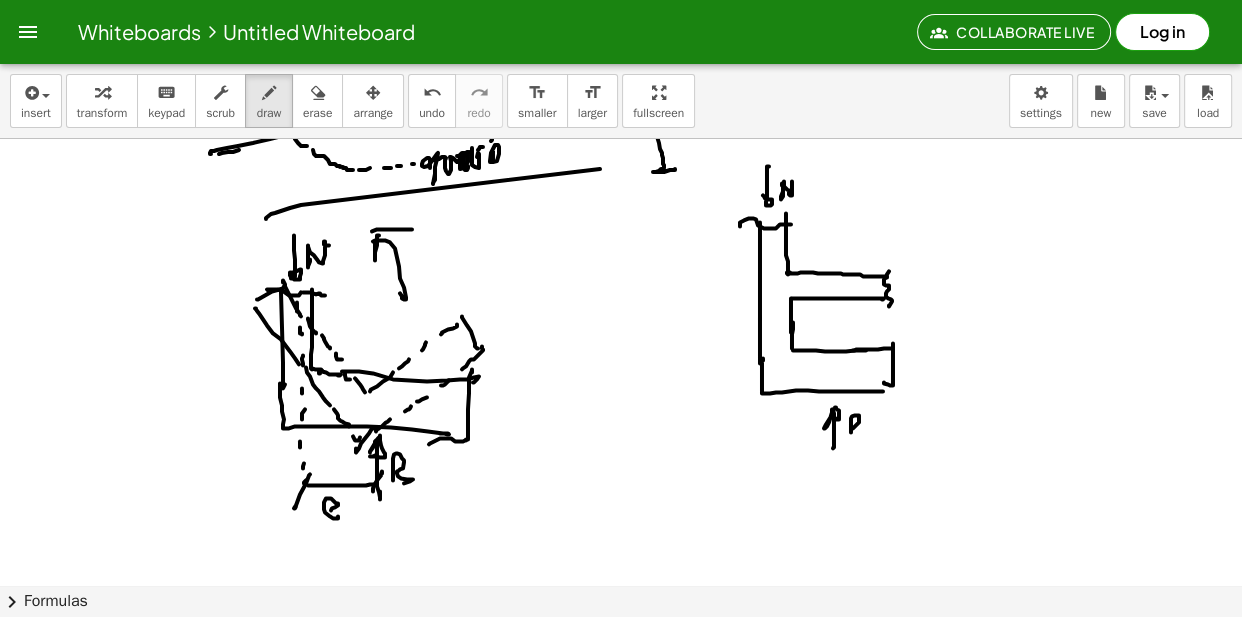 click at bounding box center (621, -3929) 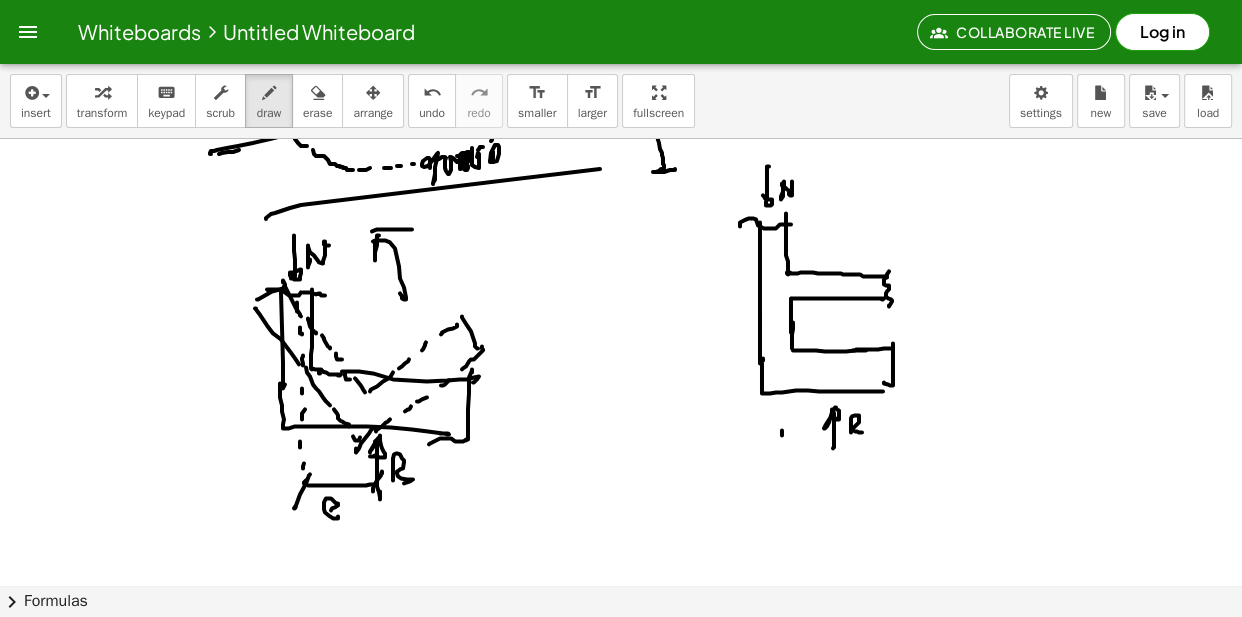 click at bounding box center (621, -3929) 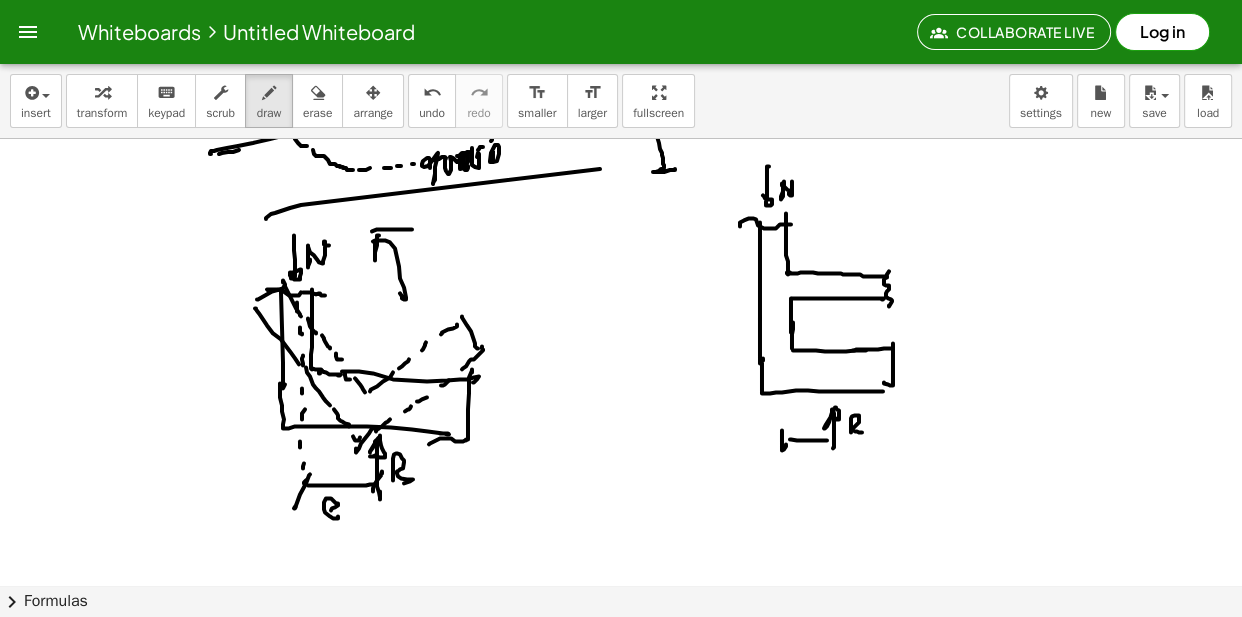 click at bounding box center [621, -3929] 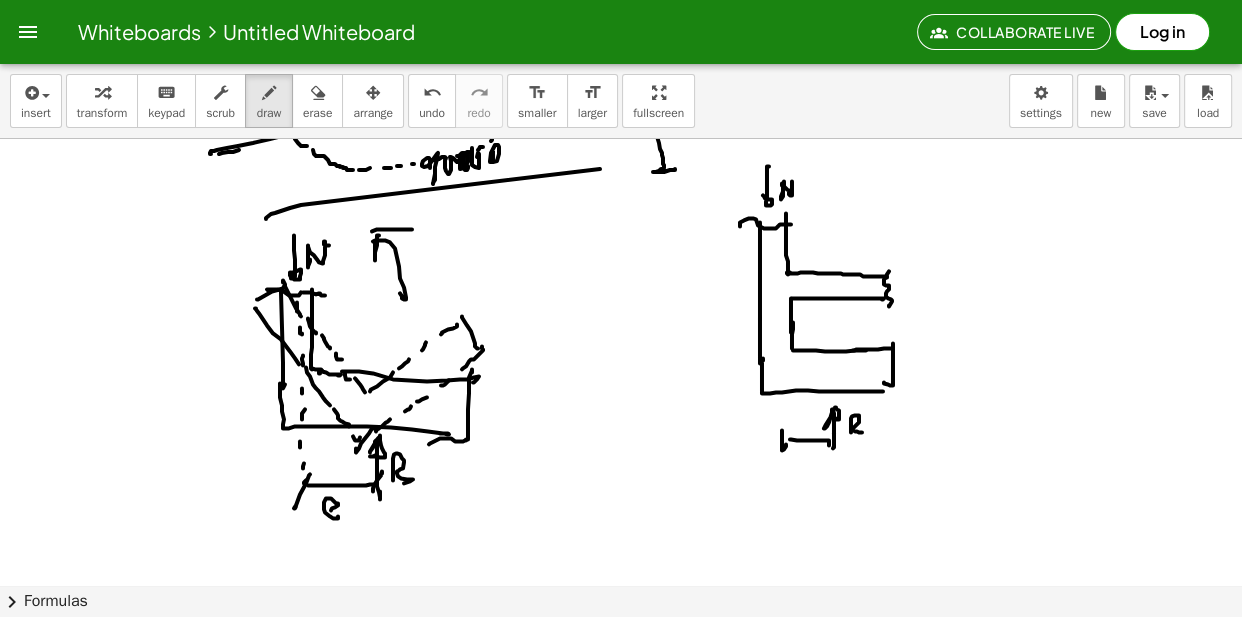 click at bounding box center [621, -3929] 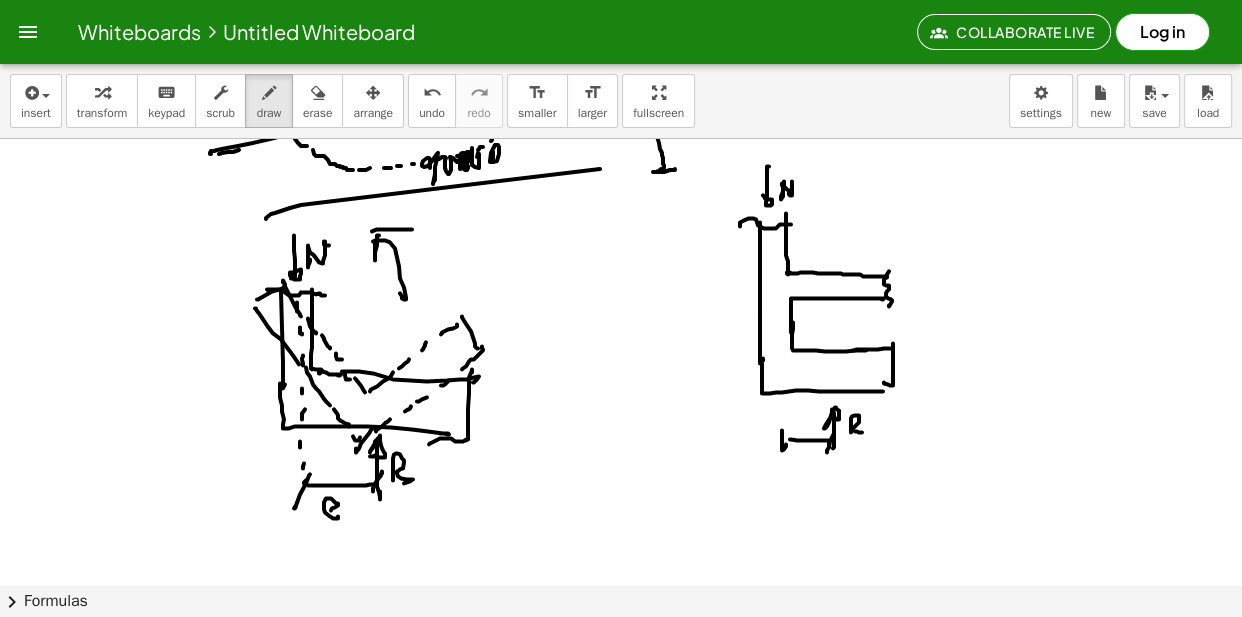 click at bounding box center (621, -3929) 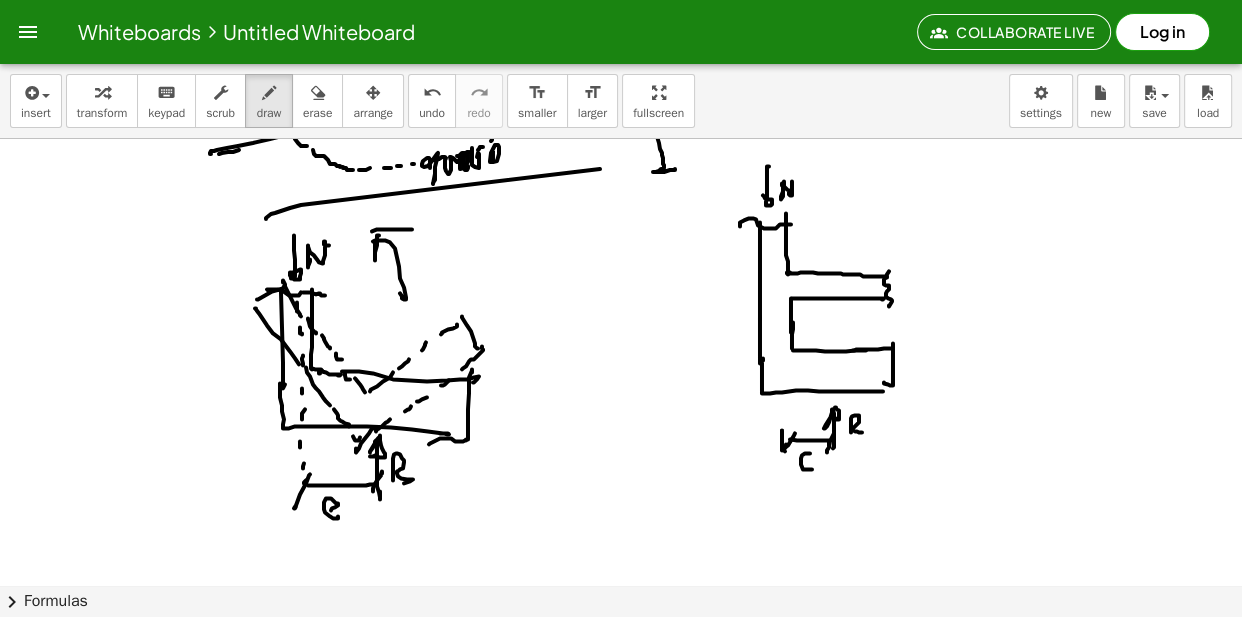 click at bounding box center (621, -3929) 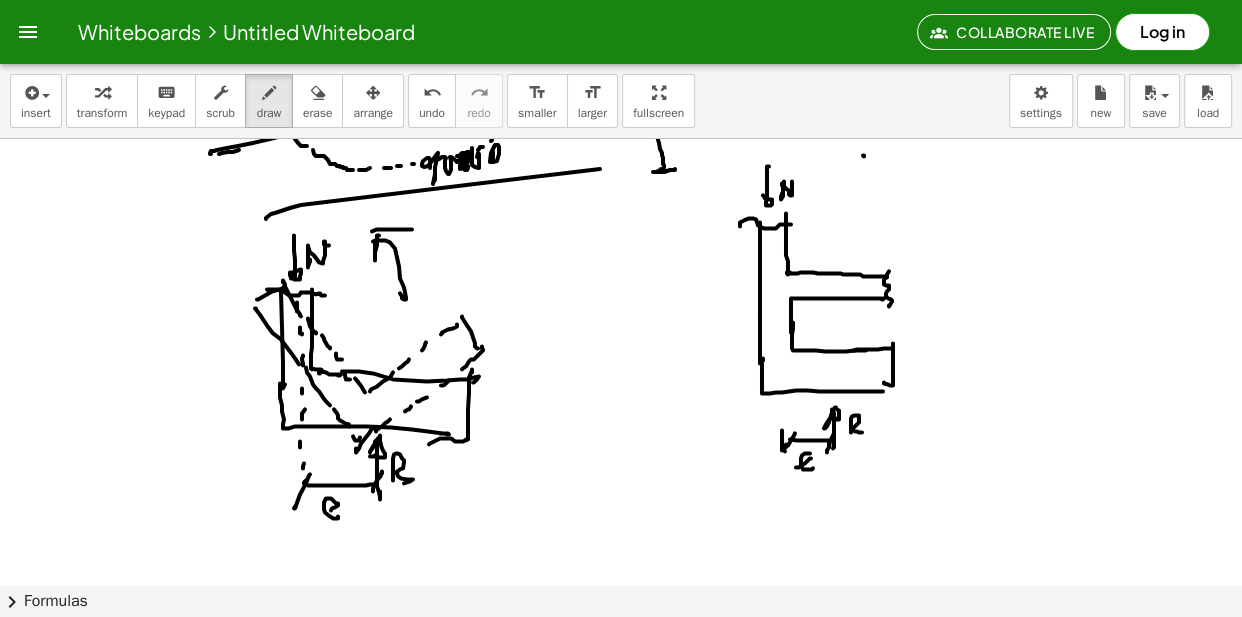 drag, startPoint x: 863, startPoint y: 156, endPoint x: 879, endPoint y: 192, distance: 39.39543 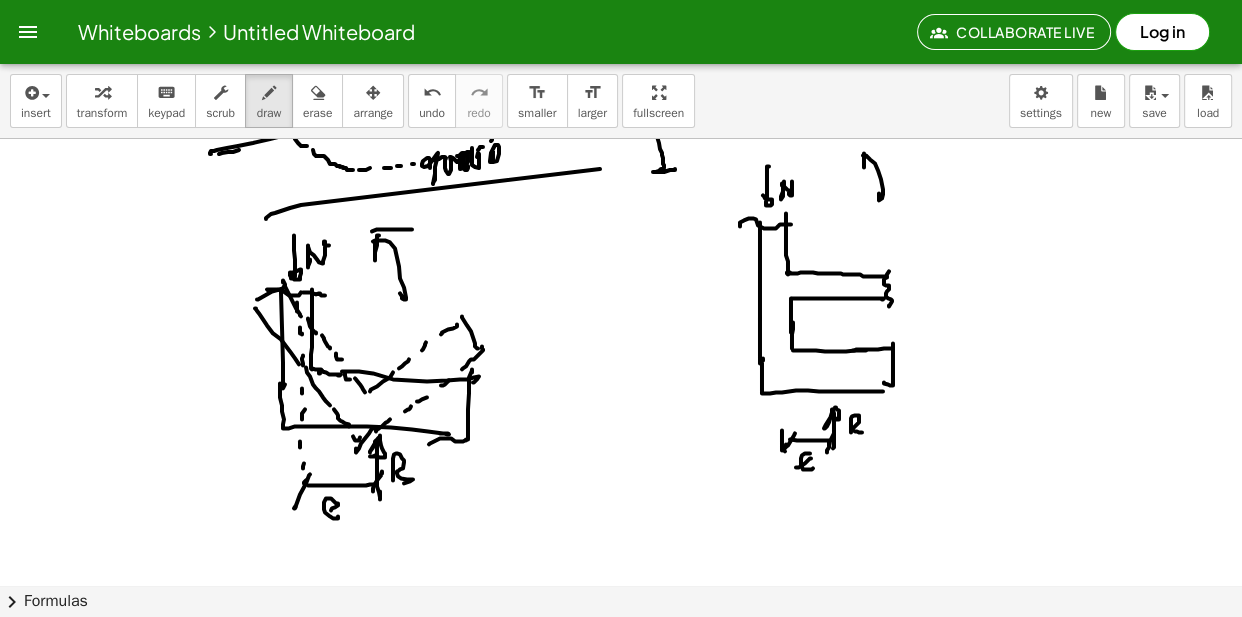 click at bounding box center [621, -3929] 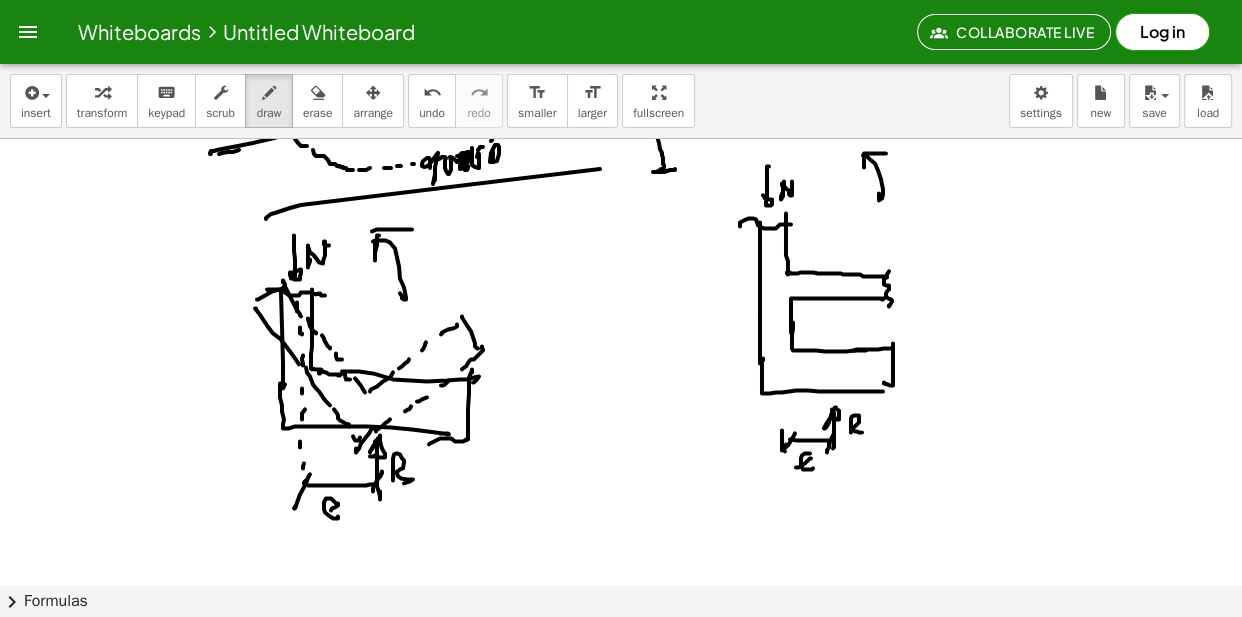 drag, startPoint x: 903, startPoint y: 170, endPoint x: 902, endPoint y: 160, distance: 10.049875 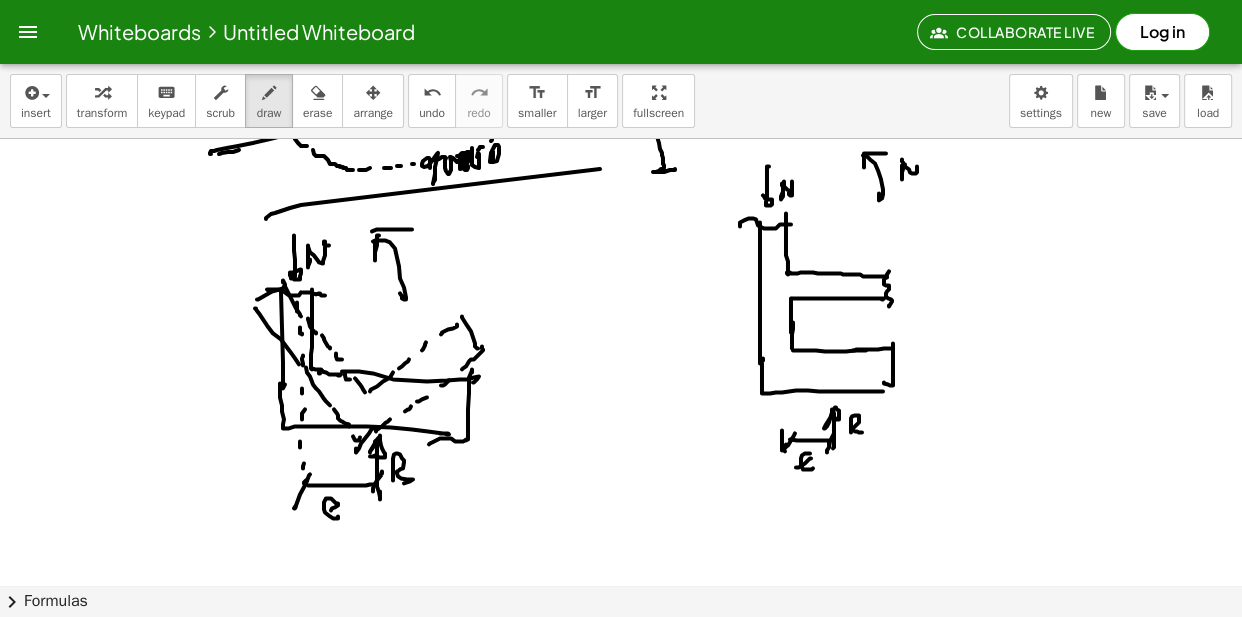 drag, startPoint x: 902, startPoint y: 160, endPoint x: 928, endPoint y: 170, distance: 27.856777 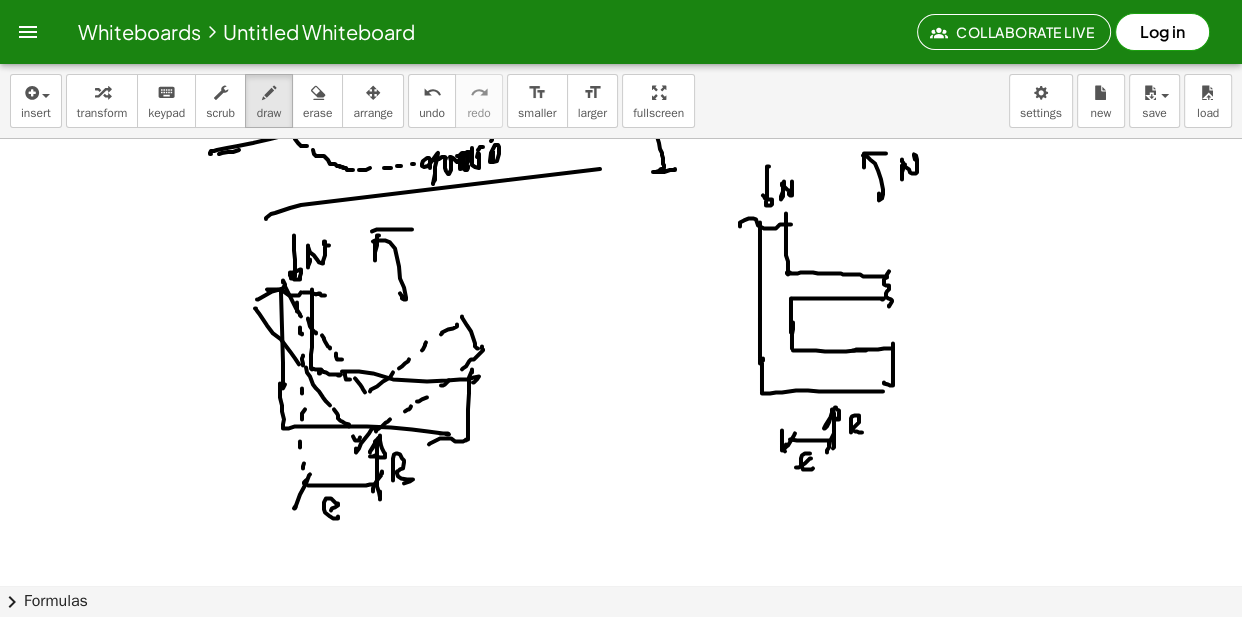 click at bounding box center (621, -3929) 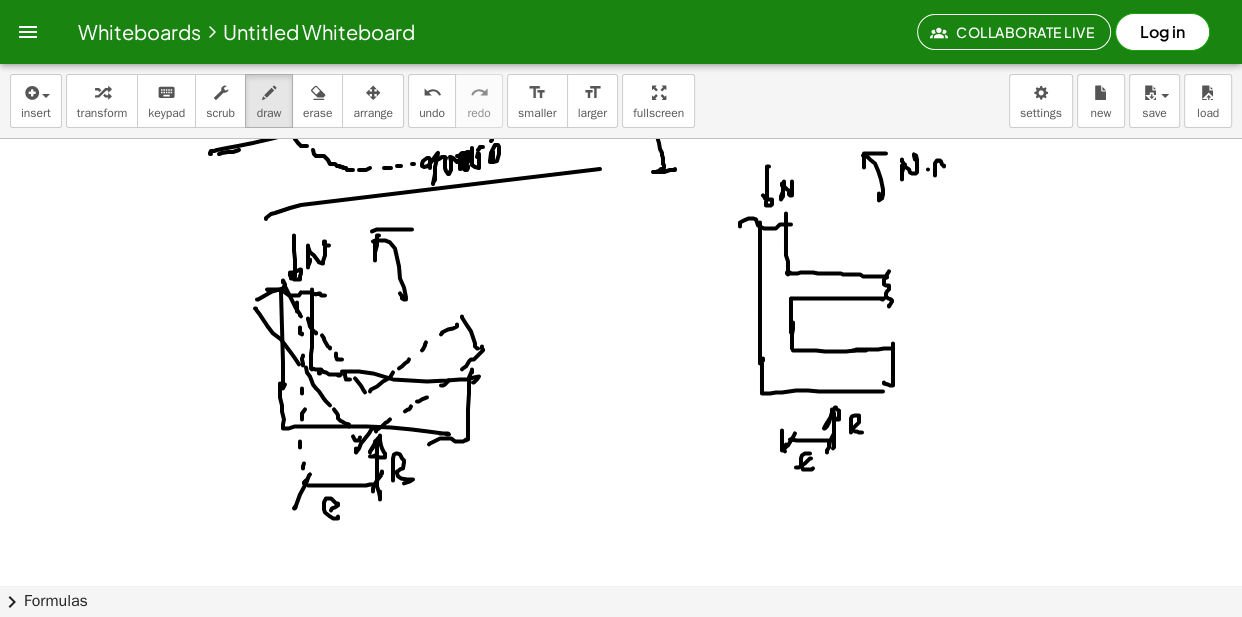 click at bounding box center (621, -3929) 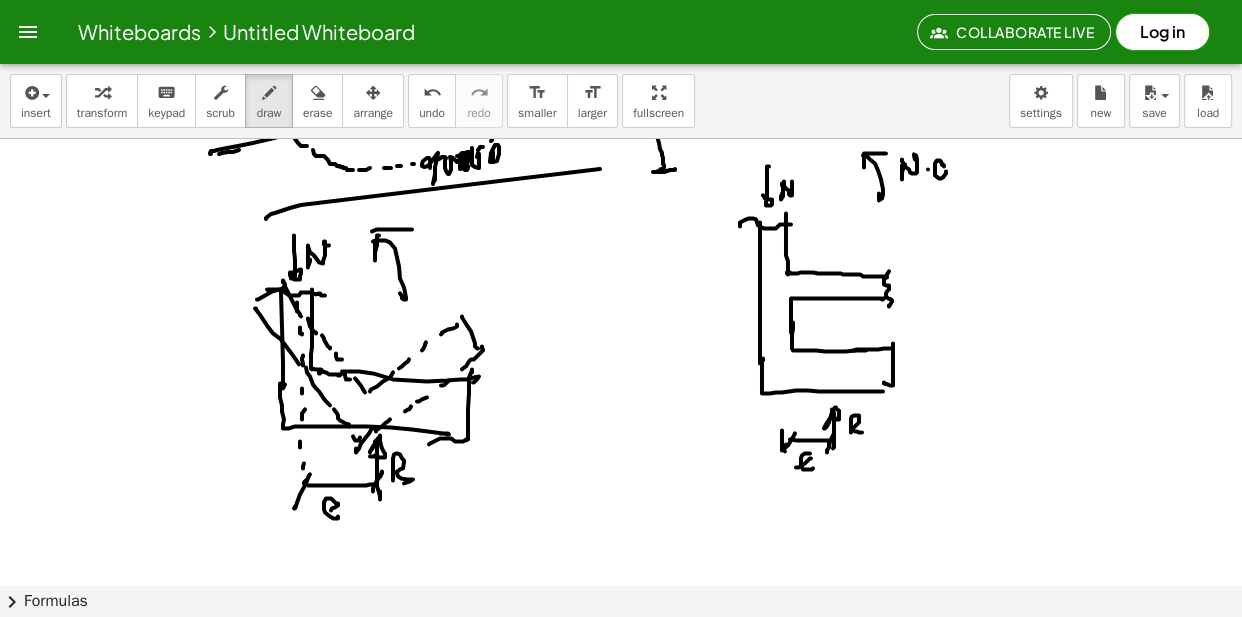 click at bounding box center [621, -3929] 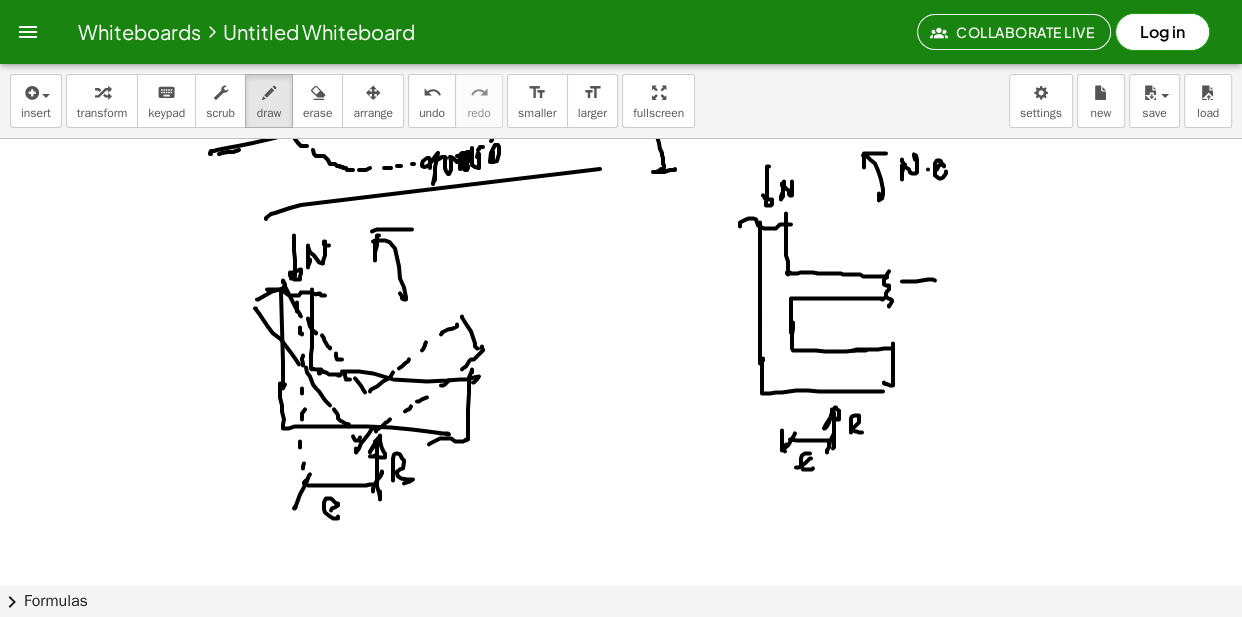 drag, startPoint x: 902, startPoint y: 282, endPoint x: 934, endPoint y: 279, distance: 32.140316 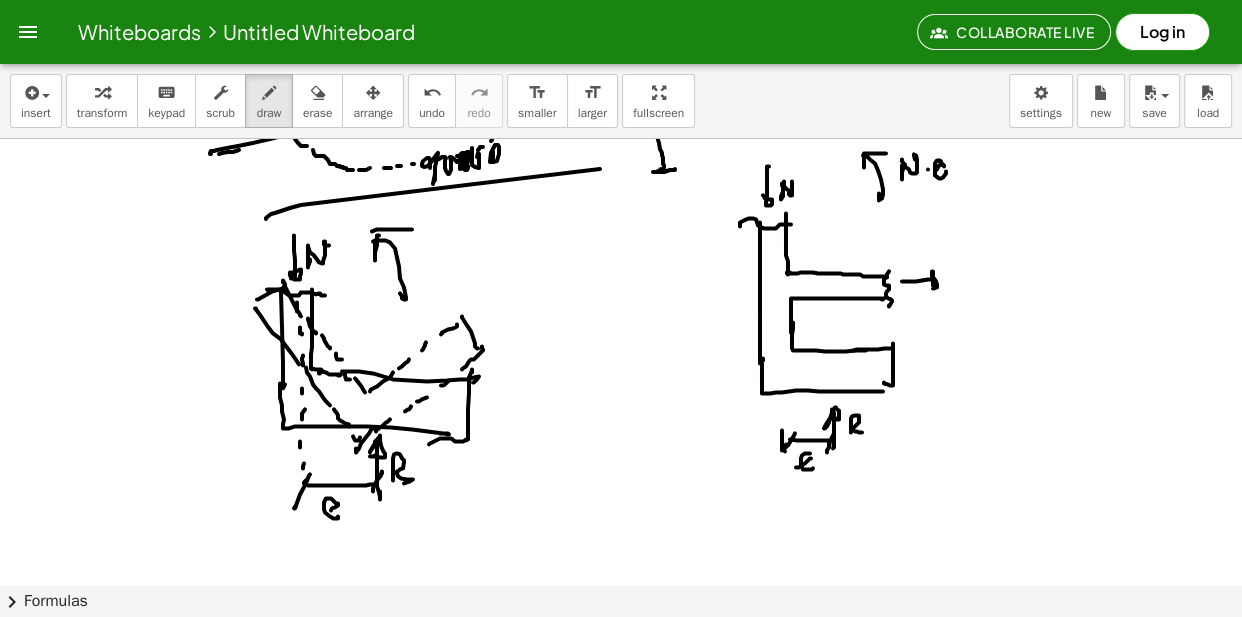 drag, startPoint x: 933, startPoint y: 275, endPoint x: 933, endPoint y: 286, distance: 11 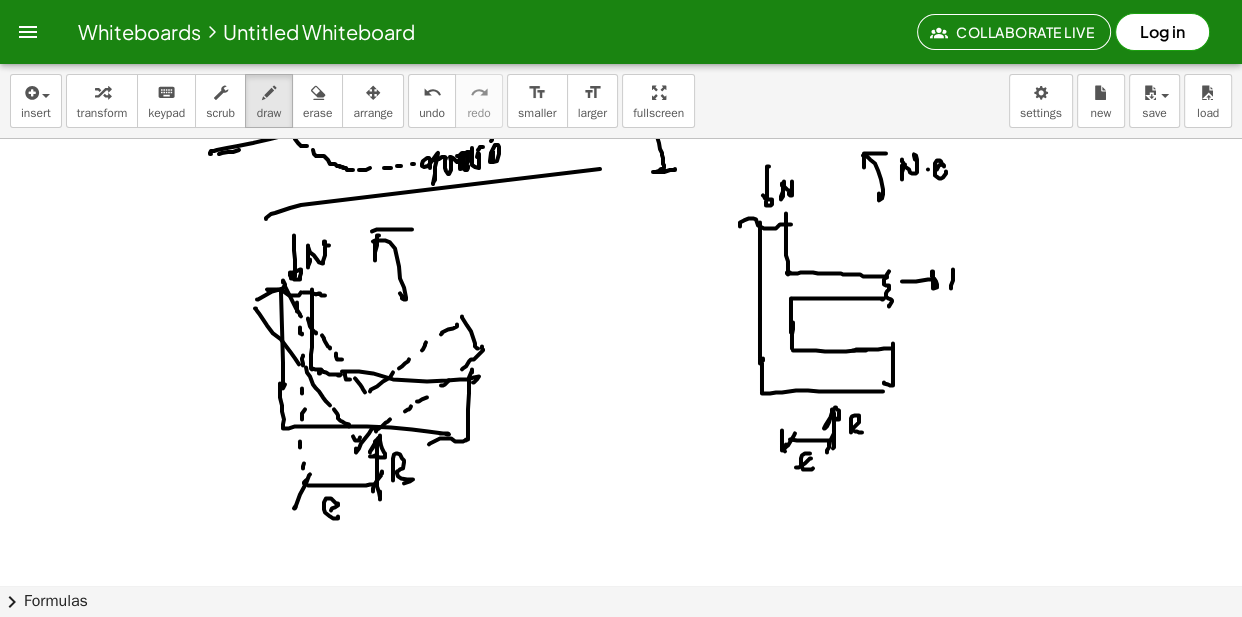 click at bounding box center [621, -3929] 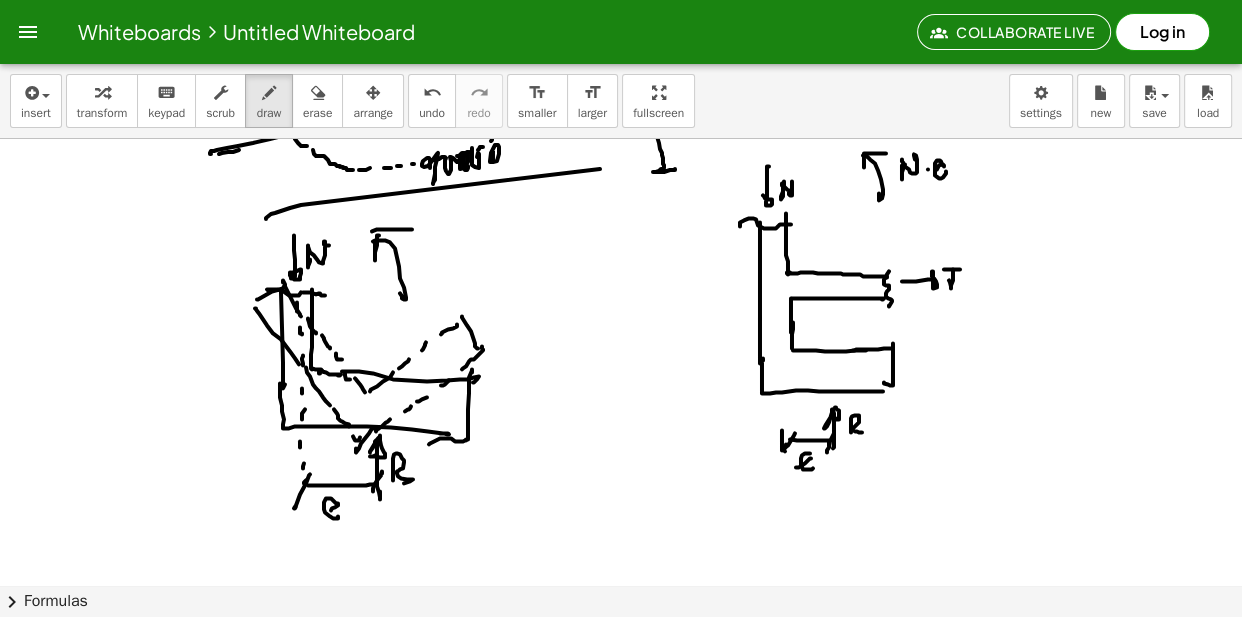 drag, startPoint x: 944, startPoint y: 270, endPoint x: 959, endPoint y: 272, distance: 15.132746 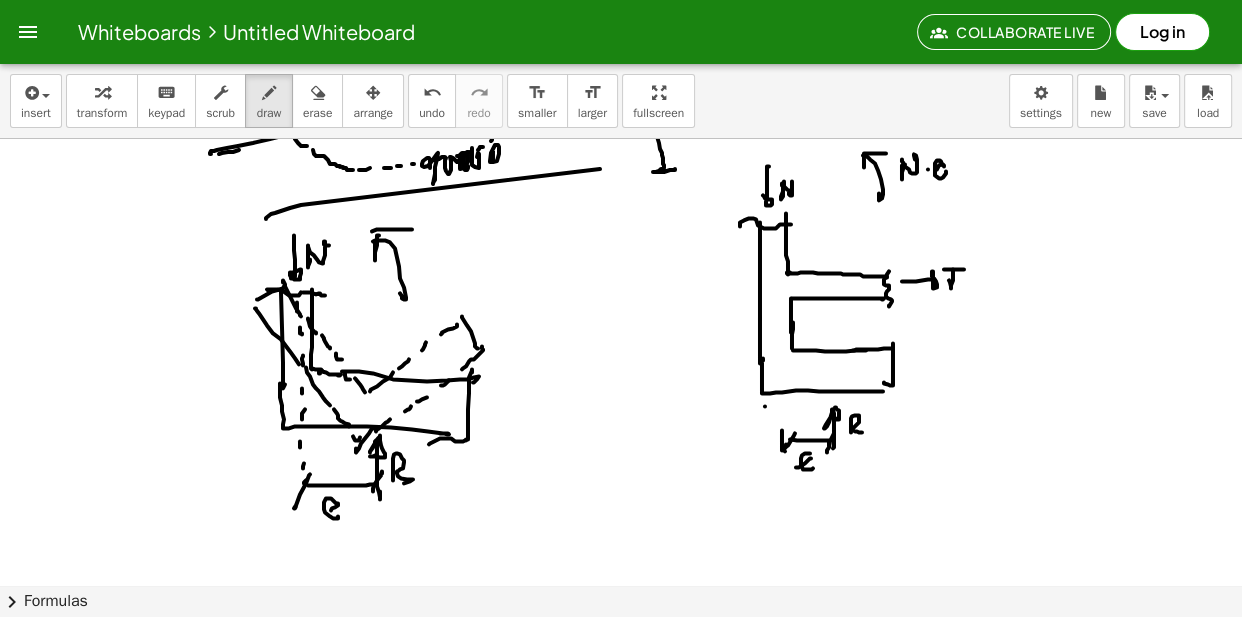 drag, startPoint x: 765, startPoint y: 407, endPoint x: 790, endPoint y: 410, distance: 25.179358 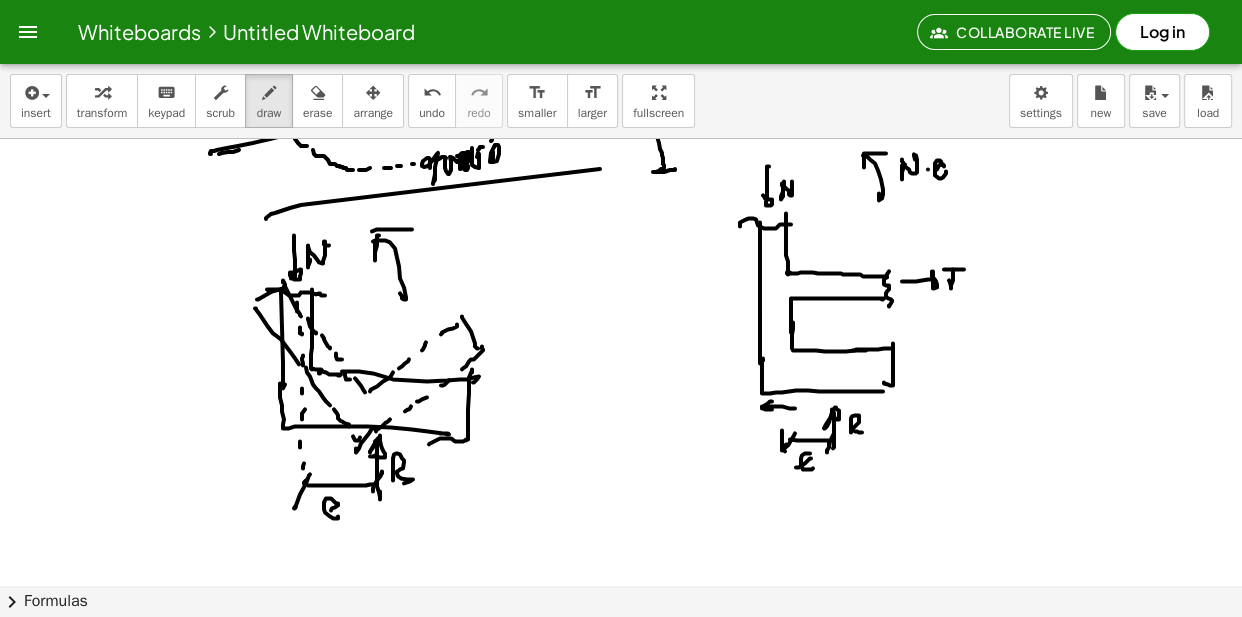 click at bounding box center [621, -3929] 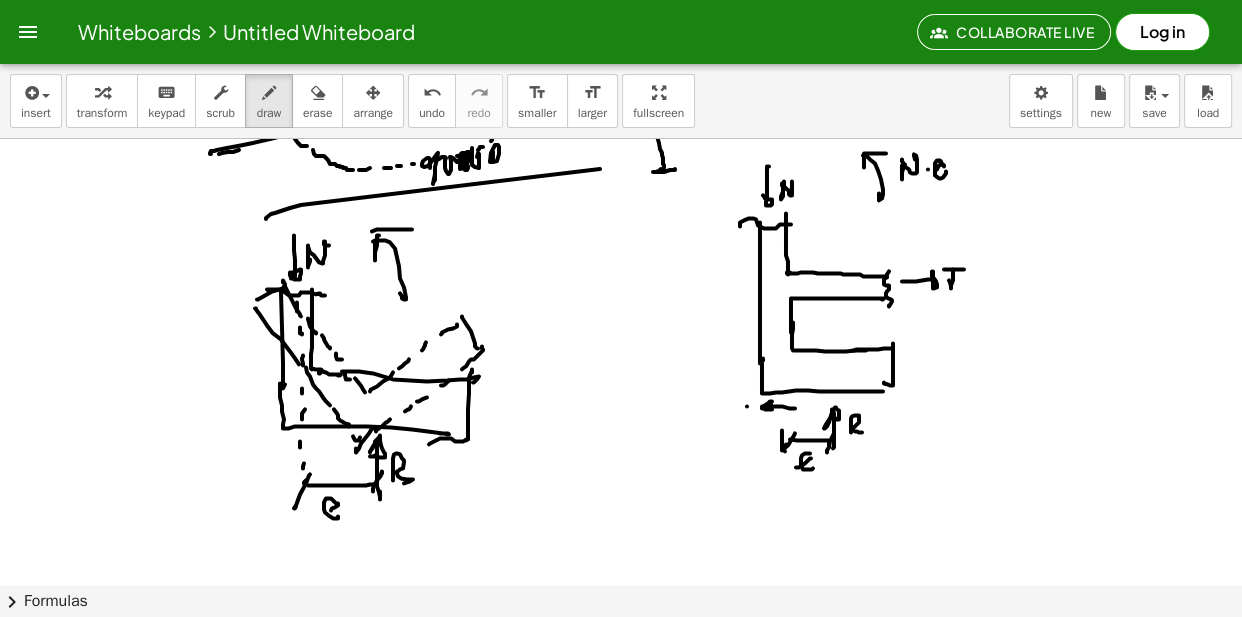 click at bounding box center (621, -3929) 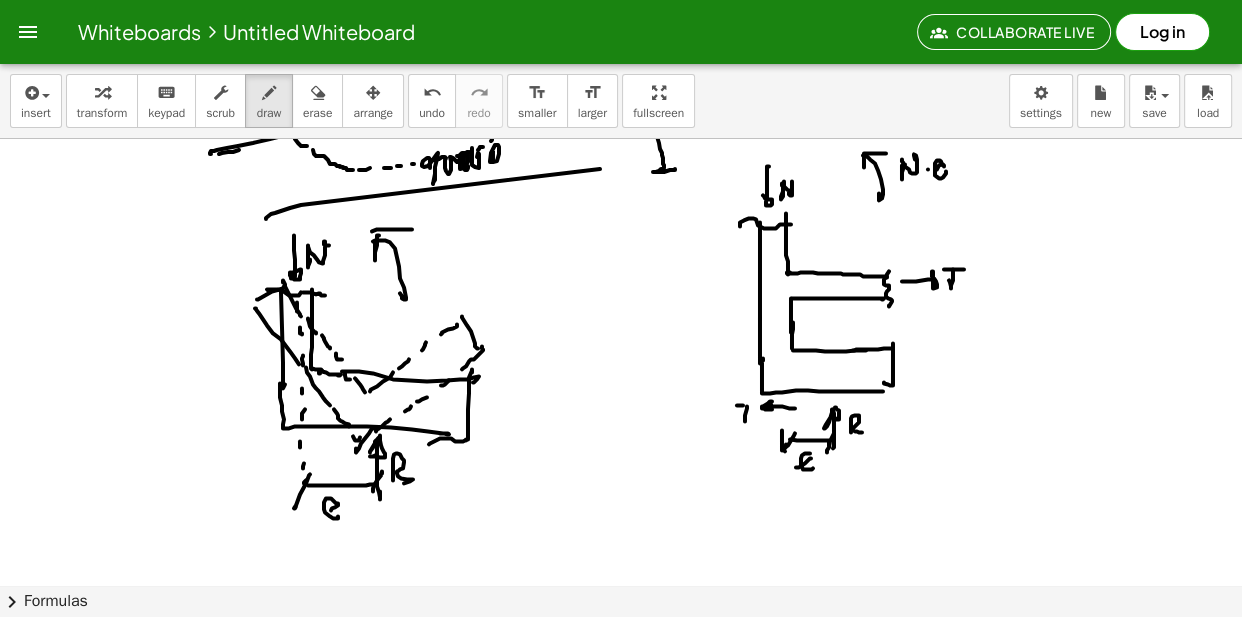 click at bounding box center [621, -3929] 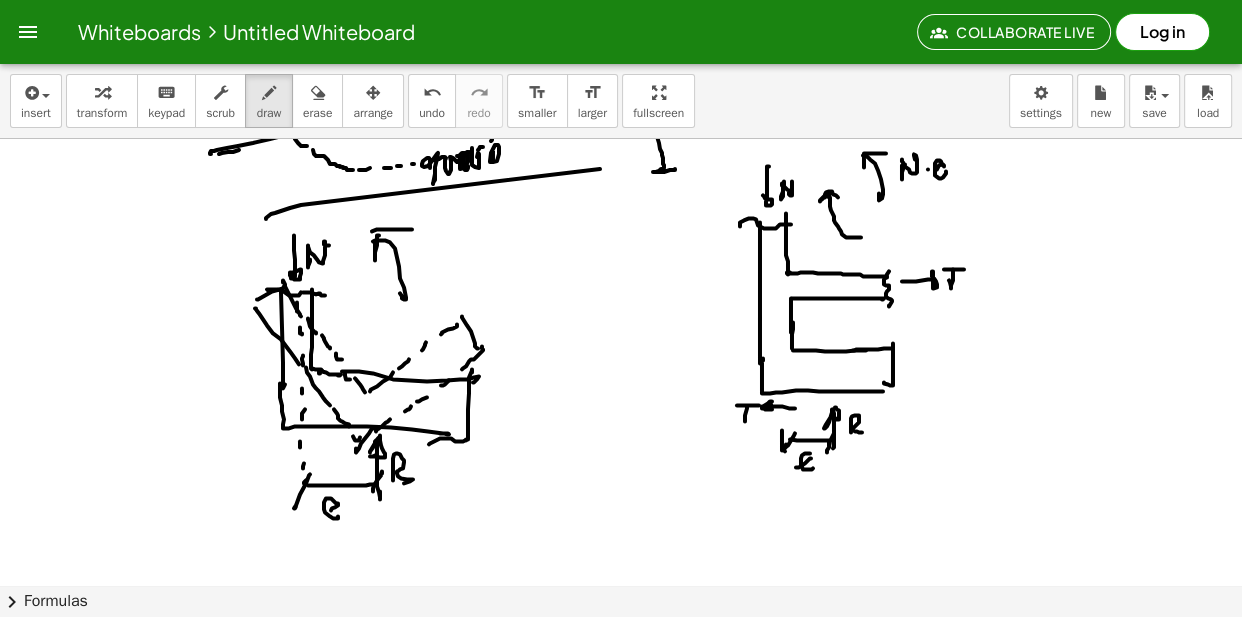 click at bounding box center [621, -3929] 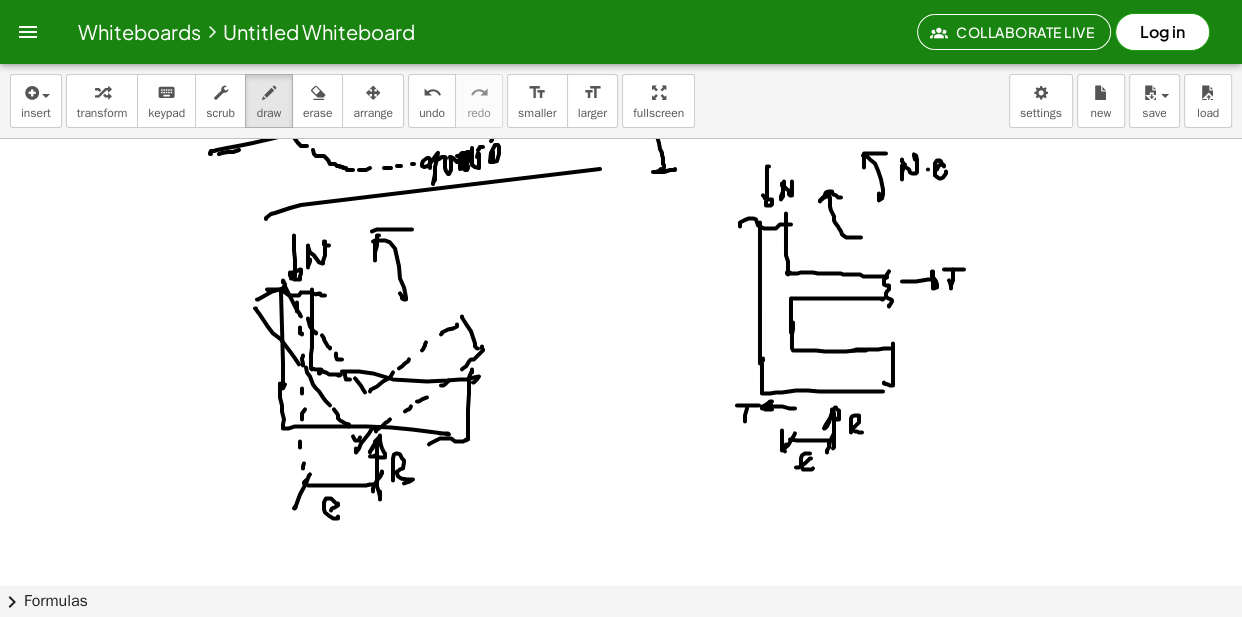 click at bounding box center (621, -3929) 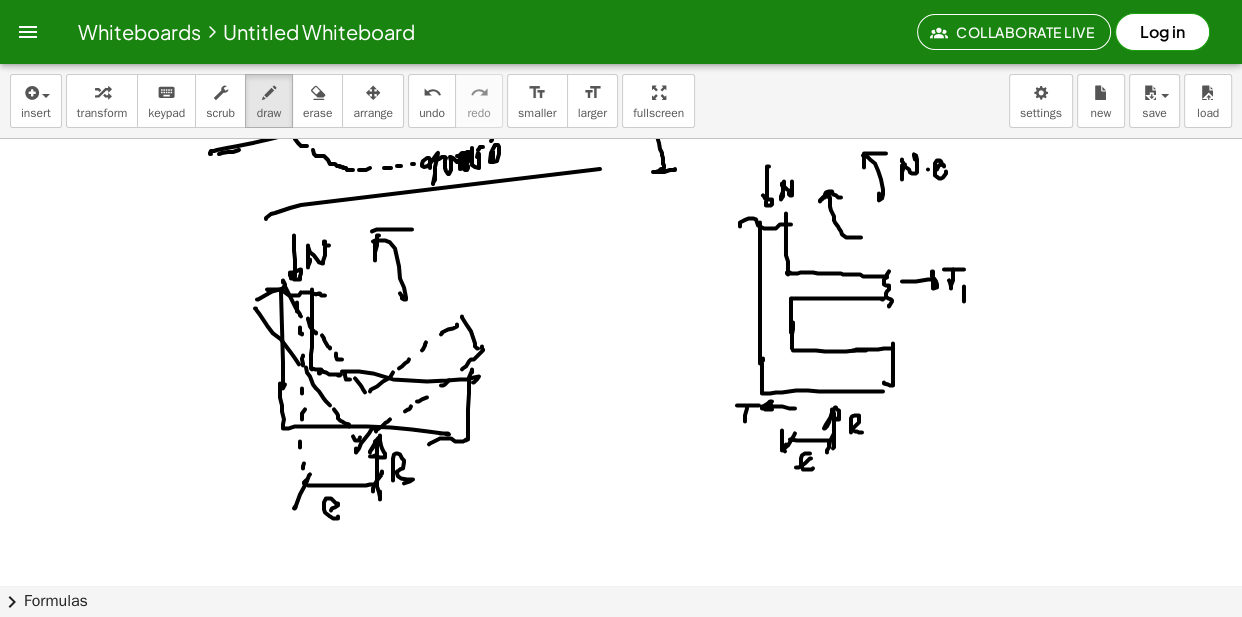 click at bounding box center [621, -3929] 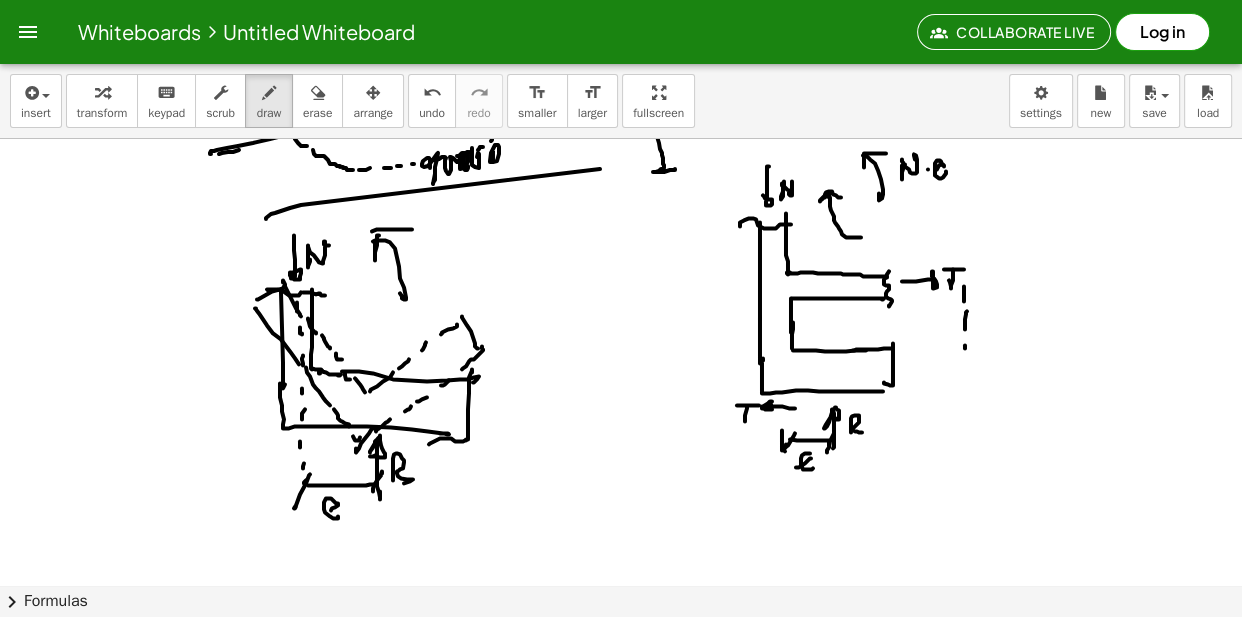 click at bounding box center [621, -3929] 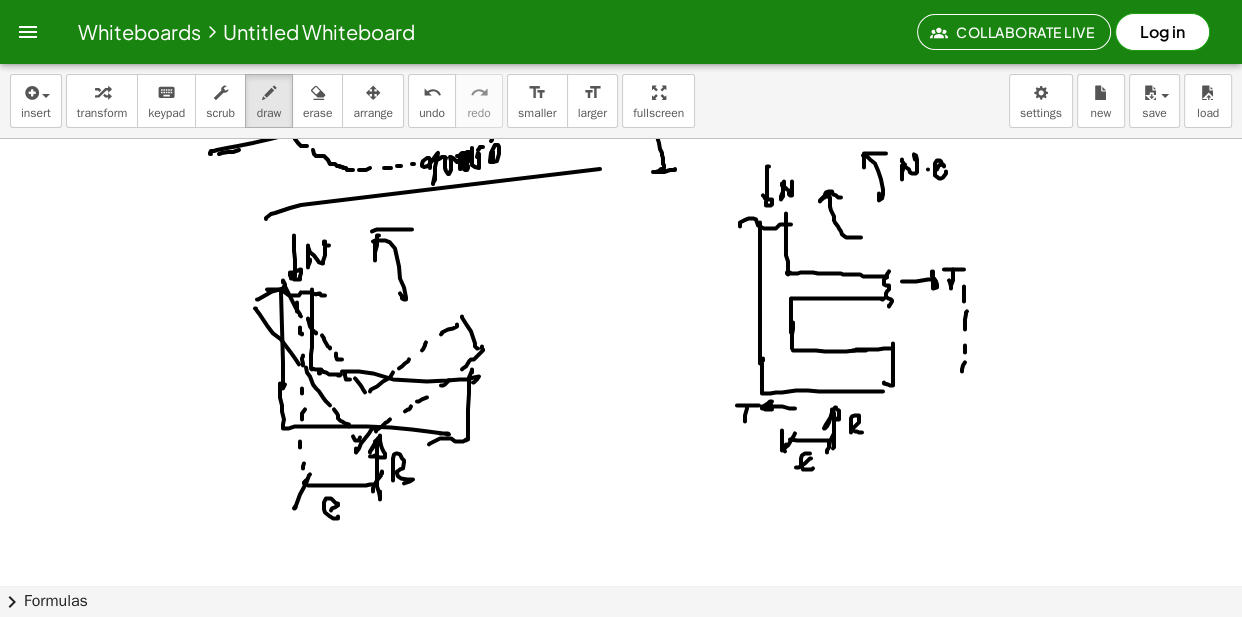 click at bounding box center (621, -3929) 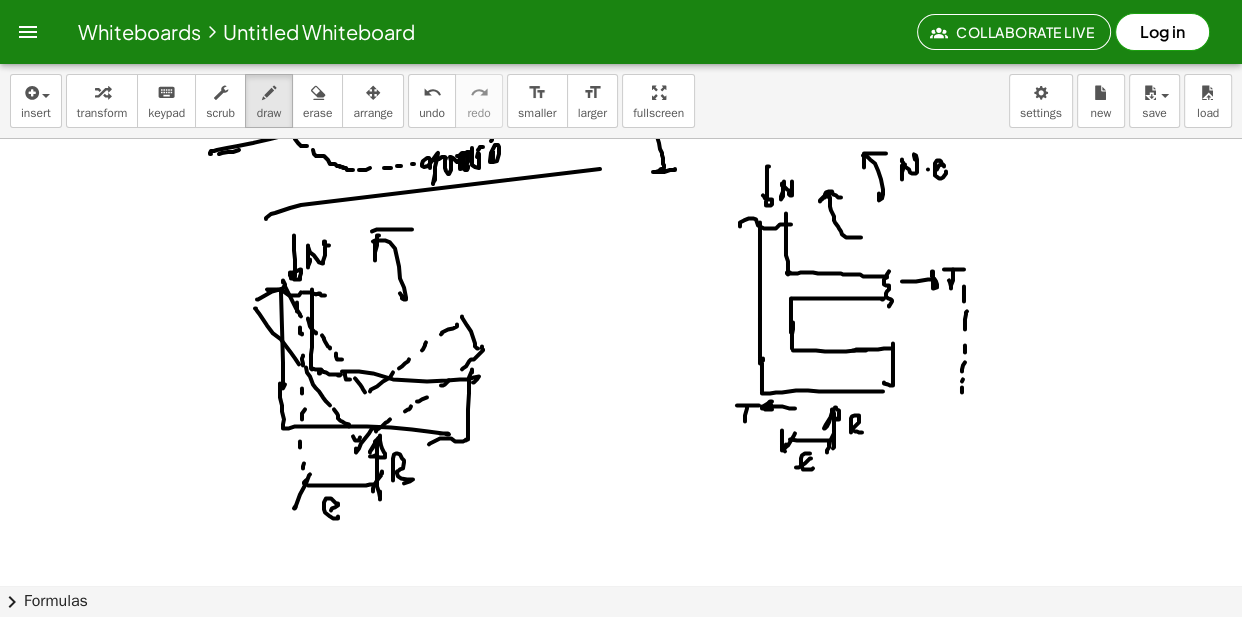 click at bounding box center (621, -3929) 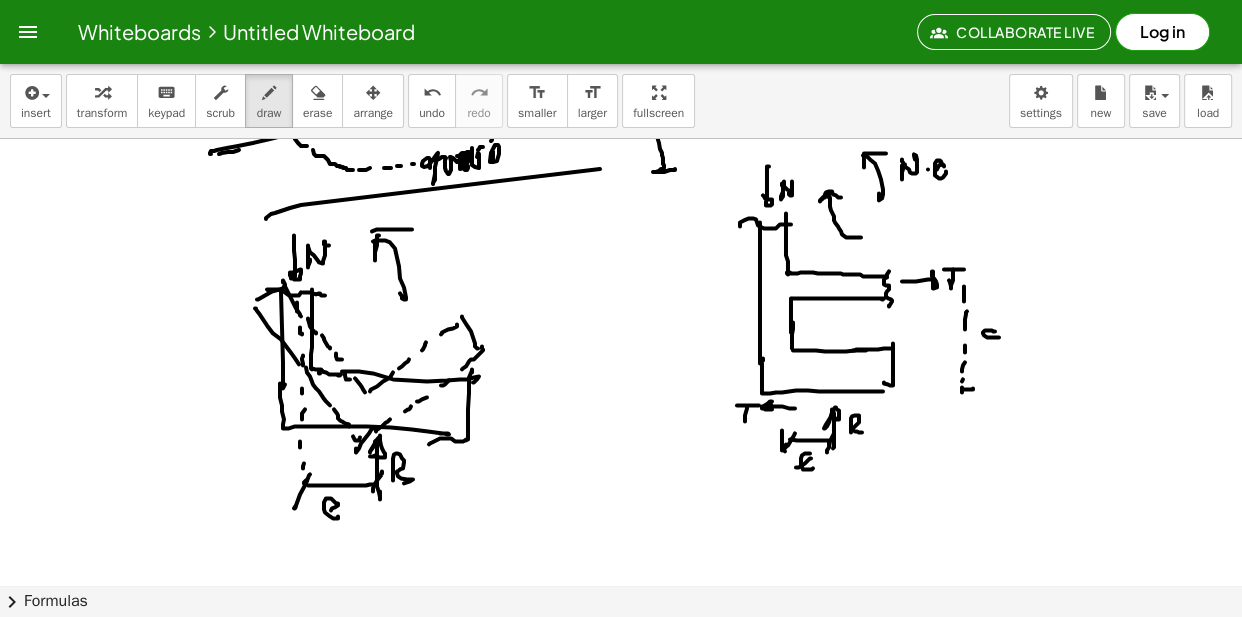 click at bounding box center [621, -3929] 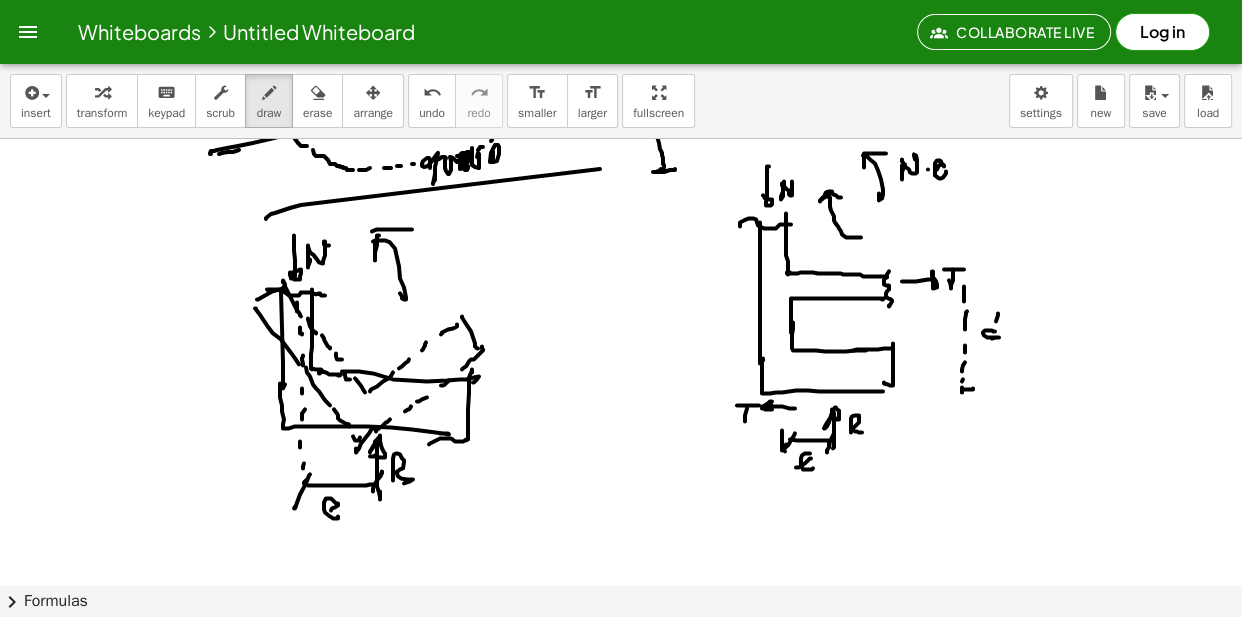 click at bounding box center [621, -3929] 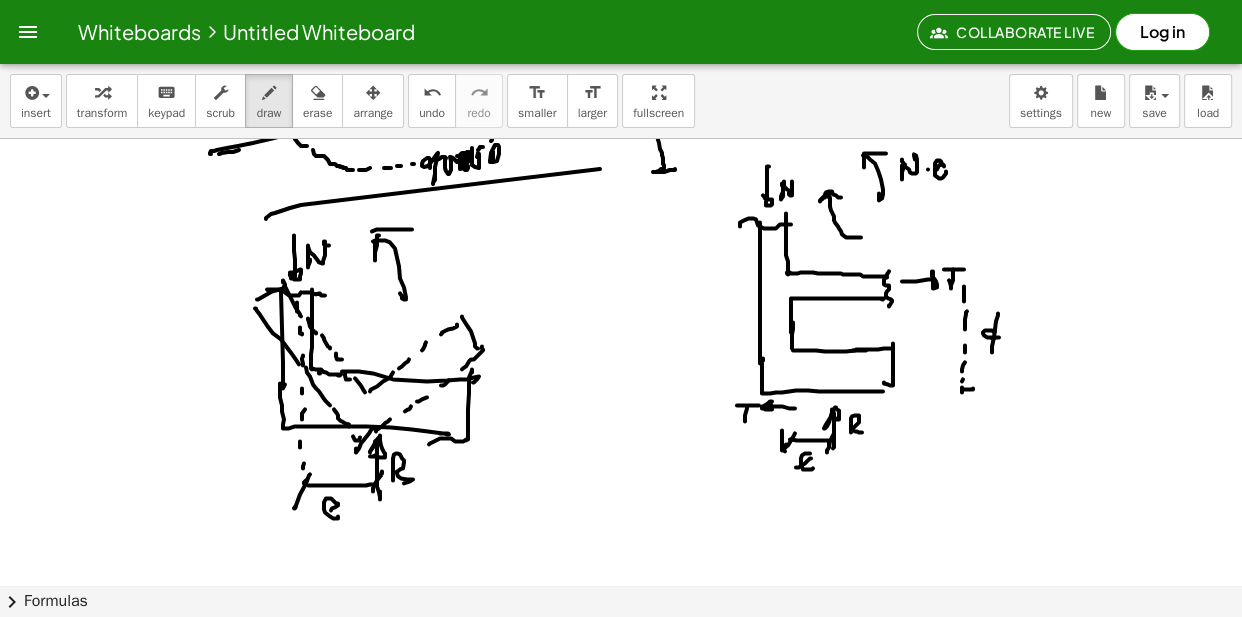 click at bounding box center [621, -3929] 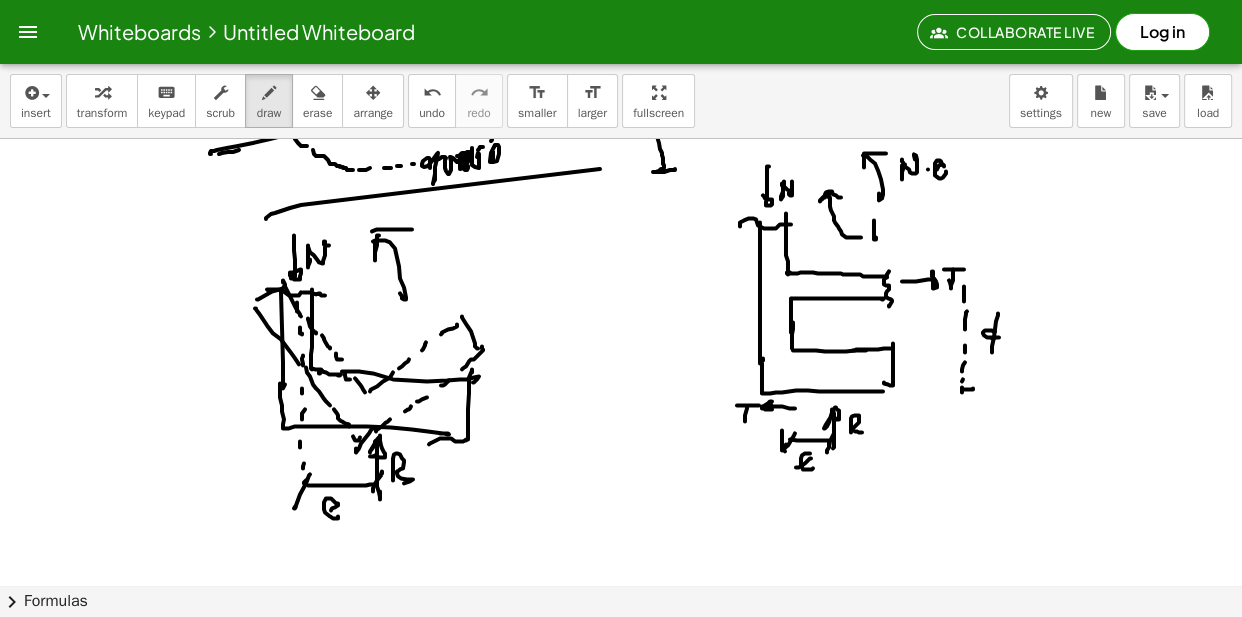 click at bounding box center (621, -3929) 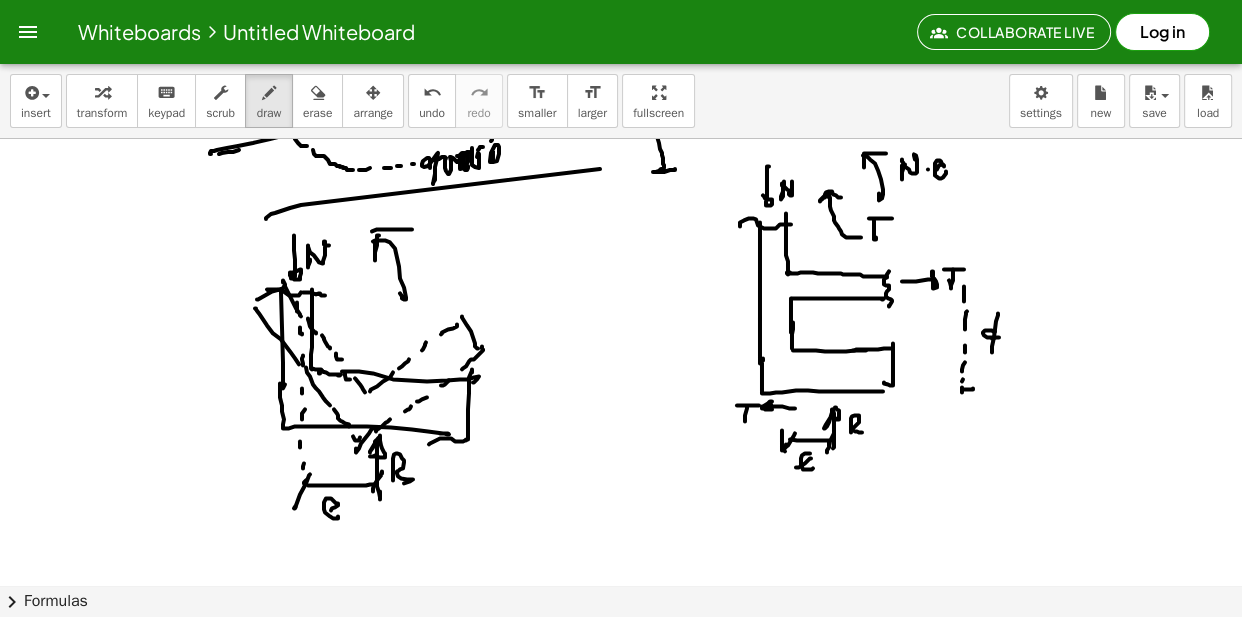 click at bounding box center (621, -3929) 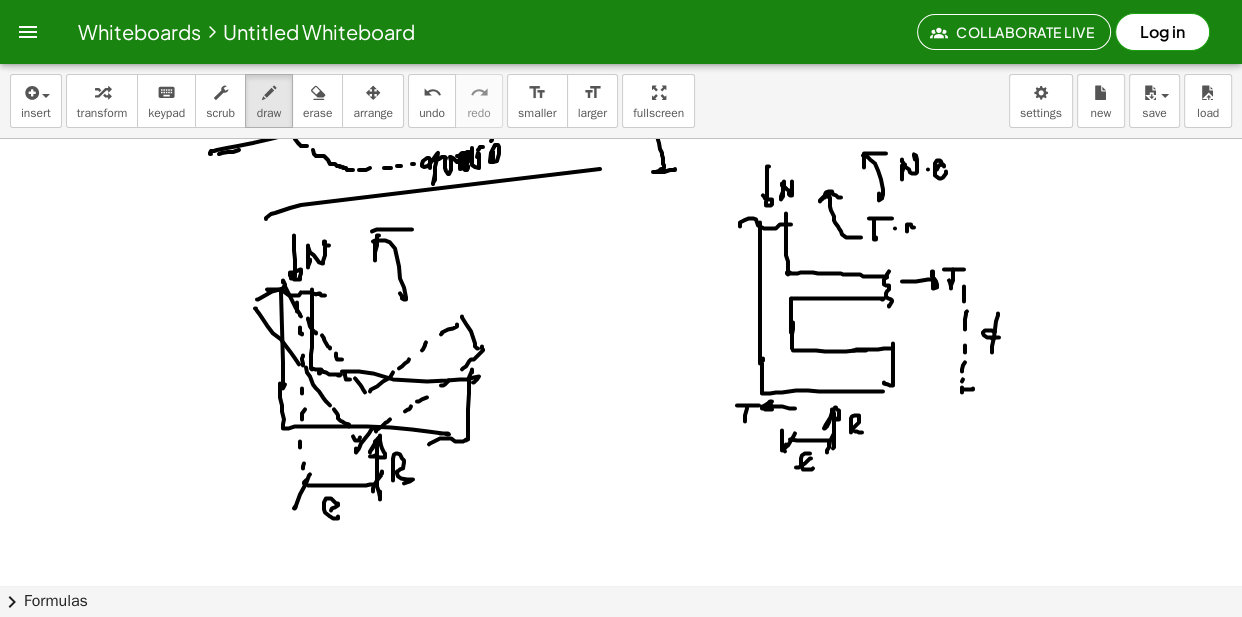 click at bounding box center [621, -3929] 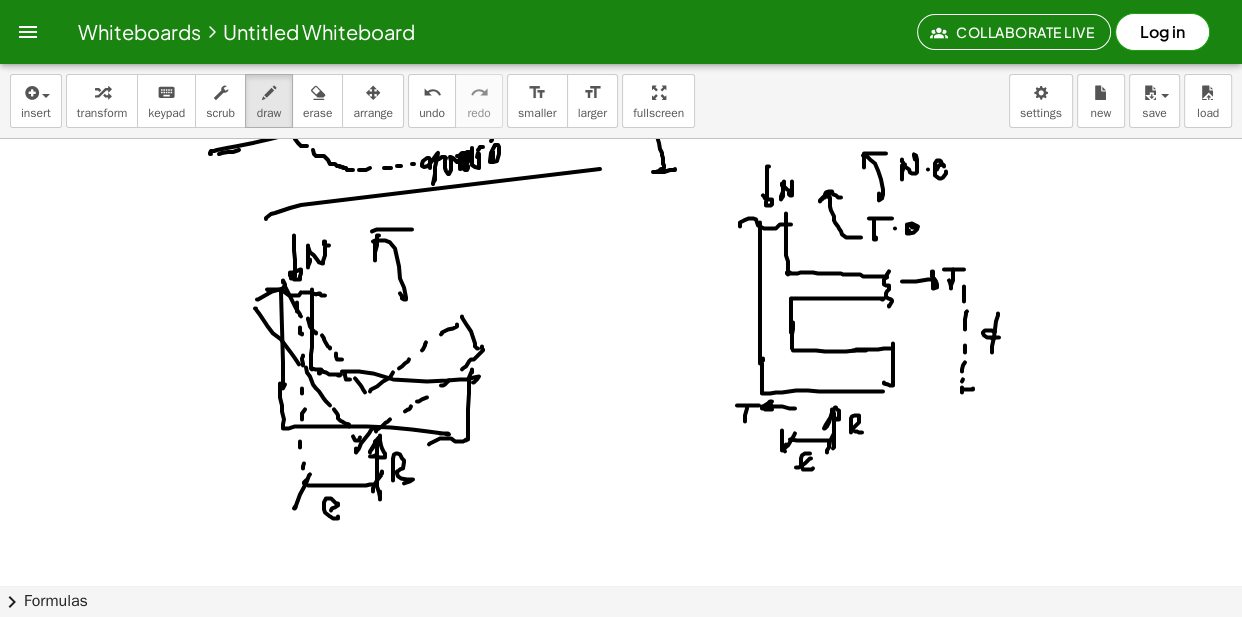 click at bounding box center [621, -3929] 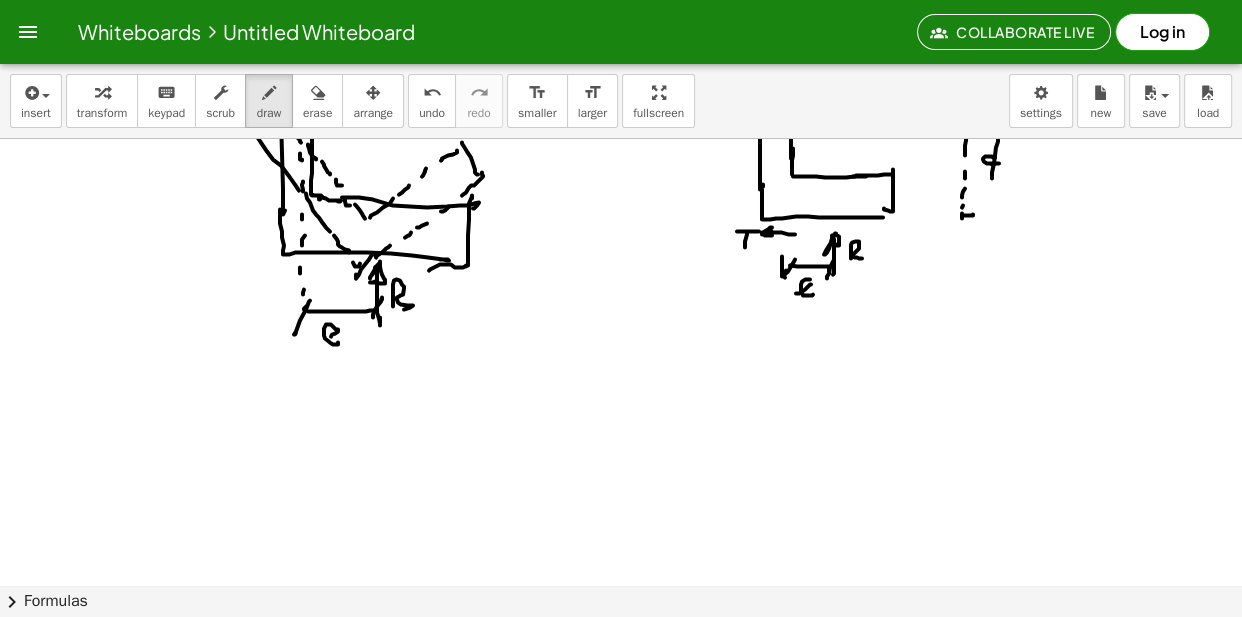 scroll, scrollTop: 9022, scrollLeft: 0, axis: vertical 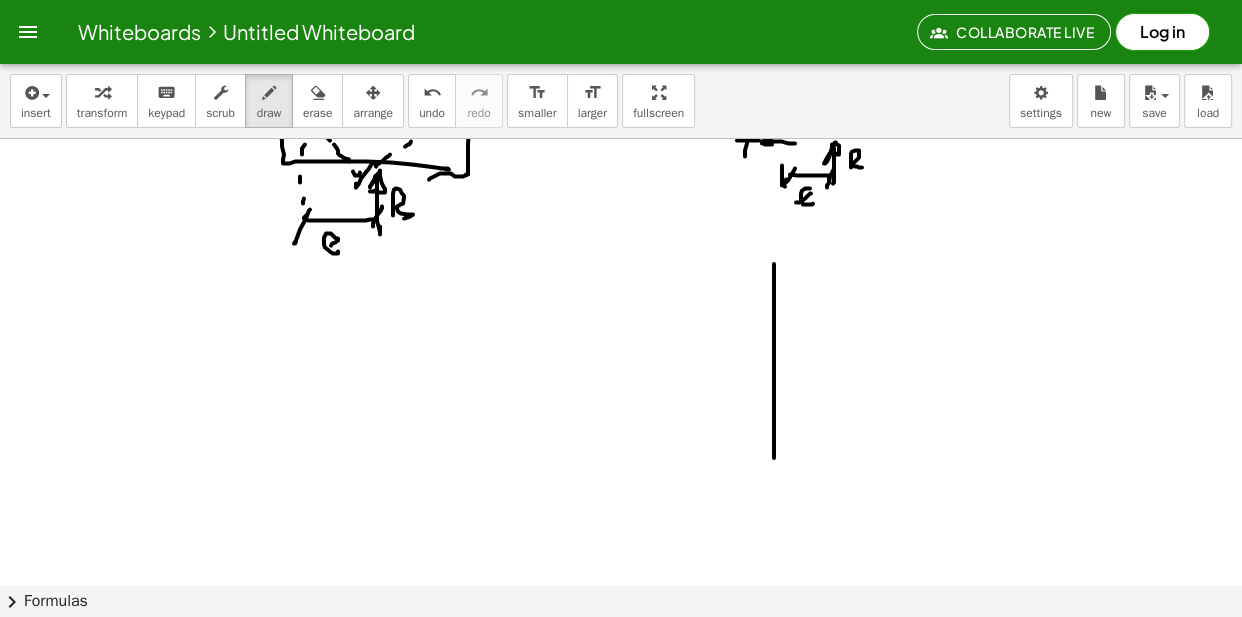 click at bounding box center (621, -3971) 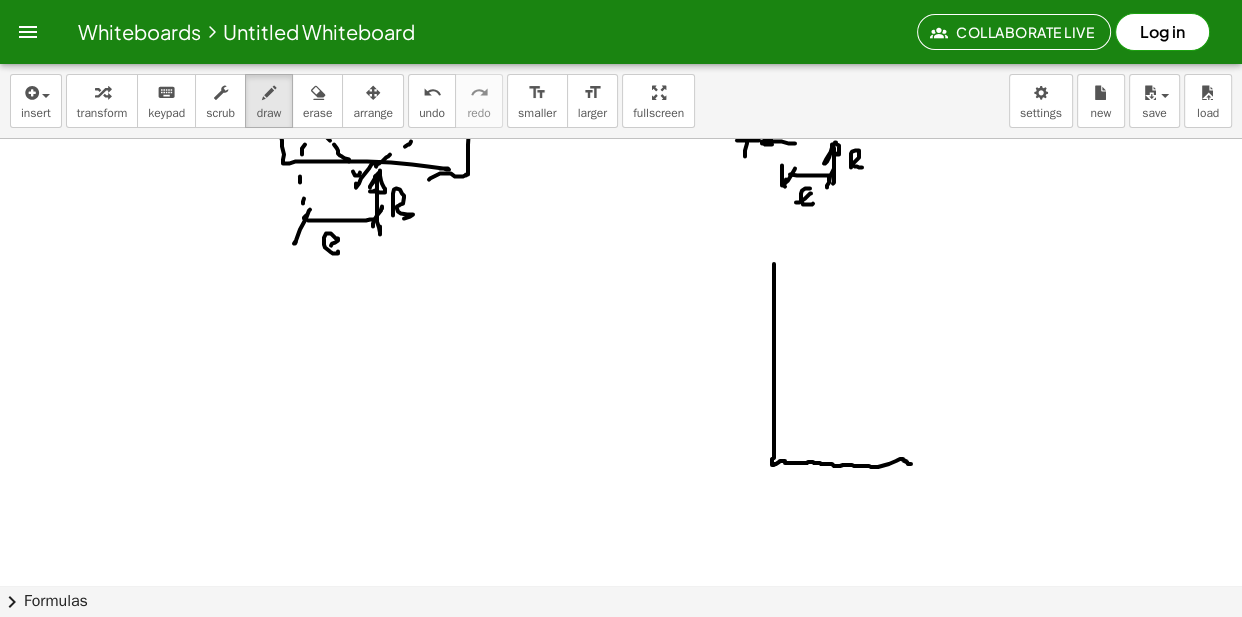 click at bounding box center [621, -3971] 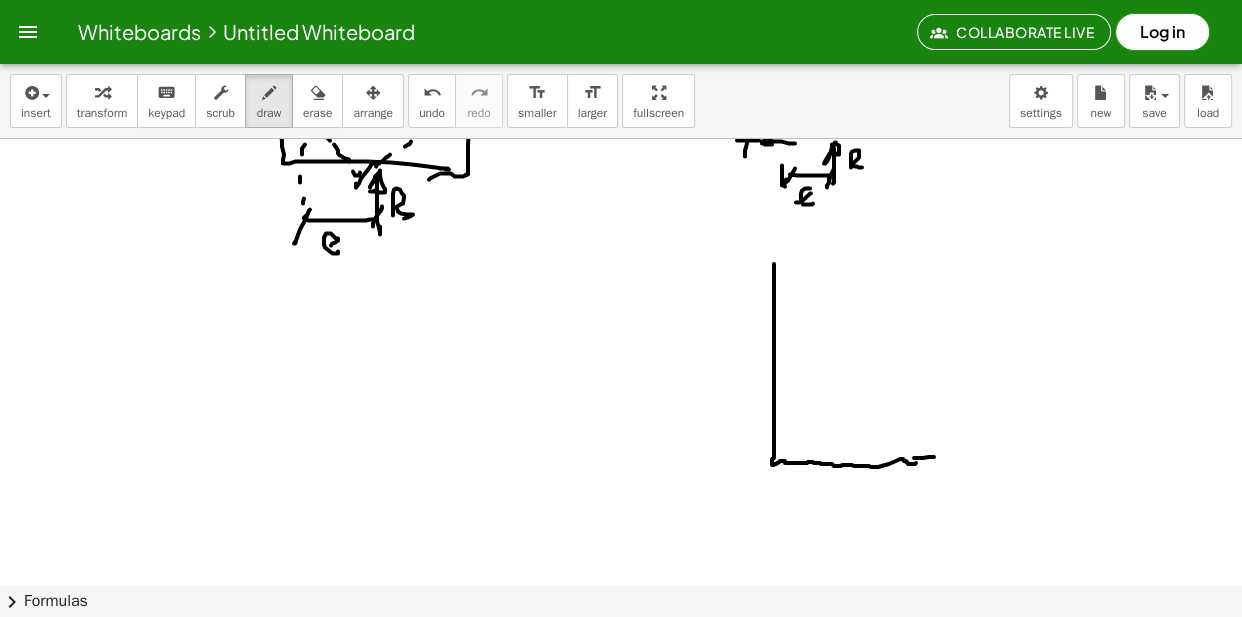 click at bounding box center [621, -3971] 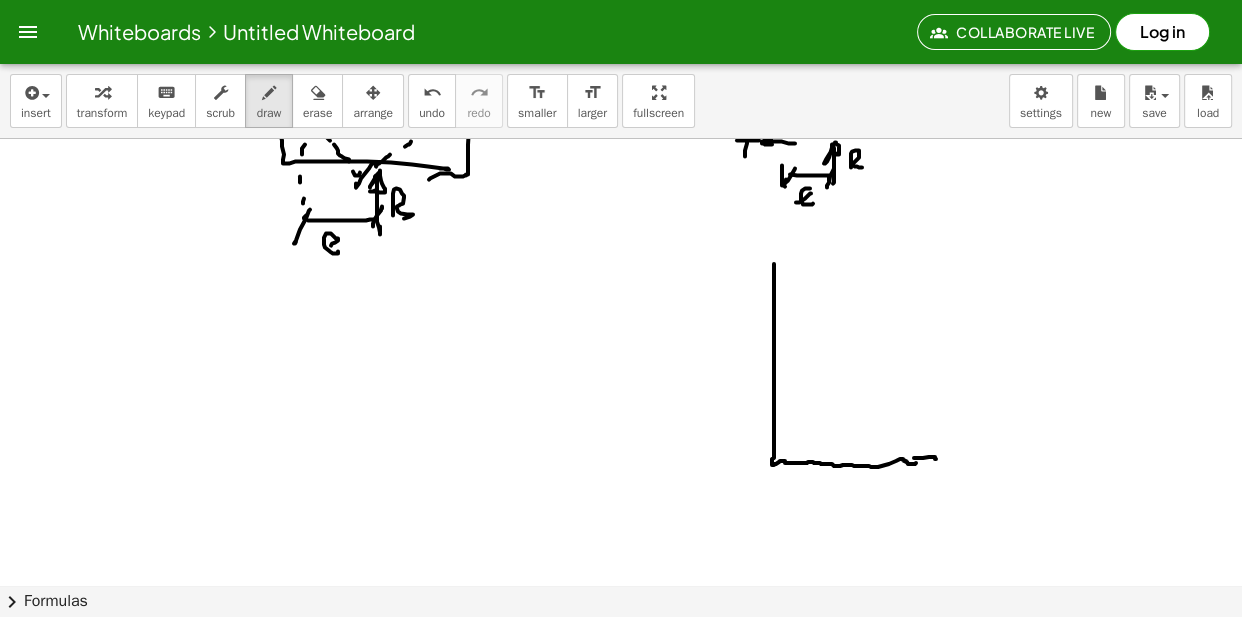 click at bounding box center (621, -3971) 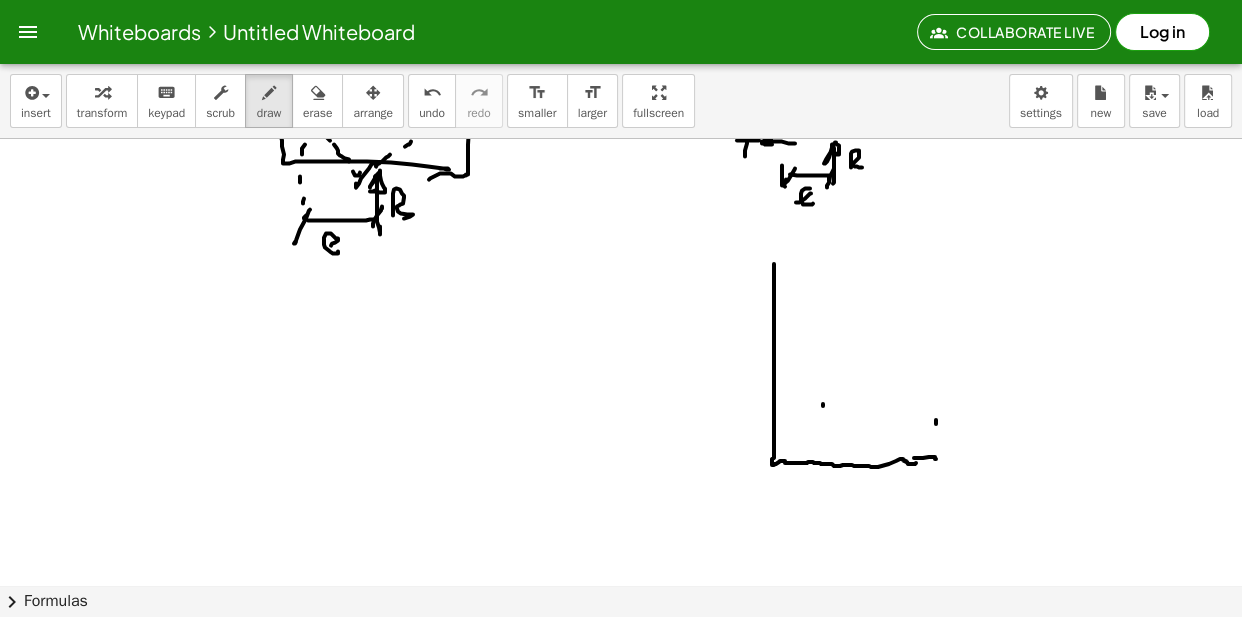 click at bounding box center (621, -3971) 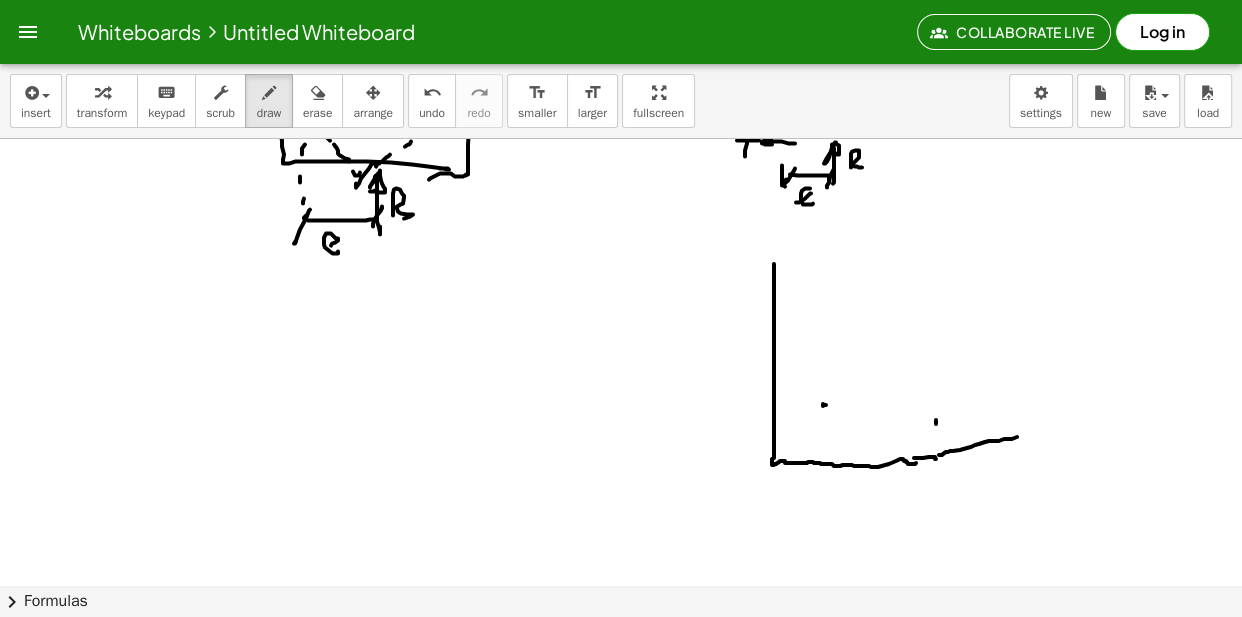 click at bounding box center (621, -3971) 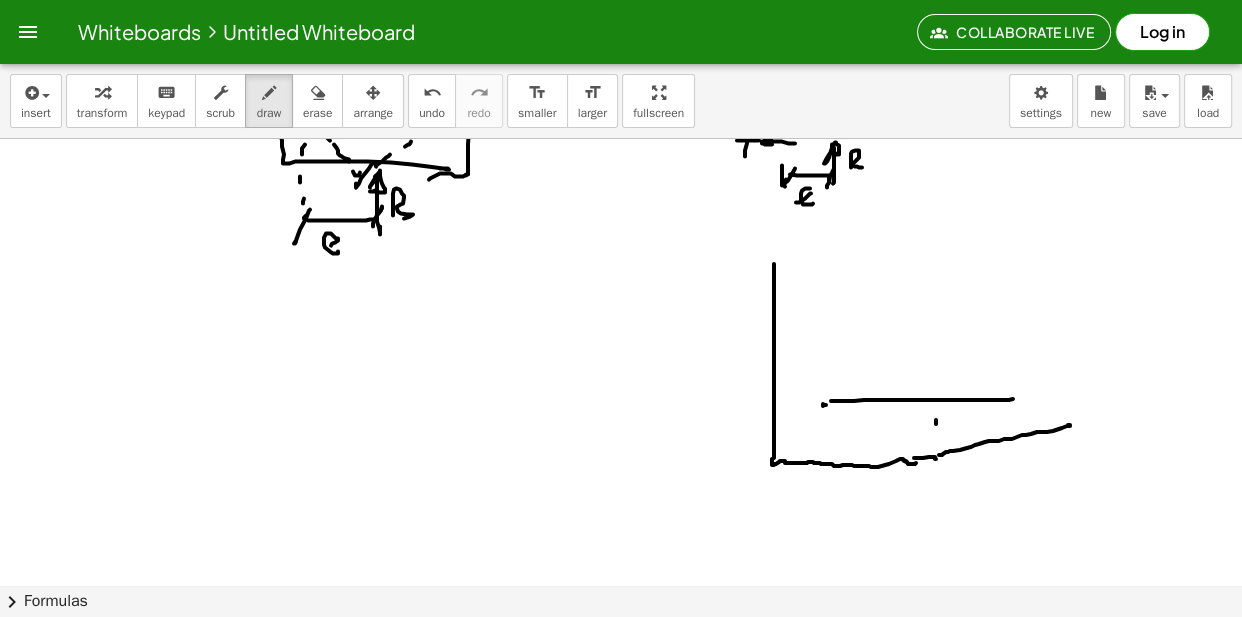 click at bounding box center [621, -3971] 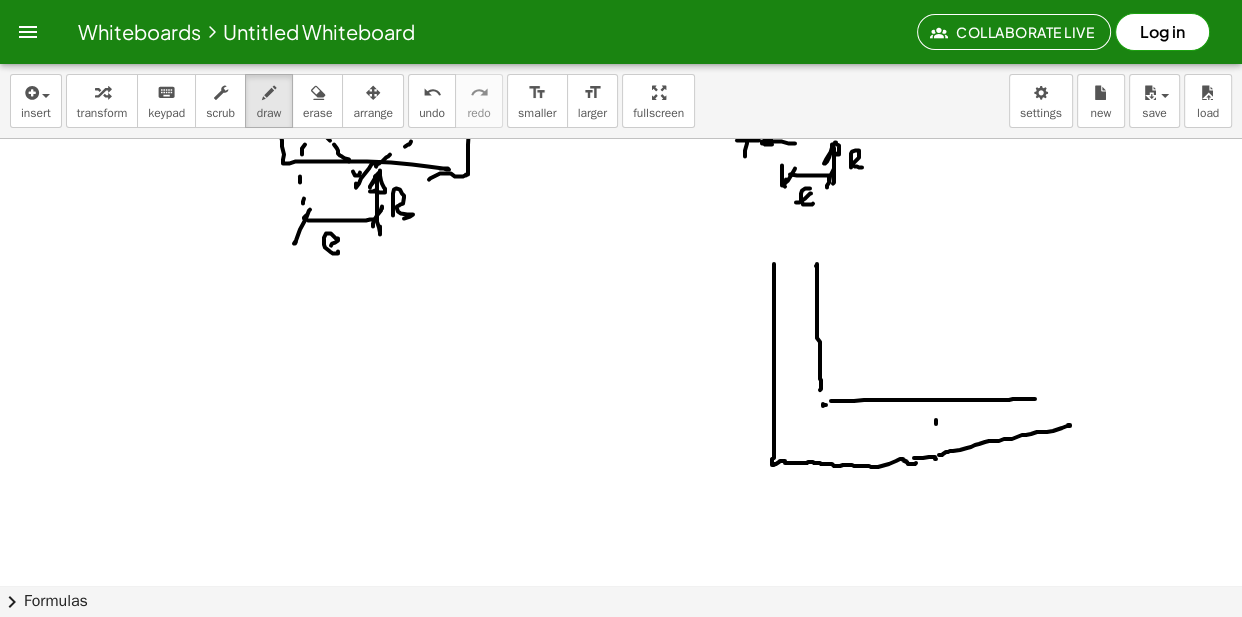 click at bounding box center [621, -3971] 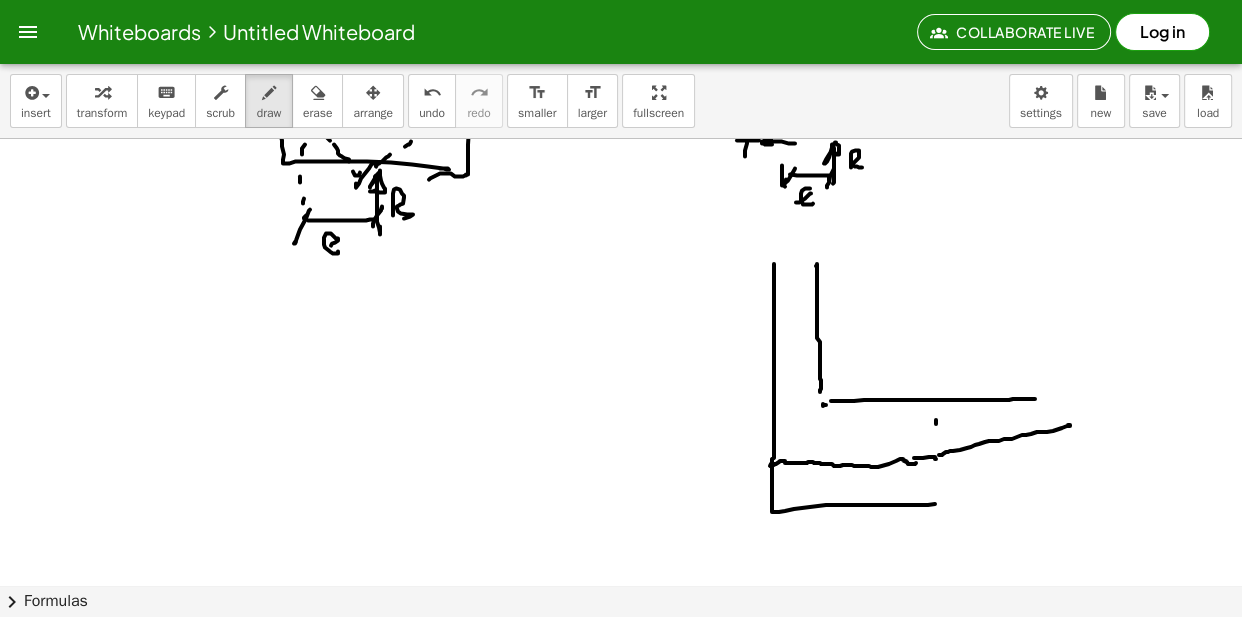 drag, startPoint x: 770, startPoint y: 466, endPoint x: 929, endPoint y: 504, distance: 163.47783 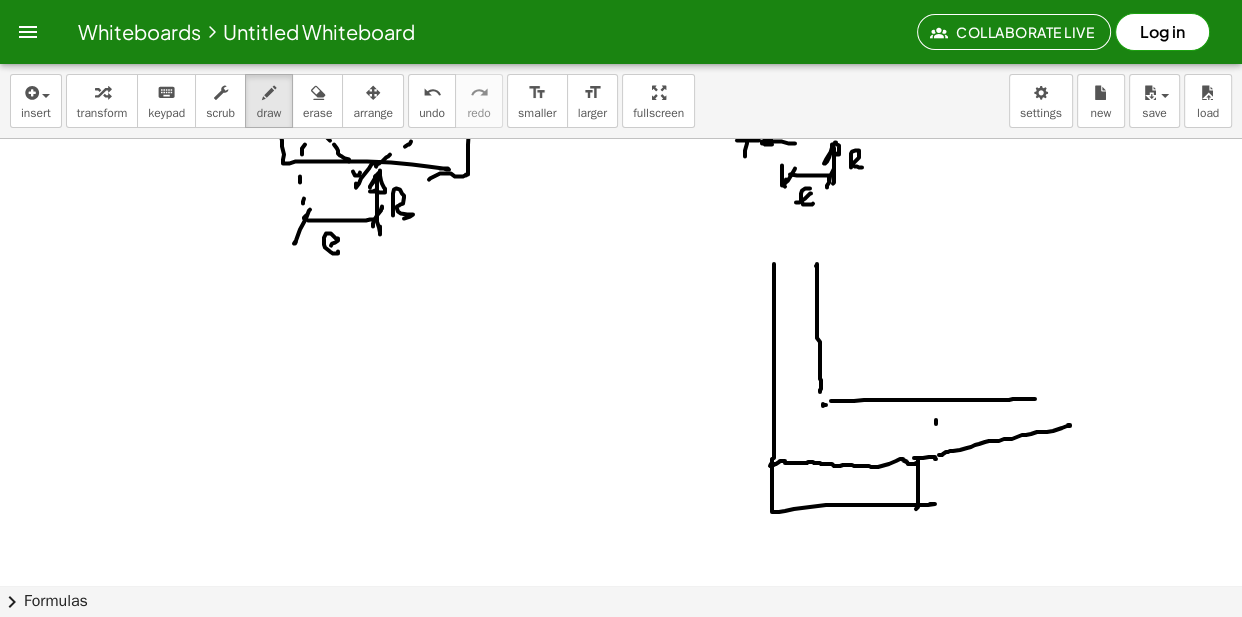 click at bounding box center (621, -3971) 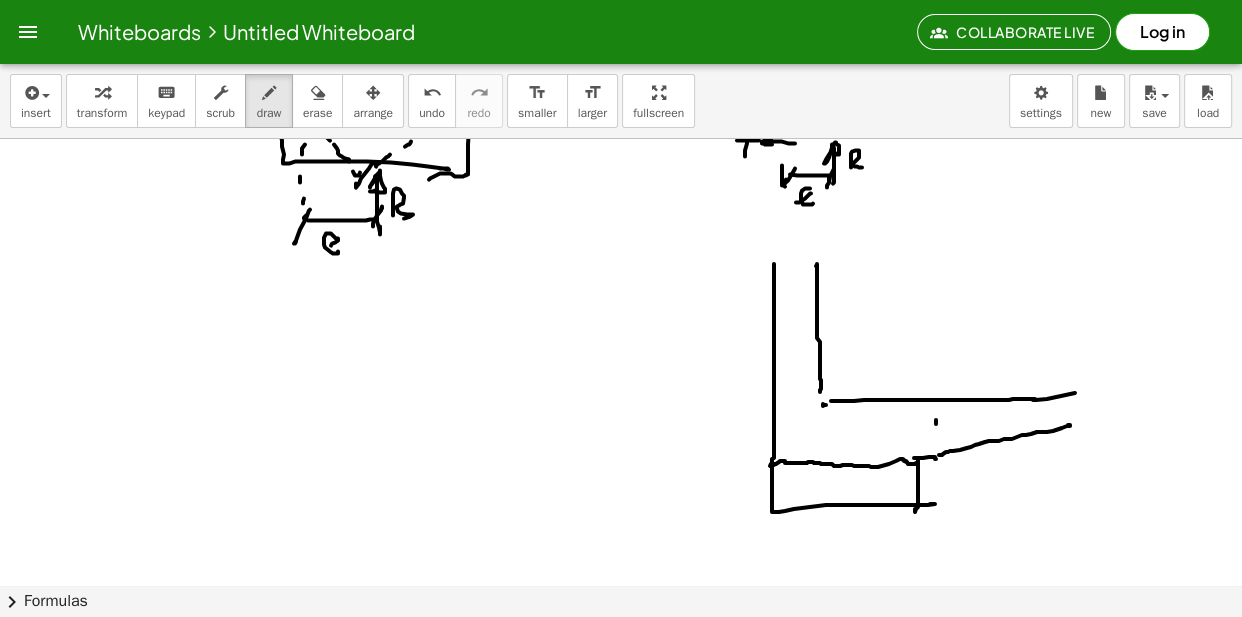 click at bounding box center [621, -3971] 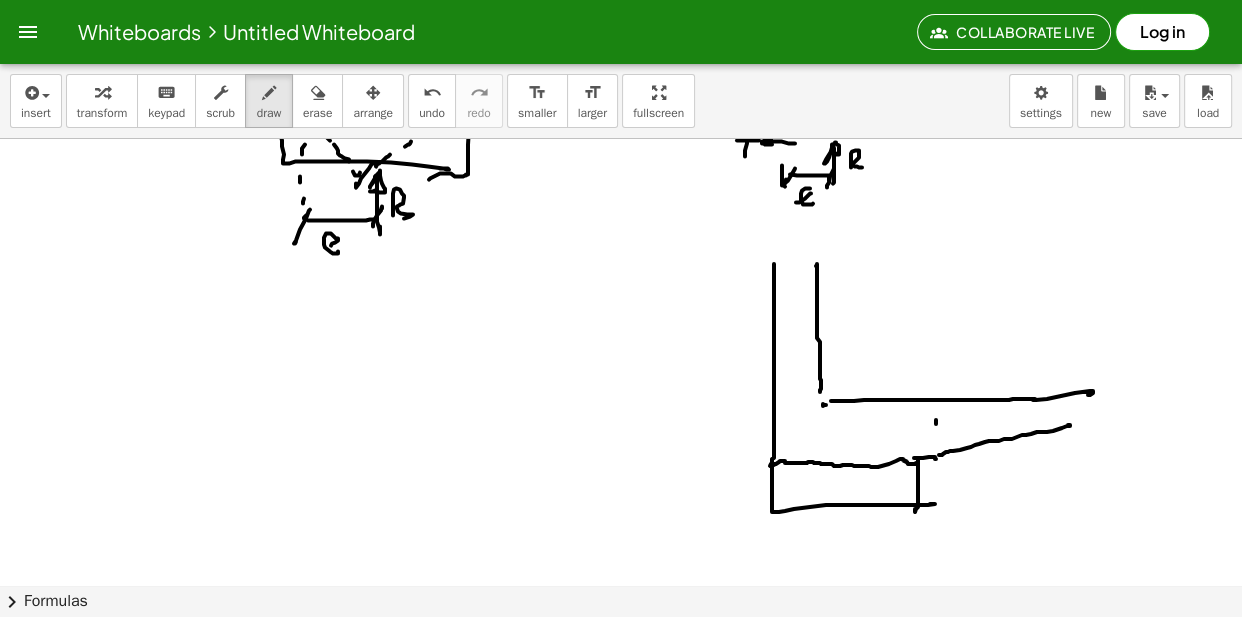click at bounding box center (621, -3971) 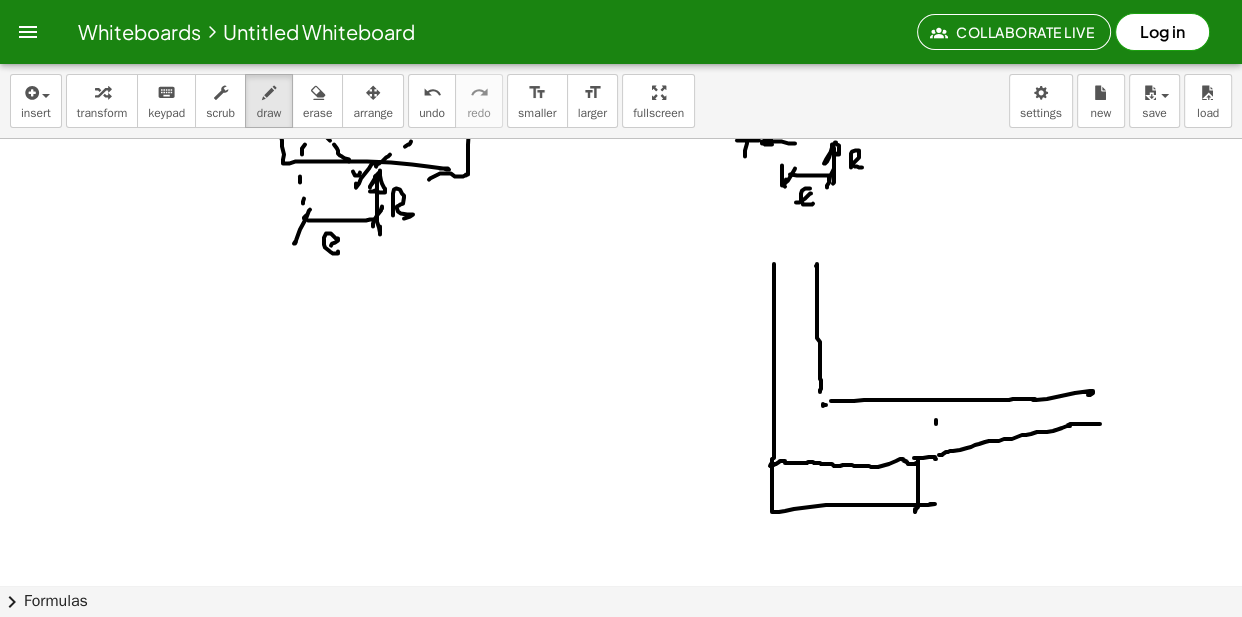 click at bounding box center [621, -3971] 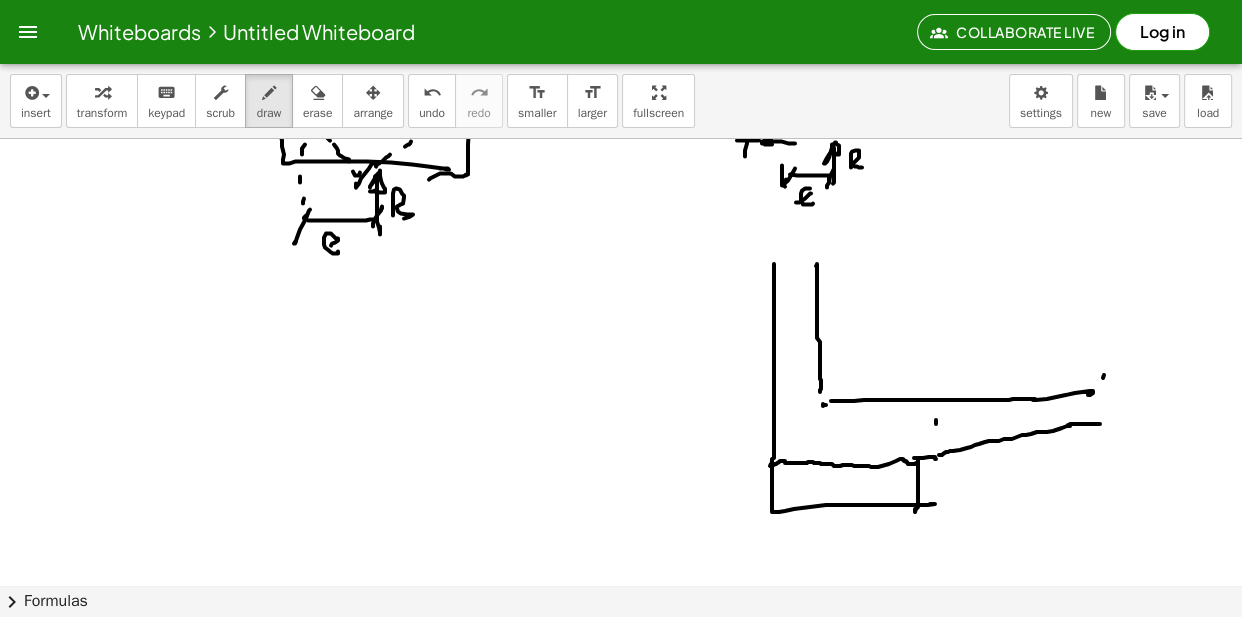 click at bounding box center (621, -3971) 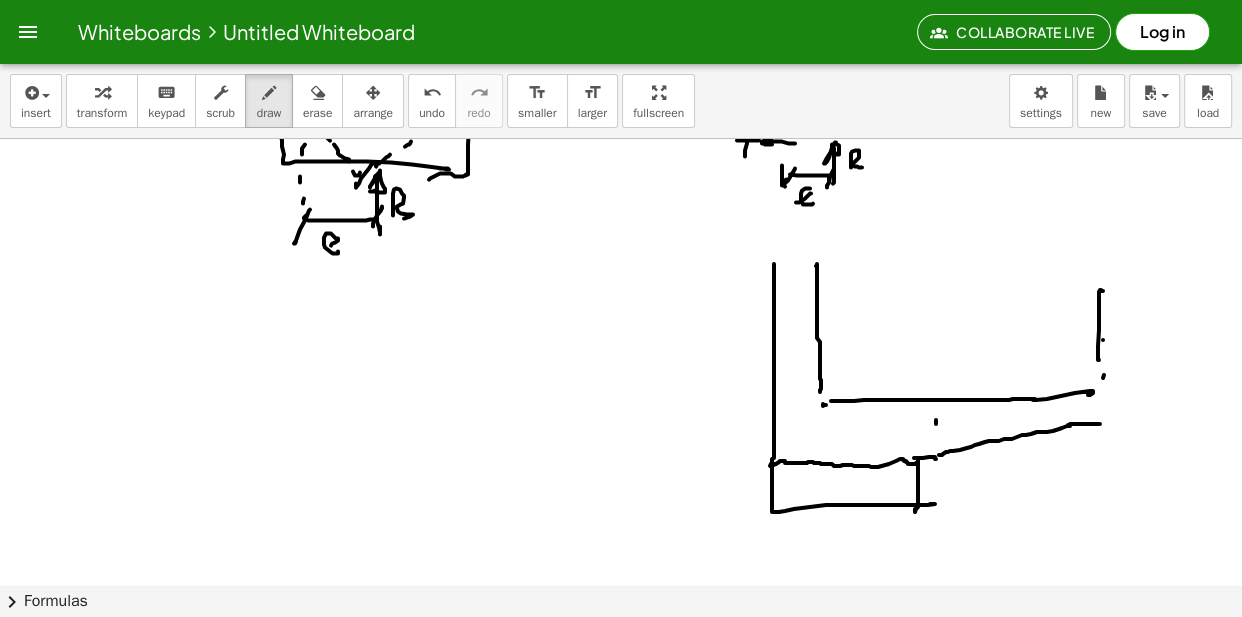 click at bounding box center (621, -3971) 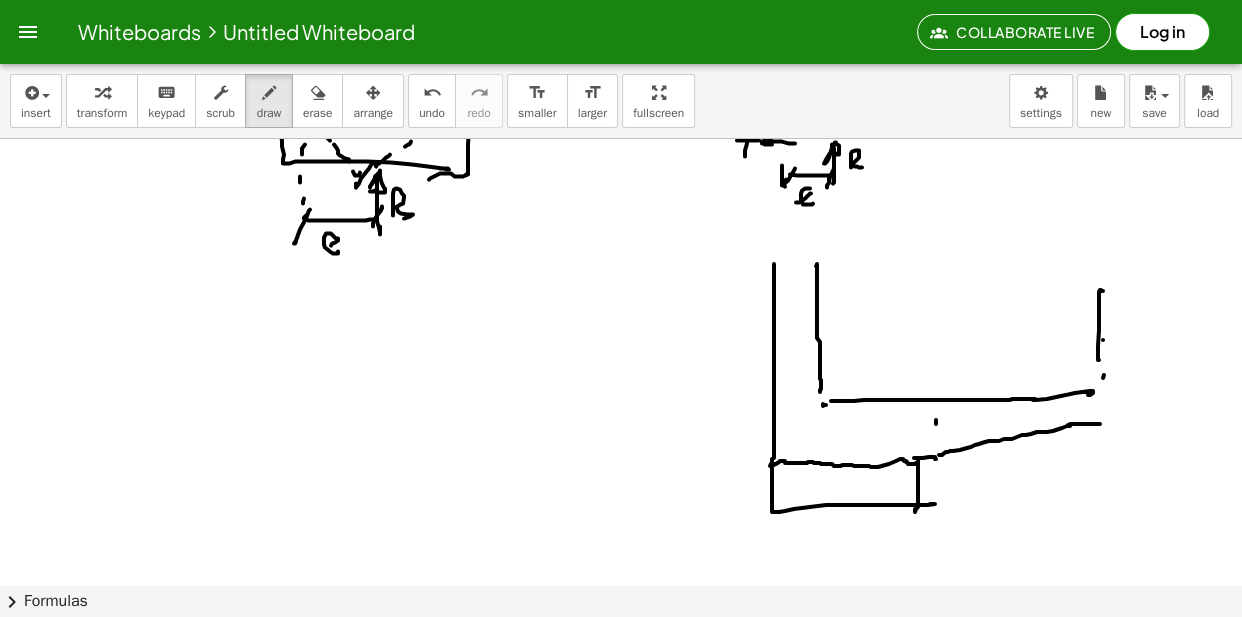 click at bounding box center (621, -3971) 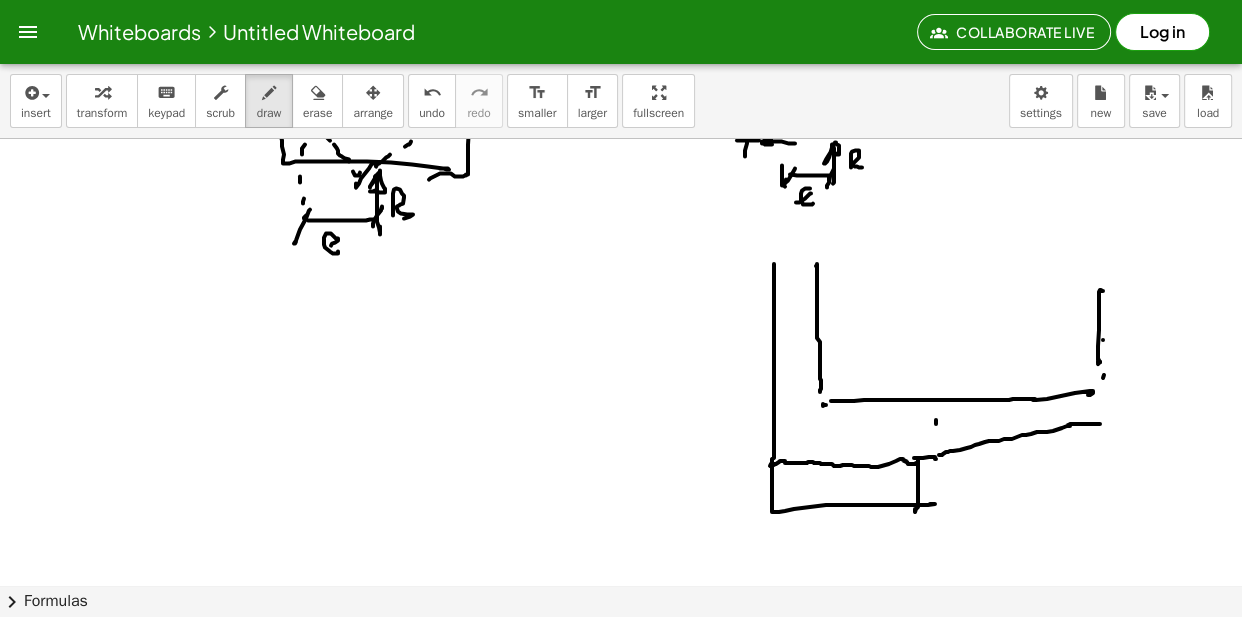 click at bounding box center [621, -3971] 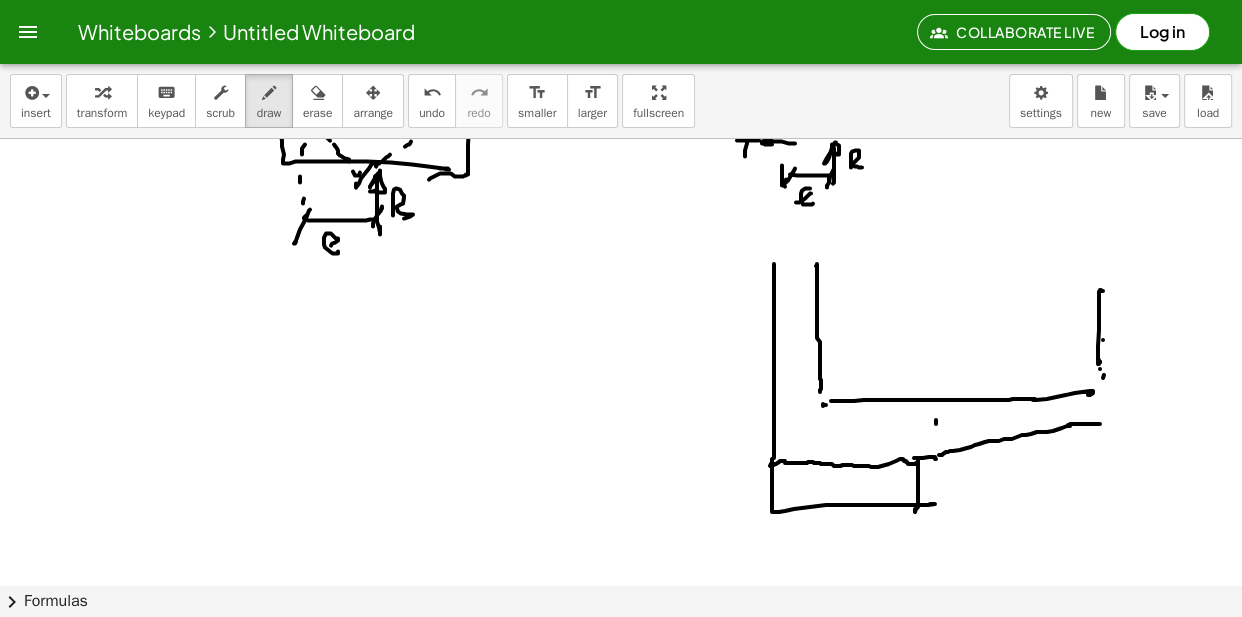 click at bounding box center (621, -3971) 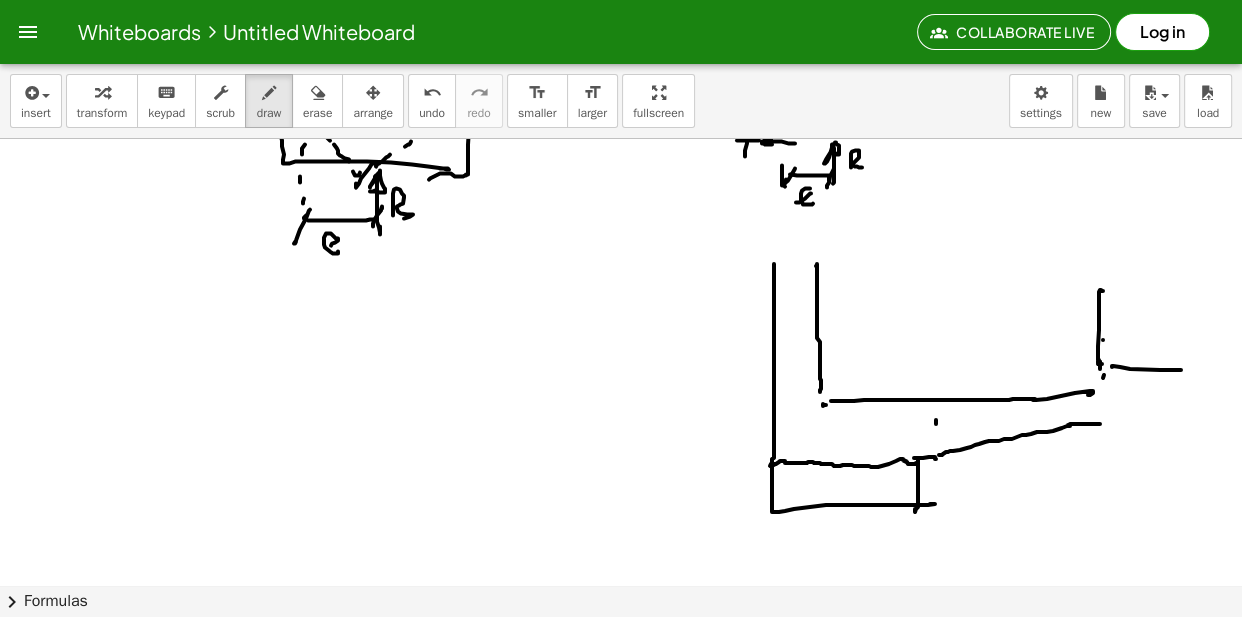 click at bounding box center [621, -3971] 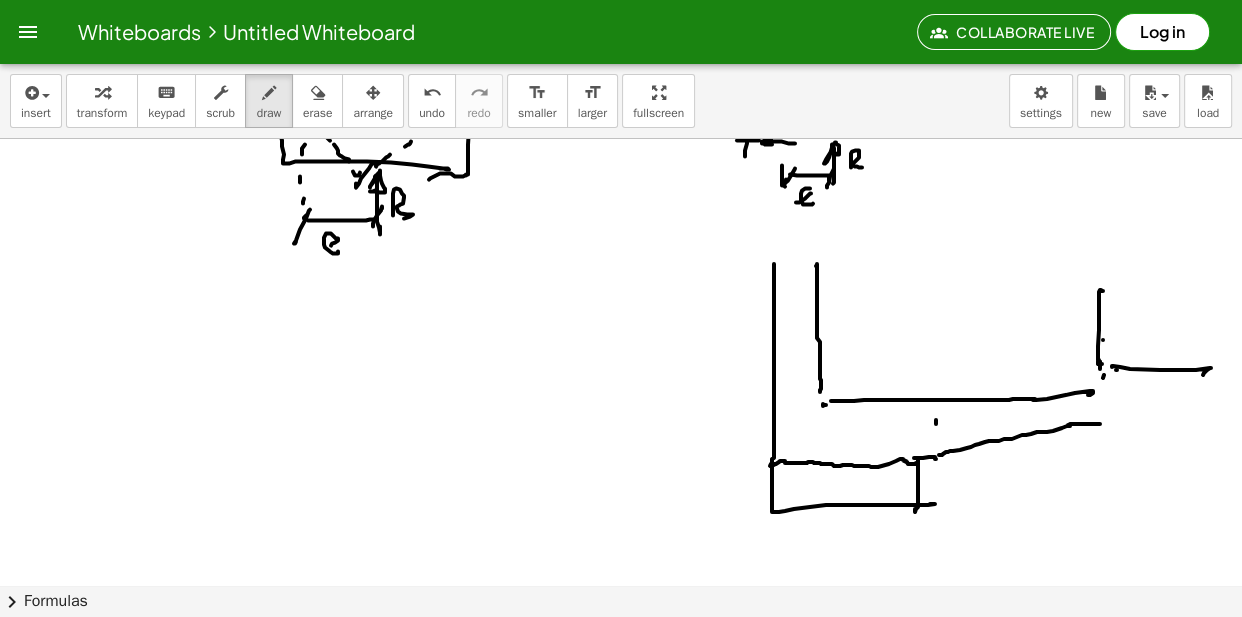 click at bounding box center (621, -3971) 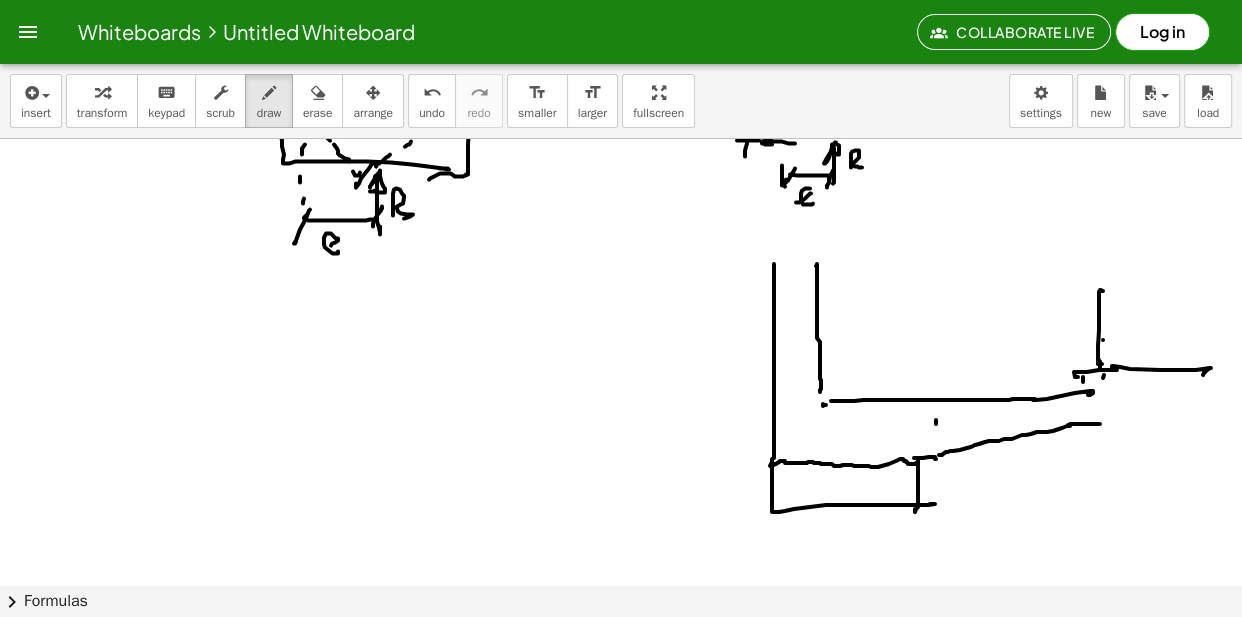 click at bounding box center (621, -3971) 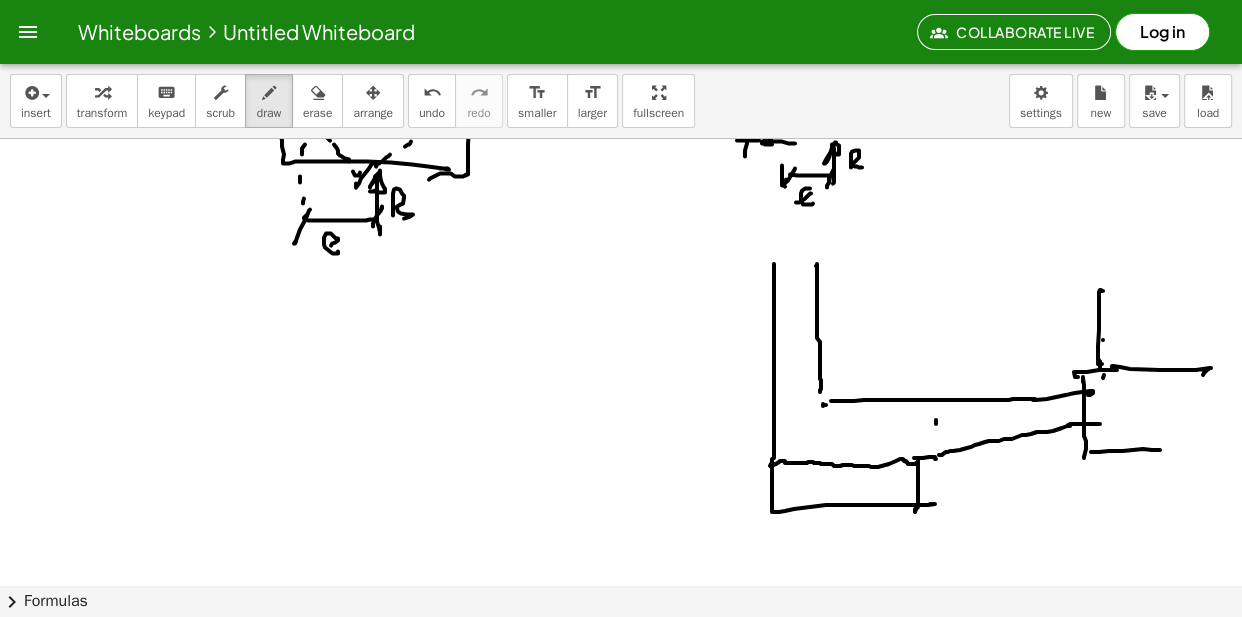 click at bounding box center (621, -3971) 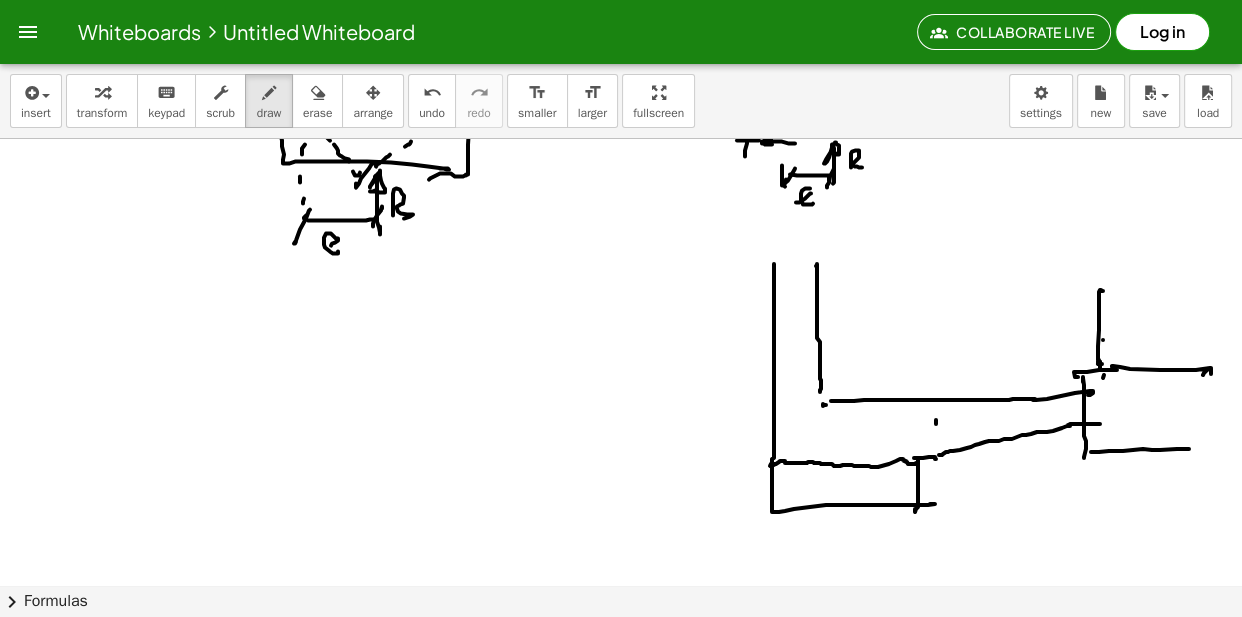 click at bounding box center (621, -3971) 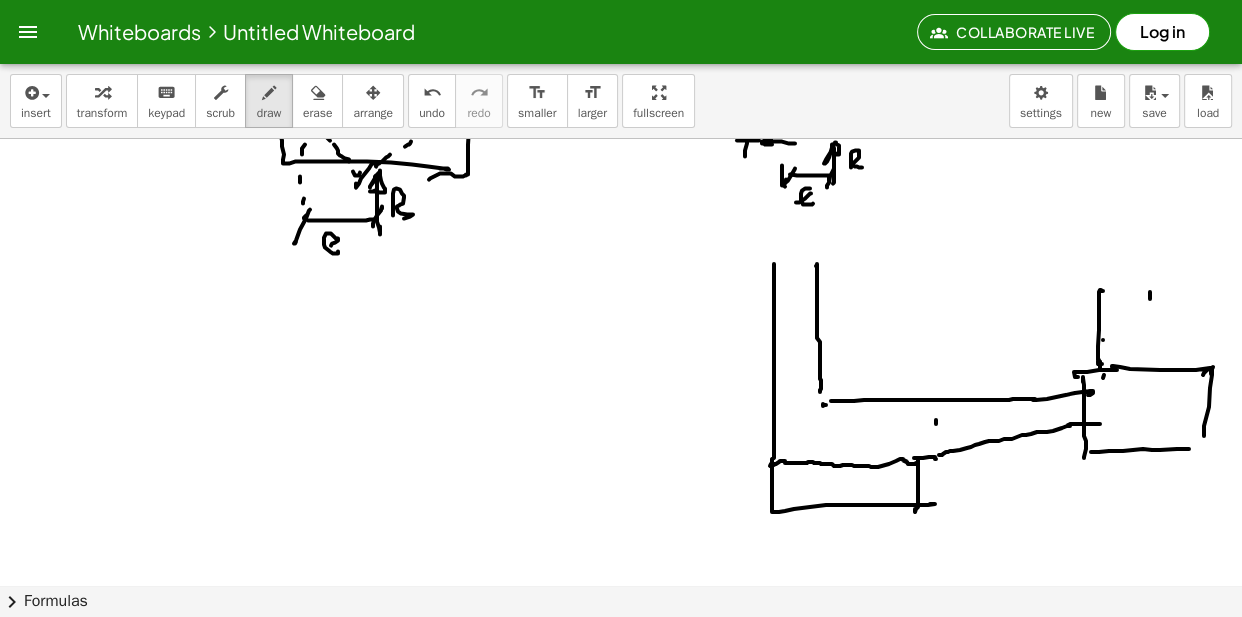 click at bounding box center [621, -3971] 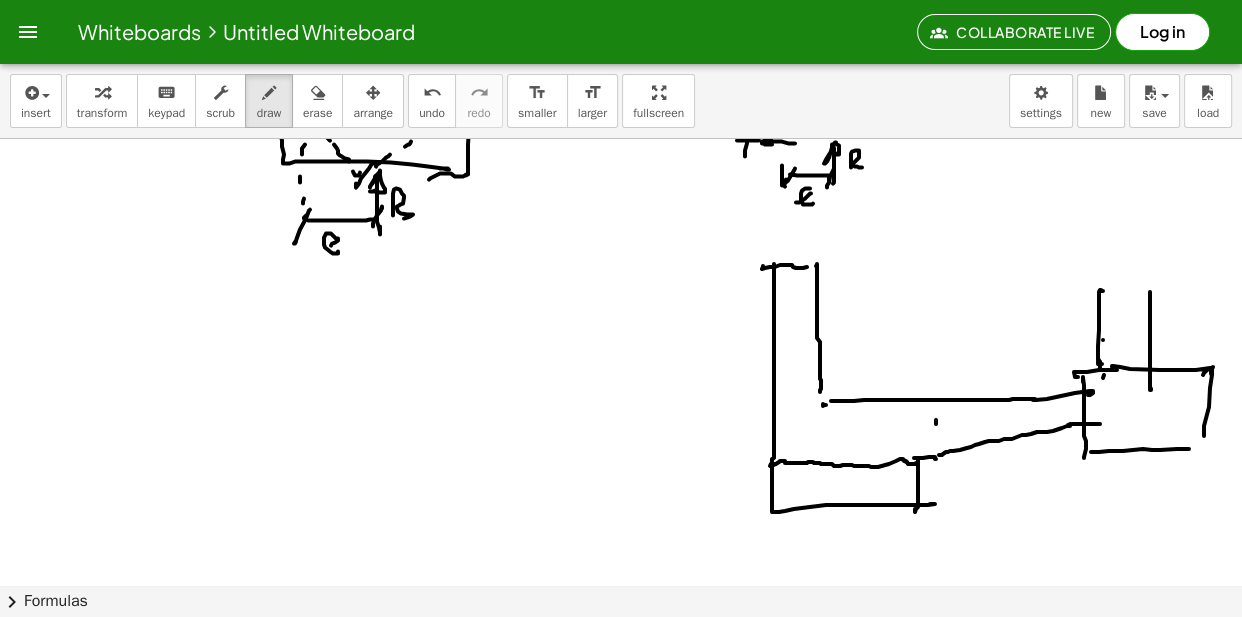 click at bounding box center [621, -3971] 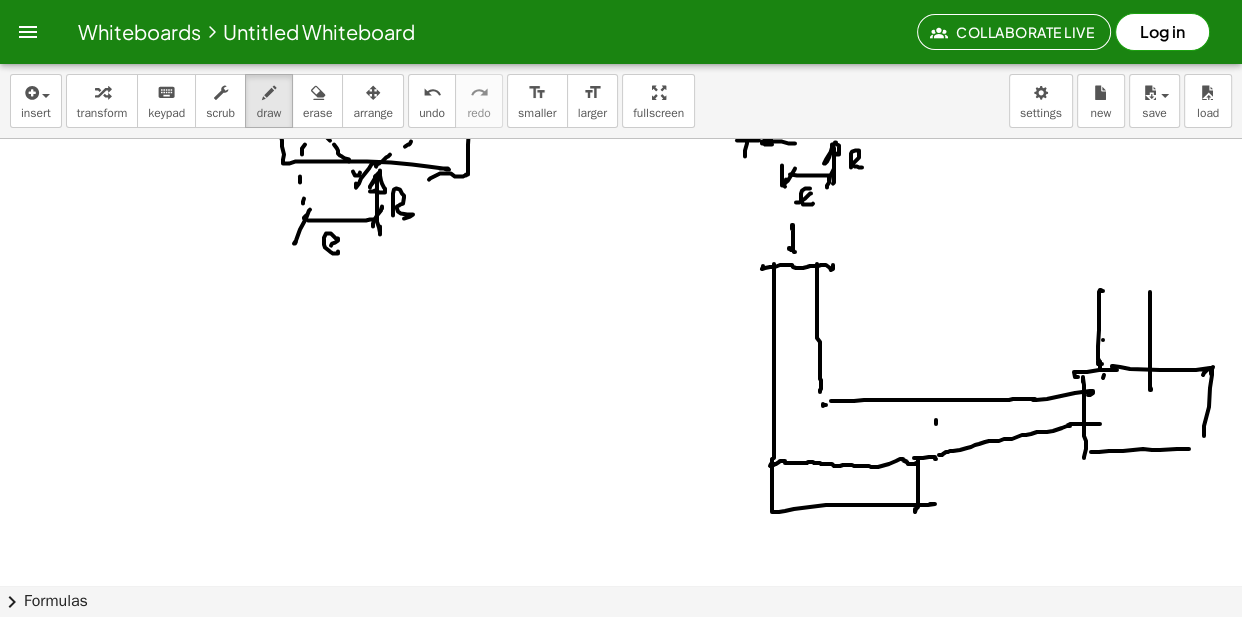 drag, startPoint x: 792, startPoint y: 229, endPoint x: 801, endPoint y: 245, distance: 18.35756 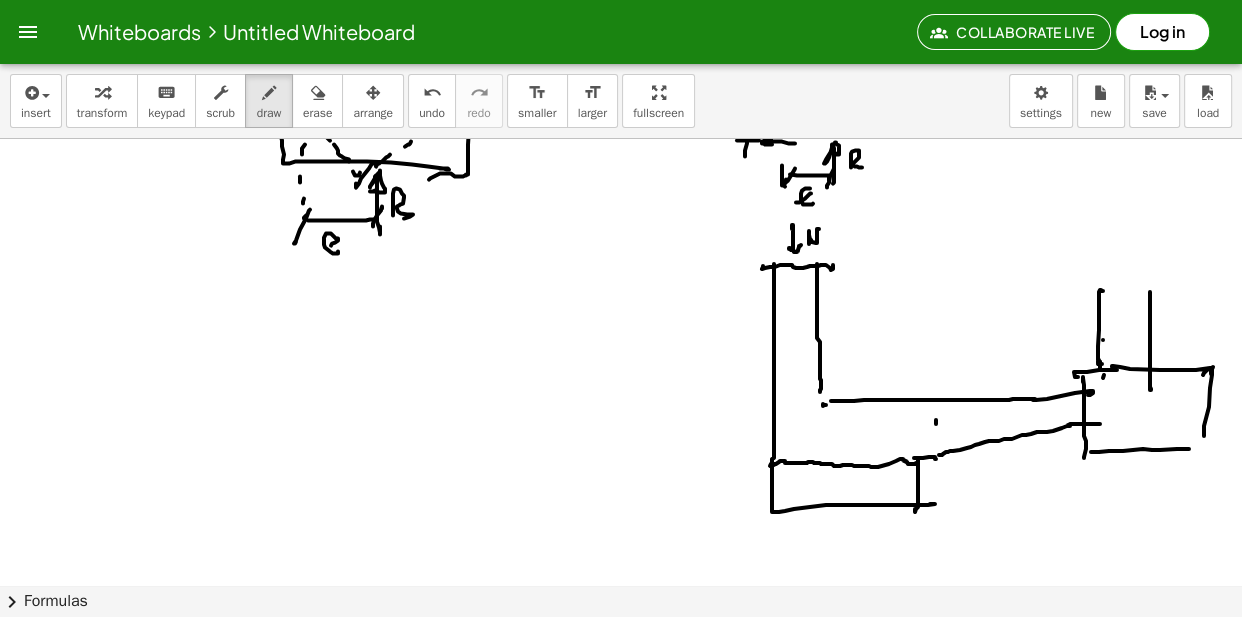 click at bounding box center (621, -3971) 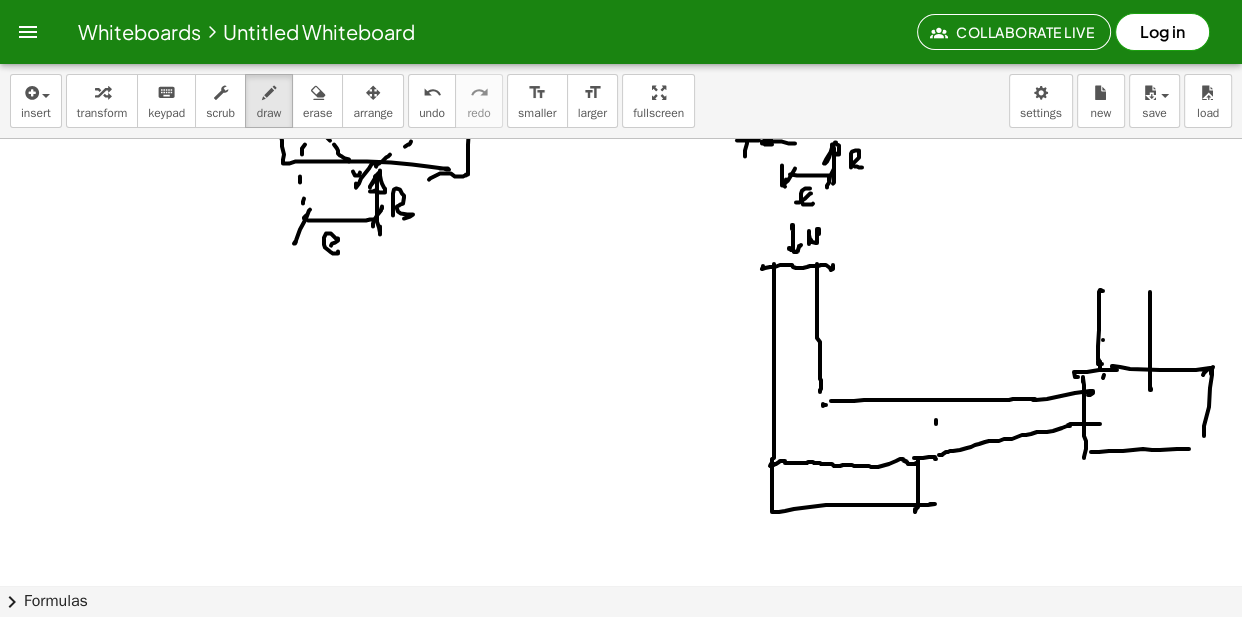 click at bounding box center (621, -3971) 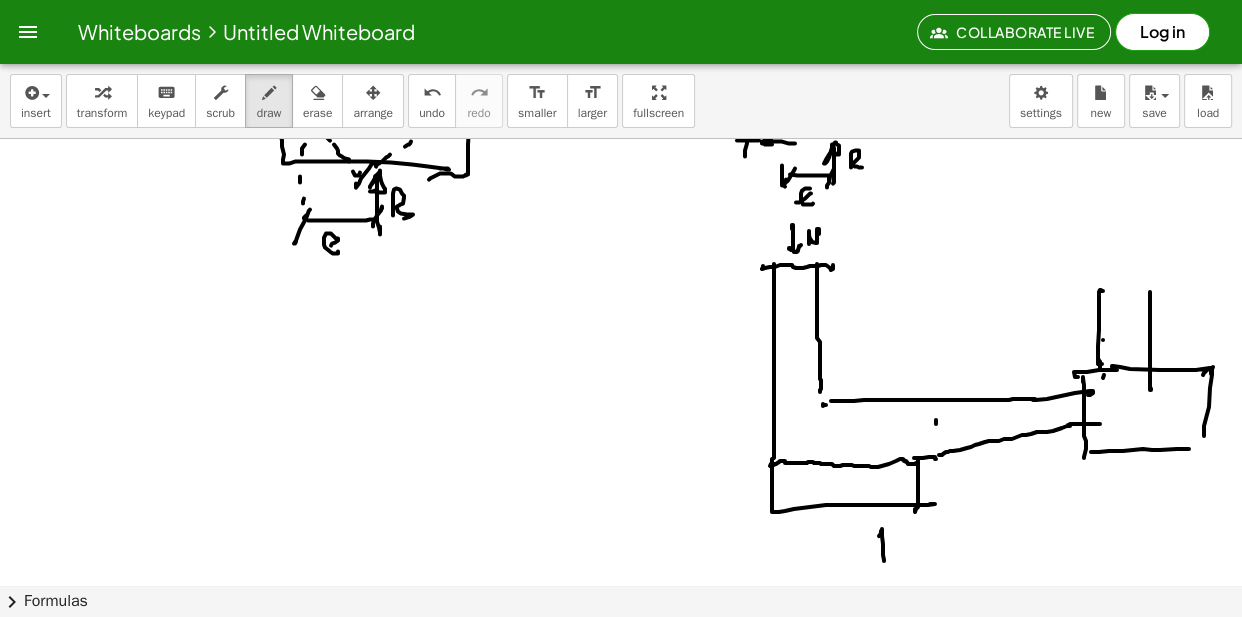 click at bounding box center [621, -3971] 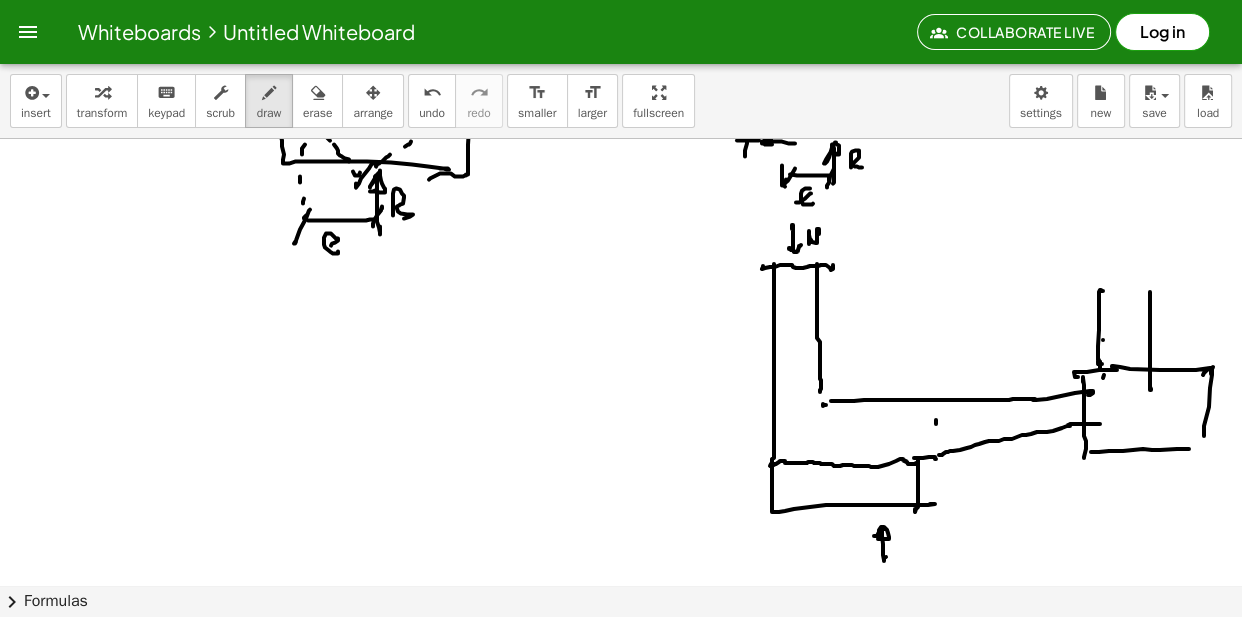 drag, startPoint x: 878, startPoint y: 535, endPoint x: 888, endPoint y: 539, distance: 10.770329 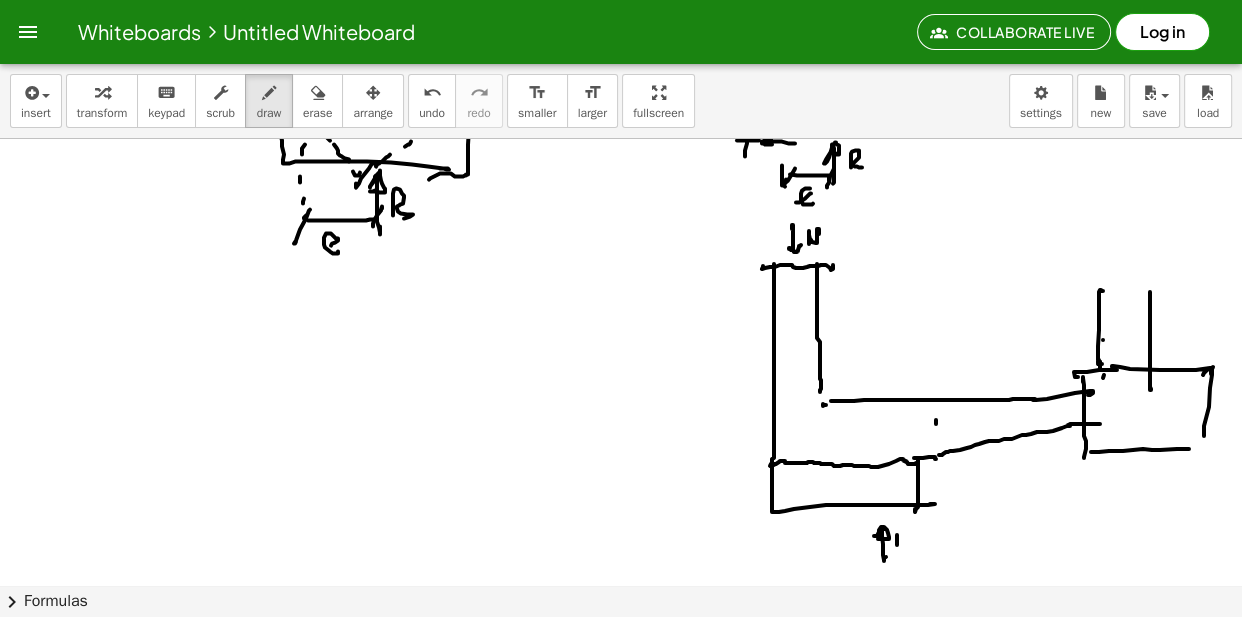 click at bounding box center (621, -3971) 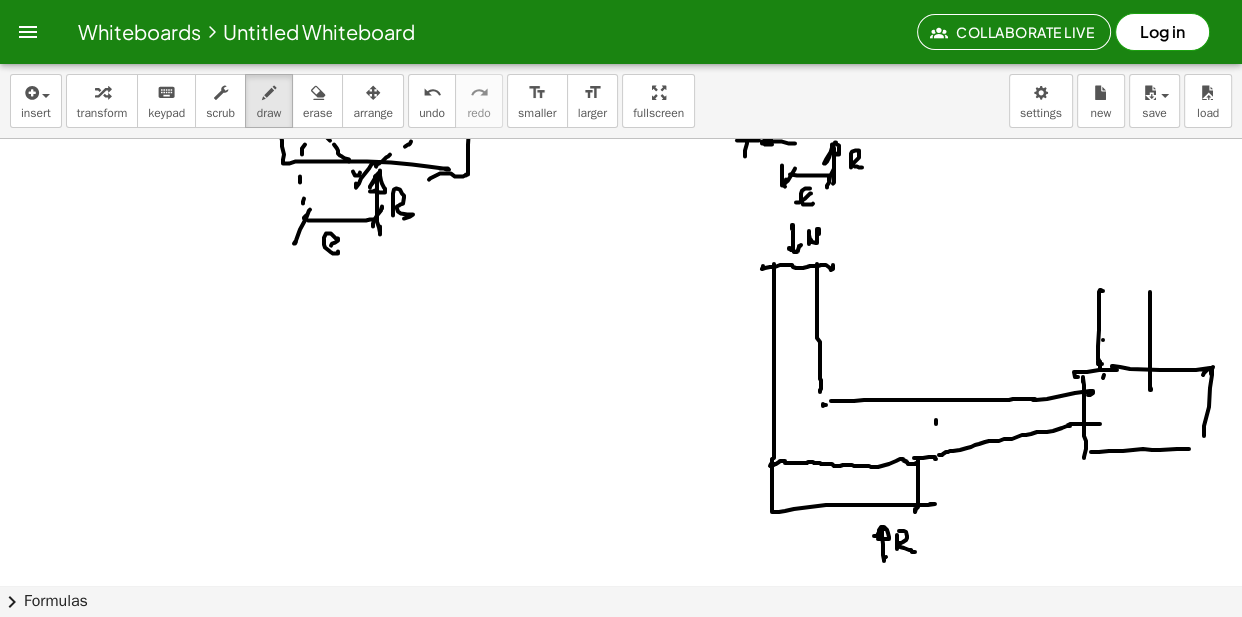 click at bounding box center (621, -3971) 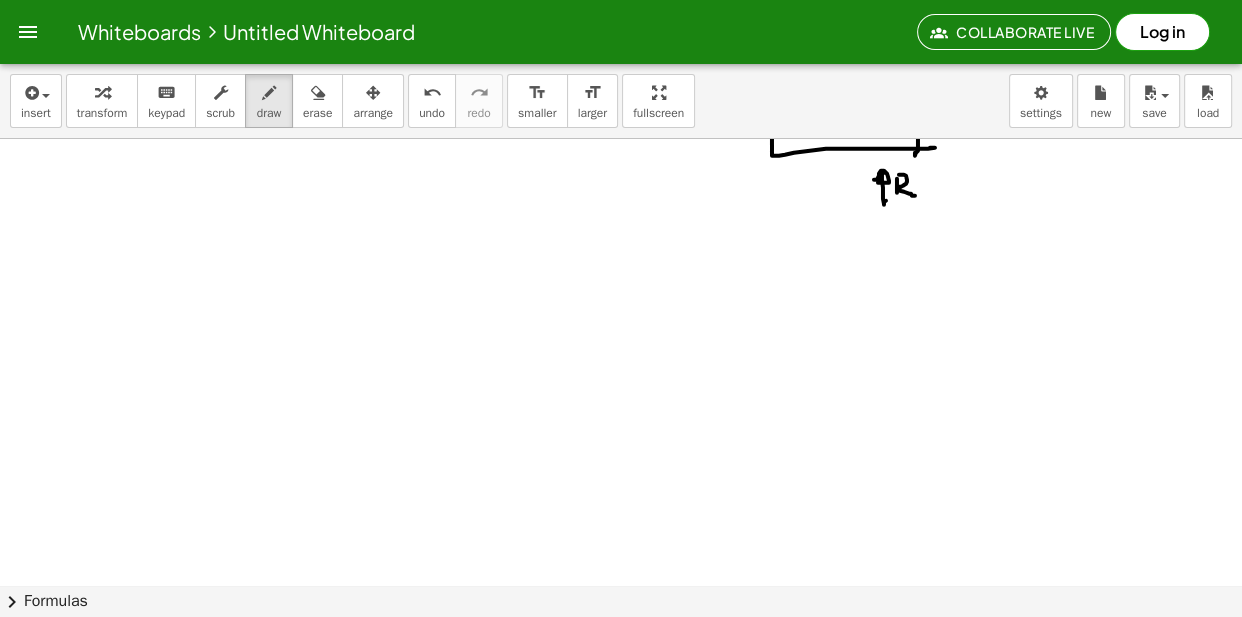 scroll, scrollTop: 9469, scrollLeft: 0, axis: vertical 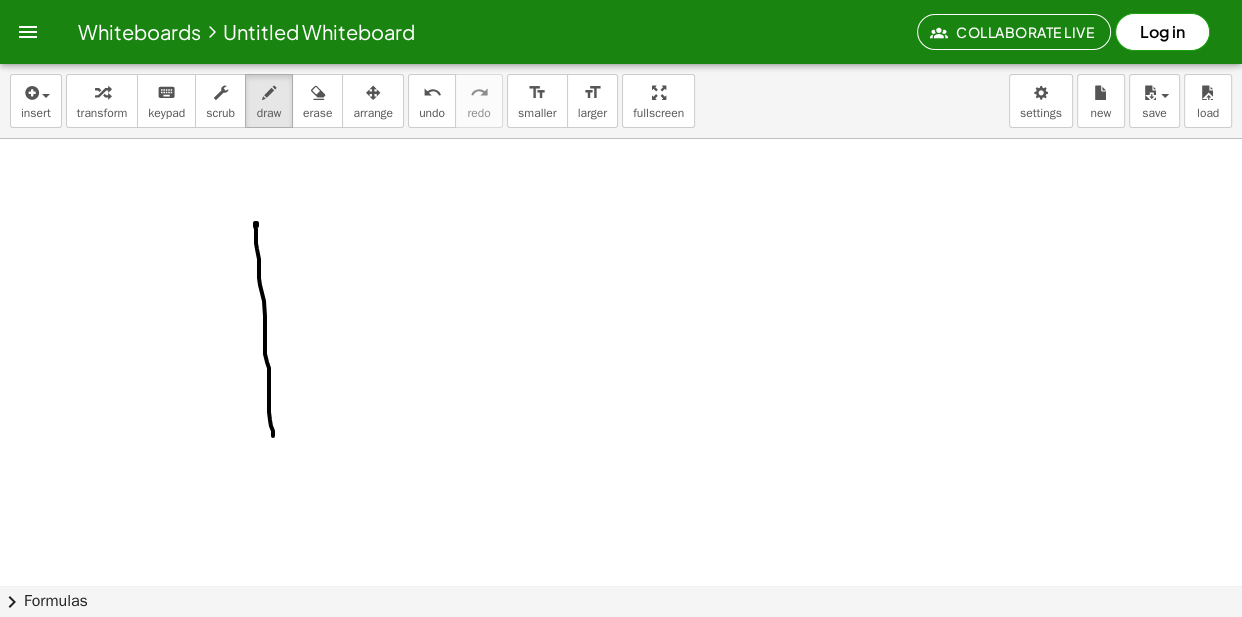 drag, startPoint x: 255, startPoint y: 224, endPoint x: 281, endPoint y: 298, distance: 78.434685 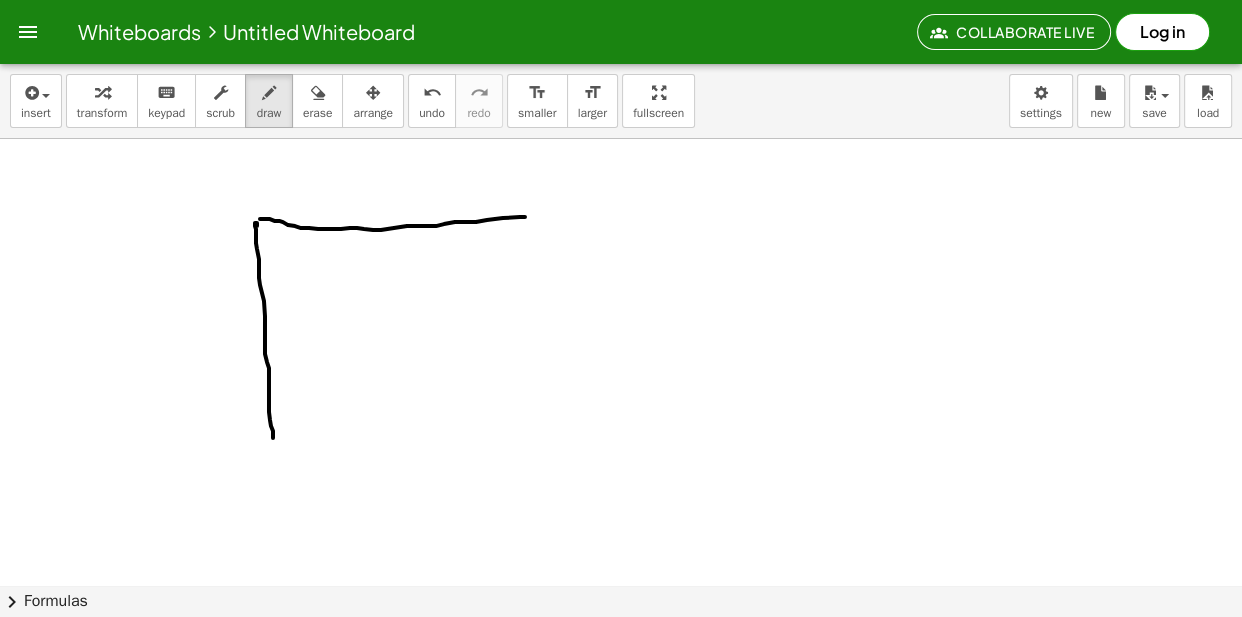 drag, startPoint x: 262, startPoint y: 220, endPoint x: 538, endPoint y: 222, distance: 276.00723 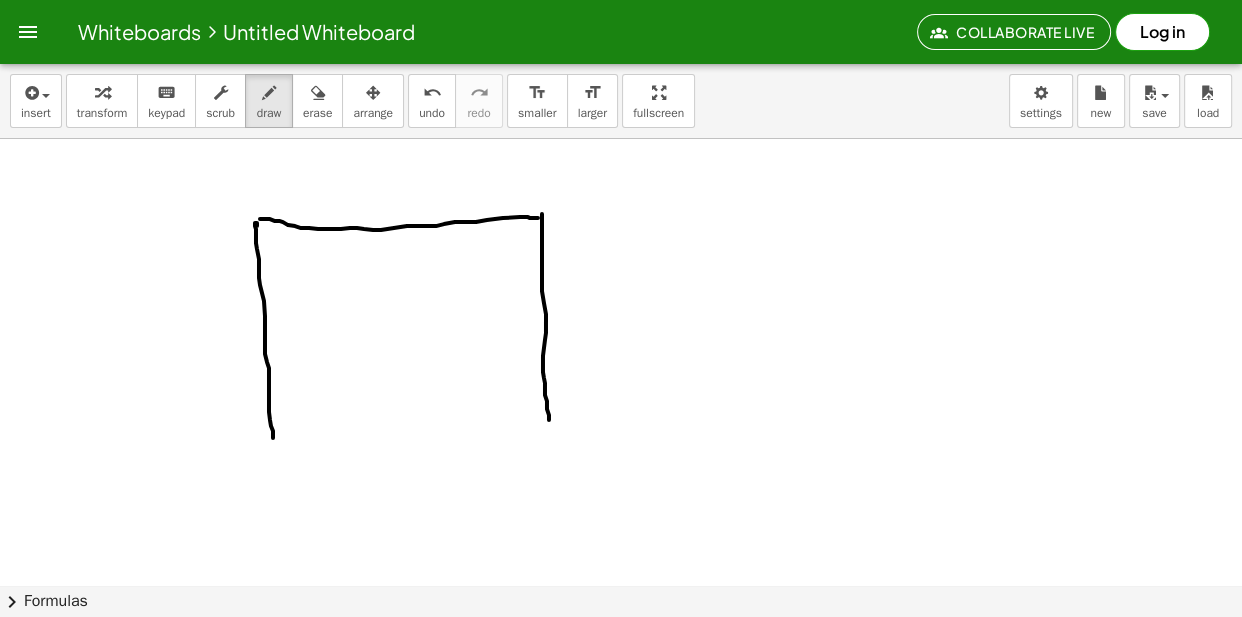 drag, startPoint x: 542, startPoint y: 216, endPoint x: 549, endPoint y: 435, distance: 219.11185 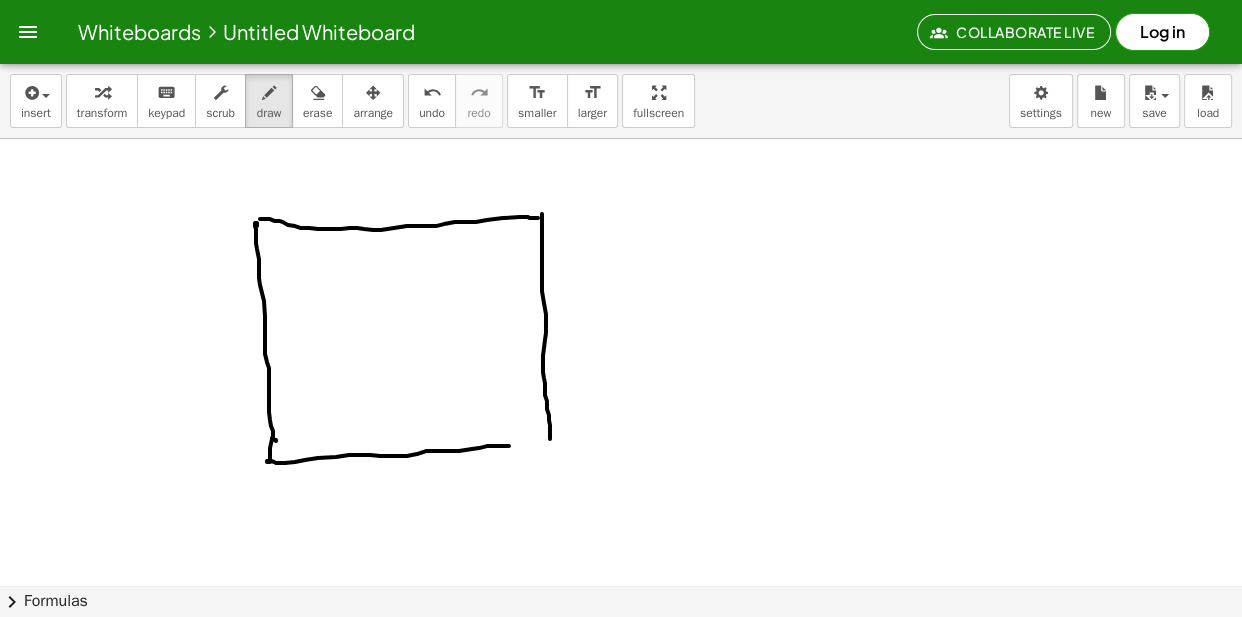drag, startPoint x: 273, startPoint y: 439, endPoint x: 535, endPoint y: 449, distance: 262.19077 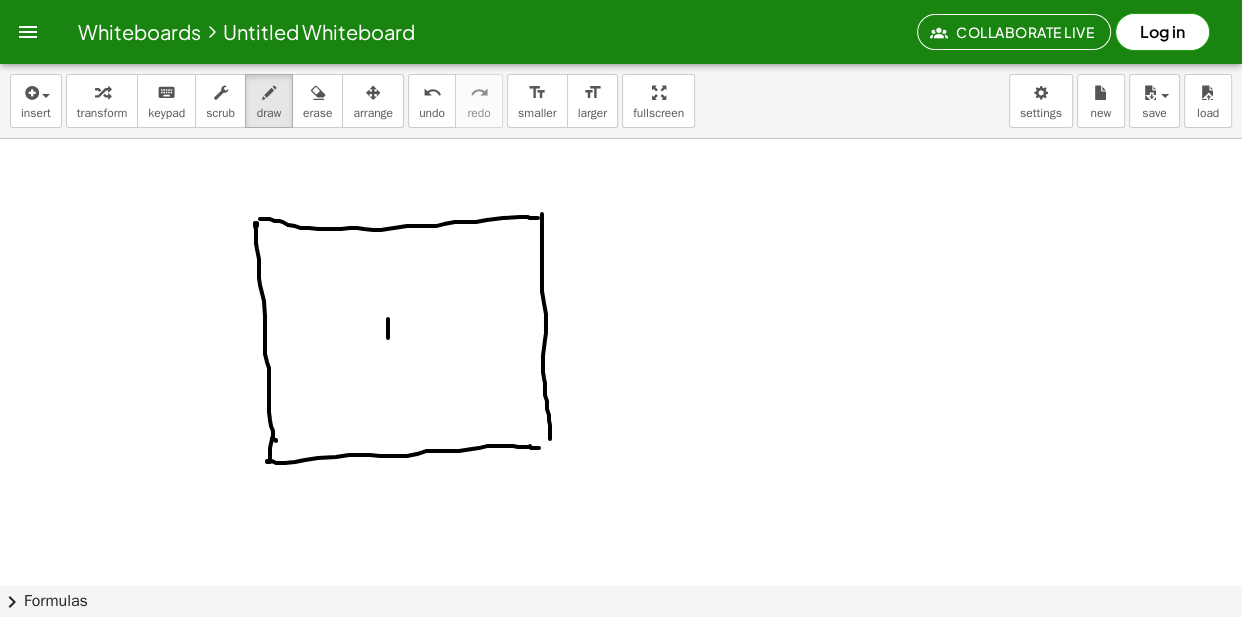 click at bounding box center (621, -4195) 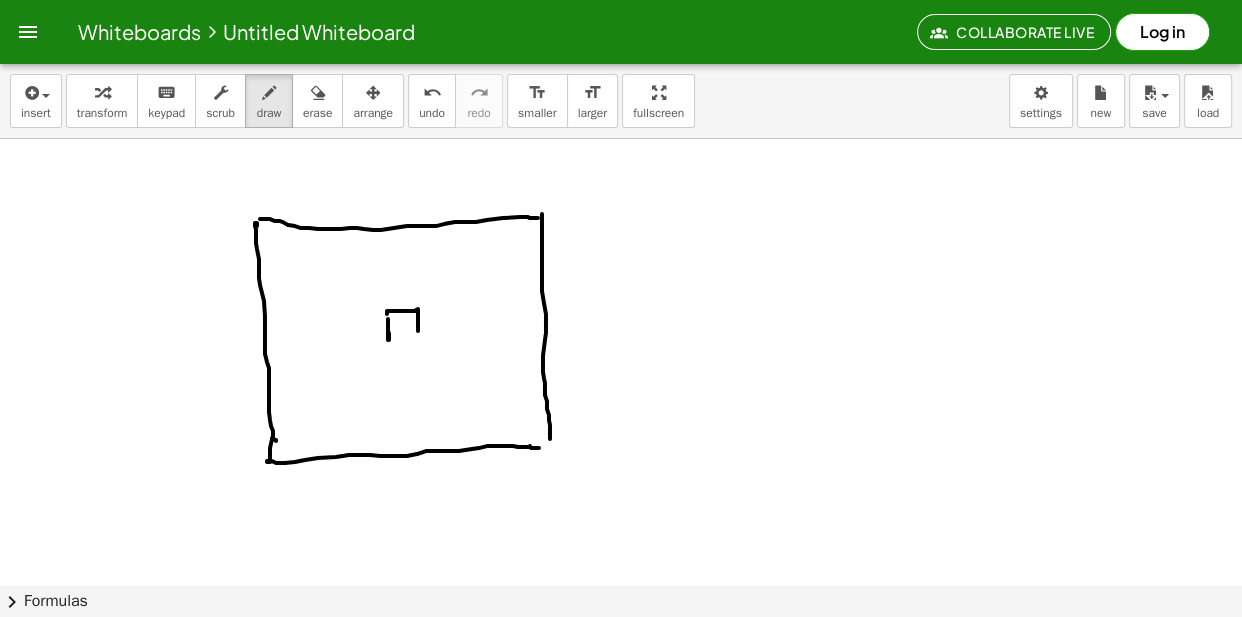 drag, startPoint x: 388, startPoint y: 312, endPoint x: 411, endPoint y: 339, distance: 35.468296 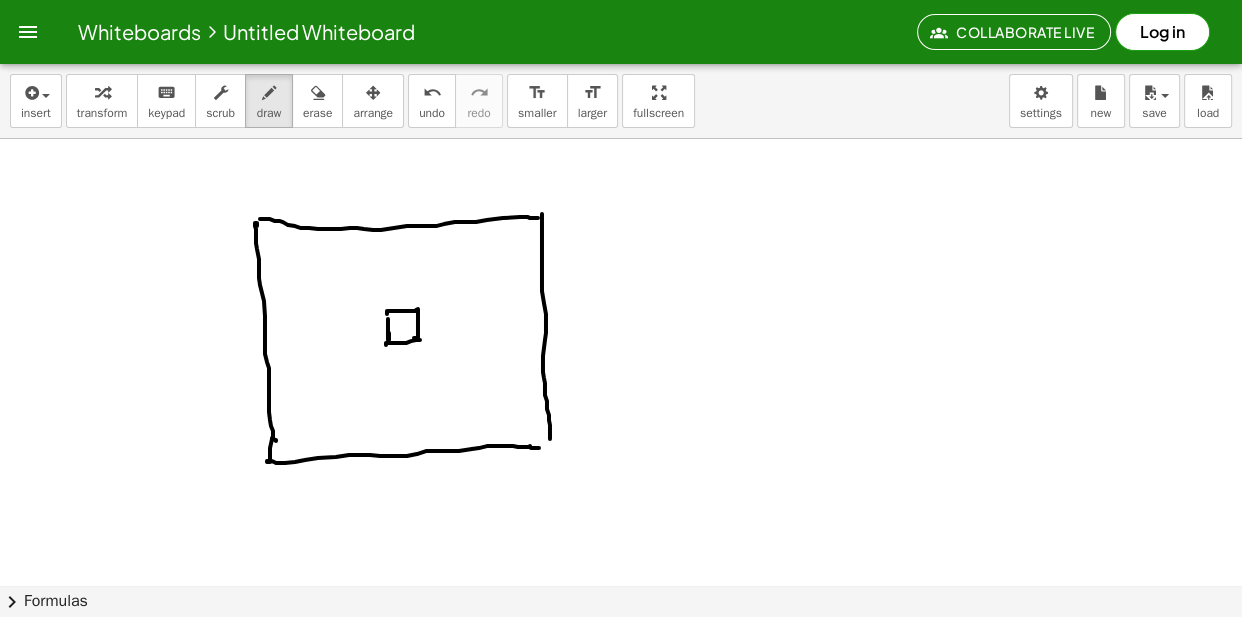 drag, startPoint x: 386, startPoint y: 344, endPoint x: 421, endPoint y: 335, distance: 36.138622 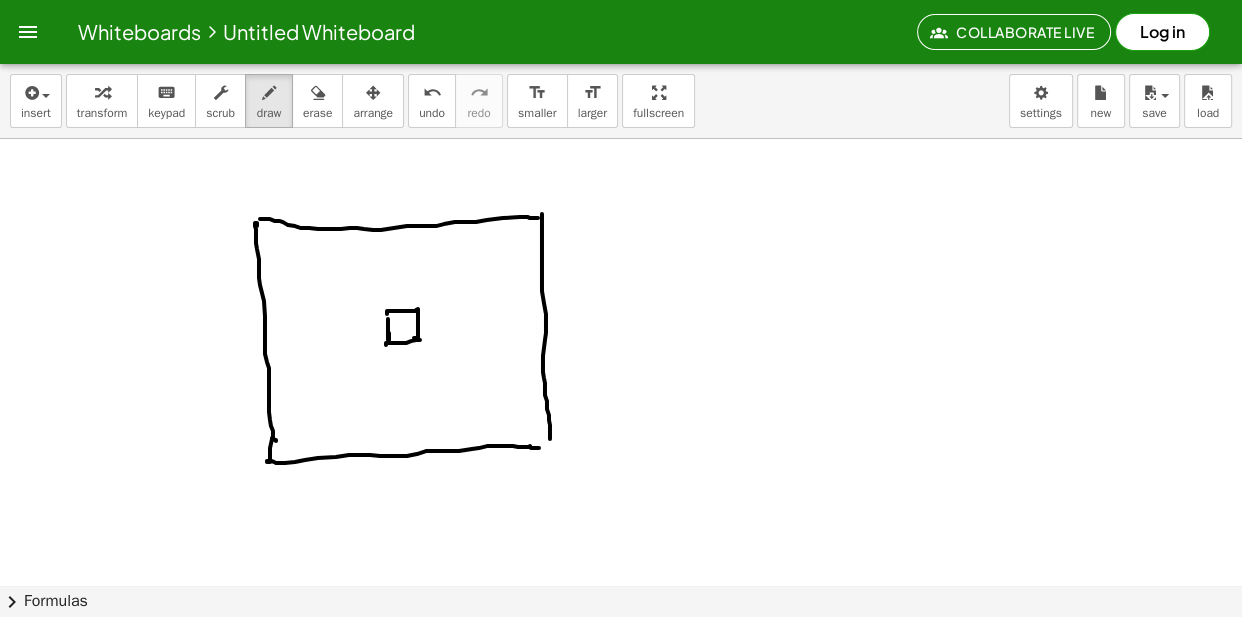 drag, startPoint x: 613, startPoint y: 219, endPoint x: 631, endPoint y: 215, distance: 18.439089 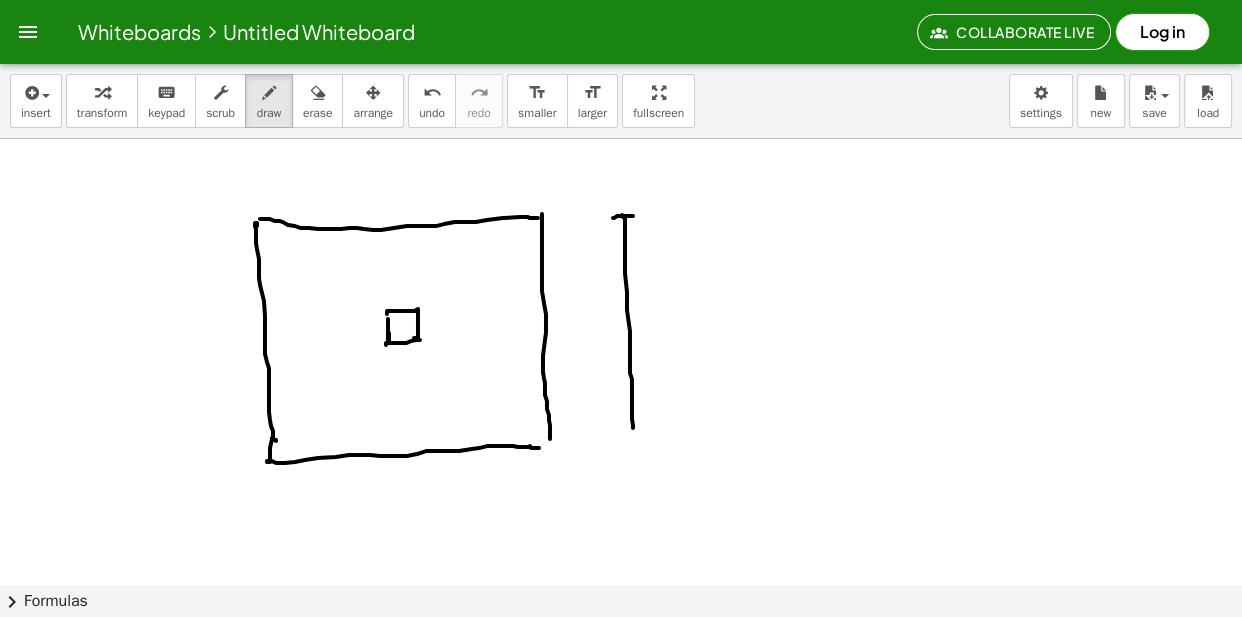 drag, startPoint x: 622, startPoint y: 216, endPoint x: 633, endPoint y: 431, distance: 215.2812 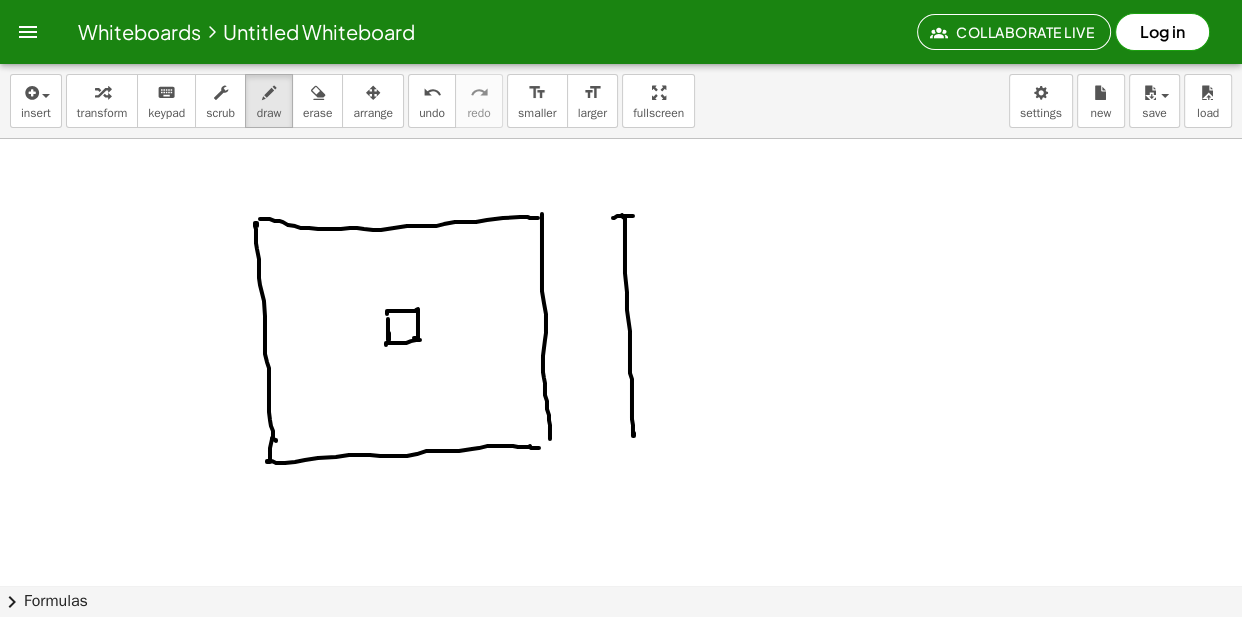 click at bounding box center [621, -4195] 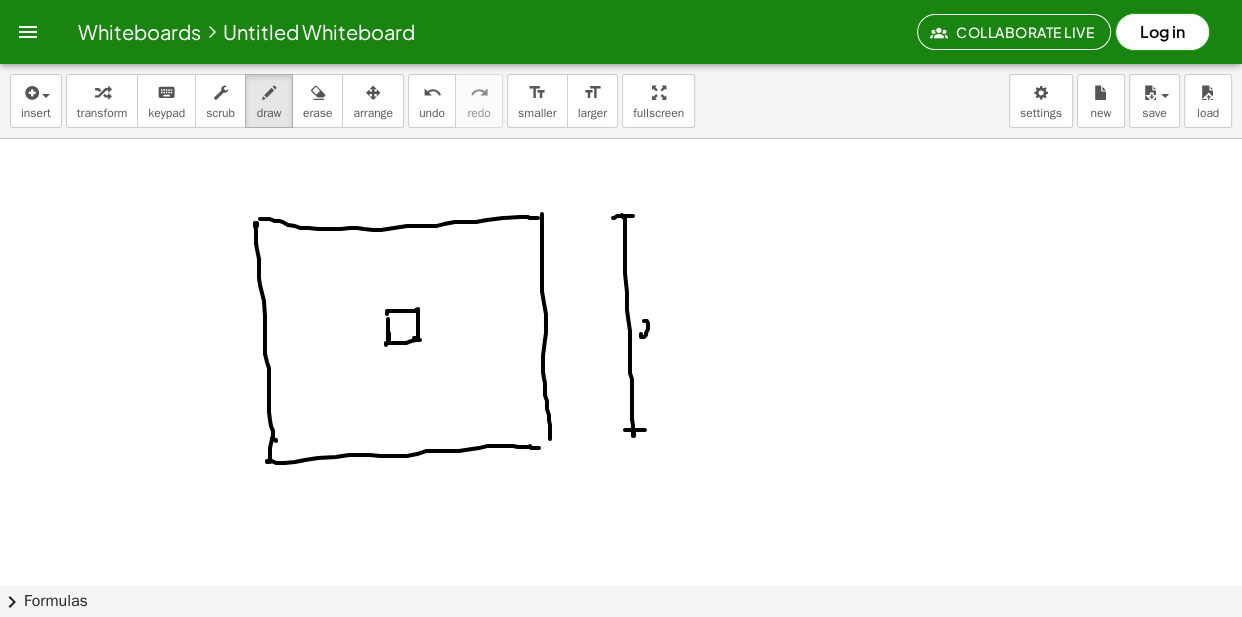click at bounding box center (621, -4195) 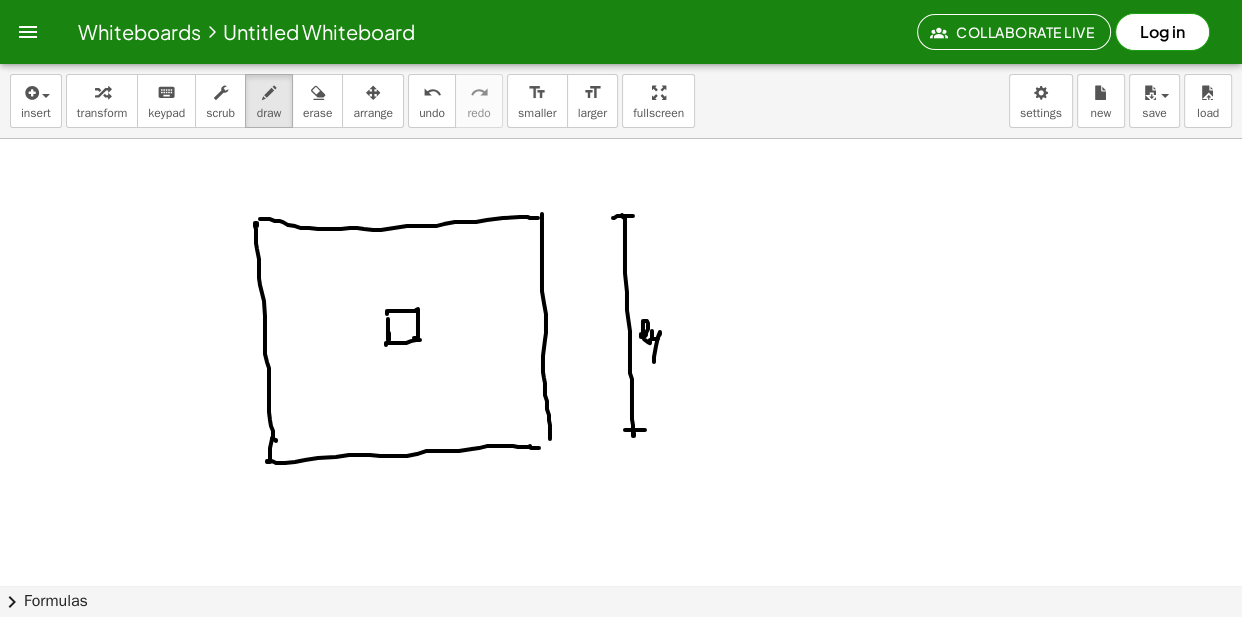 drag, startPoint x: 652, startPoint y: 332, endPoint x: 617, endPoint y: 328, distance: 35.22783 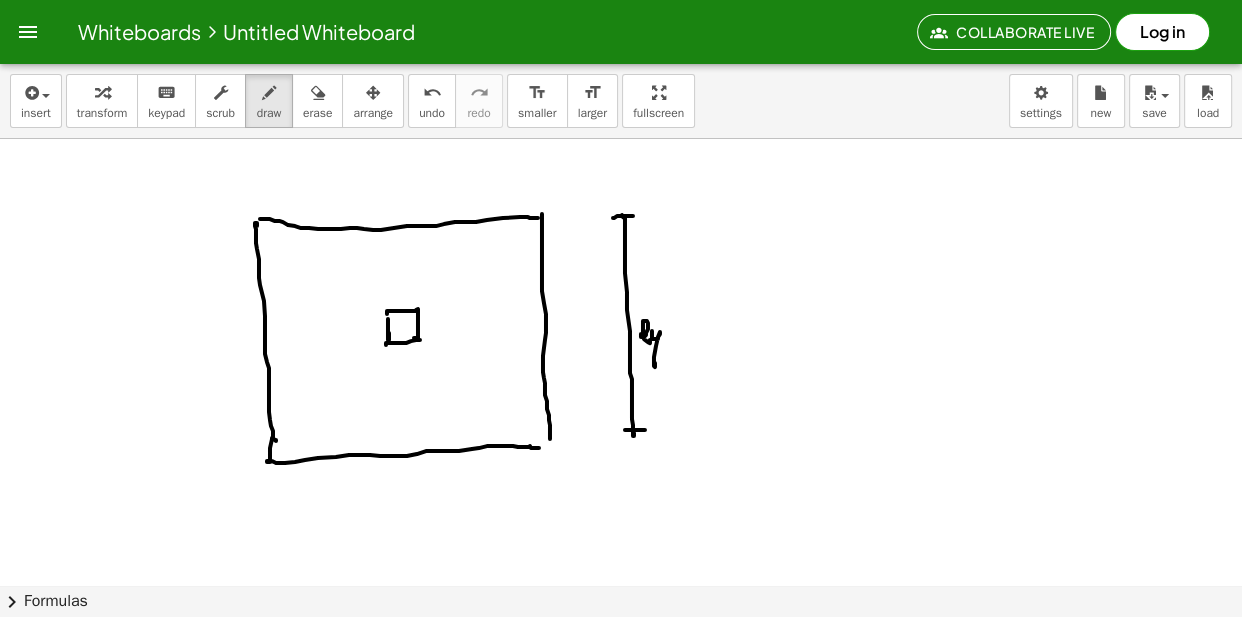 click at bounding box center (621, -4195) 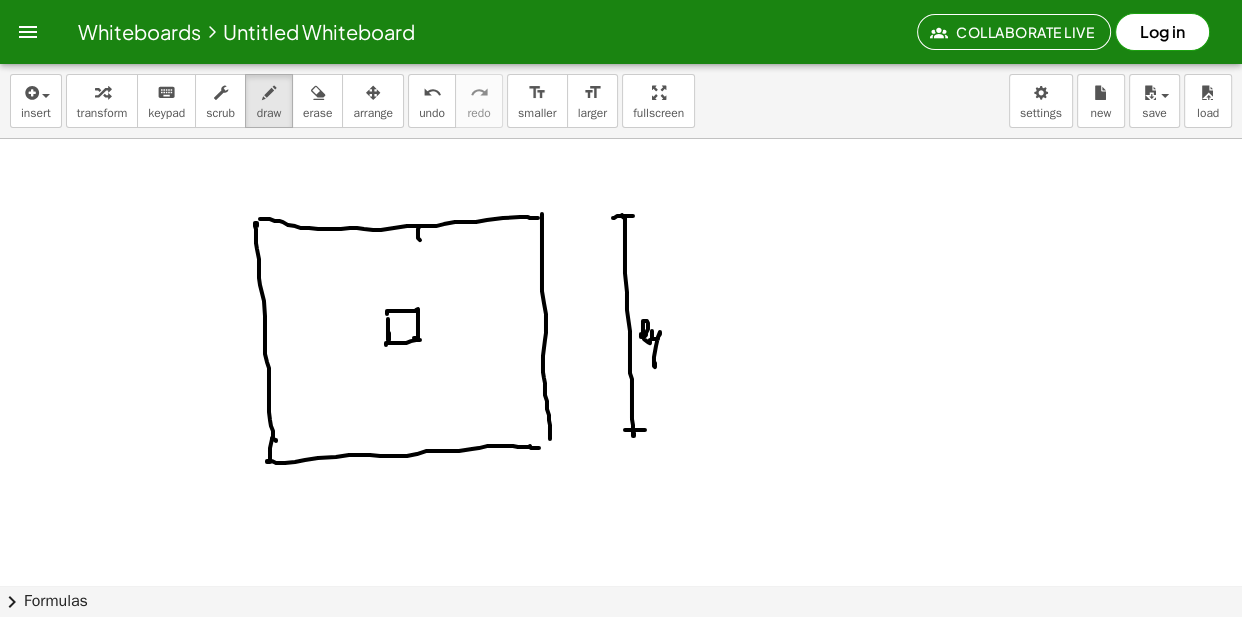 drag, startPoint x: 421, startPoint y: 256, endPoint x: 422, endPoint y: 273, distance: 17.029387 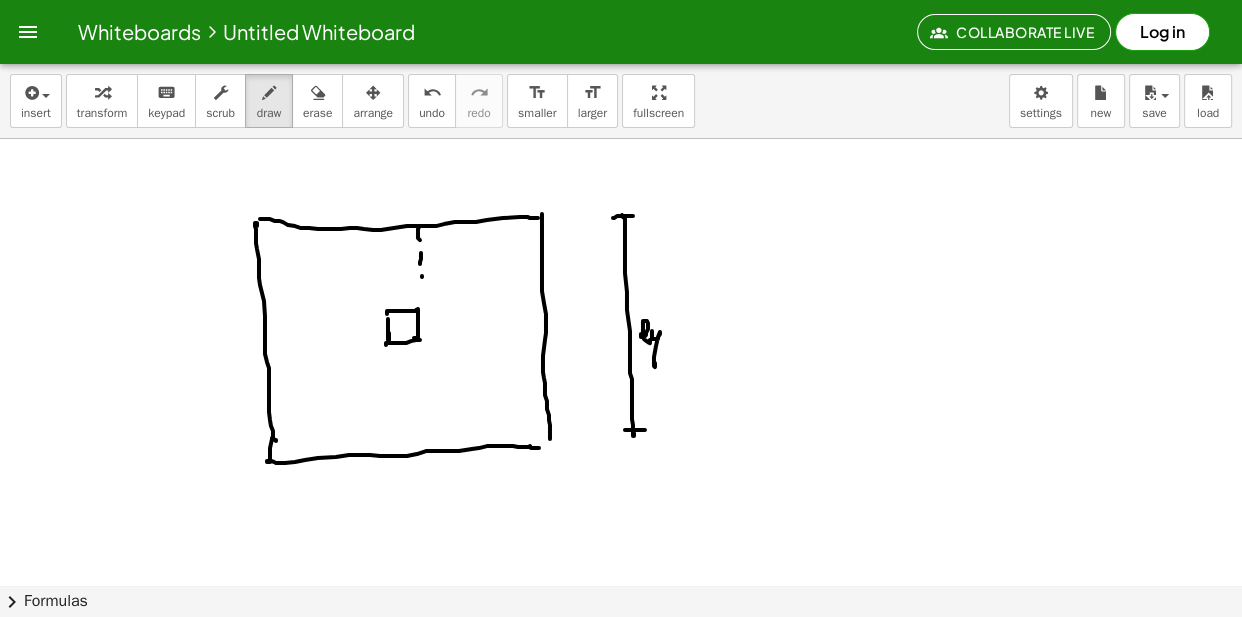 drag, startPoint x: 422, startPoint y: 278, endPoint x: 421, endPoint y: 290, distance: 12.0415945 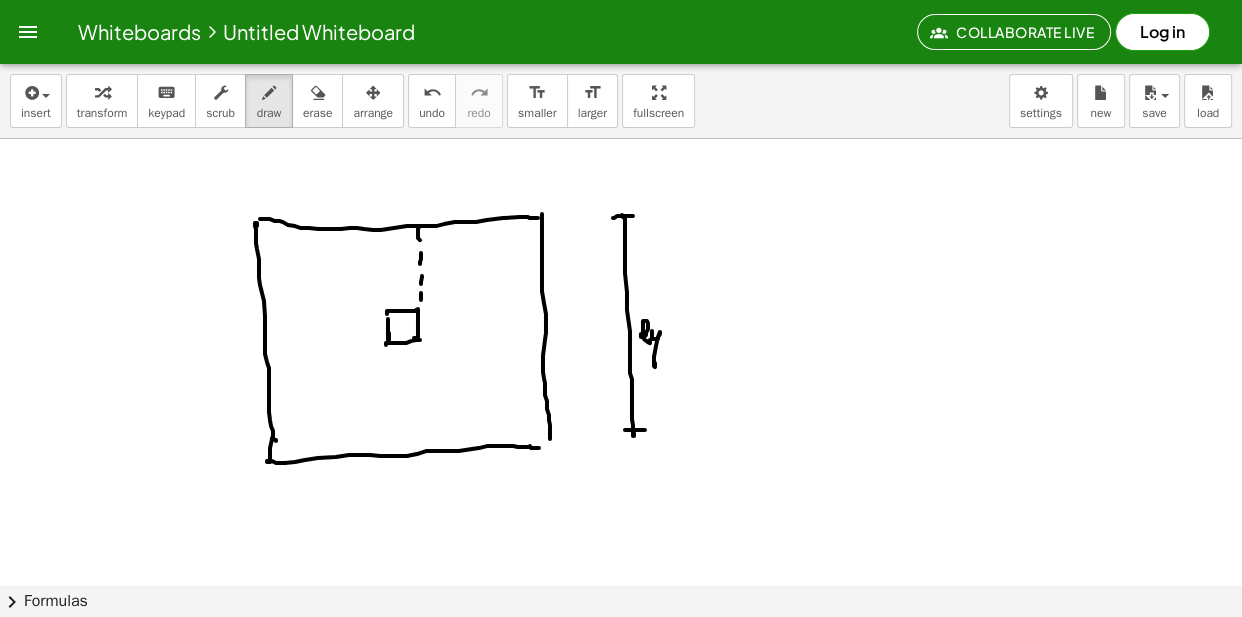 click at bounding box center [621, -4195] 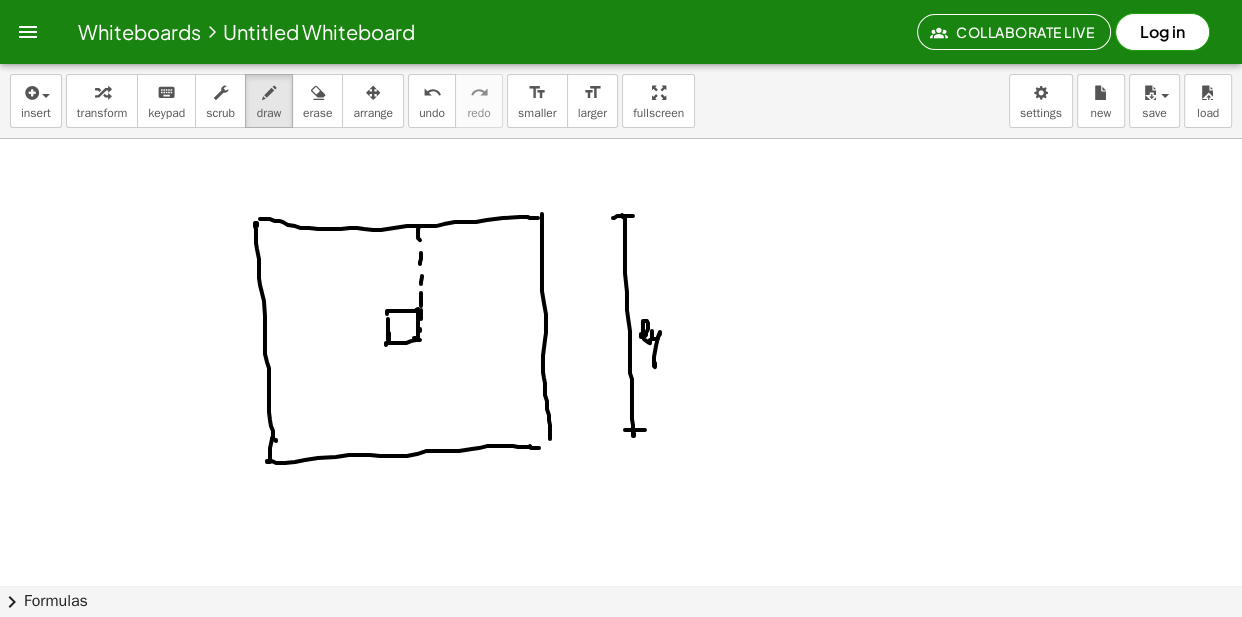 click at bounding box center [621, -4195] 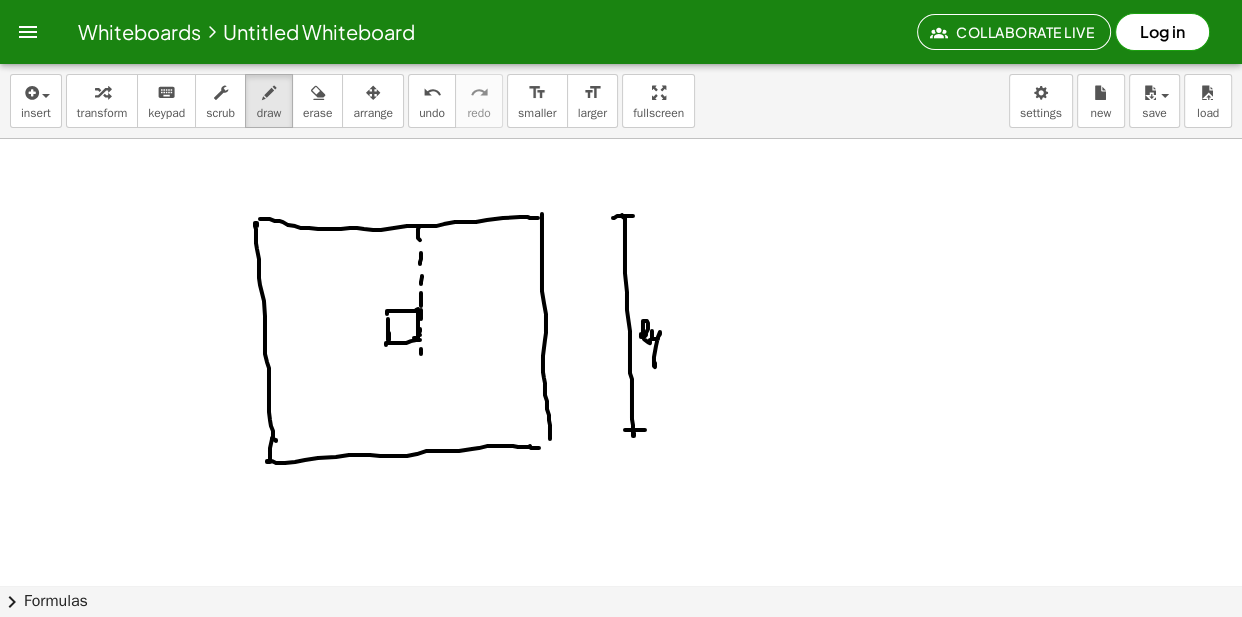 click at bounding box center [621, -4195] 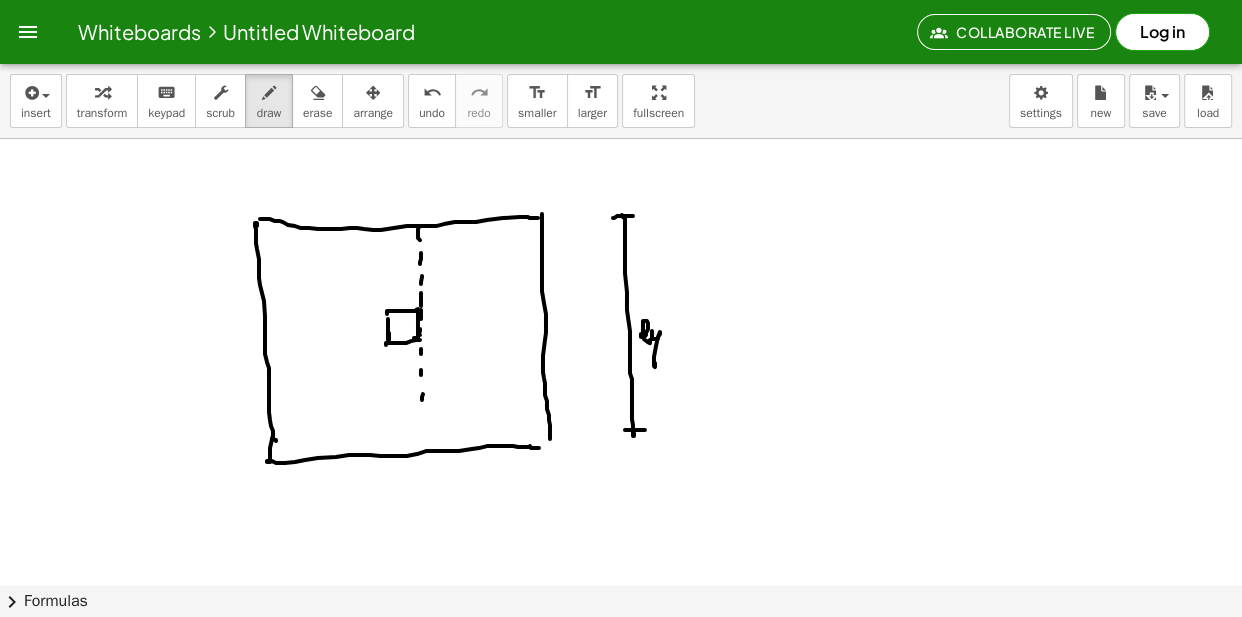 drag, startPoint x: 422, startPoint y: 401, endPoint x: 424, endPoint y: 411, distance: 10.198039 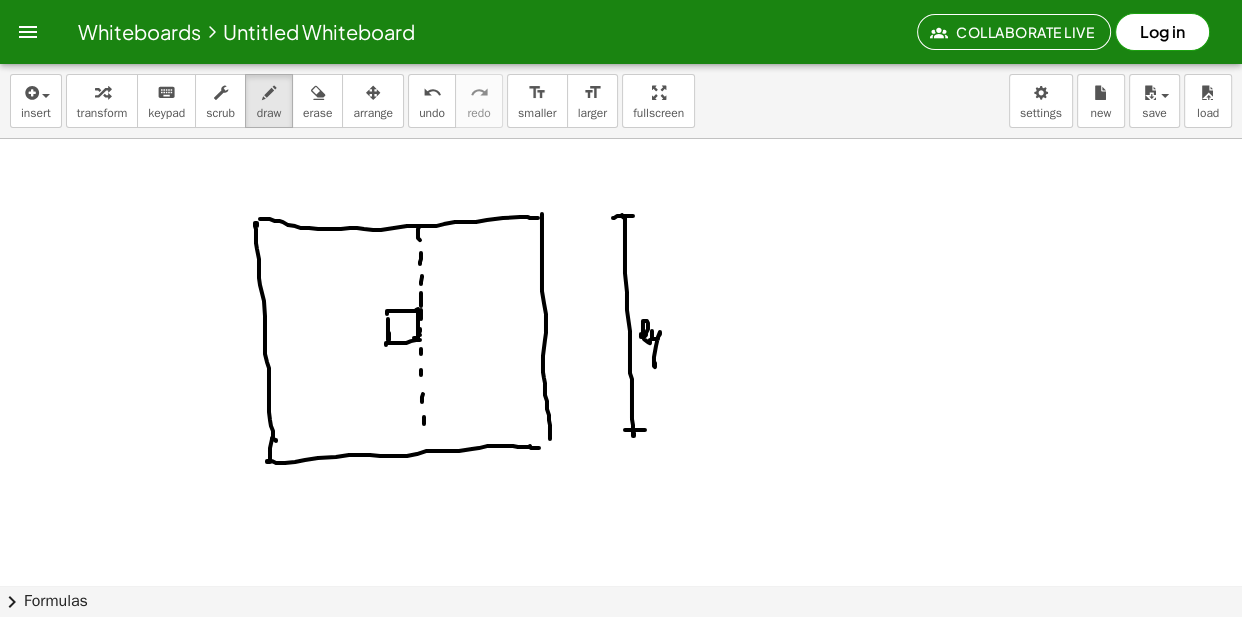 click at bounding box center [621, -4195] 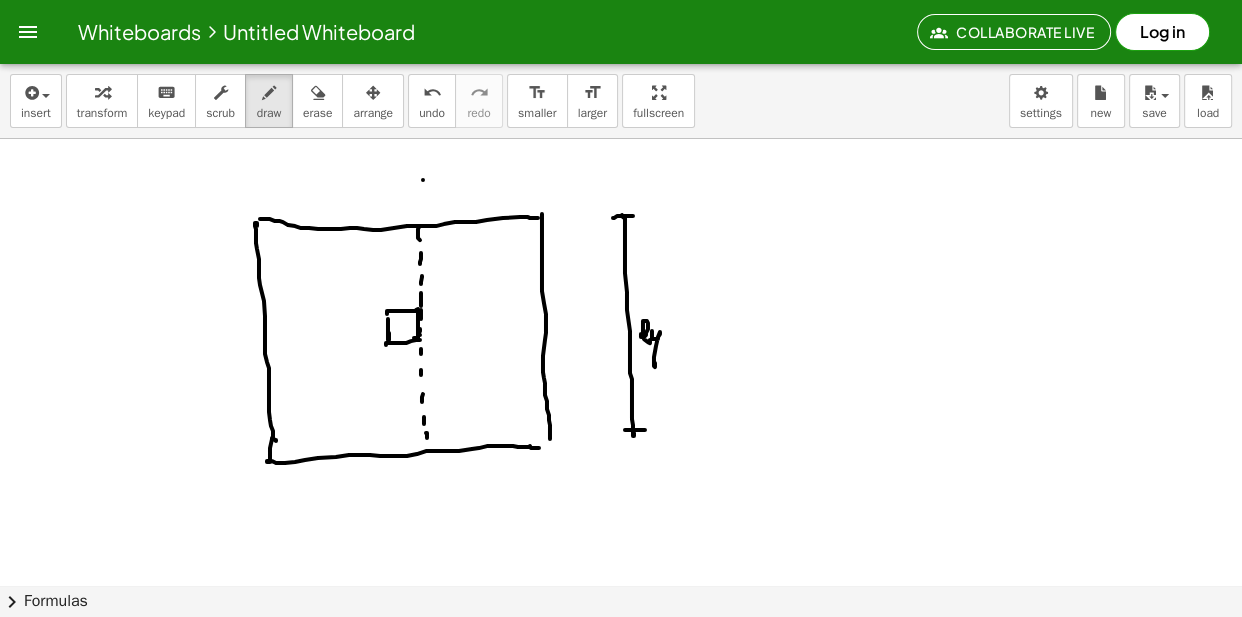 click at bounding box center (621, -4195) 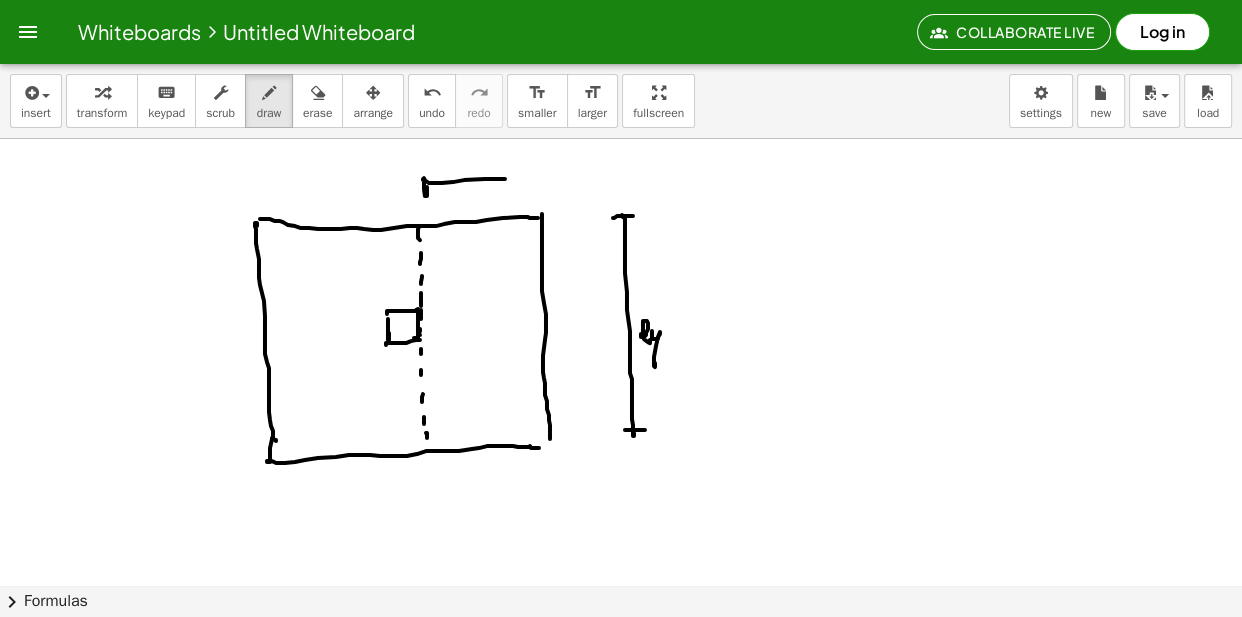 drag, startPoint x: 442, startPoint y: 184, endPoint x: 533, endPoint y: 178, distance: 91.197586 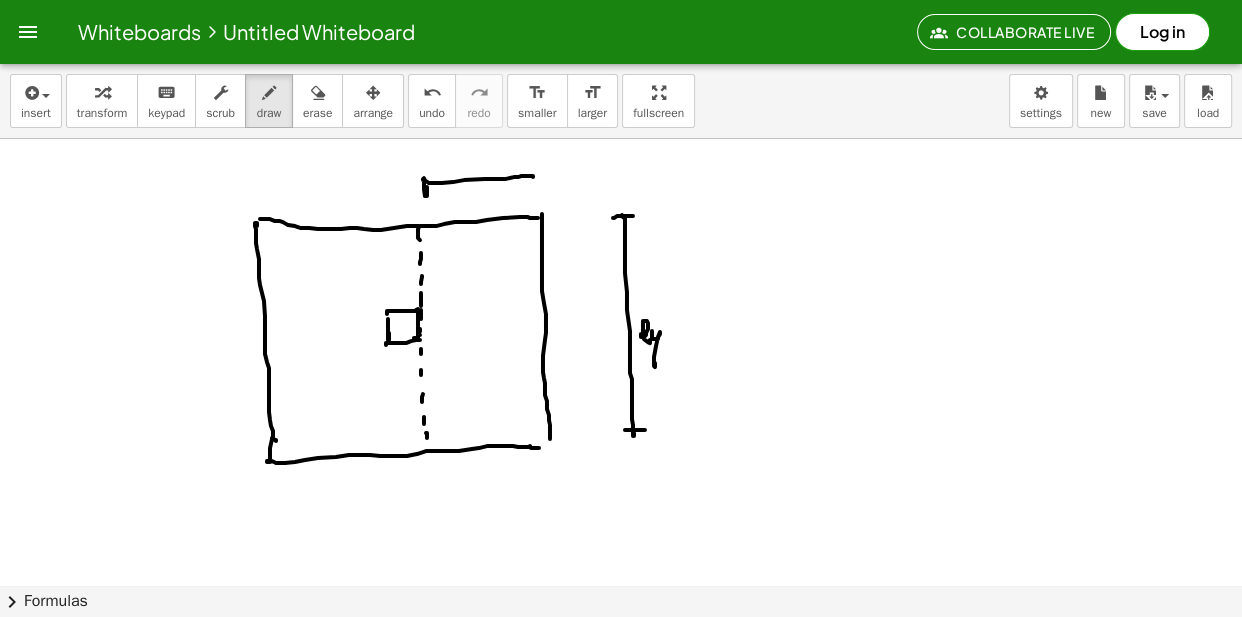 drag, startPoint x: 539, startPoint y: 163, endPoint x: 535, endPoint y: 185, distance: 22.36068 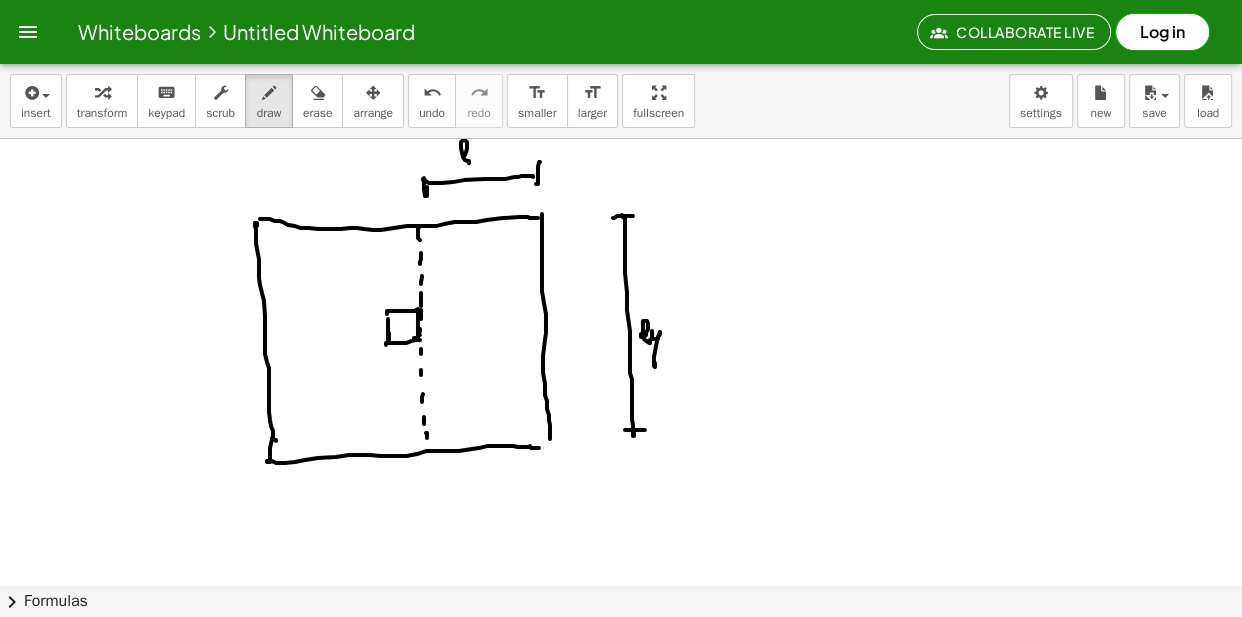 drag, startPoint x: 465, startPoint y: 156, endPoint x: 482, endPoint y: 147, distance: 19.235384 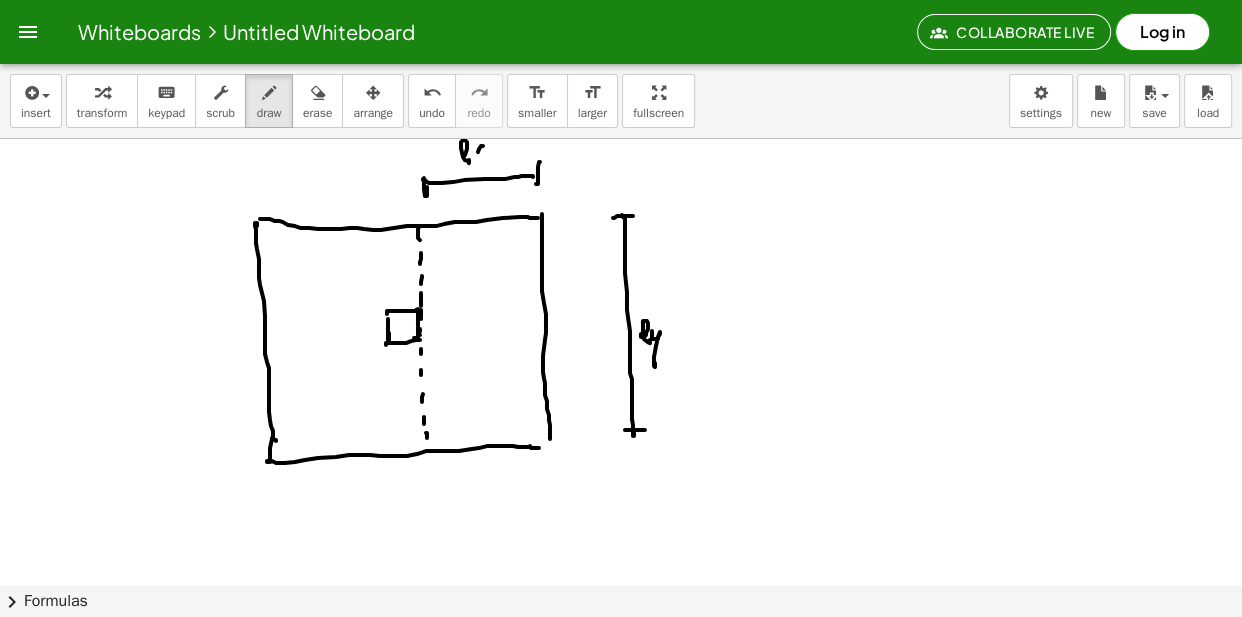 click at bounding box center [621, -4195] 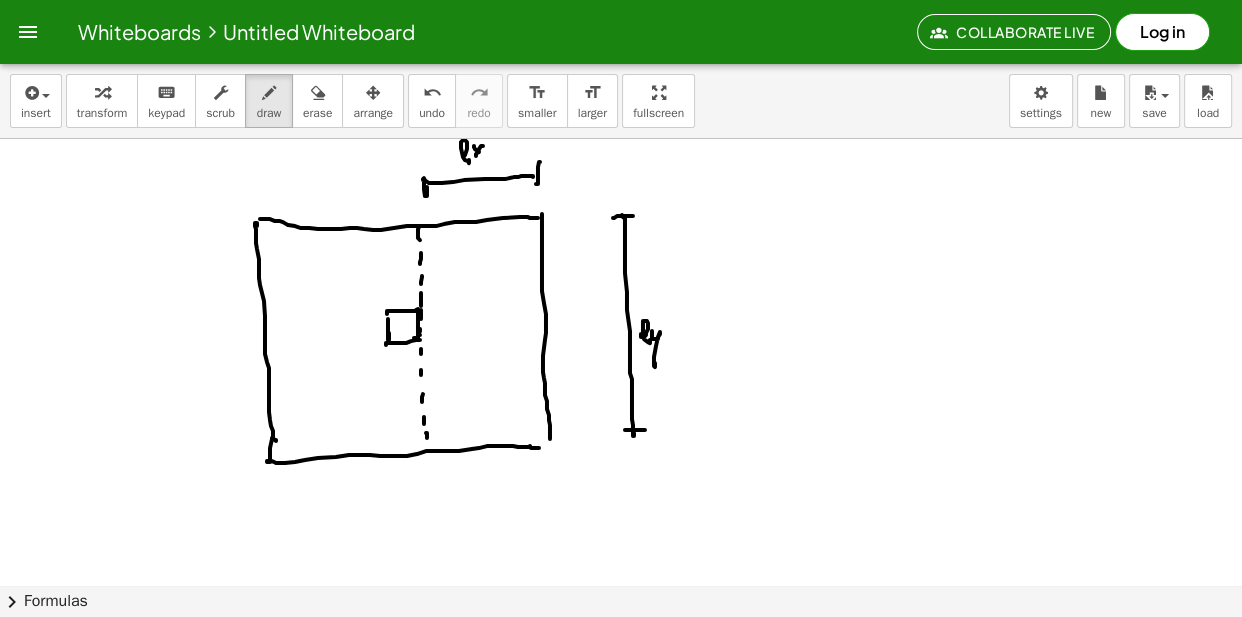 drag, startPoint x: 475, startPoint y: 150, endPoint x: 484, endPoint y: 157, distance: 11.401754 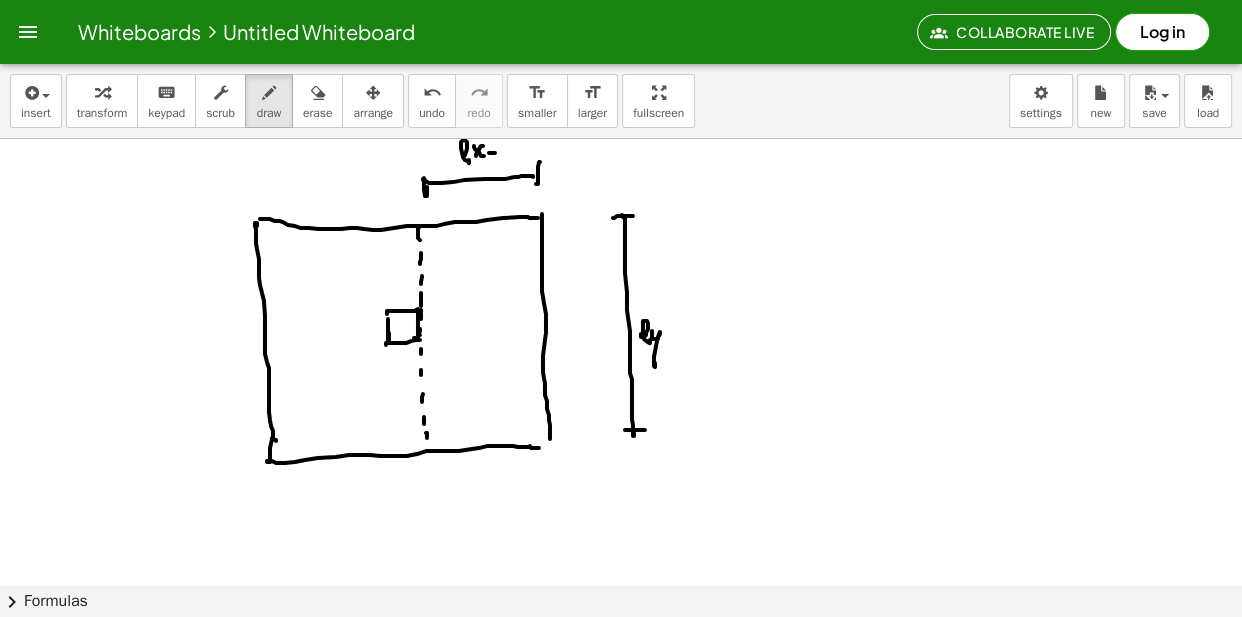 drag, startPoint x: 489, startPoint y: 154, endPoint x: 499, endPoint y: 150, distance: 10.770329 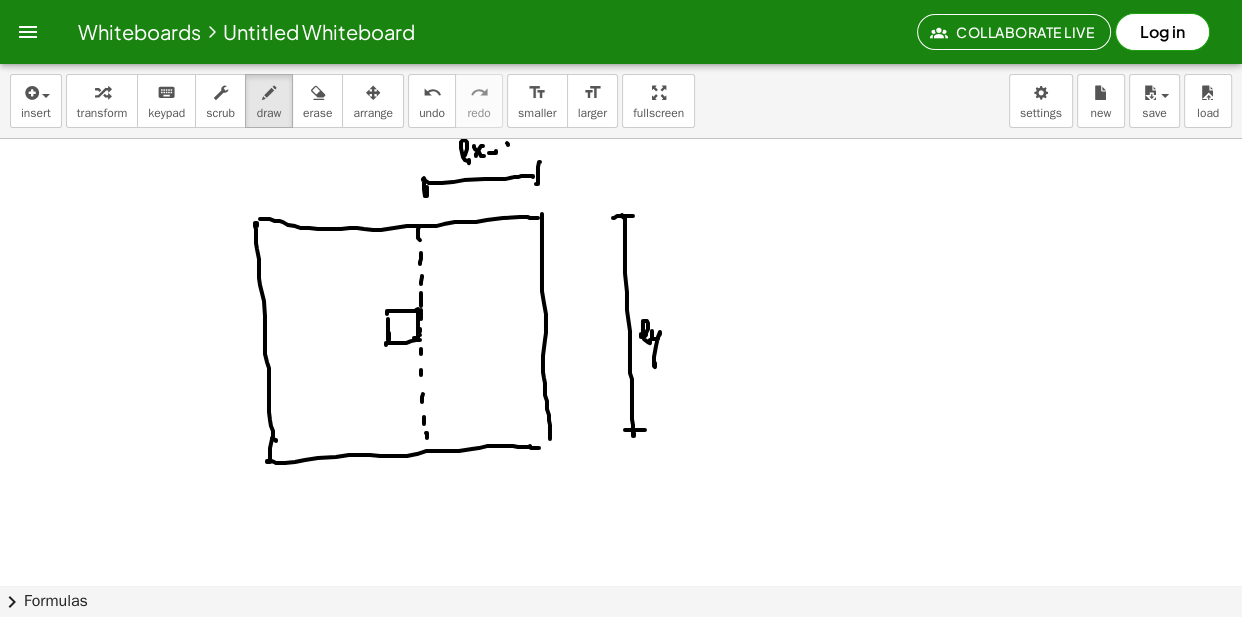 click at bounding box center [621, -4195] 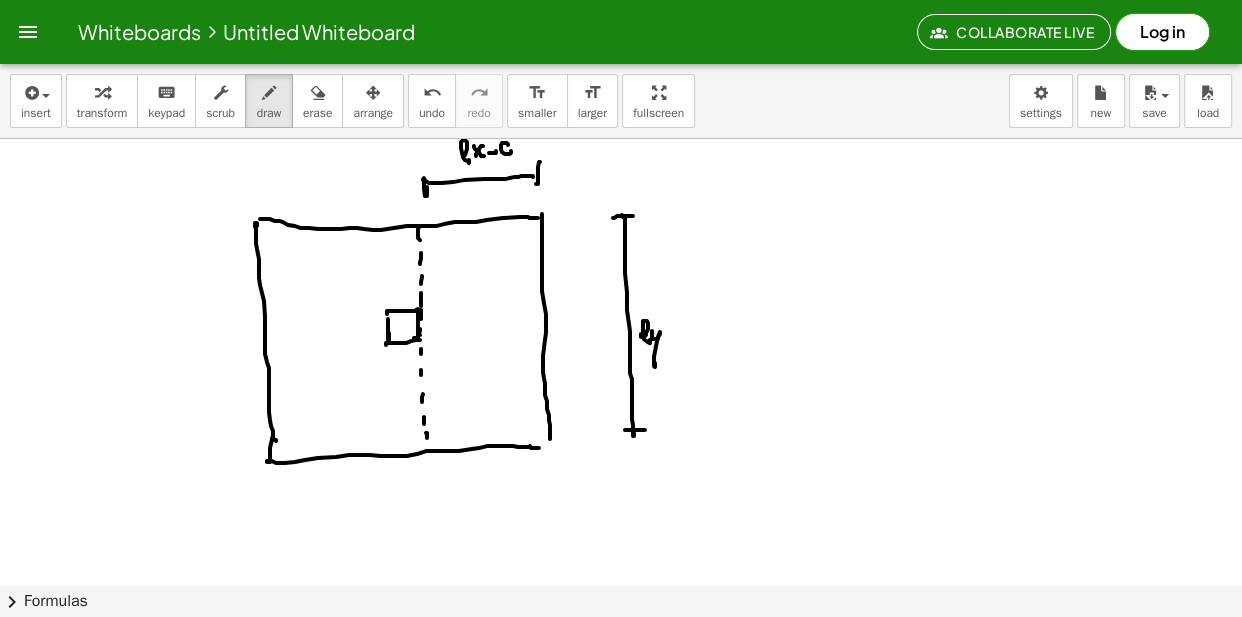 click at bounding box center [621, -4195] 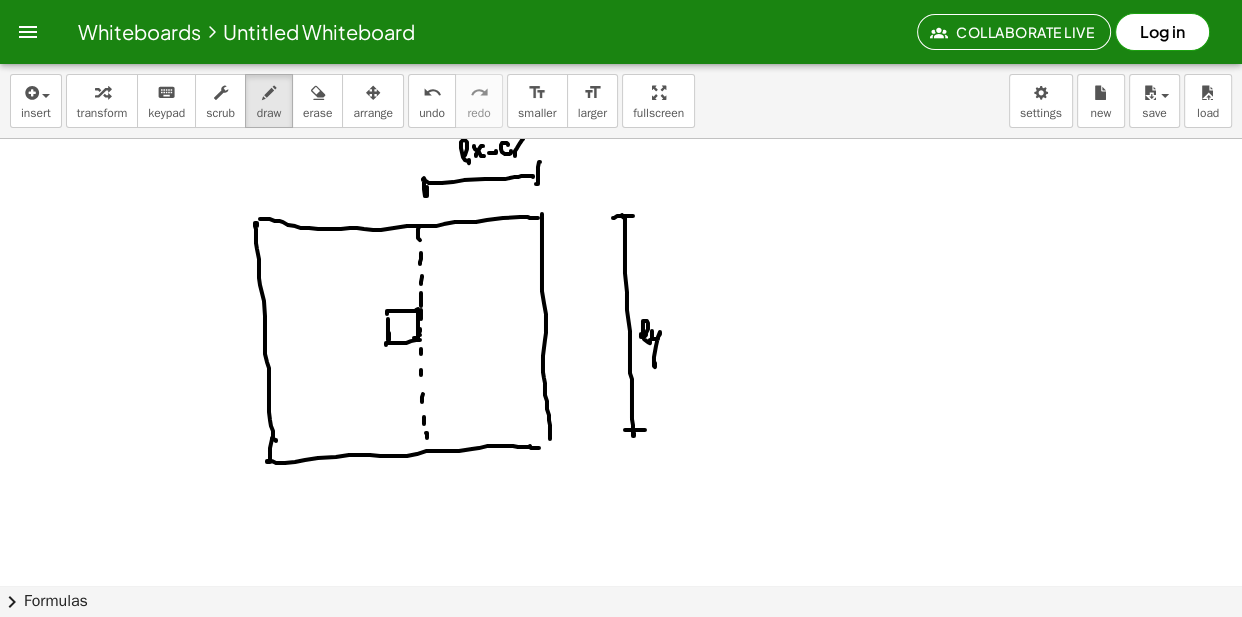 drag, startPoint x: 516, startPoint y: 151, endPoint x: 509, endPoint y: 160, distance: 11.401754 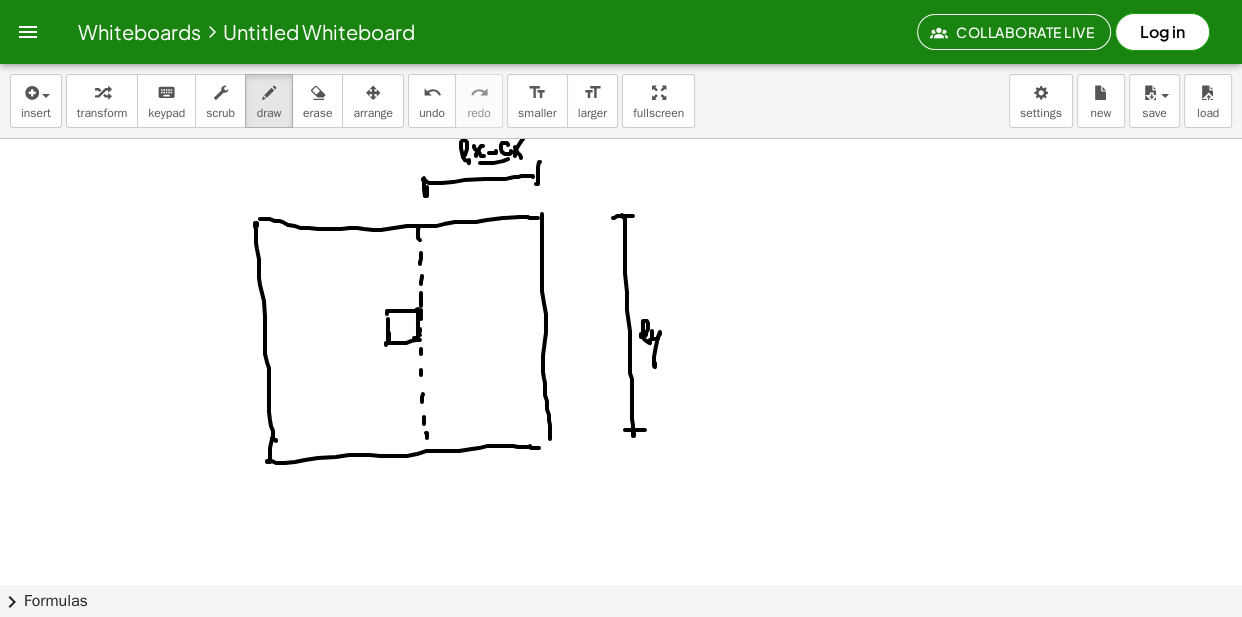 drag, startPoint x: 481, startPoint y: 164, endPoint x: 512, endPoint y: 159, distance: 31.400637 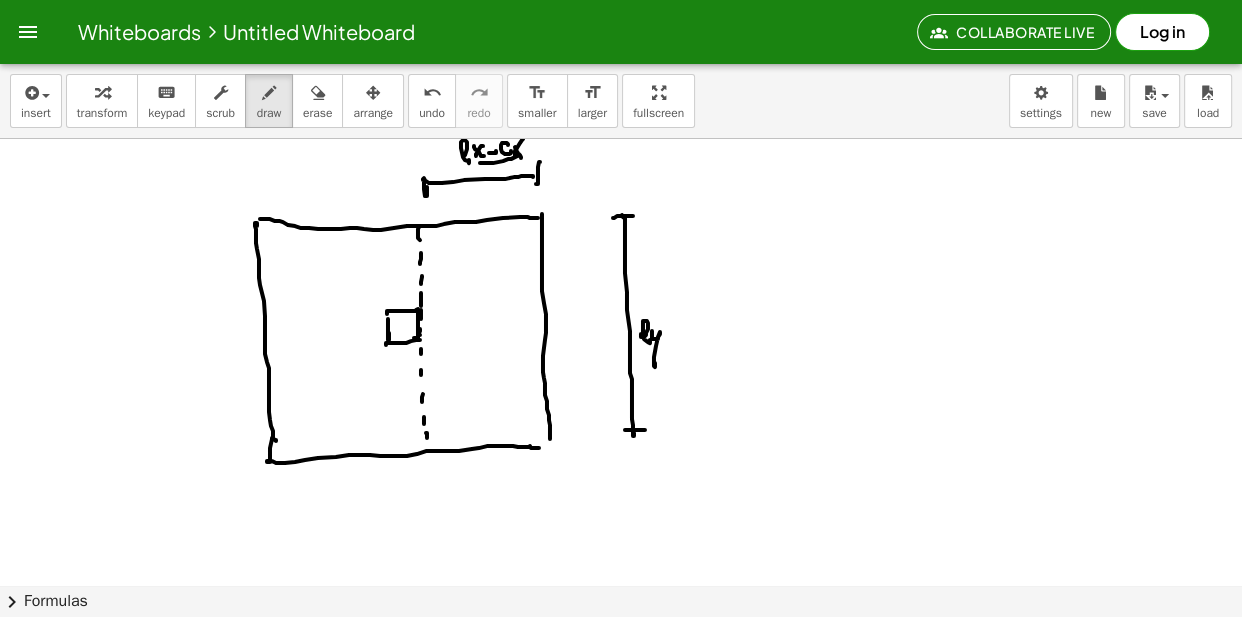 click at bounding box center (621, -4195) 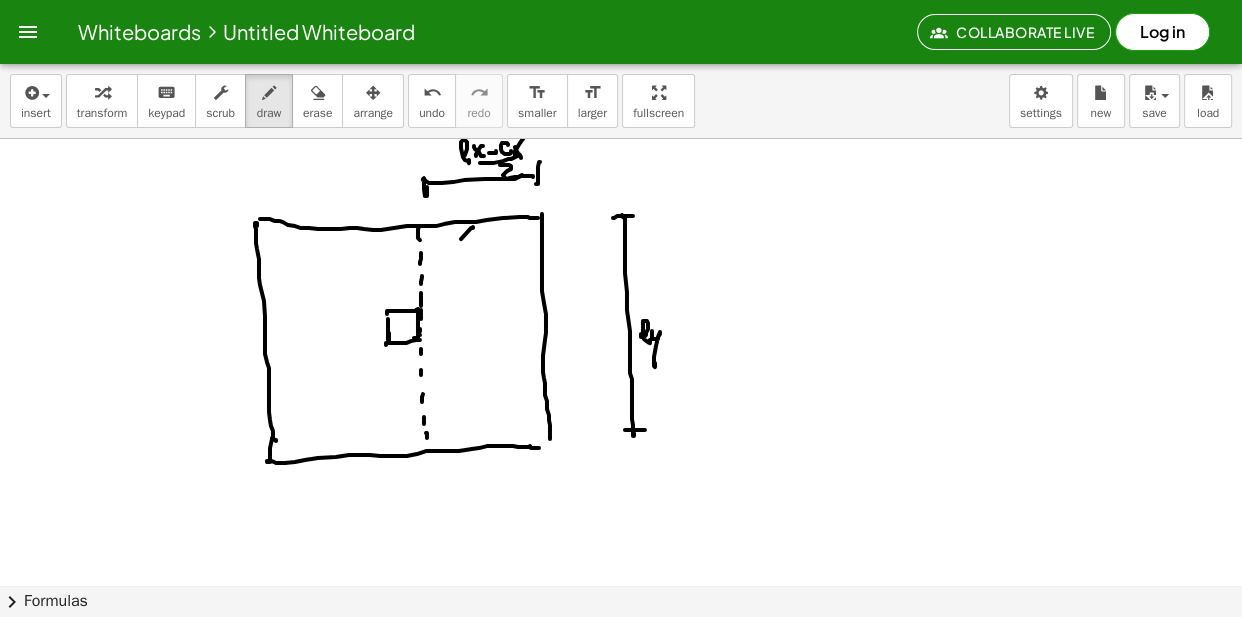 click at bounding box center [621, -4195] 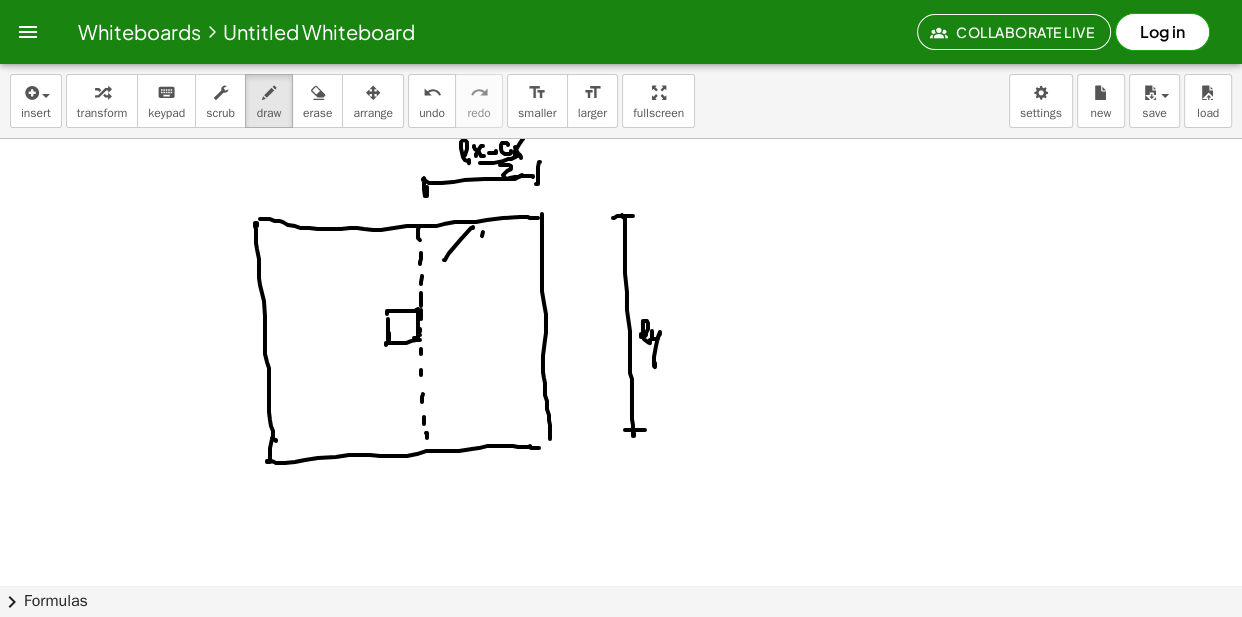 drag, startPoint x: 482, startPoint y: 237, endPoint x: 485, endPoint y: 260, distance: 23.194826 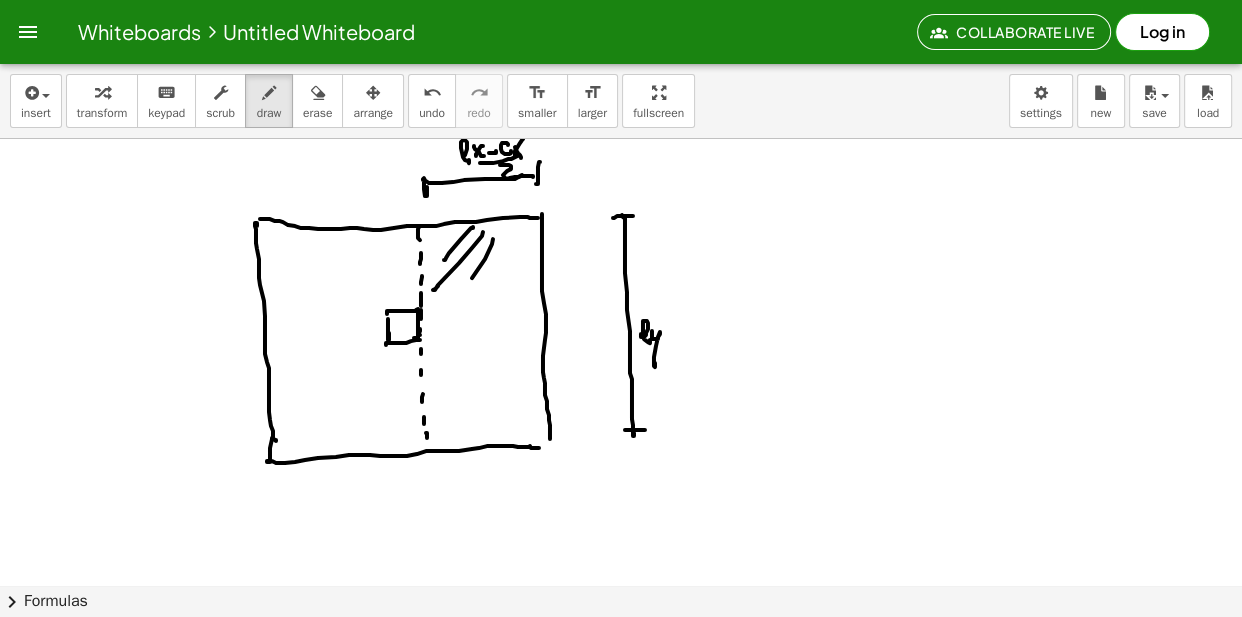 click at bounding box center [621, -4195] 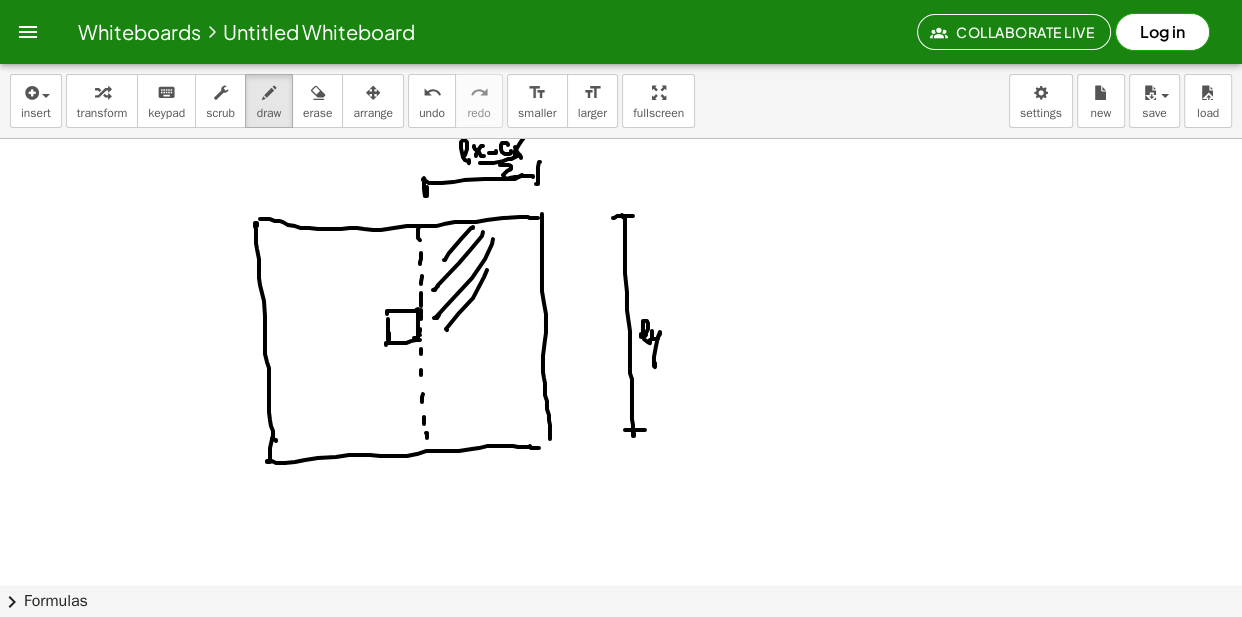 drag, startPoint x: 447, startPoint y: 331, endPoint x: 464, endPoint y: 305, distance: 31.06445 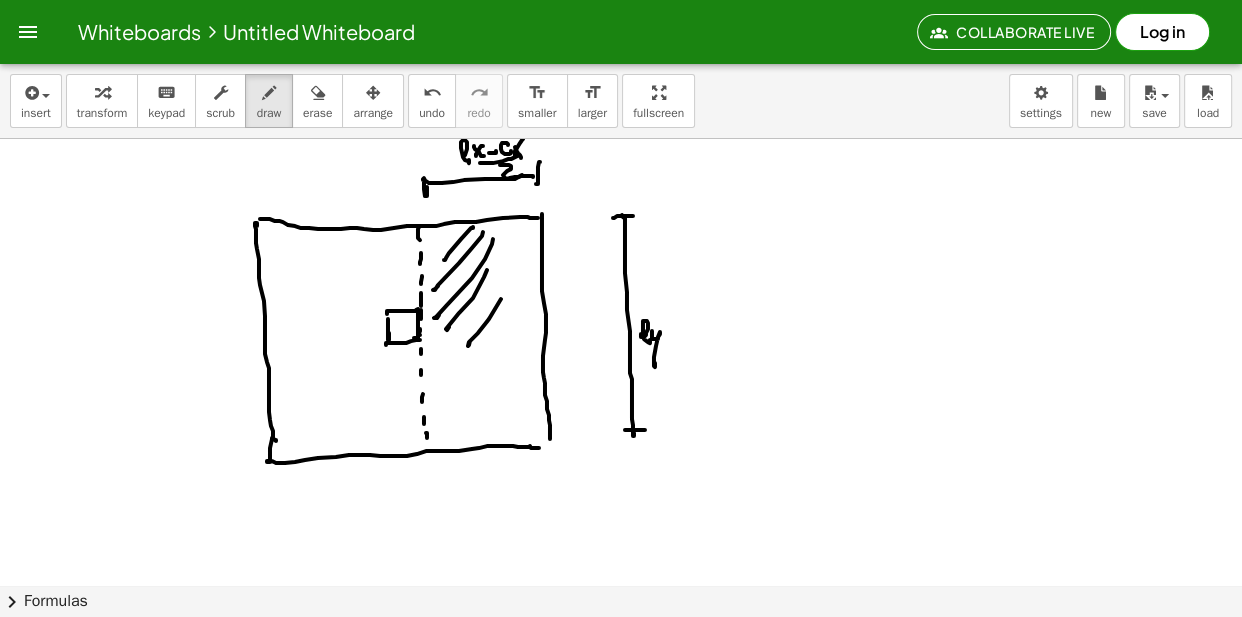 drag, startPoint x: 478, startPoint y: 347, endPoint x: 512, endPoint y: 330, distance: 38.013157 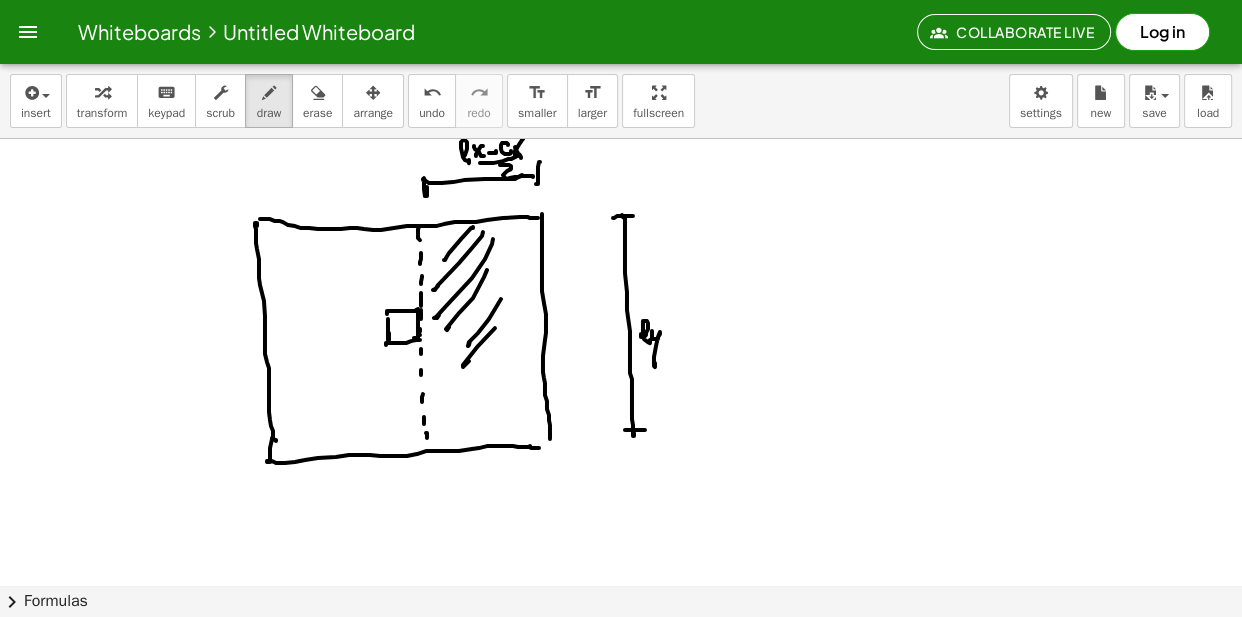 drag, startPoint x: 512, startPoint y: 330, endPoint x: 504, endPoint y: 348, distance: 19.697716 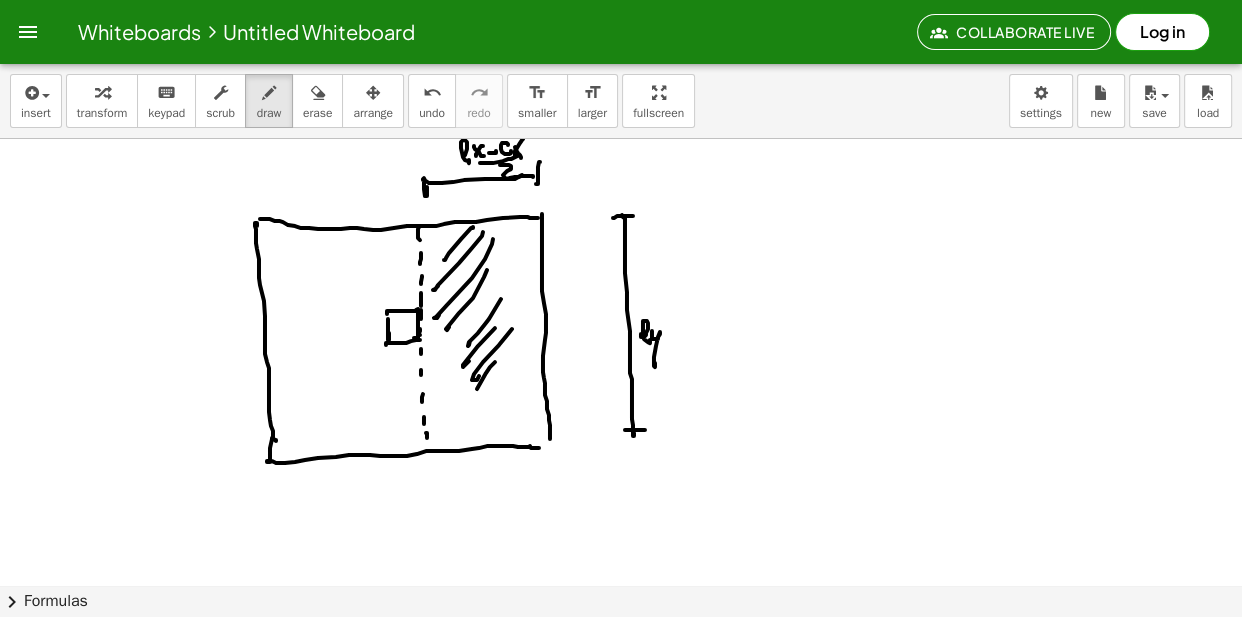 drag, startPoint x: 477, startPoint y: 390, endPoint x: 509, endPoint y: 352, distance: 49.67897 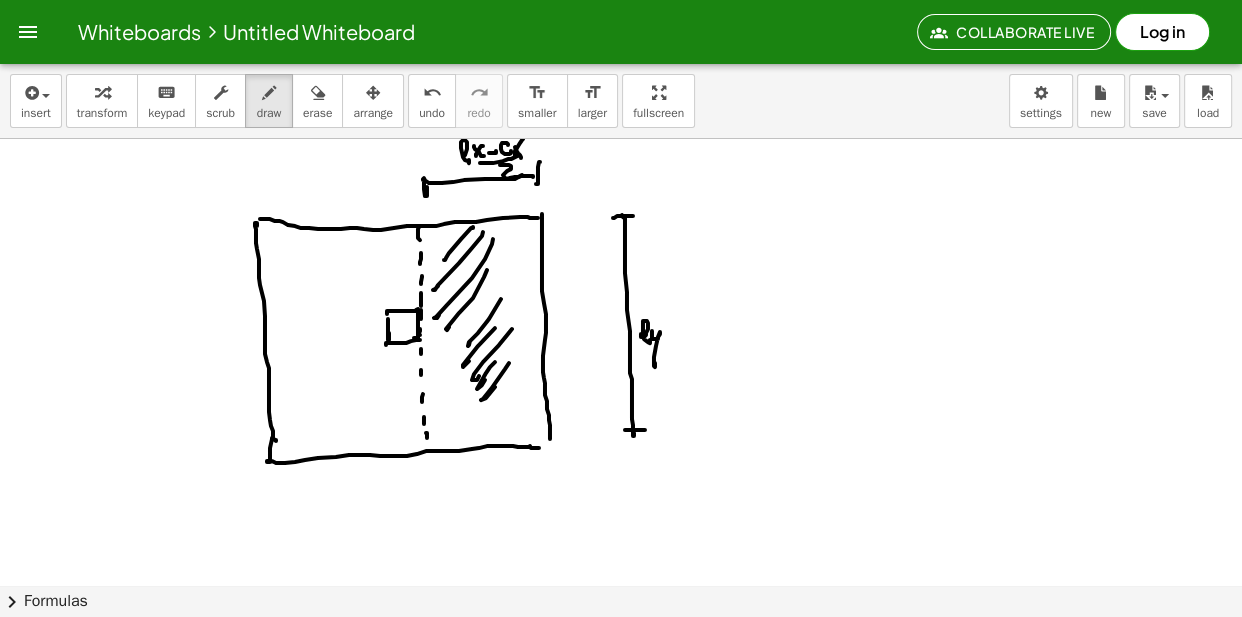 click at bounding box center (621, -4195) 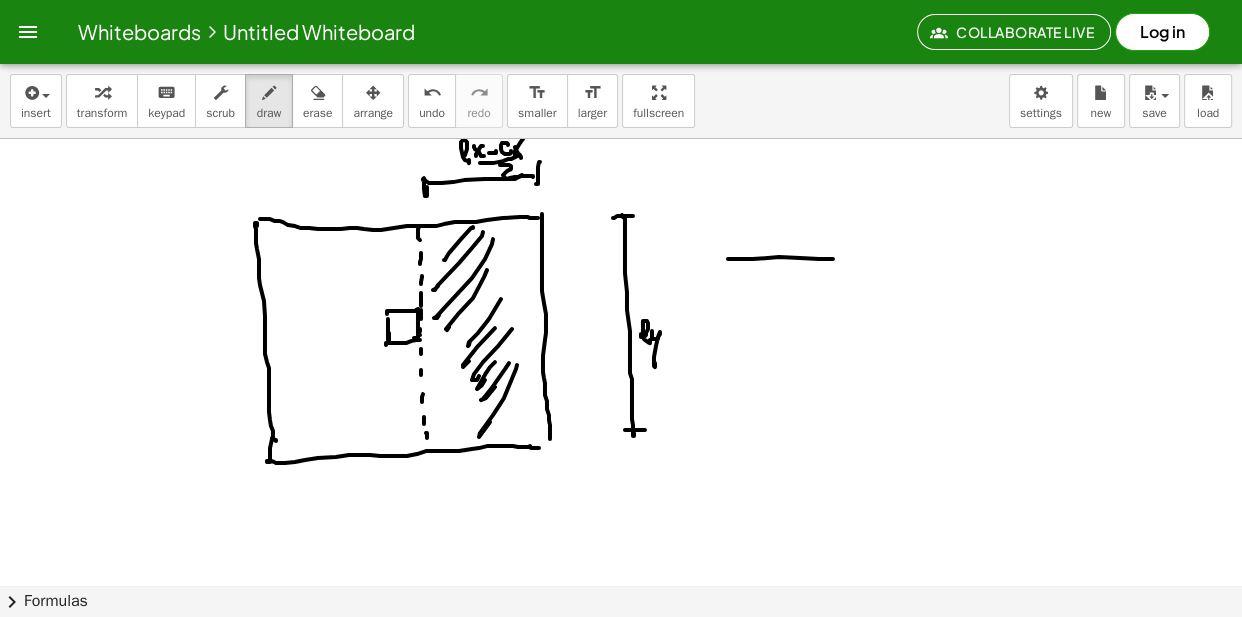 drag, startPoint x: 732, startPoint y: 260, endPoint x: 842, endPoint y: 258, distance: 110.01818 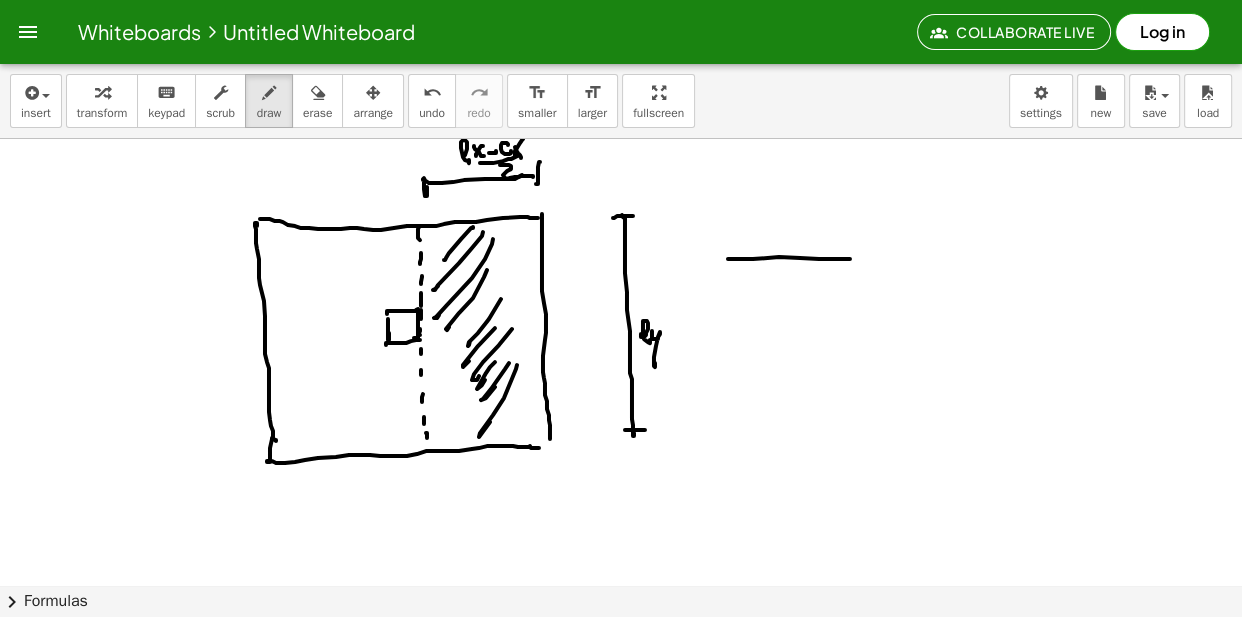 click at bounding box center (621, -4195) 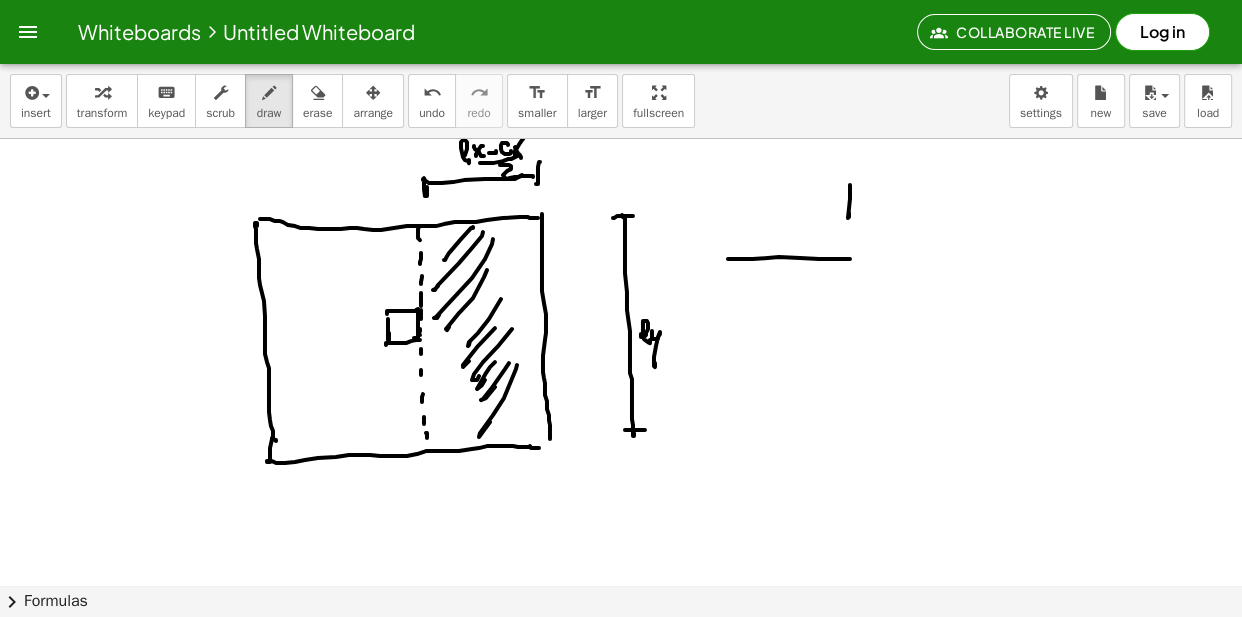drag, startPoint x: 850, startPoint y: 186, endPoint x: 871, endPoint y: 215, distance: 35.805027 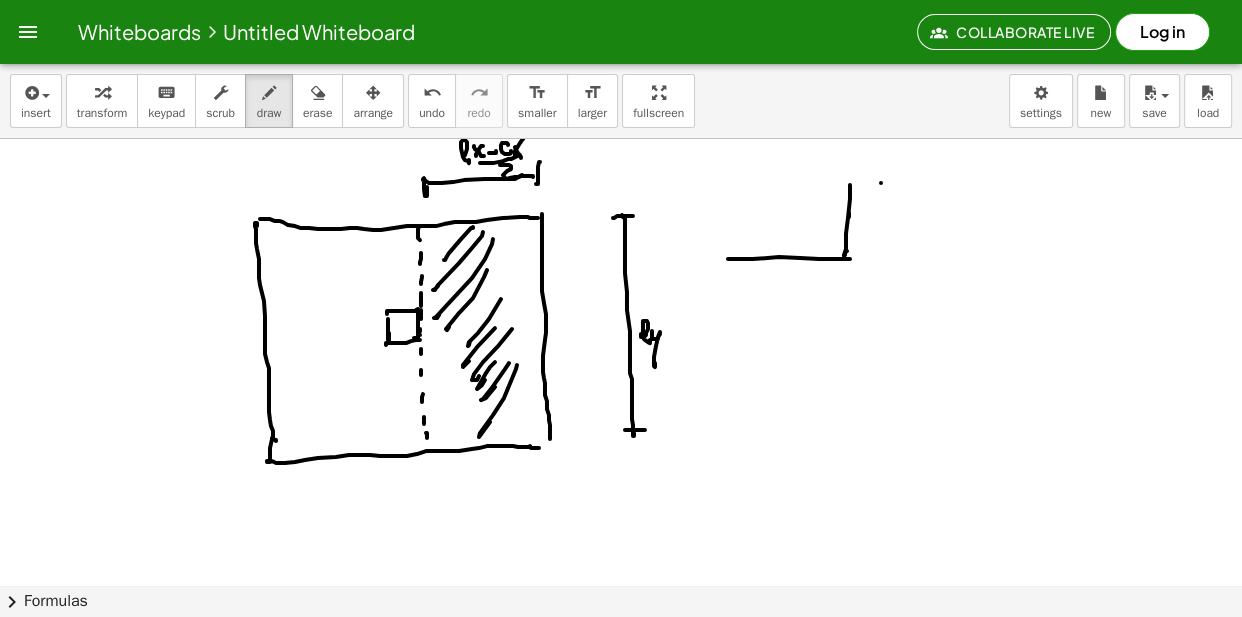 drag, startPoint x: 881, startPoint y: 184, endPoint x: 882, endPoint y: 248, distance: 64.00781 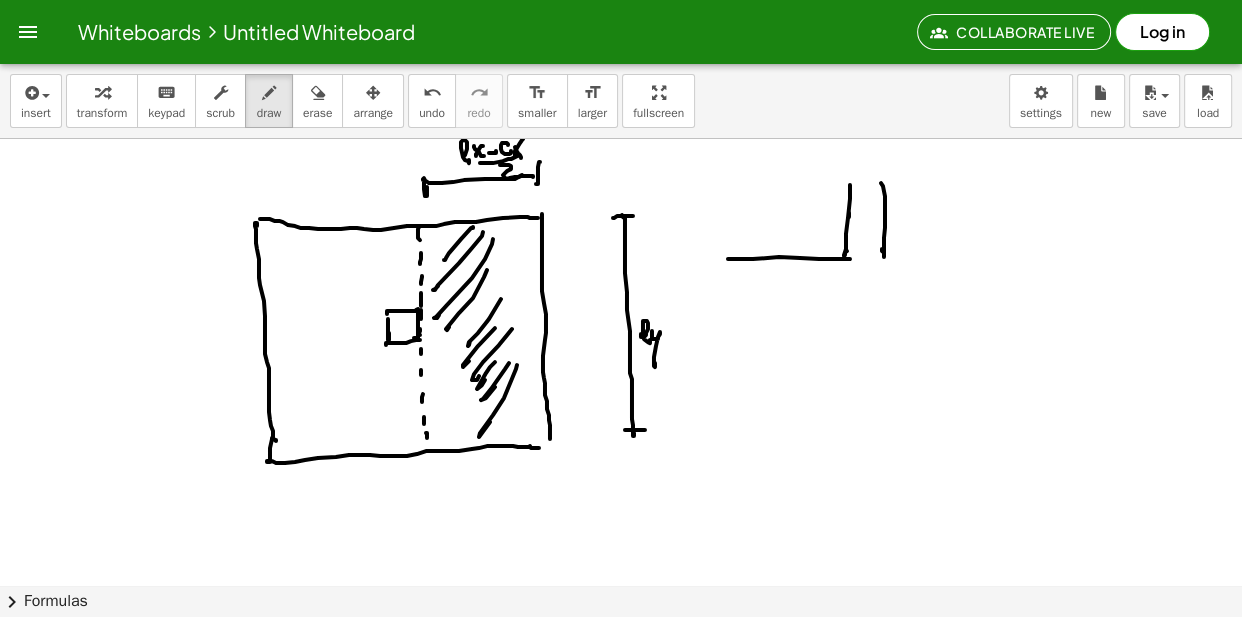 click at bounding box center [621, -4195] 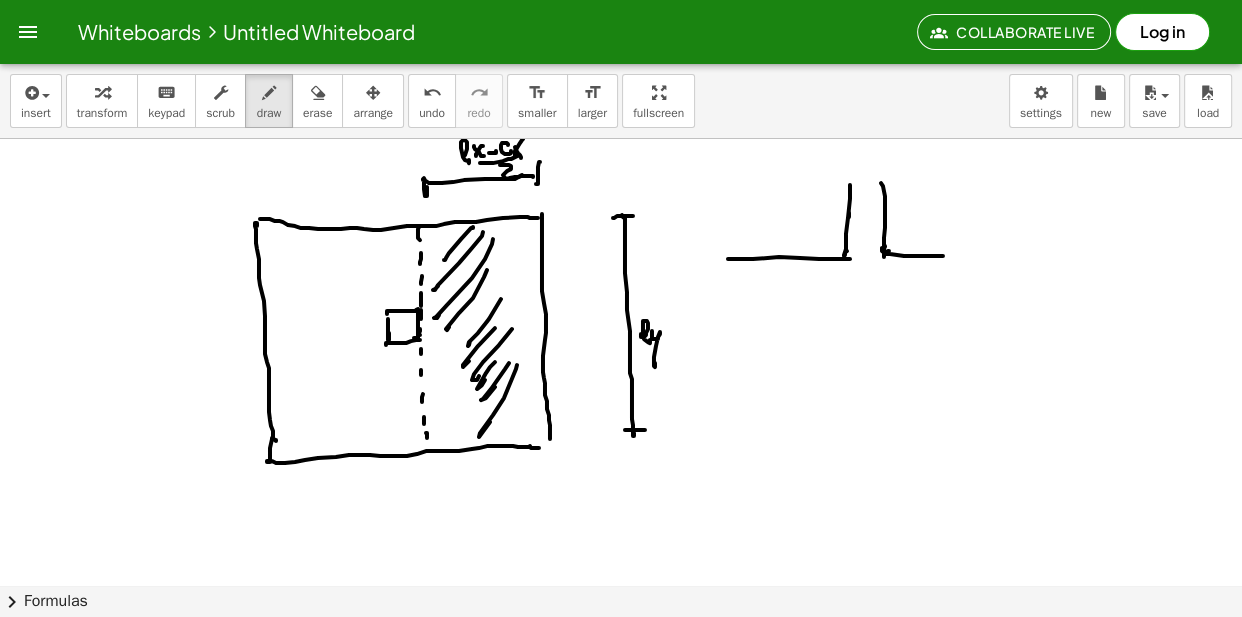 drag, startPoint x: 888, startPoint y: 252, endPoint x: 924, endPoint y: 251, distance: 36.013885 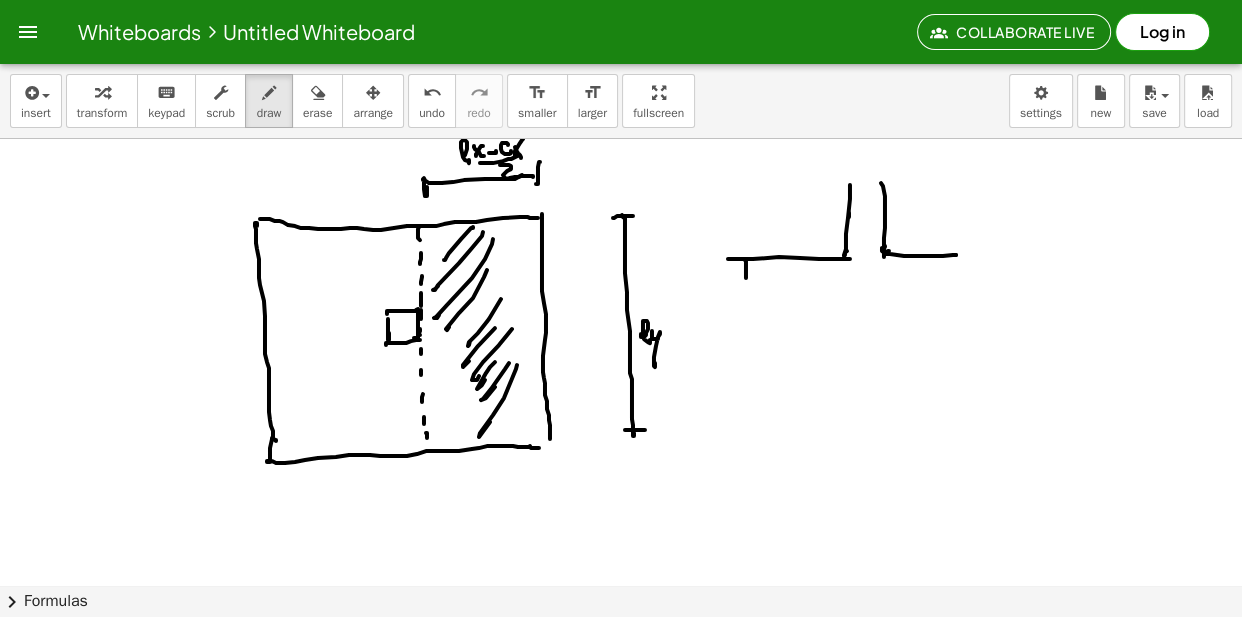 drag, startPoint x: 744, startPoint y: 260, endPoint x: 750, endPoint y: 308, distance: 48.373547 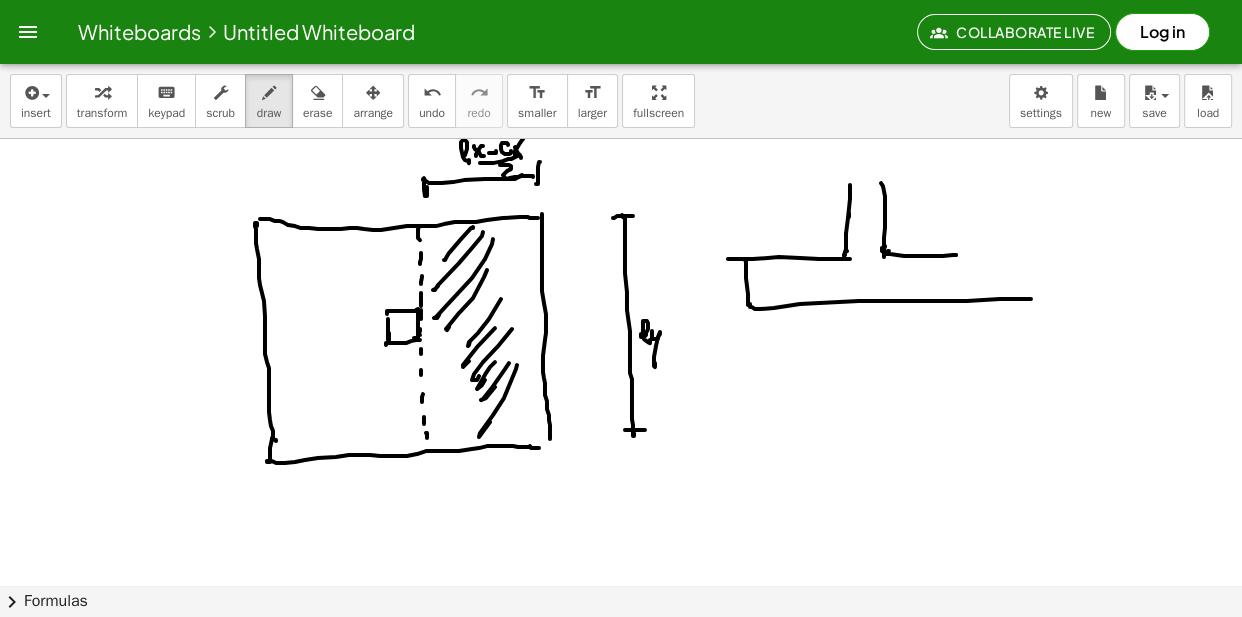 click at bounding box center (621, -4195) 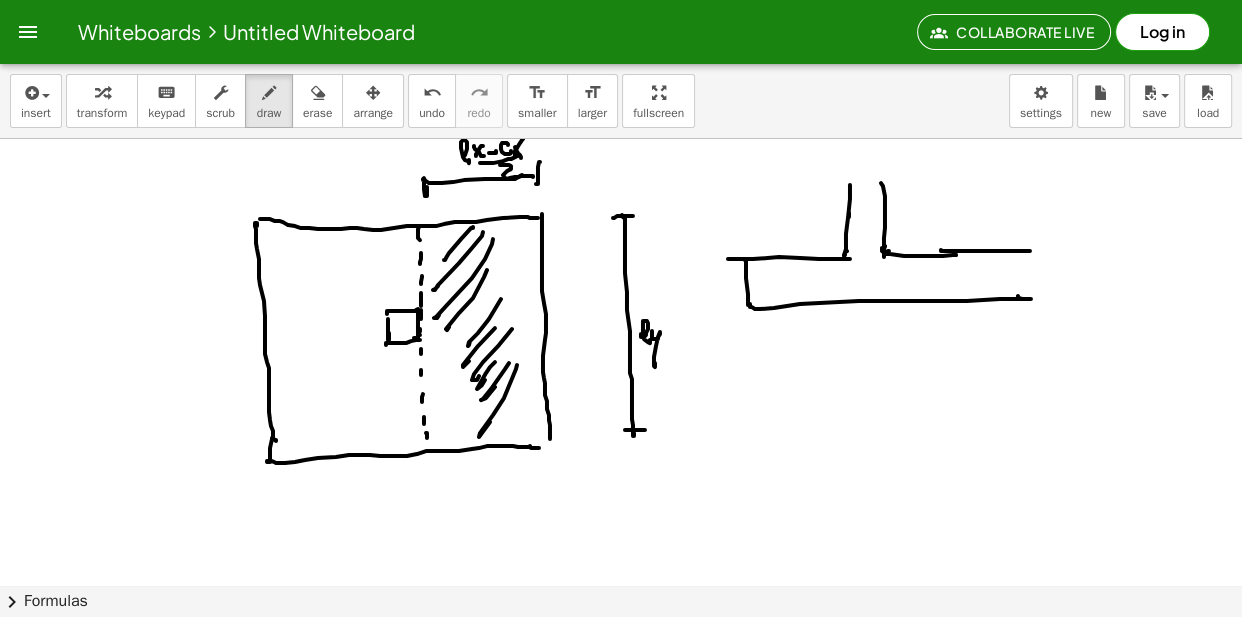 click at bounding box center [621, -4195] 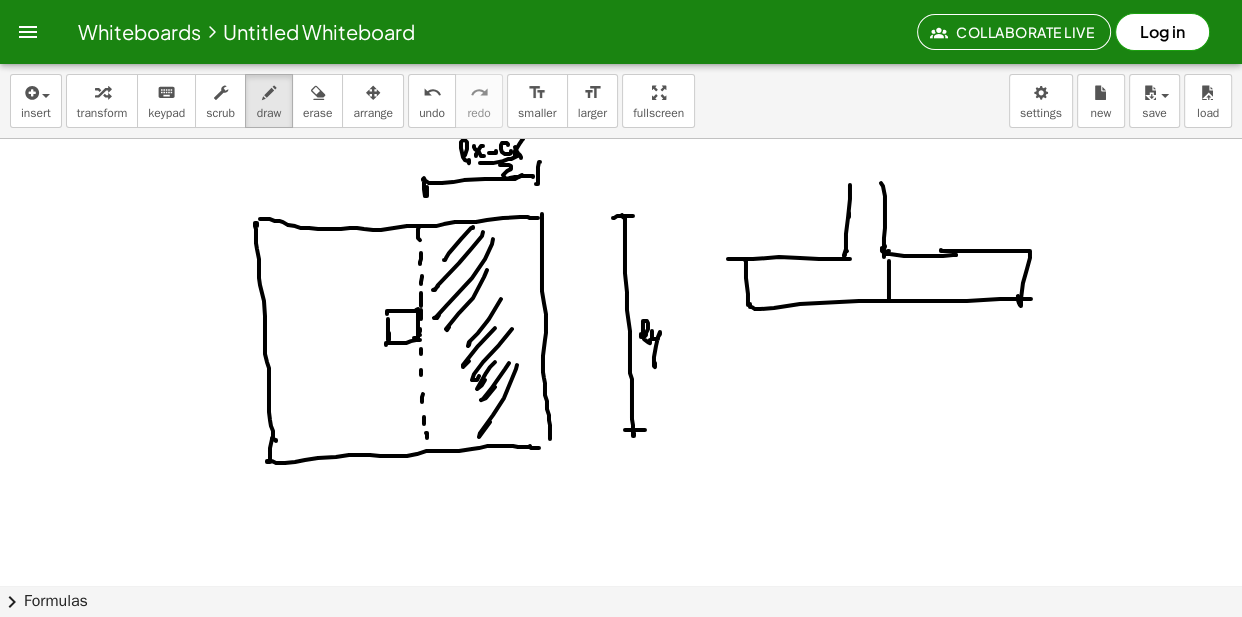 click at bounding box center [621, -4195] 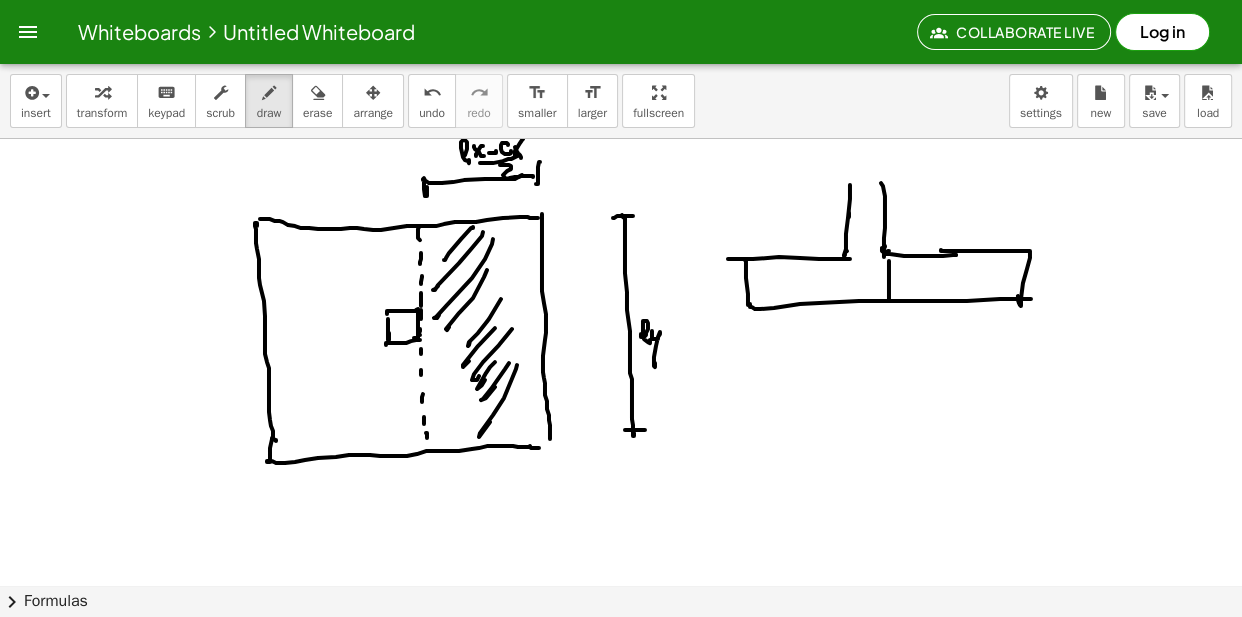 click at bounding box center (621, -4195) 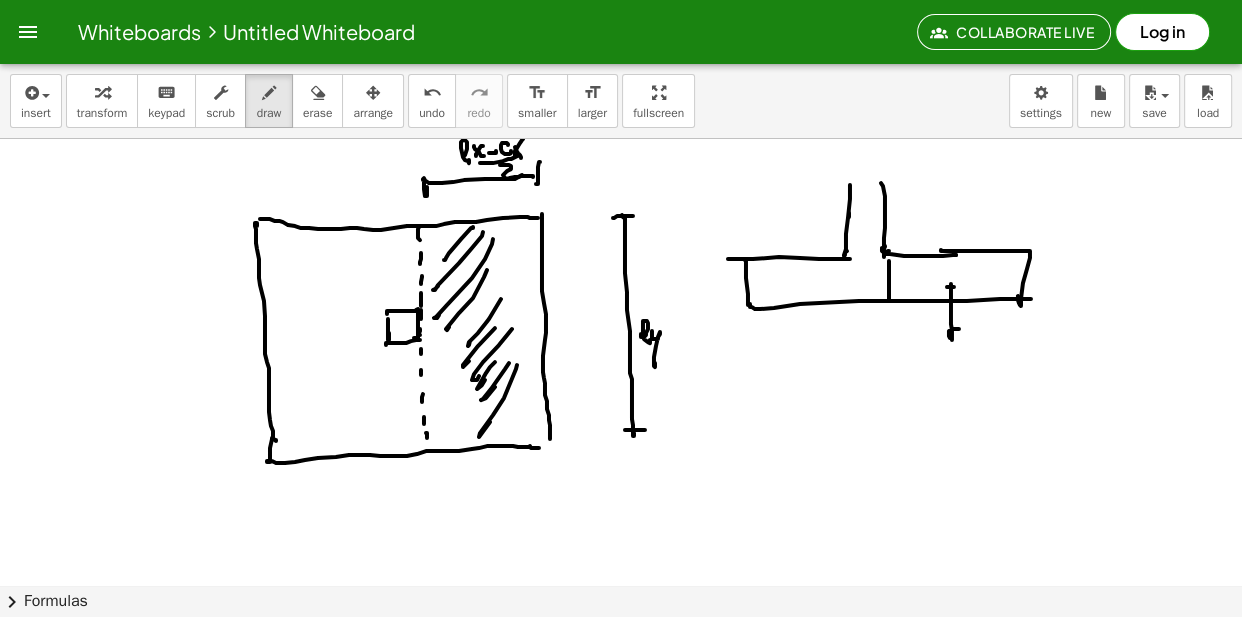 click at bounding box center [621, -4195] 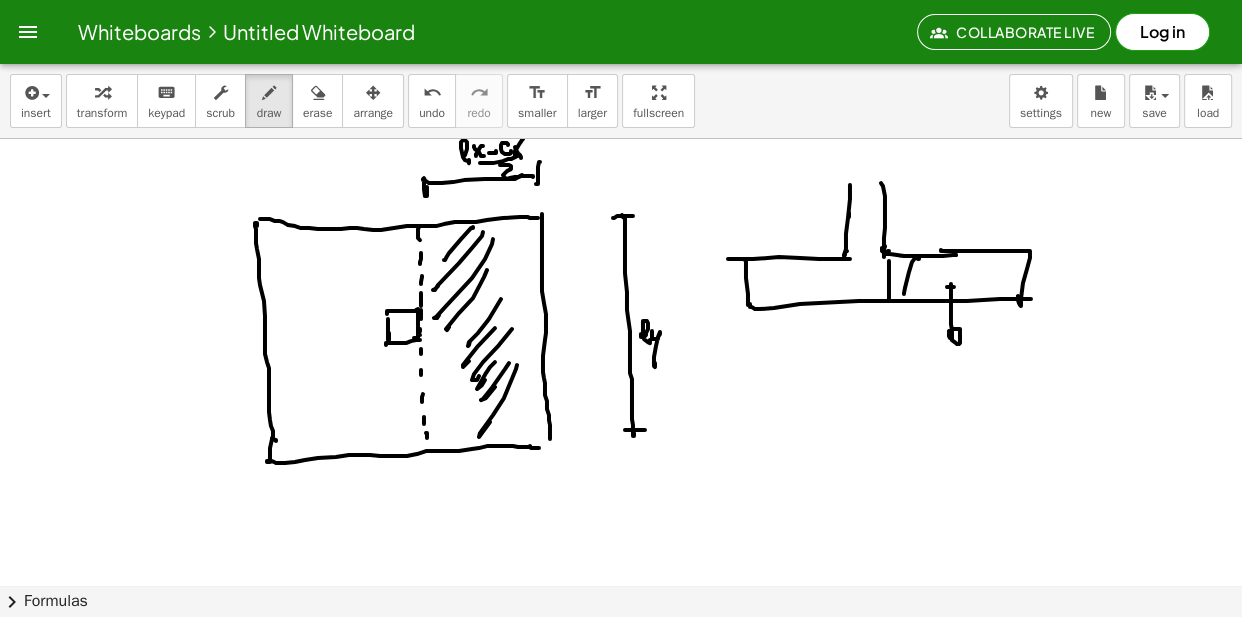 click at bounding box center [621, -4195] 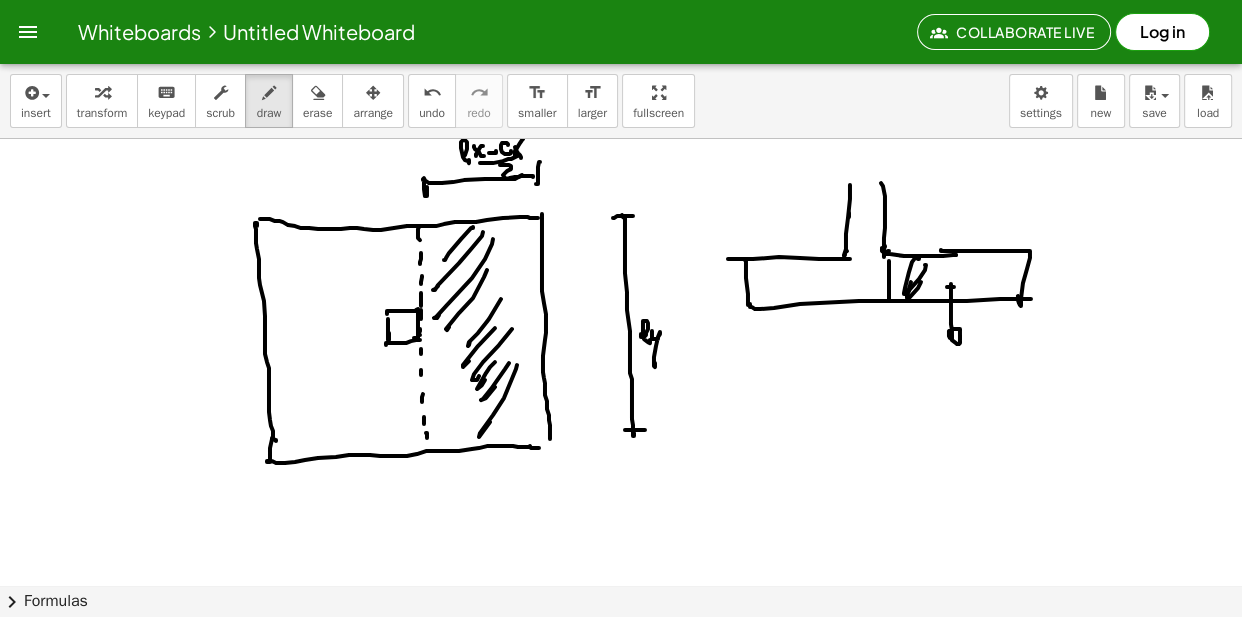 click at bounding box center (621, -4195) 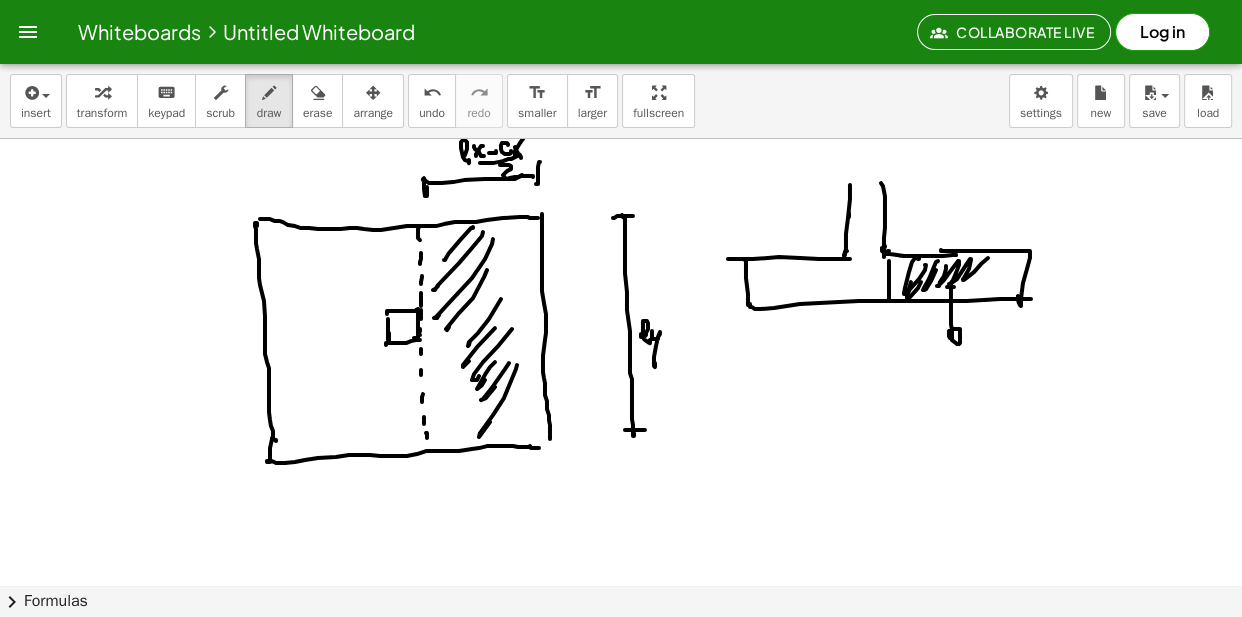 click at bounding box center [621, -4195] 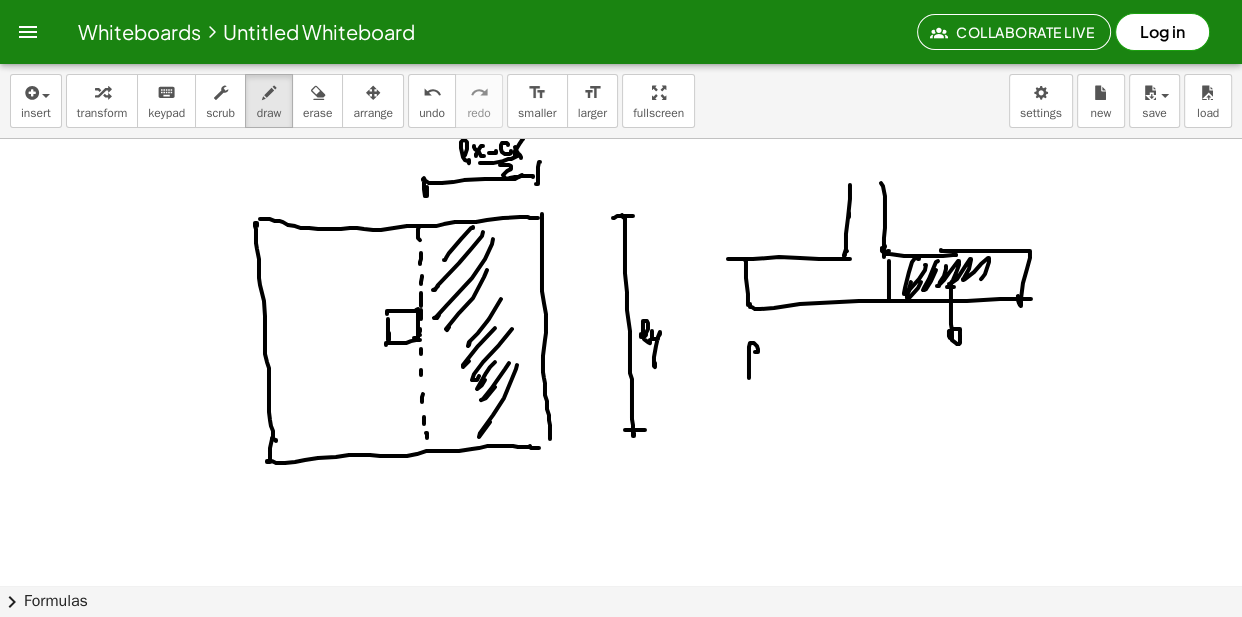 click at bounding box center [621, -4195] 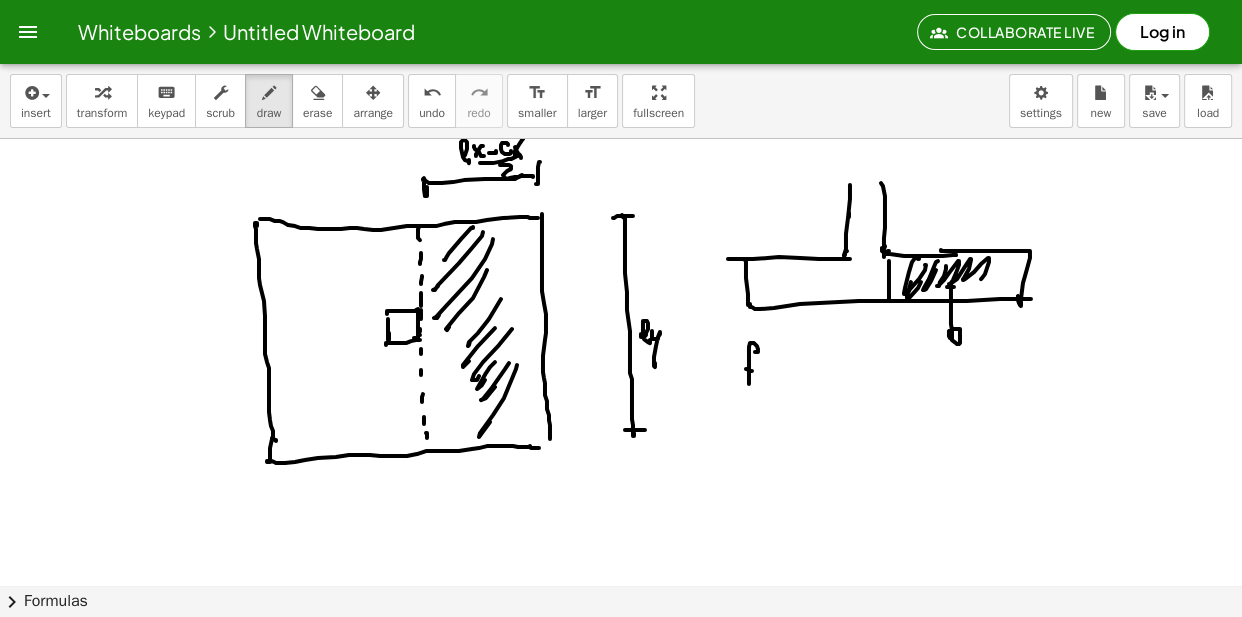 click at bounding box center (621, -4195) 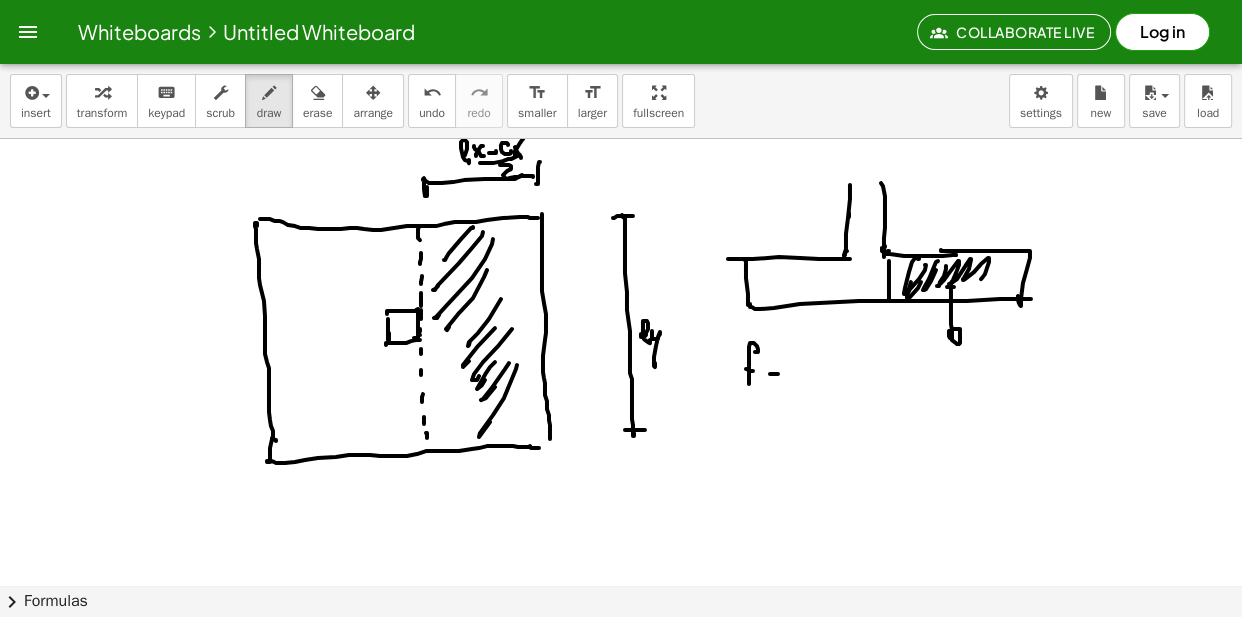 click at bounding box center (621, -4195) 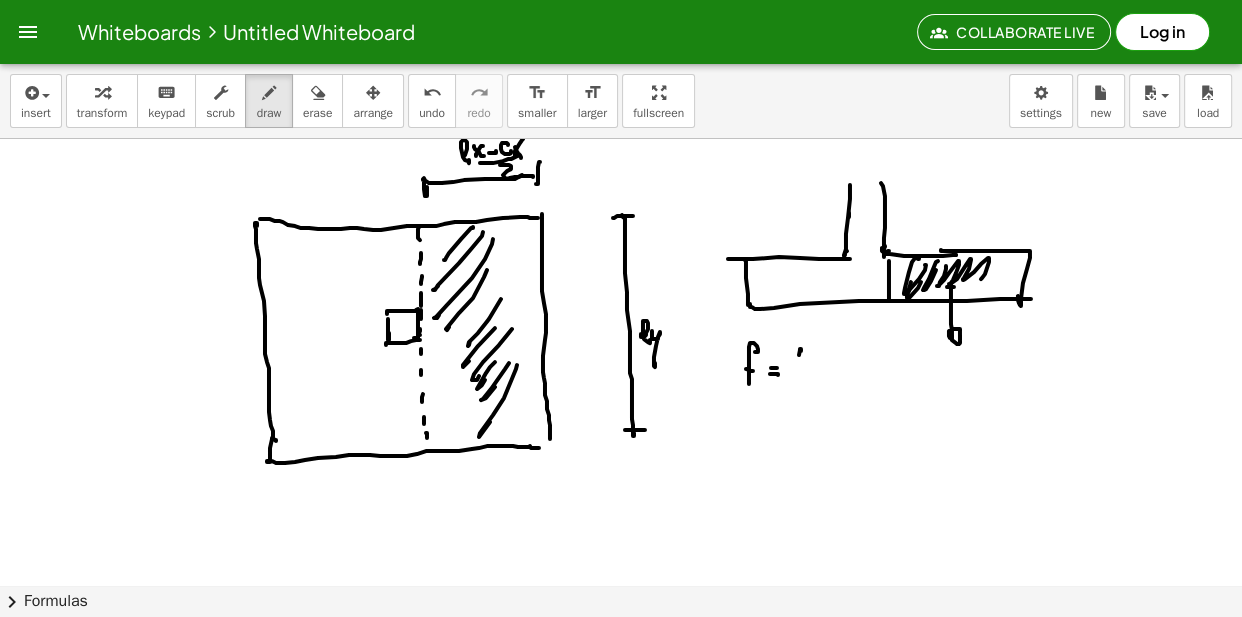 click at bounding box center (621, -4195) 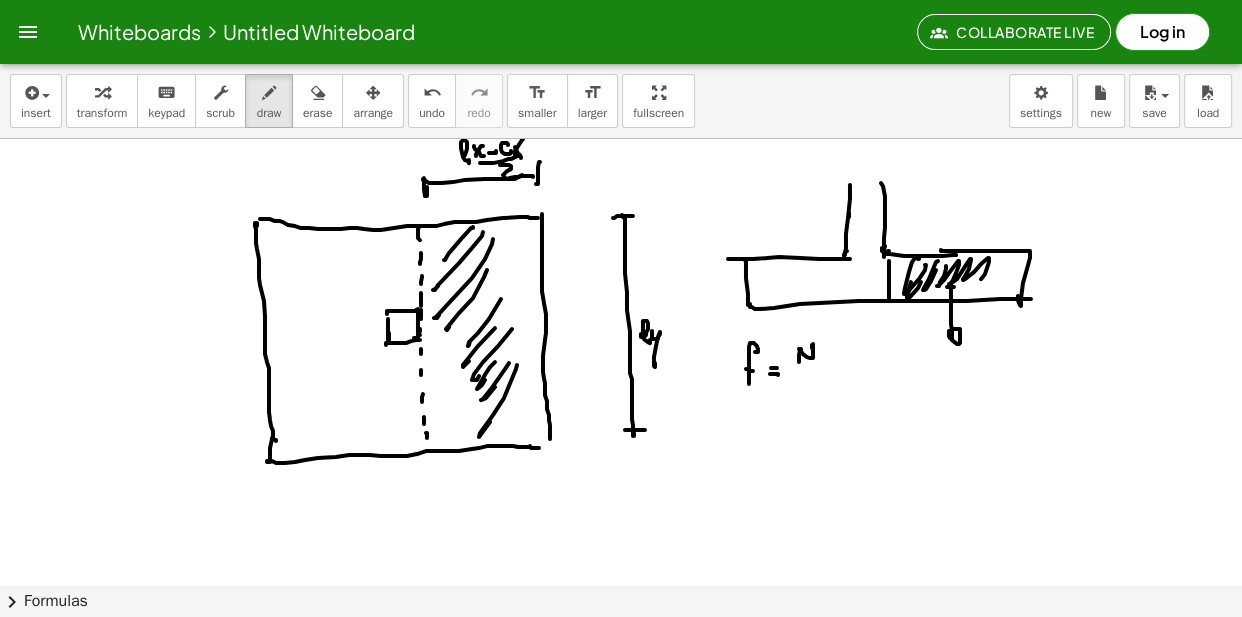 click at bounding box center [621, -4195] 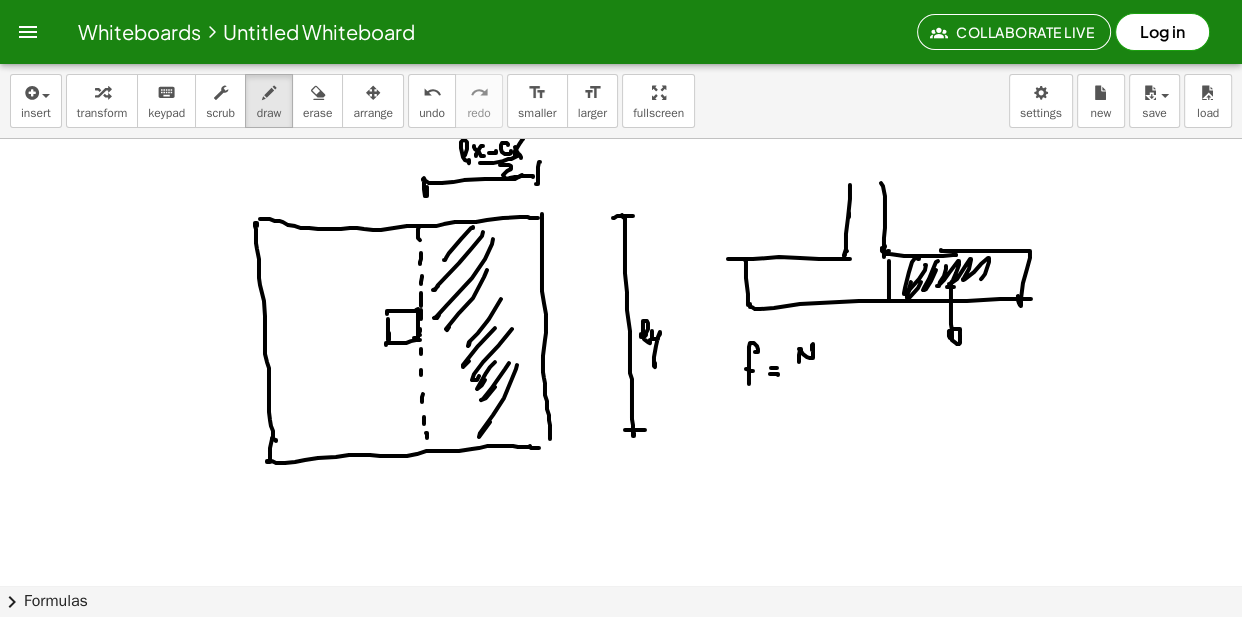 click at bounding box center (621, -4195) 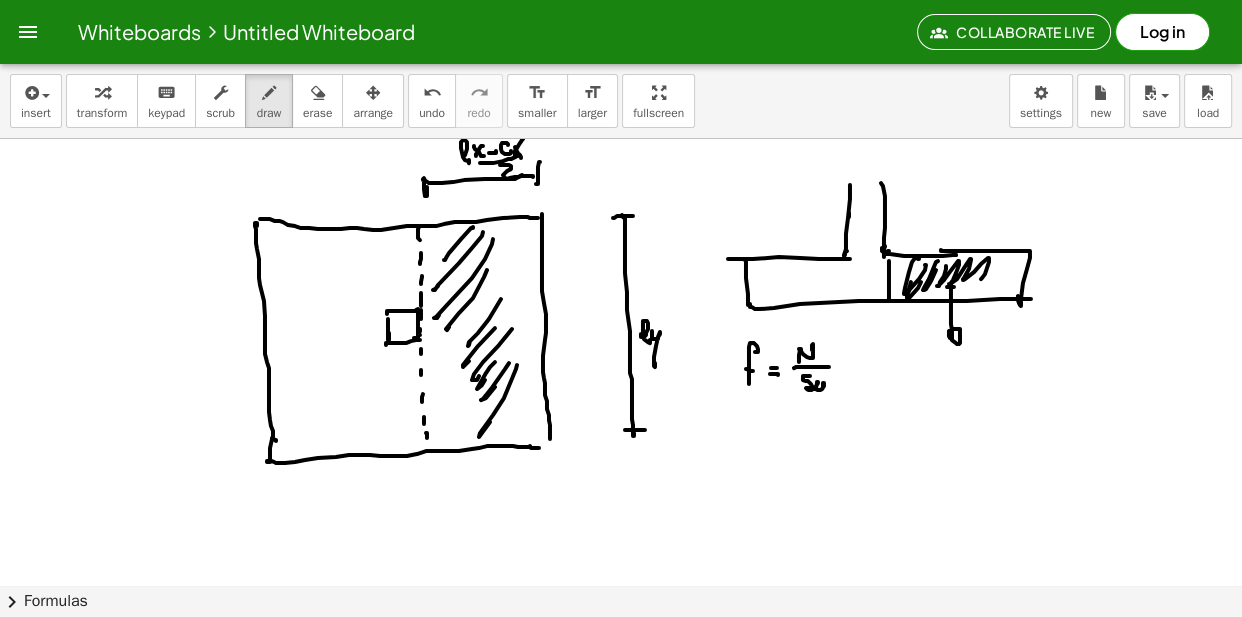 click at bounding box center [621, -4195] 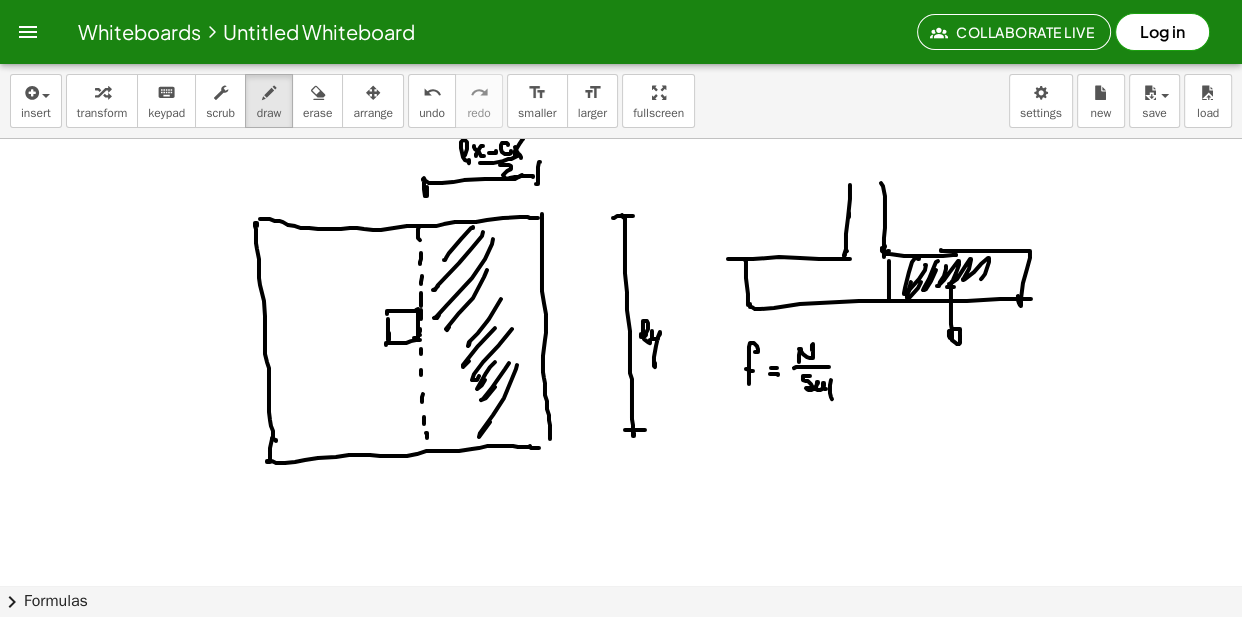 click at bounding box center [621, -4195] 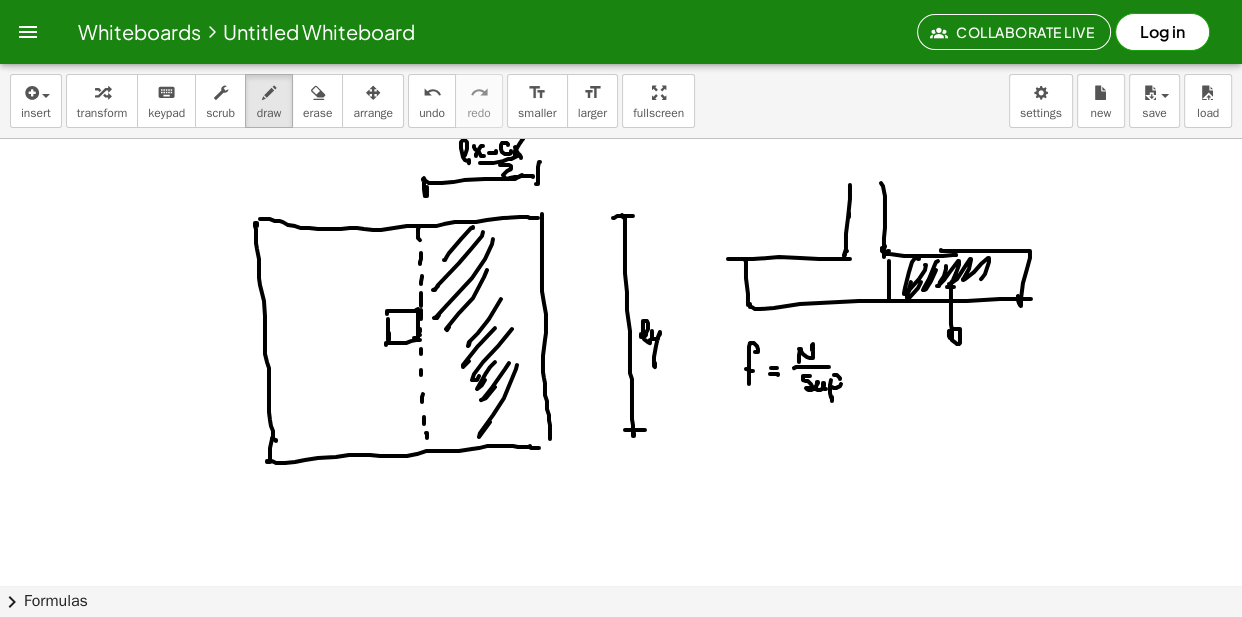 click at bounding box center [621, -4195] 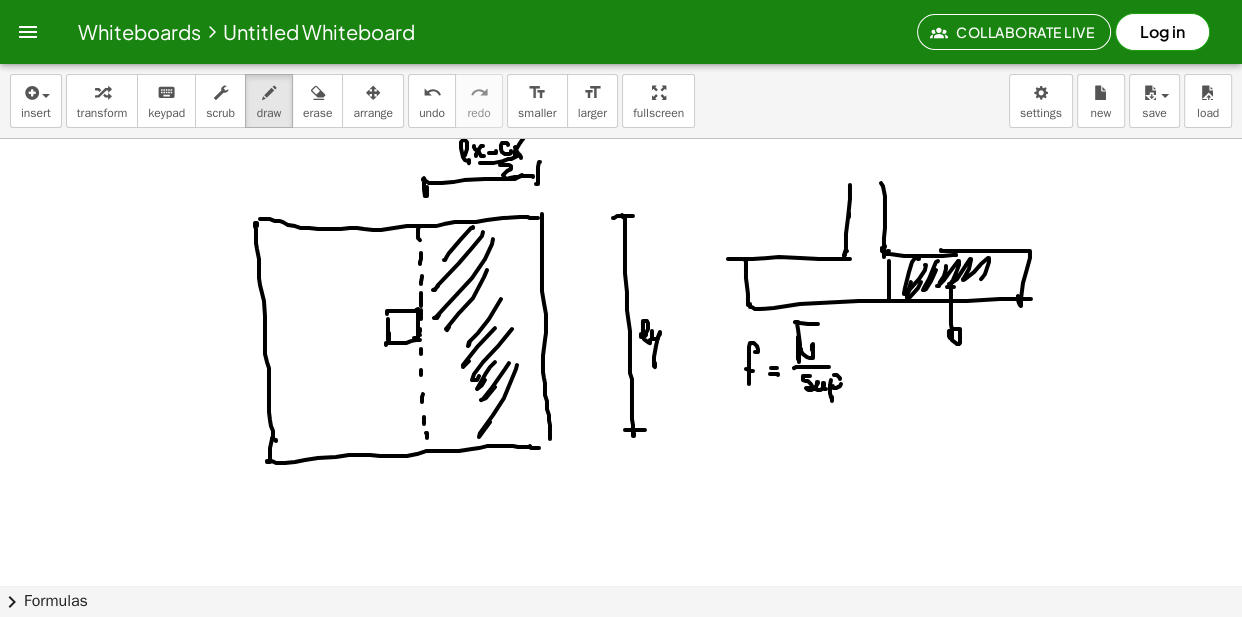 click at bounding box center [621, -4195] 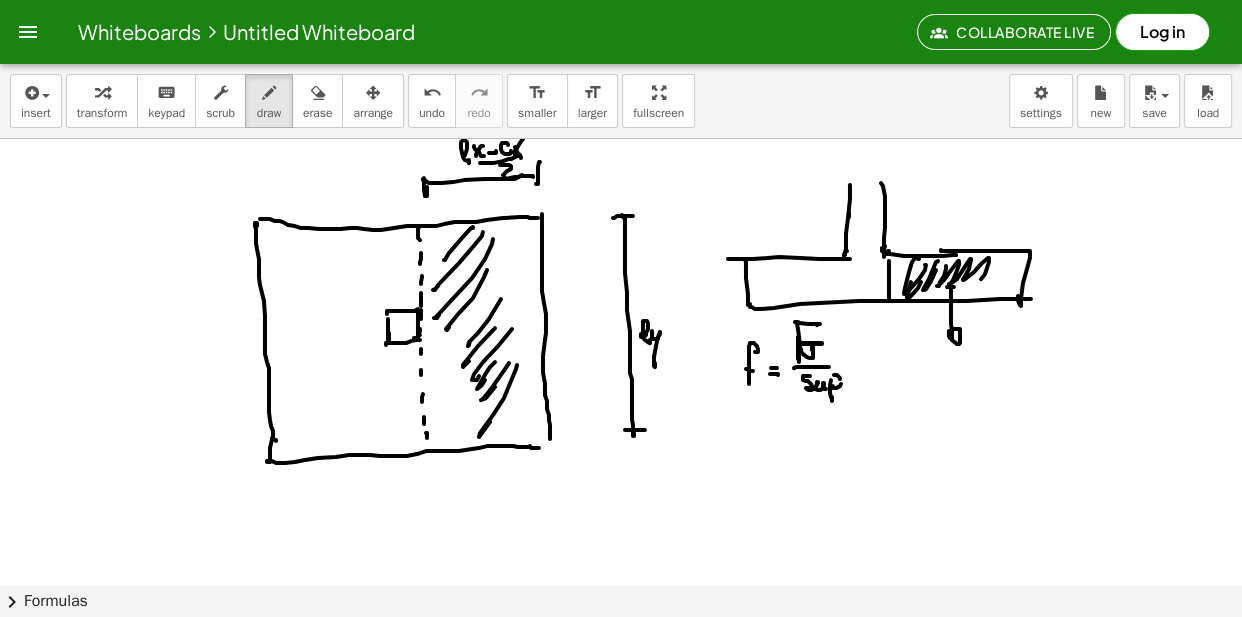 click at bounding box center (621, -4195) 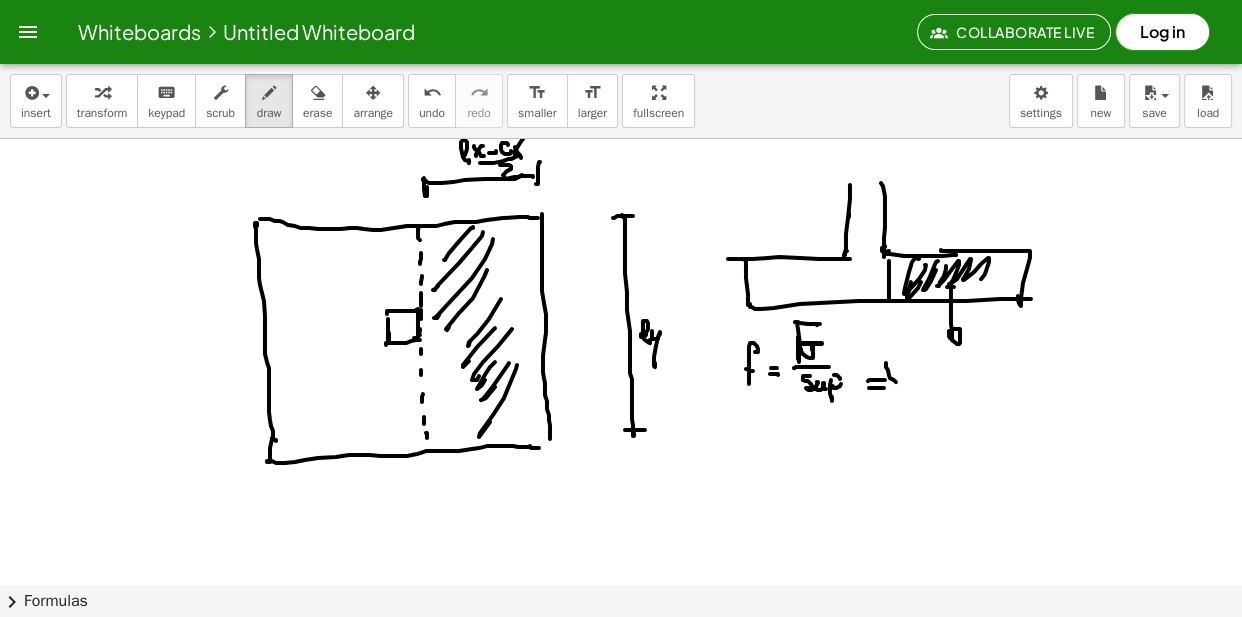 click at bounding box center (621, -4195) 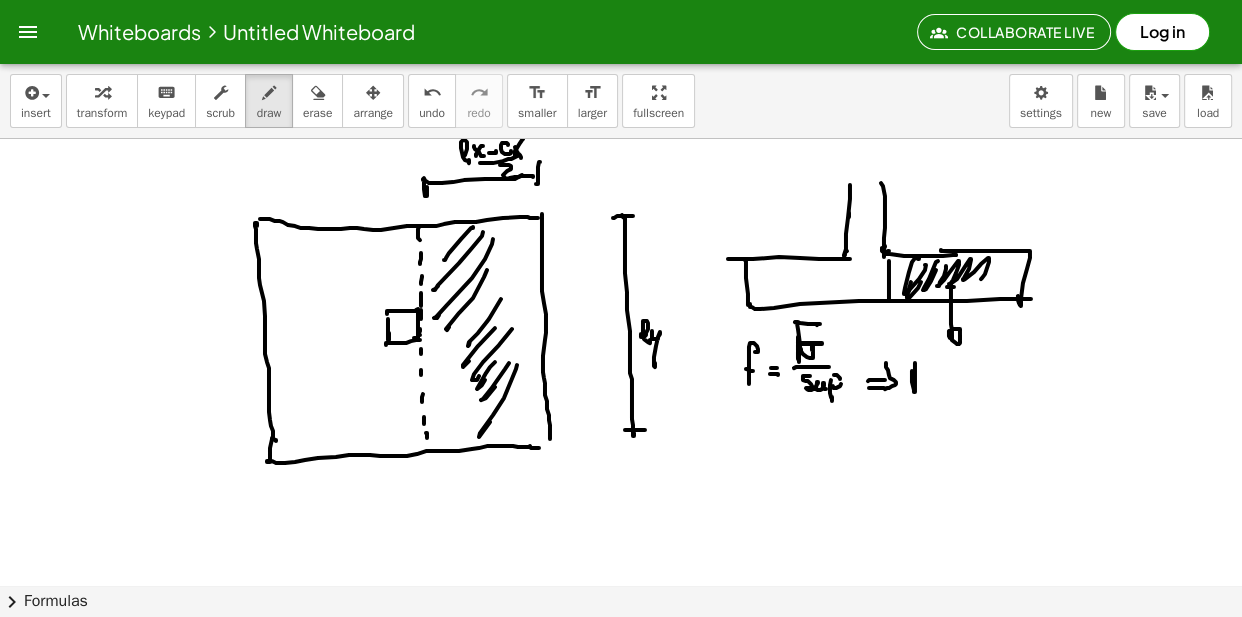 click at bounding box center (621, -4195) 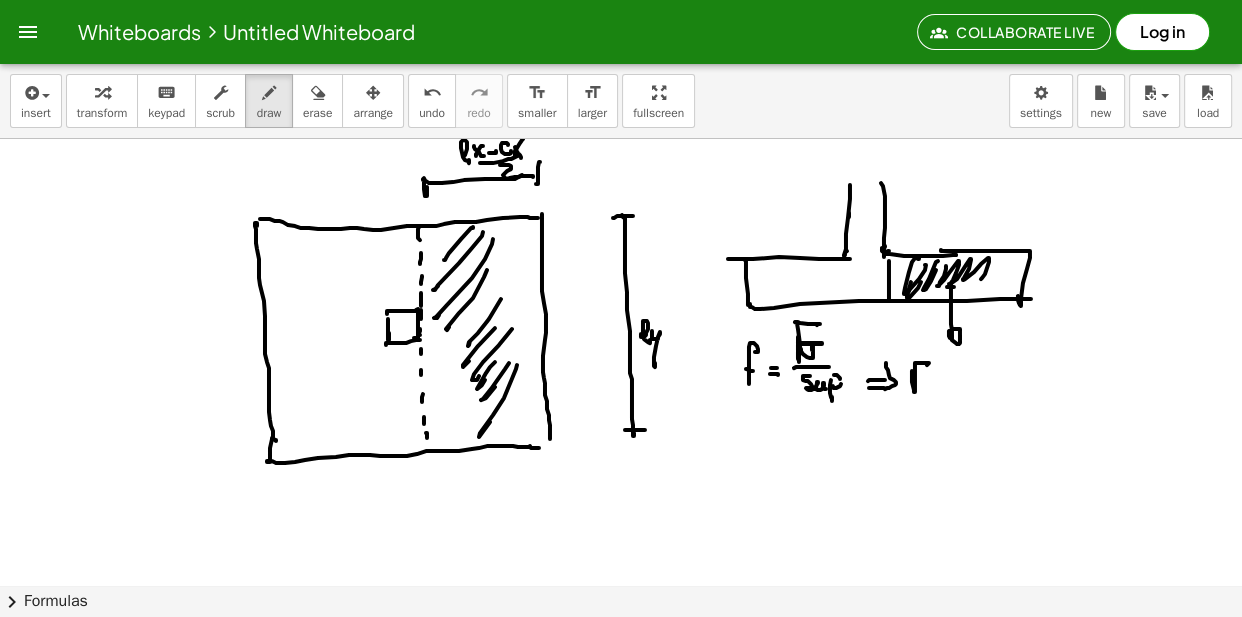 click at bounding box center [621, -4195] 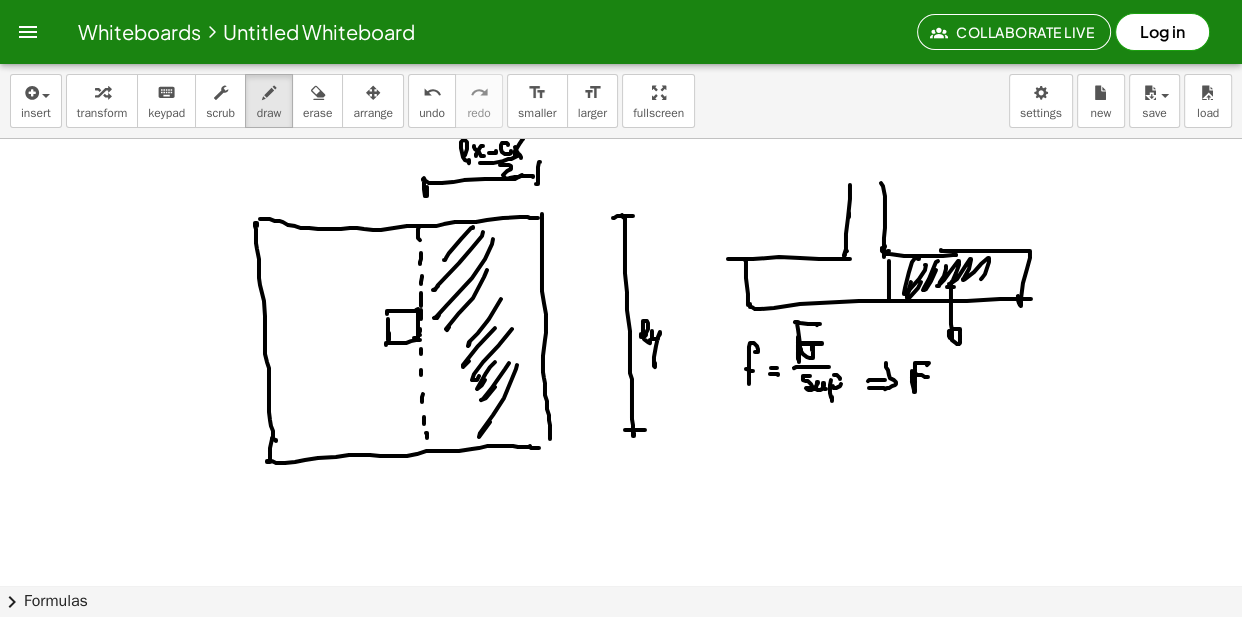 click at bounding box center (621, -4195) 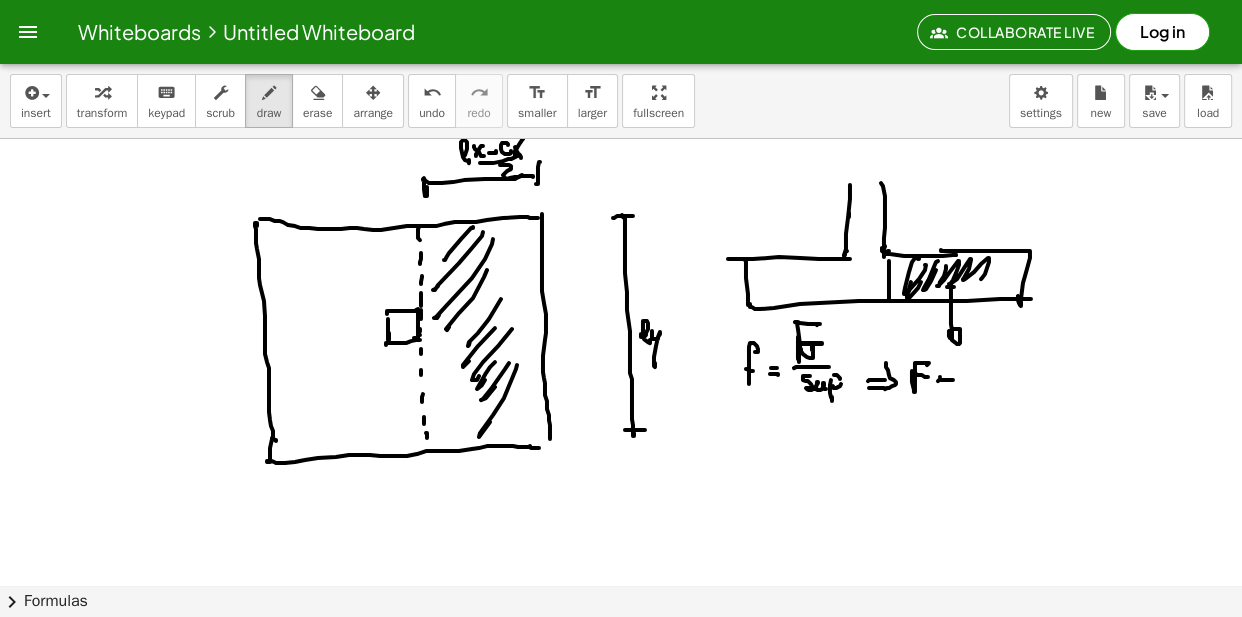 click at bounding box center [621, -4195] 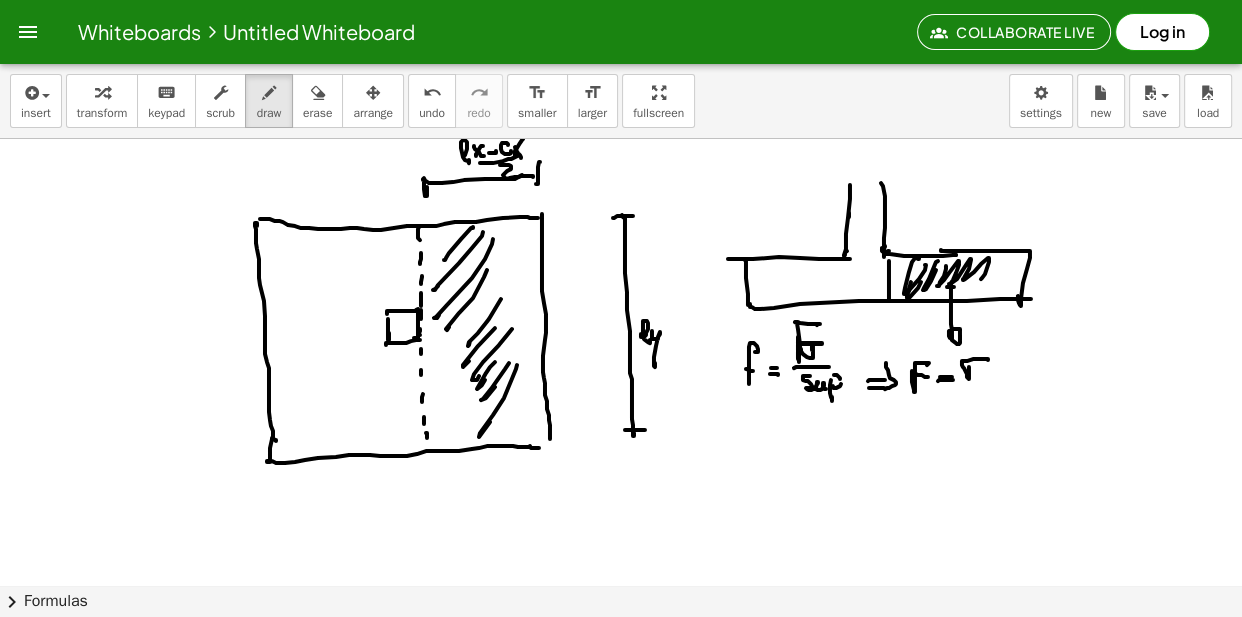 click at bounding box center [621, -4195] 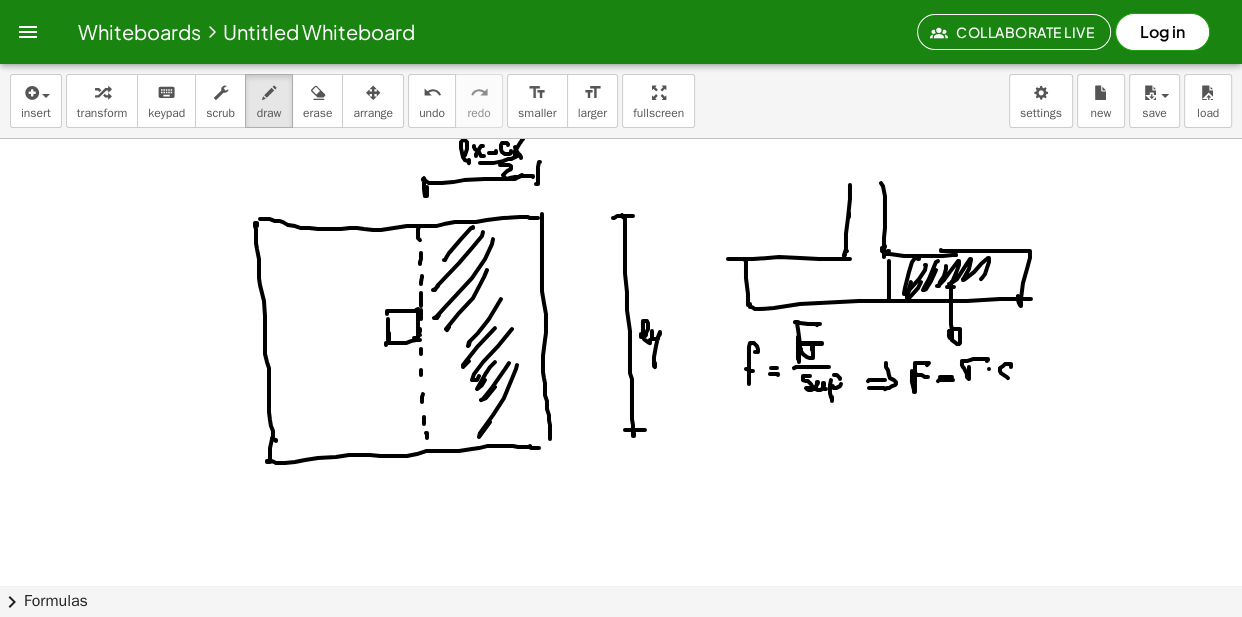 click at bounding box center [621, -4195] 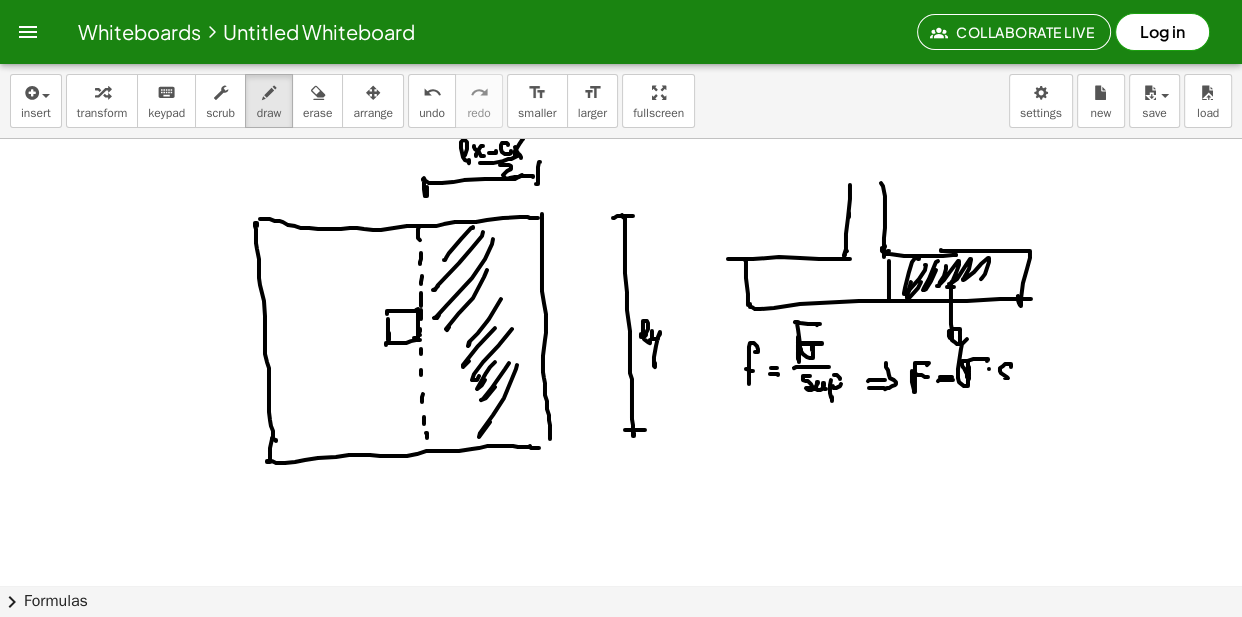 click at bounding box center (621, -4195) 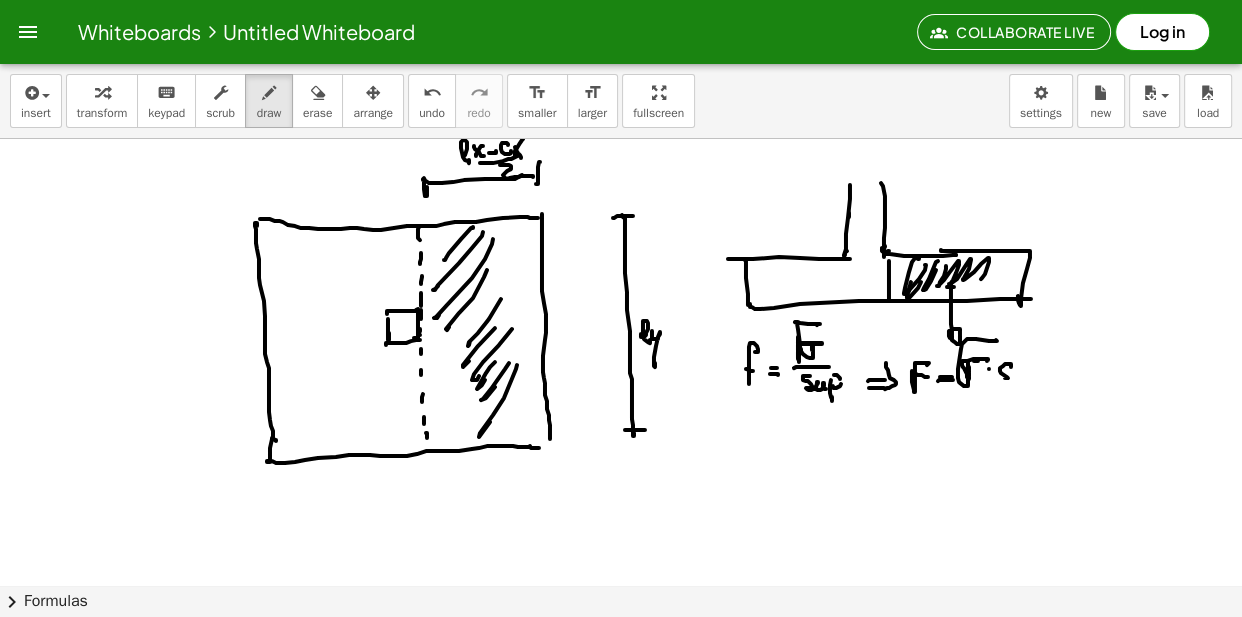 click at bounding box center (621, -4195) 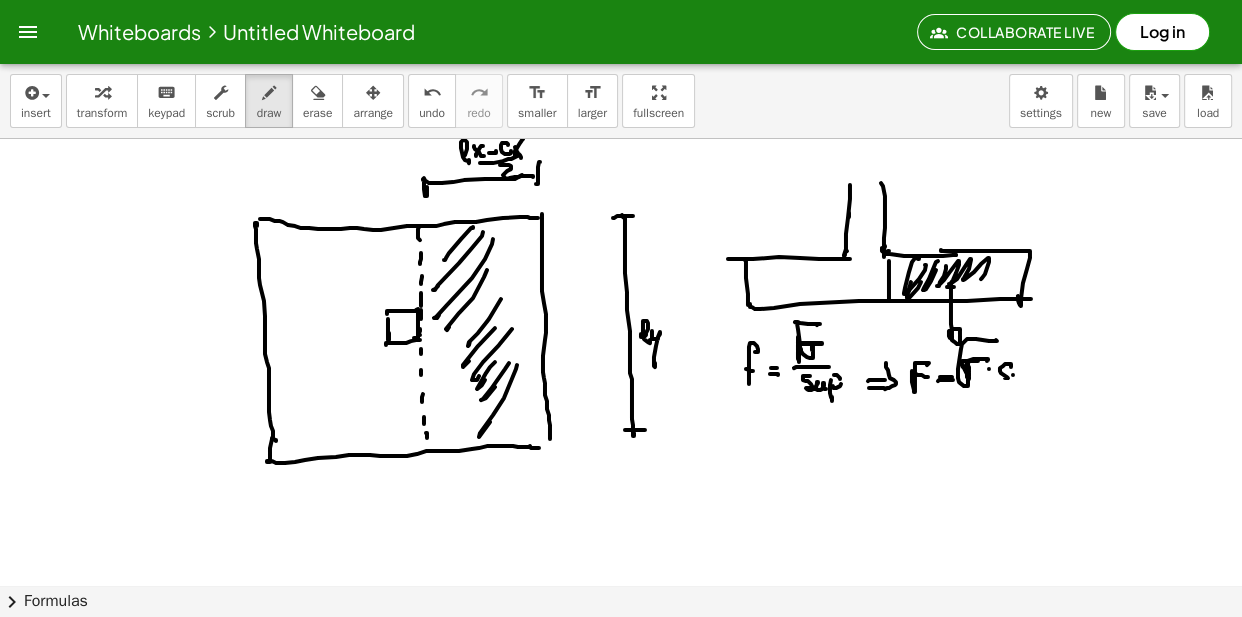 click at bounding box center (621, -4195) 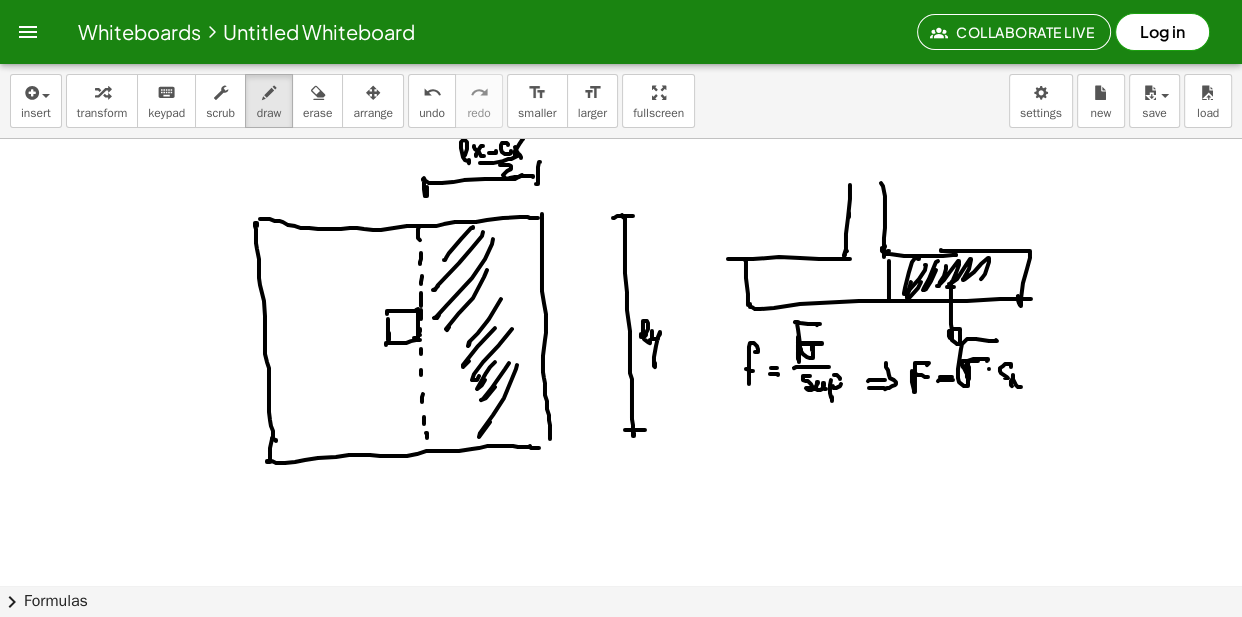 click at bounding box center [621, -4195] 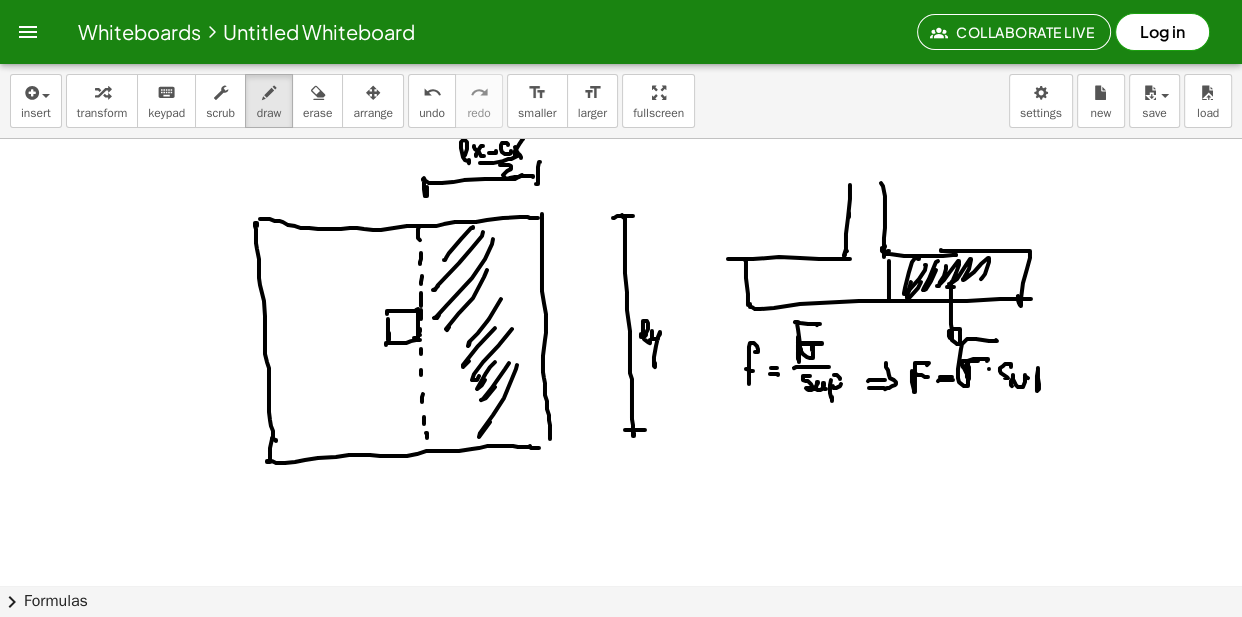 click at bounding box center (621, -4195) 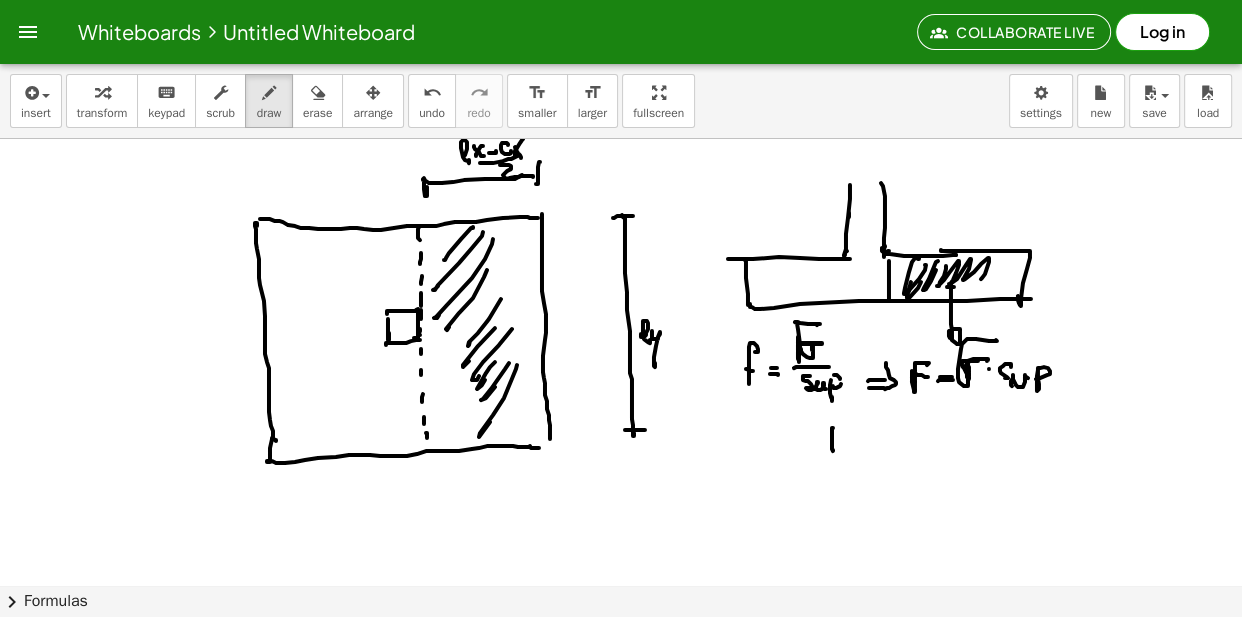 click at bounding box center (621, -4195) 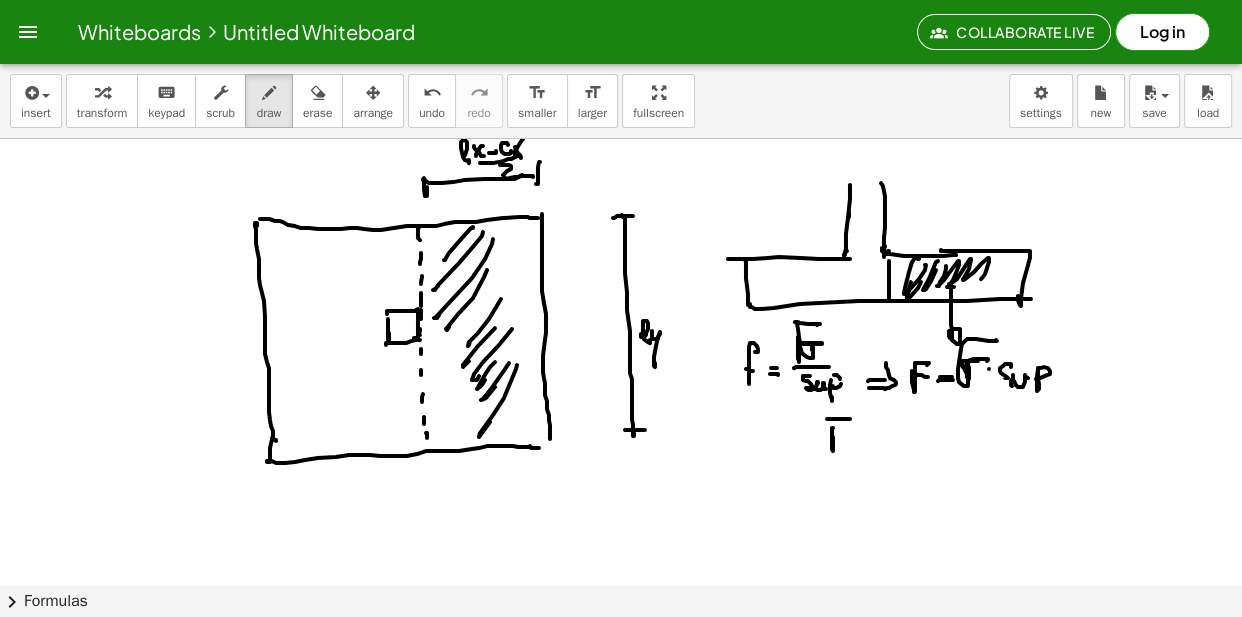 click at bounding box center [621, -4195] 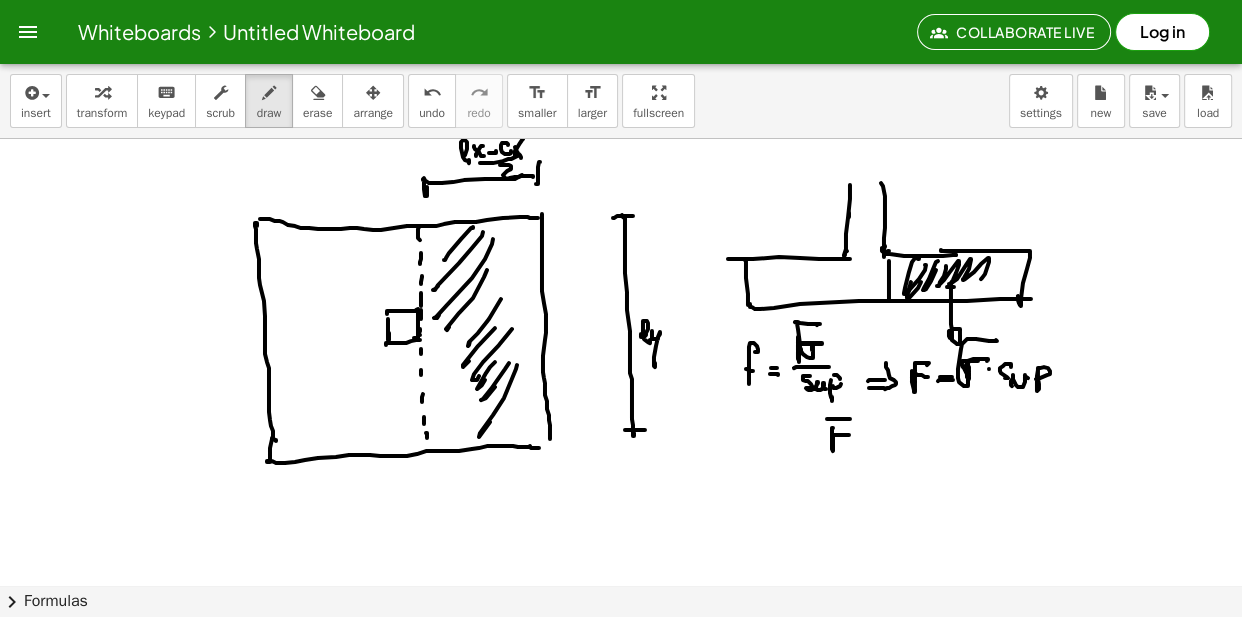 click at bounding box center (621, -4195) 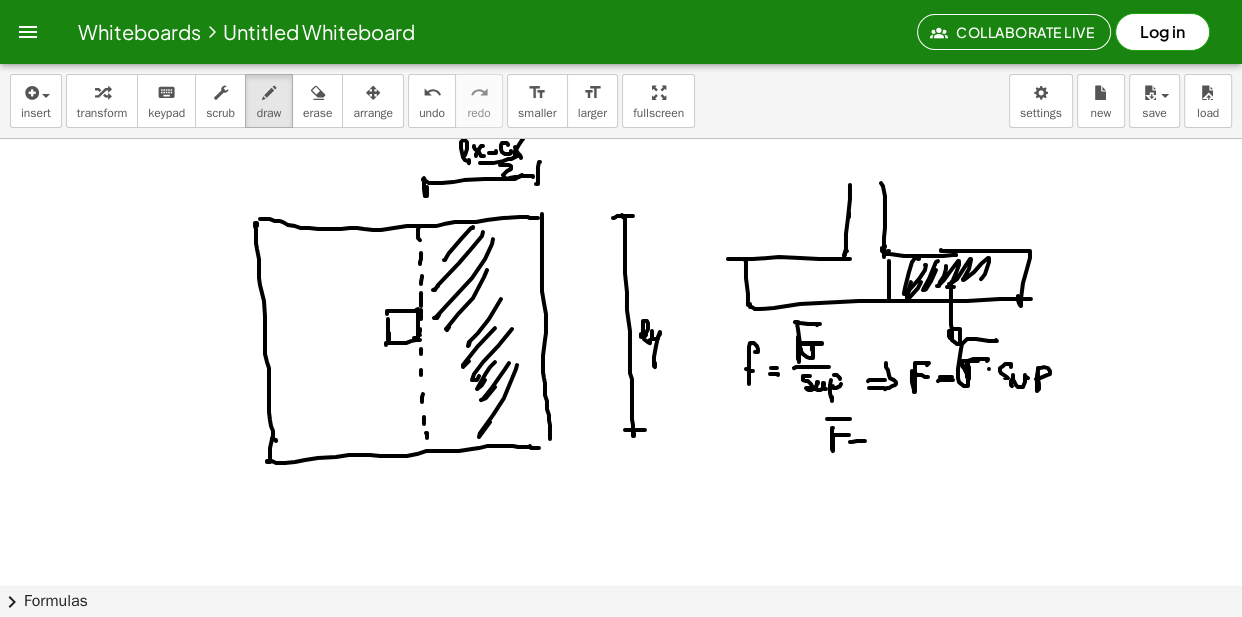 click at bounding box center (621, -4195) 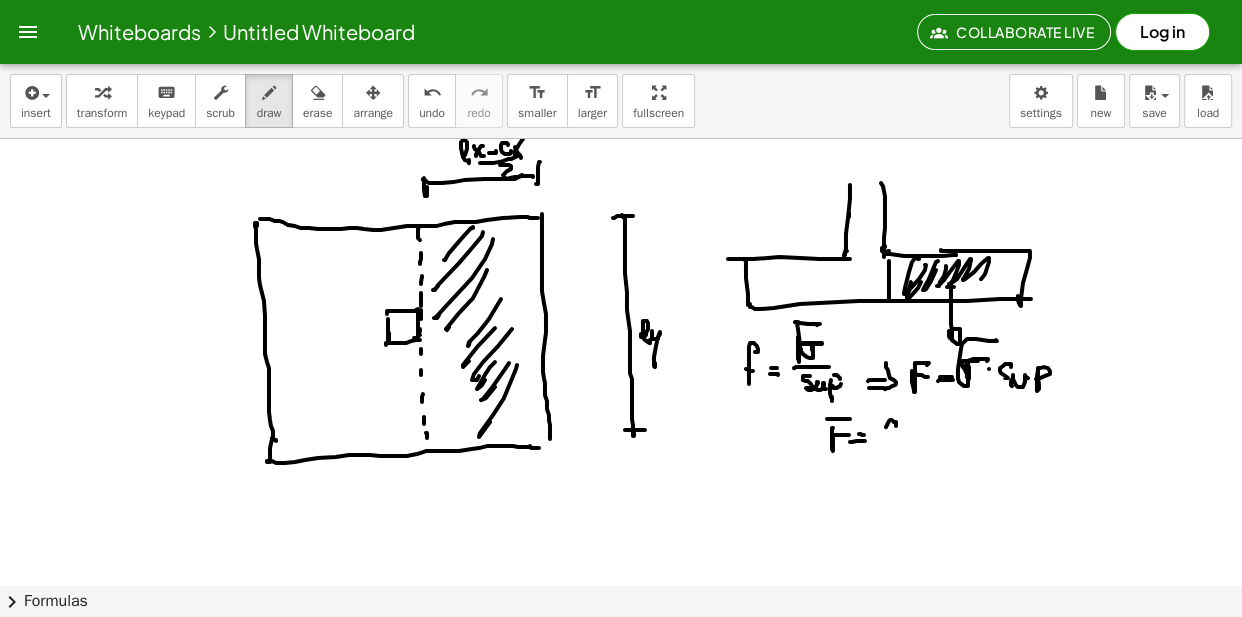 click at bounding box center (621, -4195) 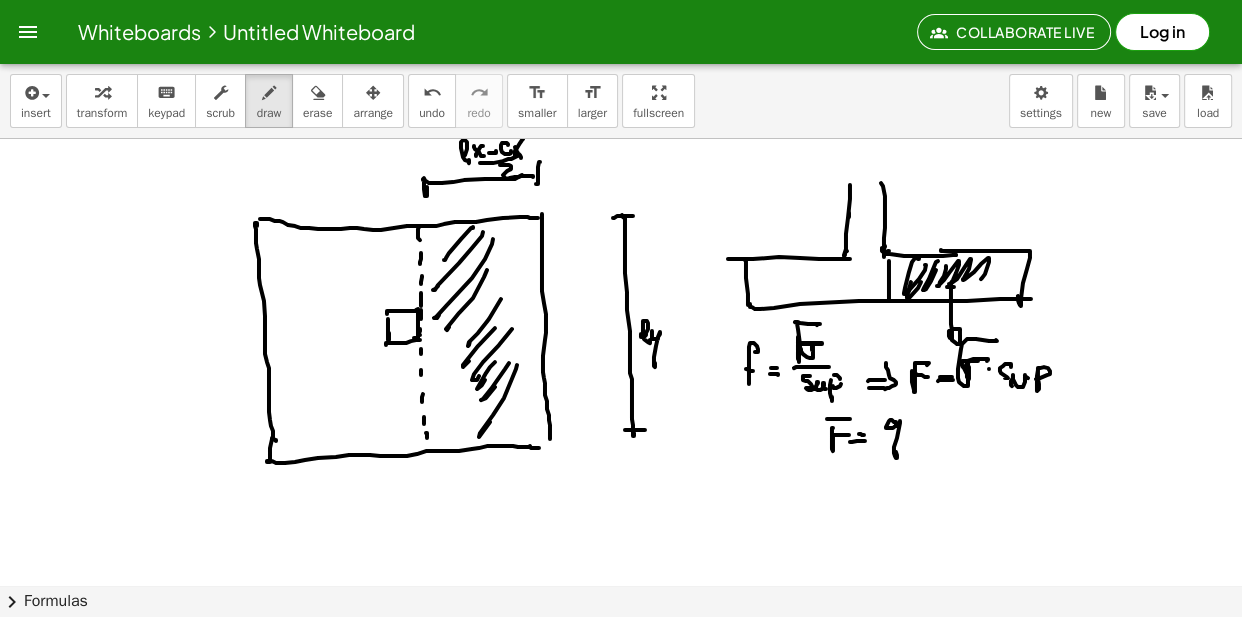 click at bounding box center [621, -4195] 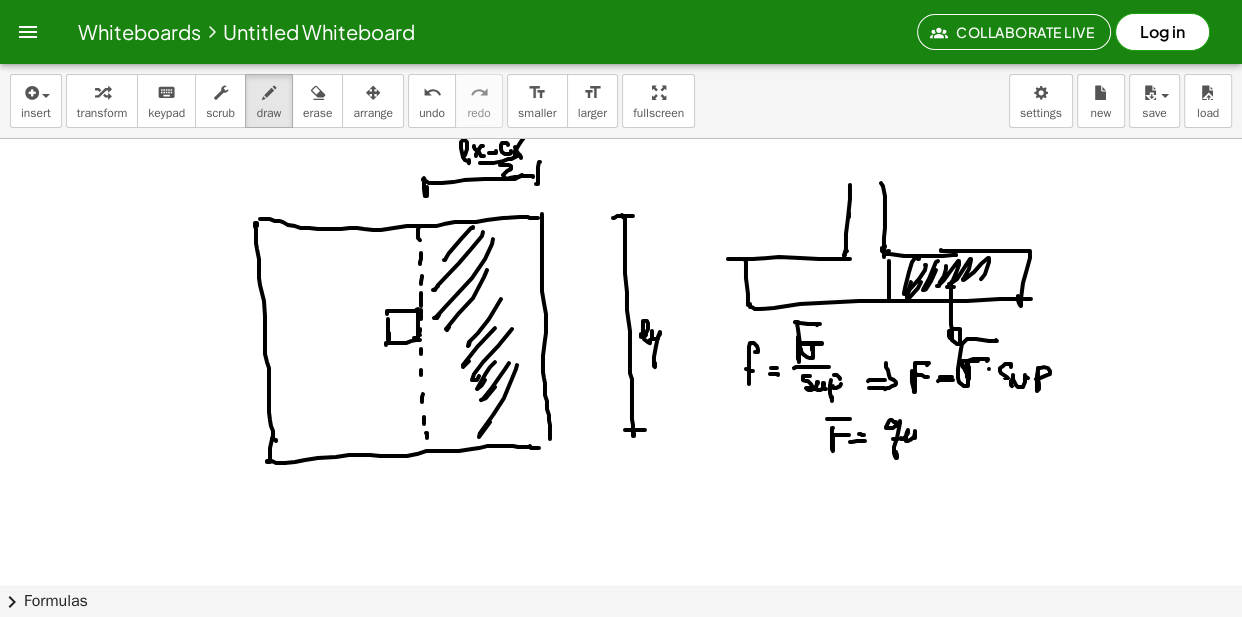 click at bounding box center [621, -4195] 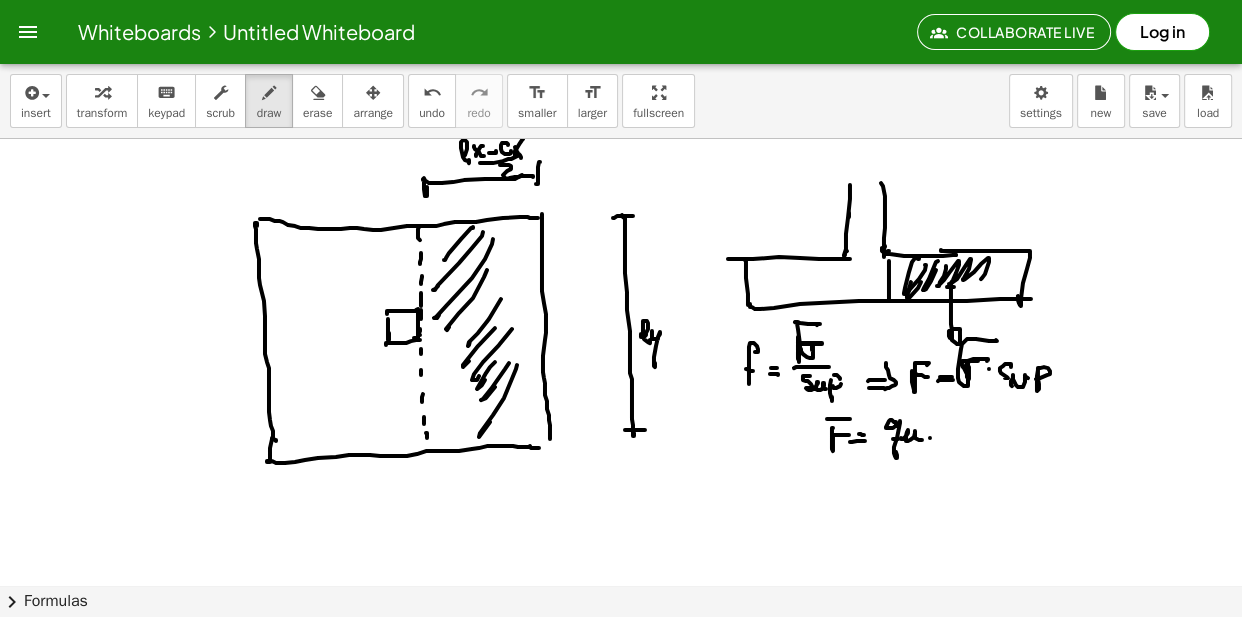 click at bounding box center (621, -4195) 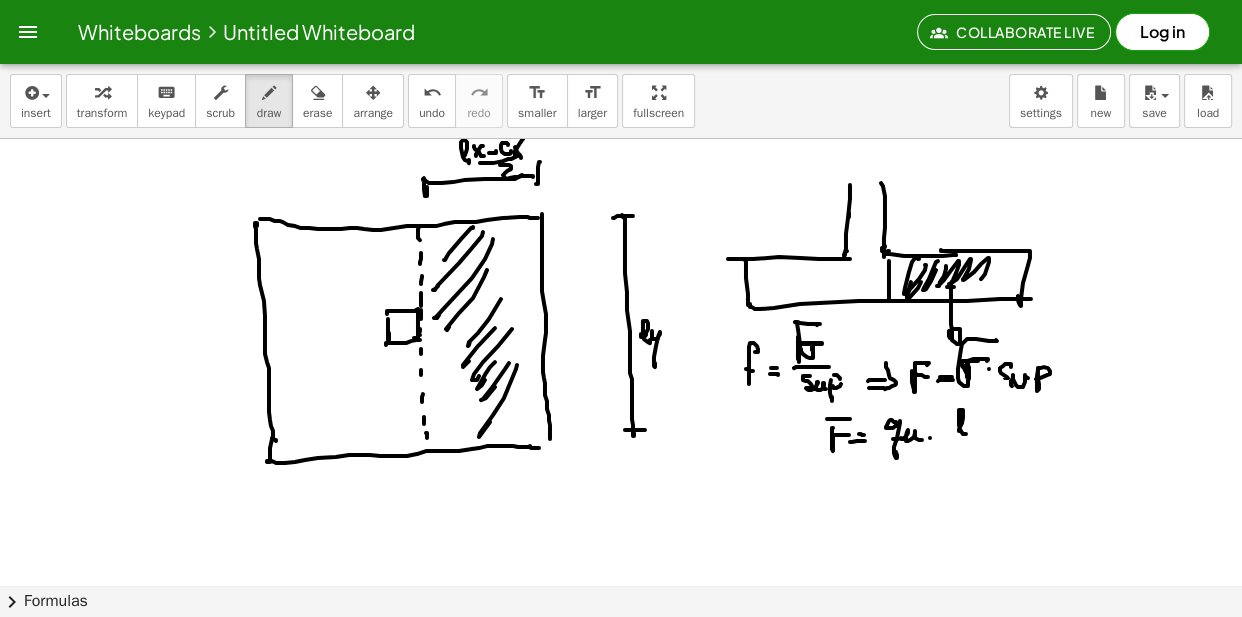 click at bounding box center [621, -4195] 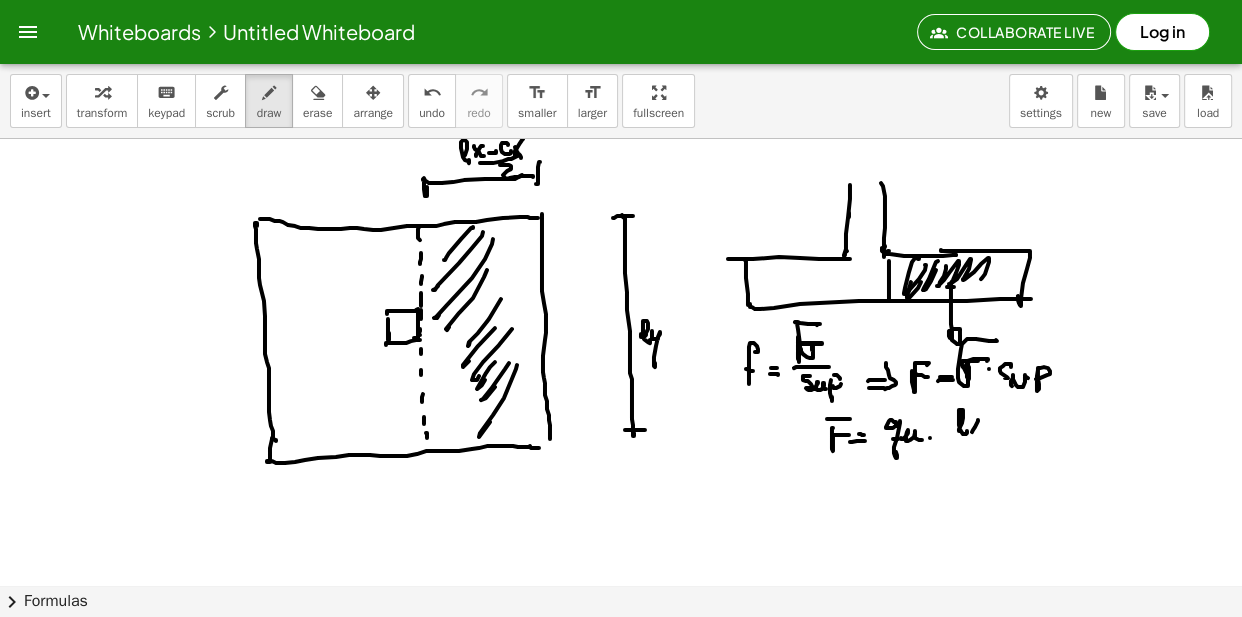 click at bounding box center [621, -4195] 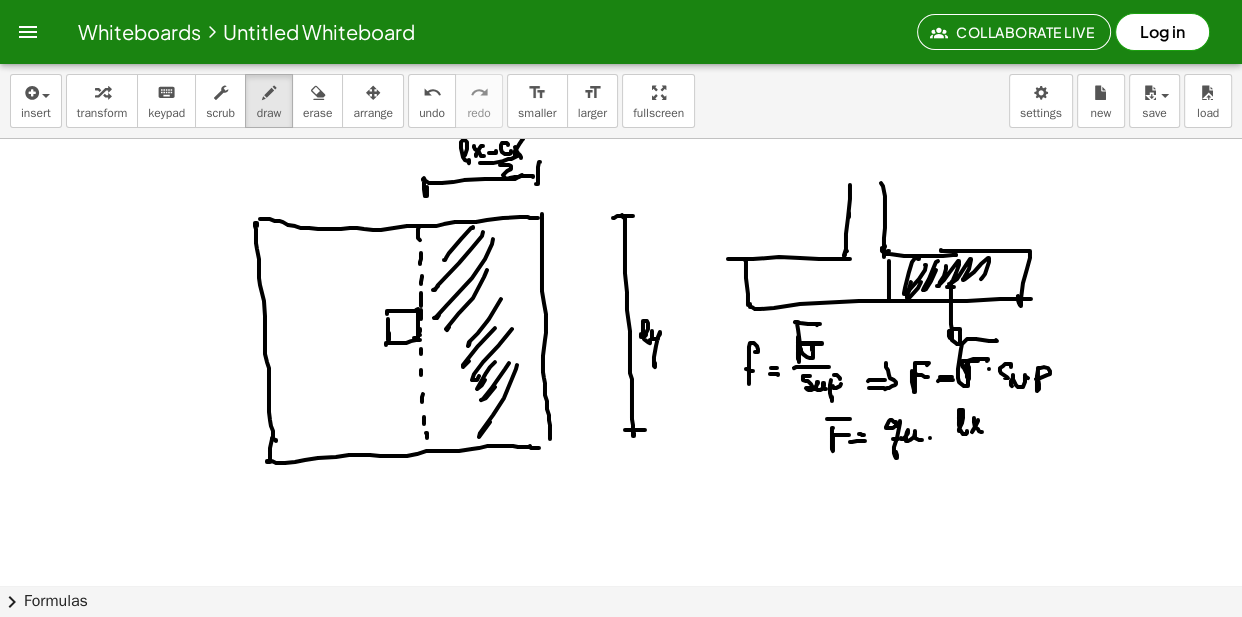 click at bounding box center [621, -4195] 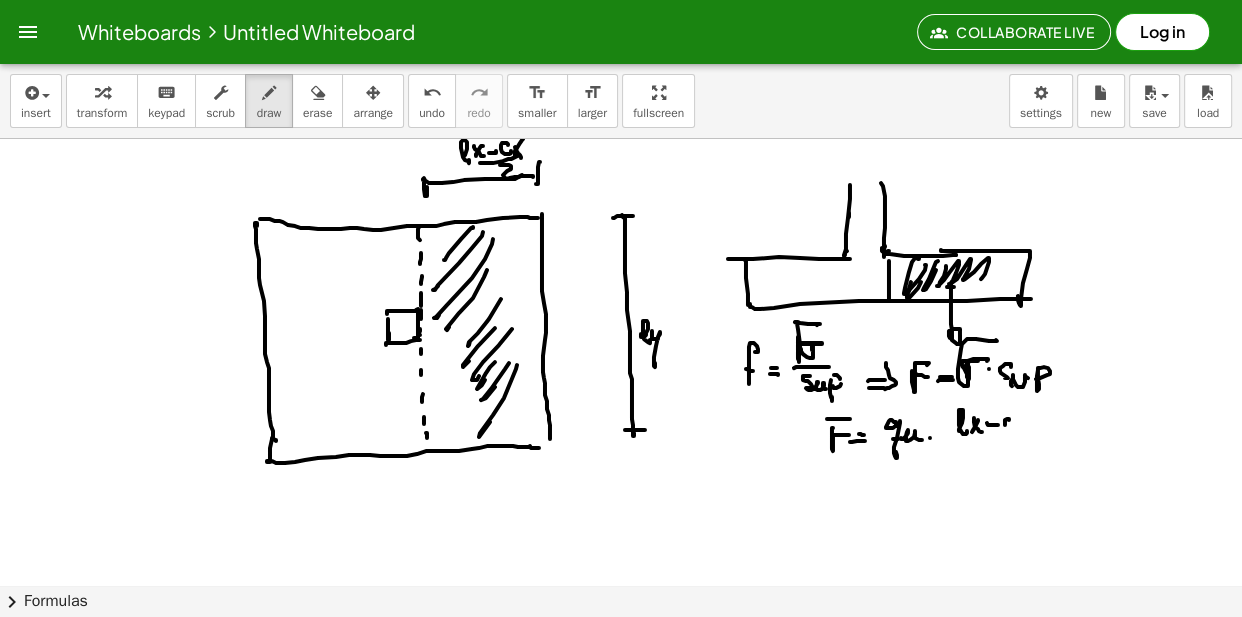 click at bounding box center (621, -4195) 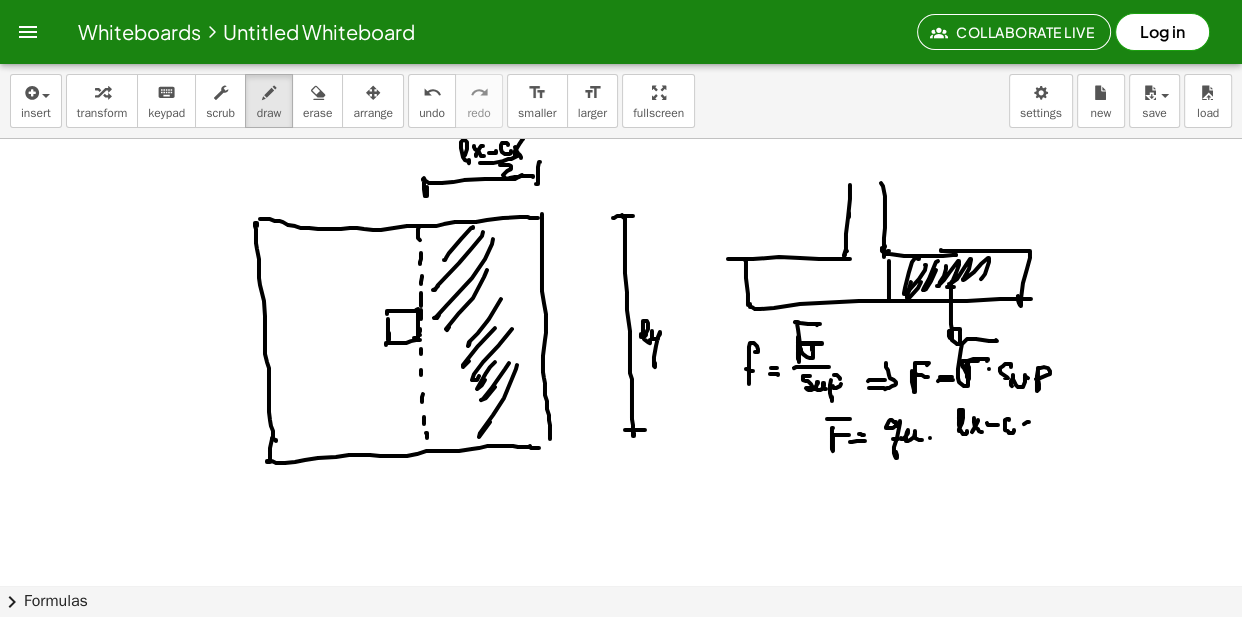 click at bounding box center (621, -4195) 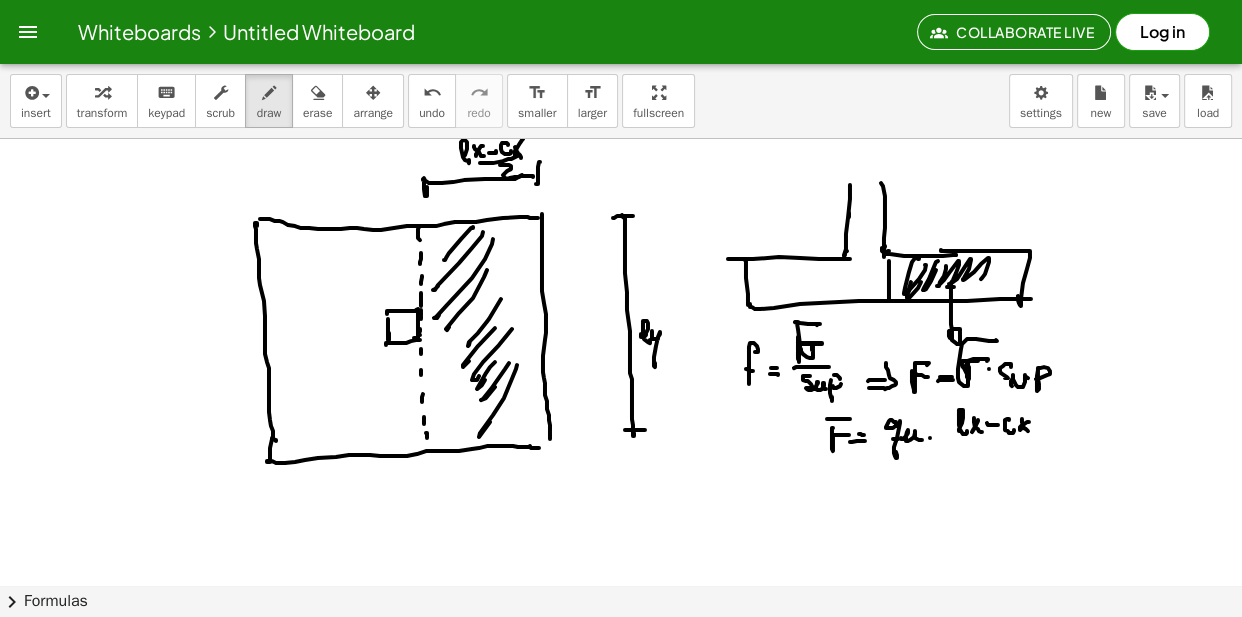click at bounding box center (621, -4195) 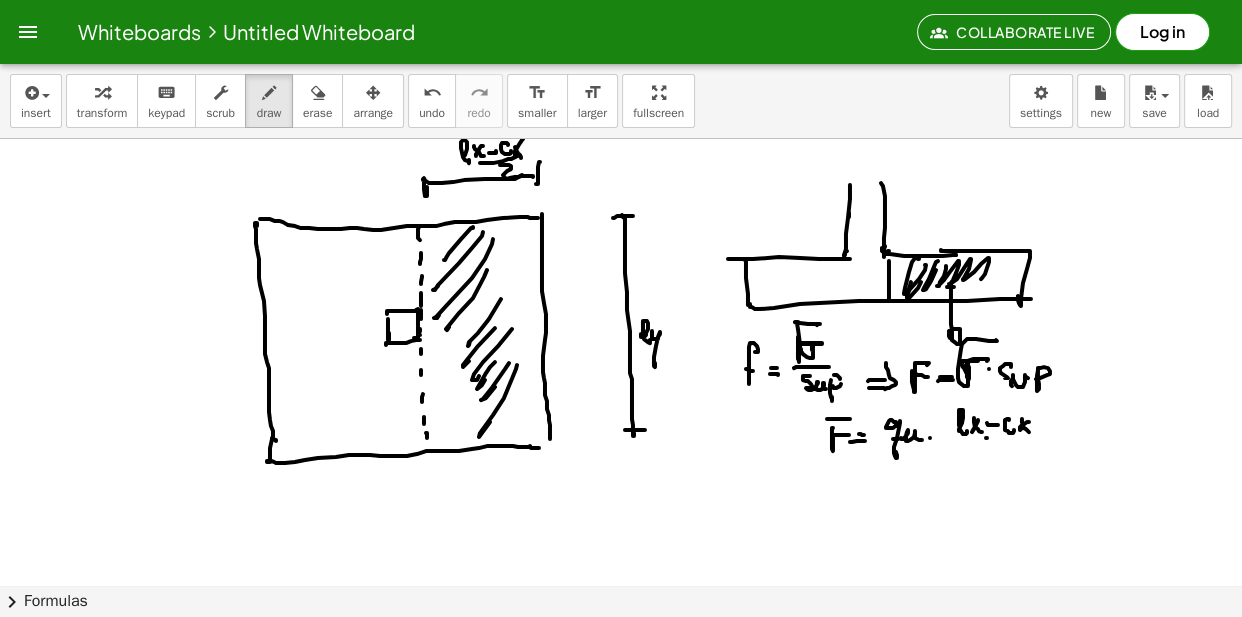 click at bounding box center (621, -4195) 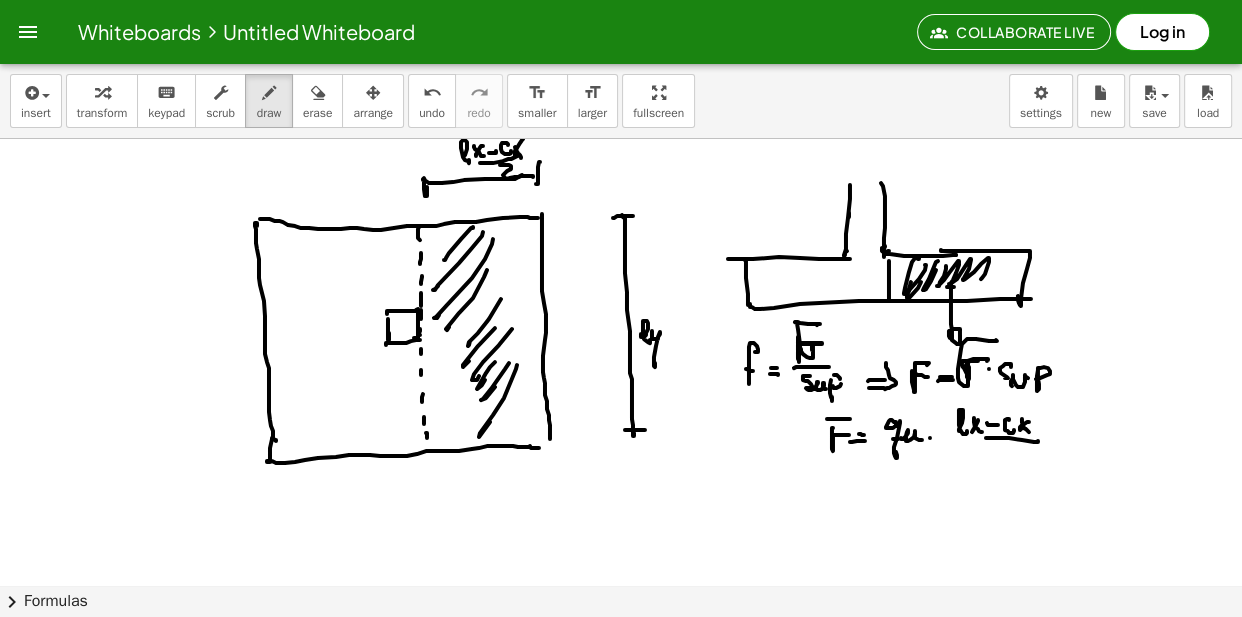 click at bounding box center [621, -4195] 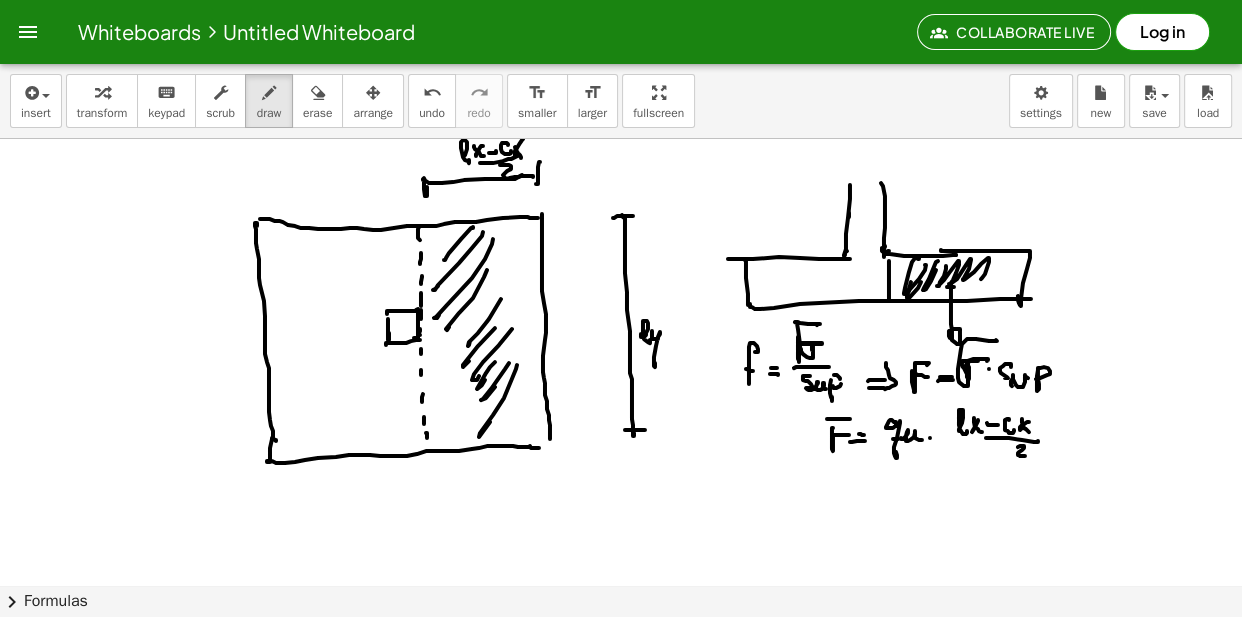 click at bounding box center [621, -4195] 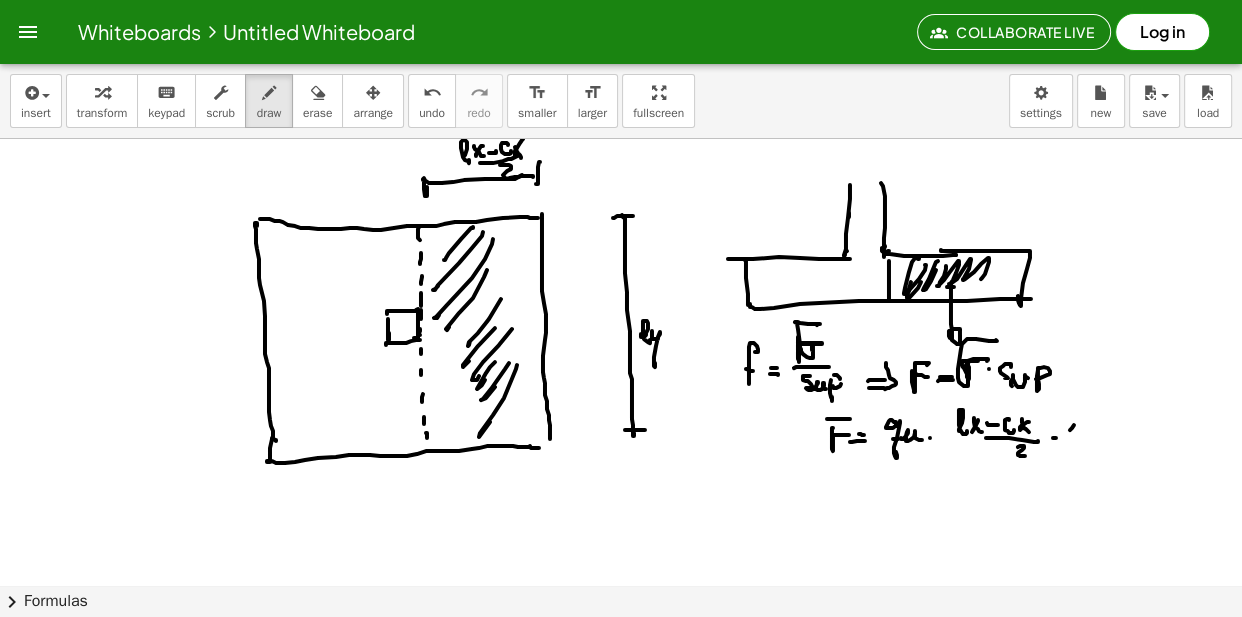 click at bounding box center [621, -4195] 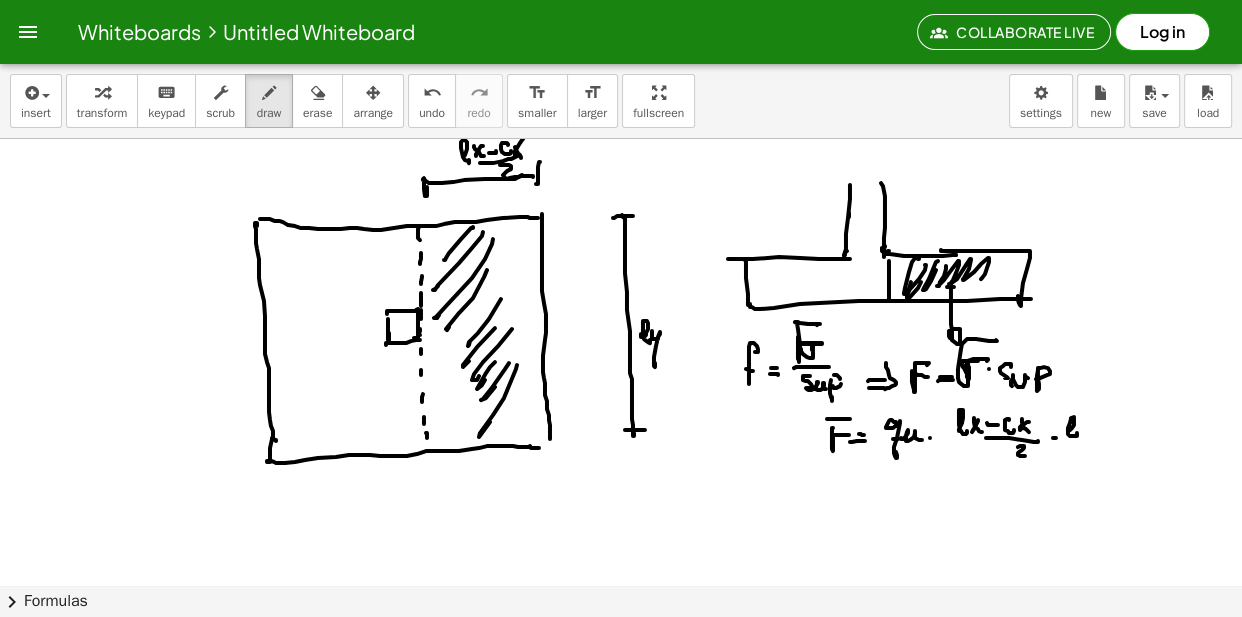 click at bounding box center [621, -4195] 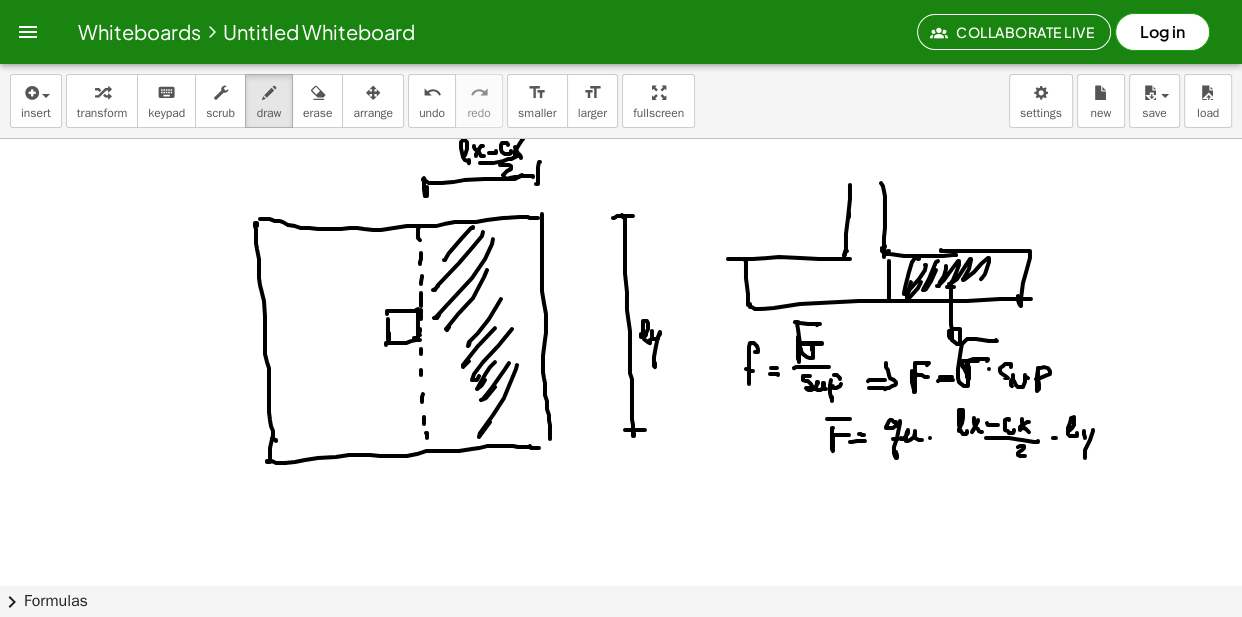 click at bounding box center (621, -4195) 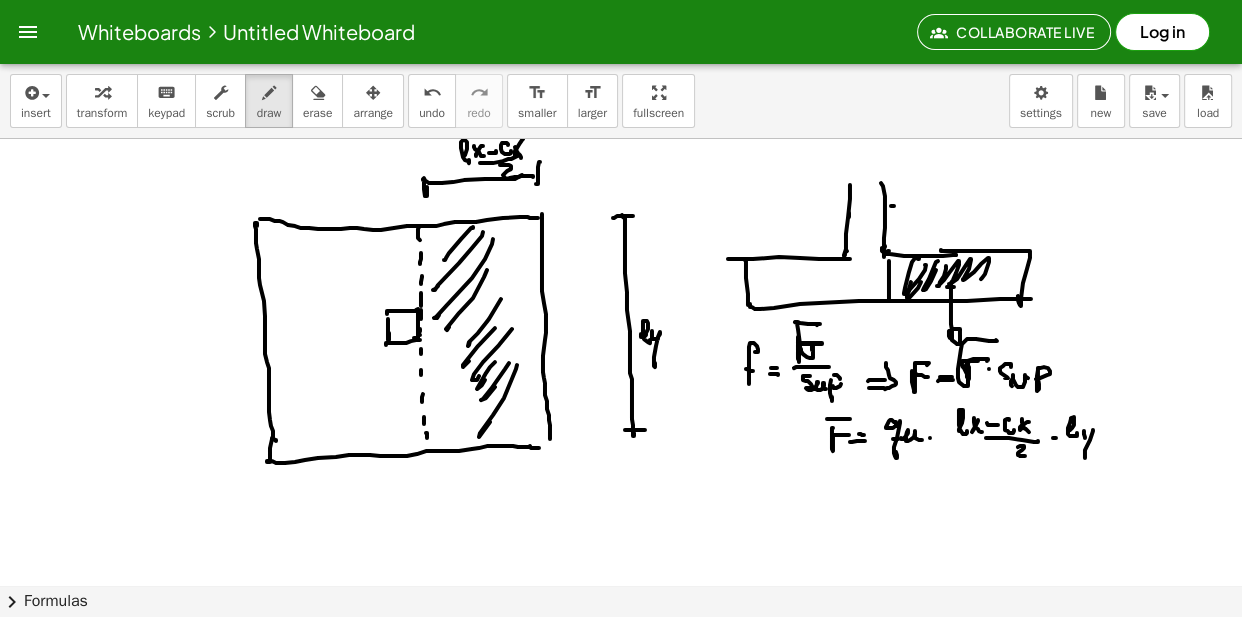 click at bounding box center [621, -4195] 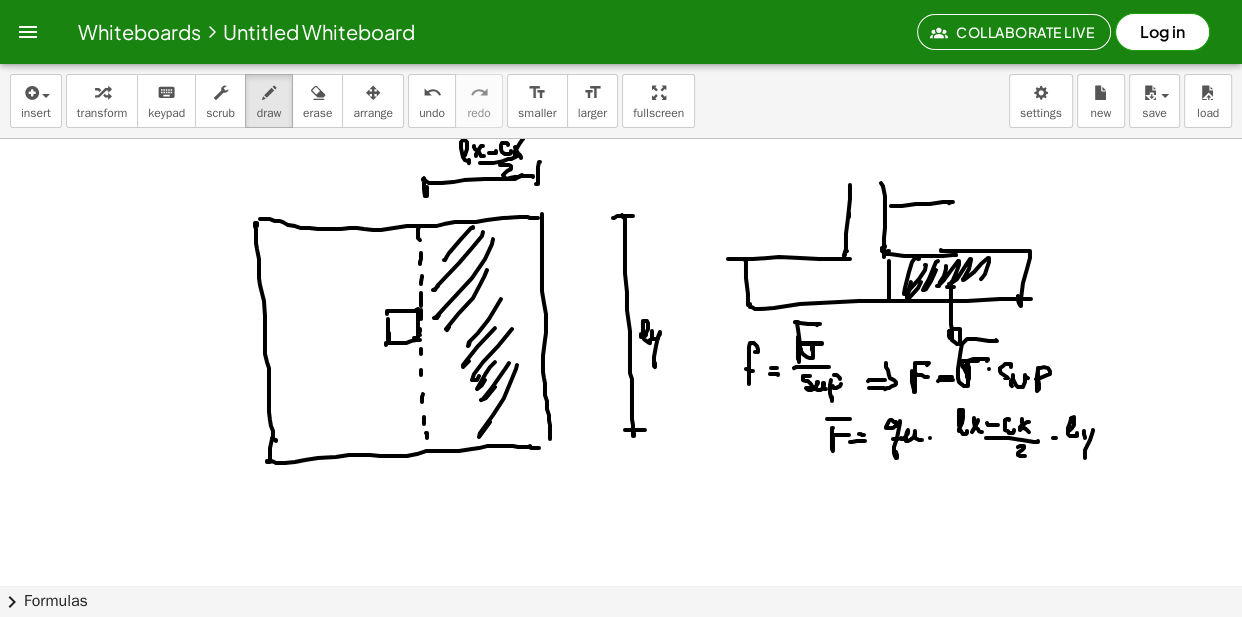 click at bounding box center [621, -4195] 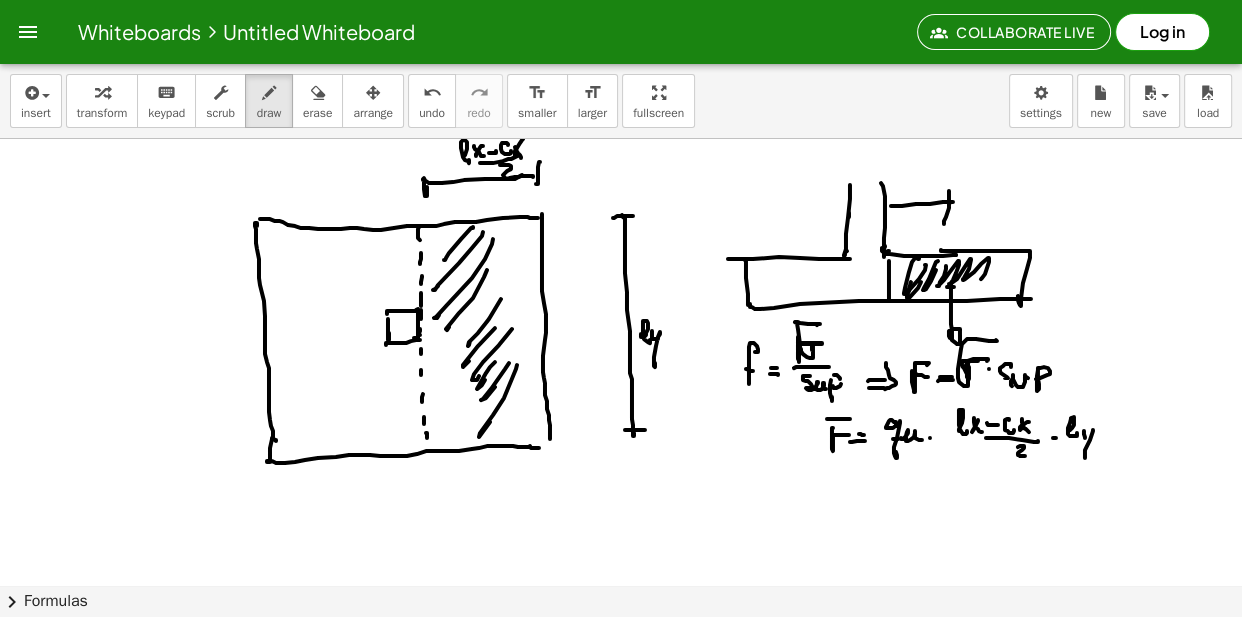 click at bounding box center (621, -4195) 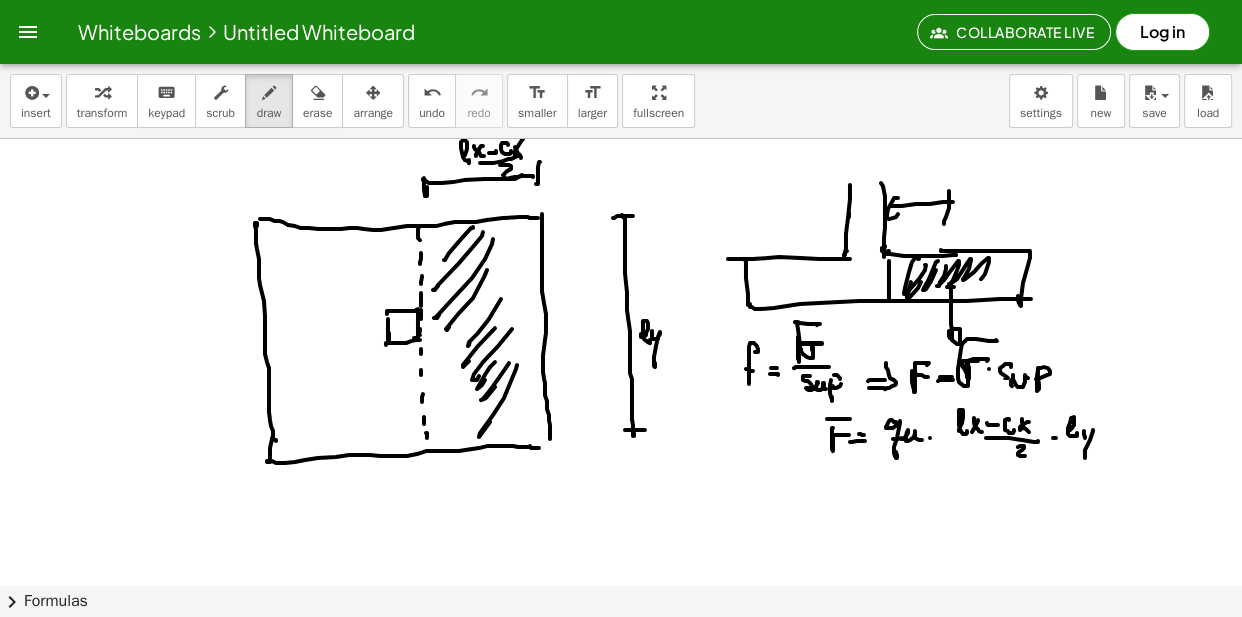 click at bounding box center (621, -4195) 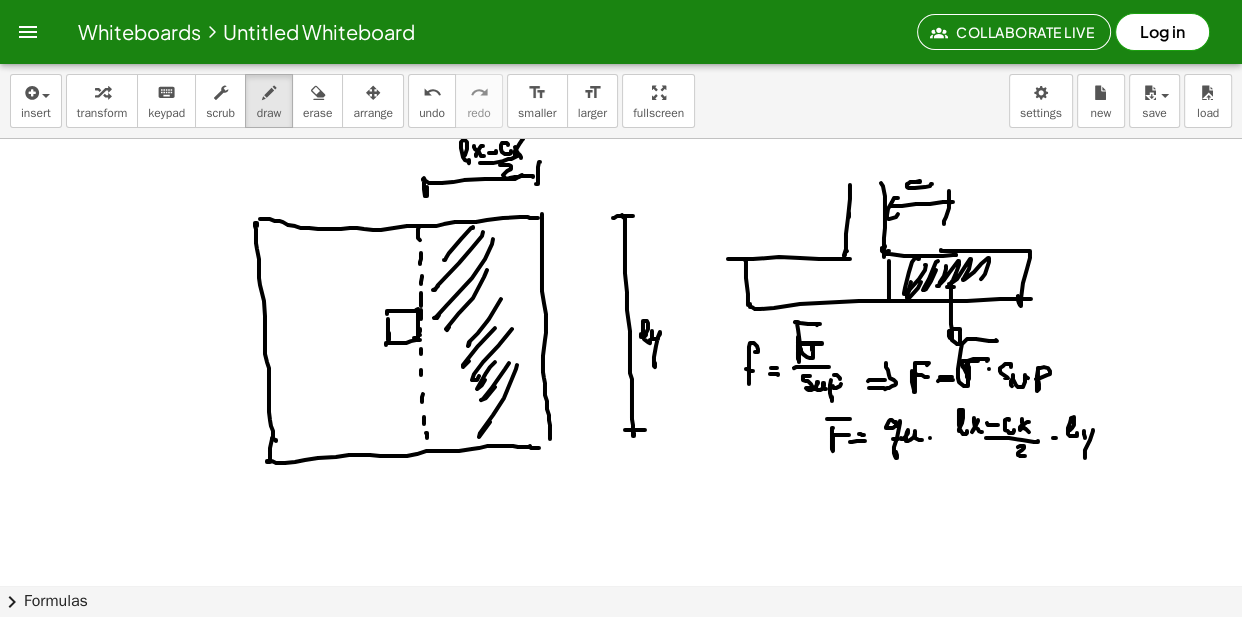 click at bounding box center [621, -4195] 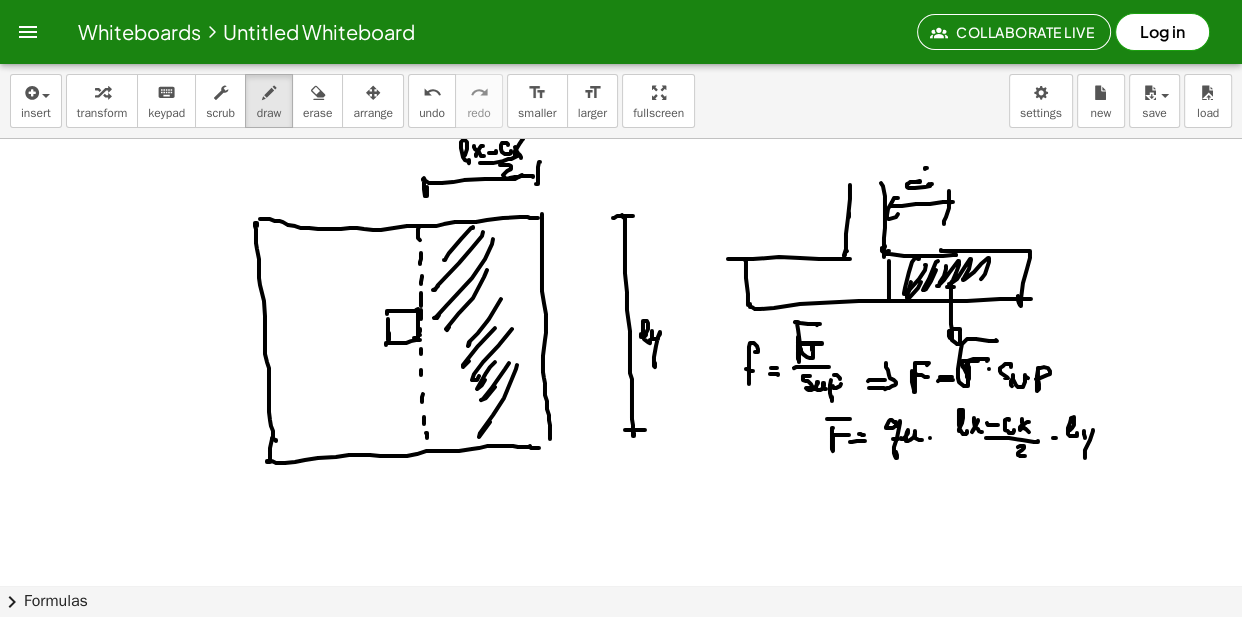 click at bounding box center [621, -4195] 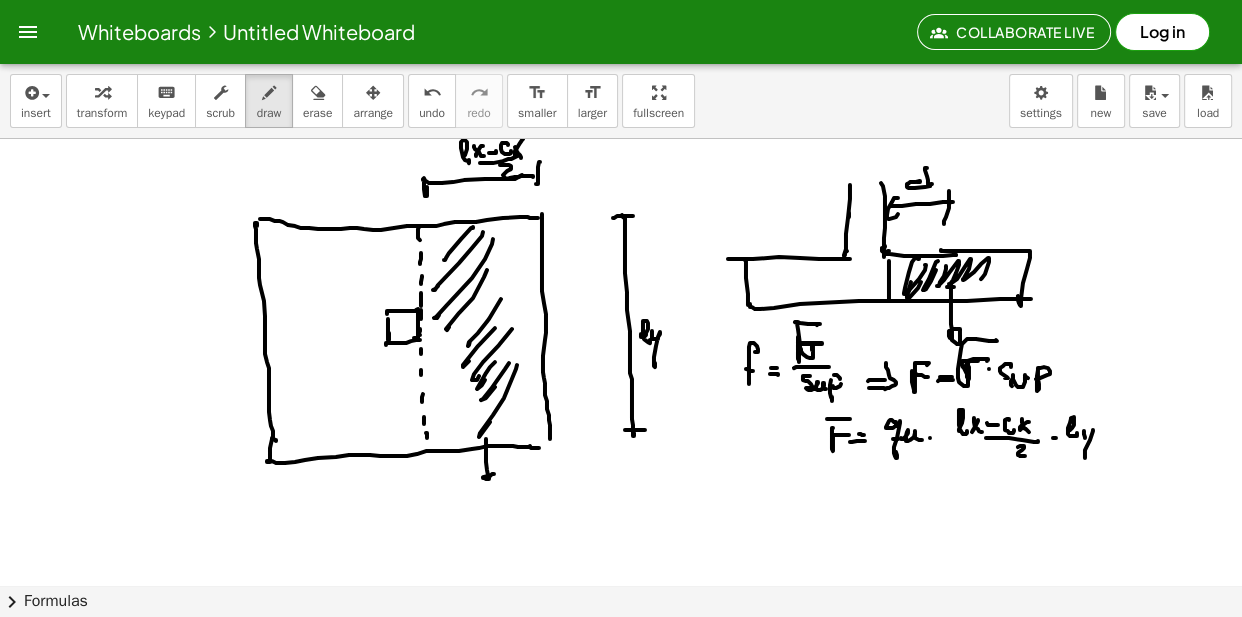 click at bounding box center [621, -4195] 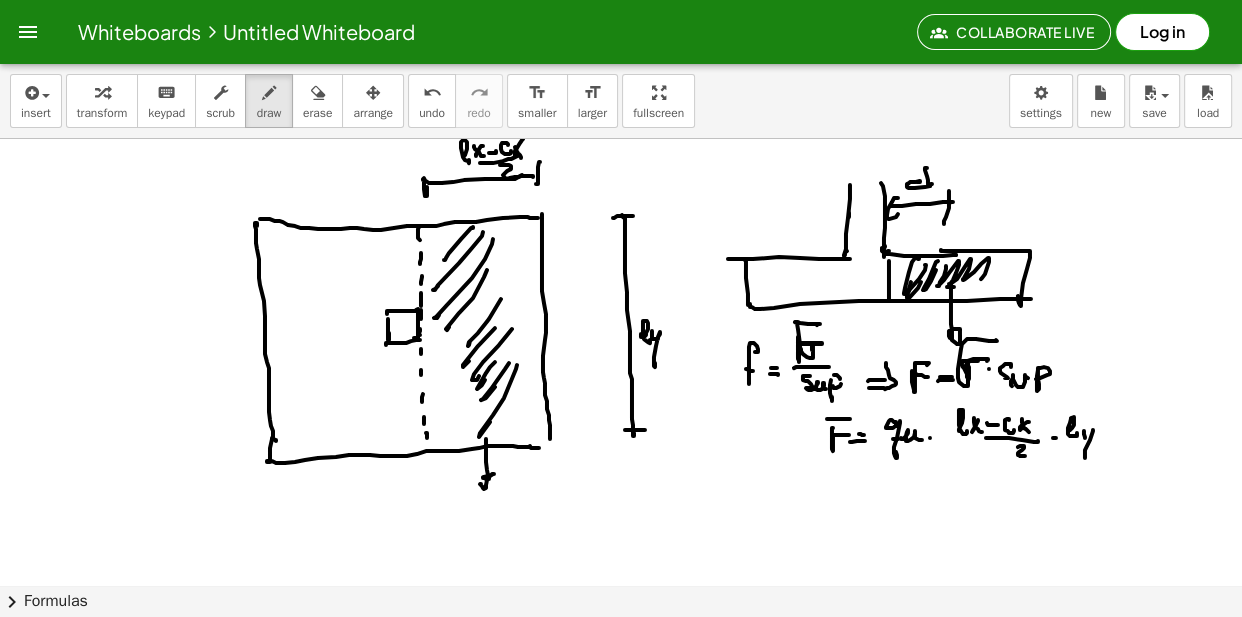 click at bounding box center (621, -4195) 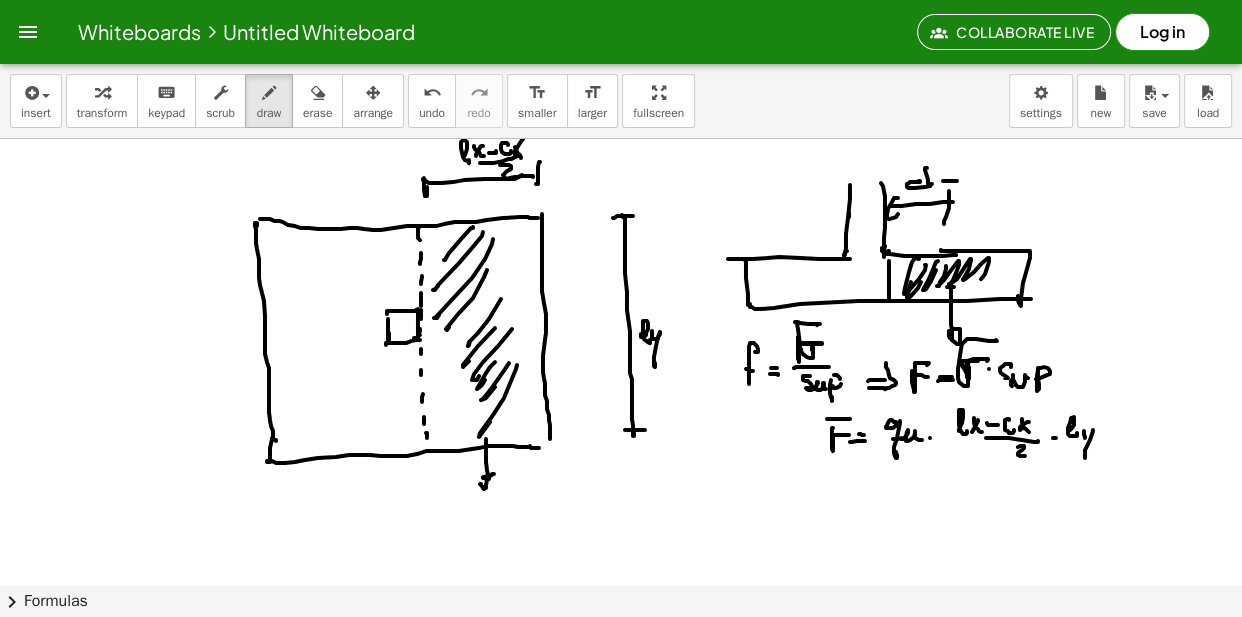 click at bounding box center (621, -4195) 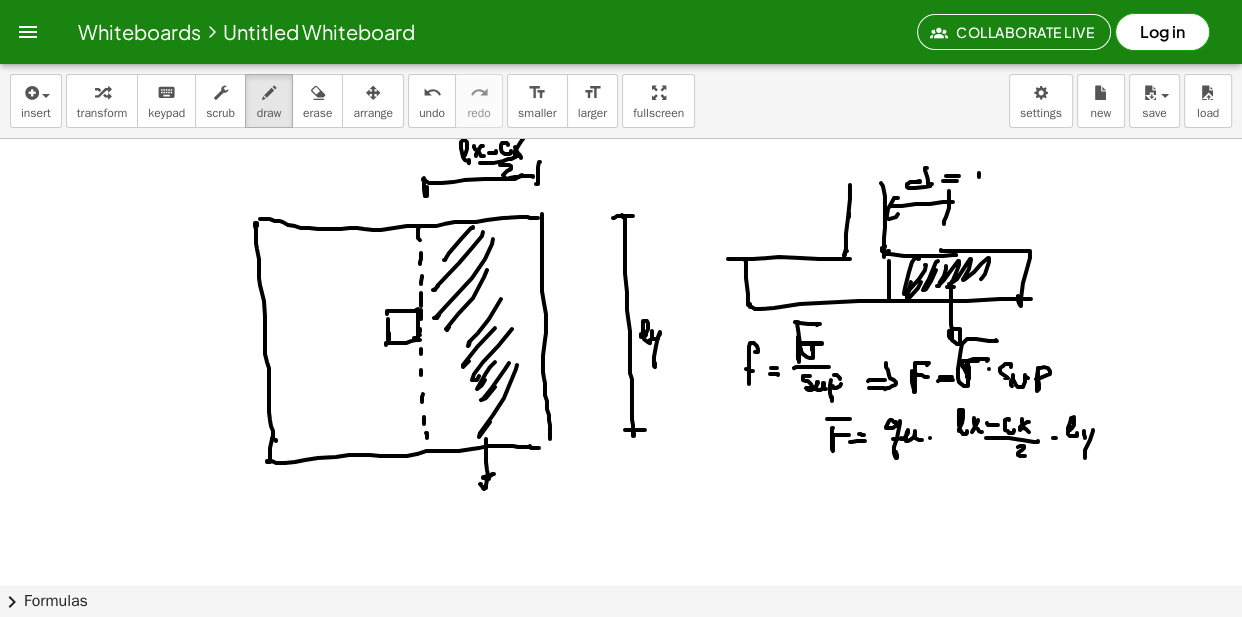 click at bounding box center [621, -4195] 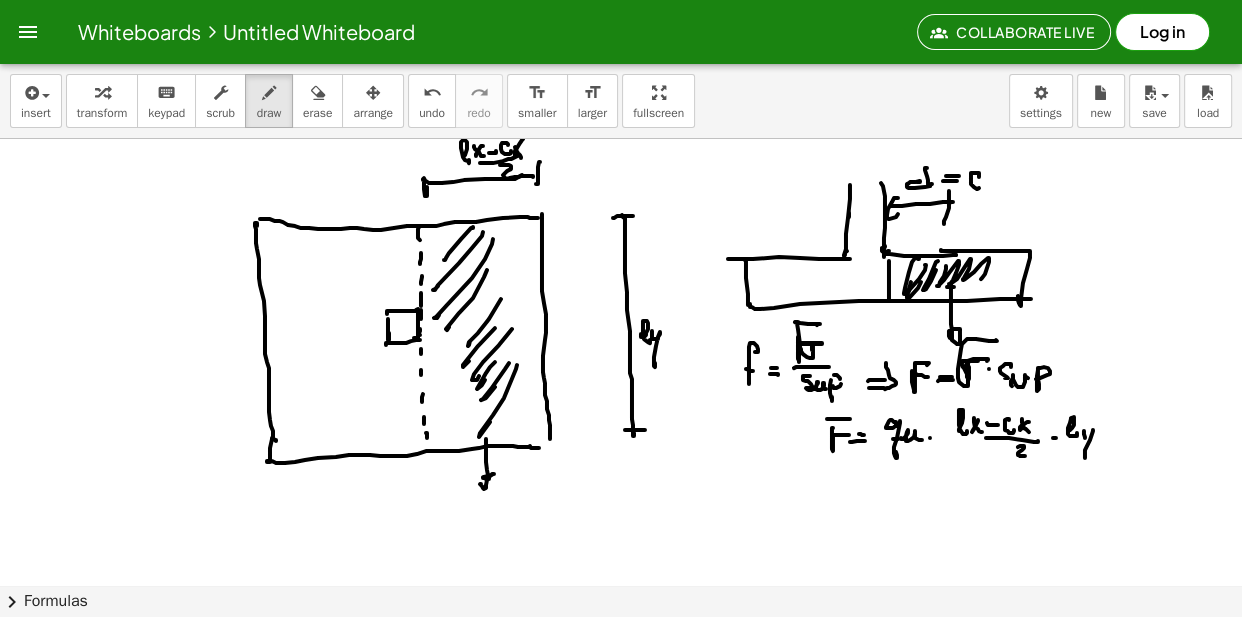click at bounding box center (621, -4195) 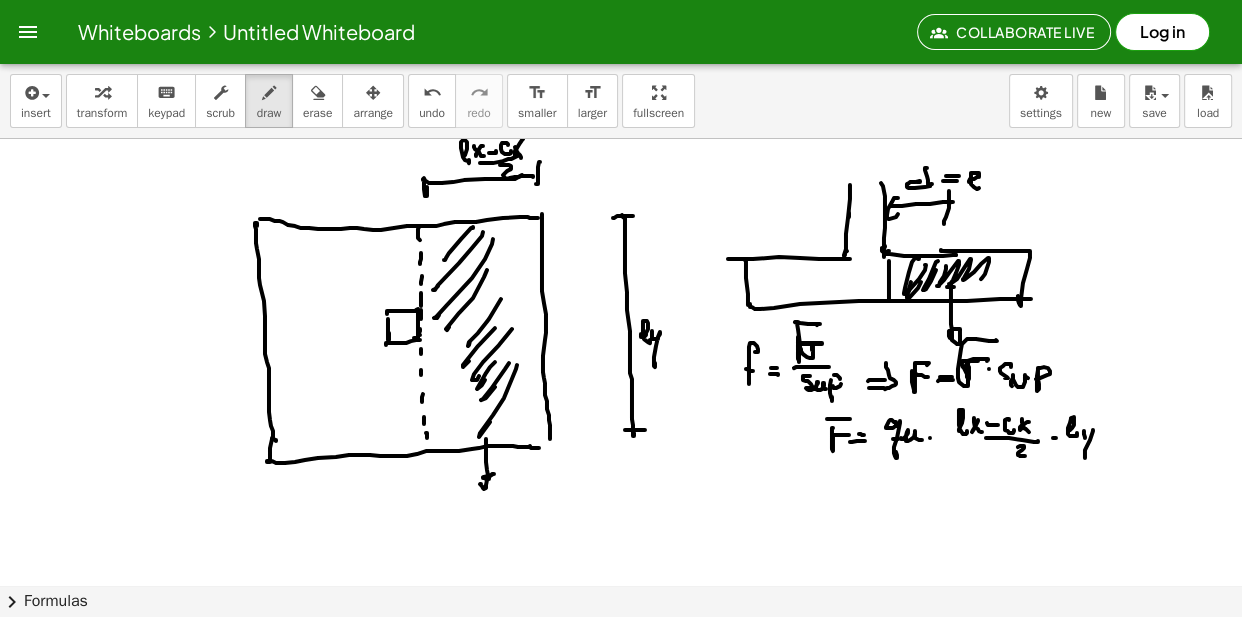 click at bounding box center [621, -4195] 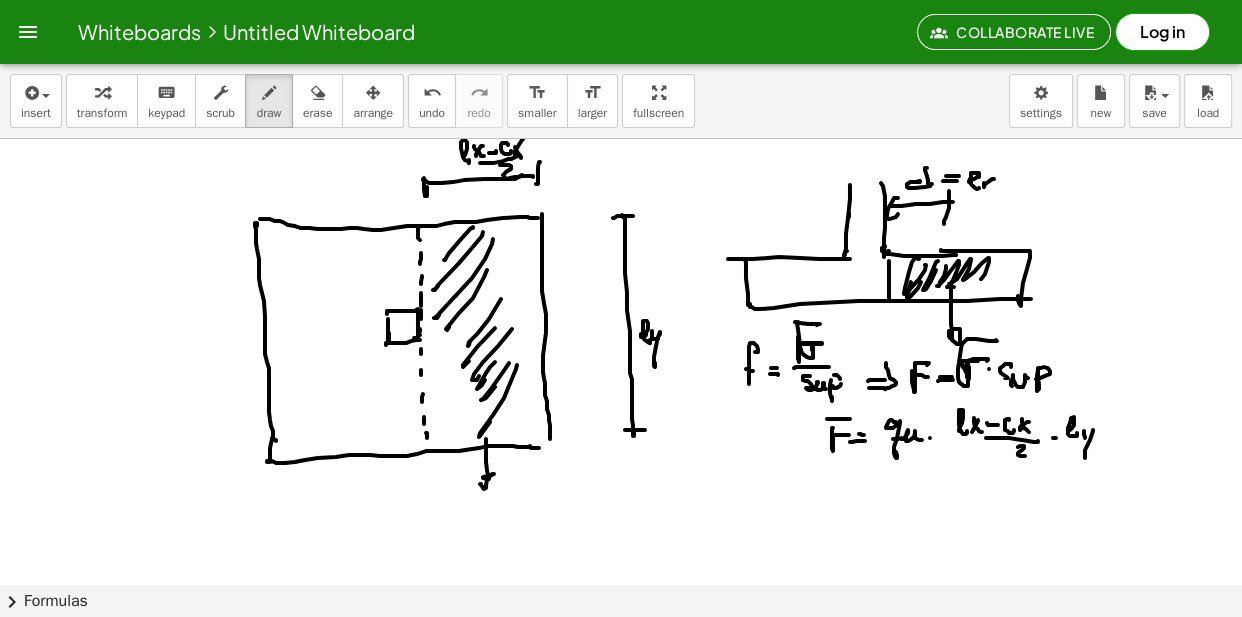 click at bounding box center (621, -4195) 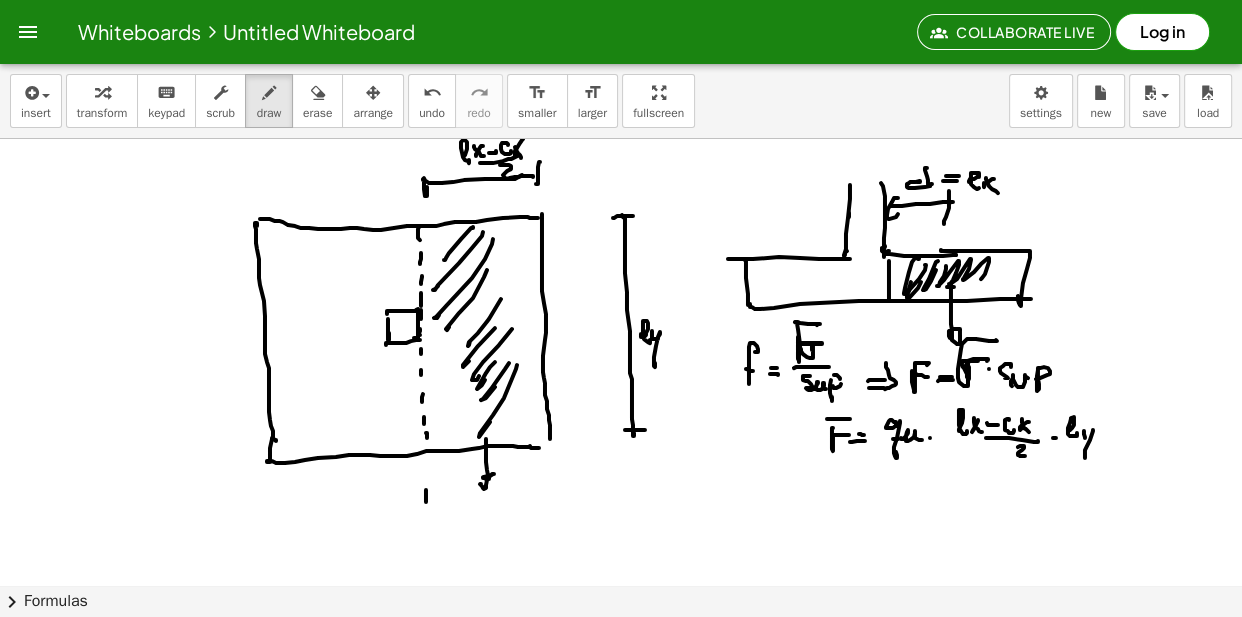 click at bounding box center (621, -4195) 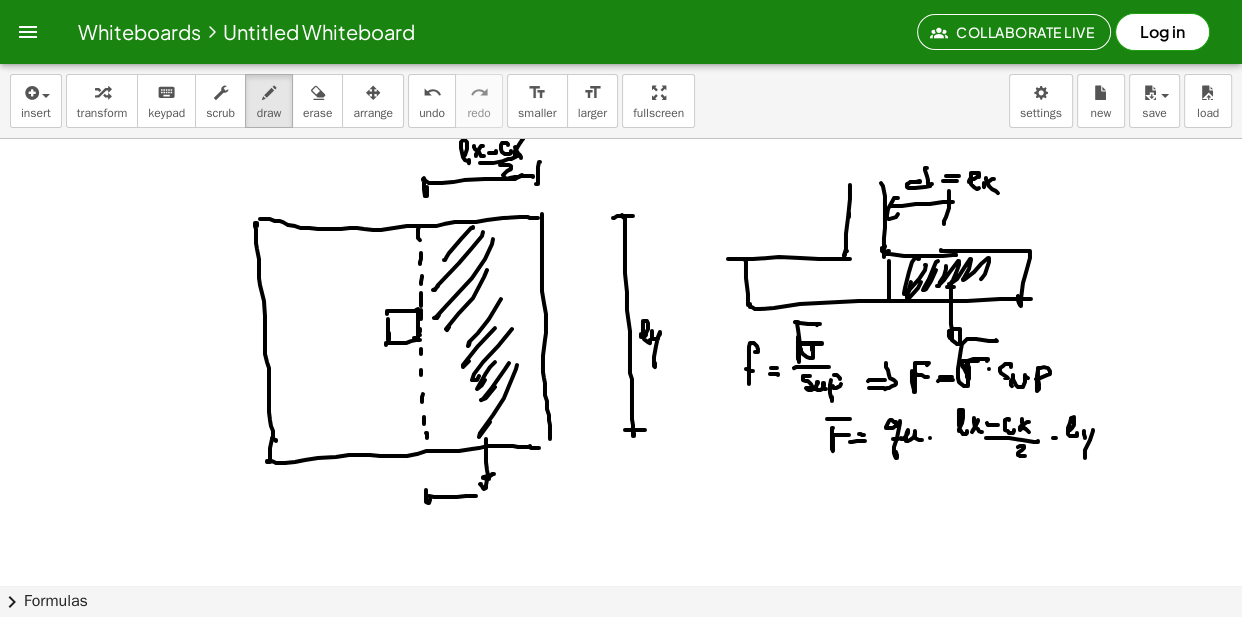 click at bounding box center (621, -4195) 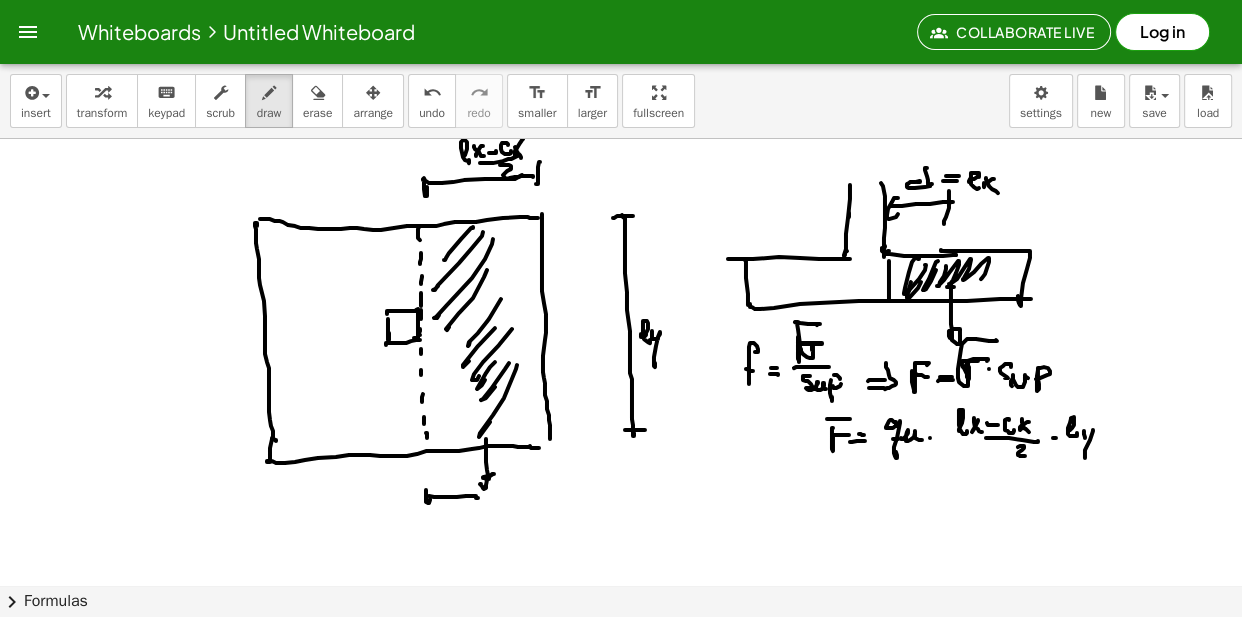 click at bounding box center (621, -4195) 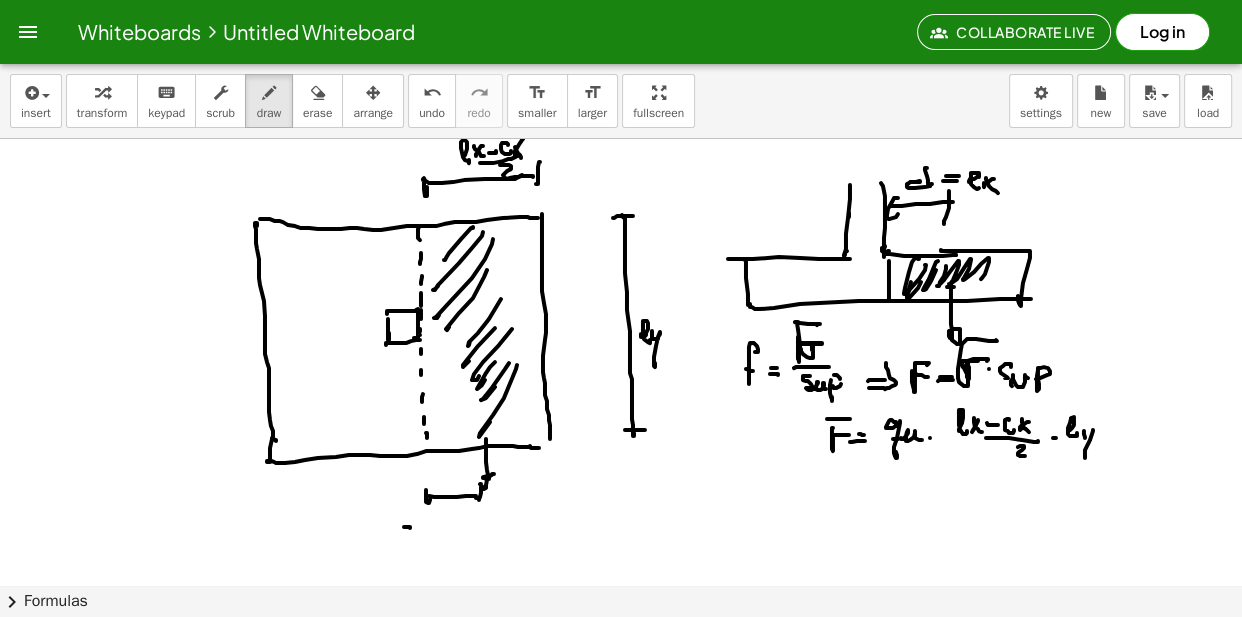 click at bounding box center (621, -4195) 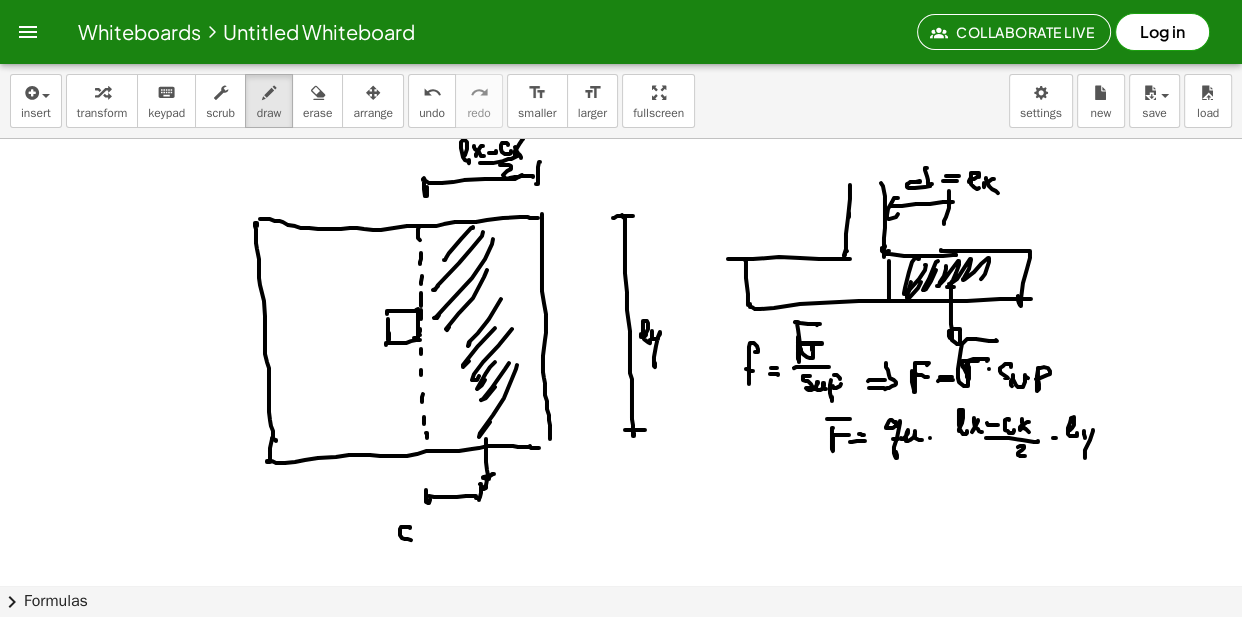 click at bounding box center (621, -4195) 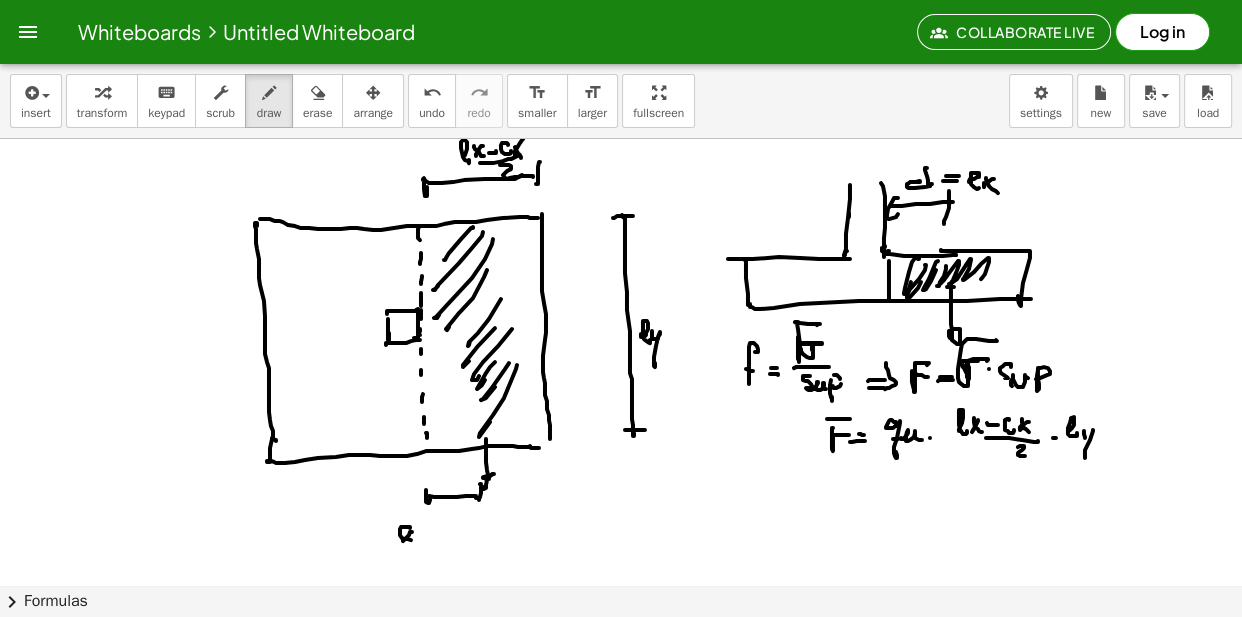 click at bounding box center (621, -4195) 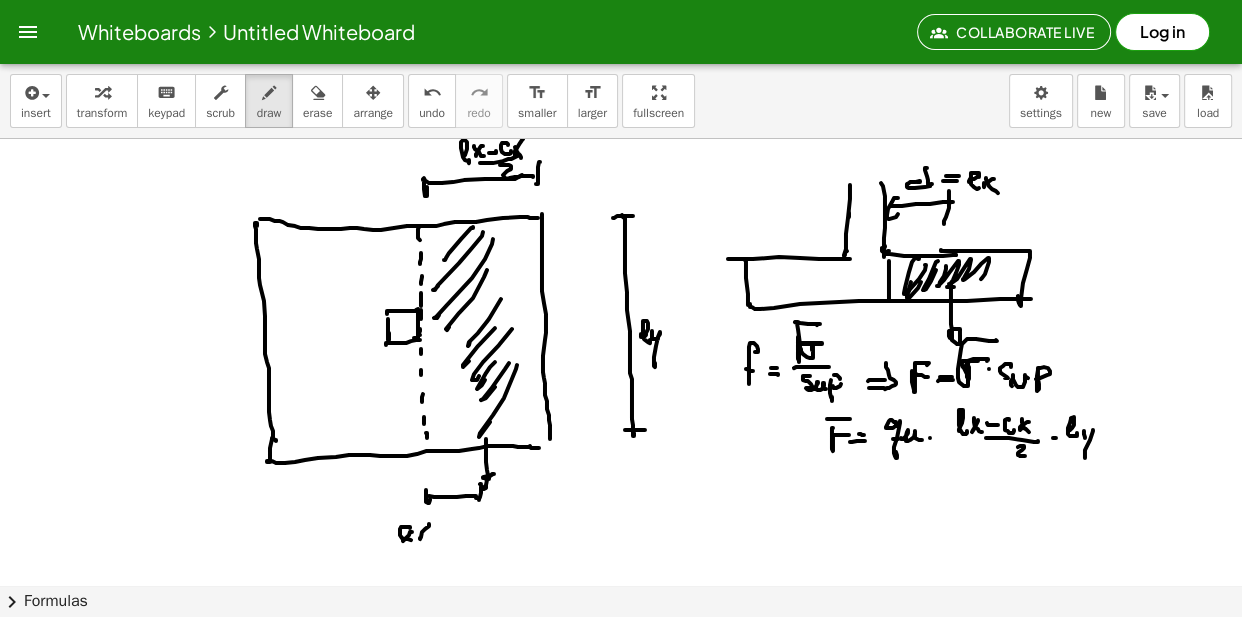 click at bounding box center (621, -4195) 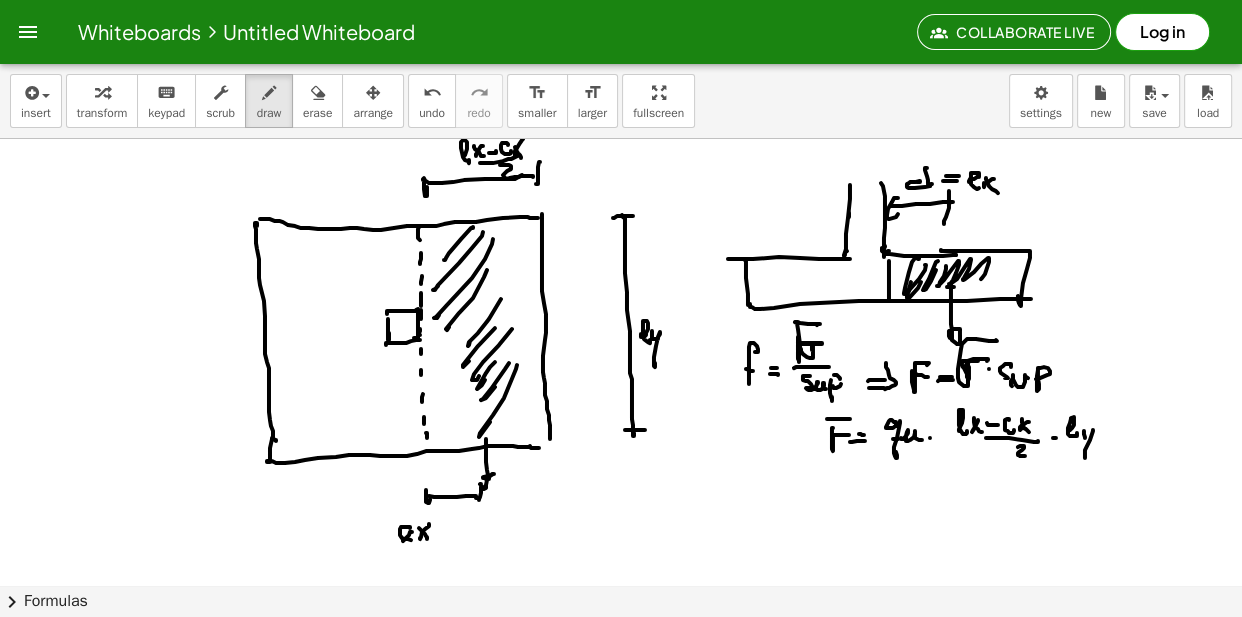 click at bounding box center [621, -4195] 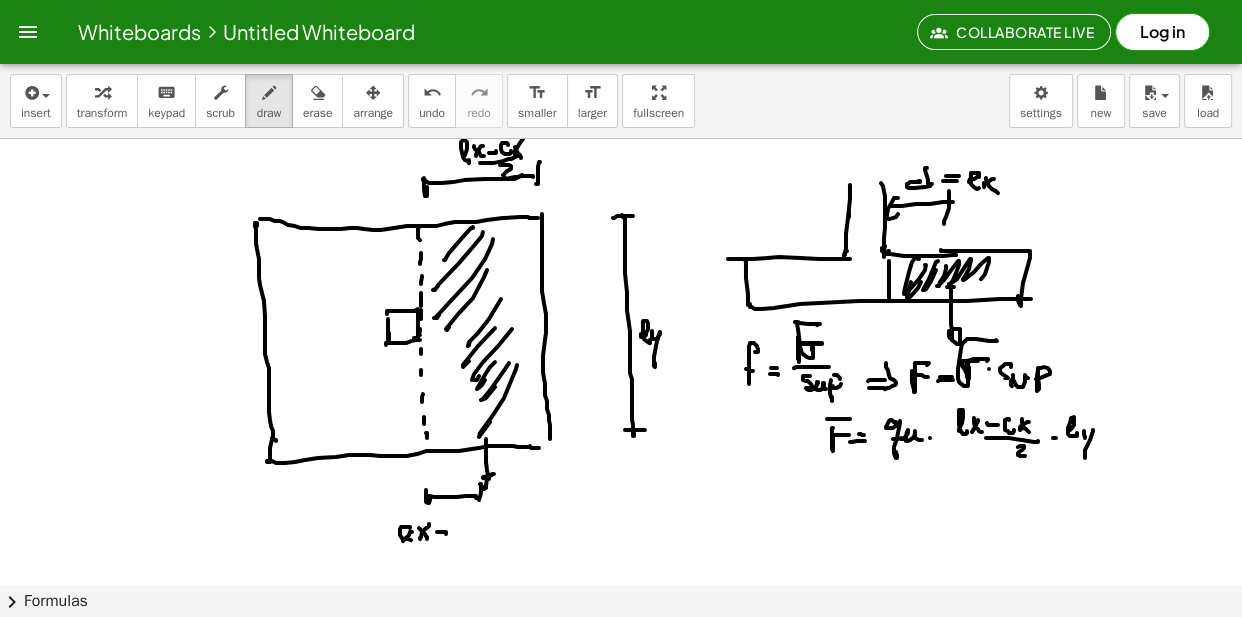 click at bounding box center (621, -4195) 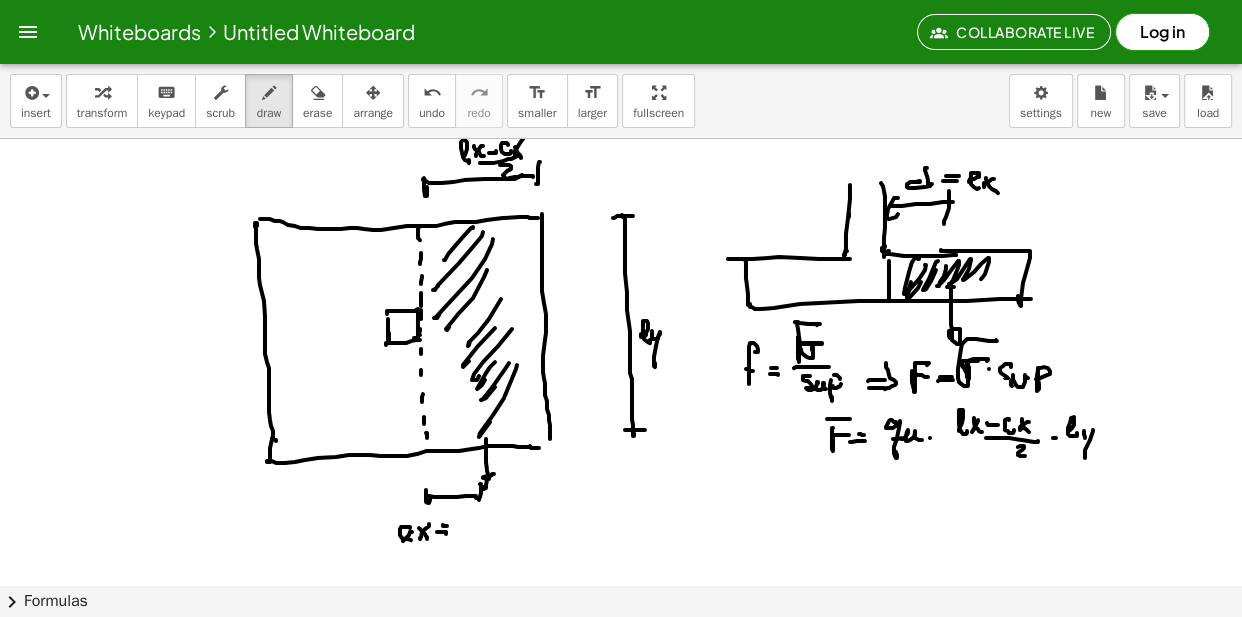 click at bounding box center [621, -4195] 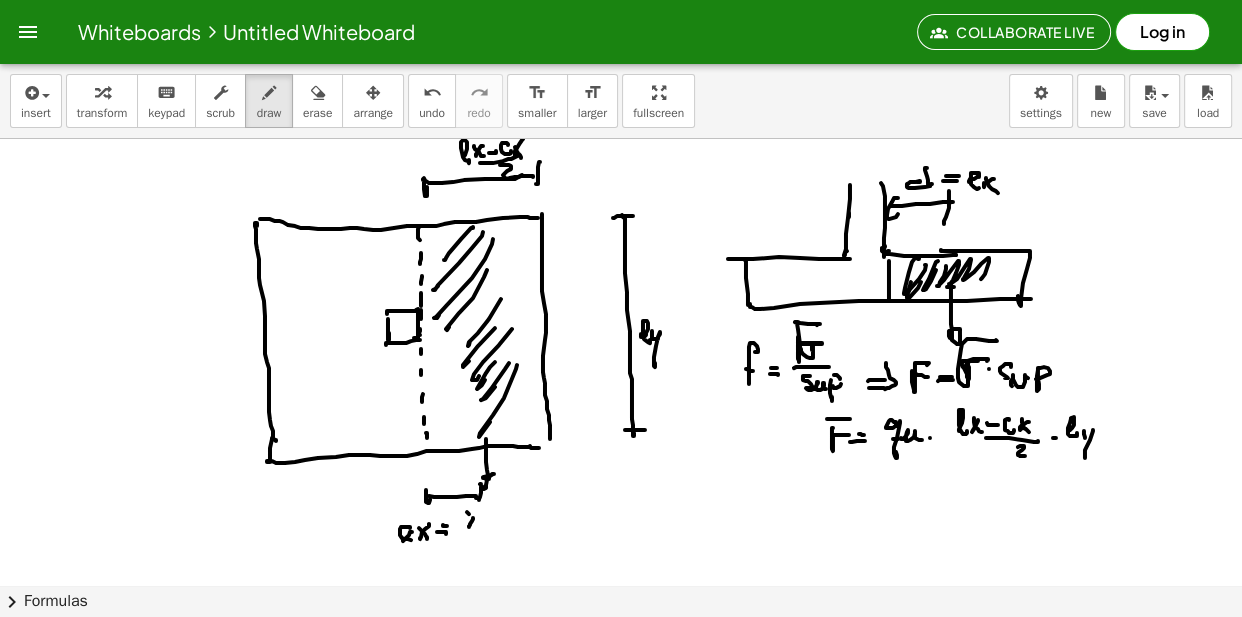 click at bounding box center (621, -4195) 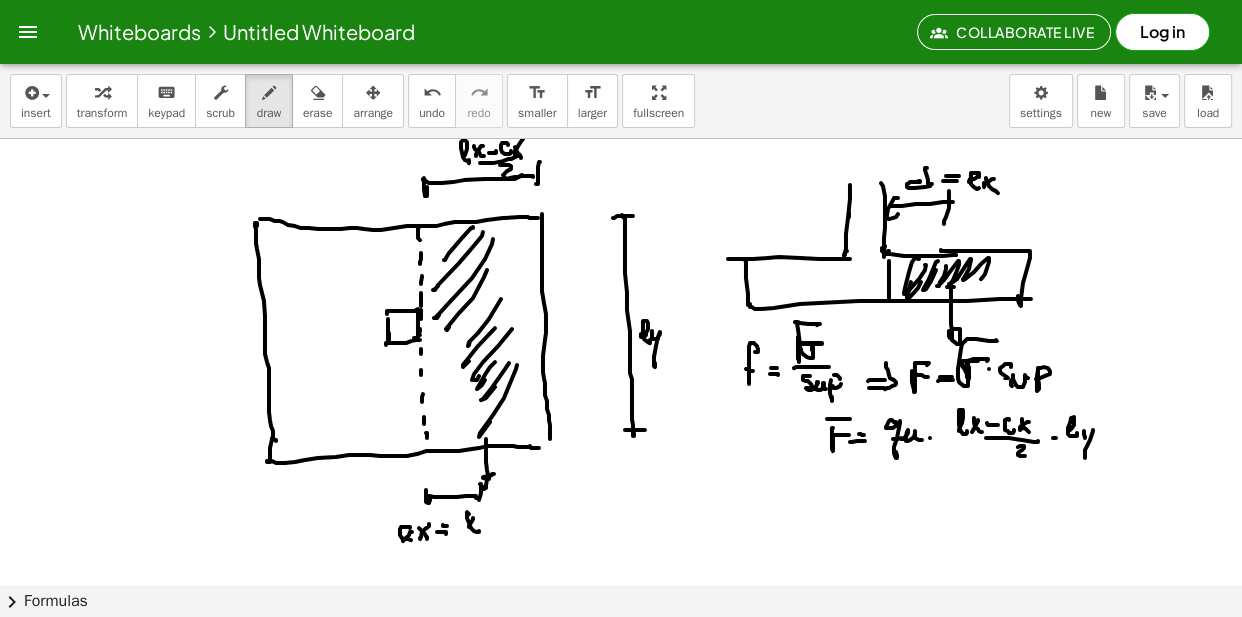 click at bounding box center (621, -4195) 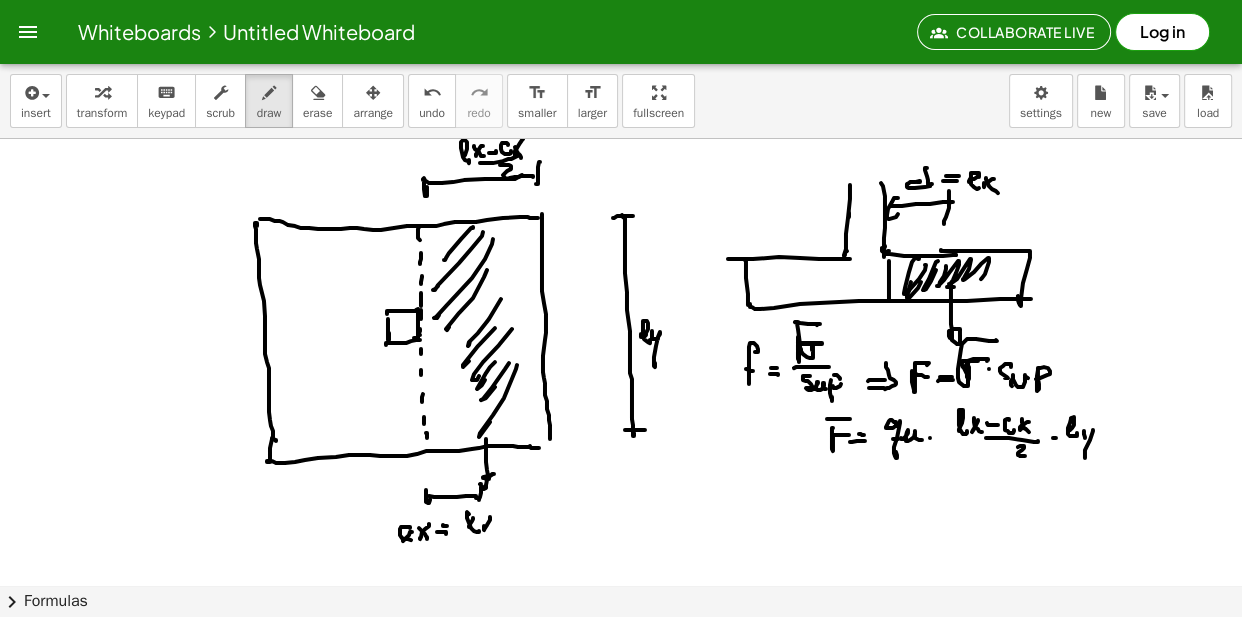 click at bounding box center [621, -4195] 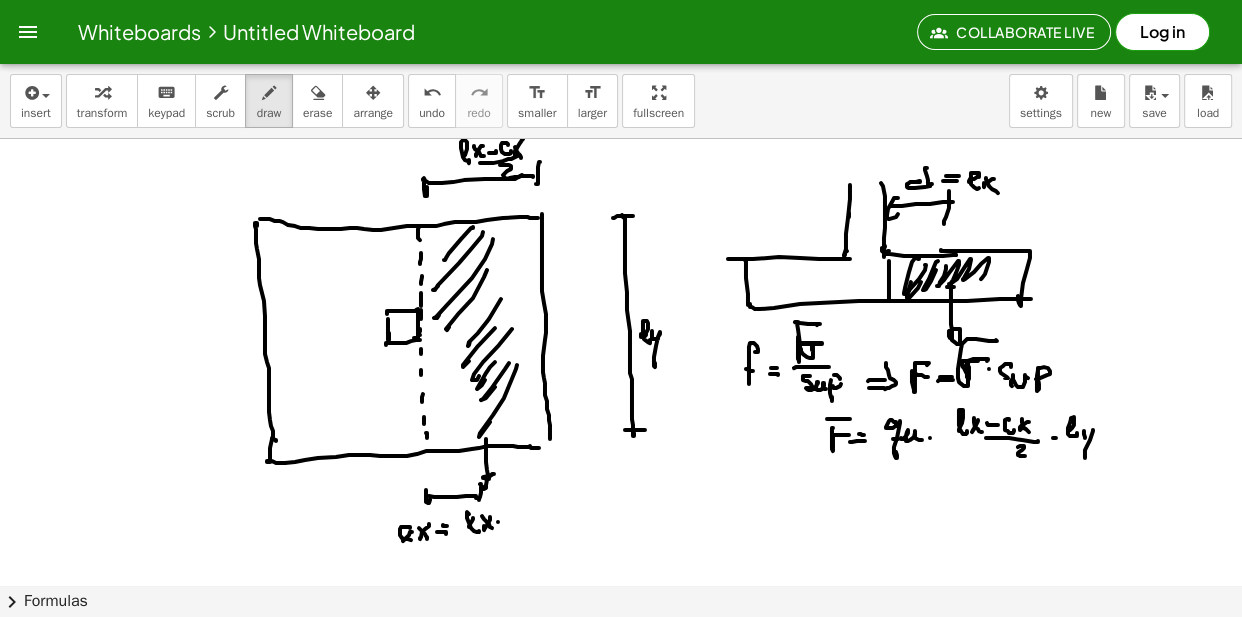 click at bounding box center (621, -4195) 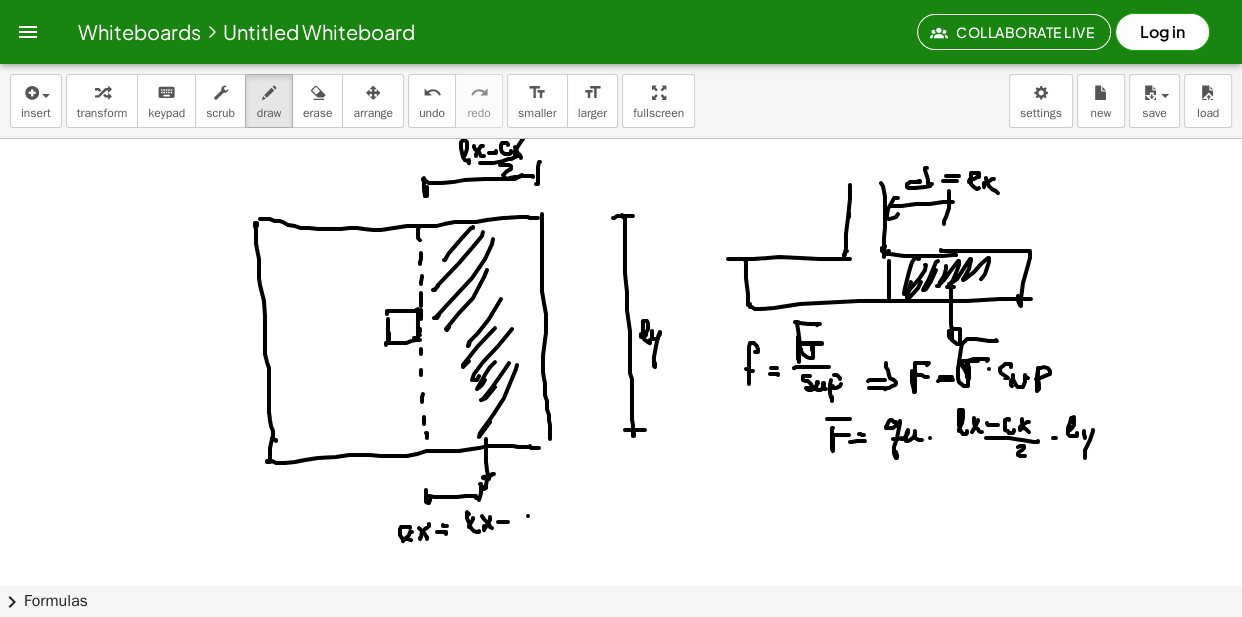 click at bounding box center [621, -4195] 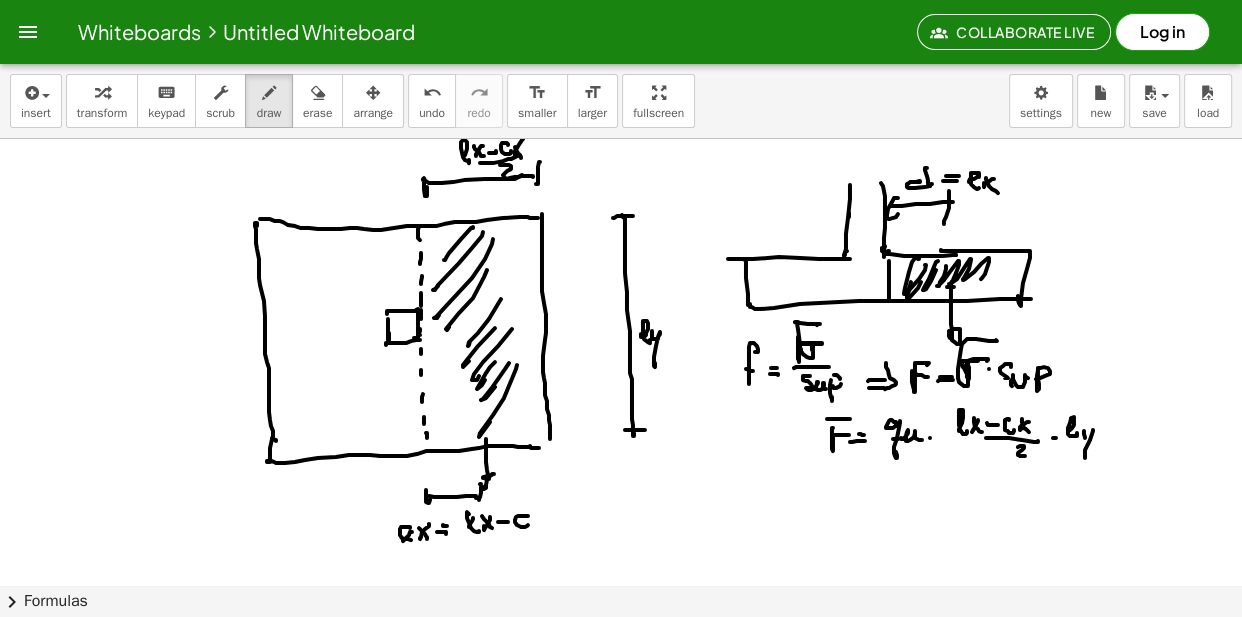 click at bounding box center (621, -4195) 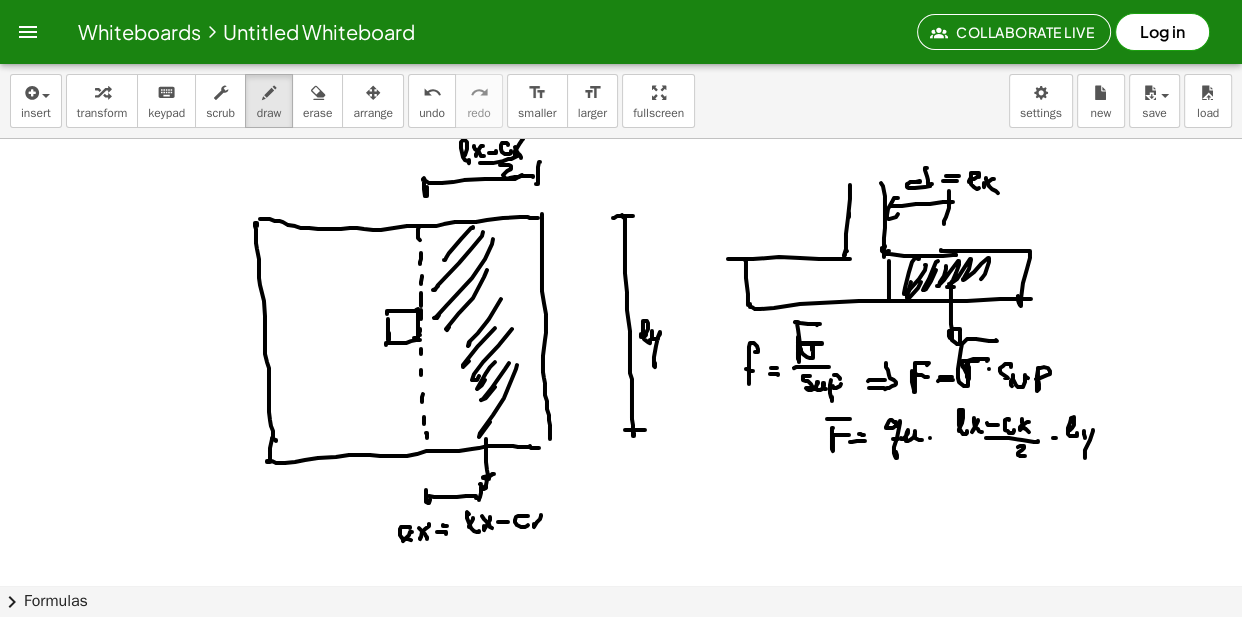click at bounding box center (621, -4195) 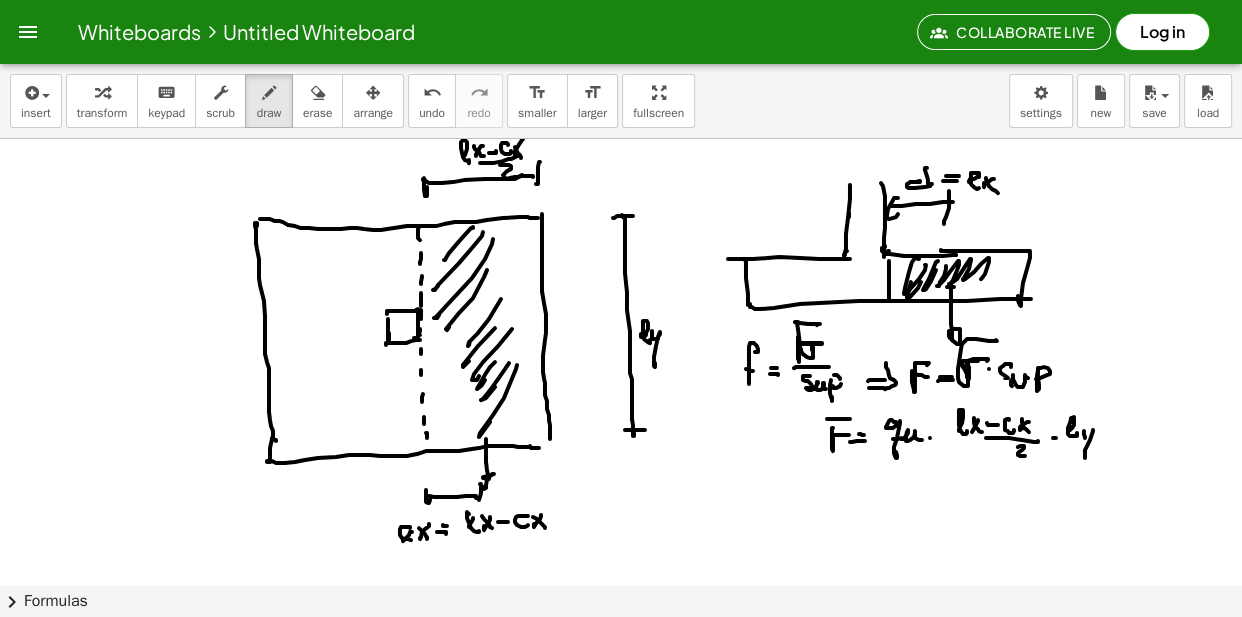 click at bounding box center [621, -4195] 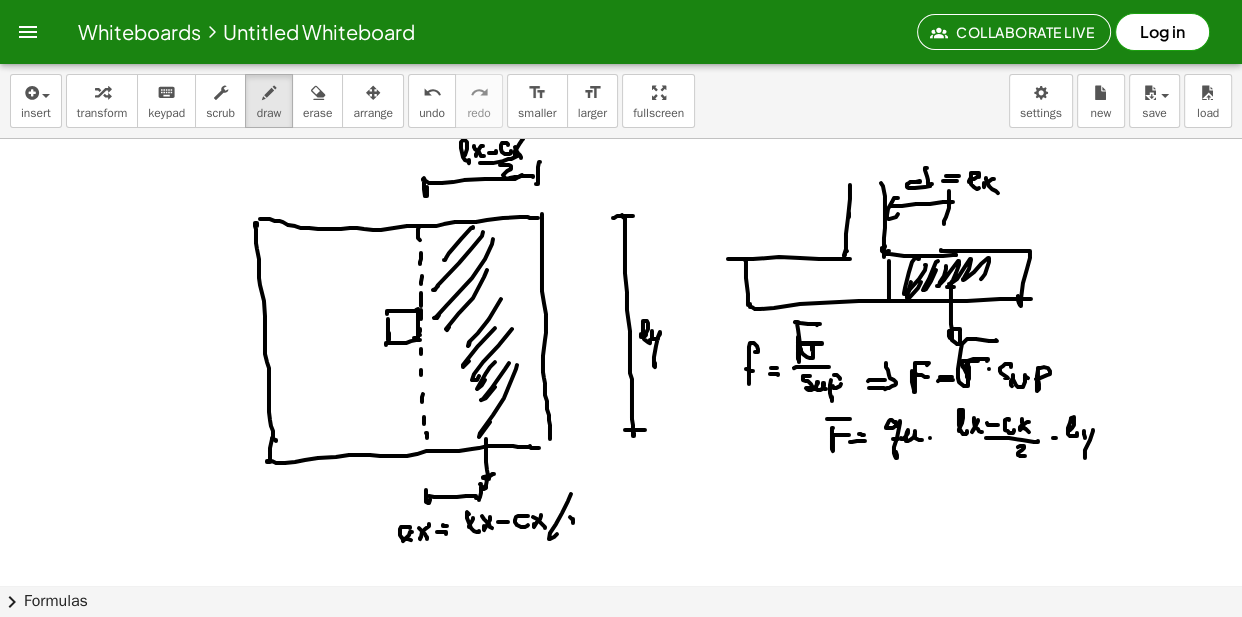 click at bounding box center [621, -4195] 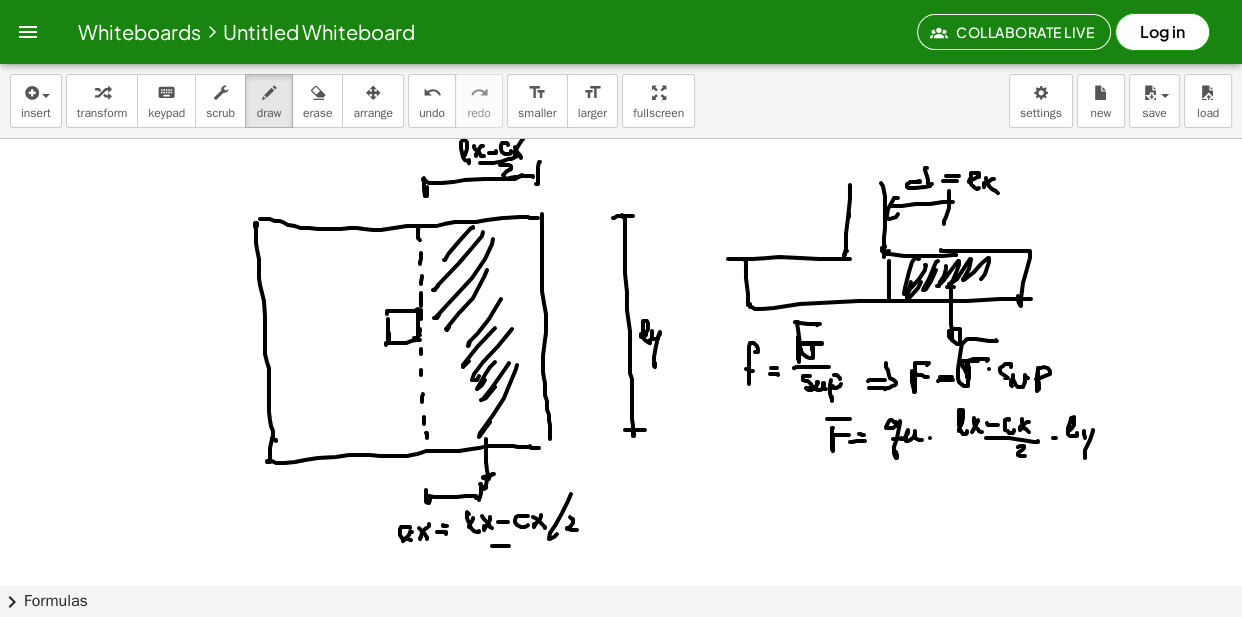 click at bounding box center [621, -4195] 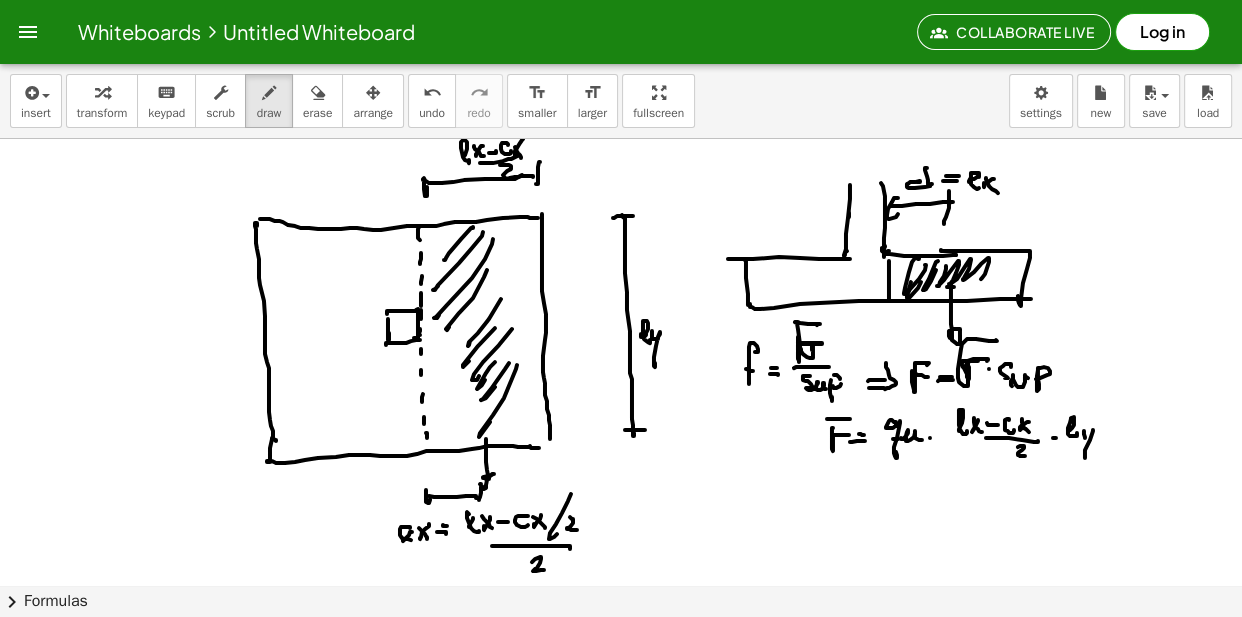 click at bounding box center [621, -4195] 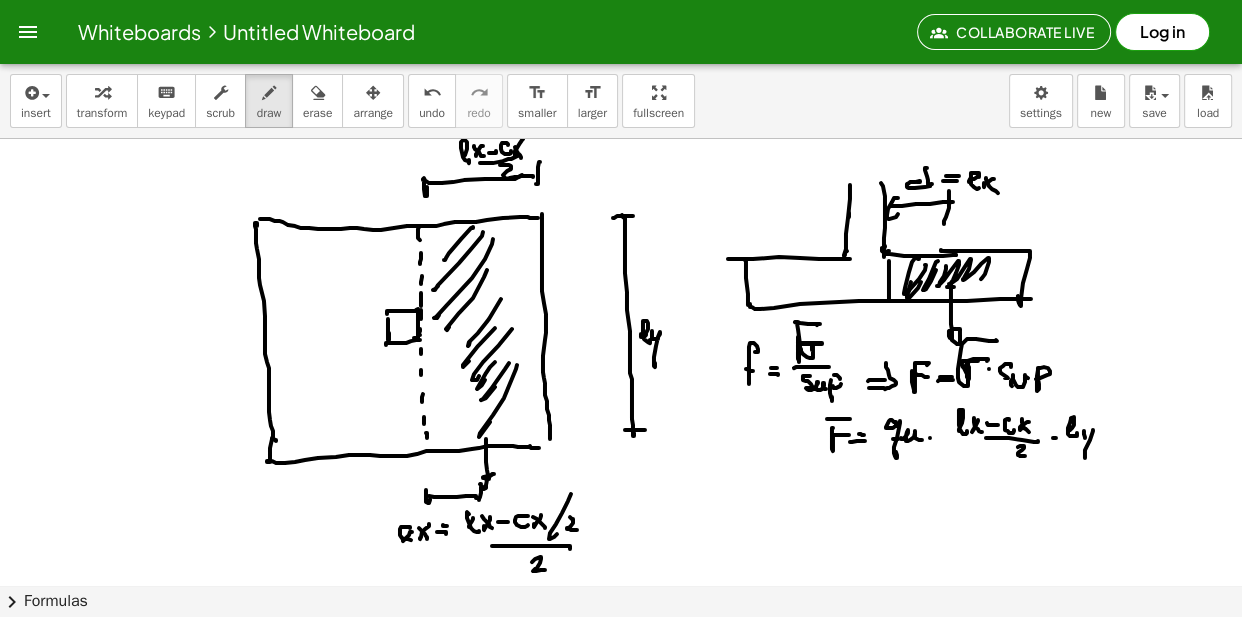 click at bounding box center [621, -4195] 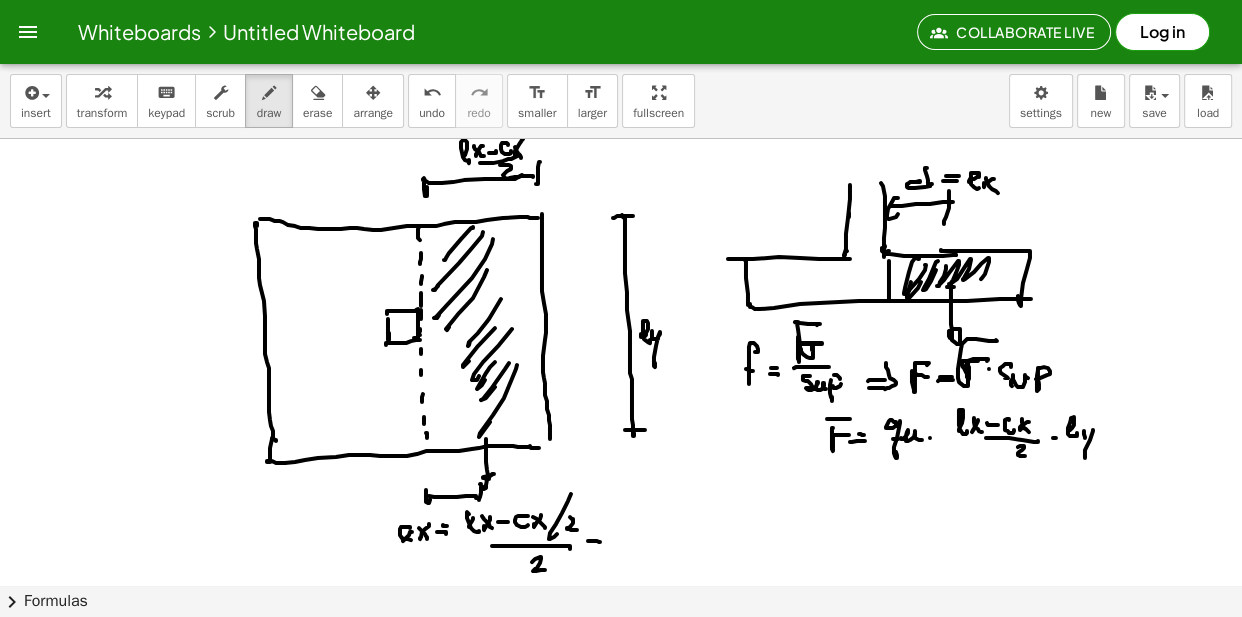 click at bounding box center (621, -4195) 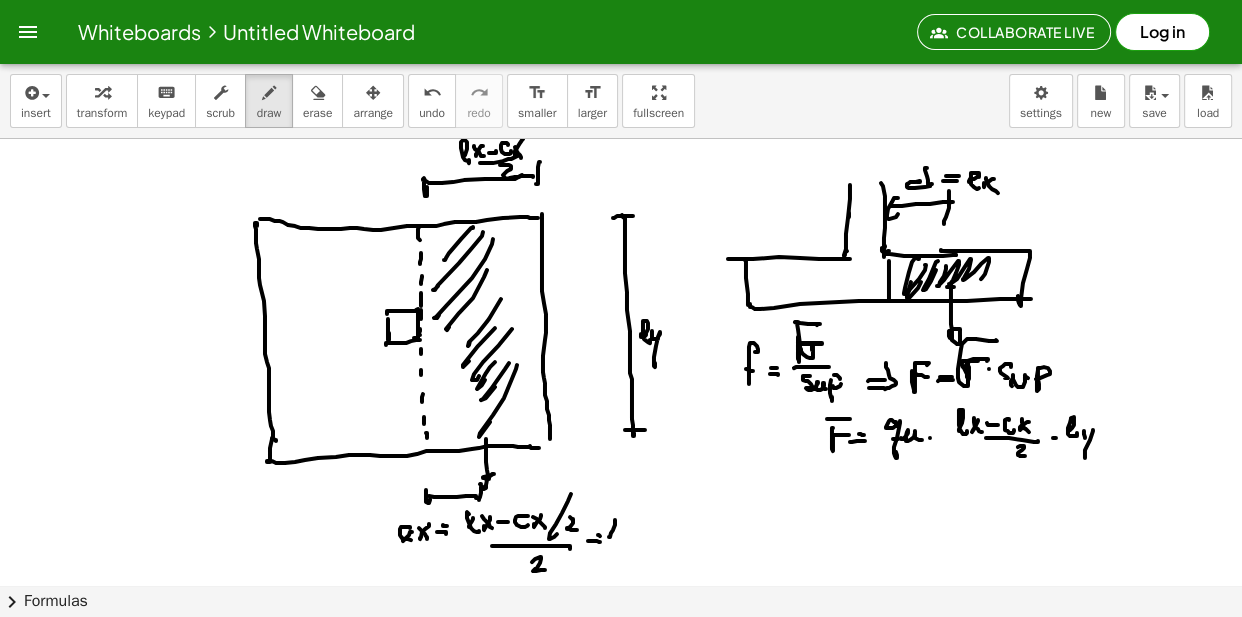 click at bounding box center [621, -4195] 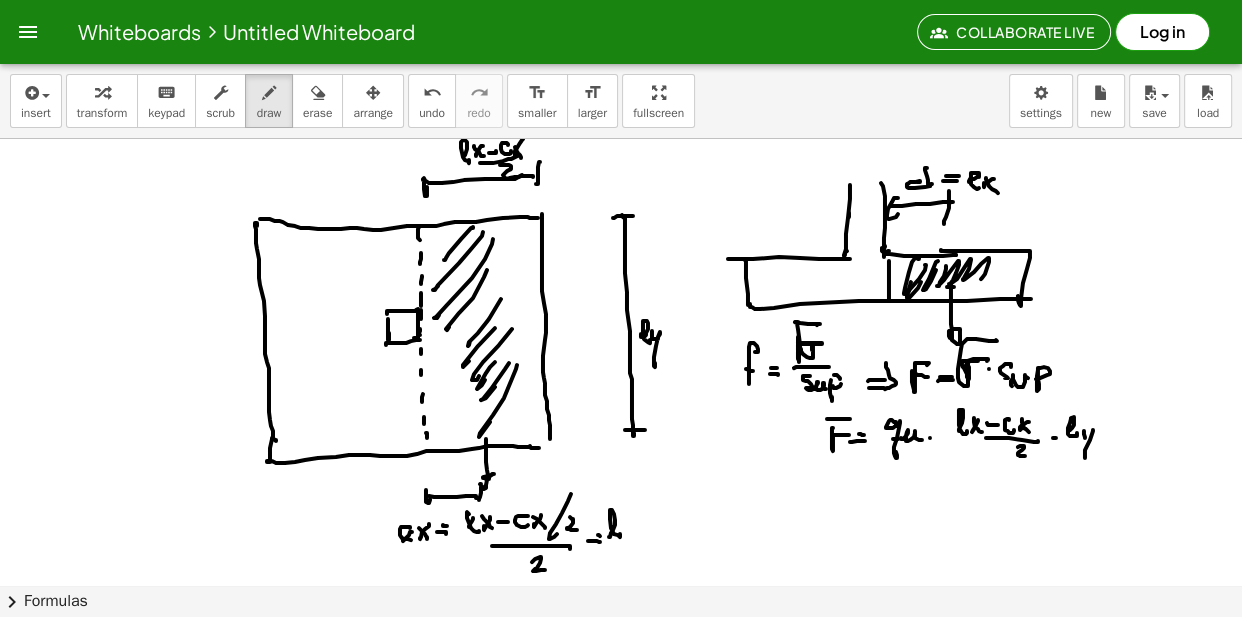 click at bounding box center [621, -4195] 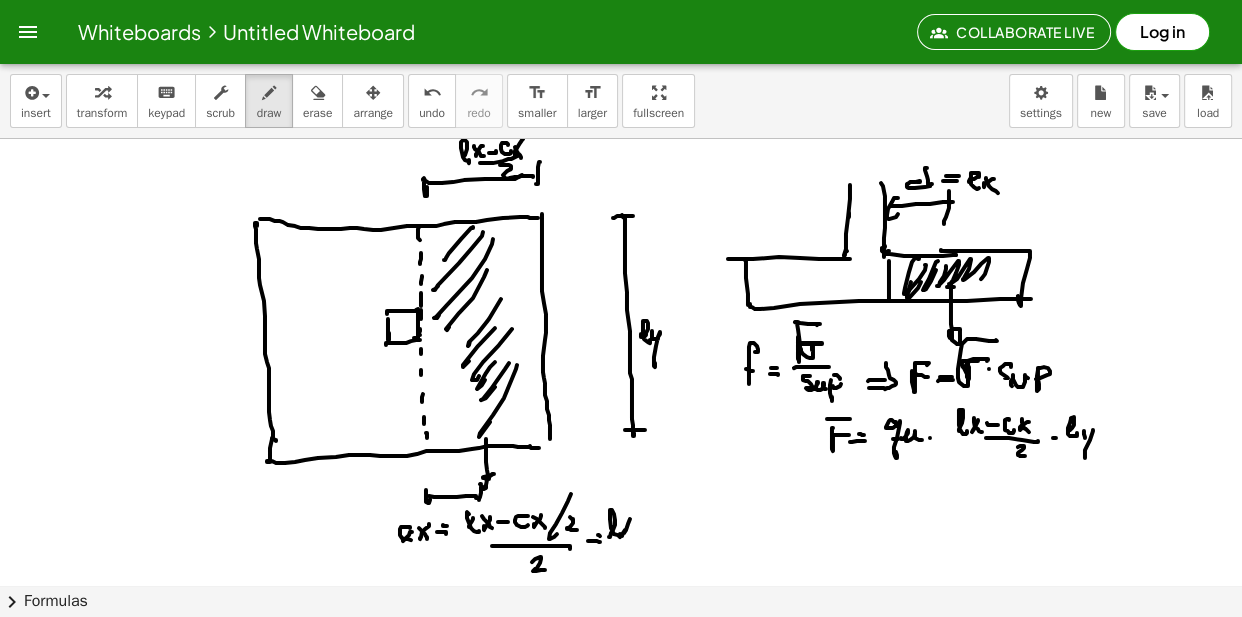 click at bounding box center (621, -4195) 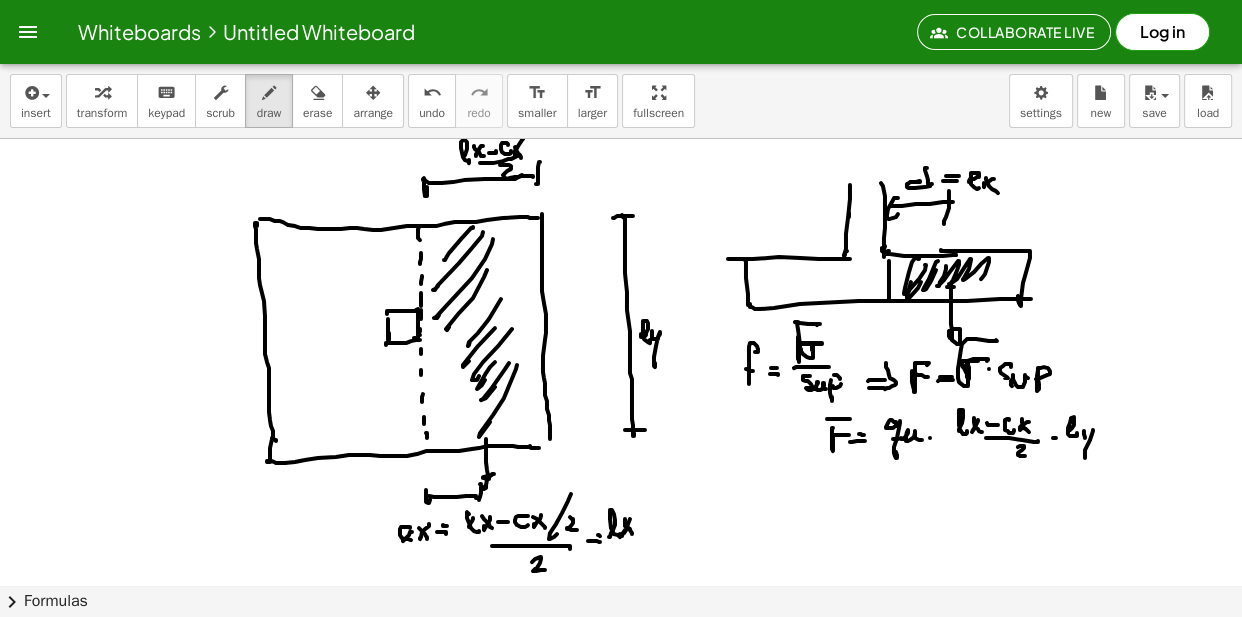 click at bounding box center (621, -4195) 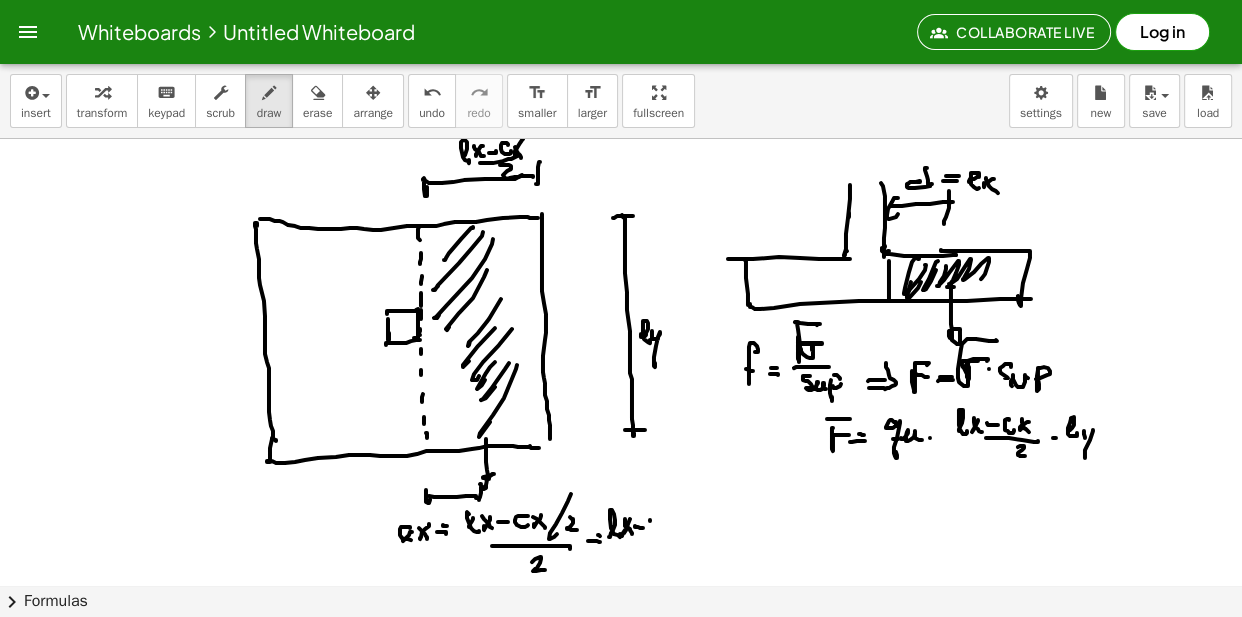 click at bounding box center [621, -4195] 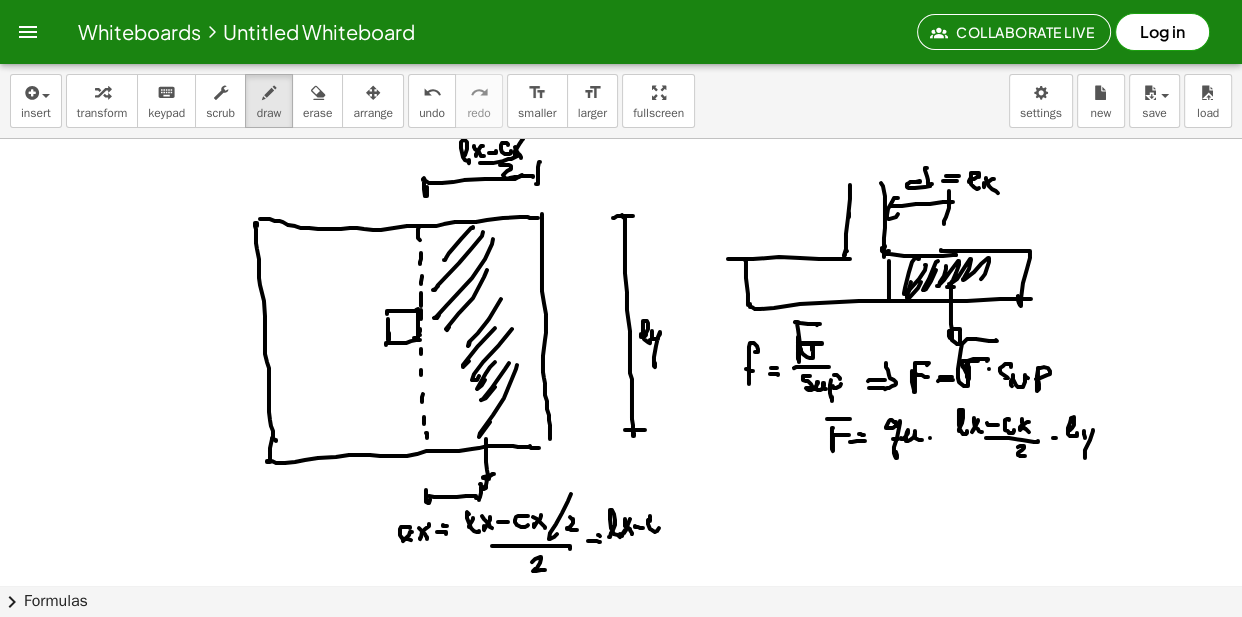 click at bounding box center [621, -4195] 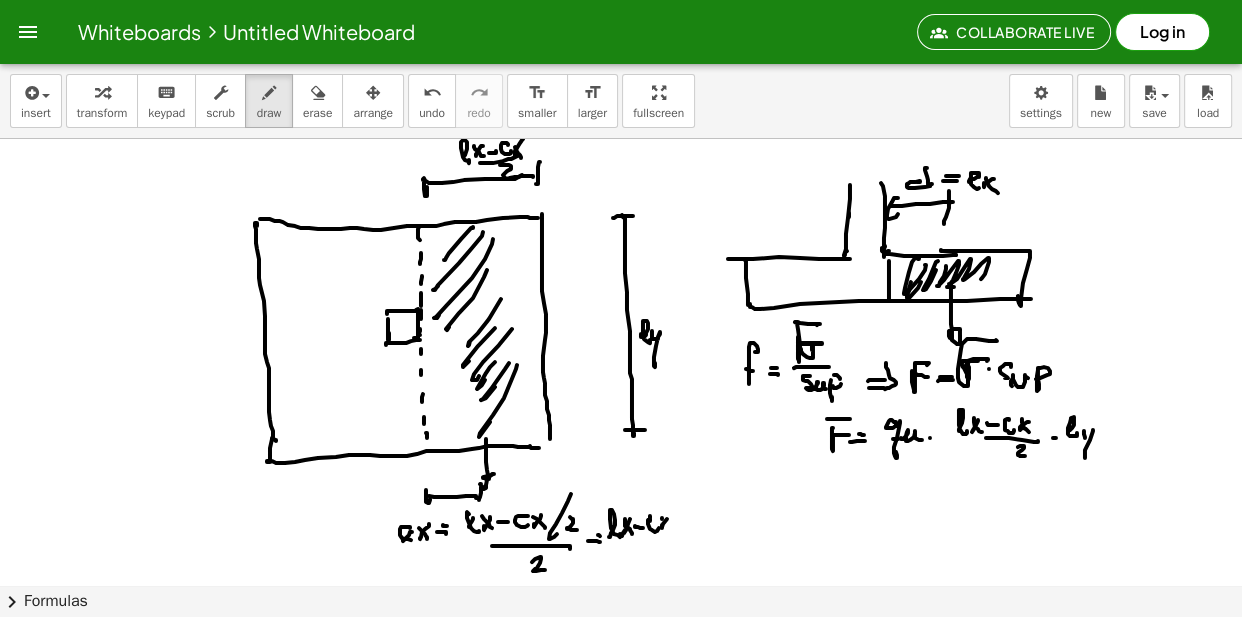 click at bounding box center [621, -4195] 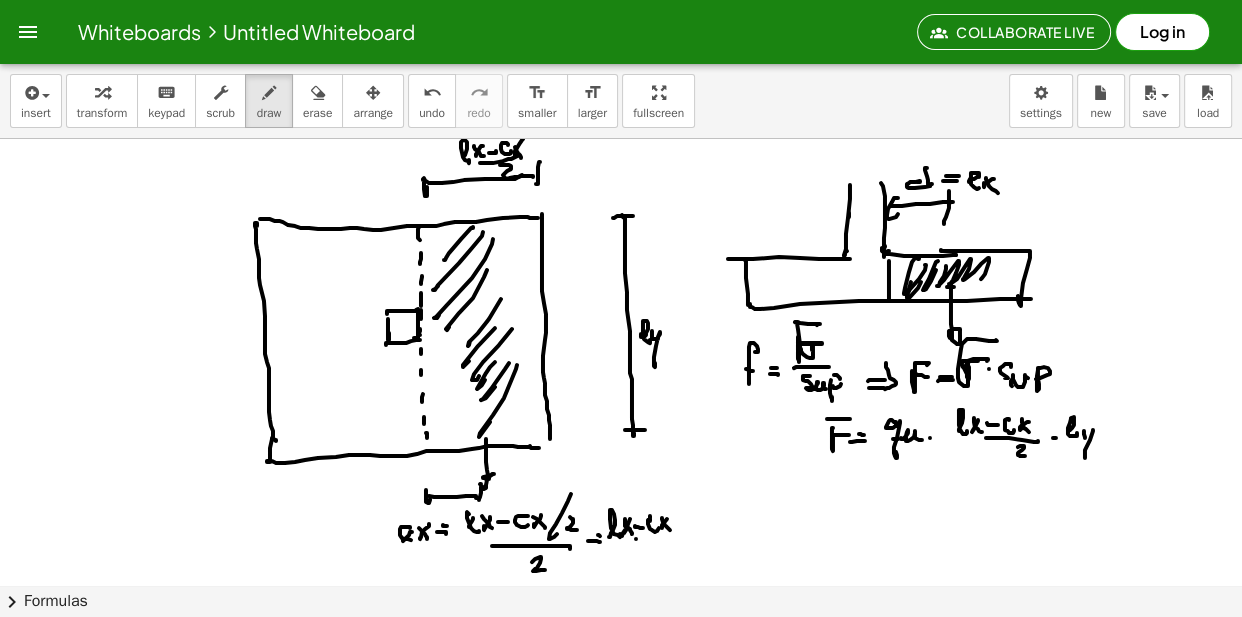 click at bounding box center (621, -4195) 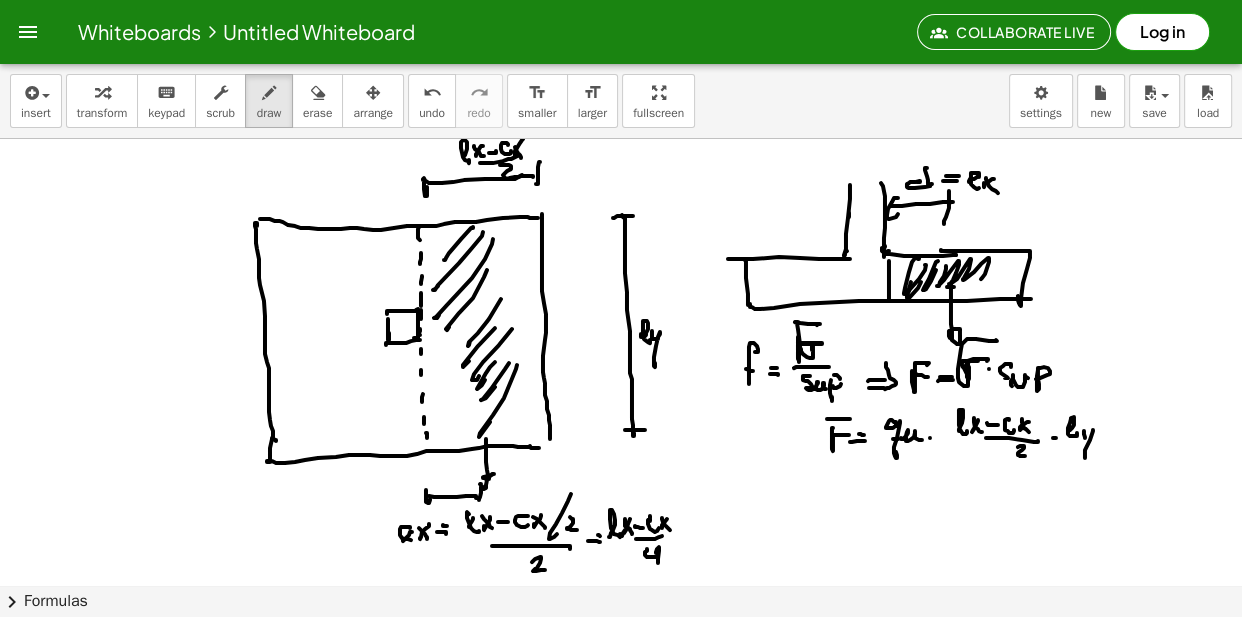 click at bounding box center (621, -4195) 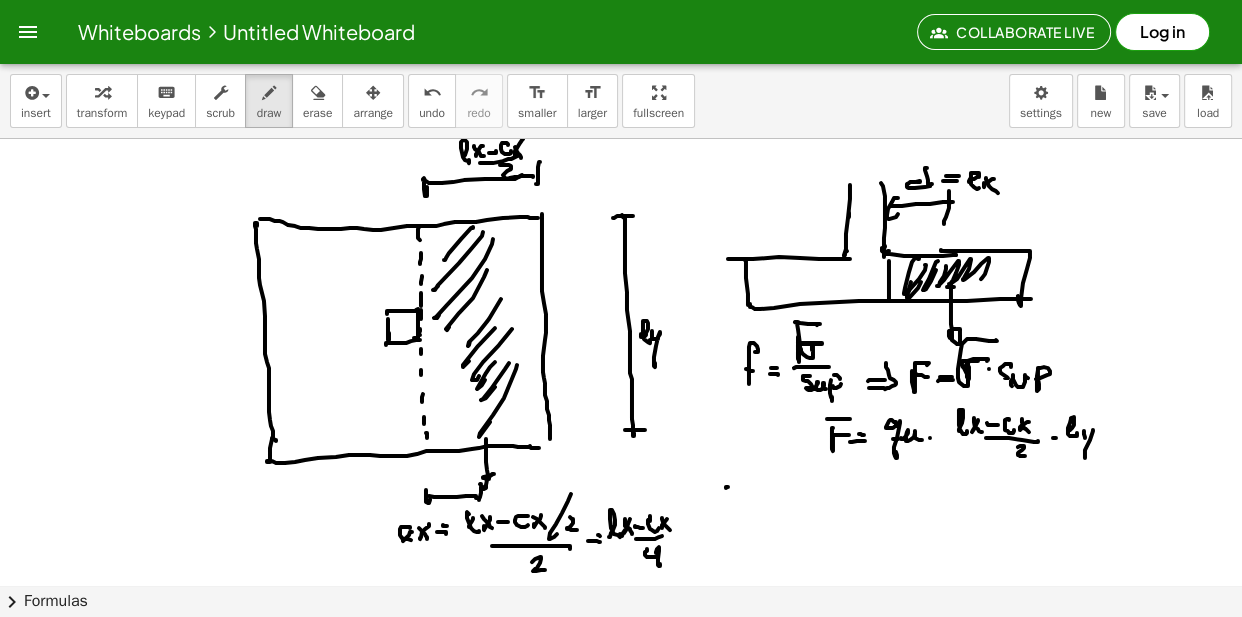 click at bounding box center [621, -4195] 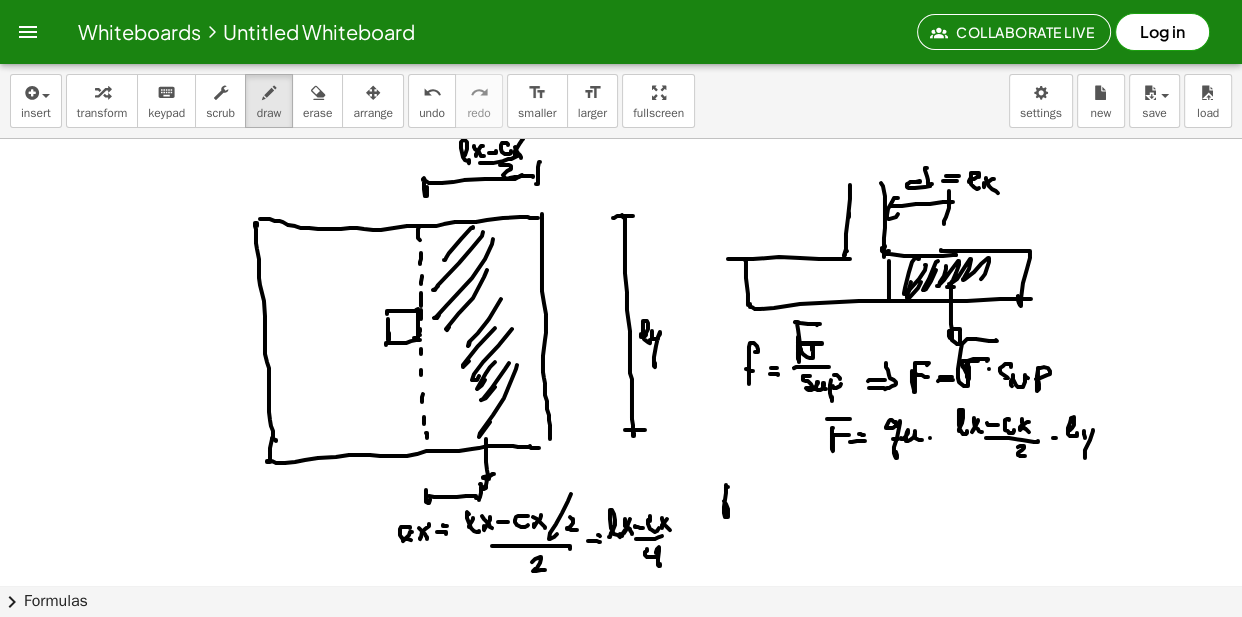 click at bounding box center [621, -4195] 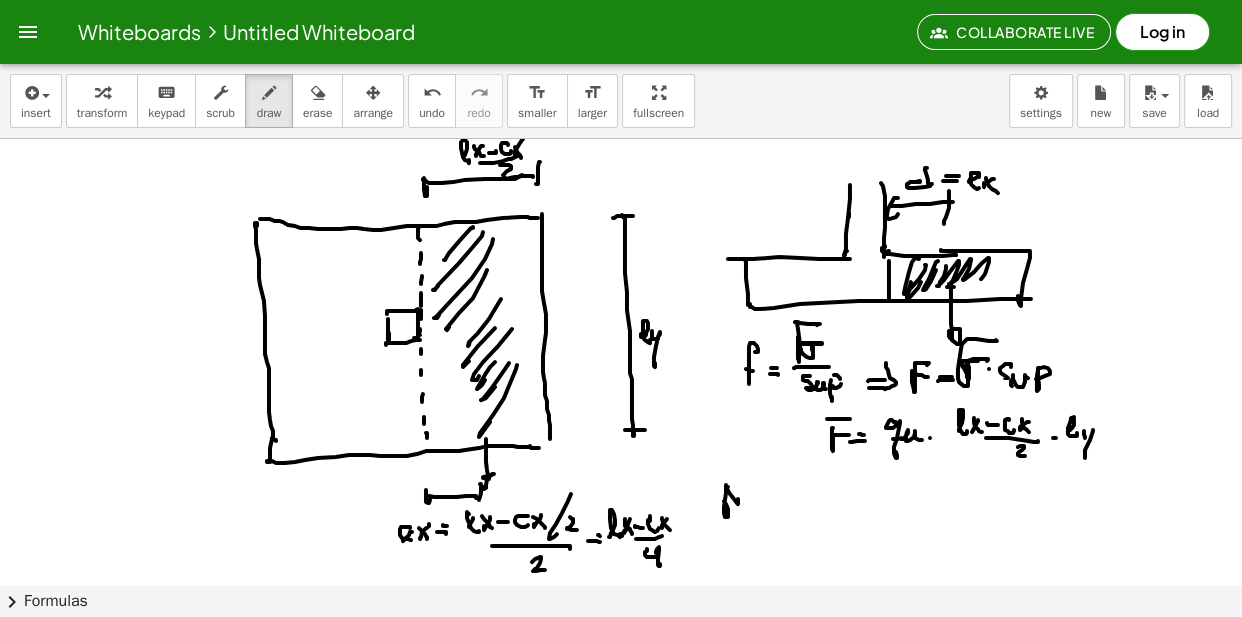 click at bounding box center (621, -4195) 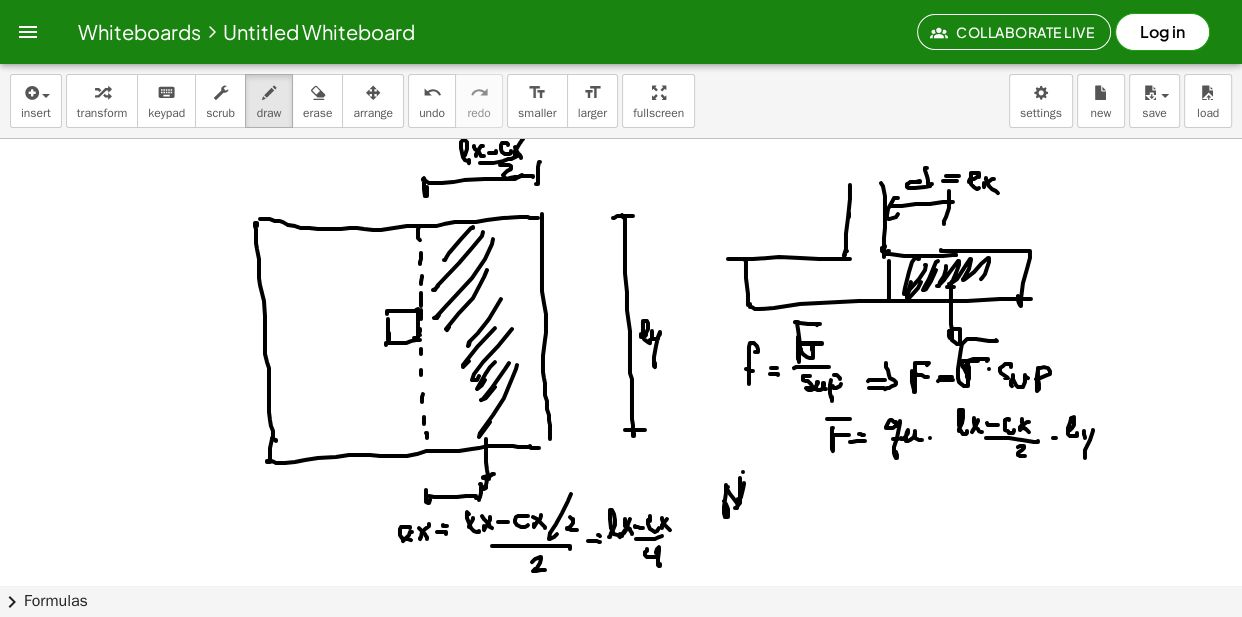 click at bounding box center [621, -4195] 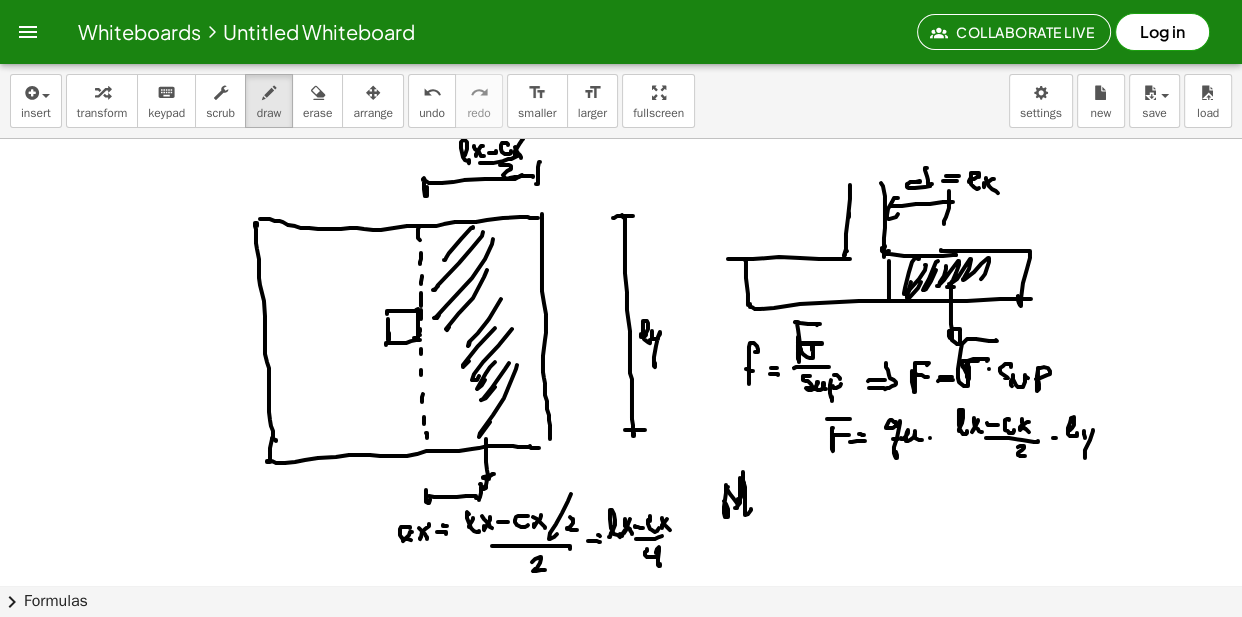 click at bounding box center (621, -4195) 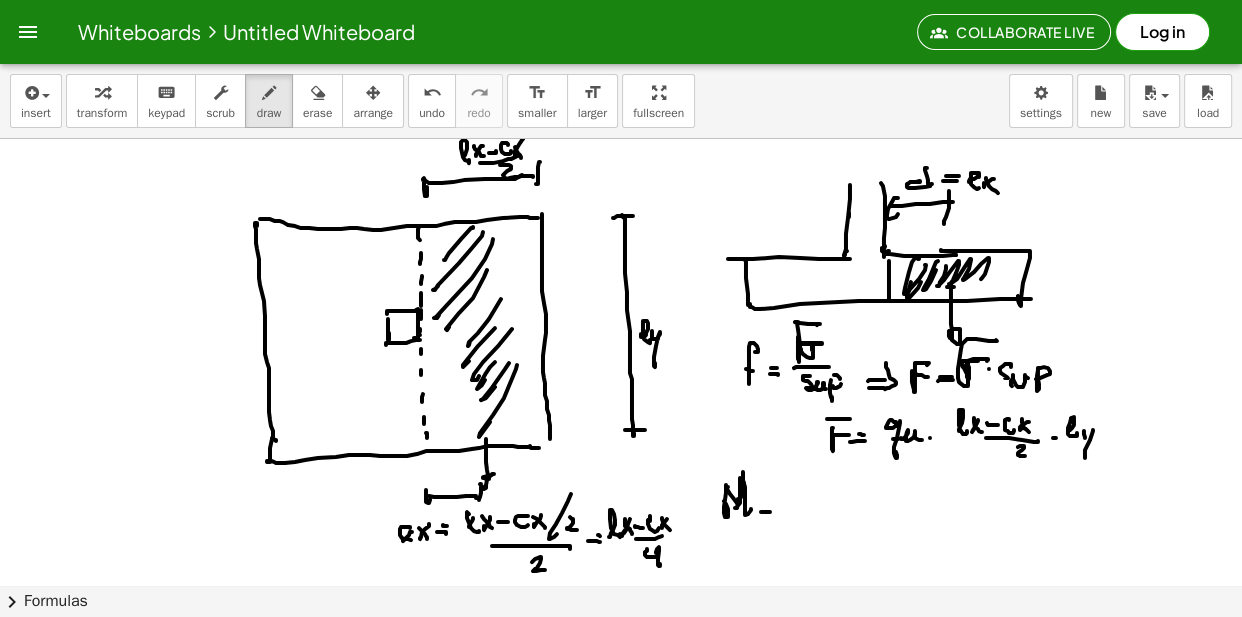 click at bounding box center [621, -4195] 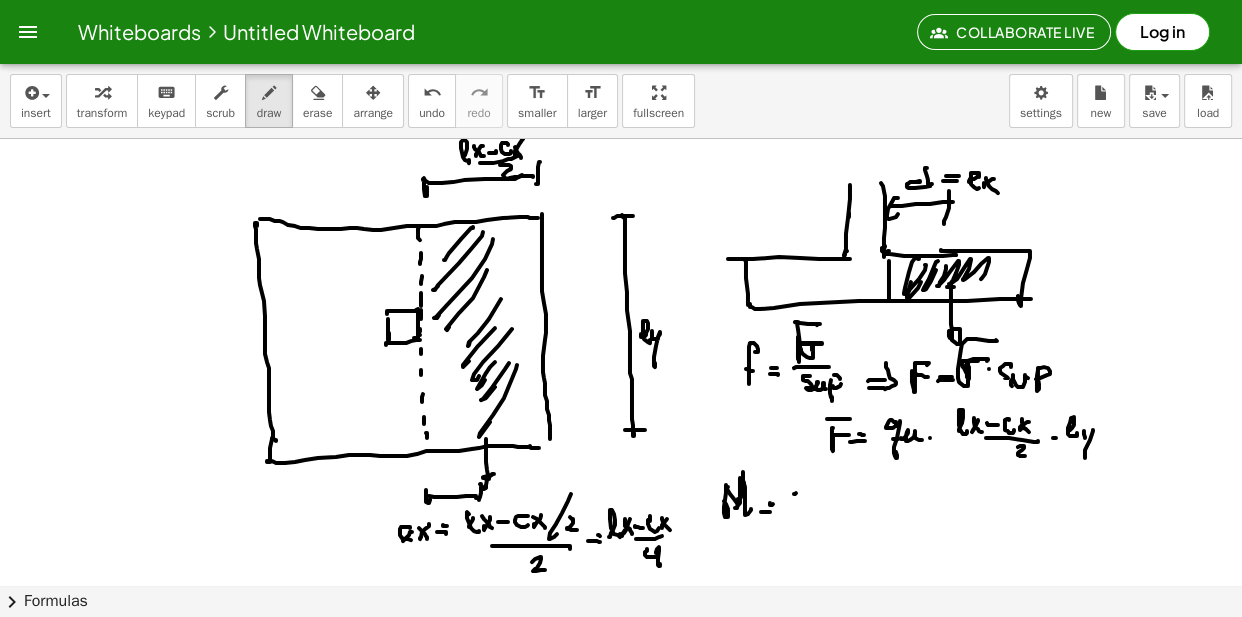 click at bounding box center [621, -4195] 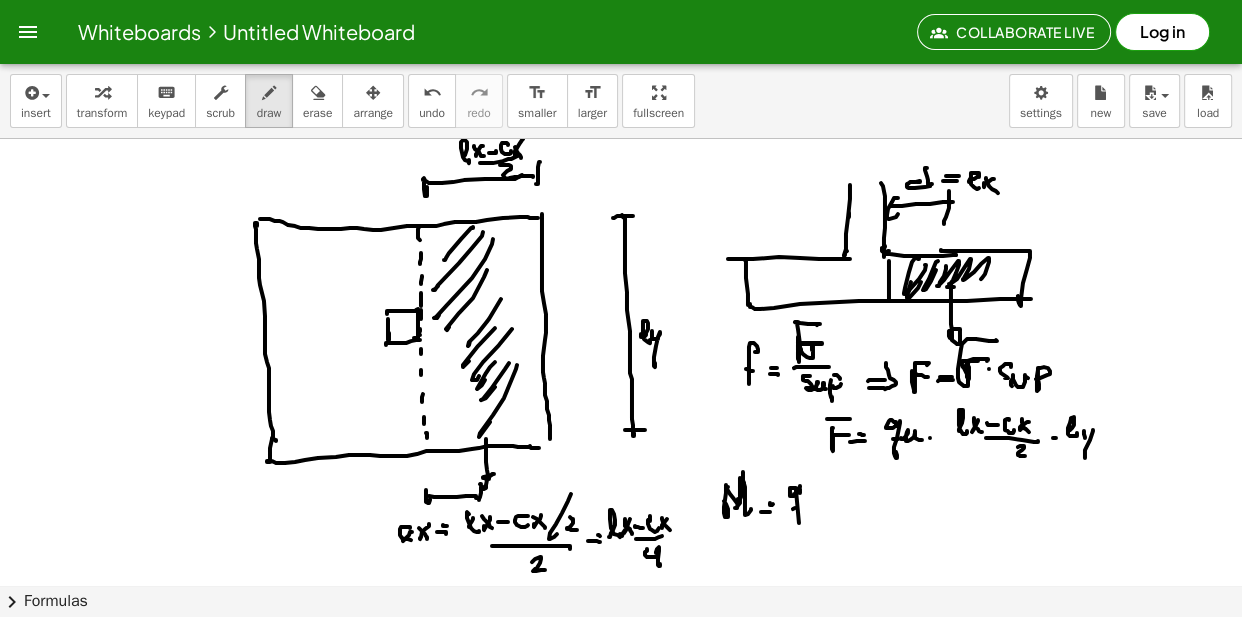 click at bounding box center (621, -4195) 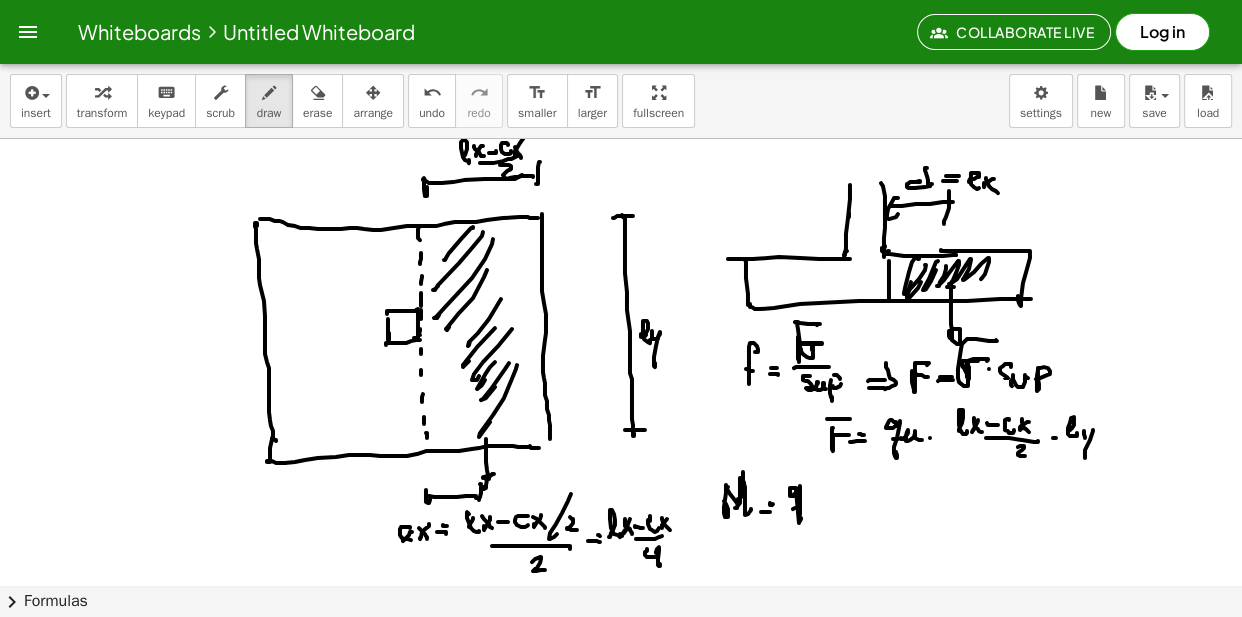 click at bounding box center [621, -4195] 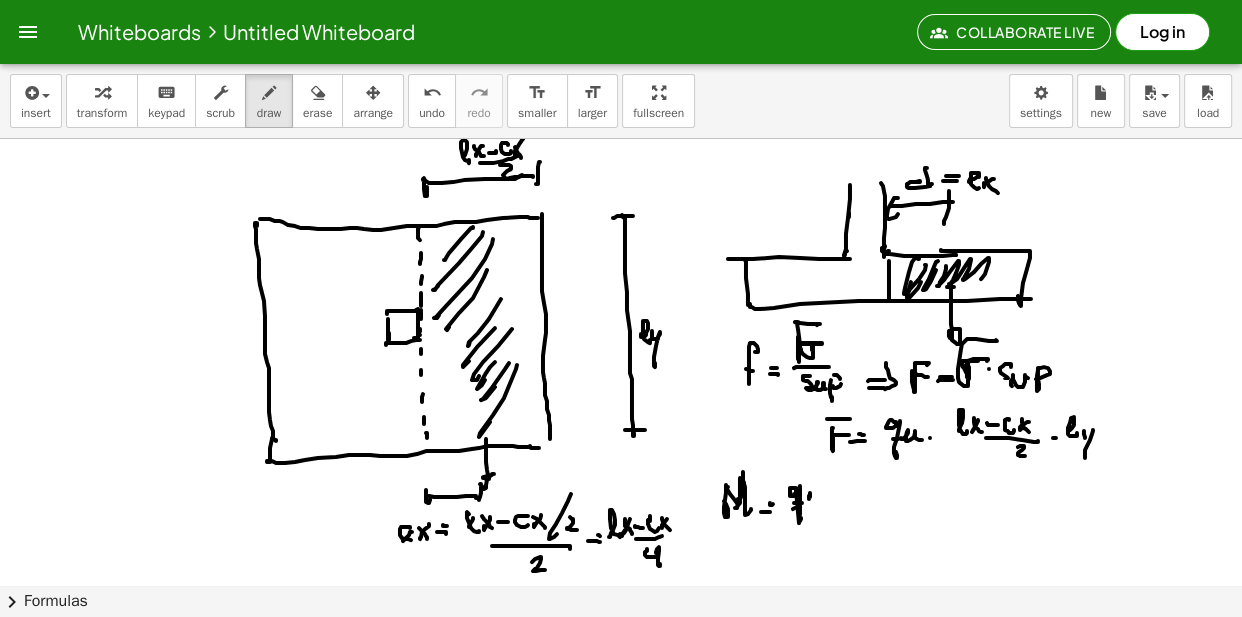 click at bounding box center [621, -4195] 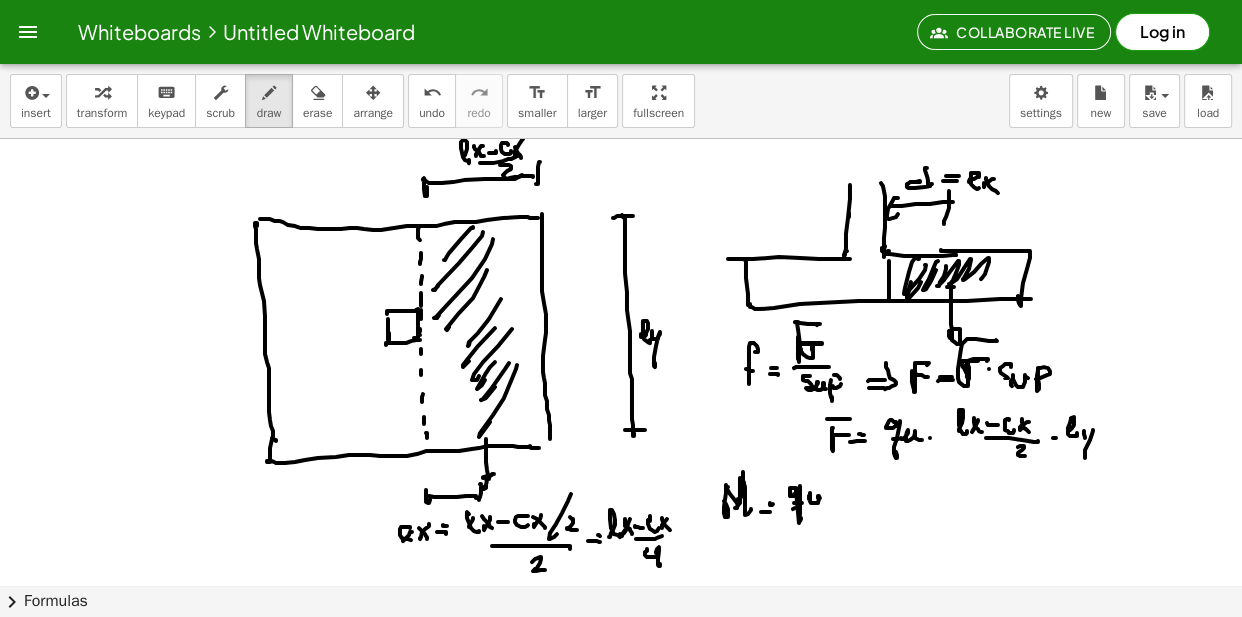 click at bounding box center (621, -4195) 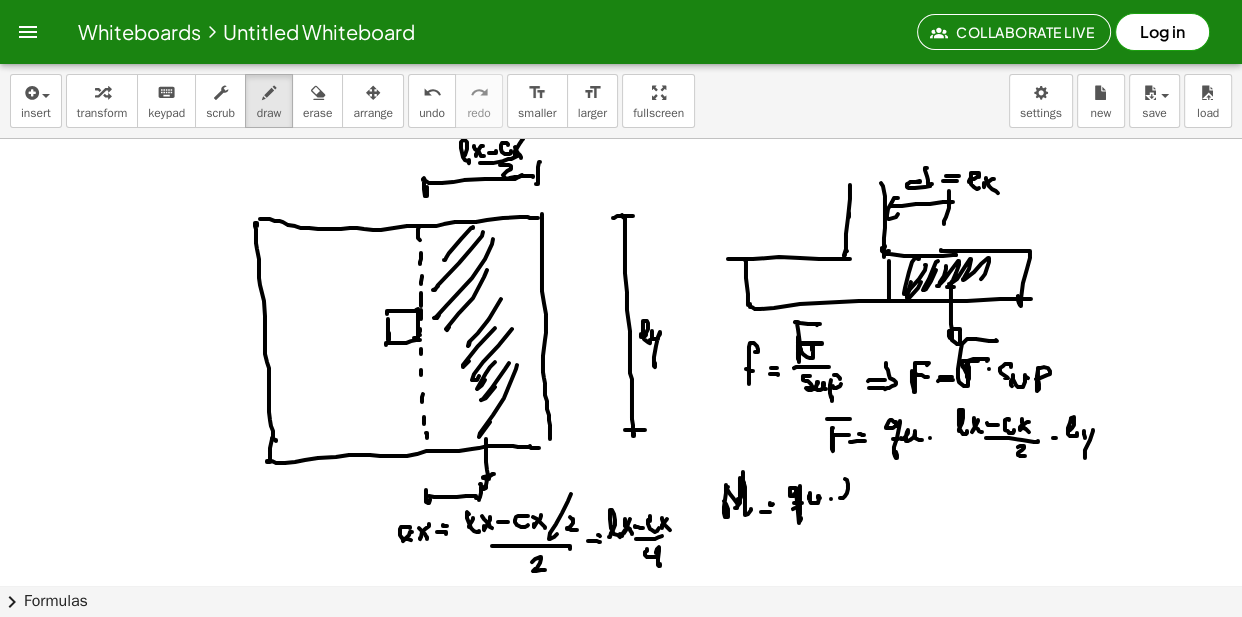 click at bounding box center (621, -4195) 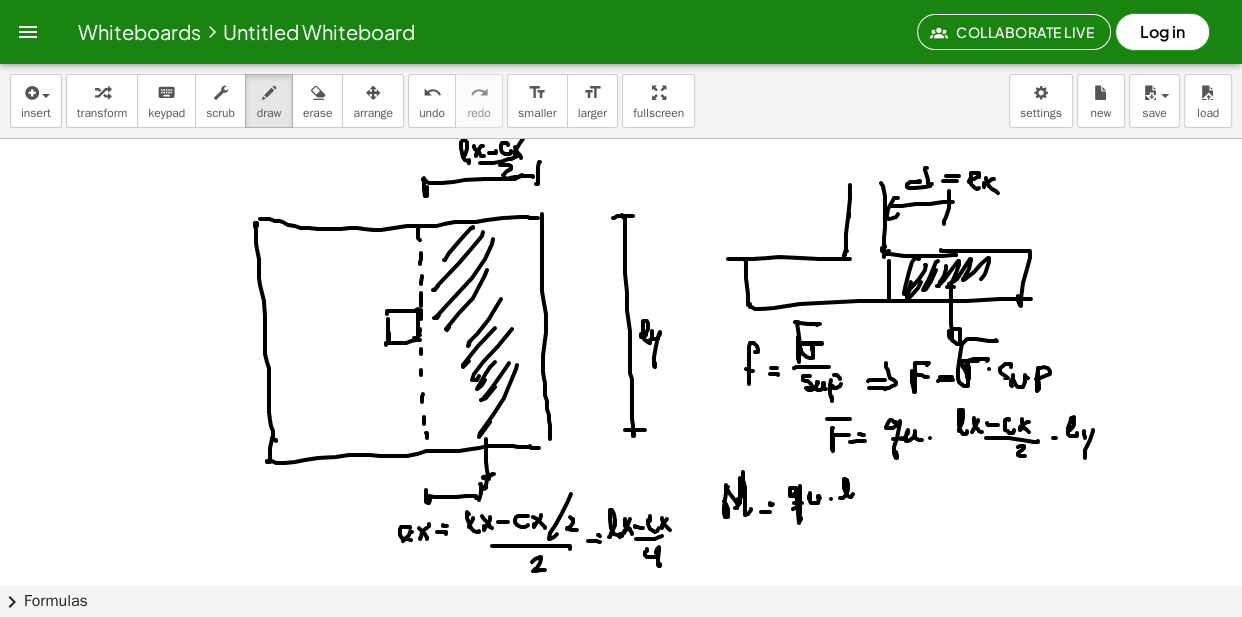 click at bounding box center (621, -4195) 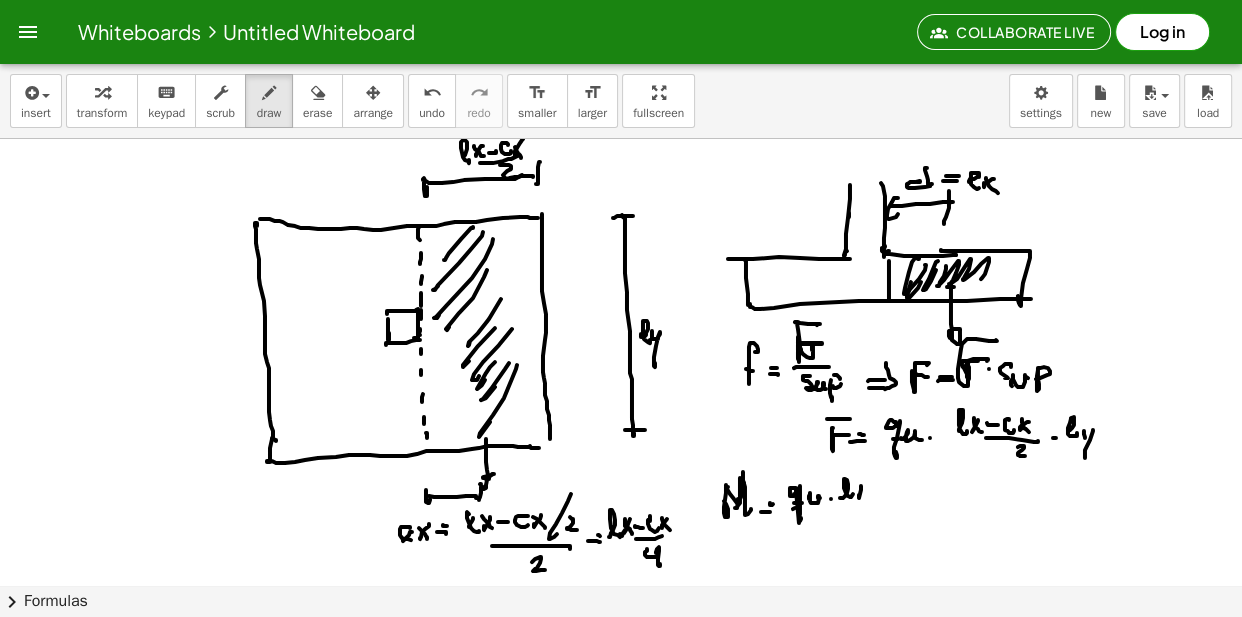click at bounding box center (621, -4195) 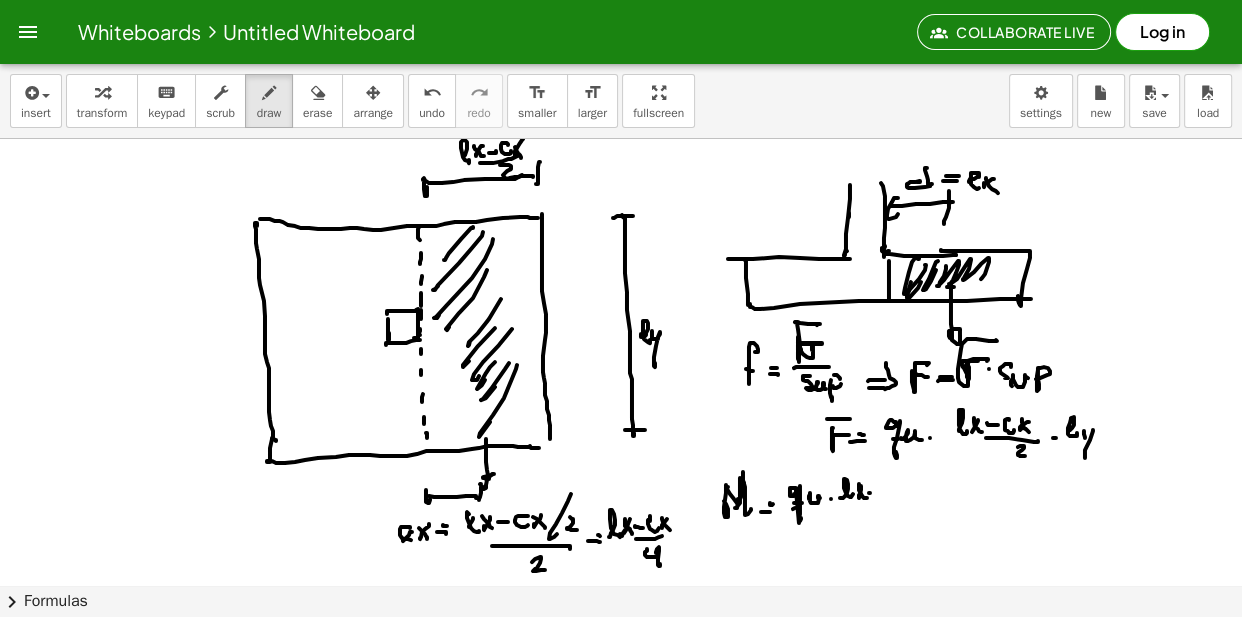 click at bounding box center [621, -4195] 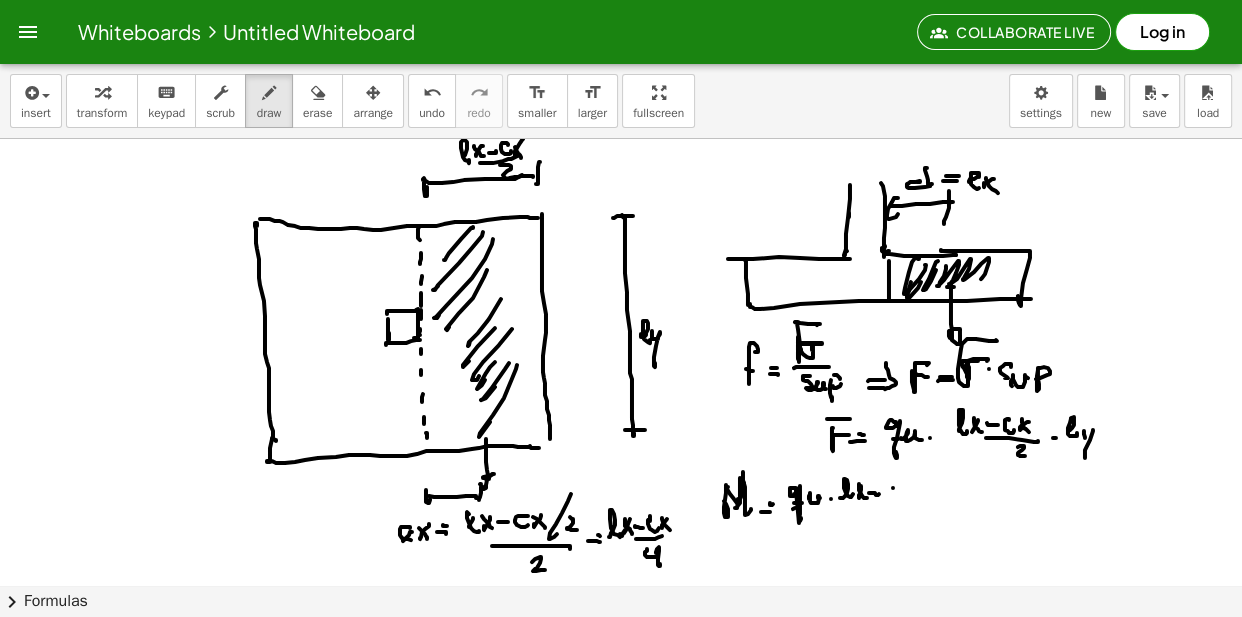 click at bounding box center [621, -4195] 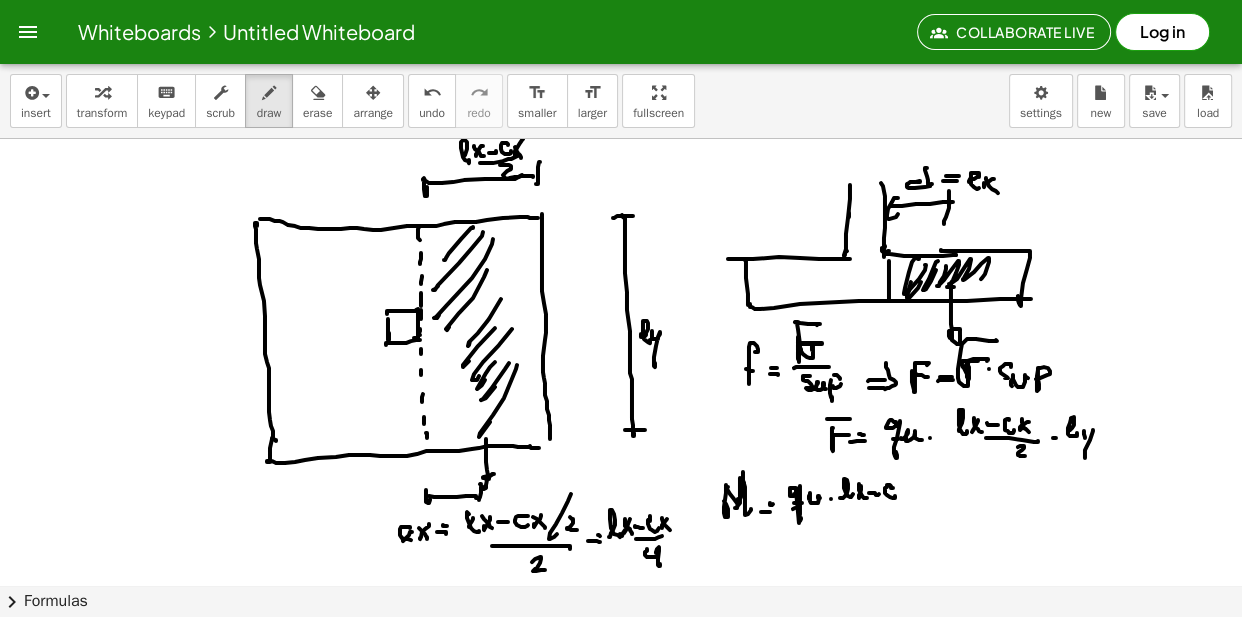 click at bounding box center (621, -4195) 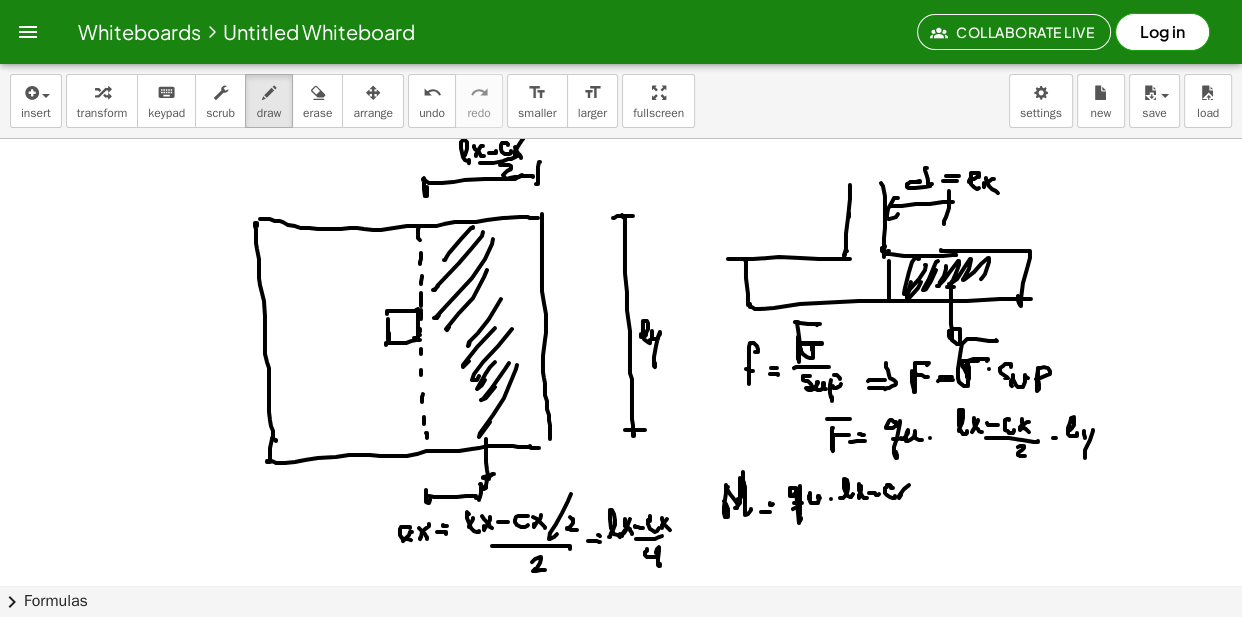 click at bounding box center (621, -4195) 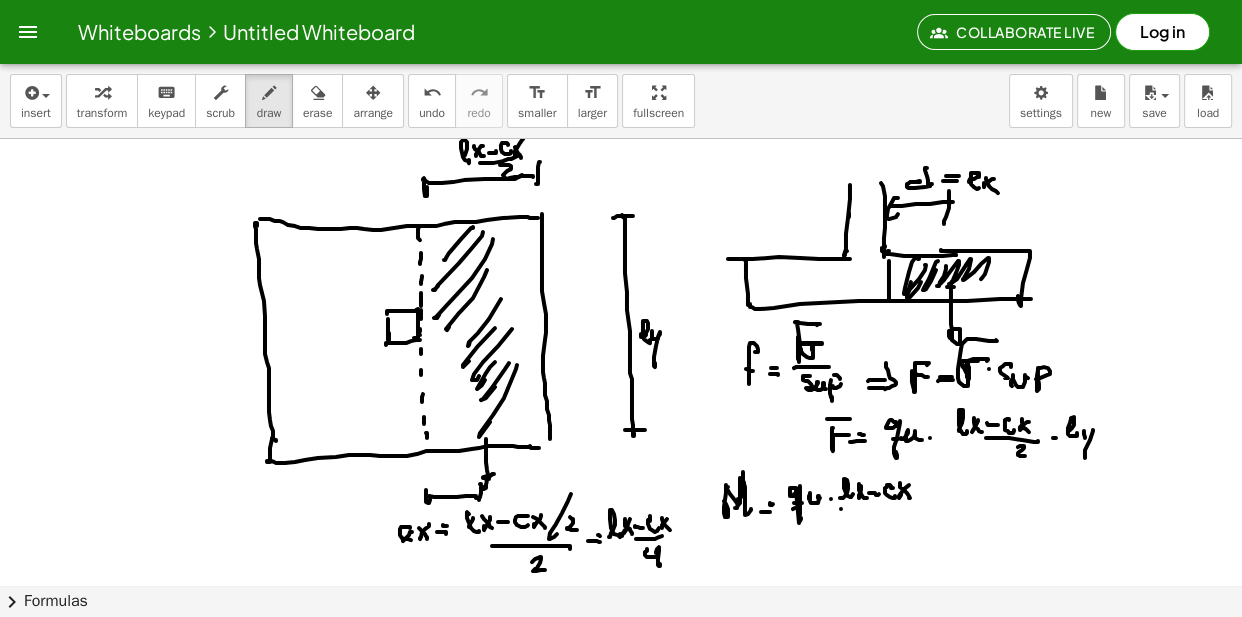 click at bounding box center (621, -4195) 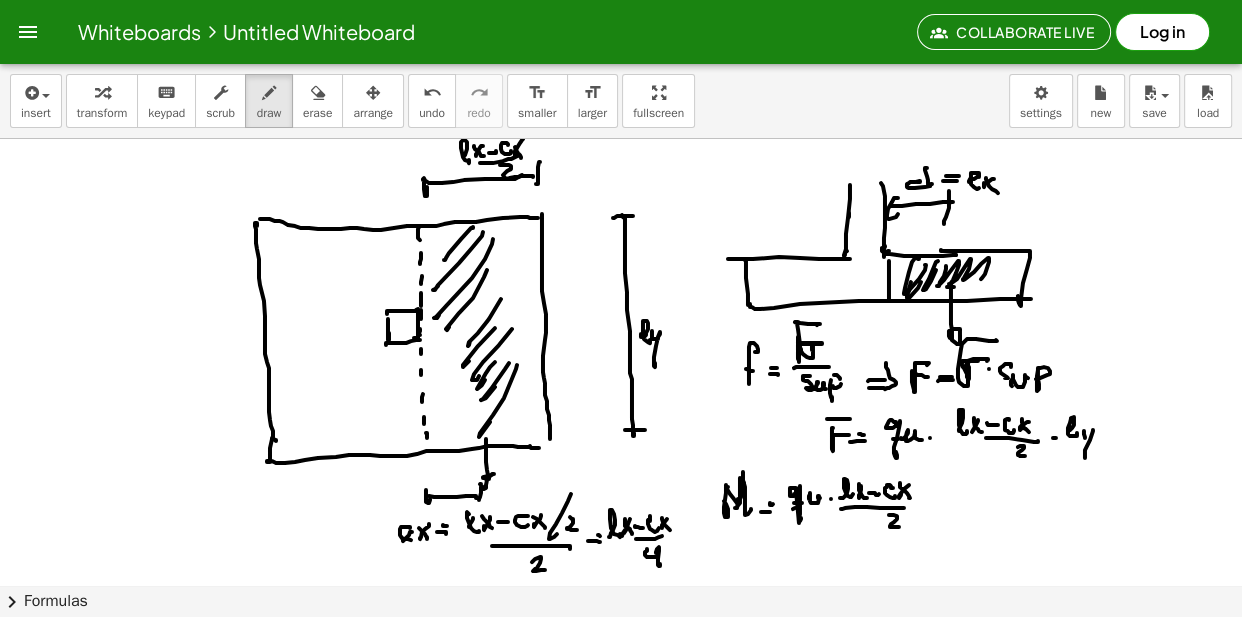 click at bounding box center (621, -4195) 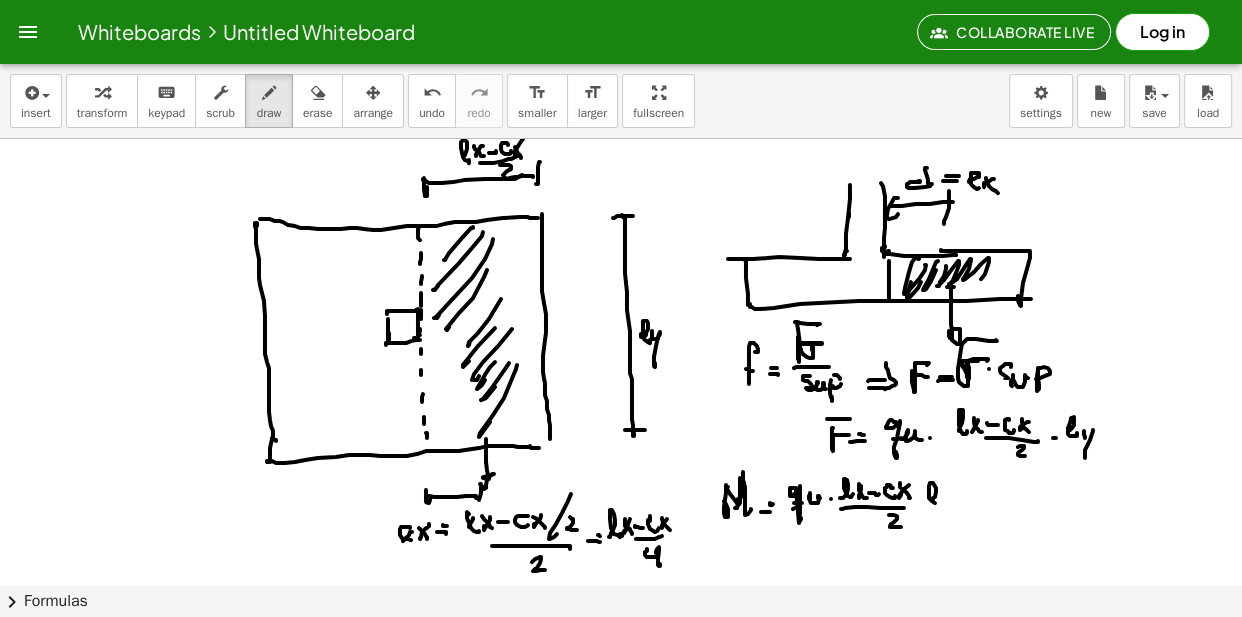 click at bounding box center [621, -4195] 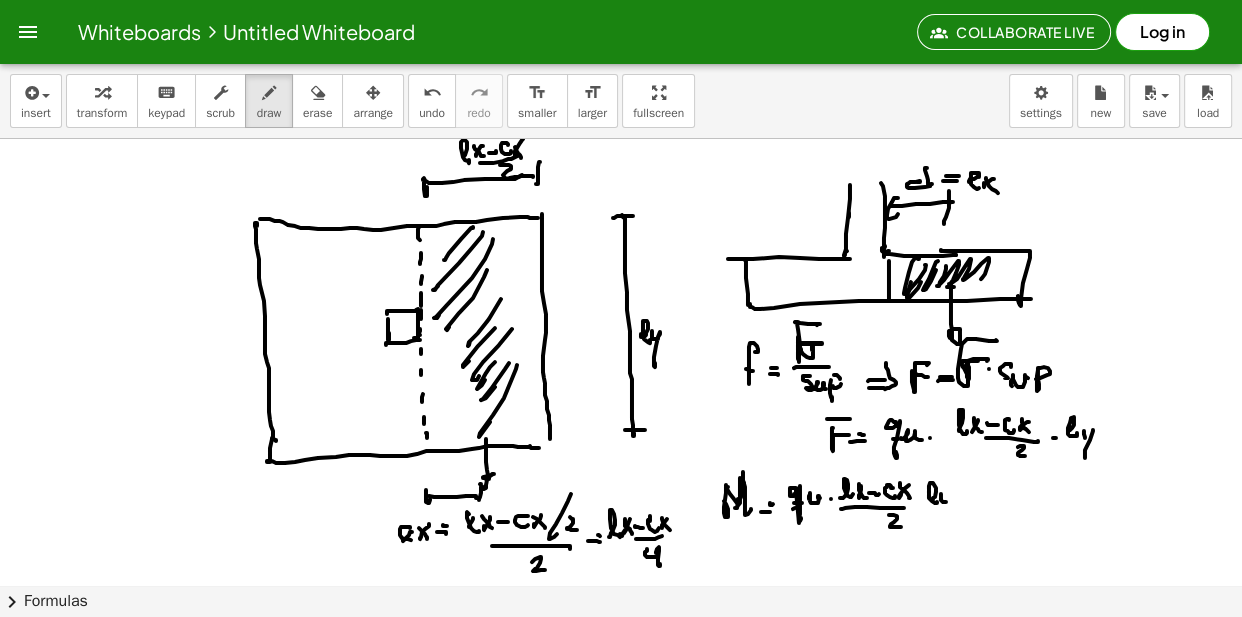 click at bounding box center (621, -4195) 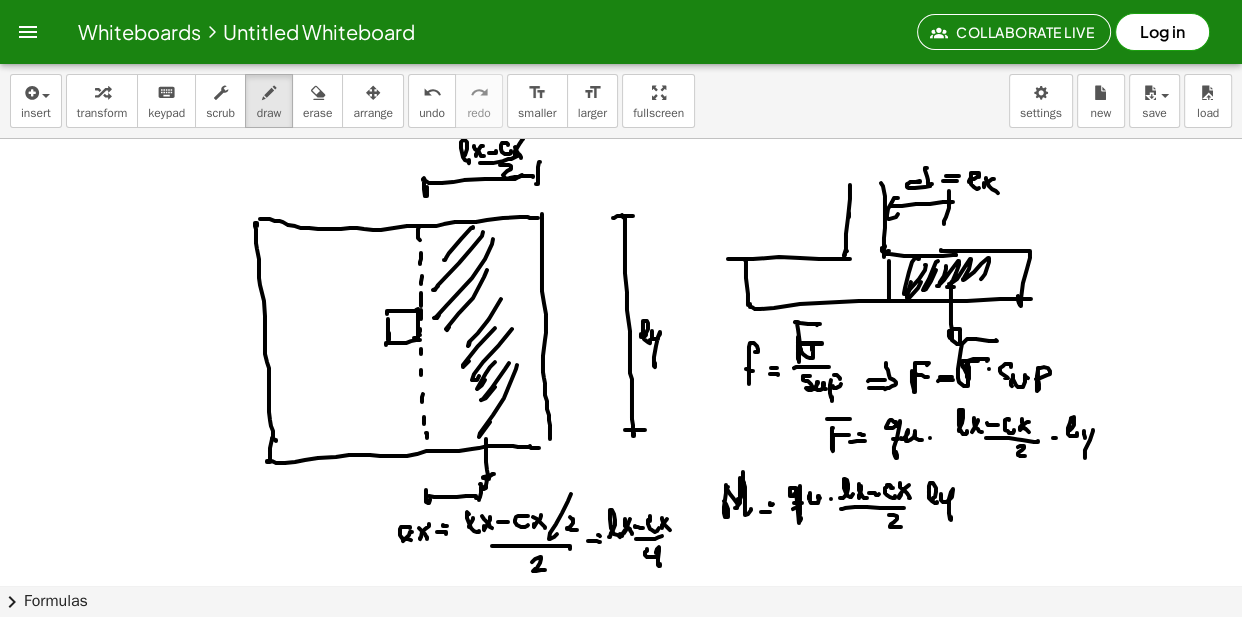 click at bounding box center (621, -4195) 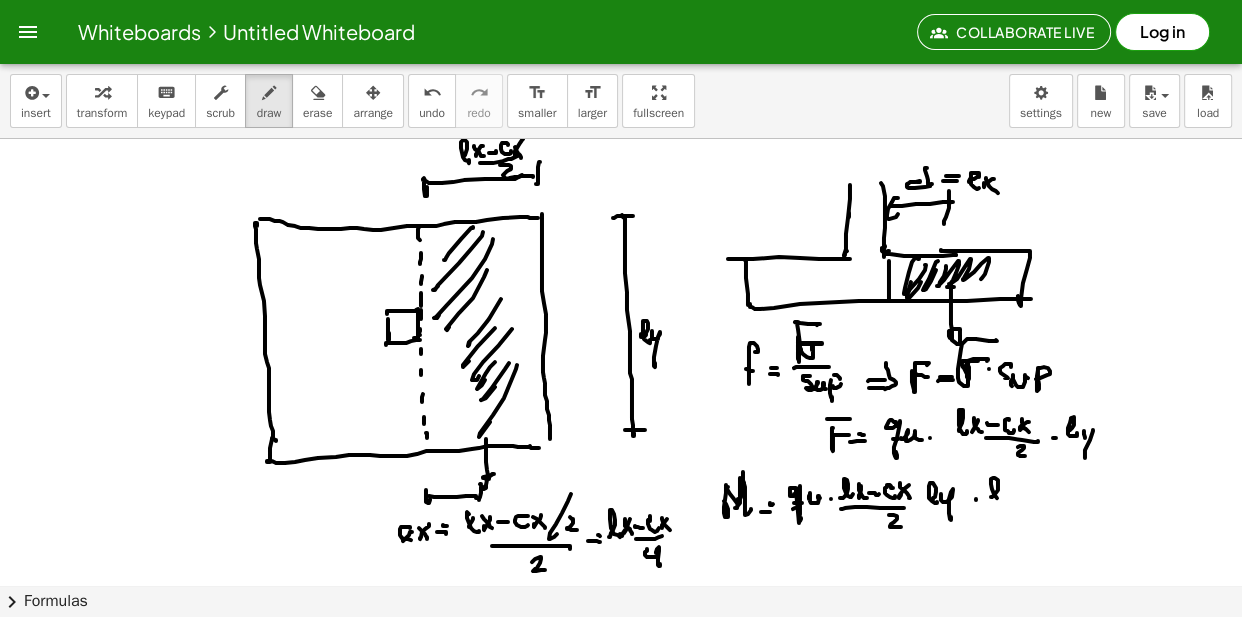 click at bounding box center [621, -4195] 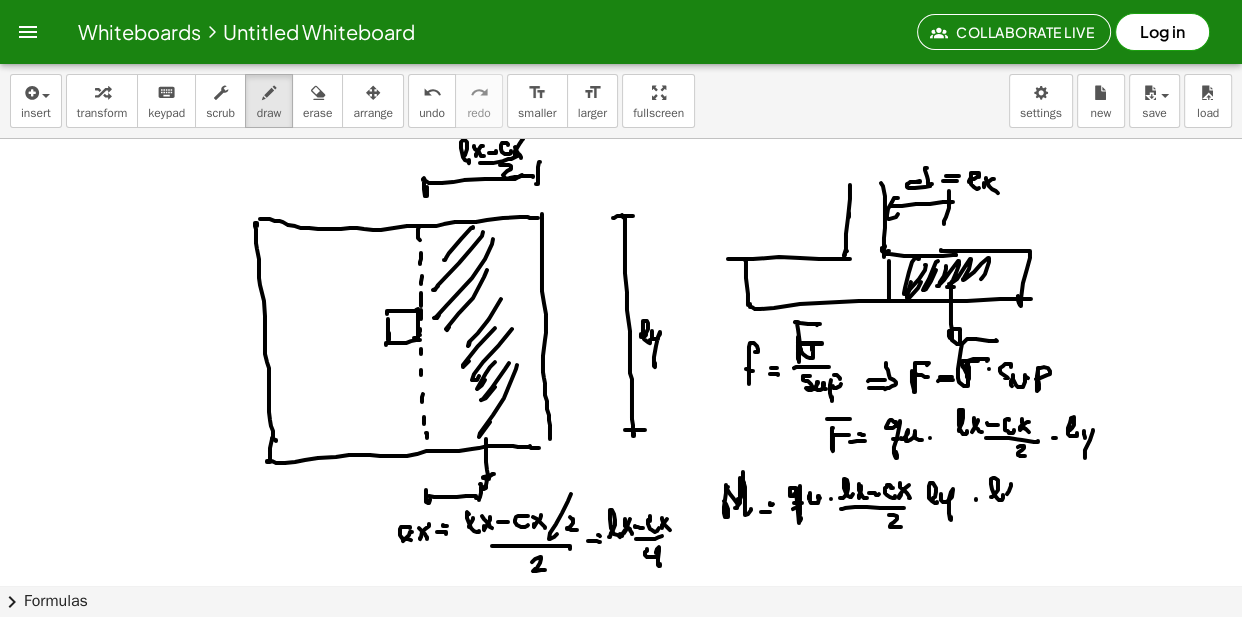 click at bounding box center (621, -4195) 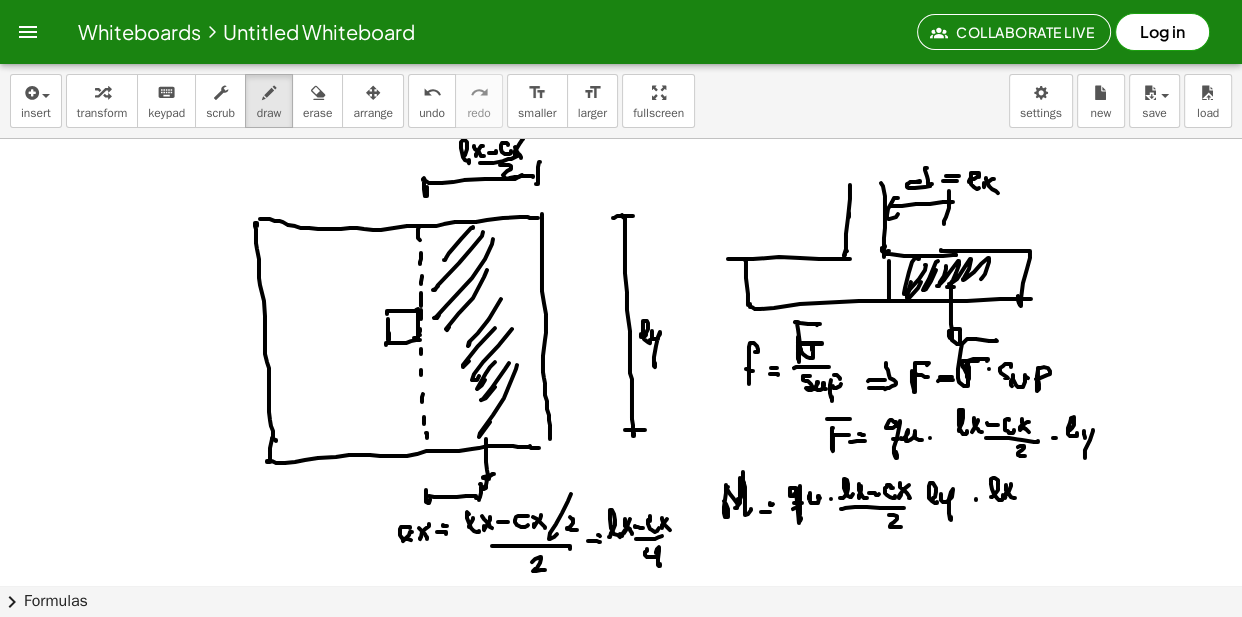 click at bounding box center (621, -4195) 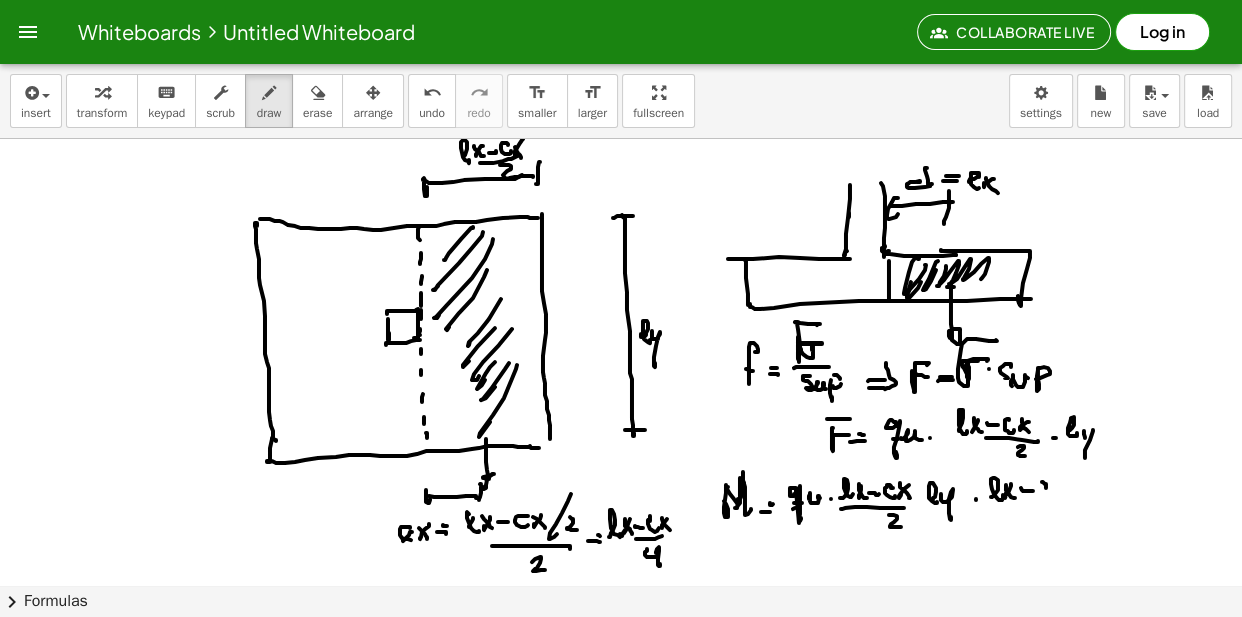 click at bounding box center [621, -4195] 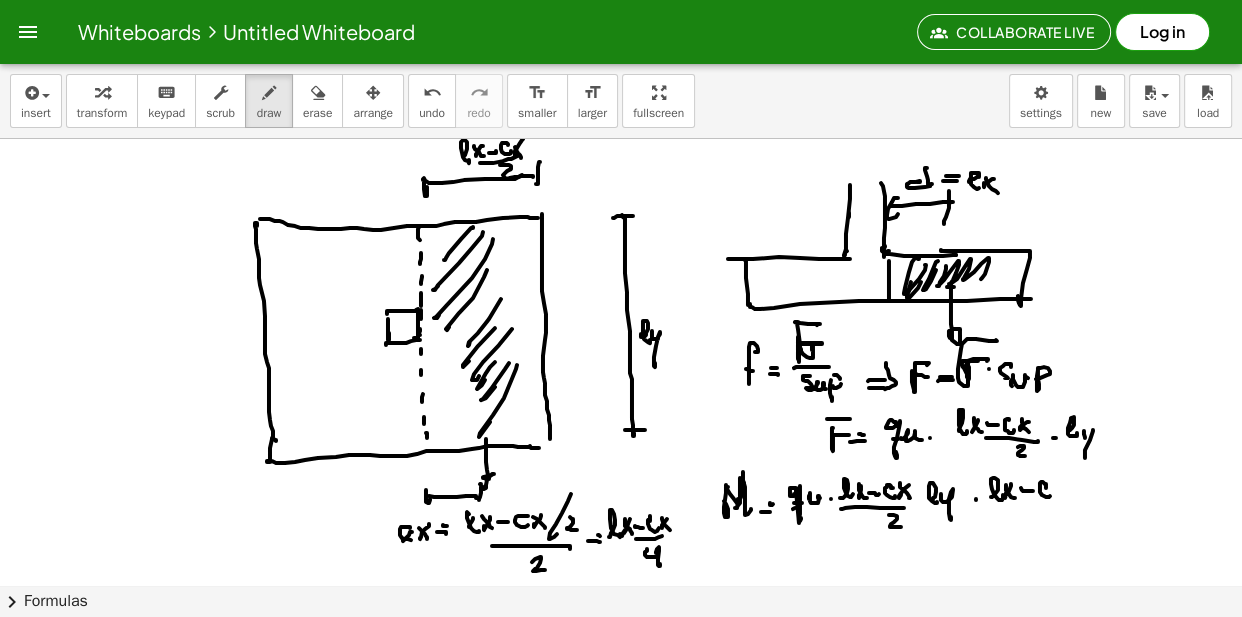 click at bounding box center (621, -4195) 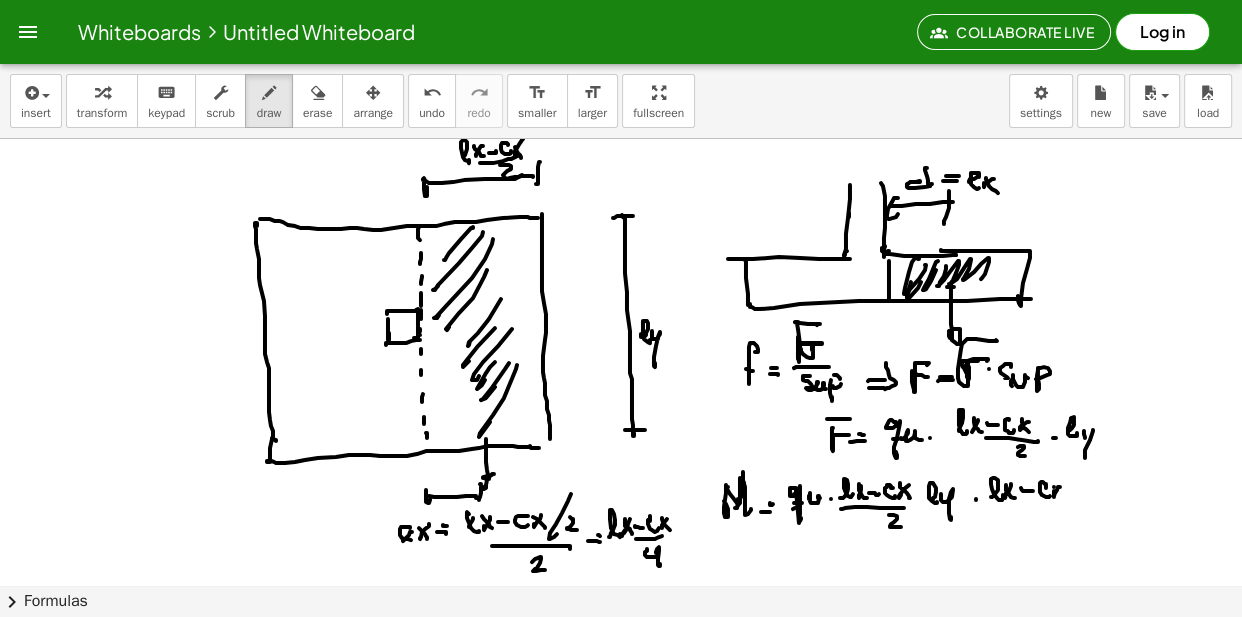 click at bounding box center [621, -4195] 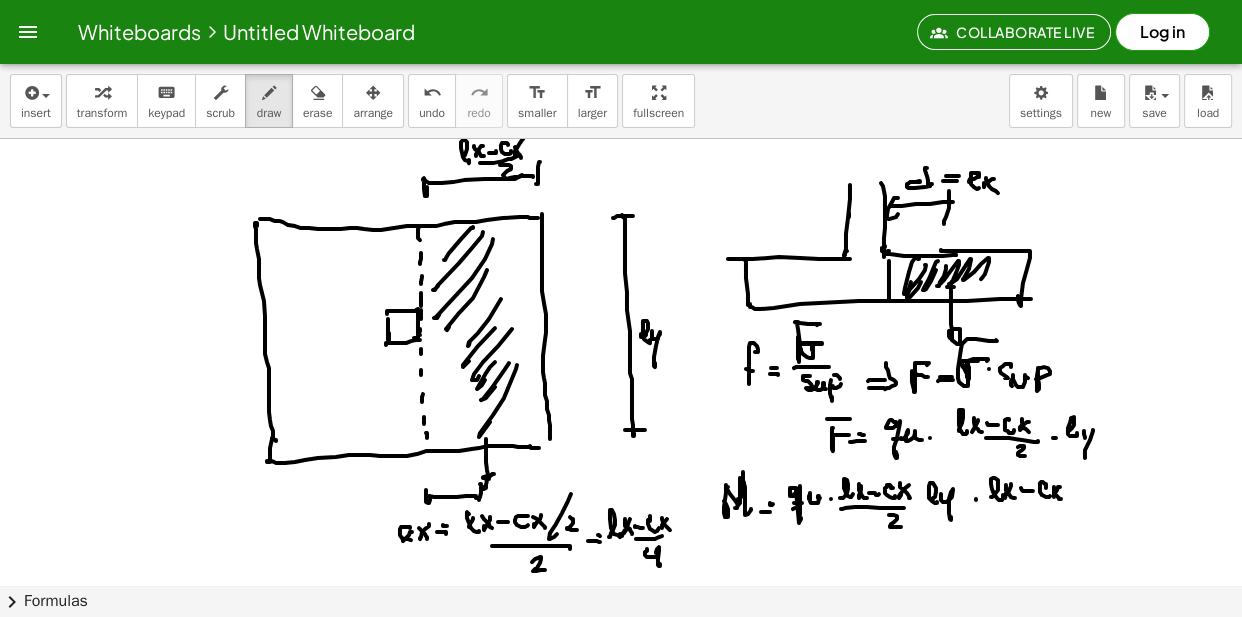 click at bounding box center [621, -4195] 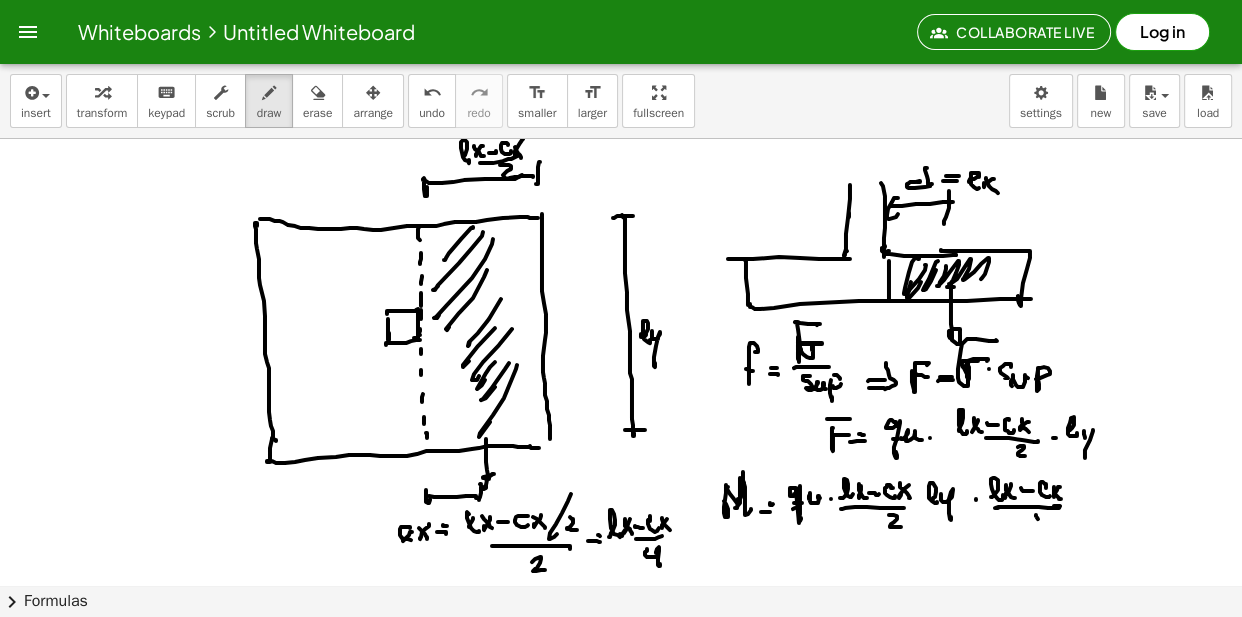 click at bounding box center (621, -4195) 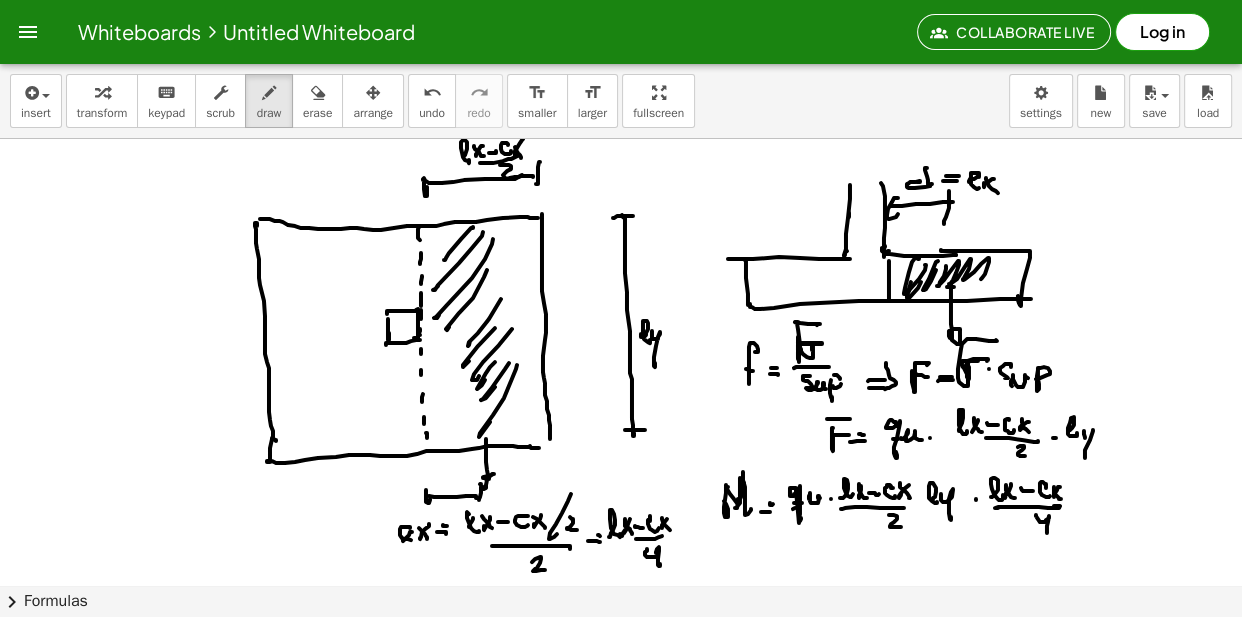 click at bounding box center (621, -4195) 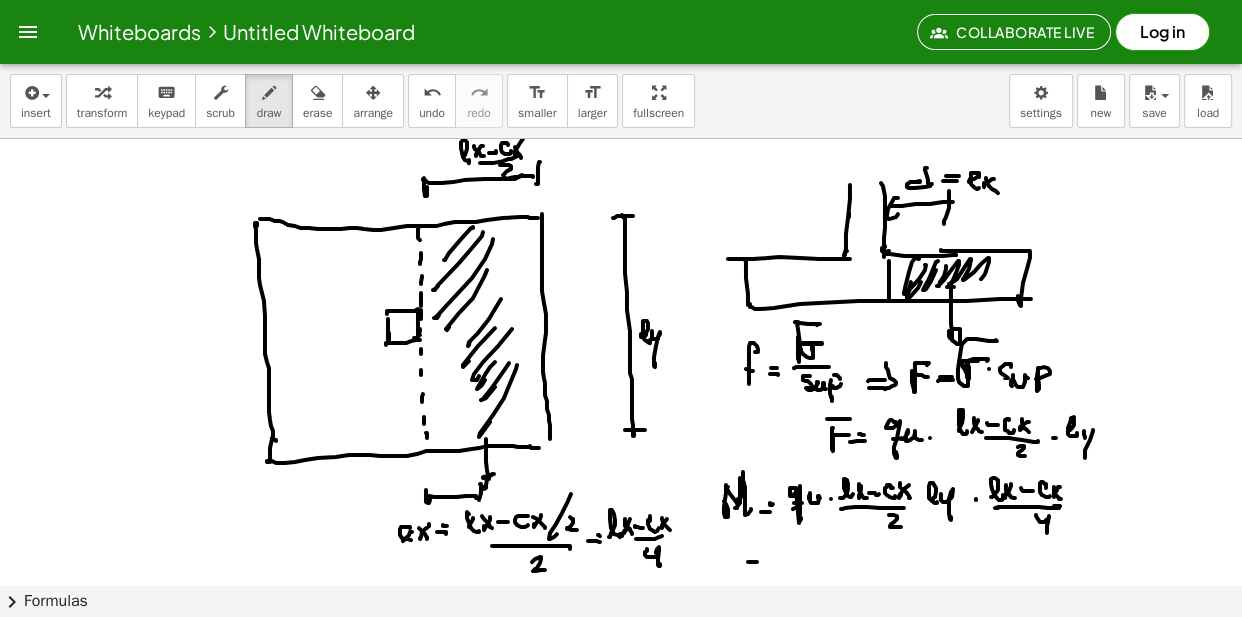 click at bounding box center (621, -4195) 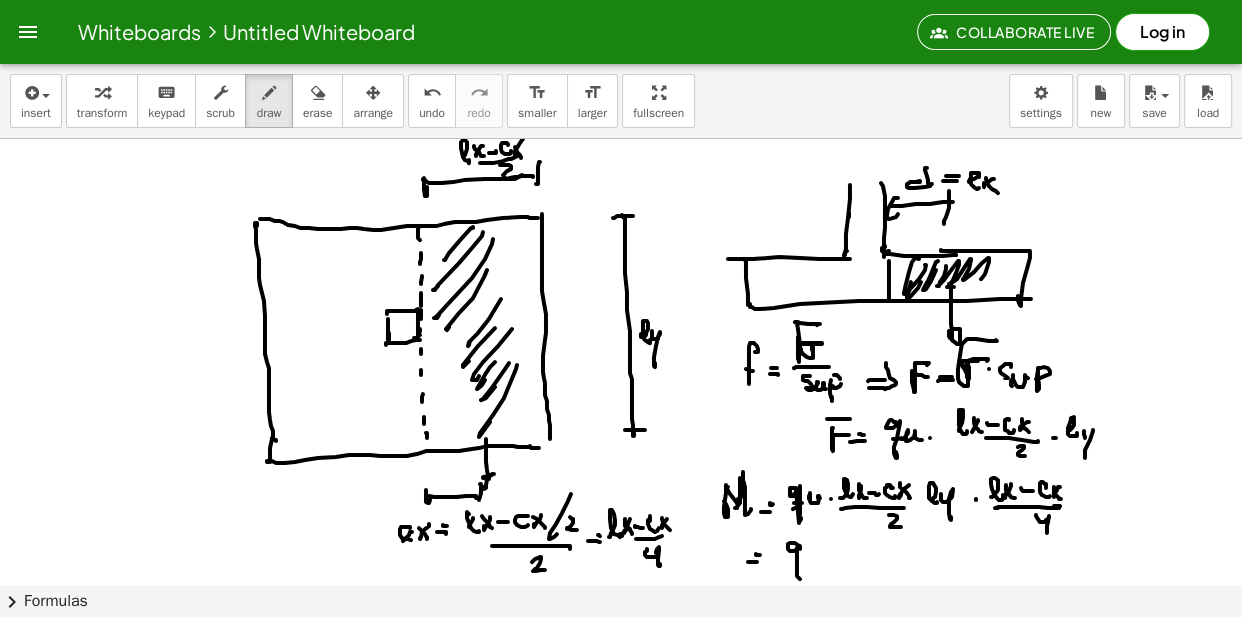 click at bounding box center (621, -4195) 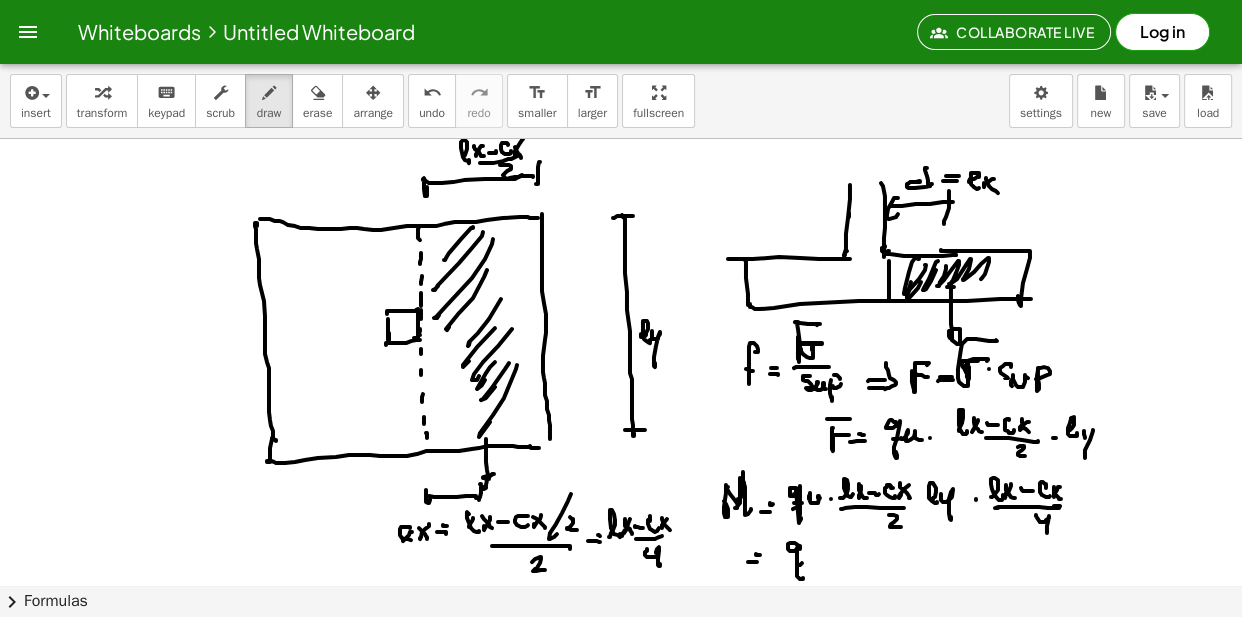 click at bounding box center [621, -4195] 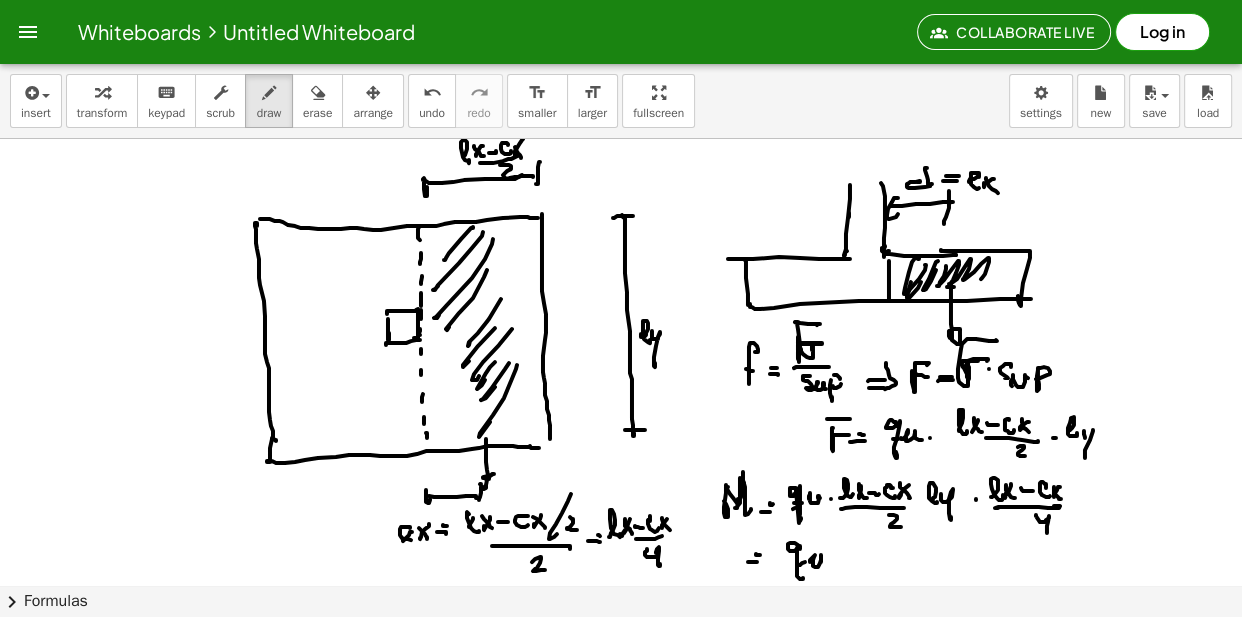 click at bounding box center [621, -4195] 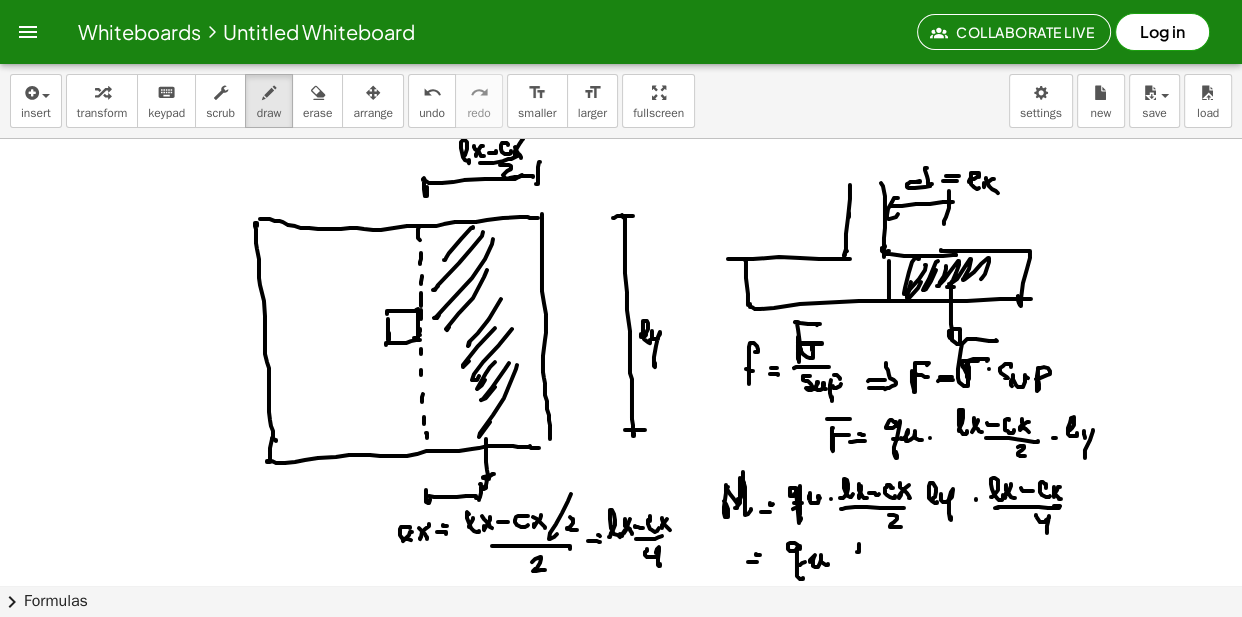 click at bounding box center (621, -4195) 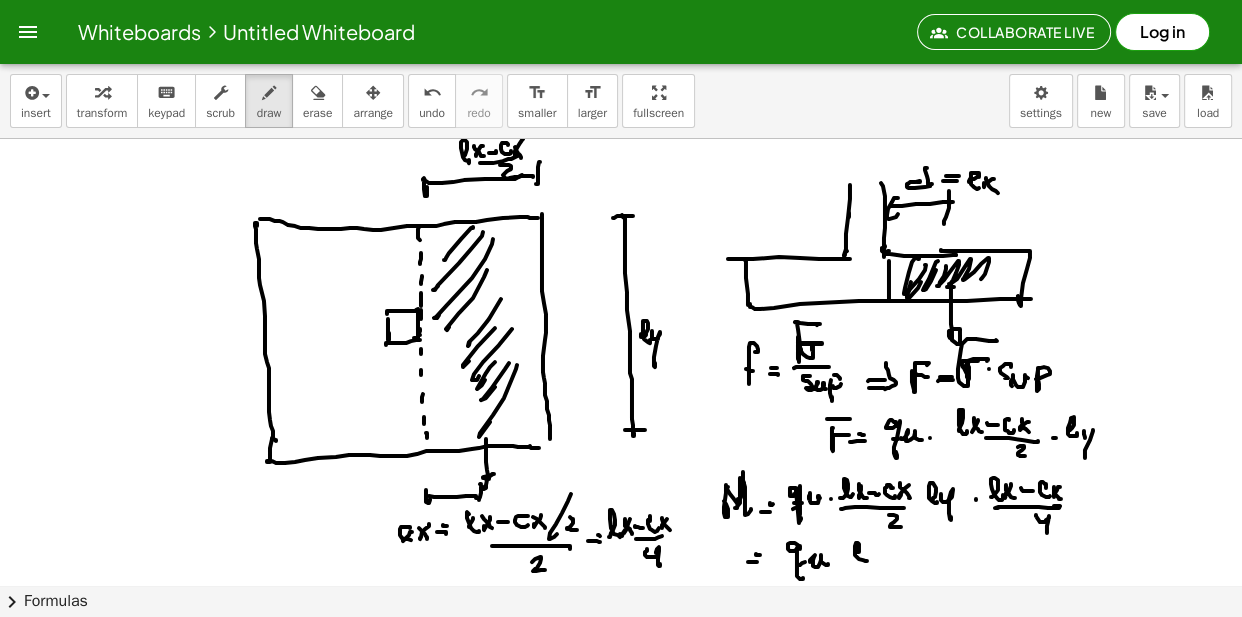 click at bounding box center [621, -4195] 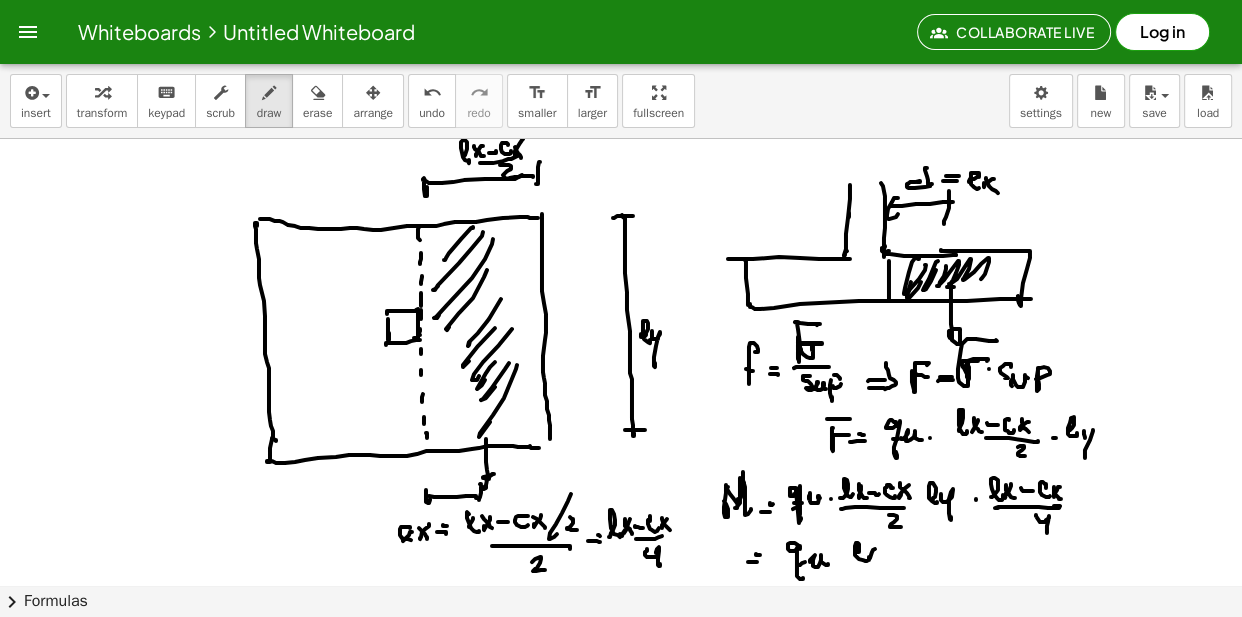 click at bounding box center (621, -4195) 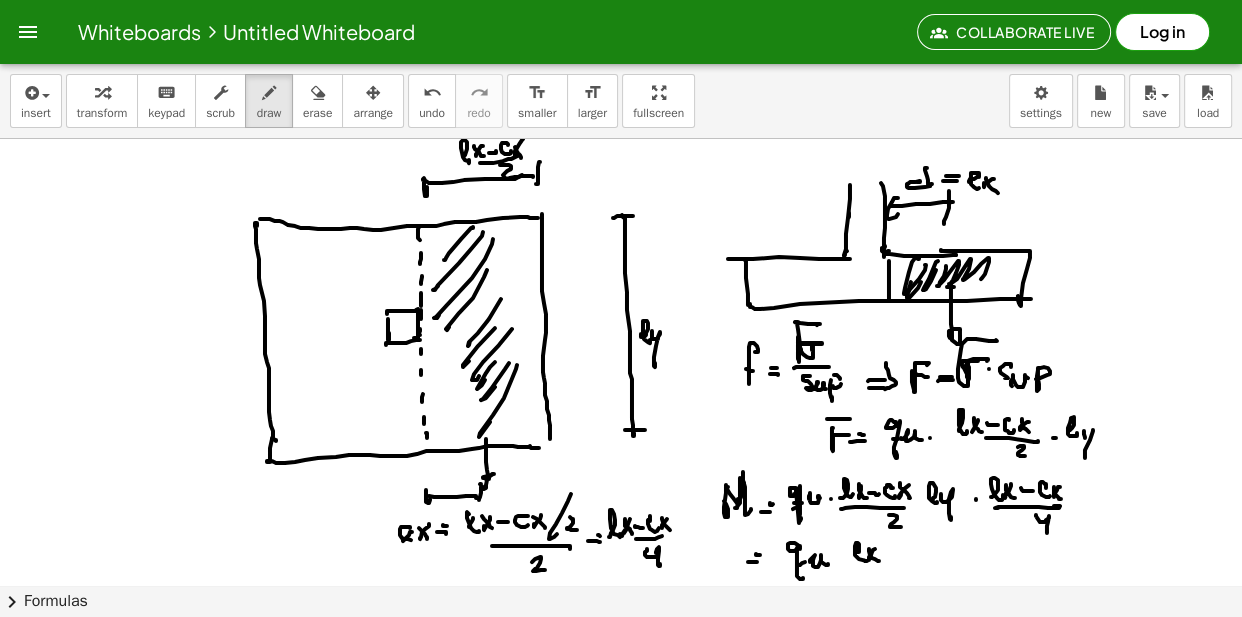 click at bounding box center [621, -4195] 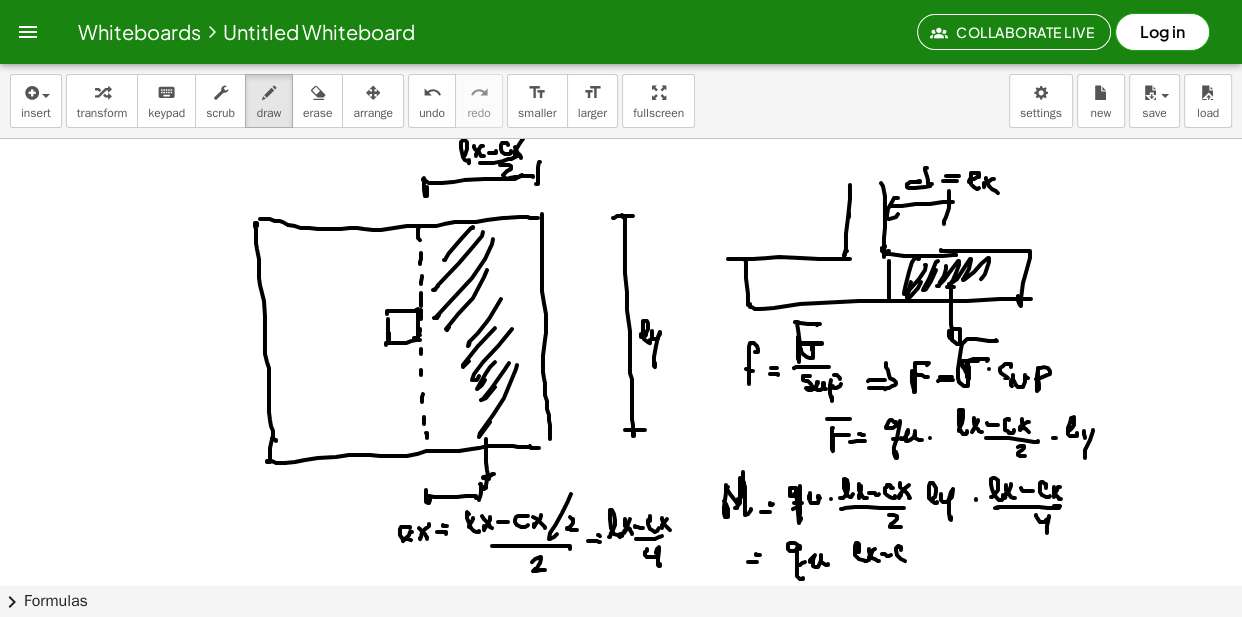 click at bounding box center (621, -4195) 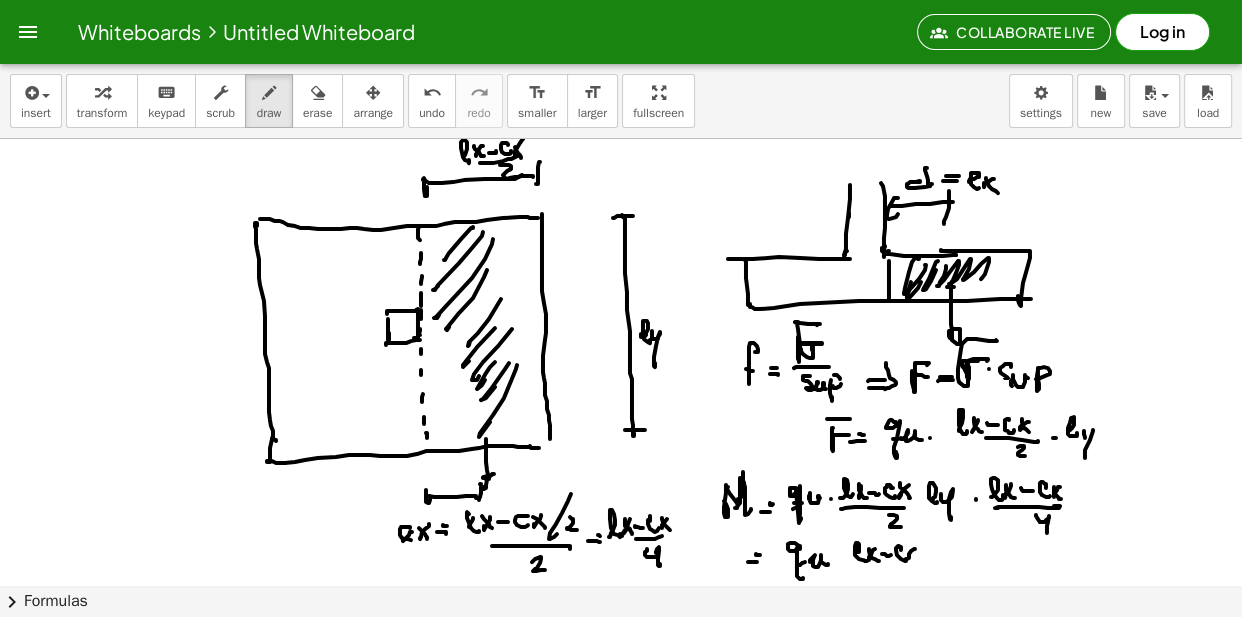click at bounding box center (621, -4195) 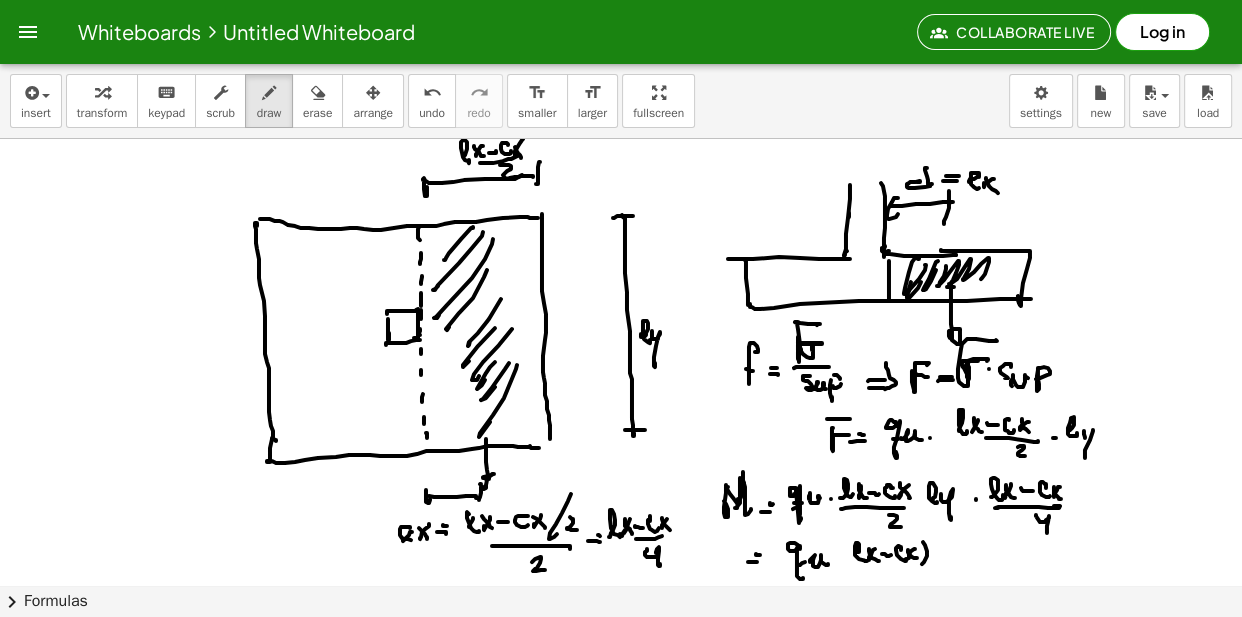 click at bounding box center (621, -4195) 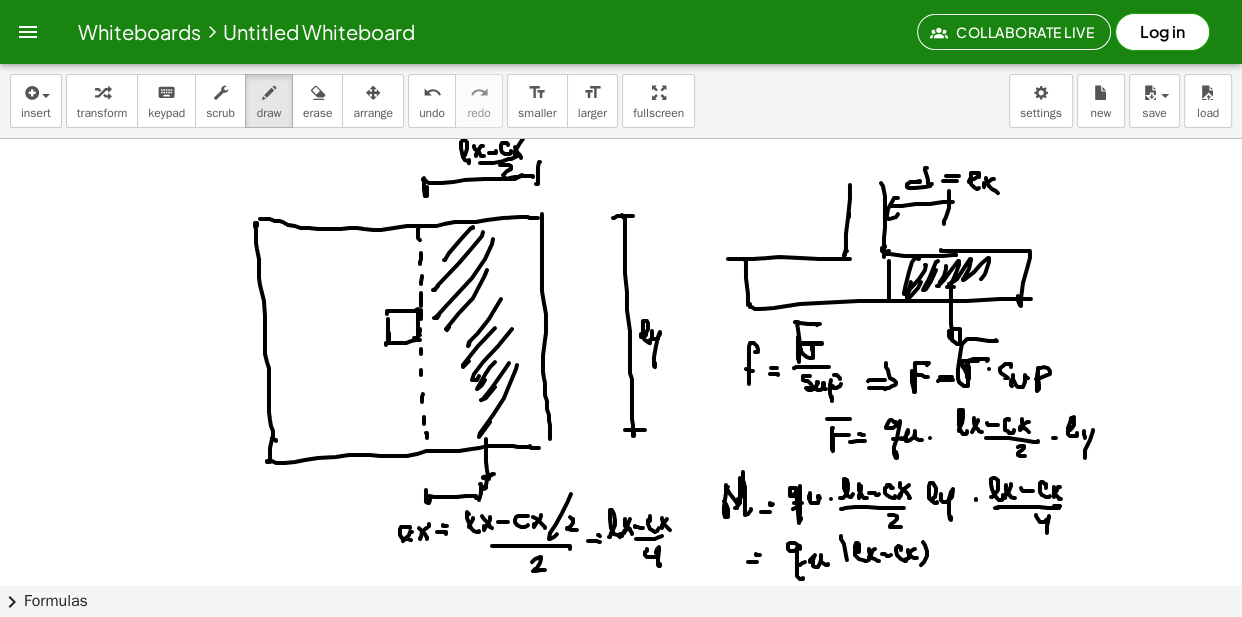 click at bounding box center [621, -4195] 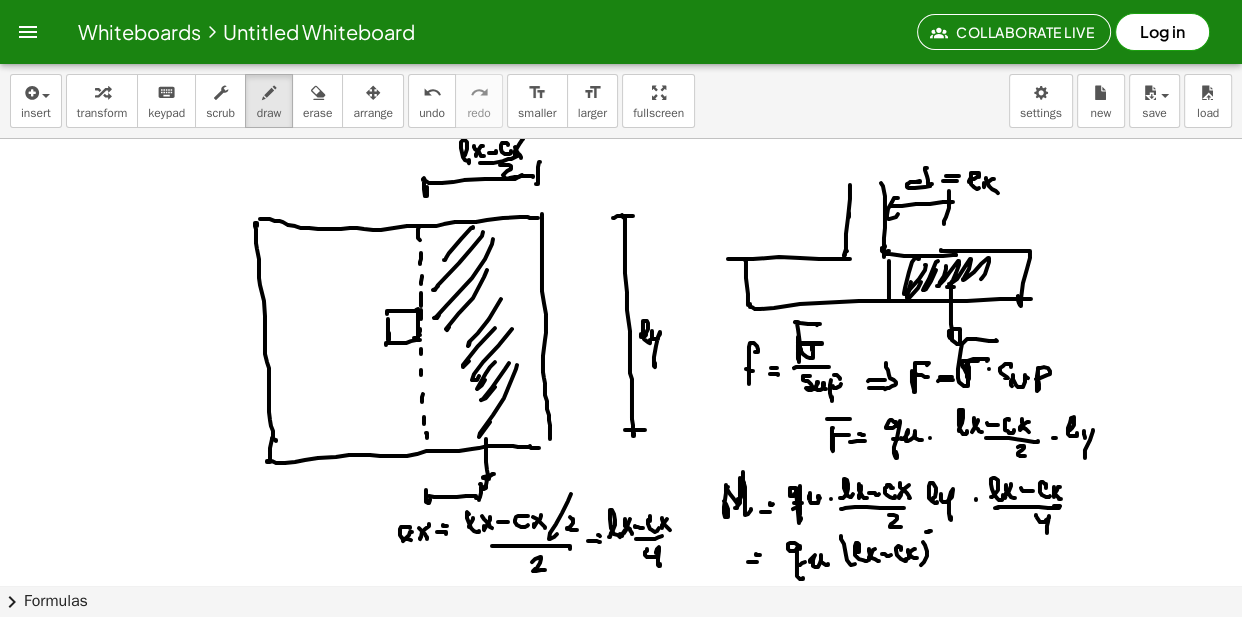 click at bounding box center (621, -4195) 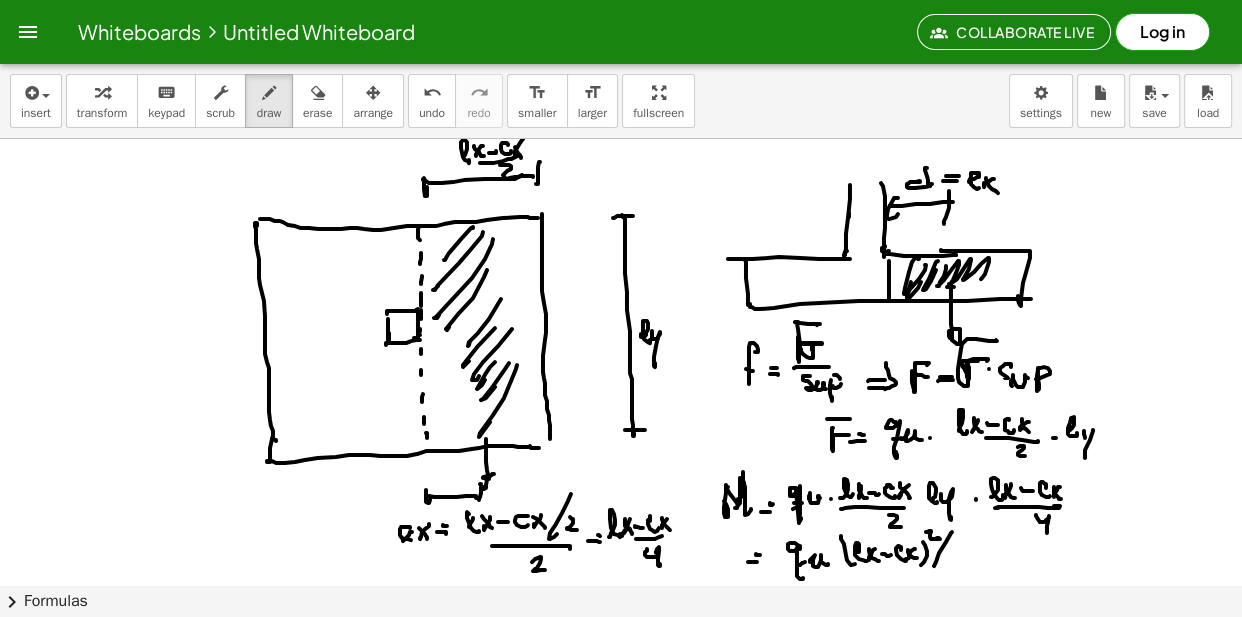 click at bounding box center [621, -4195] 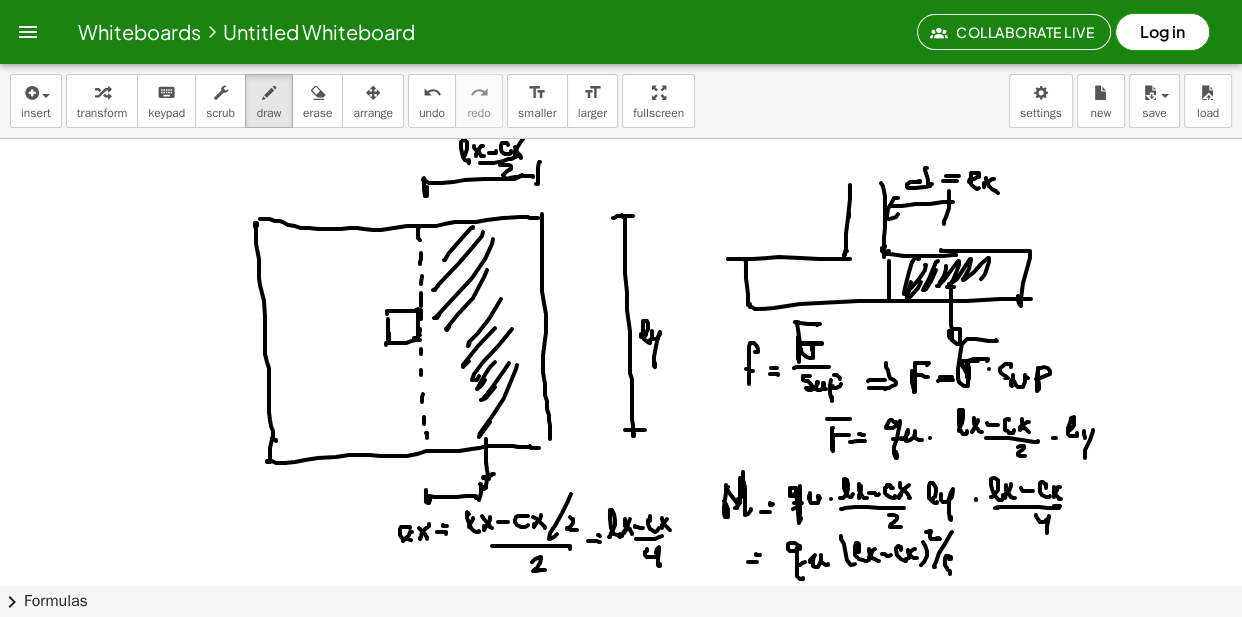 click at bounding box center [621, -4195] 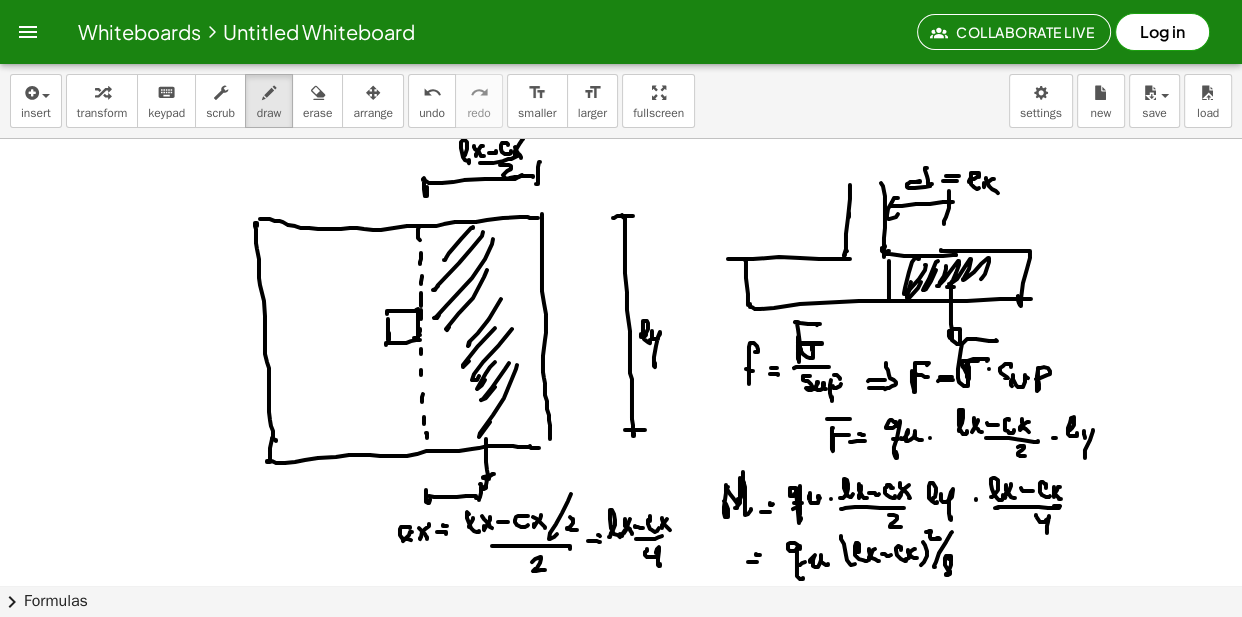 click at bounding box center [621, -4195] 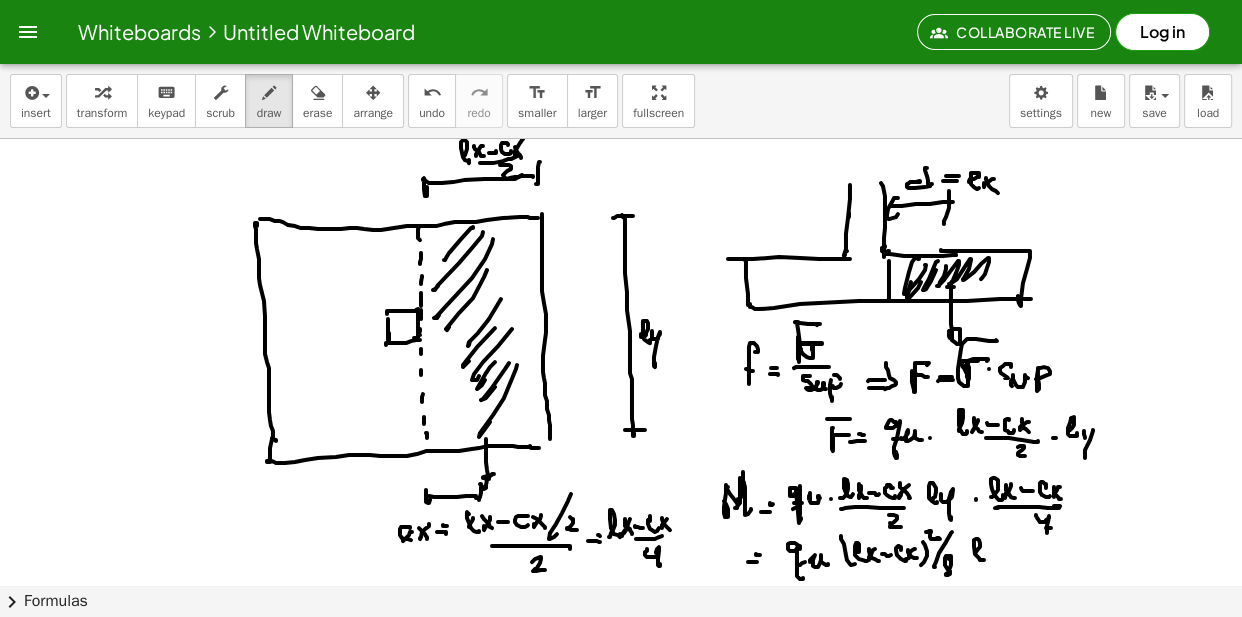 click at bounding box center [621, -4195] 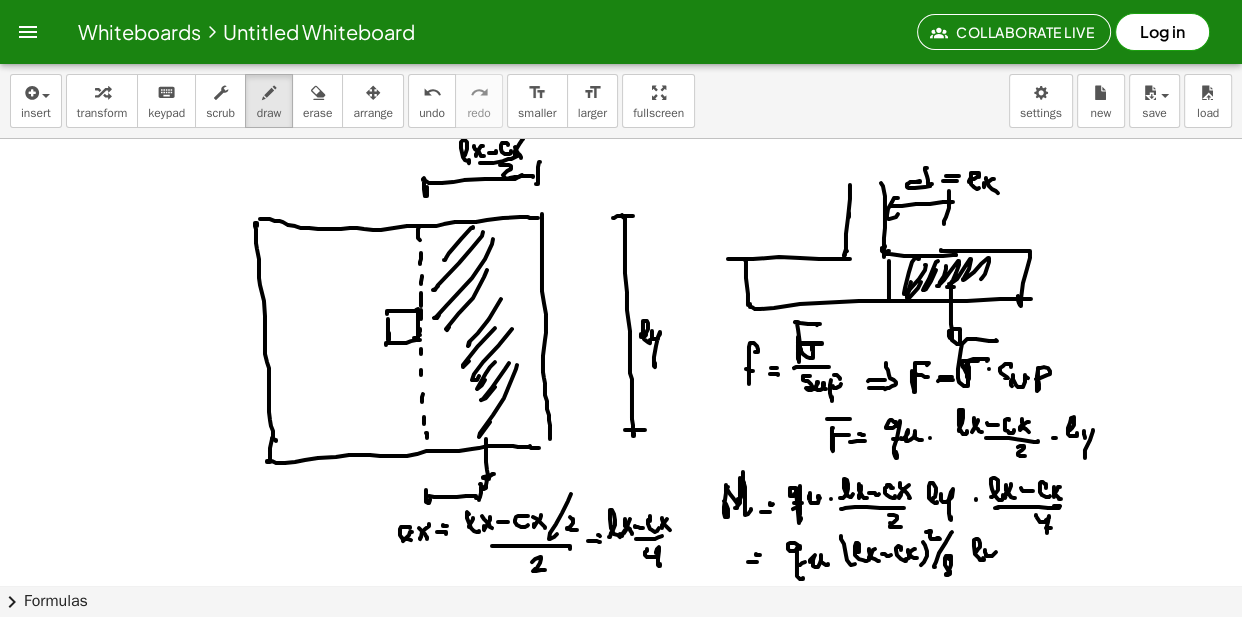 click at bounding box center (621, -4195) 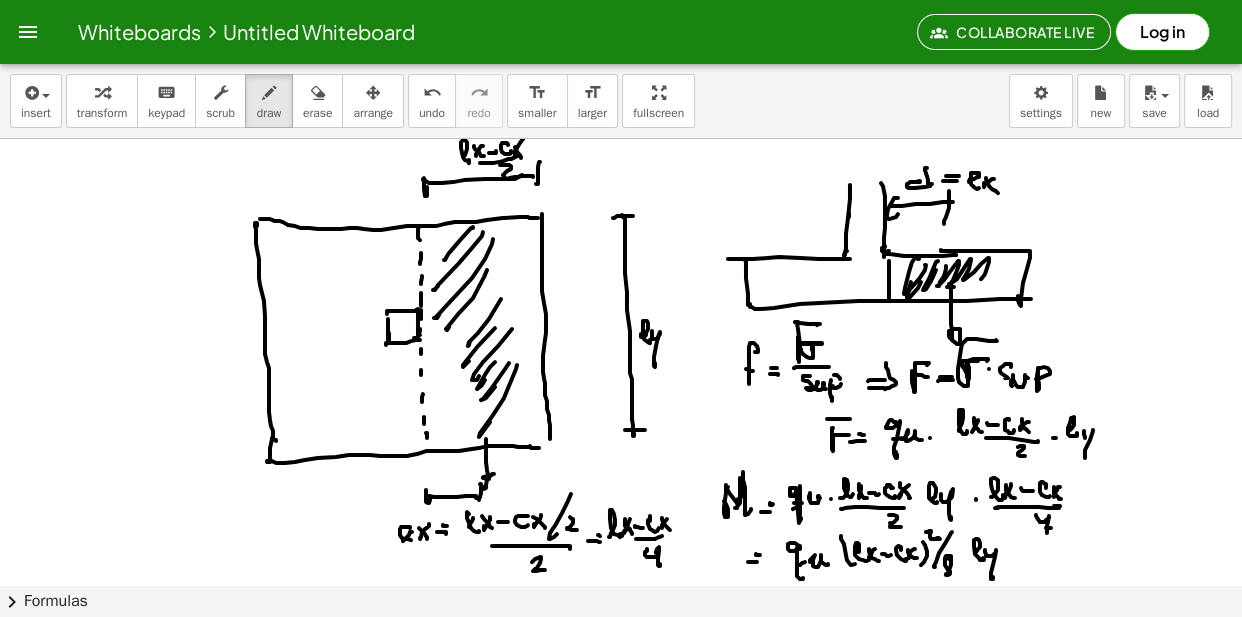 click at bounding box center (621, -4195) 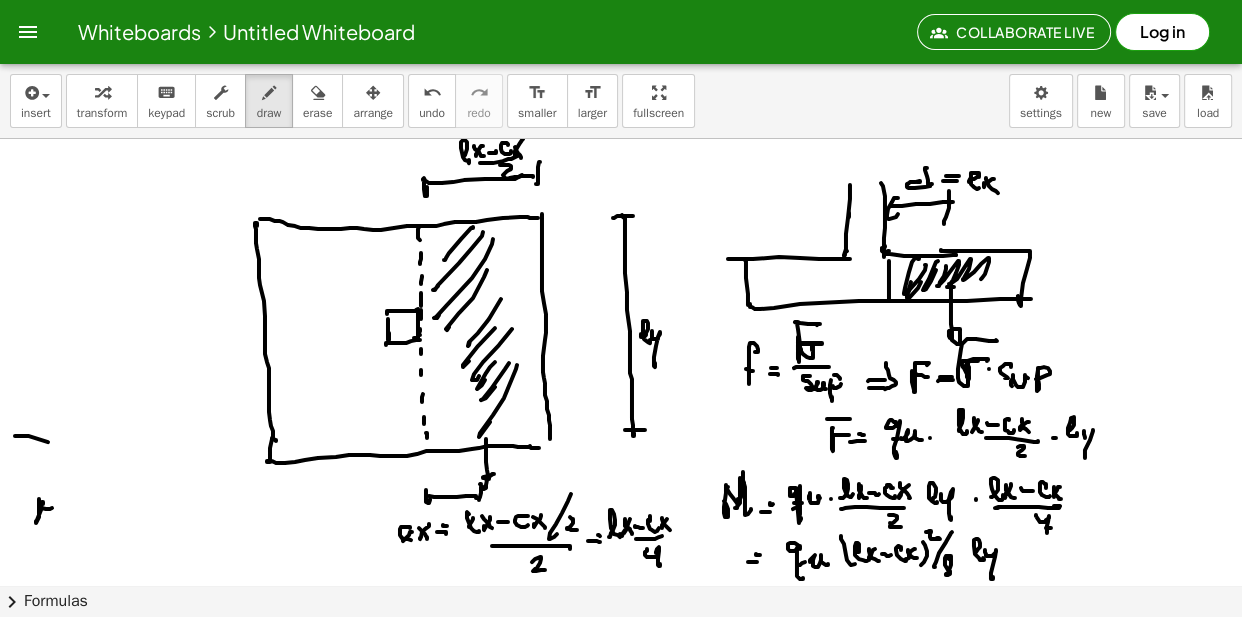 click at bounding box center (621, -4195) 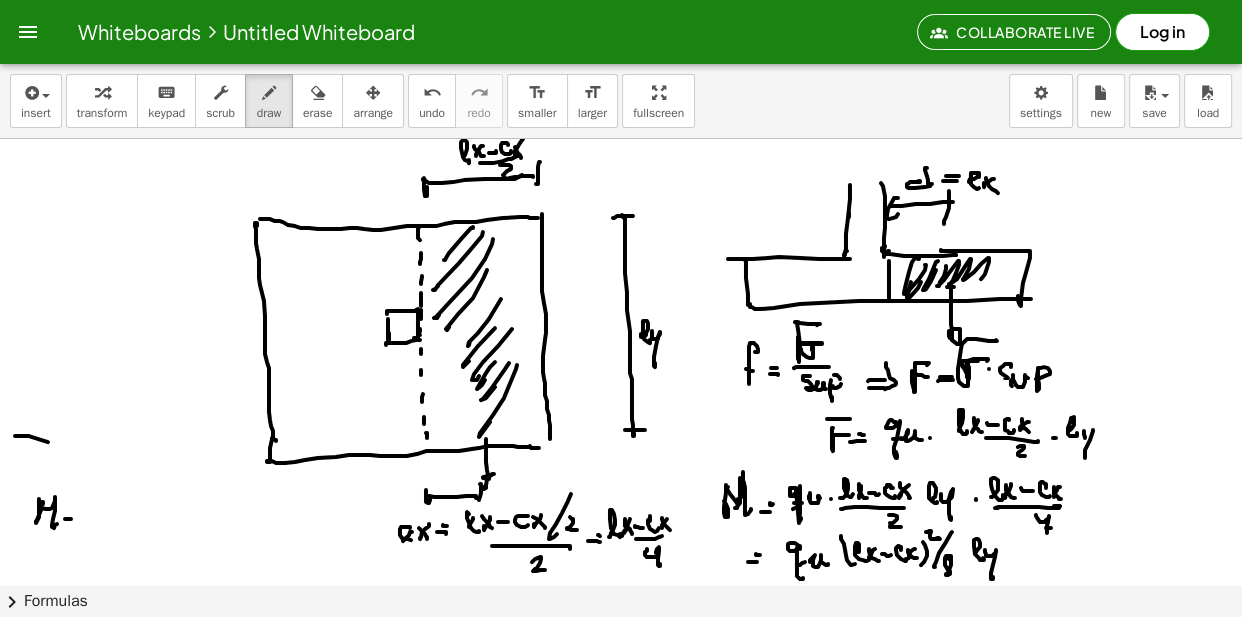 click at bounding box center (621, -4195) 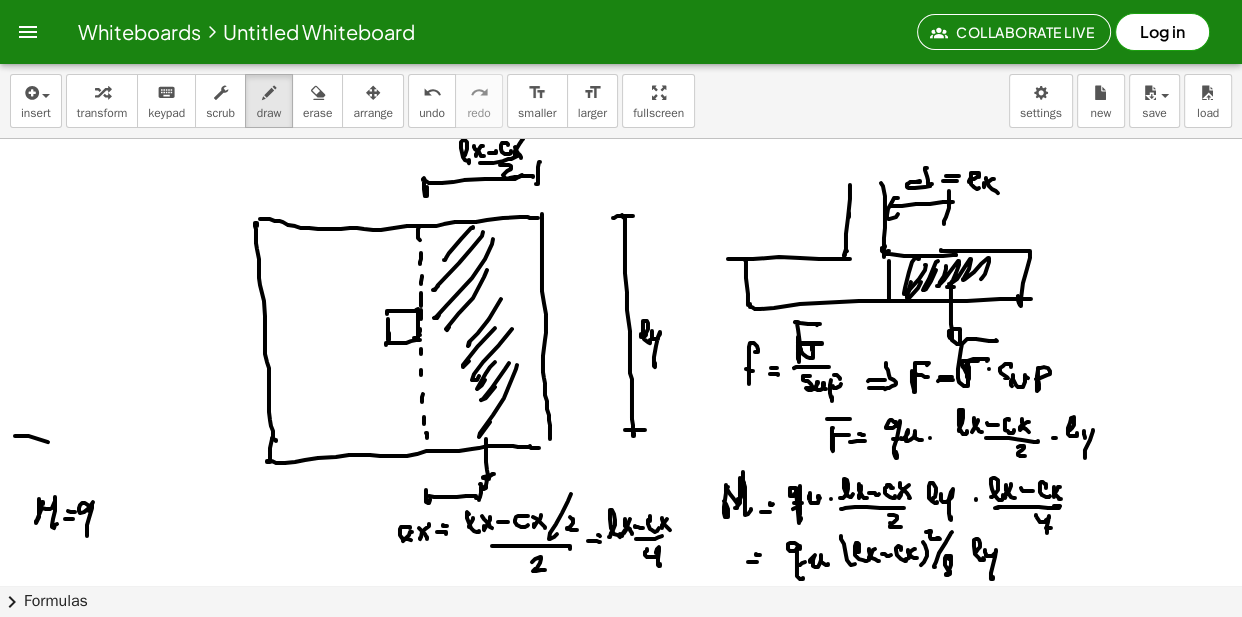 click at bounding box center (621, -4195) 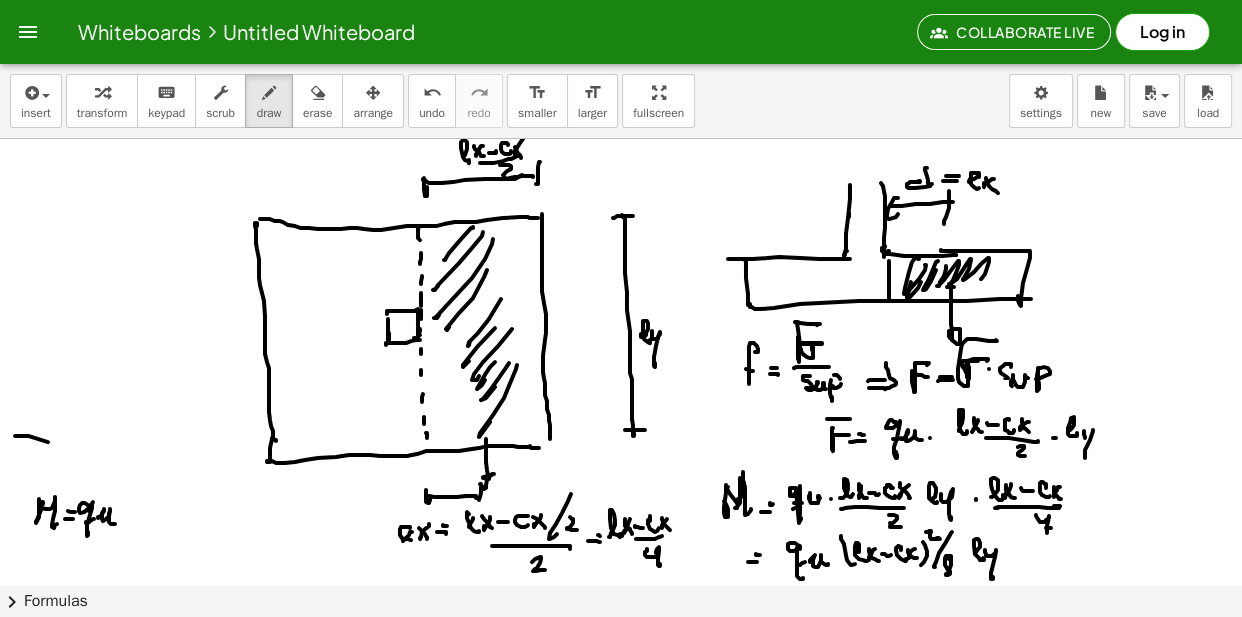 click at bounding box center (621, -4195) 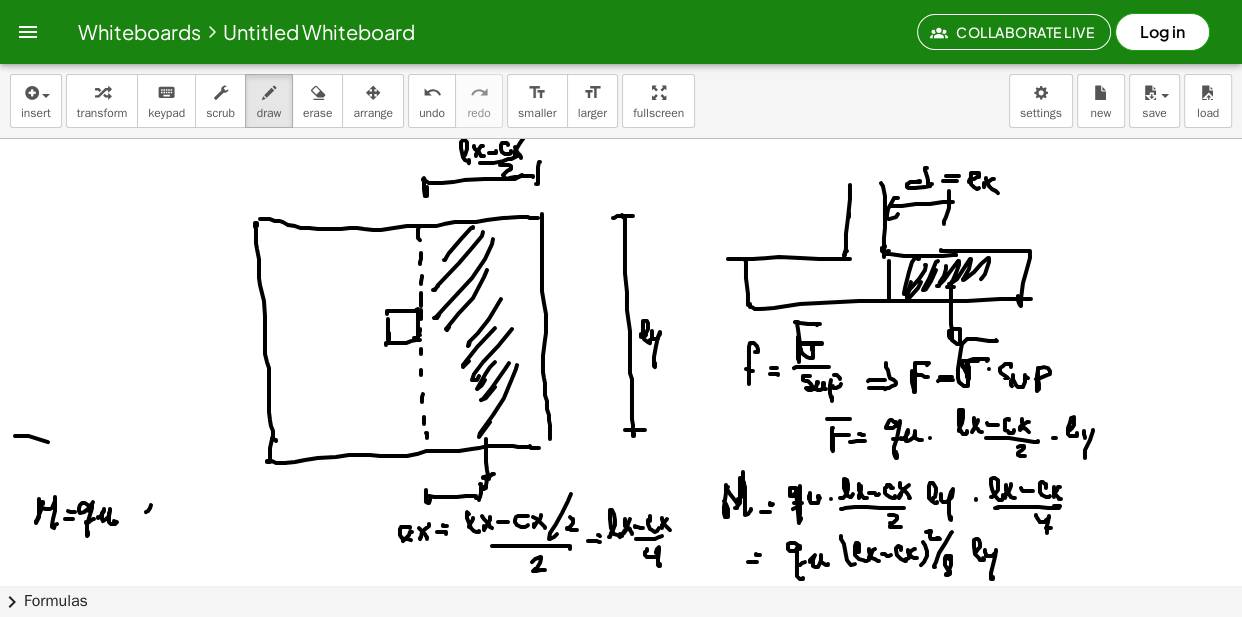click at bounding box center [621, -4195] 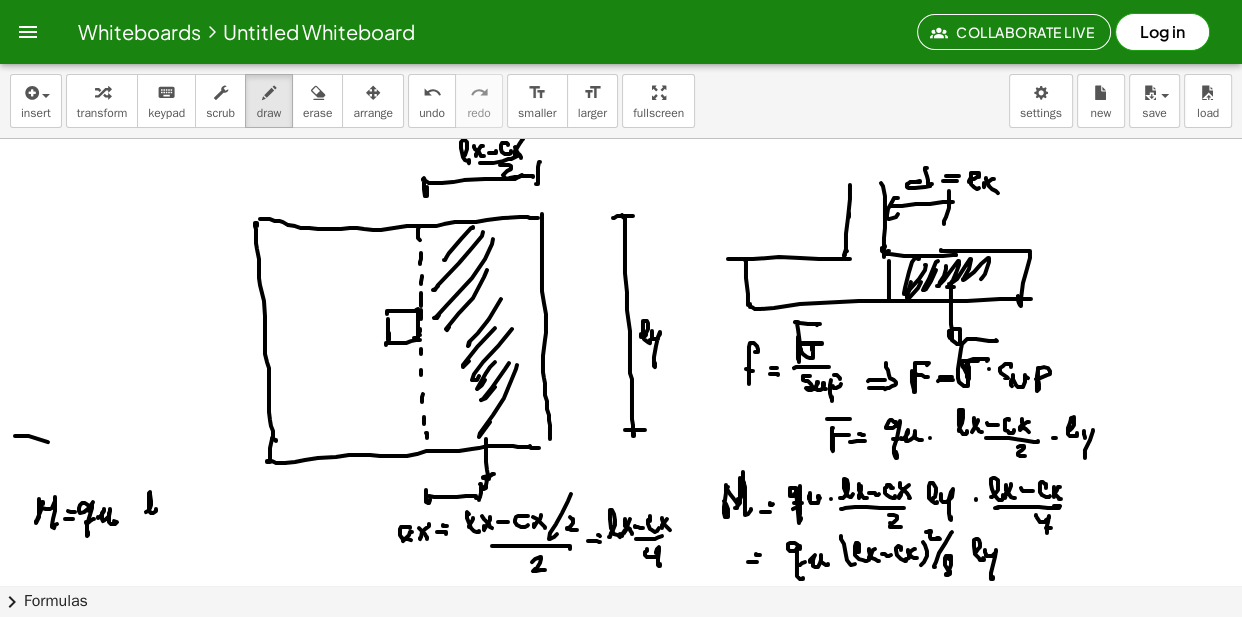 click at bounding box center [621, -4195] 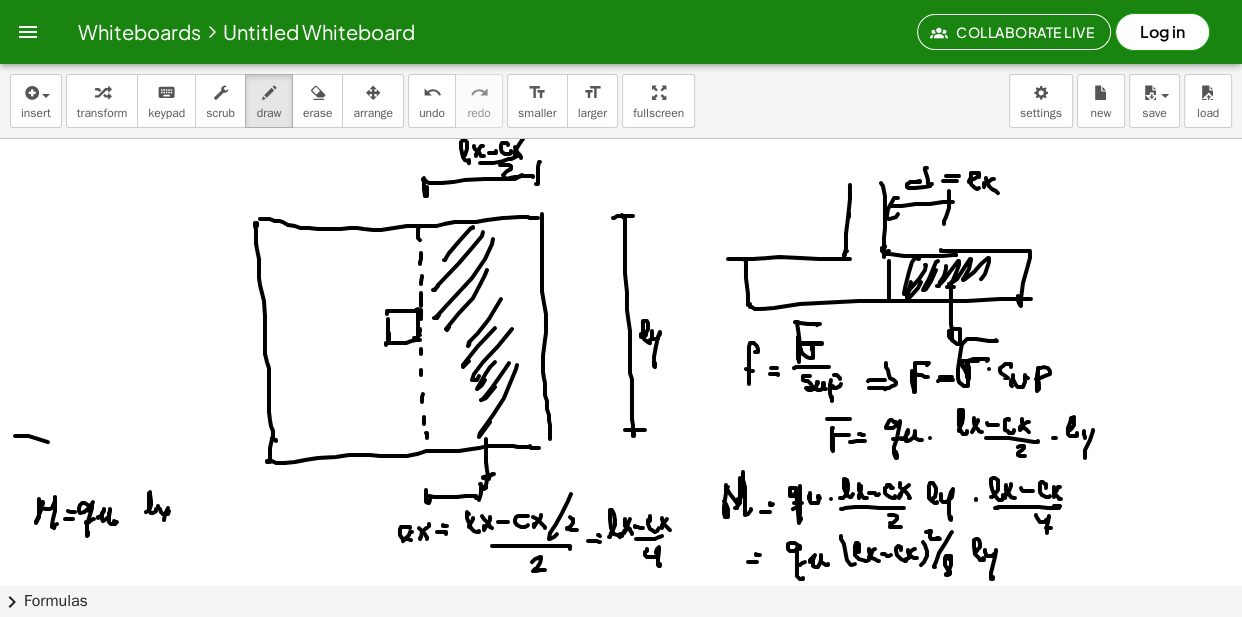 click at bounding box center (621, -4195) 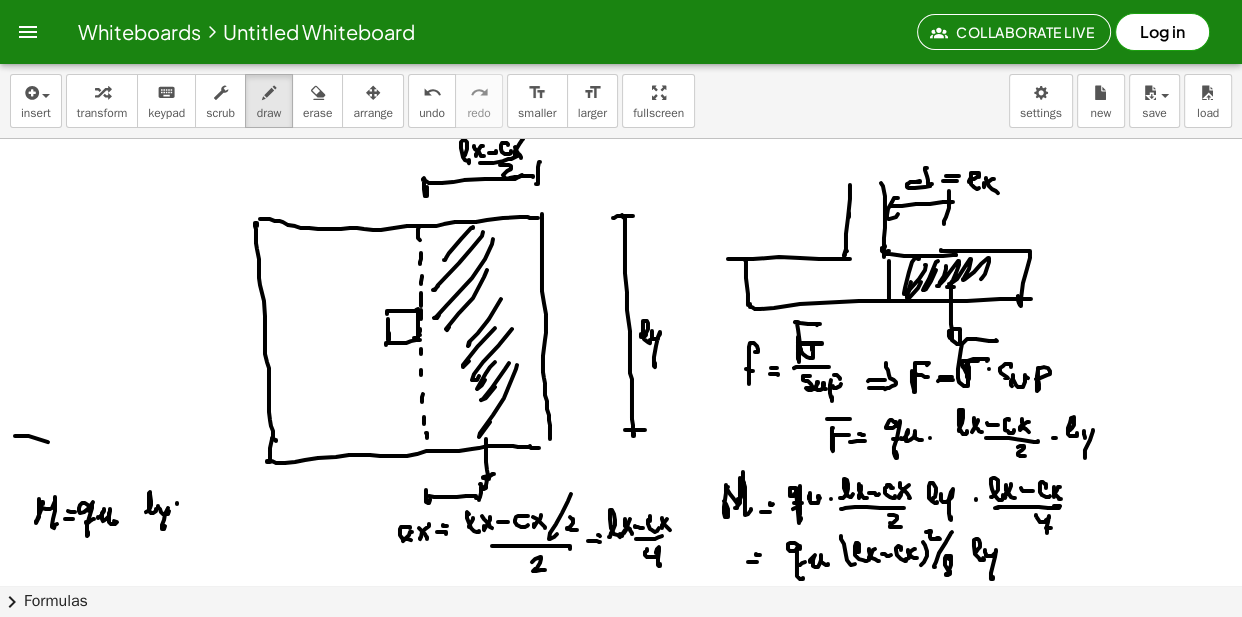 click at bounding box center [621, -4195] 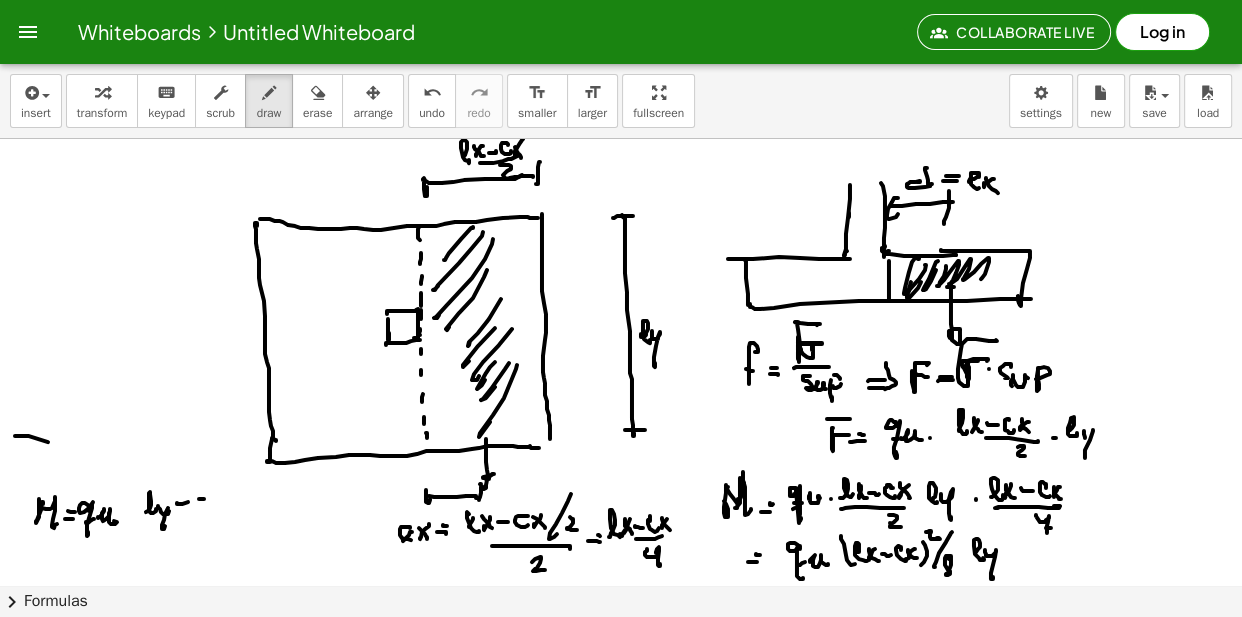 click at bounding box center [621, -4195] 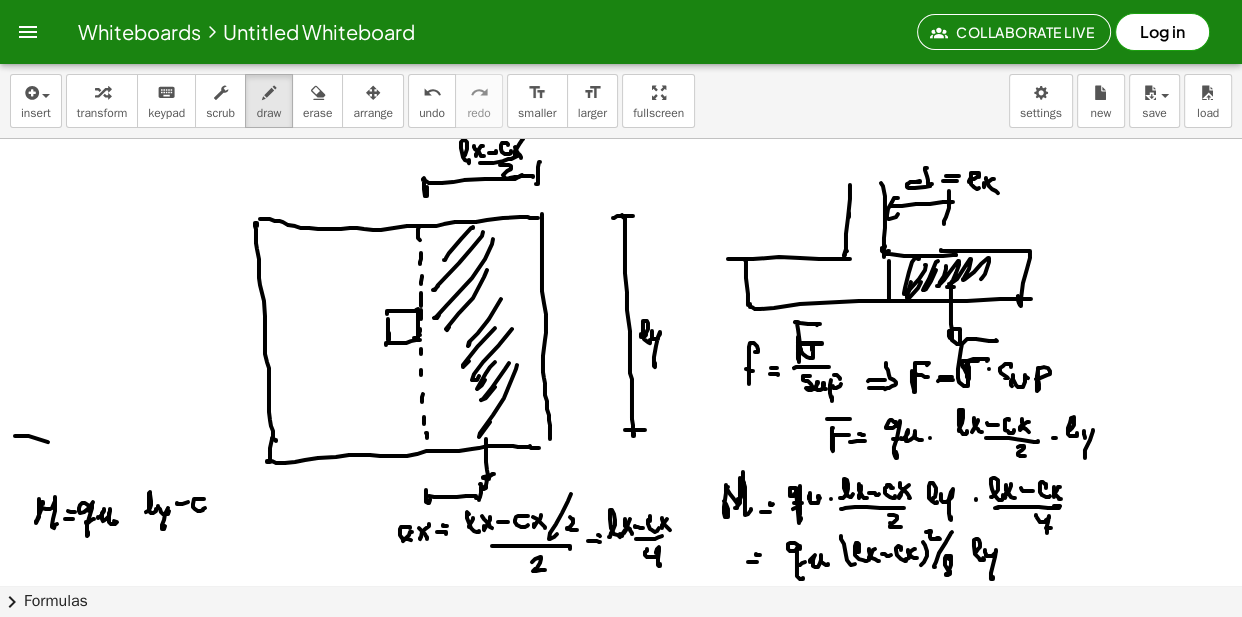 click at bounding box center (621, -4195) 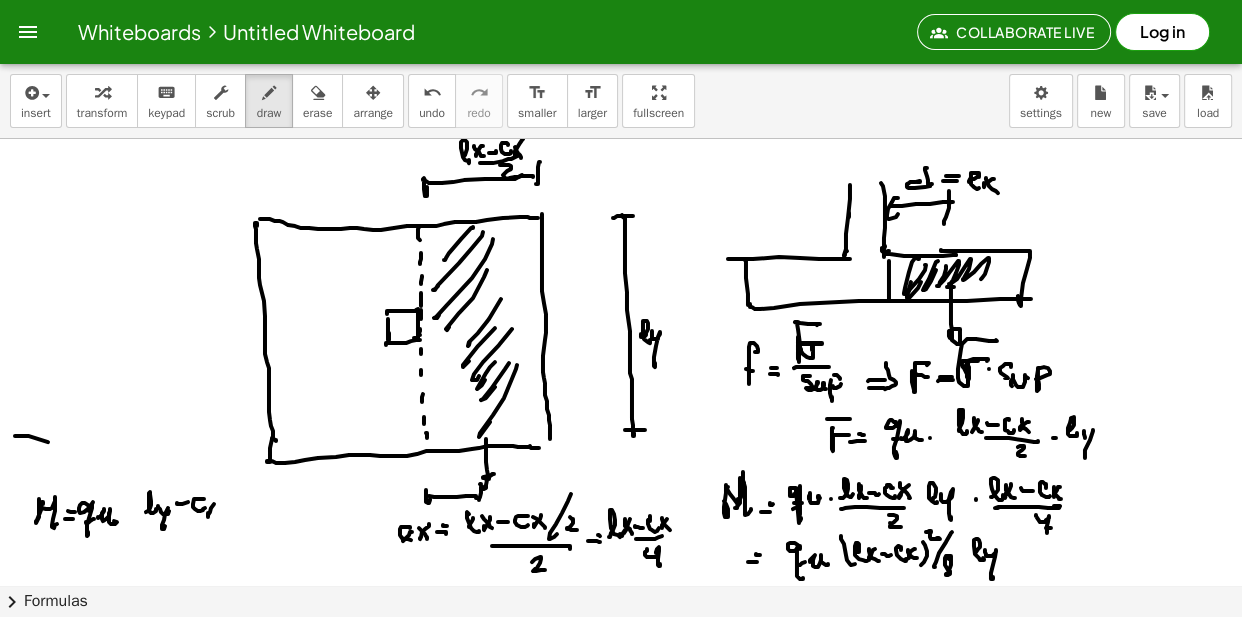 click at bounding box center (621, -4195) 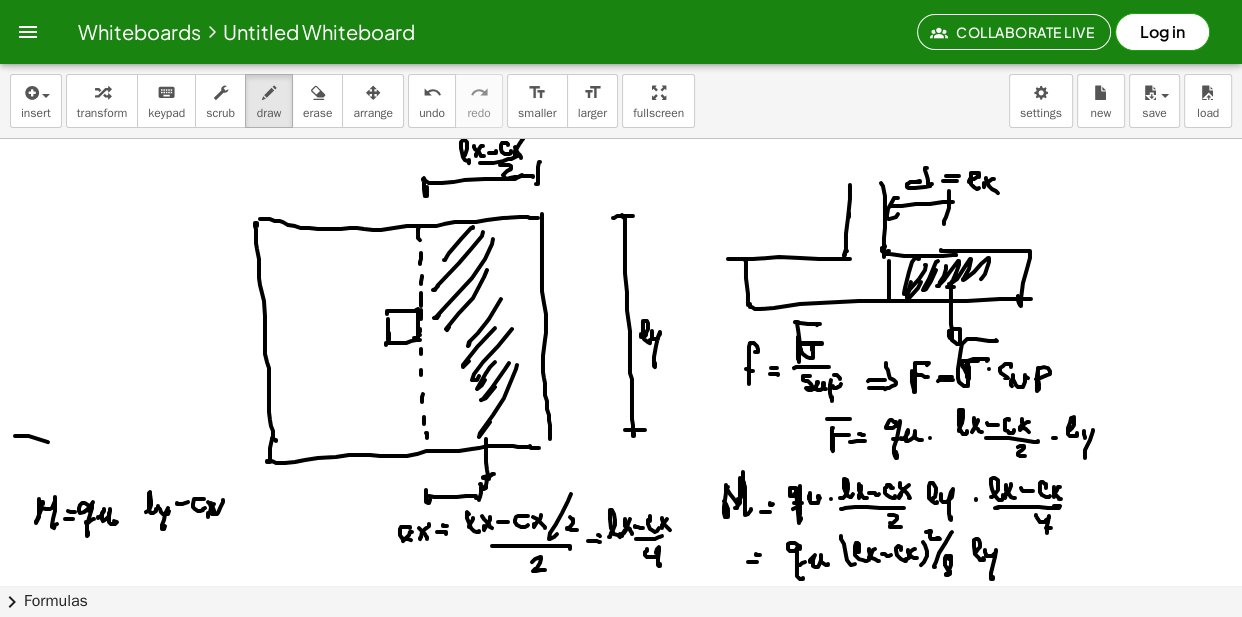 click at bounding box center [621, -4195] 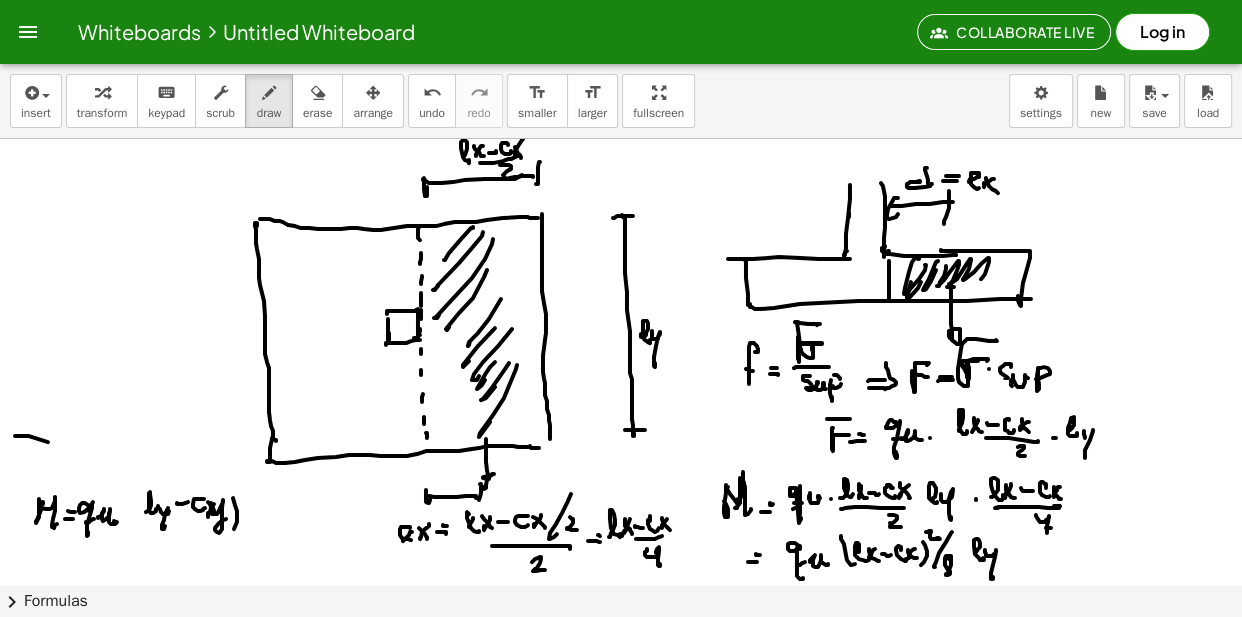 click at bounding box center (621, -4195) 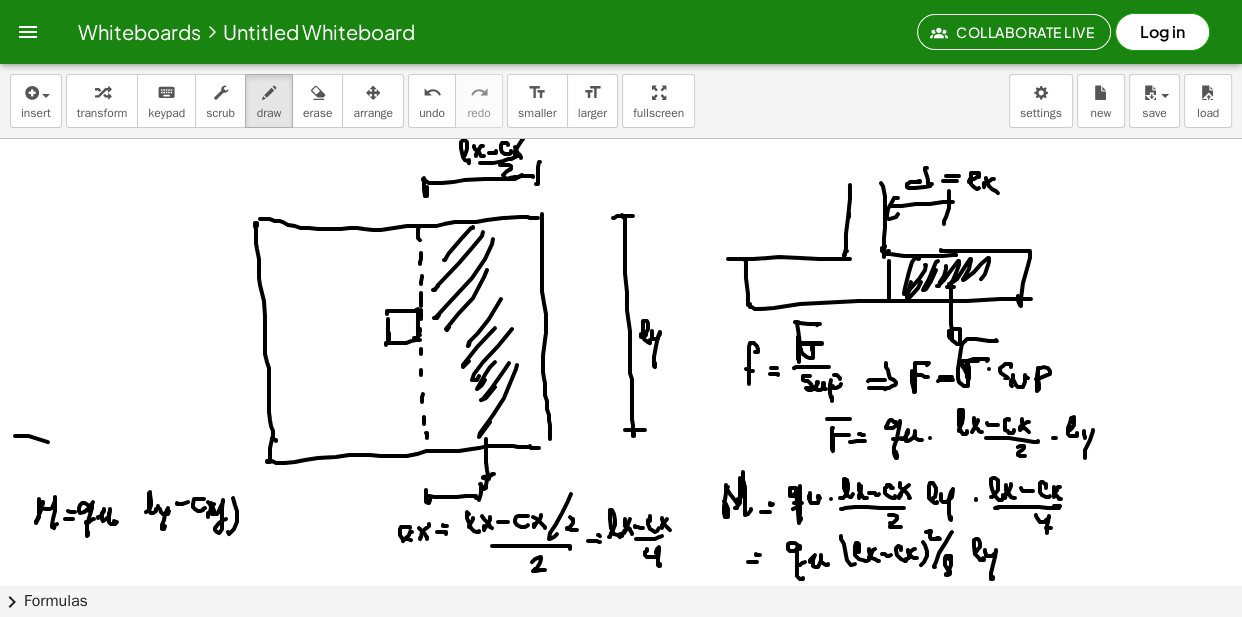 click at bounding box center (621, -4195) 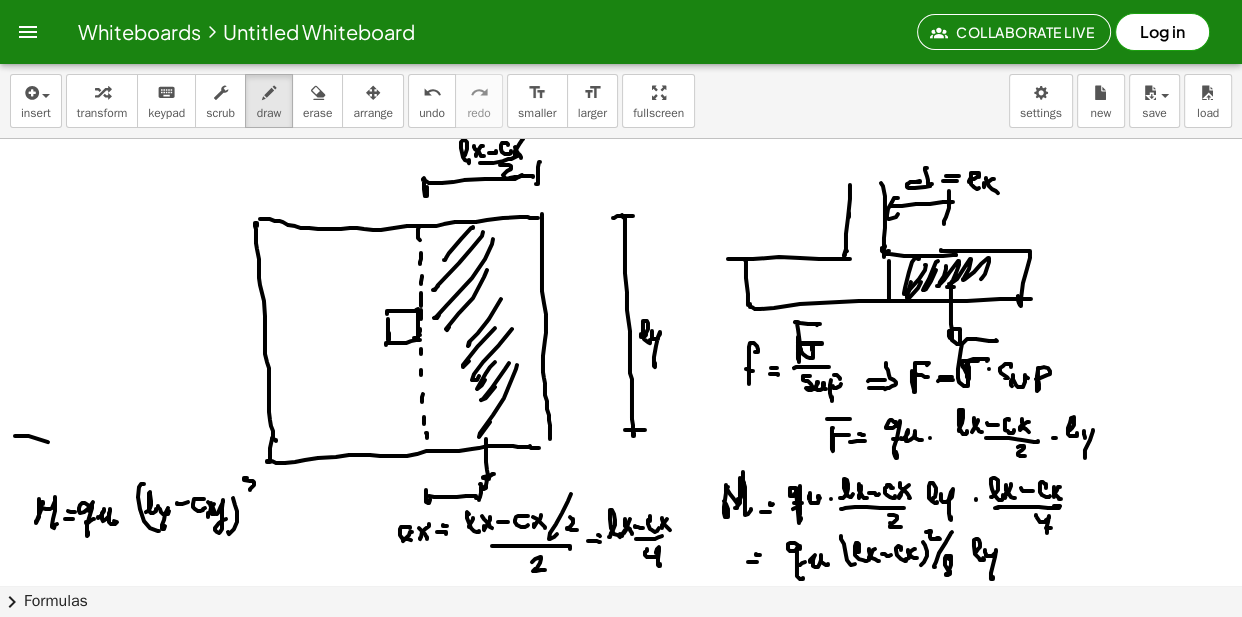 click at bounding box center (621, -4195) 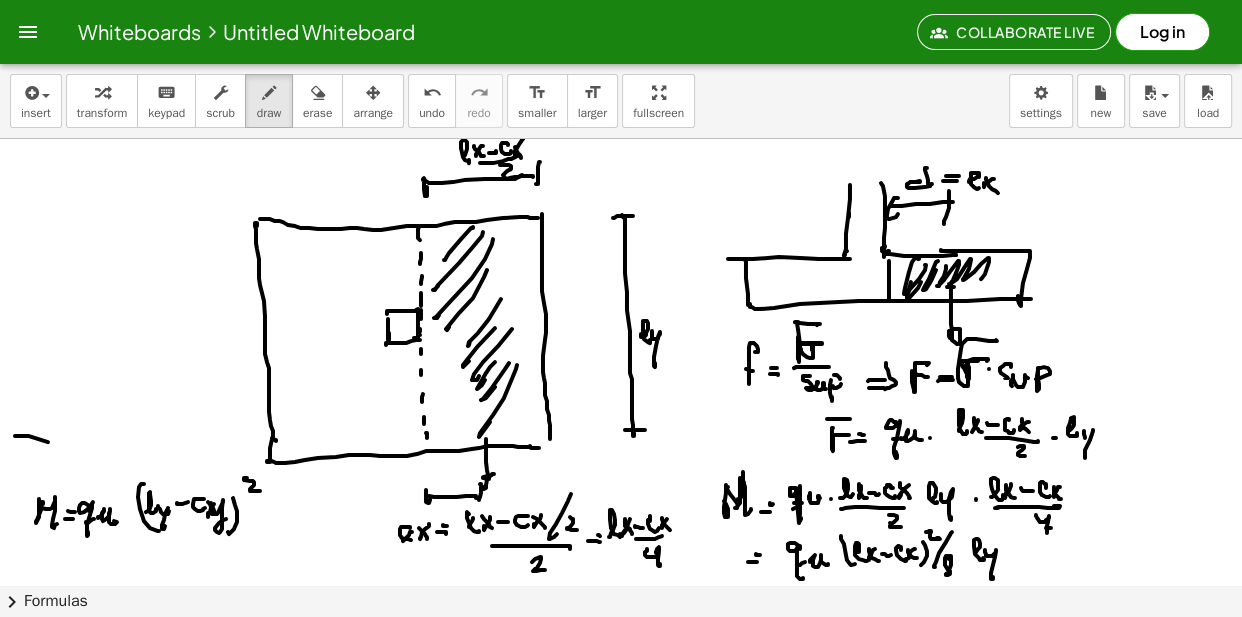 click at bounding box center (621, -4195) 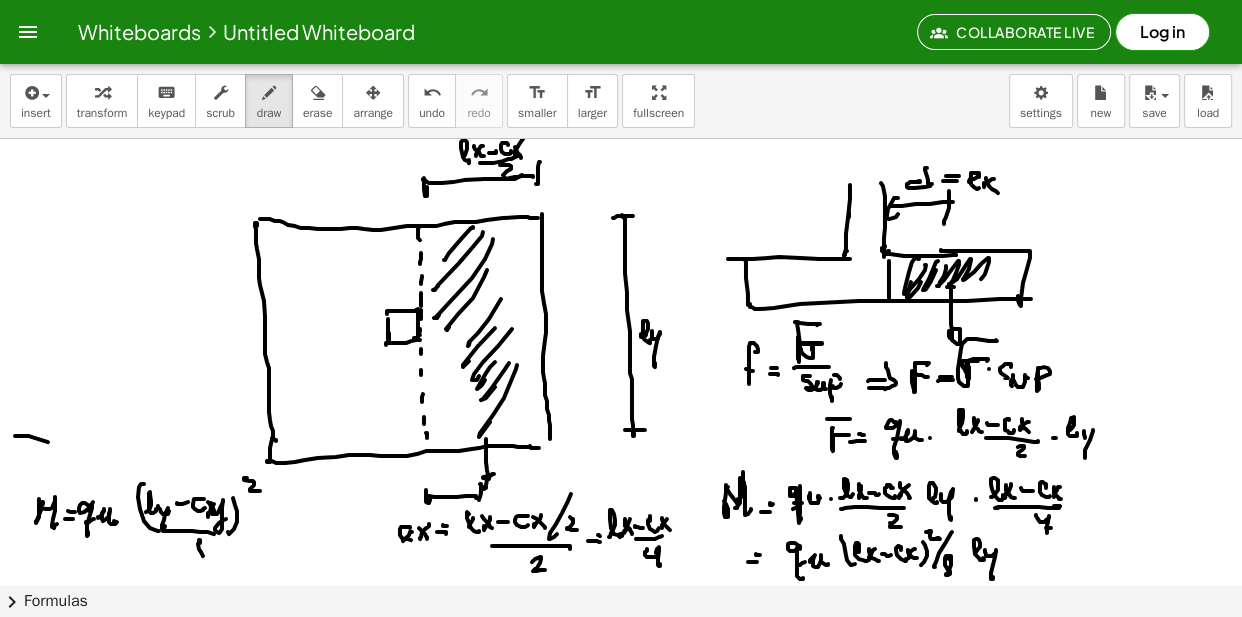 click at bounding box center [621, -4195] 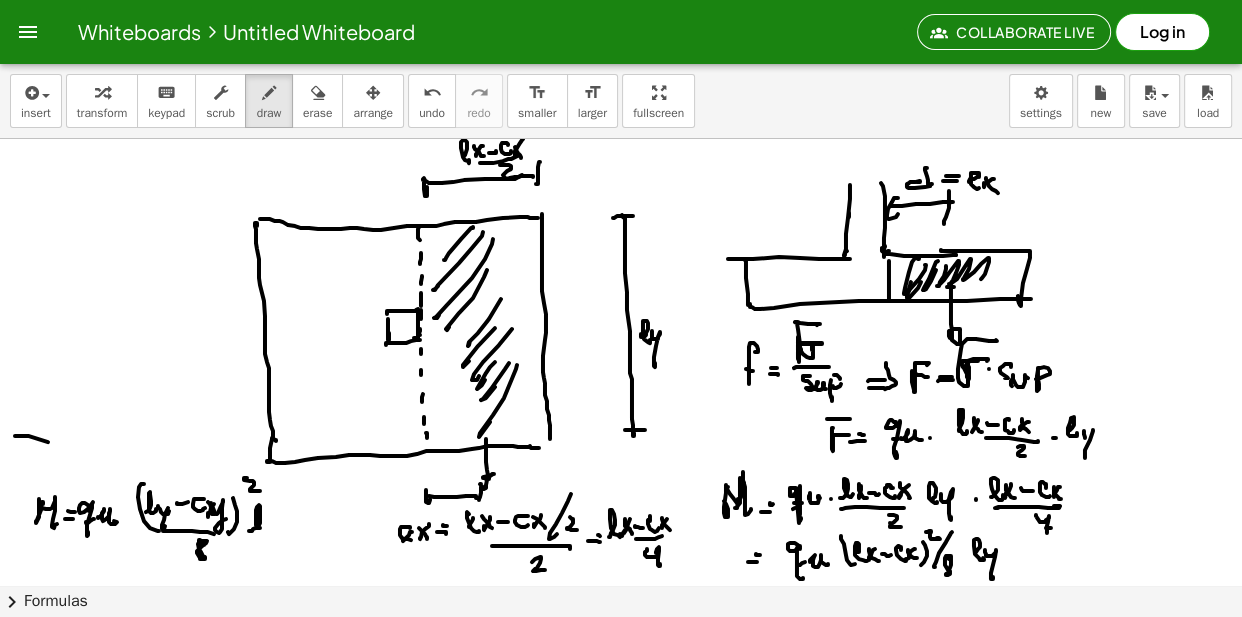 click at bounding box center (621, -4195) 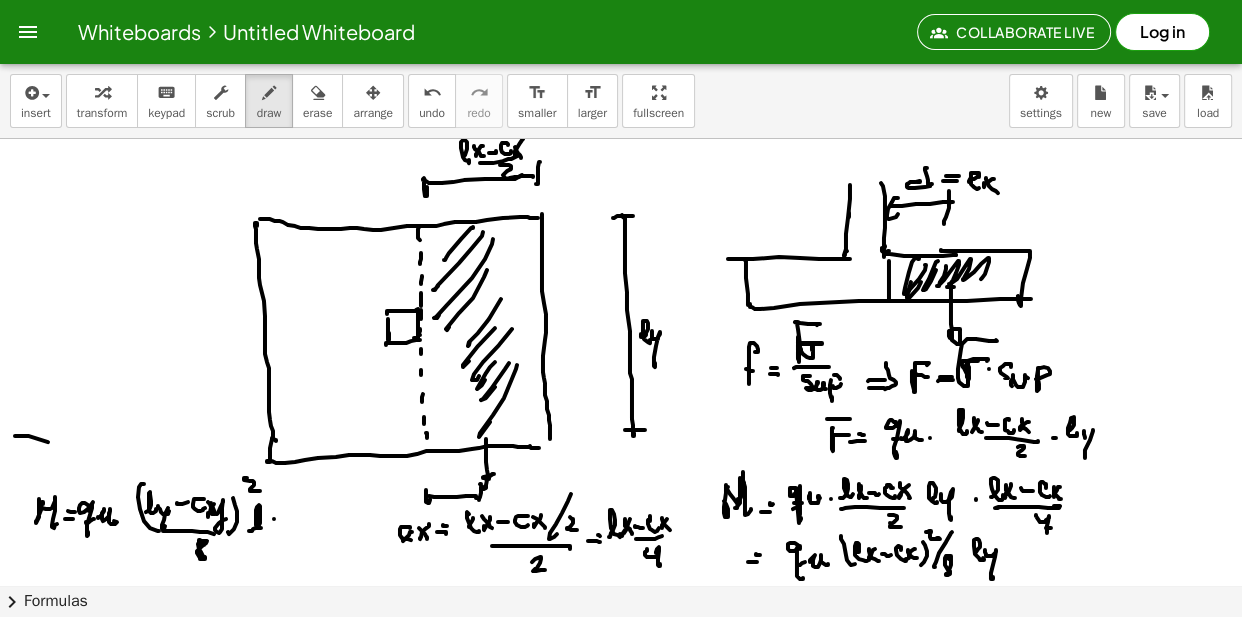 click at bounding box center (621, -4195) 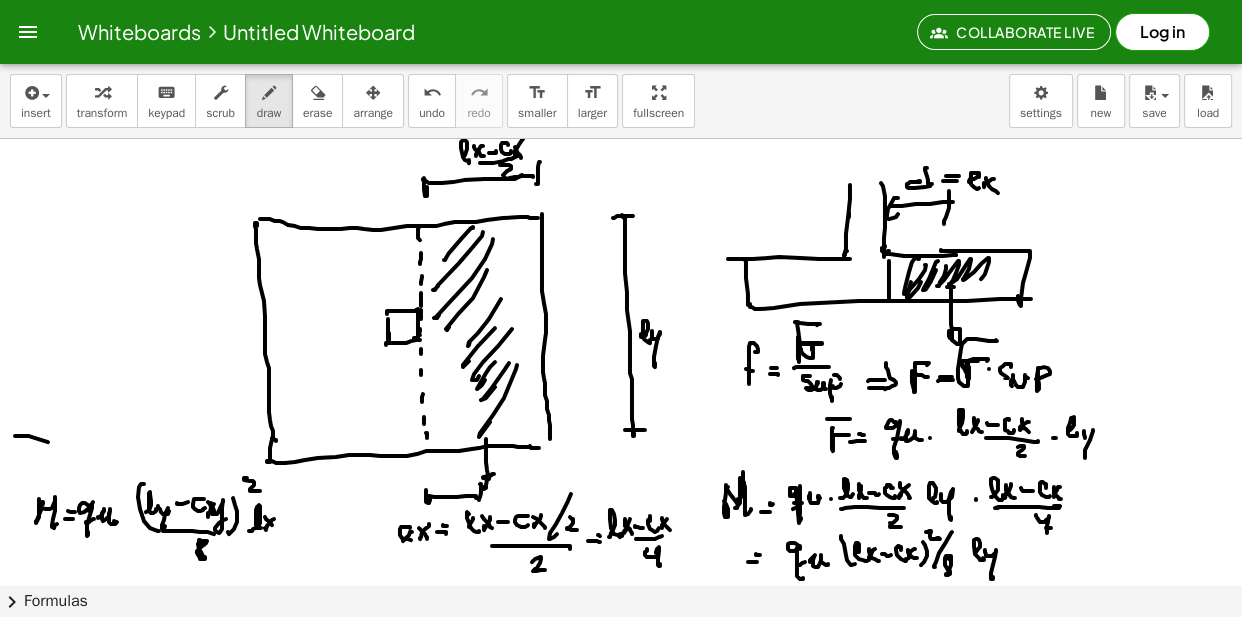 click at bounding box center (621, -4195) 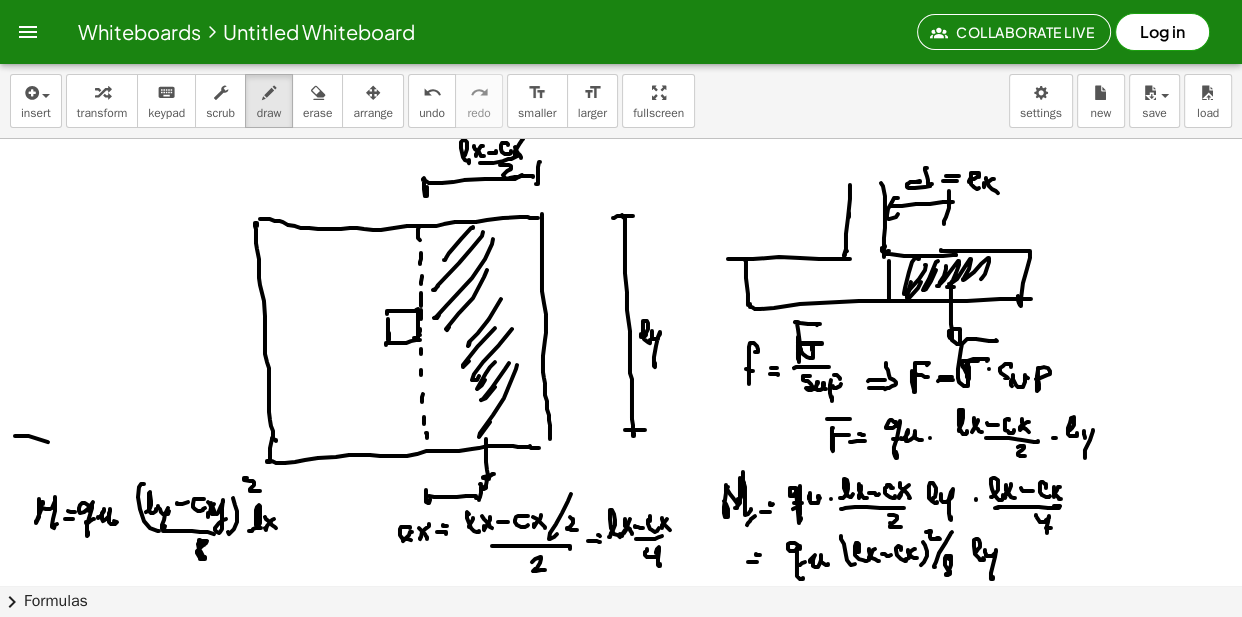 click at bounding box center [621, -4195] 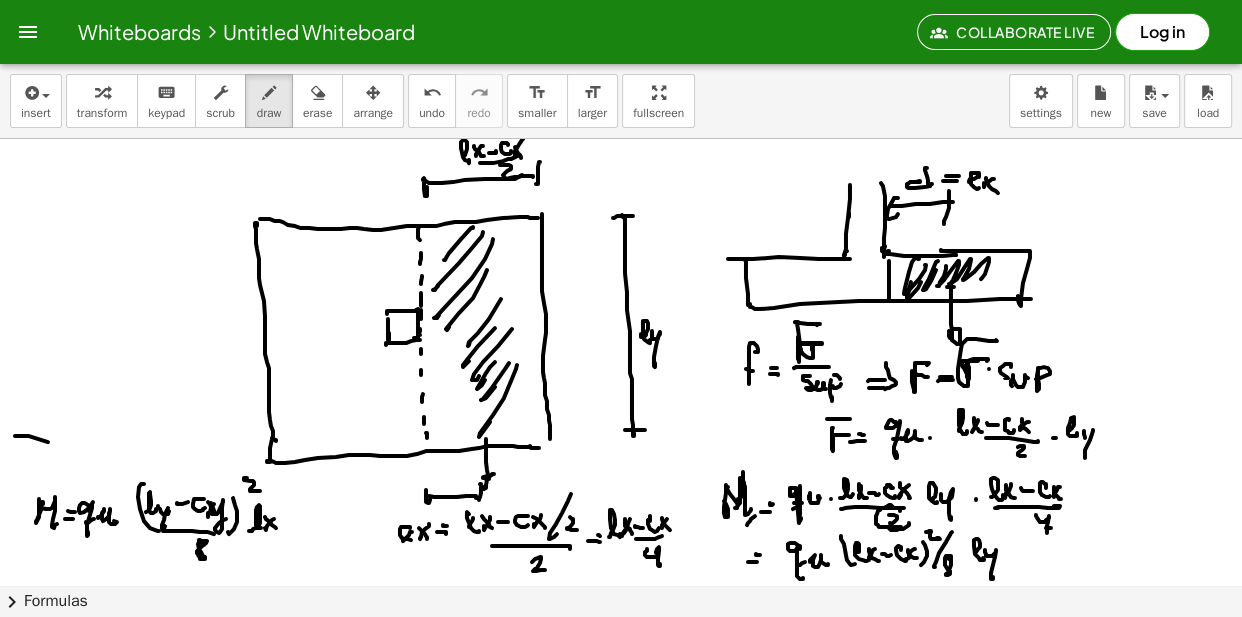 click at bounding box center (621, -4195) 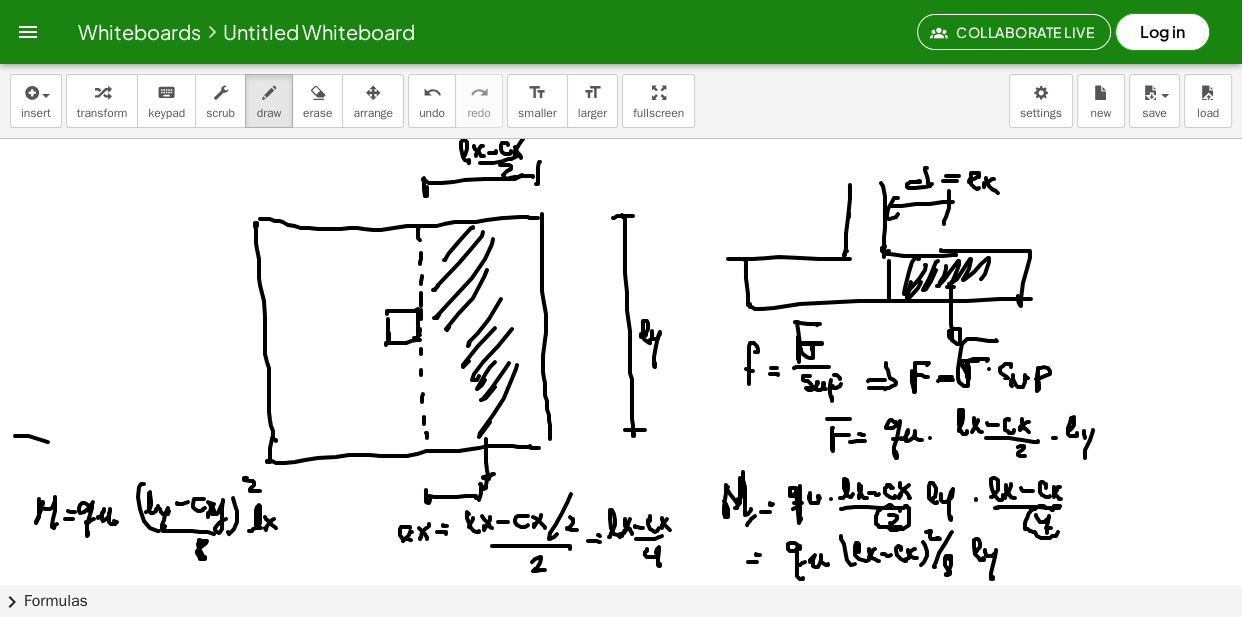 click at bounding box center (621, -4195) 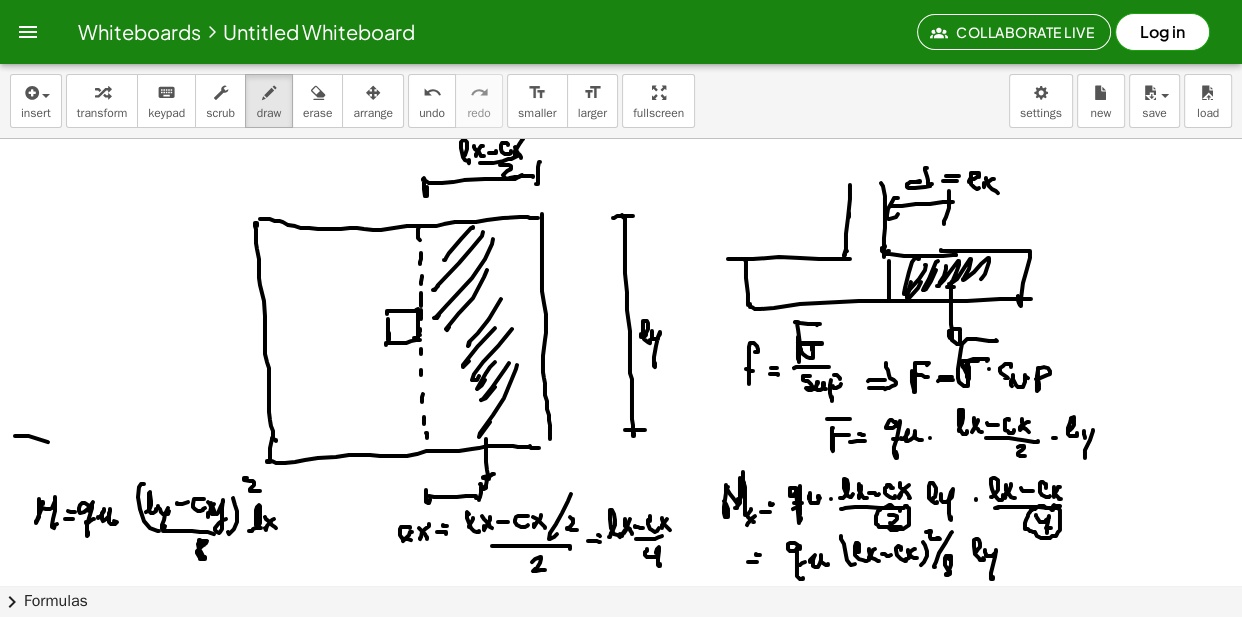click at bounding box center [621, -4195] 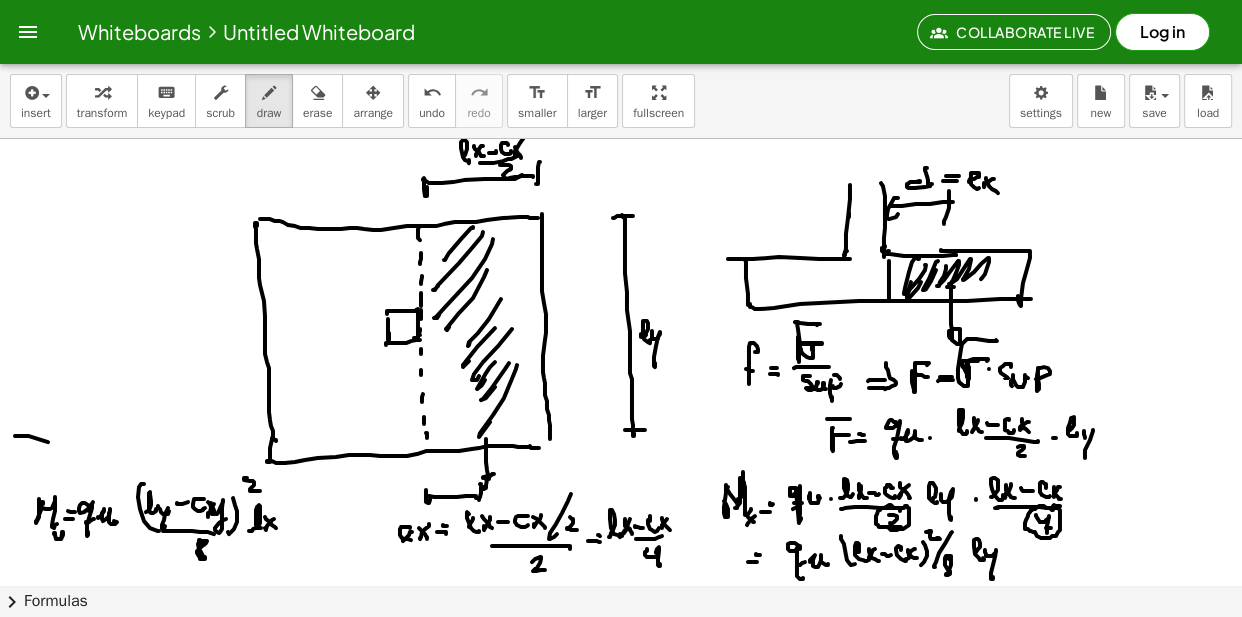 drag, startPoint x: 54, startPoint y: 535, endPoint x: 71, endPoint y: 544, distance: 19.235384 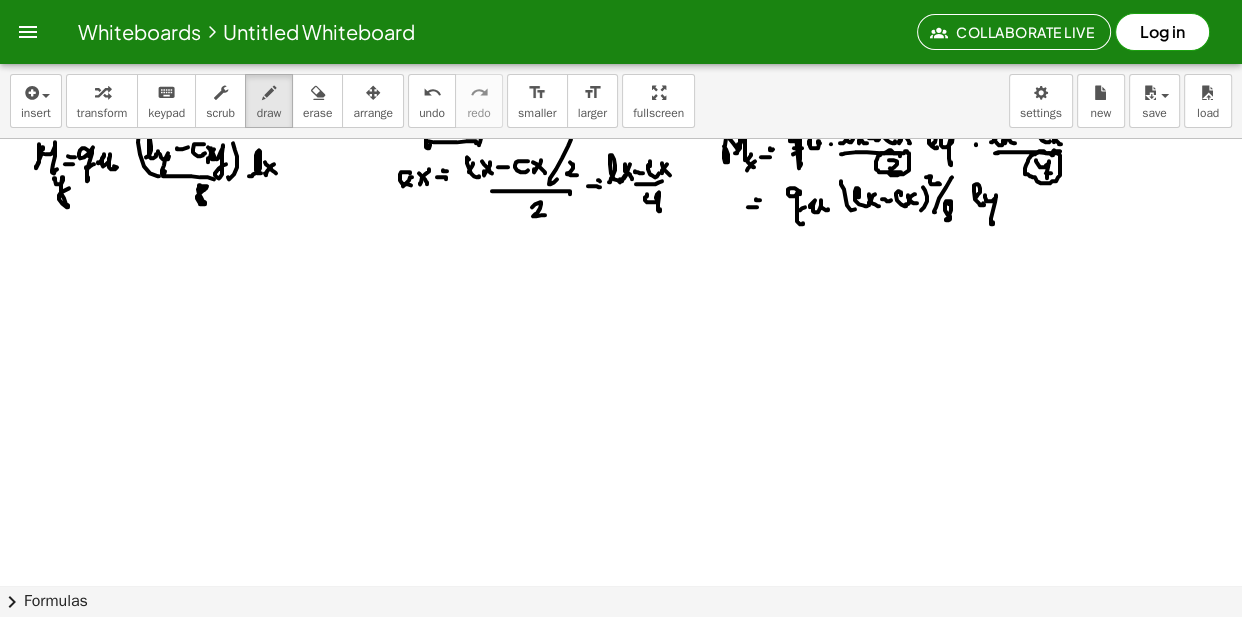 scroll, scrollTop: 9915, scrollLeft: 0, axis: vertical 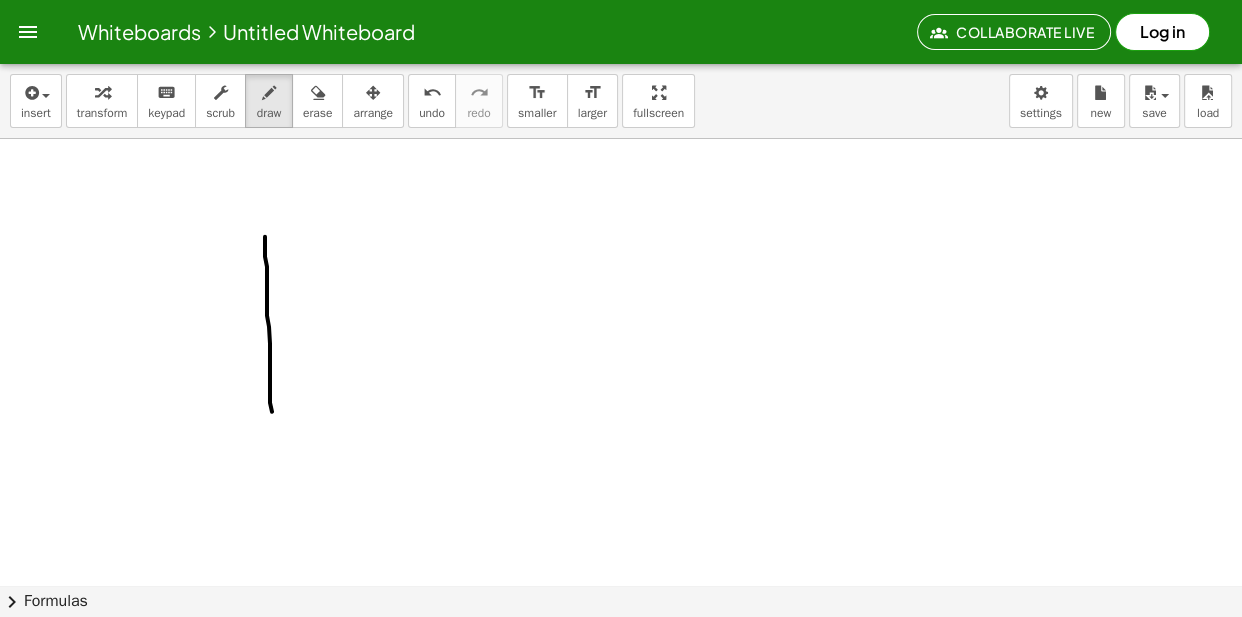 drag, startPoint x: 265, startPoint y: 237, endPoint x: 279, endPoint y: 368, distance: 131.74597 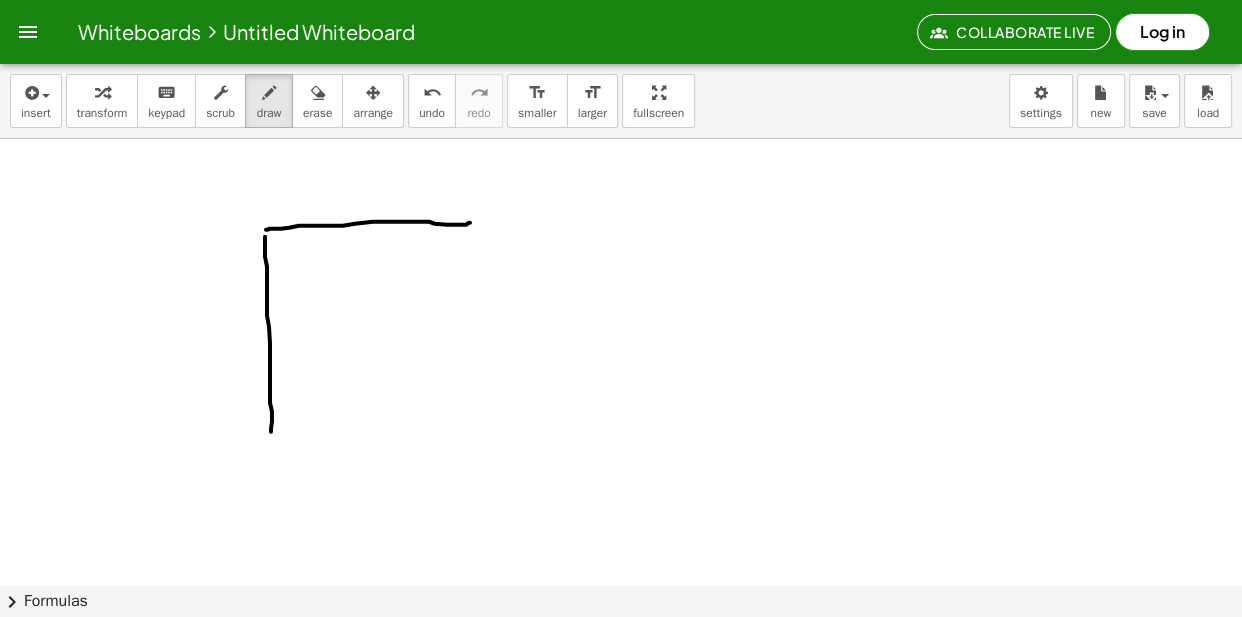 drag, startPoint x: 266, startPoint y: 230, endPoint x: 481, endPoint y: 225, distance: 215.05814 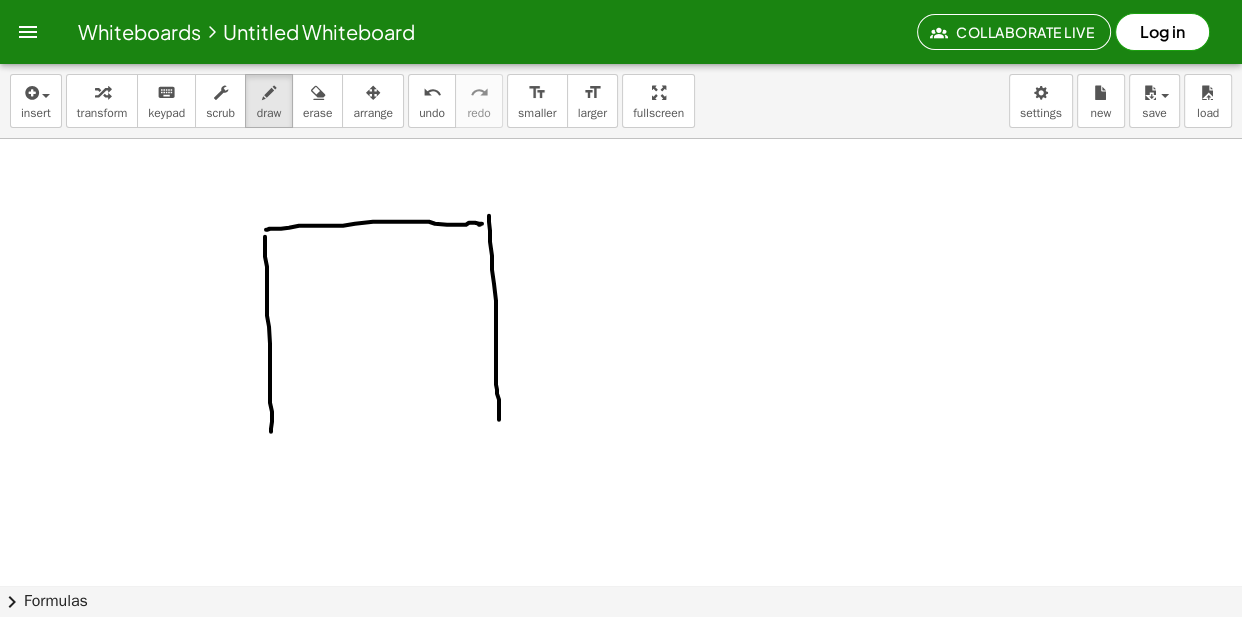drag, startPoint x: 489, startPoint y: 216, endPoint x: 413, endPoint y: 429, distance: 226.1526 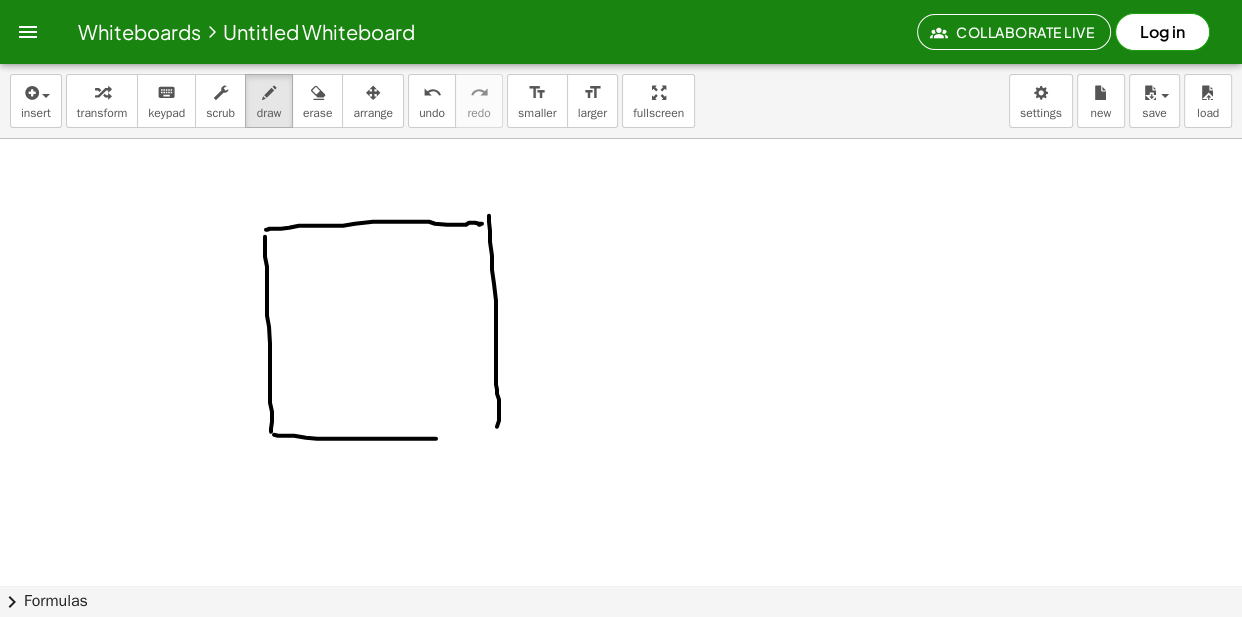 drag, startPoint x: 274, startPoint y: 435, endPoint x: 477, endPoint y: 437, distance: 203.00986 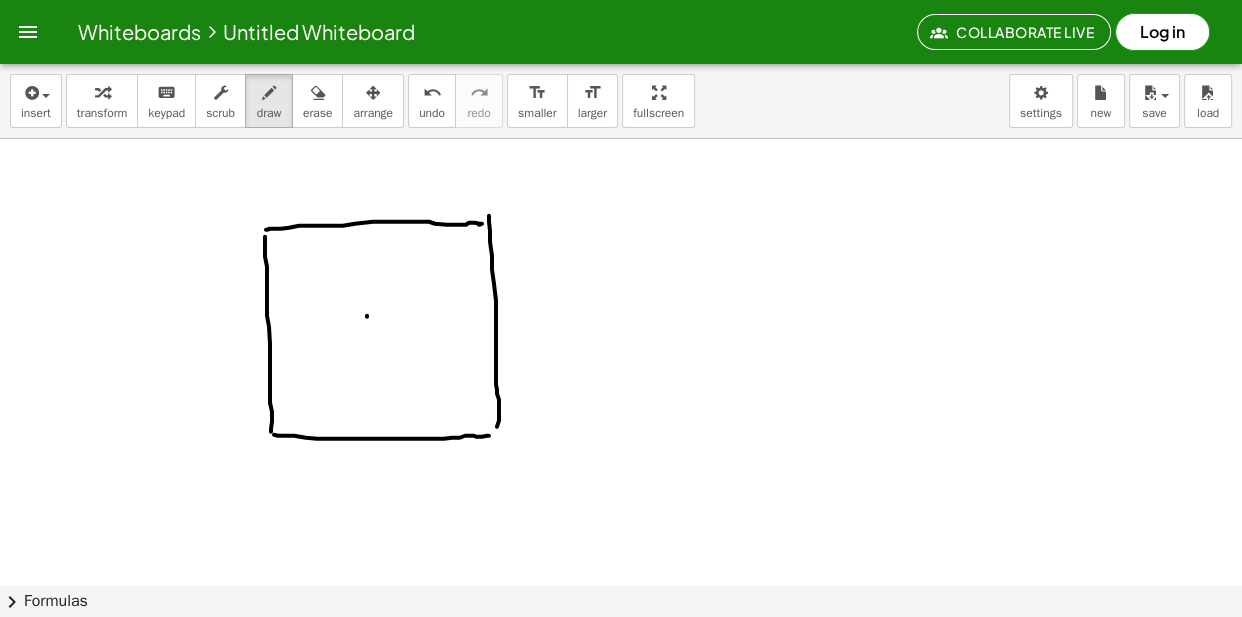click at bounding box center [621, -4417] 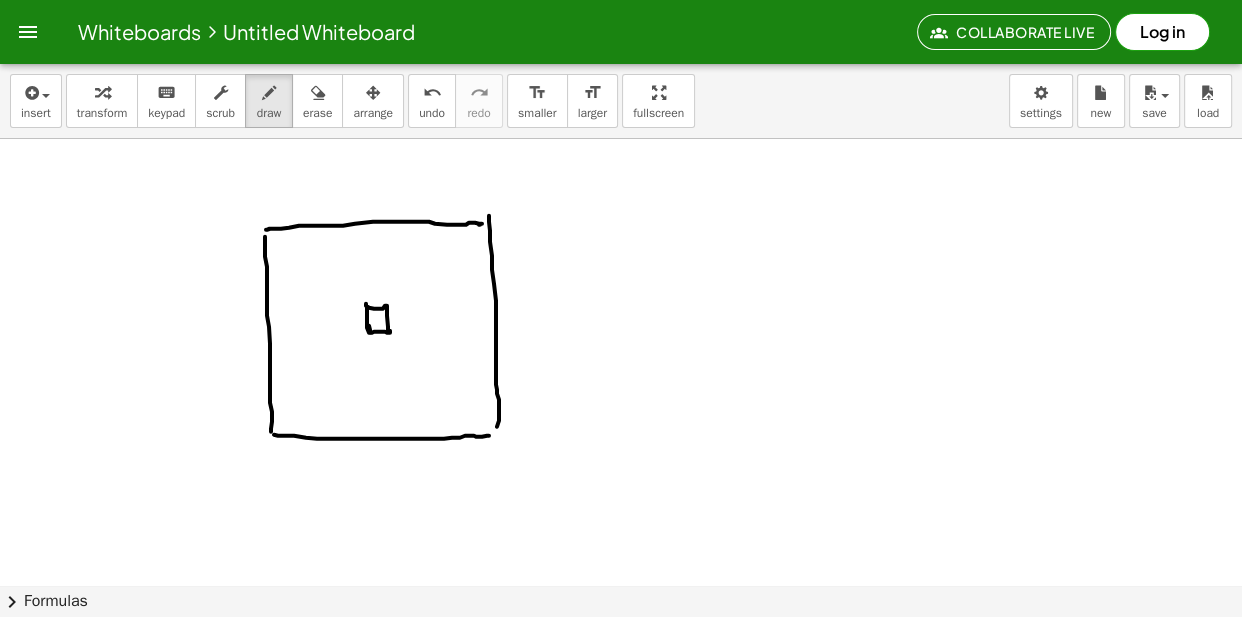 drag, startPoint x: 369, startPoint y: 308, endPoint x: 395, endPoint y: 319, distance: 28.231188 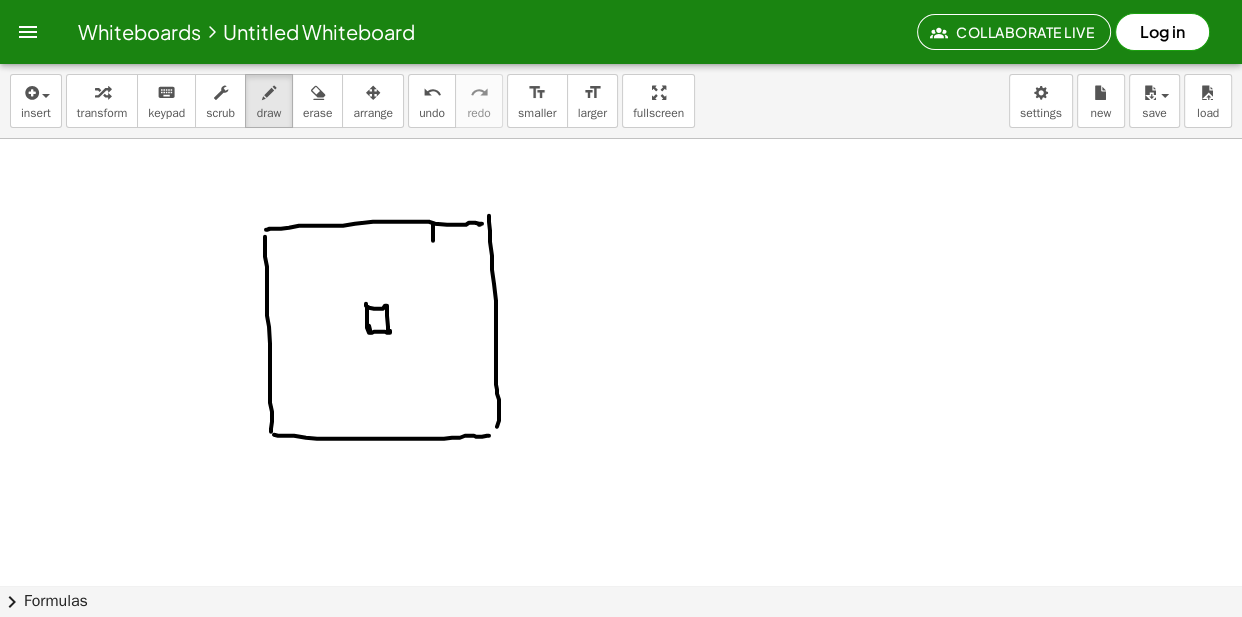 drag, startPoint x: 433, startPoint y: 224, endPoint x: 433, endPoint y: 243, distance: 19 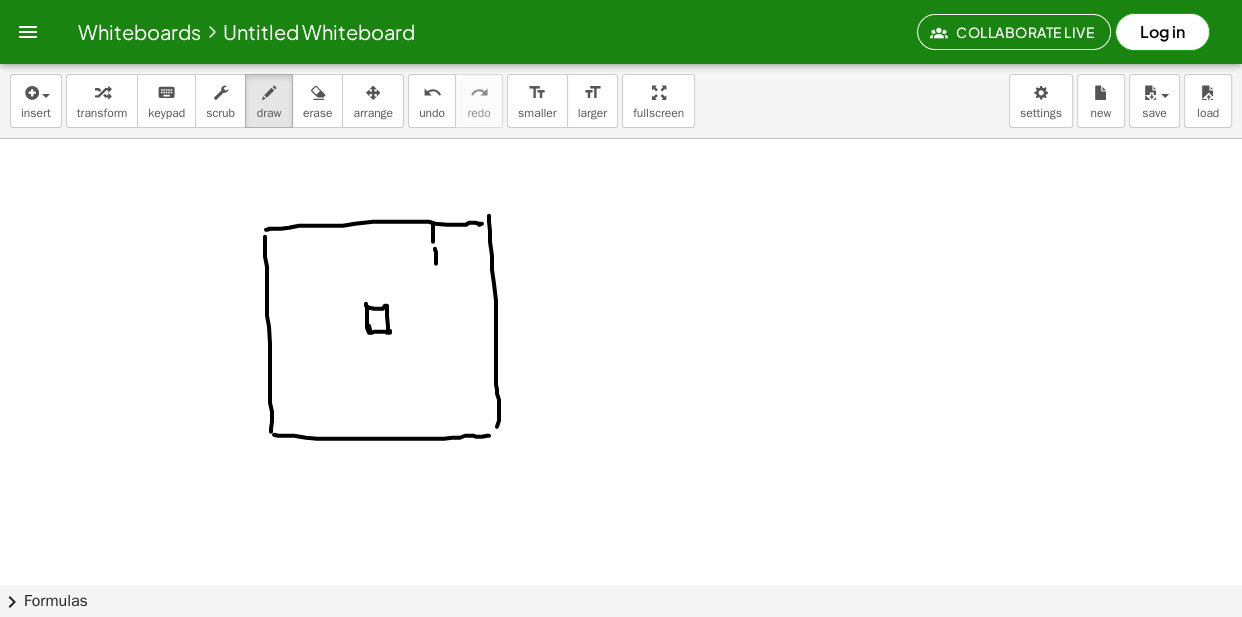 drag, startPoint x: 438, startPoint y: 280, endPoint x: 437, endPoint y: 301, distance: 21.023796 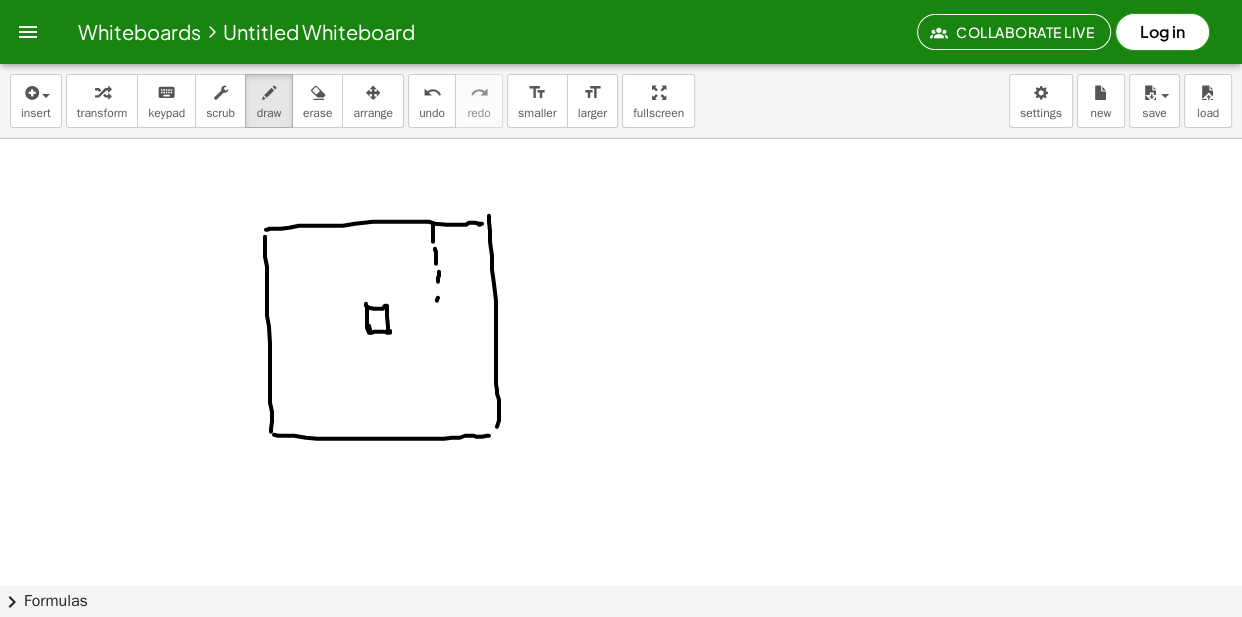 click at bounding box center (621, -4417) 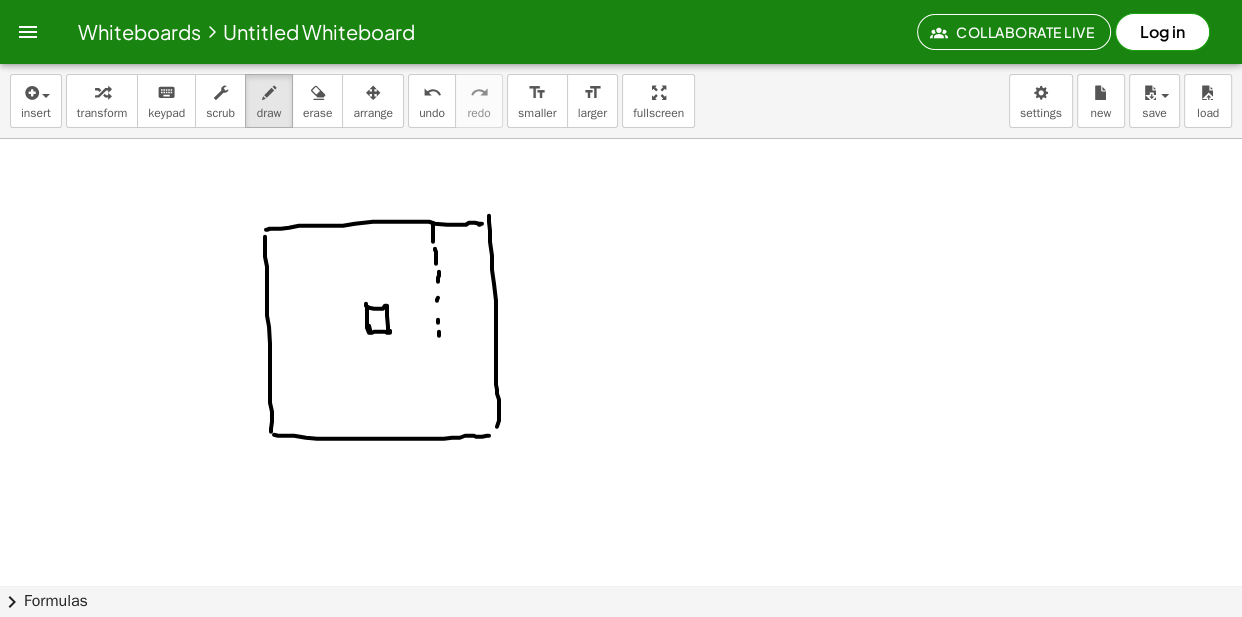click at bounding box center [621, -4417] 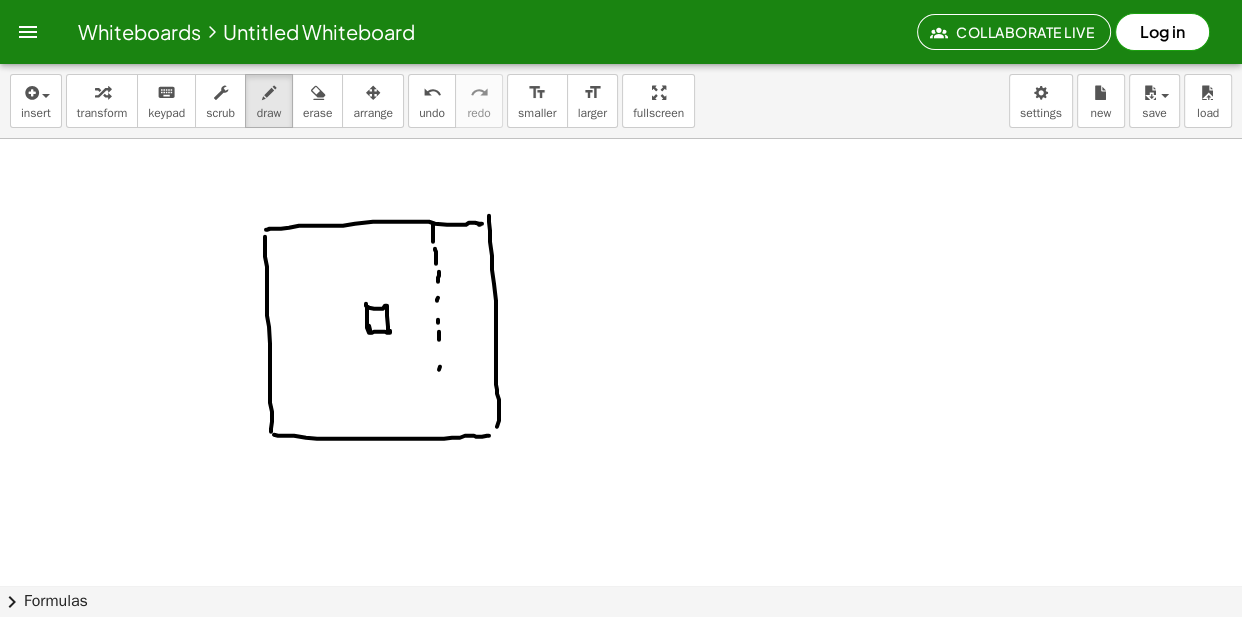 click at bounding box center [621, -4417] 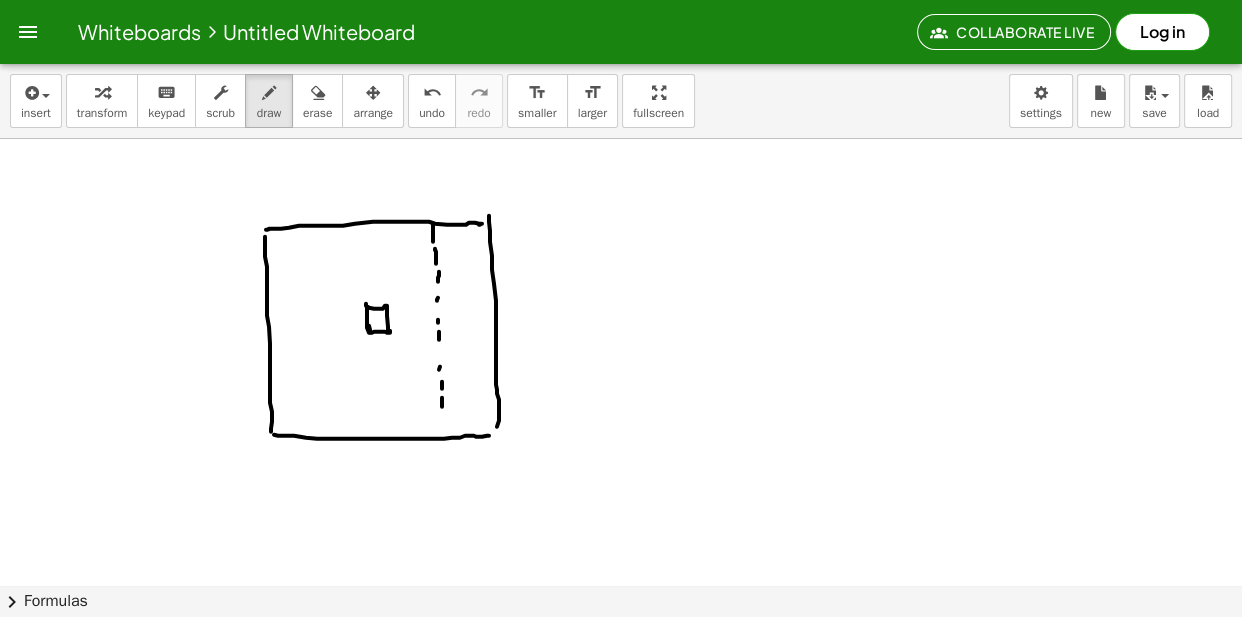 drag, startPoint x: 442, startPoint y: 407, endPoint x: 447, endPoint y: 380, distance: 27.45906 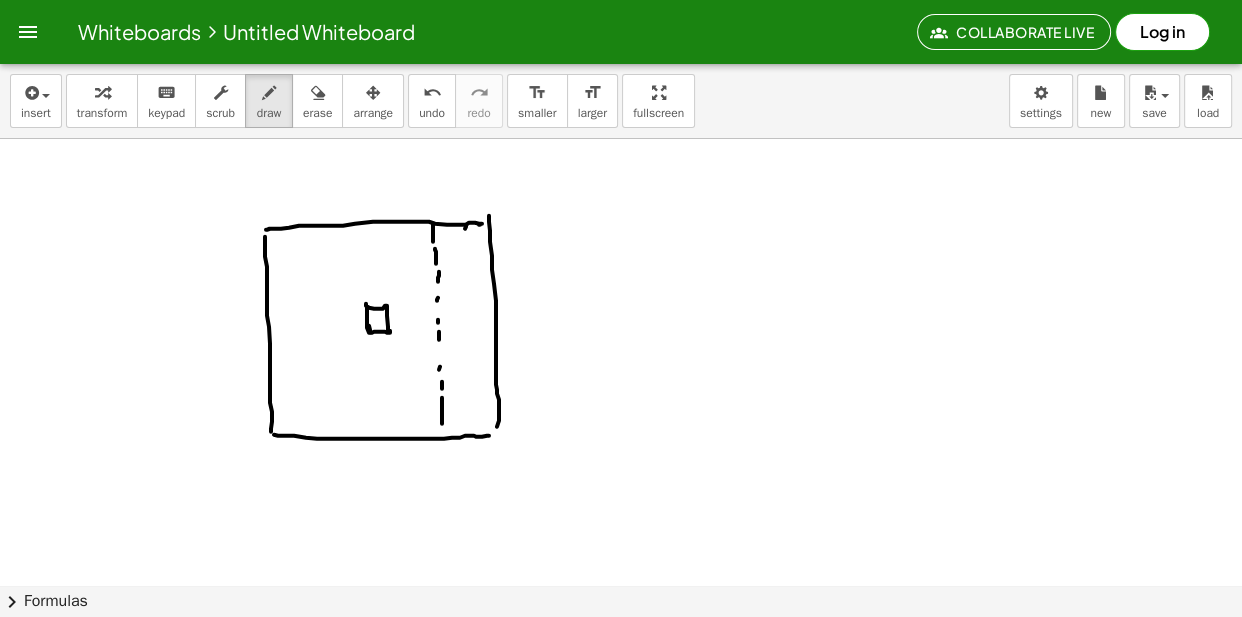 drag, startPoint x: 465, startPoint y: 229, endPoint x: 464, endPoint y: 240, distance: 11.045361 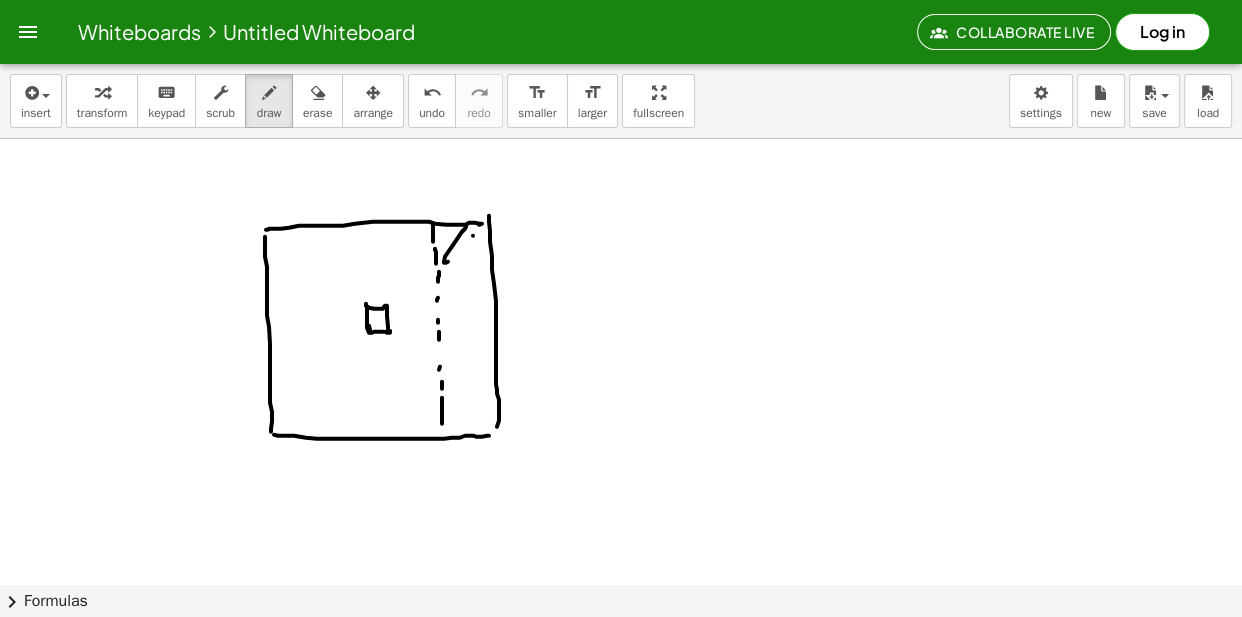 drag, startPoint x: 473, startPoint y: 236, endPoint x: 465, endPoint y: 260, distance: 25.298222 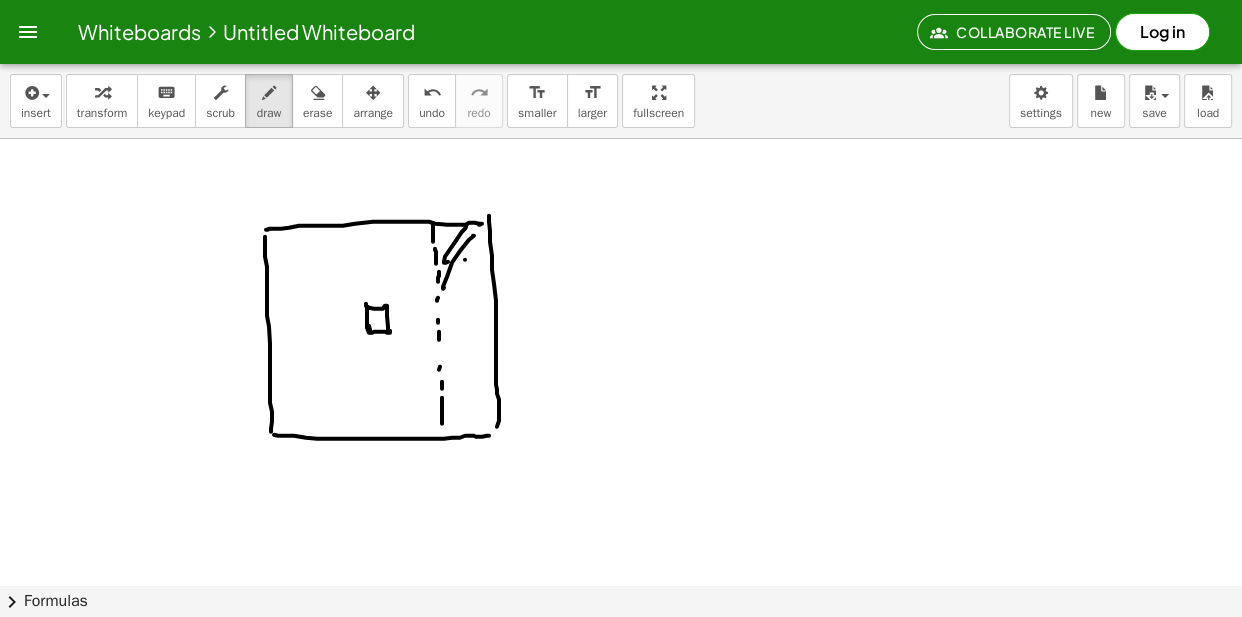 drag, startPoint x: 465, startPoint y: 260, endPoint x: 462, endPoint y: 280, distance: 20.22375 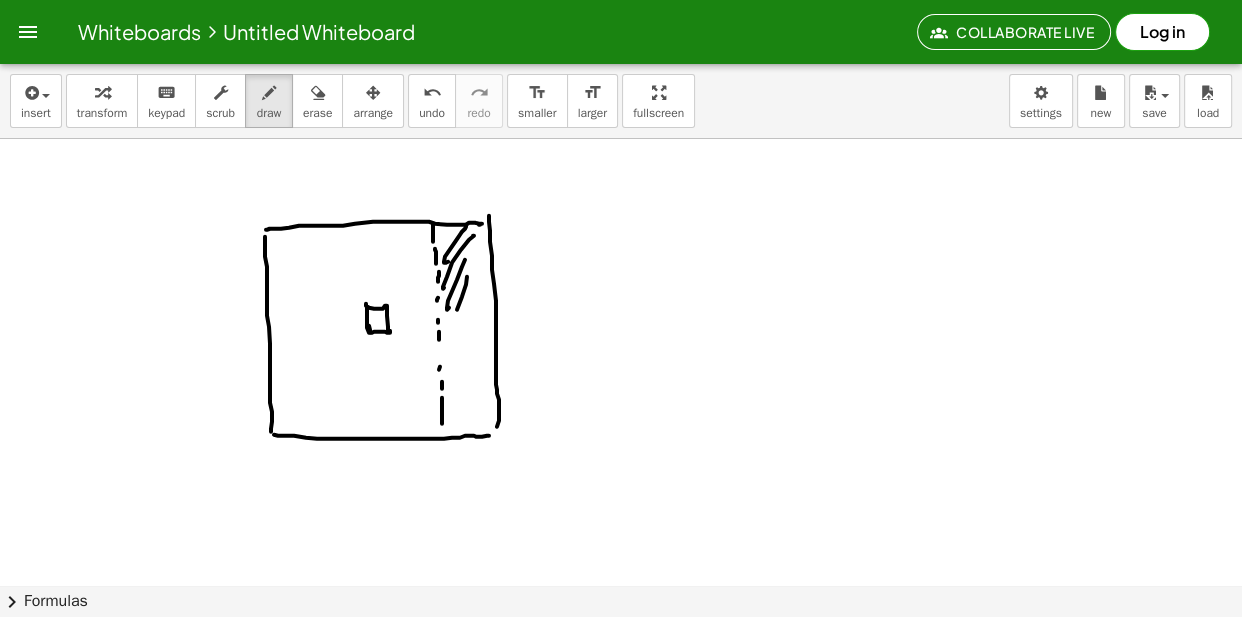 click at bounding box center [621, -4417] 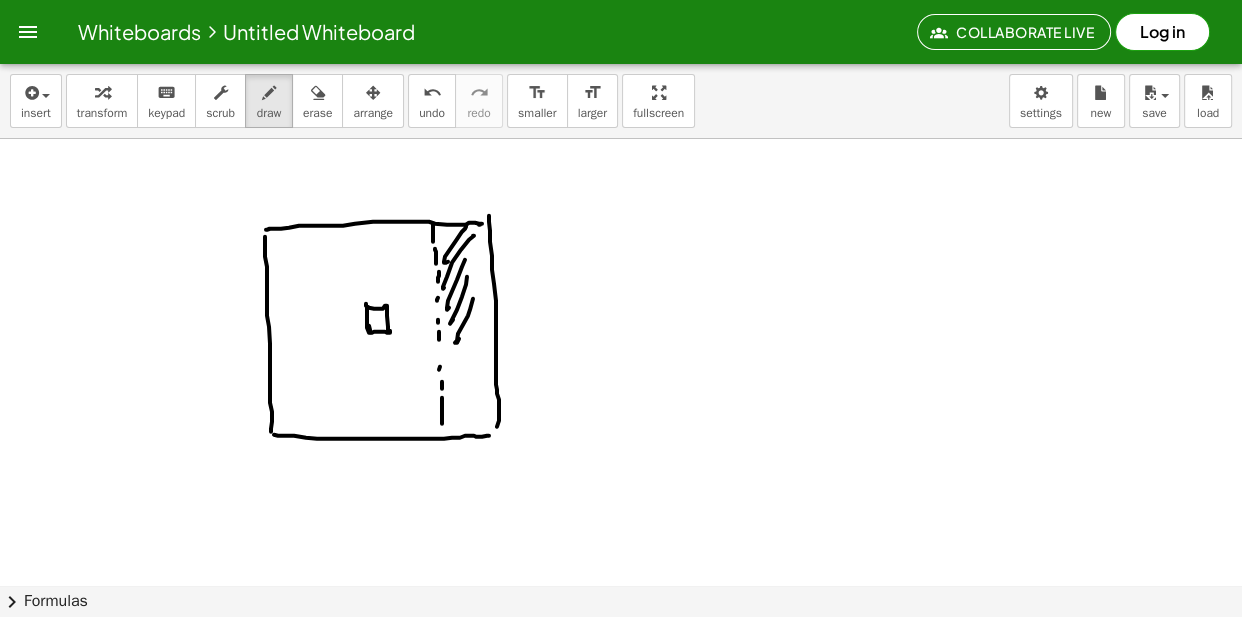 drag, startPoint x: 462, startPoint y: 363, endPoint x: 470, endPoint y: 356, distance: 10.630146 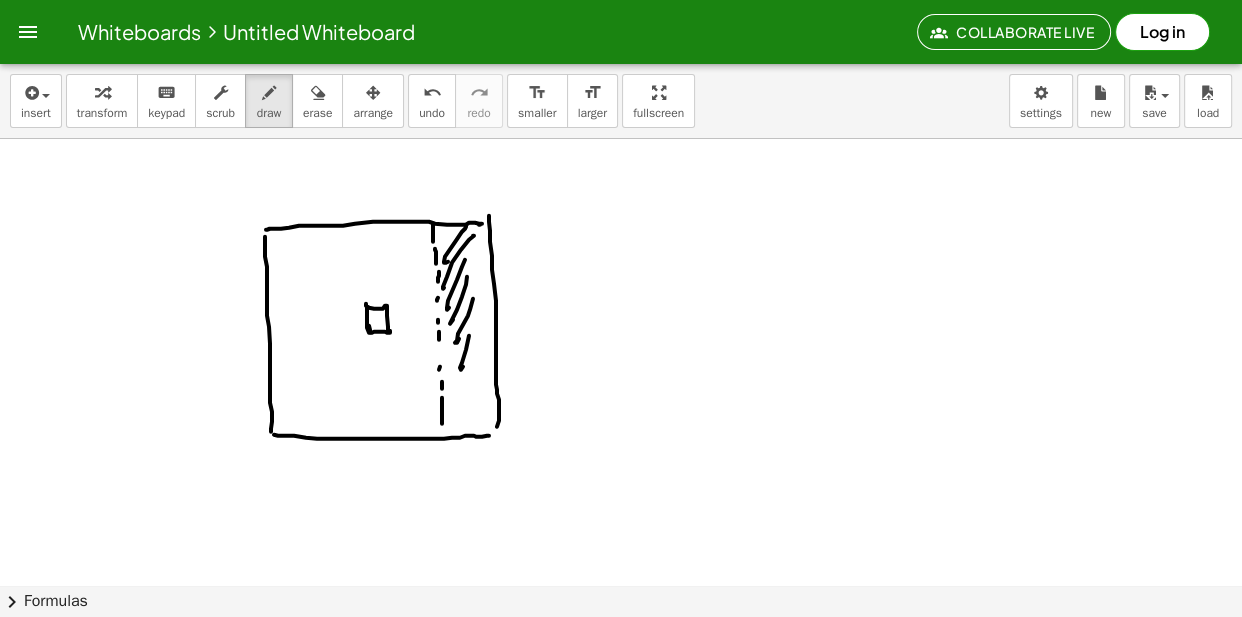 click at bounding box center [621, -4417] 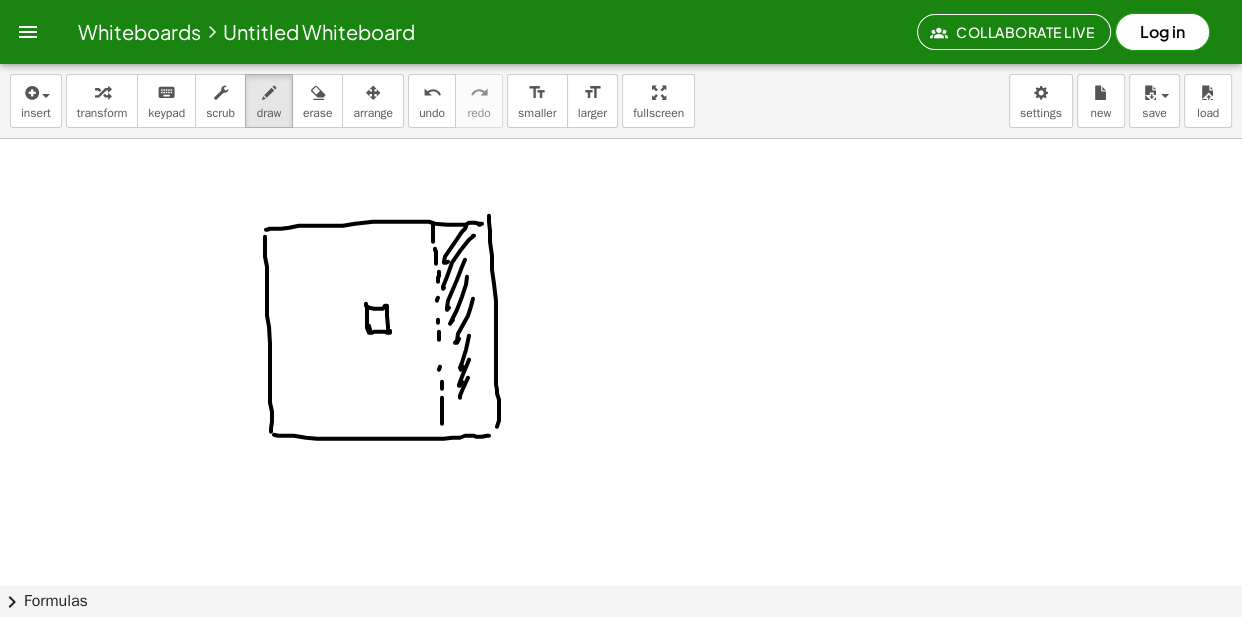 drag, startPoint x: 468, startPoint y: 378, endPoint x: 463, endPoint y: 405, distance: 27.45906 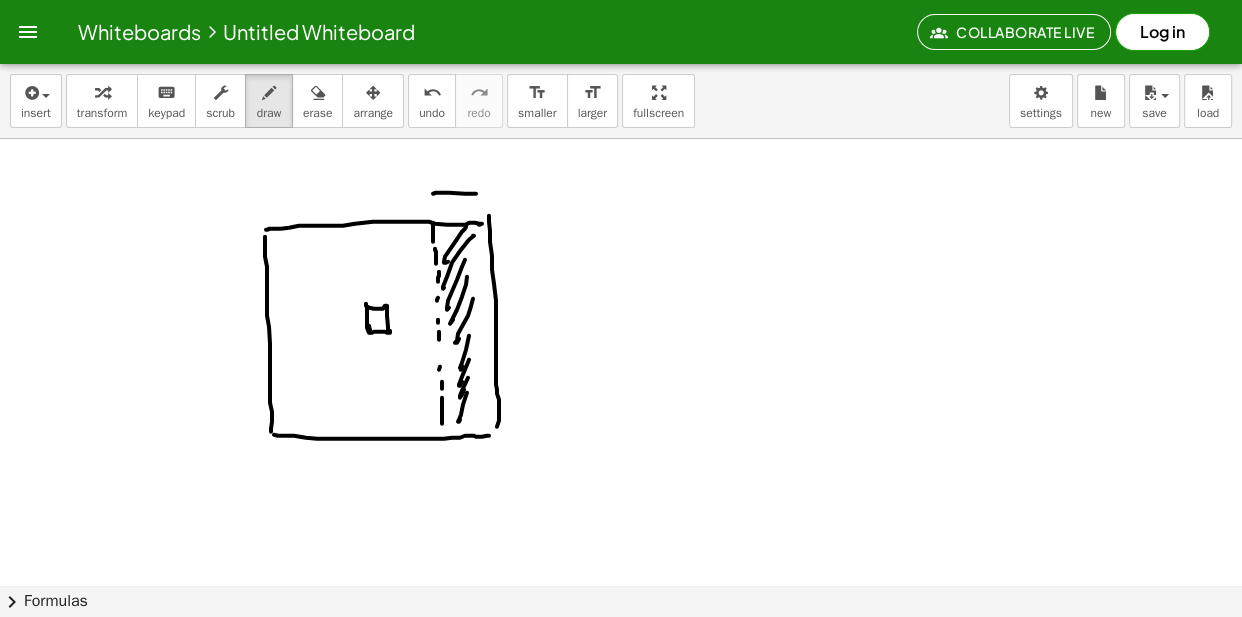 drag, startPoint x: 433, startPoint y: 194, endPoint x: 483, endPoint y: 192, distance: 50.039986 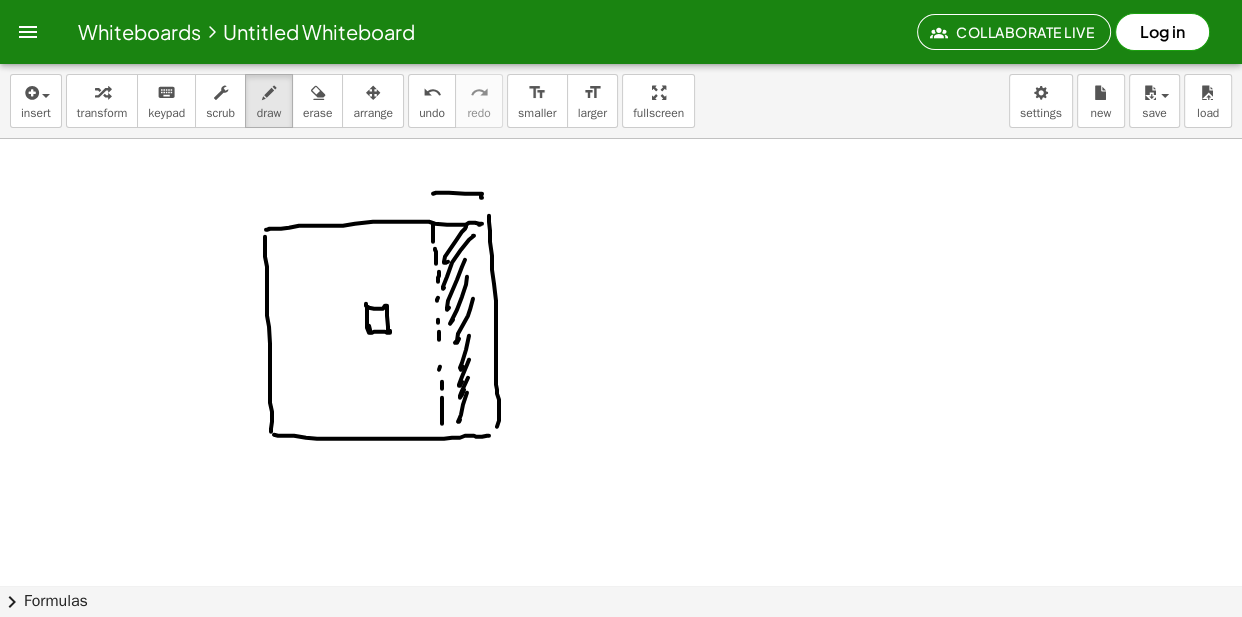 drag, startPoint x: 491, startPoint y: 200, endPoint x: 472, endPoint y: 194, distance: 19.924858 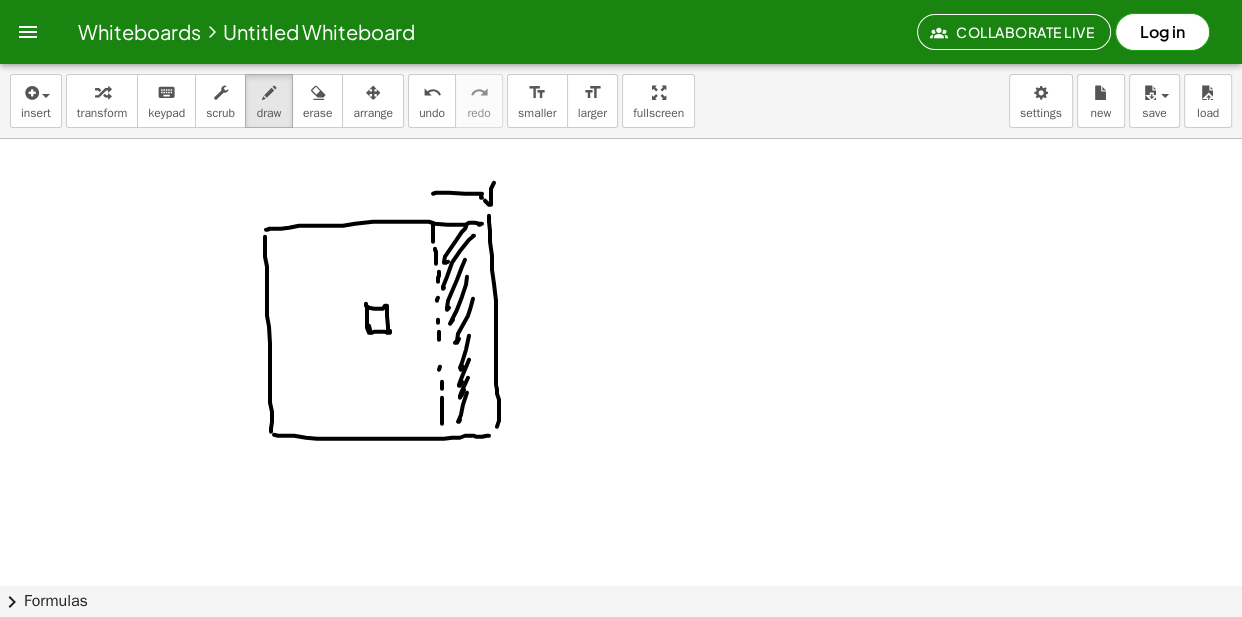 click at bounding box center [621, -4417] 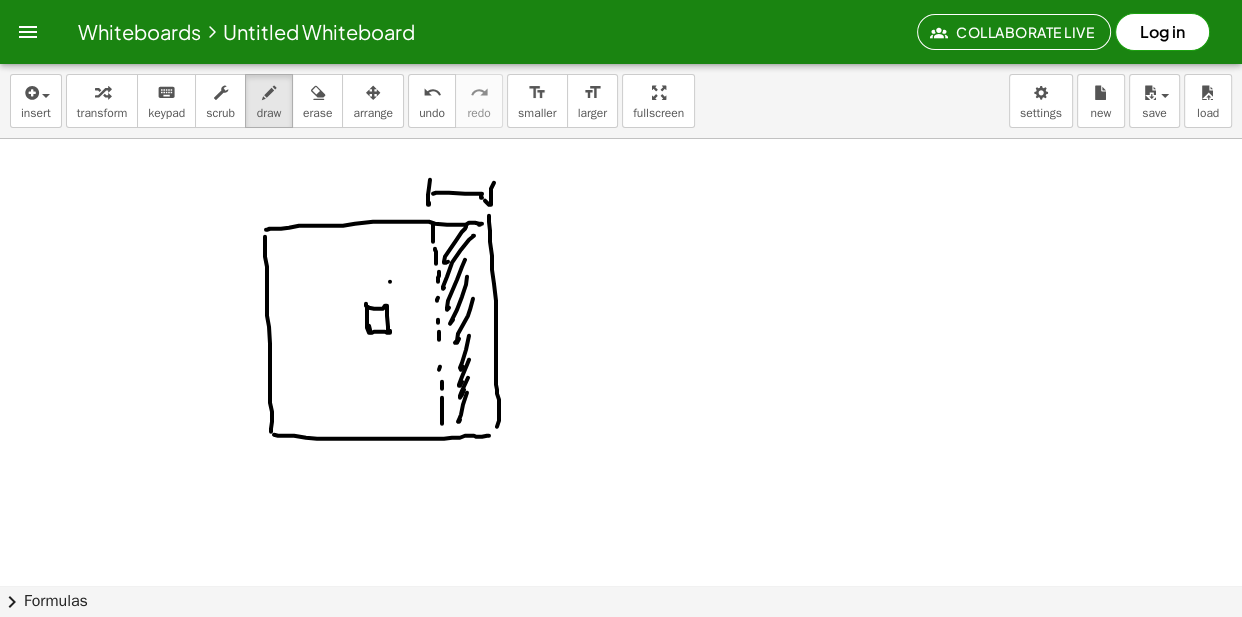 drag, startPoint x: 390, startPoint y: 282, endPoint x: 433, endPoint y: 283, distance: 43.011627 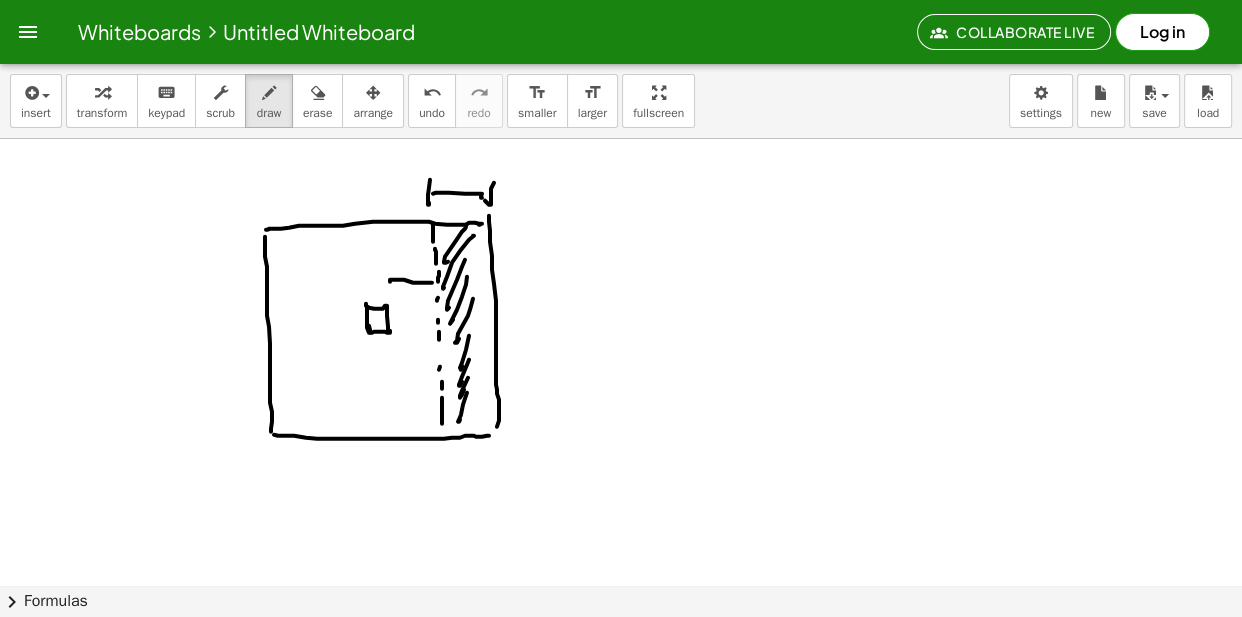 drag, startPoint x: 436, startPoint y: 273, endPoint x: 430, endPoint y: 291, distance: 18.973665 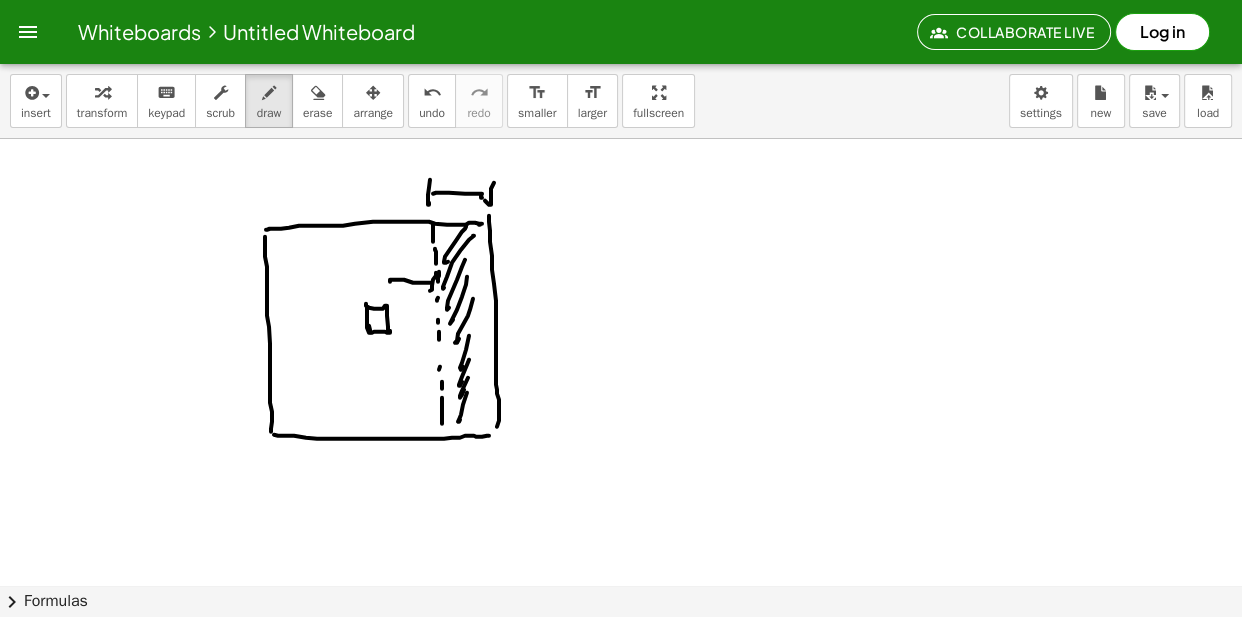 drag, startPoint x: 390, startPoint y: 273, endPoint x: 386, endPoint y: 286, distance: 13.601471 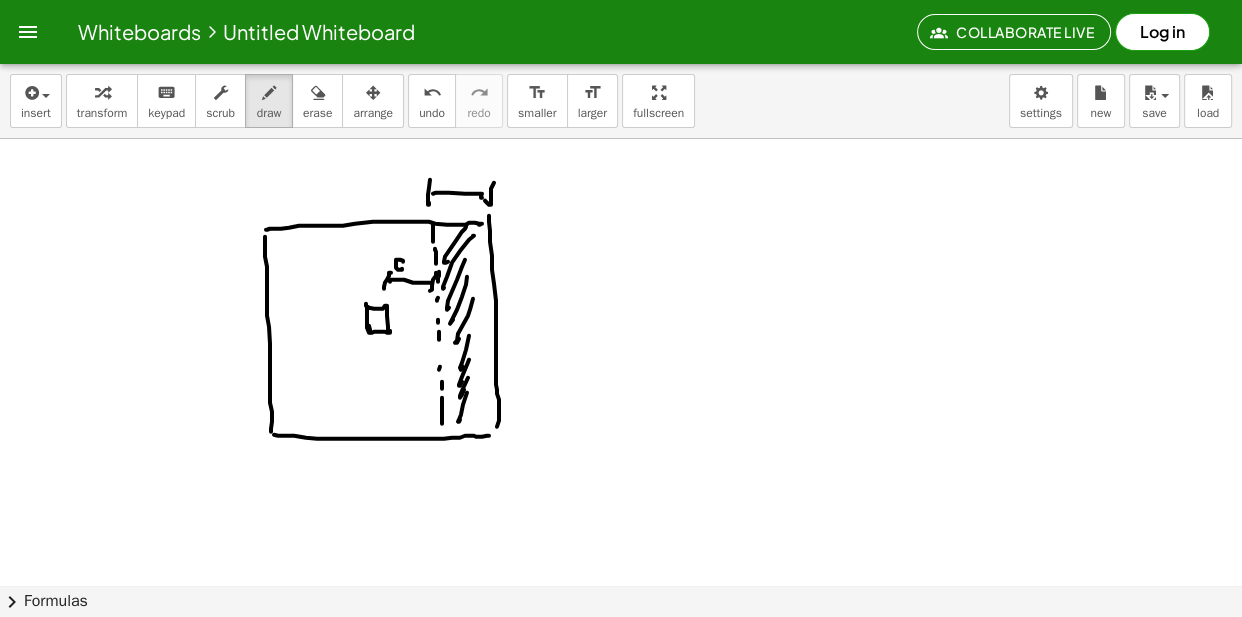 click at bounding box center [621, -4417] 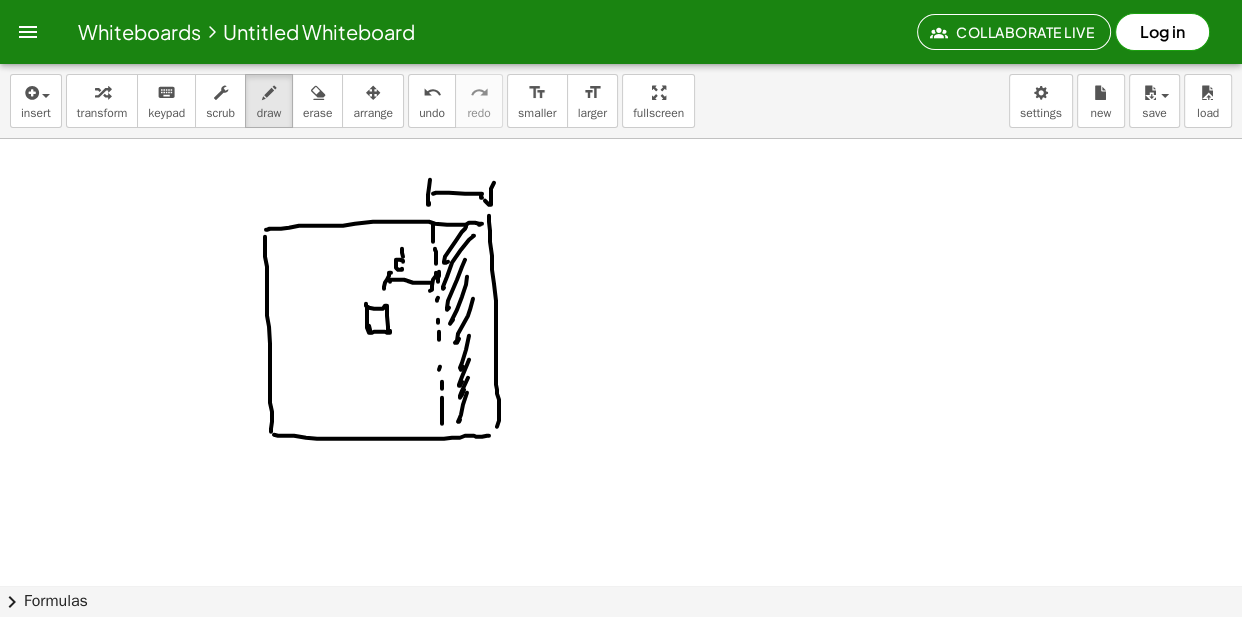 drag, startPoint x: 402, startPoint y: 253, endPoint x: 407, endPoint y: 266, distance: 13.928389 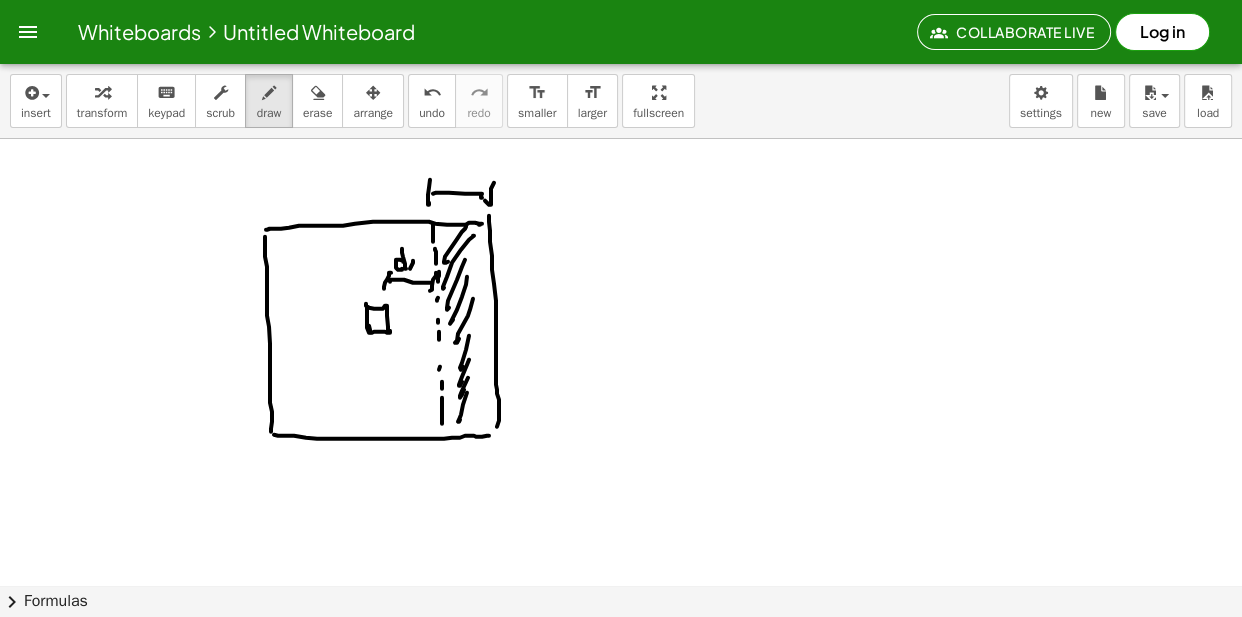 click at bounding box center [621, -4417] 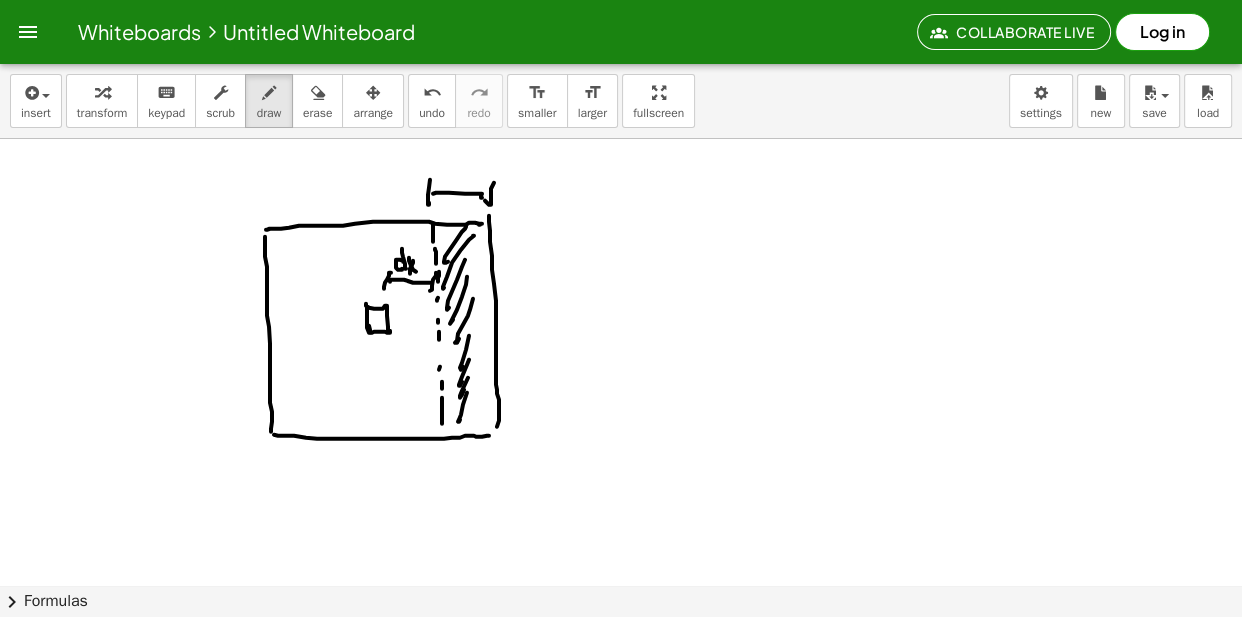 click at bounding box center (621, -4417) 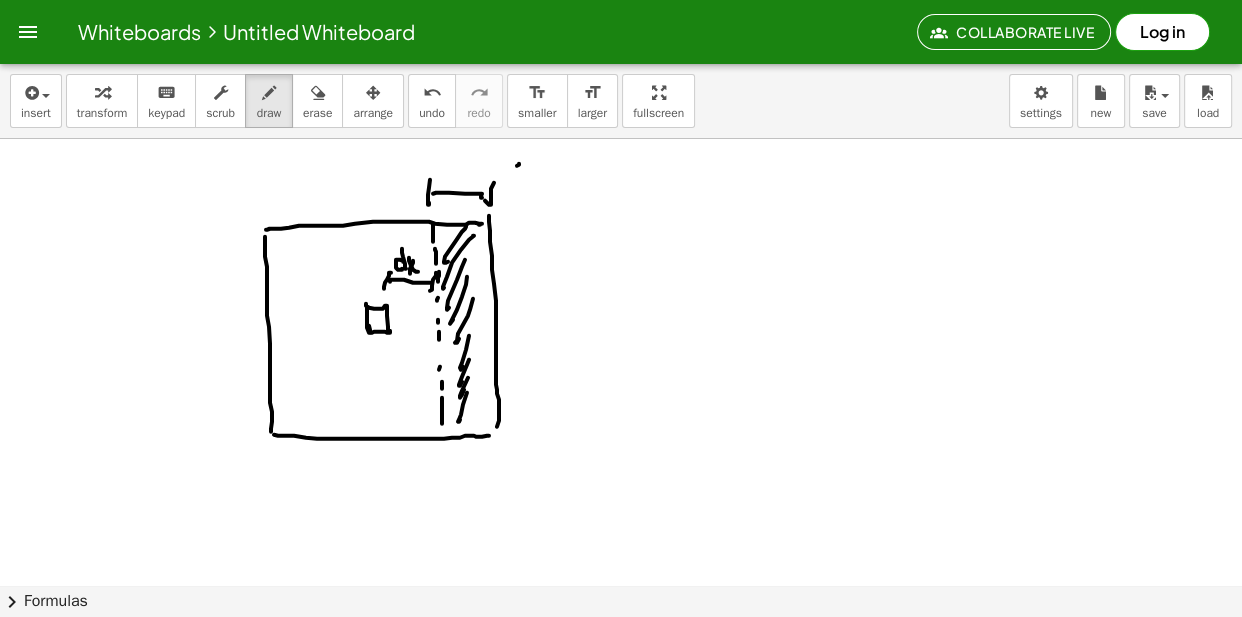 click at bounding box center [621, -4417] 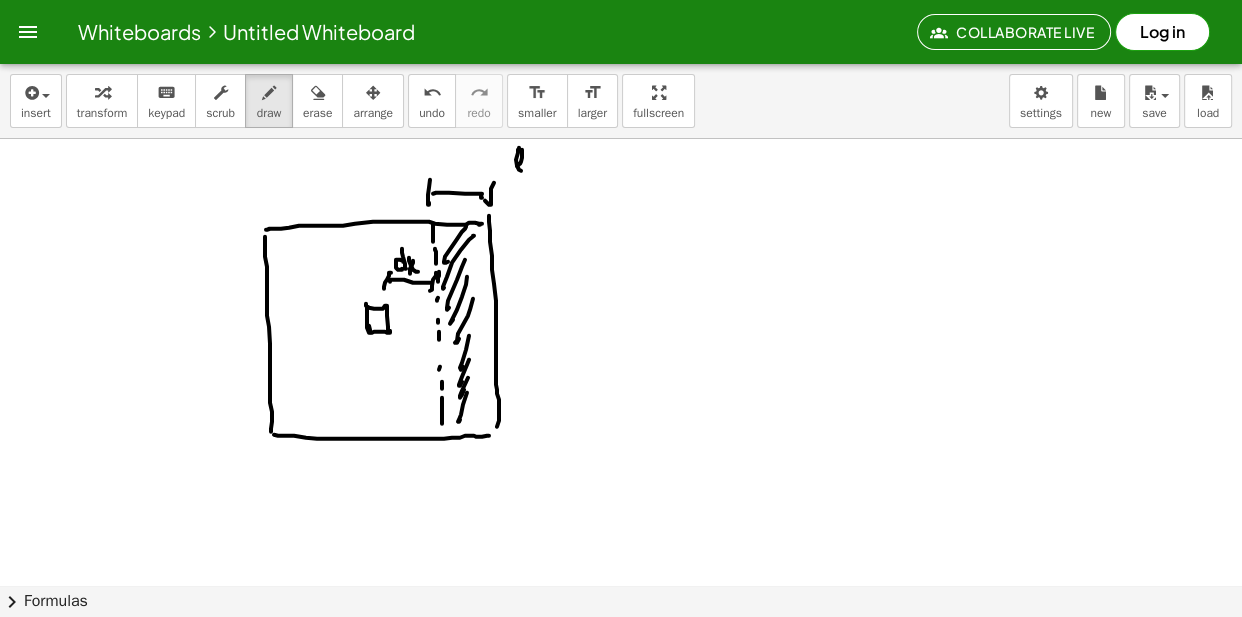 click at bounding box center [621, -4417] 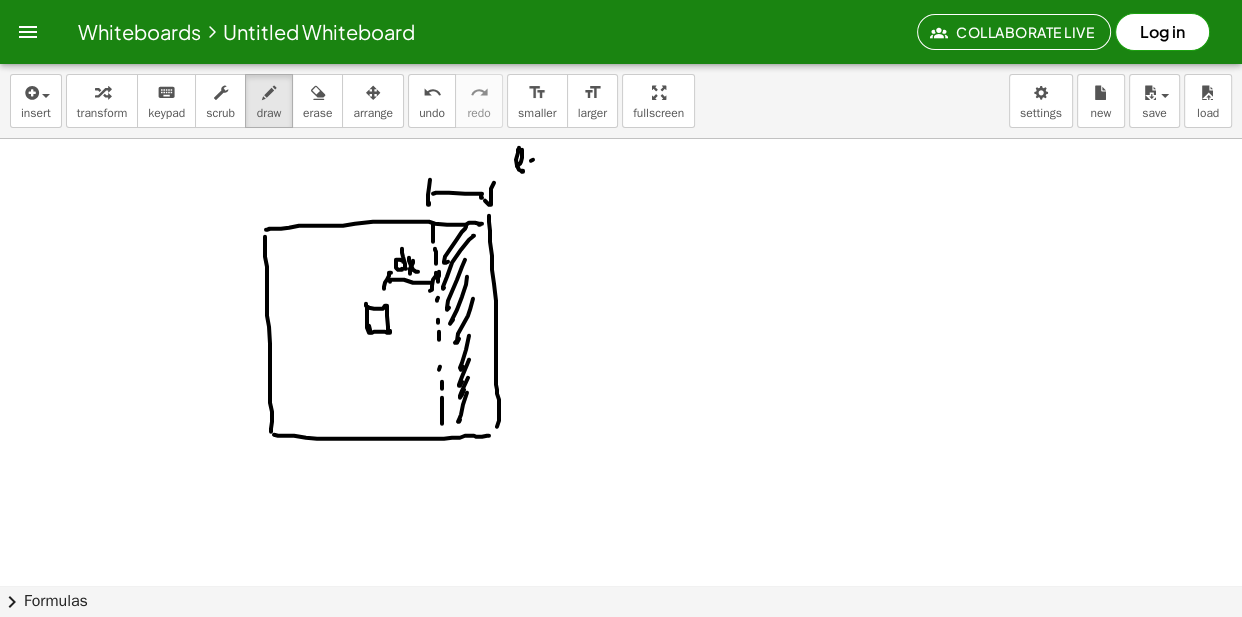 click at bounding box center (621, -4417) 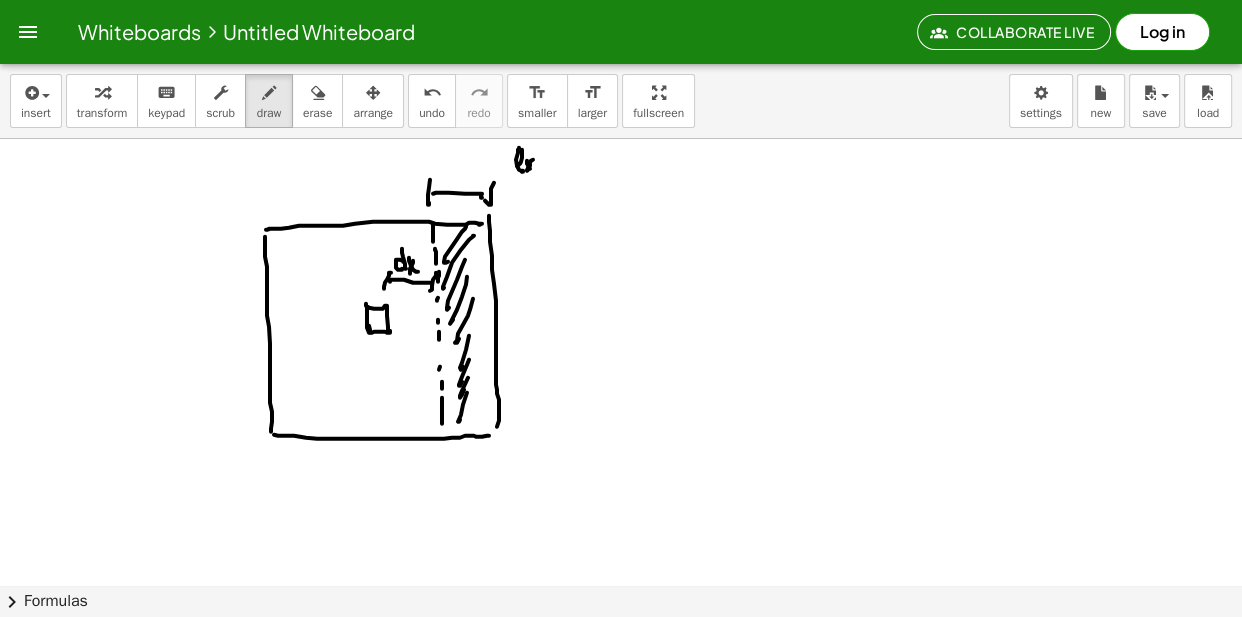 click at bounding box center (621, -4417) 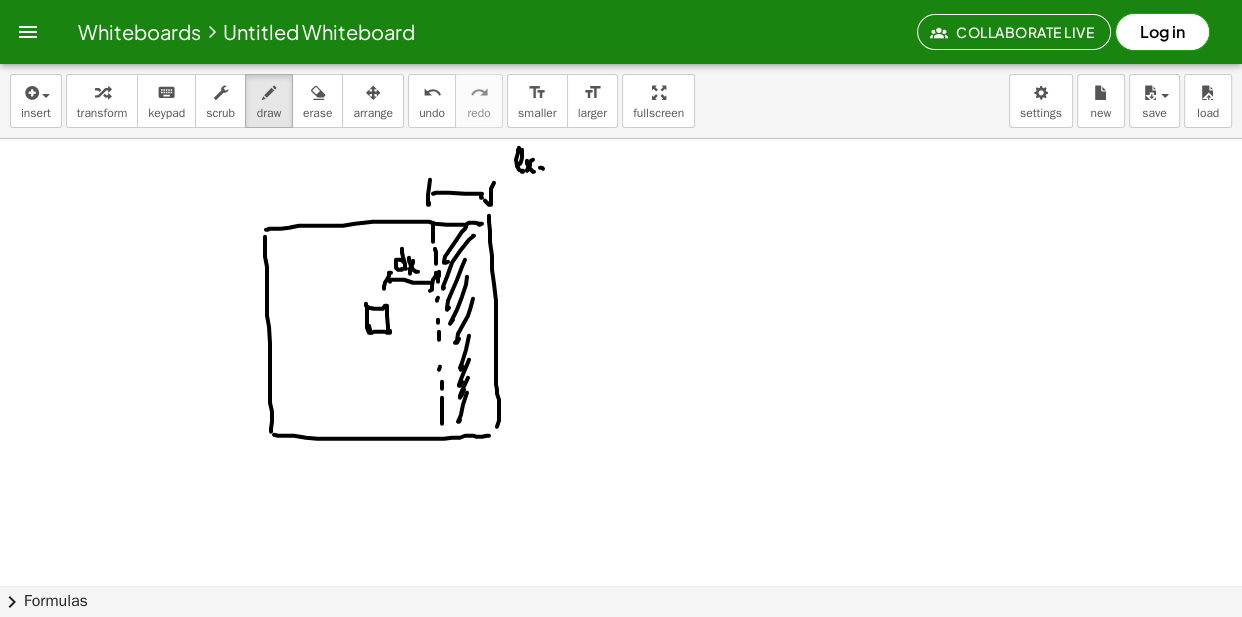 drag, startPoint x: 542, startPoint y: 168, endPoint x: 560, endPoint y: 161, distance: 19.313208 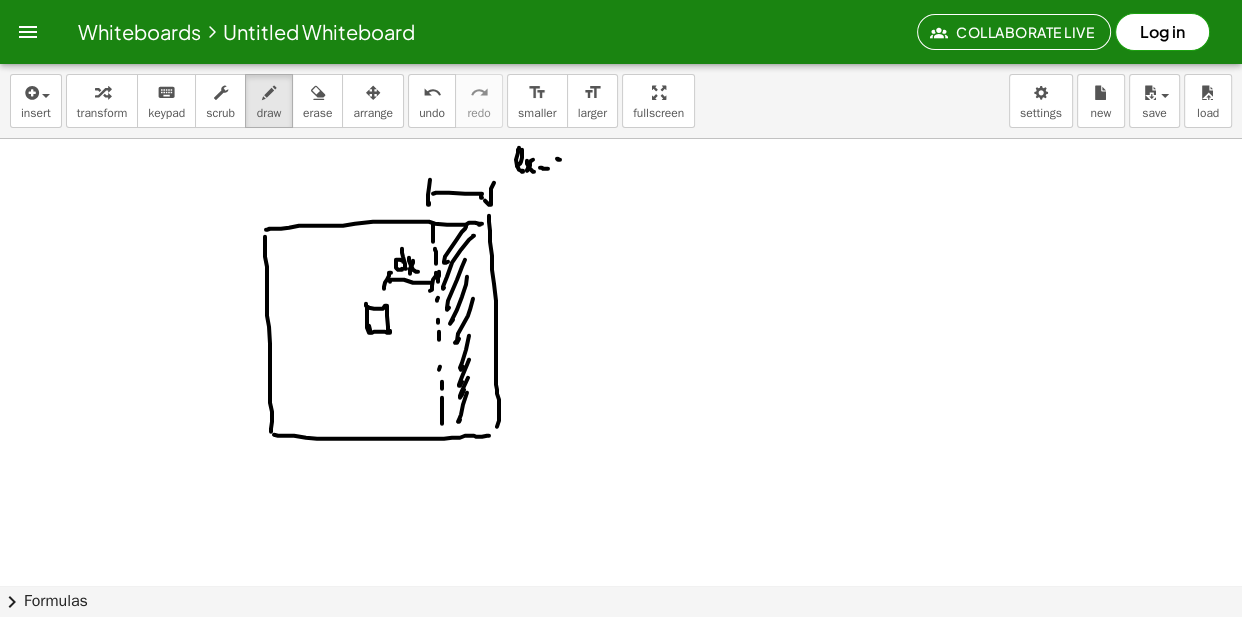 drag, startPoint x: 557, startPoint y: 159, endPoint x: 563, endPoint y: 170, distance: 12.529964 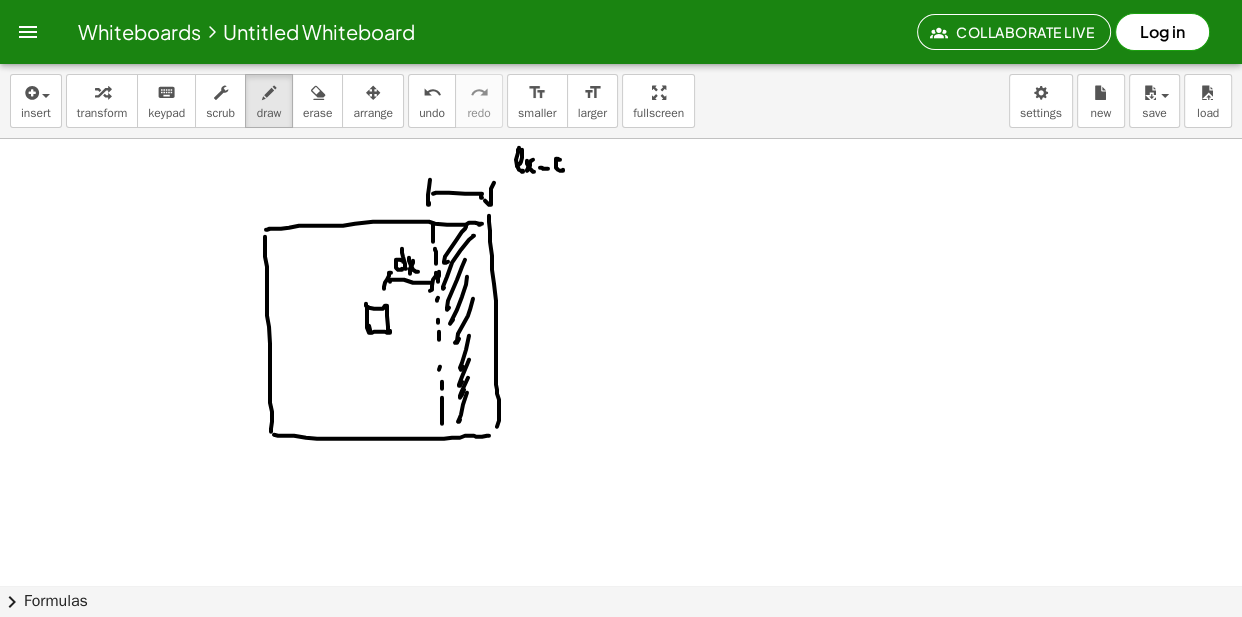 click at bounding box center (621, -4417) 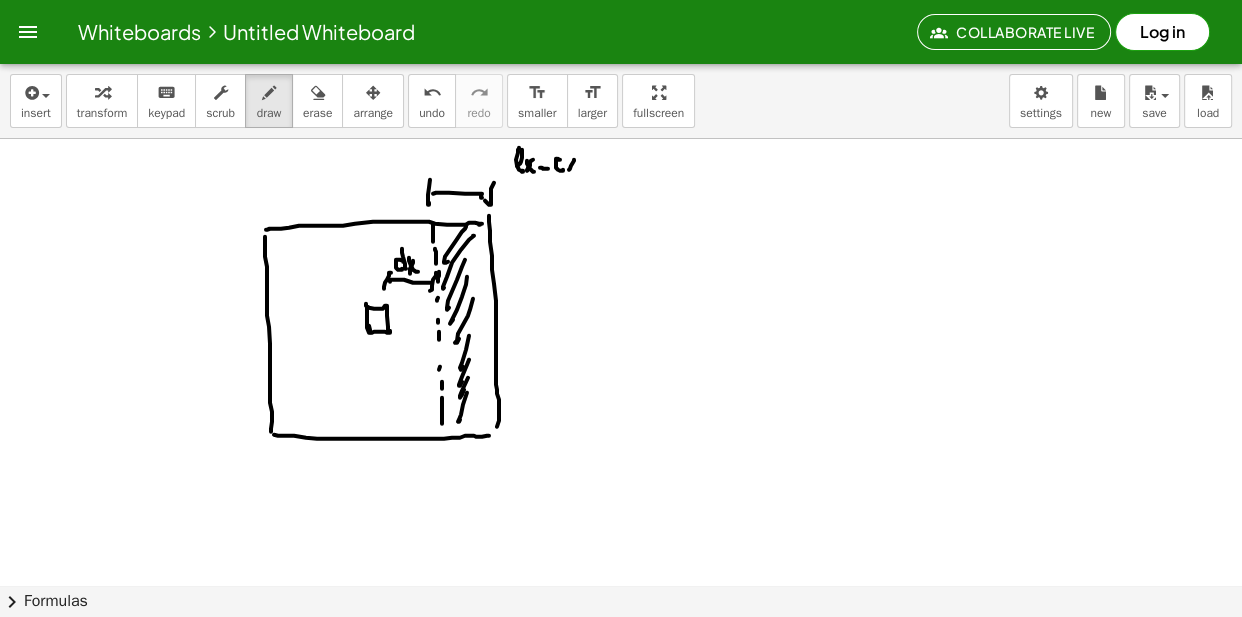 click at bounding box center [621, -4417] 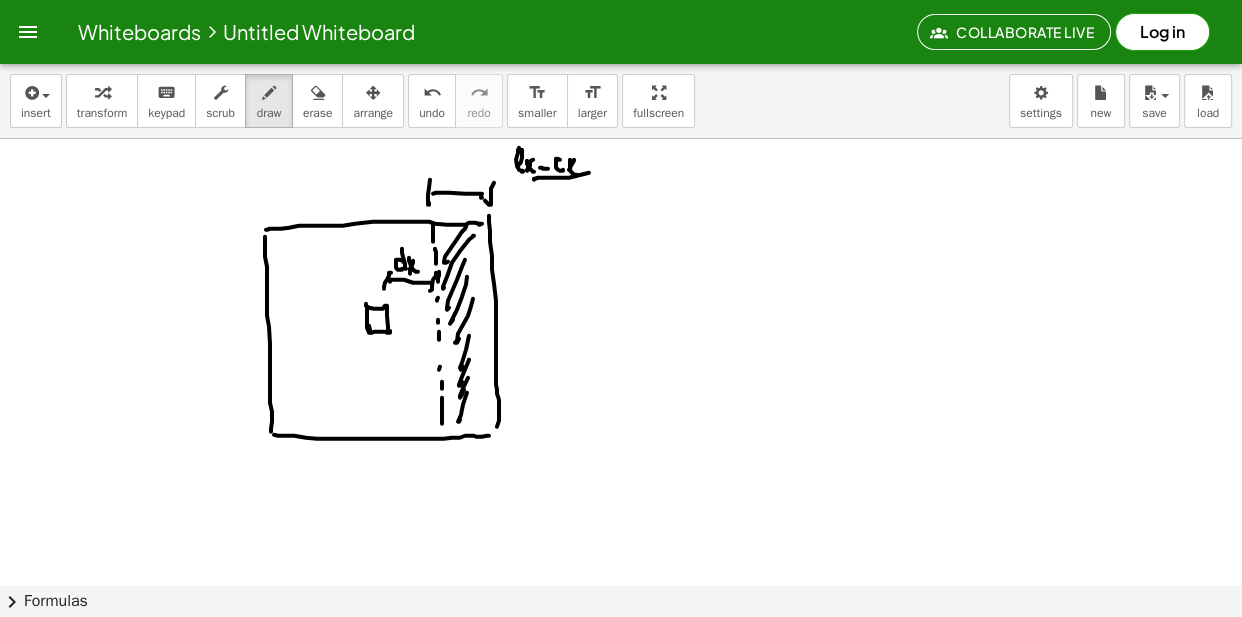 click at bounding box center [621, -4417] 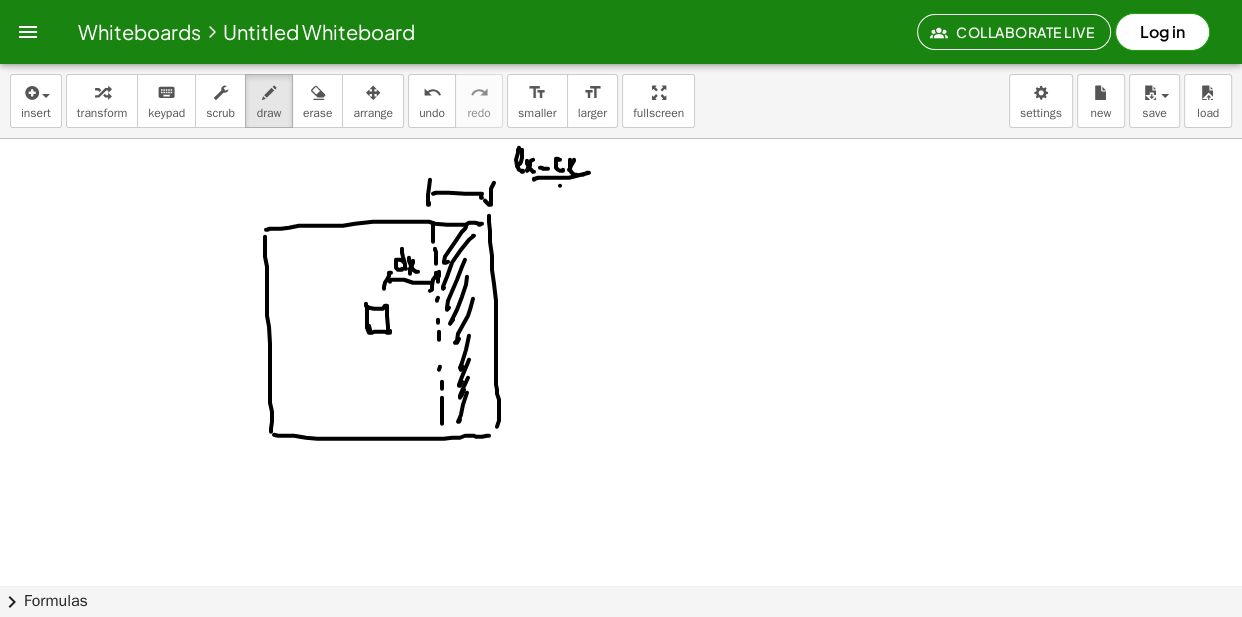 drag, startPoint x: 560, startPoint y: 186, endPoint x: 569, endPoint y: 197, distance: 14.21267 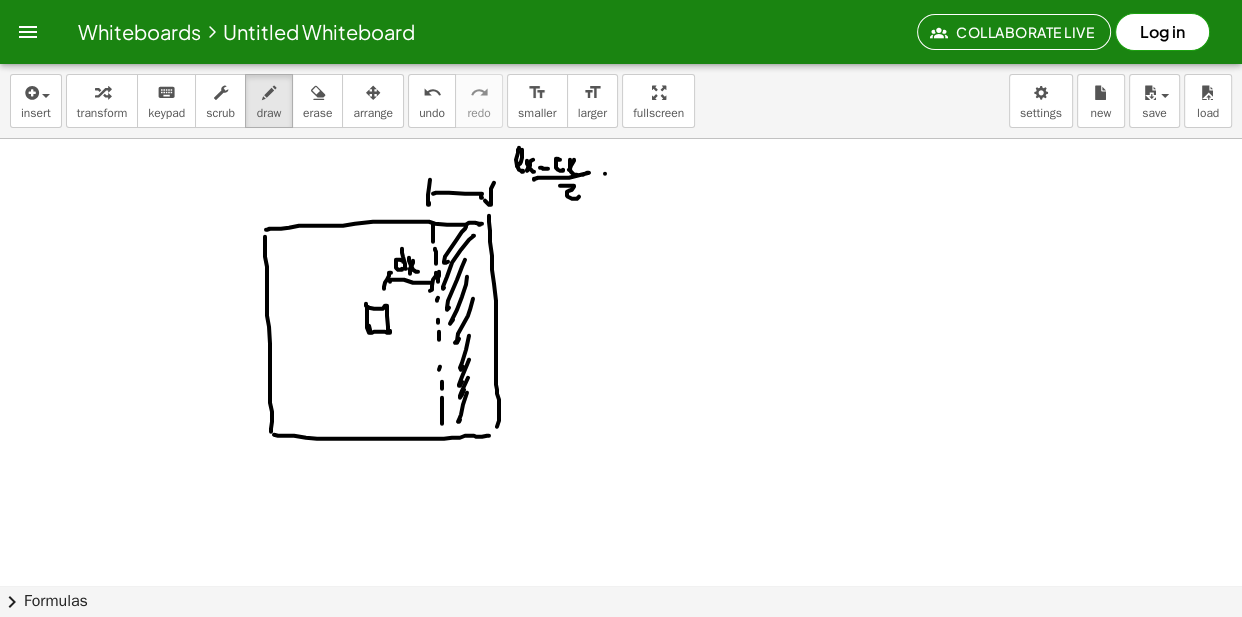 drag, startPoint x: 605, startPoint y: 174, endPoint x: 617, endPoint y: 174, distance: 12 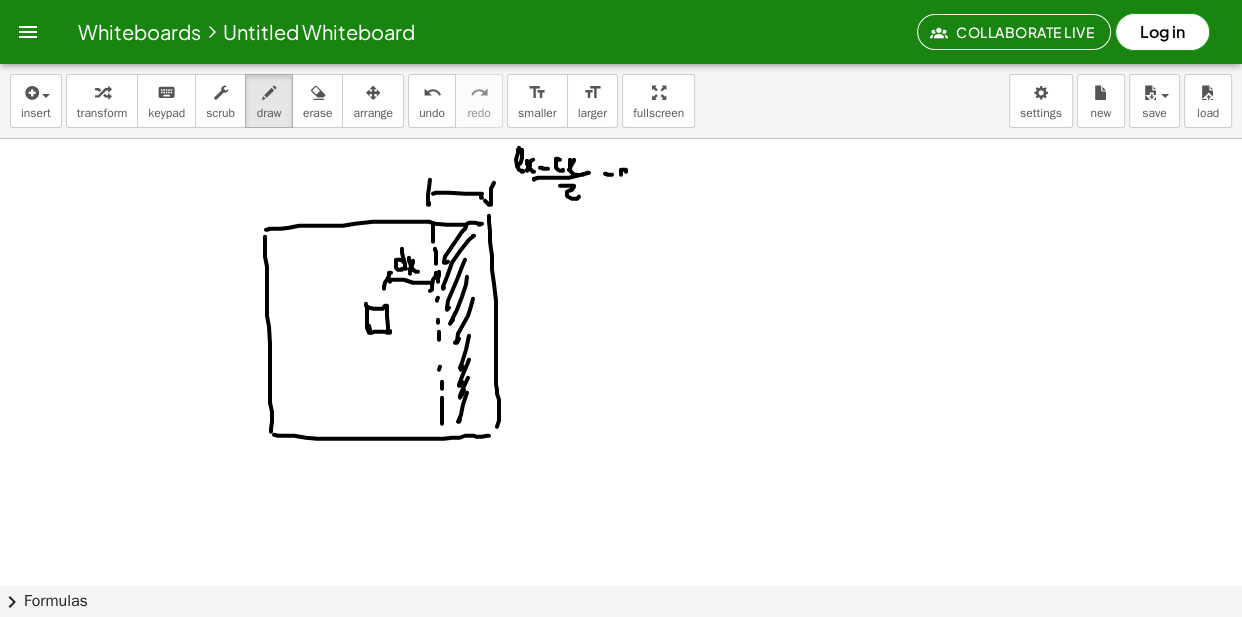 click at bounding box center [621, -4417] 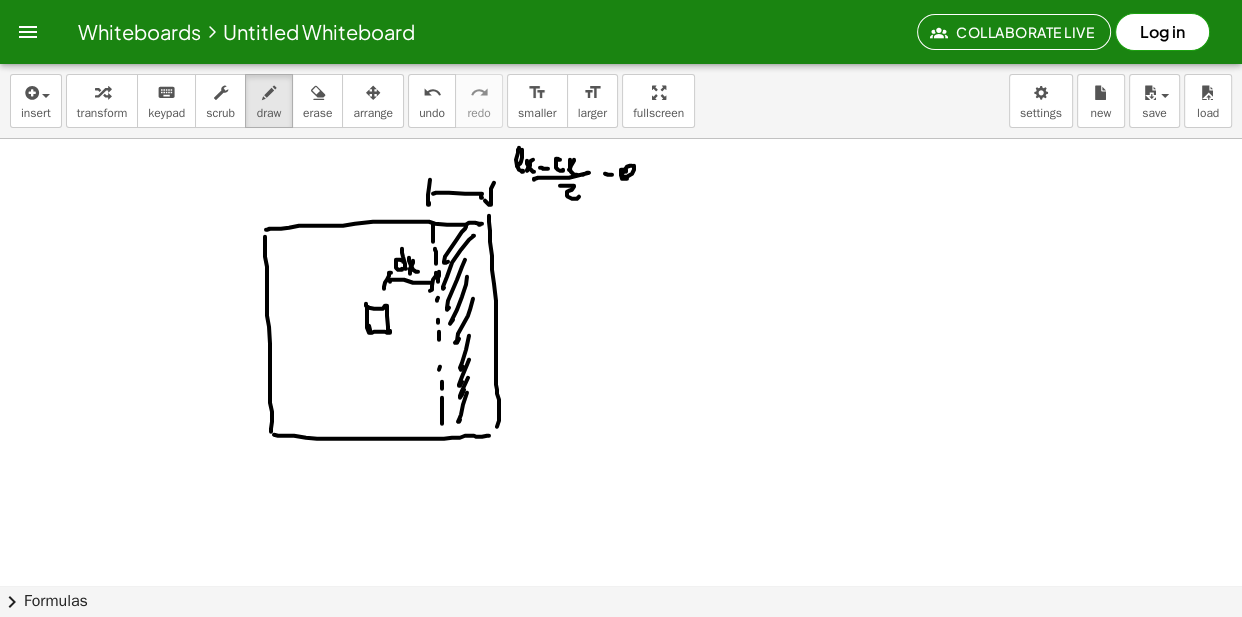 drag, startPoint x: 638, startPoint y: 156, endPoint x: 638, endPoint y: 176, distance: 20 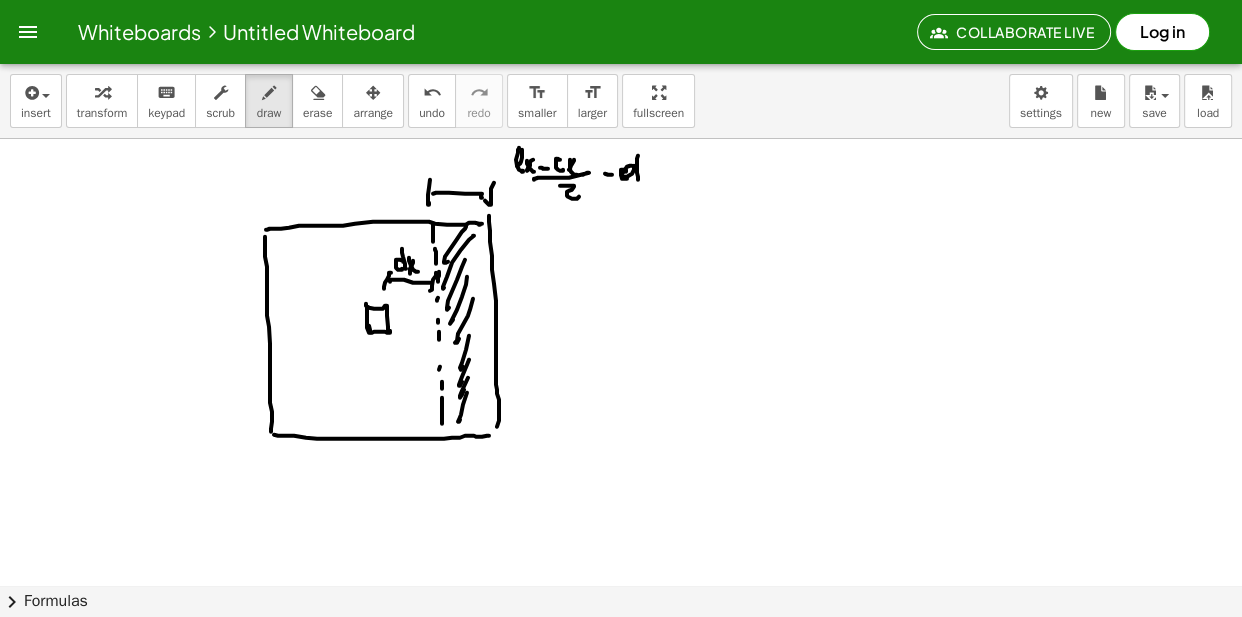 click at bounding box center (621, -4417) 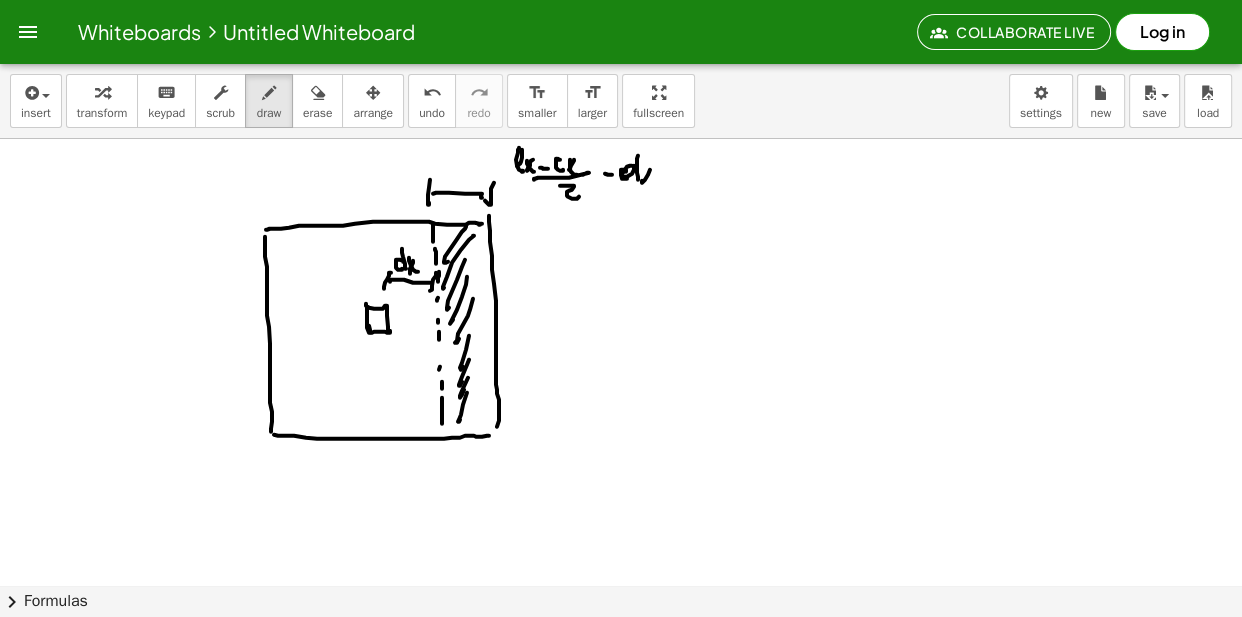 drag, startPoint x: 645, startPoint y: 174, endPoint x: 647, endPoint y: 190, distance: 16.124516 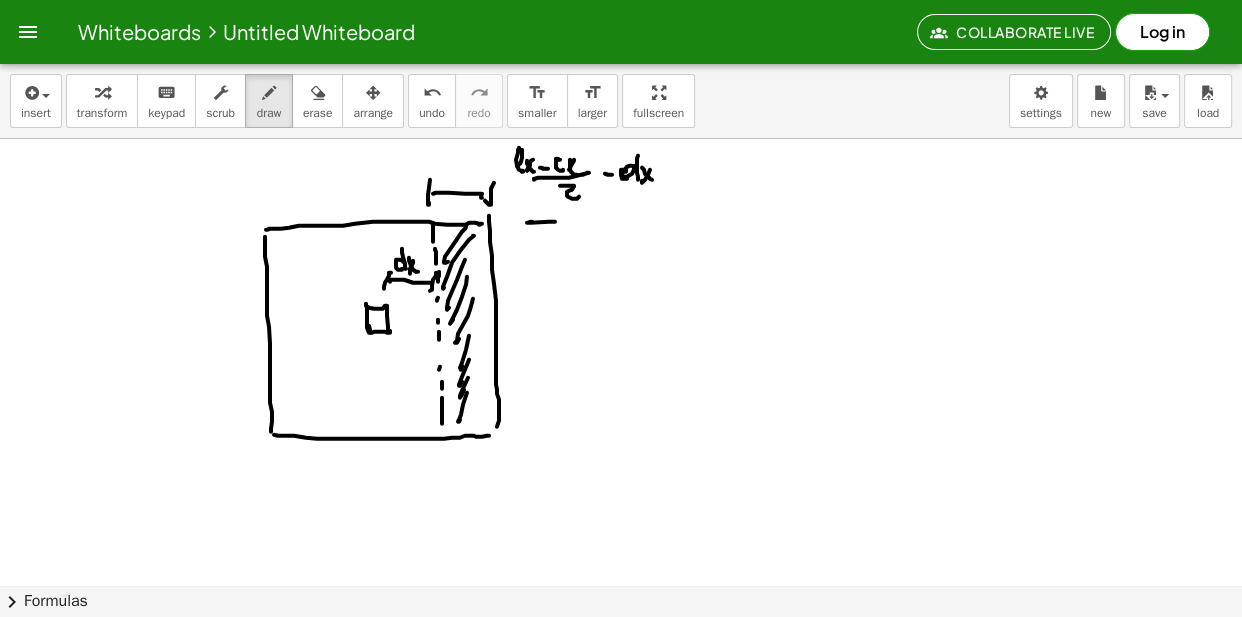 drag, startPoint x: 529, startPoint y: 223, endPoint x: 550, endPoint y: 225, distance: 21.095022 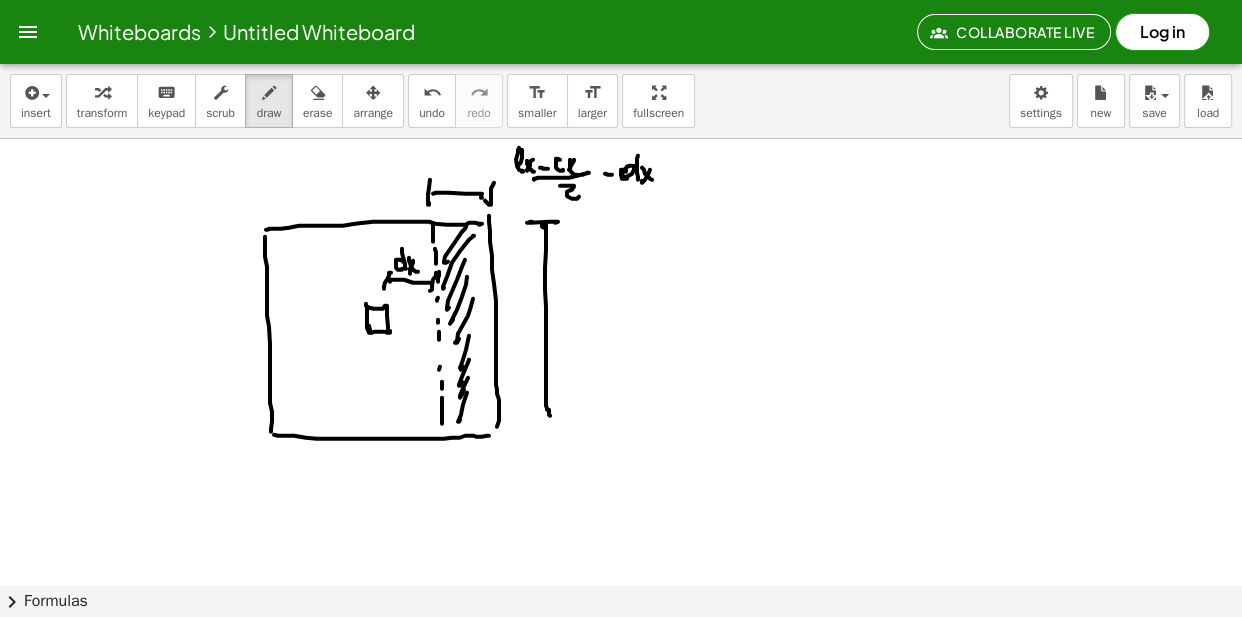 drag, startPoint x: 542, startPoint y: 227, endPoint x: 545, endPoint y: 414, distance: 187.02406 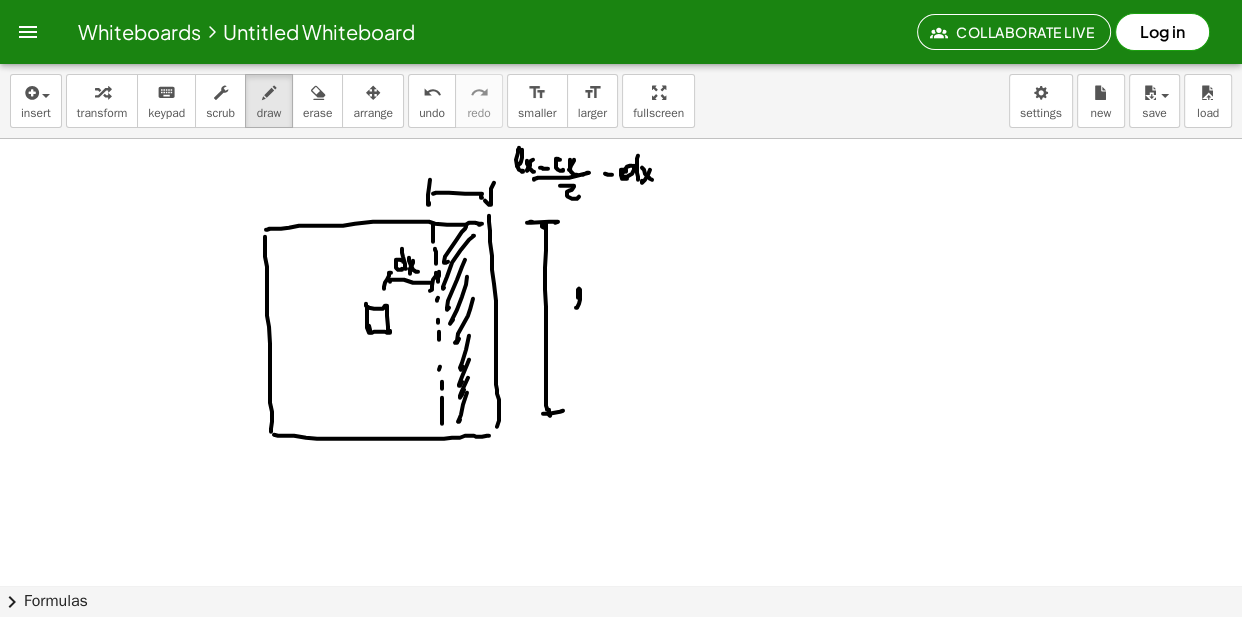 click at bounding box center (621, -4417) 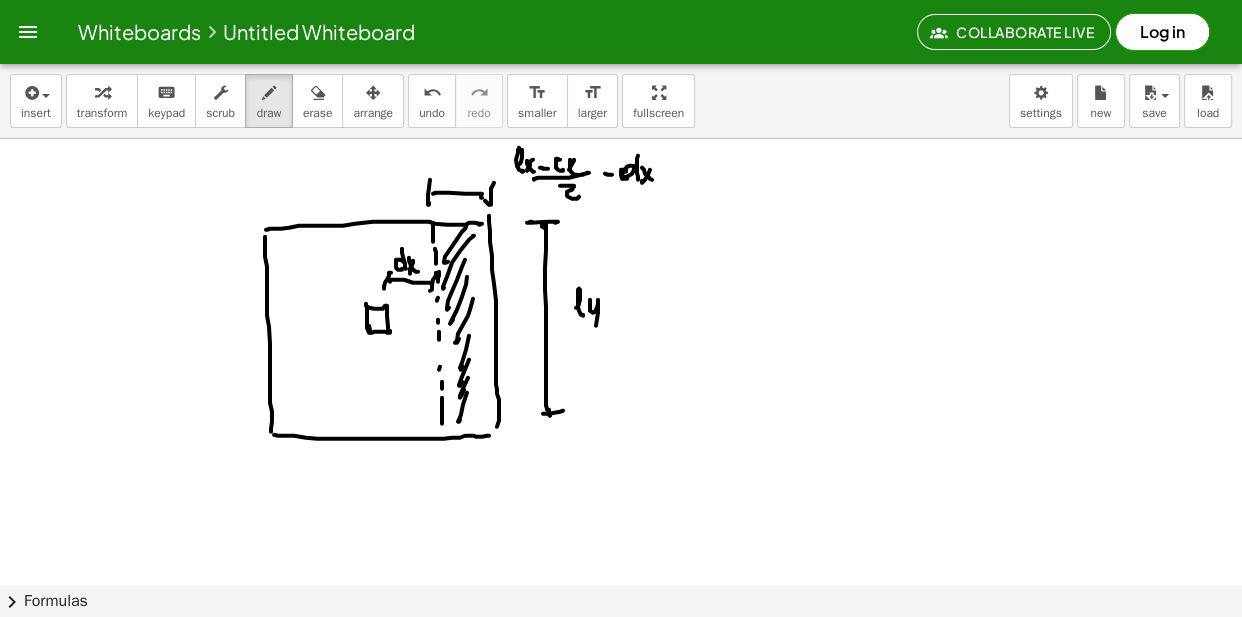 click at bounding box center (621, -4417) 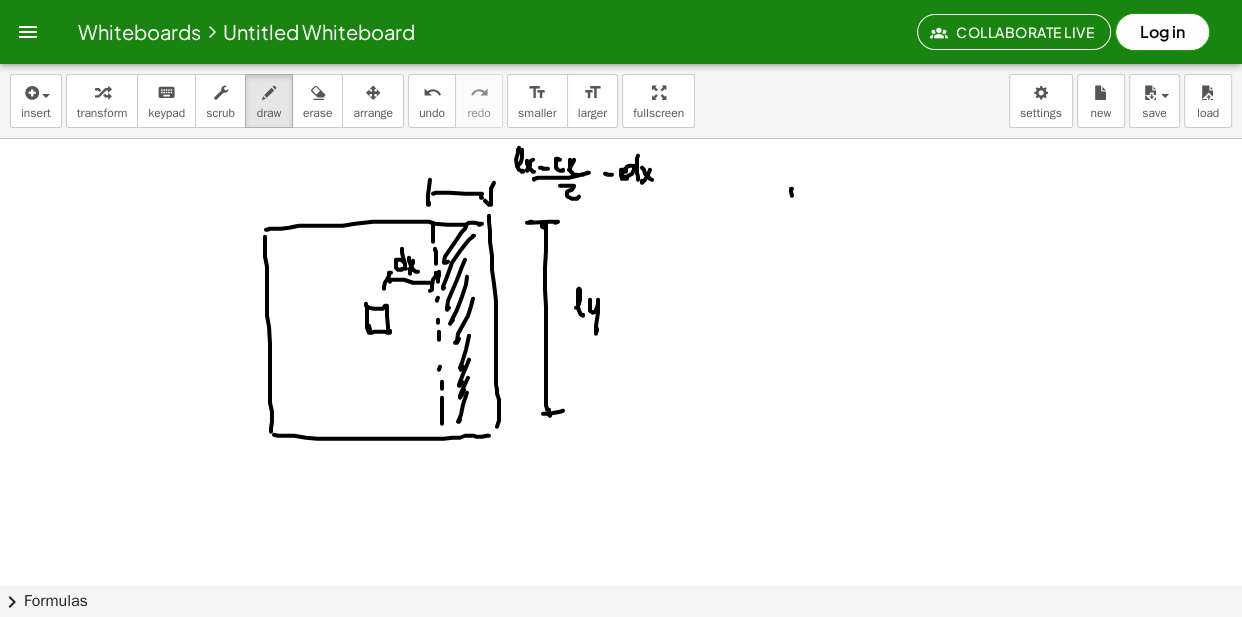 click at bounding box center [621, -4417] 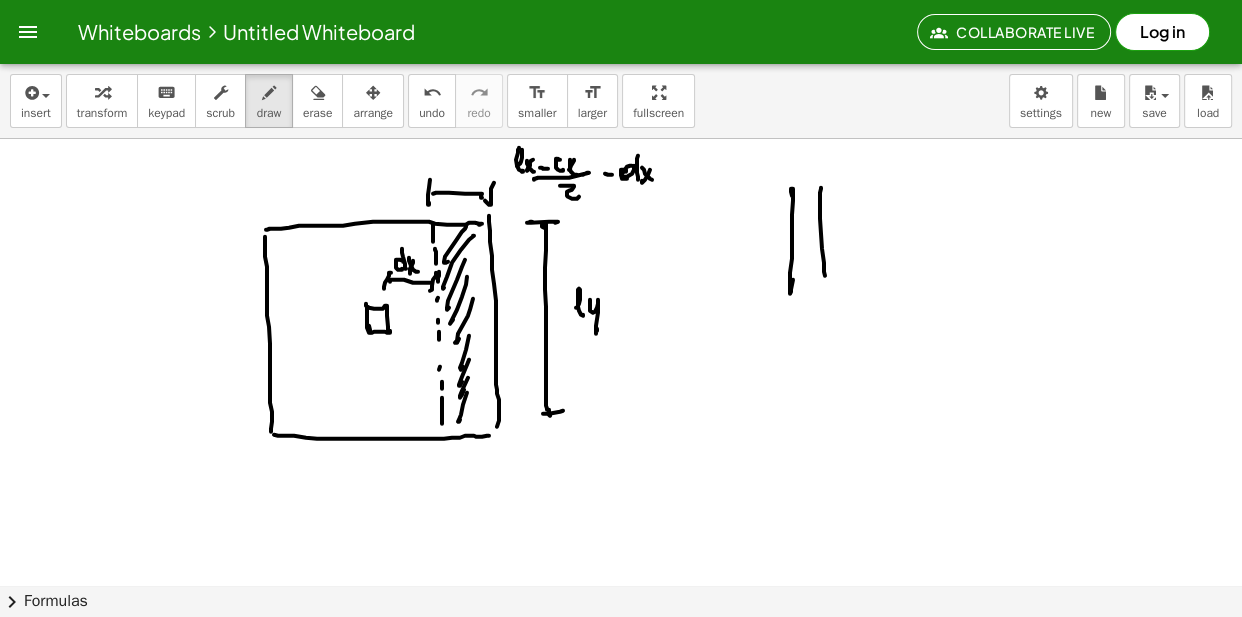 click at bounding box center (621, -4417) 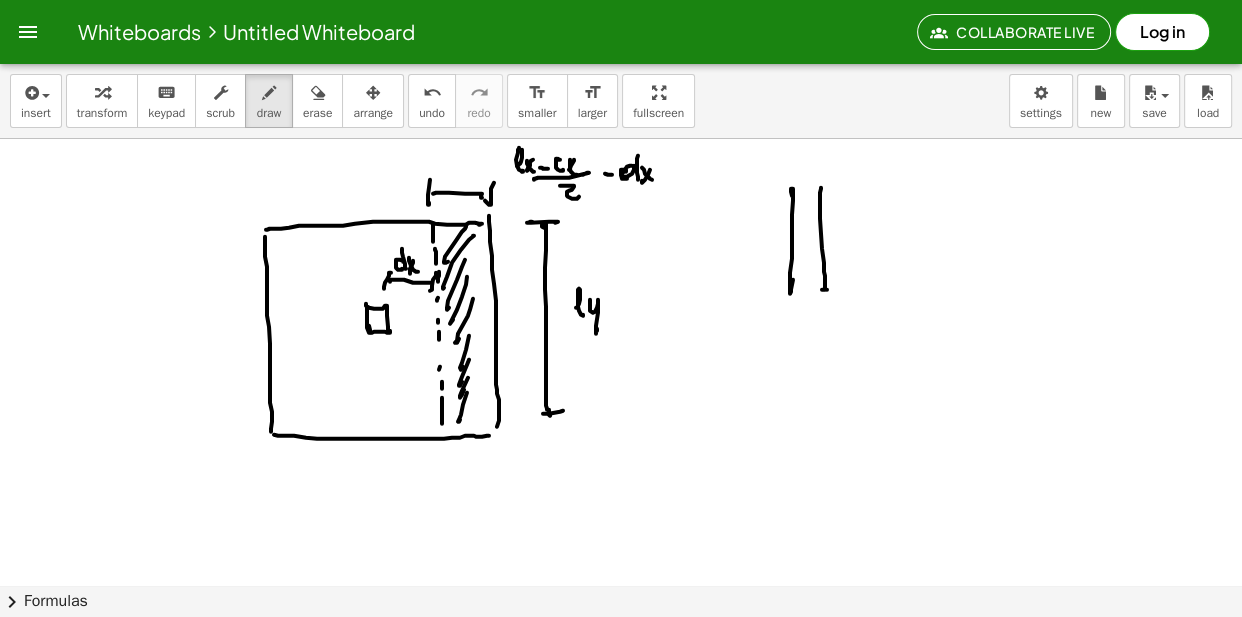 click at bounding box center (621, -4417) 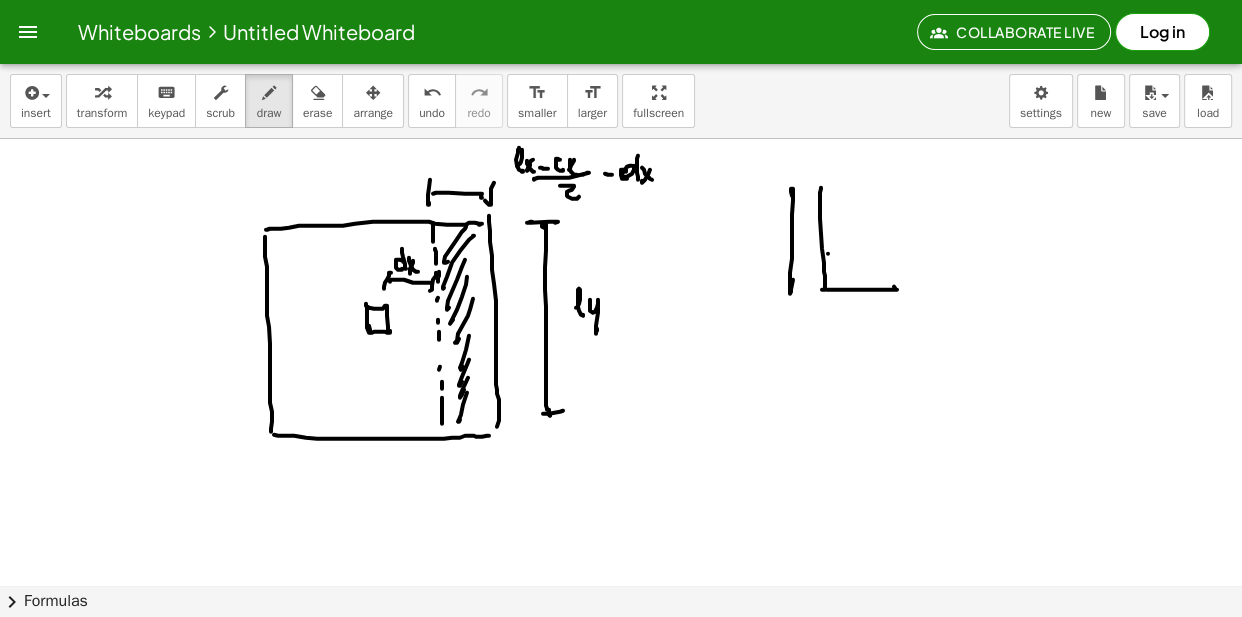 click at bounding box center [621, -4417] 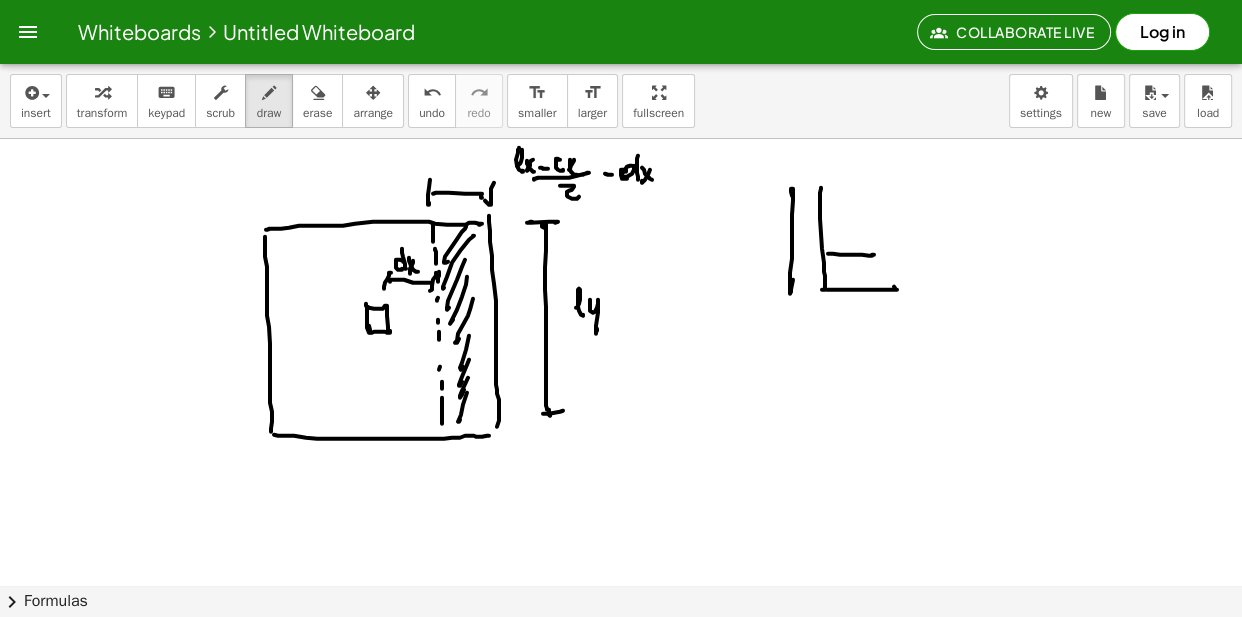 click at bounding box center (621, -4417) 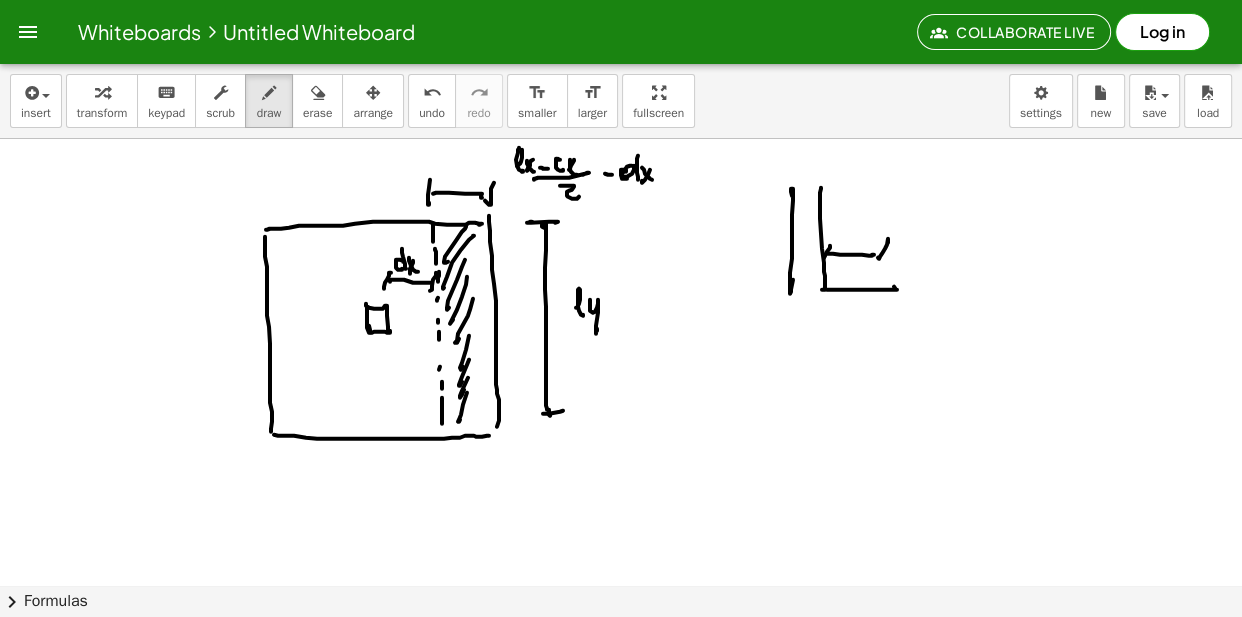 click at bounding box center (621, -4417) 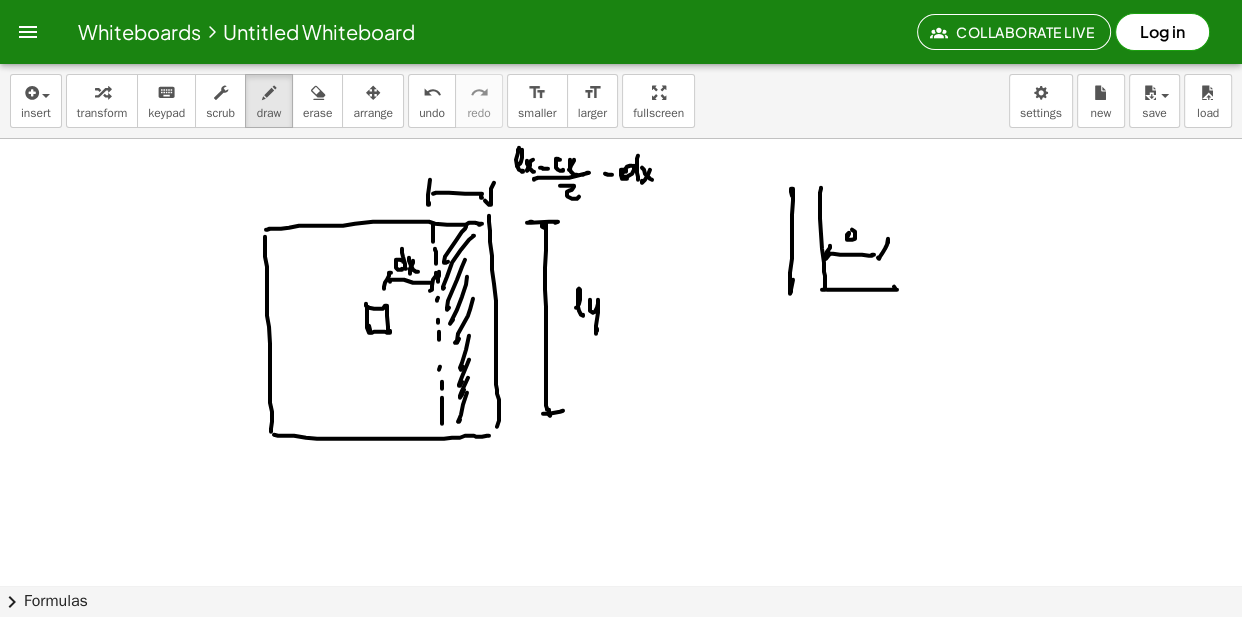 click at bounding box center [621, -4417] 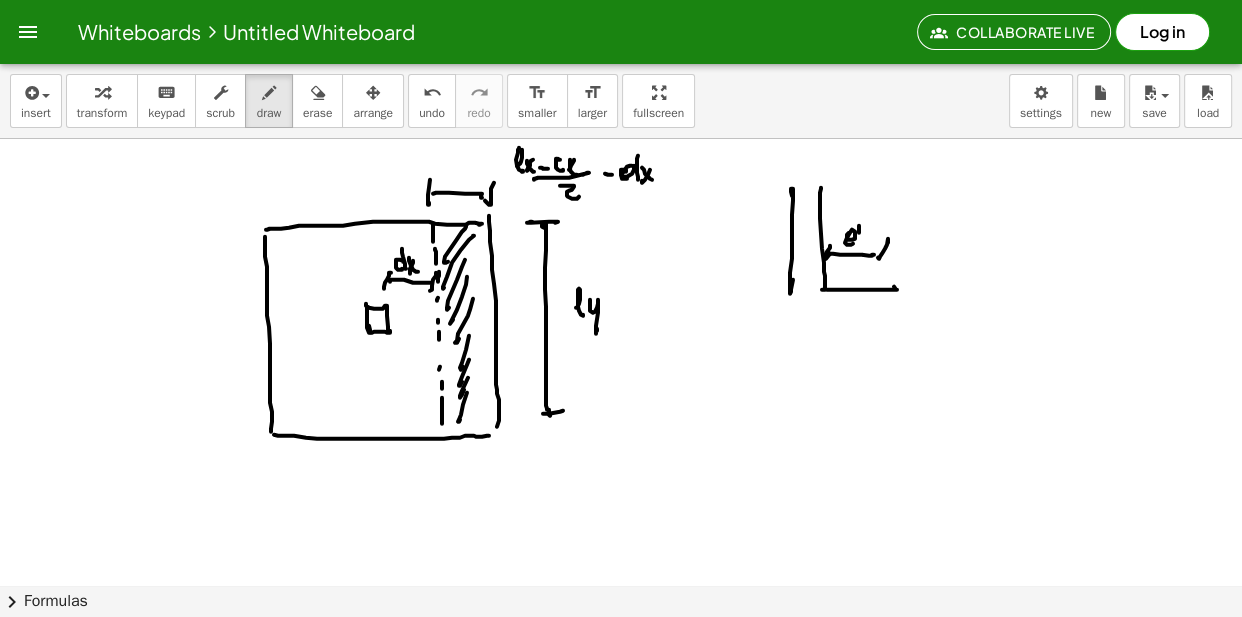 click at bounding box center [621, -4417] 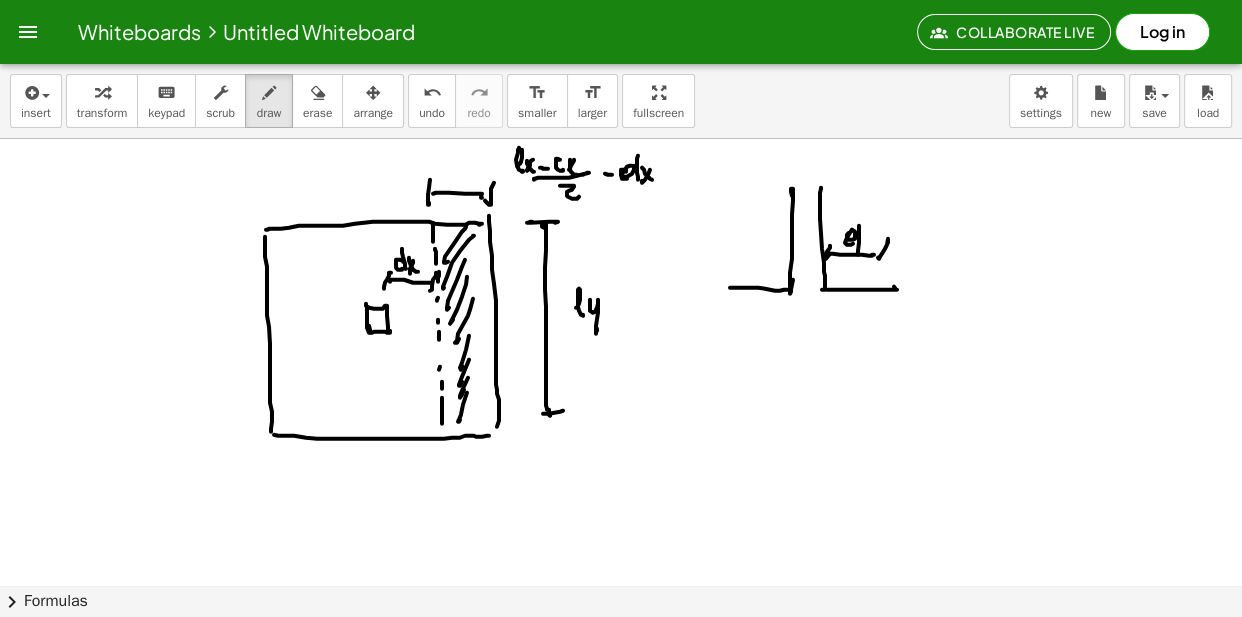 click at bounding box center [621, -4417] 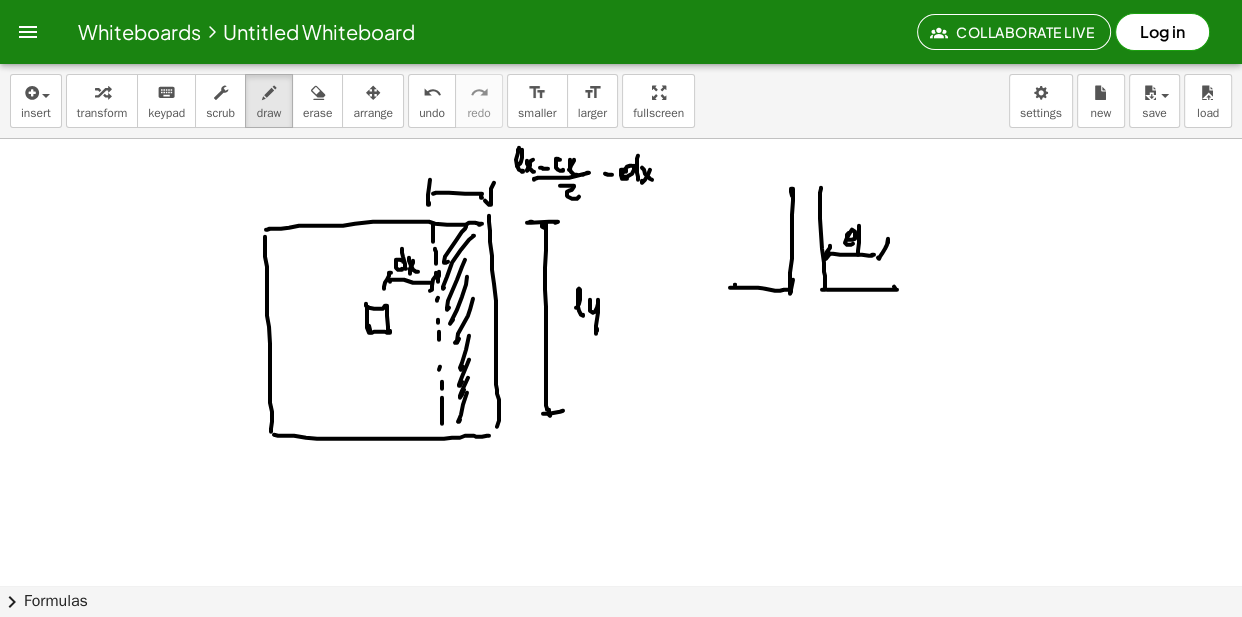 click at bounding box center [621, -4417] 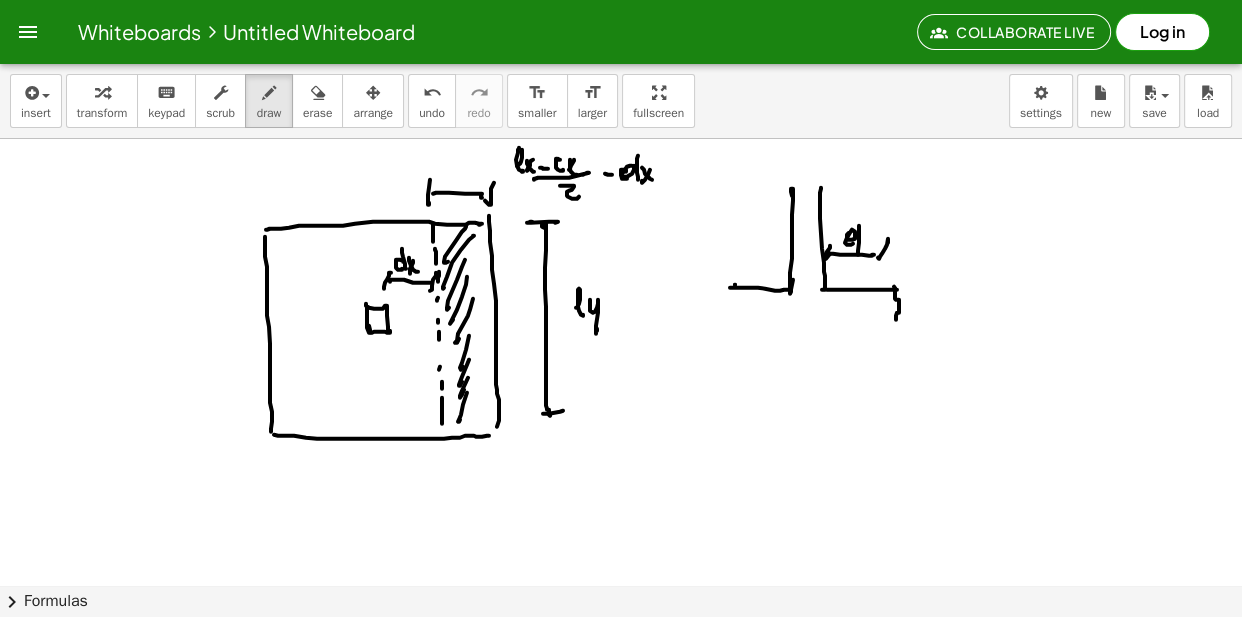 click at bounding box center (621, -4417) 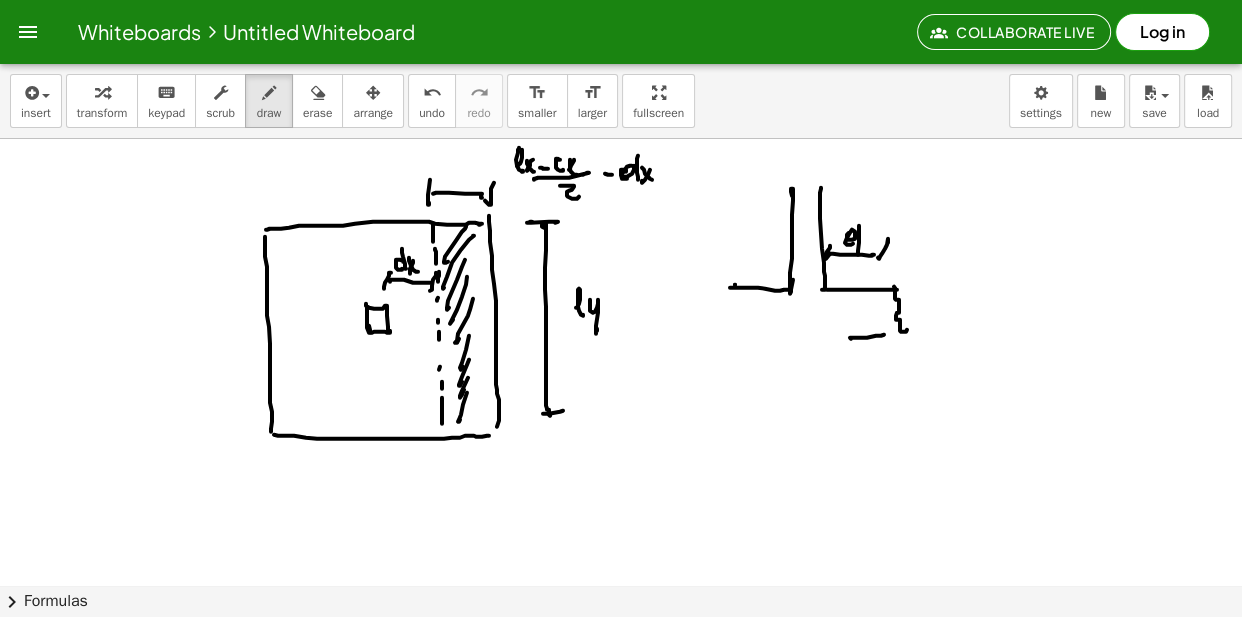 click at bounding box center (621, -4417) 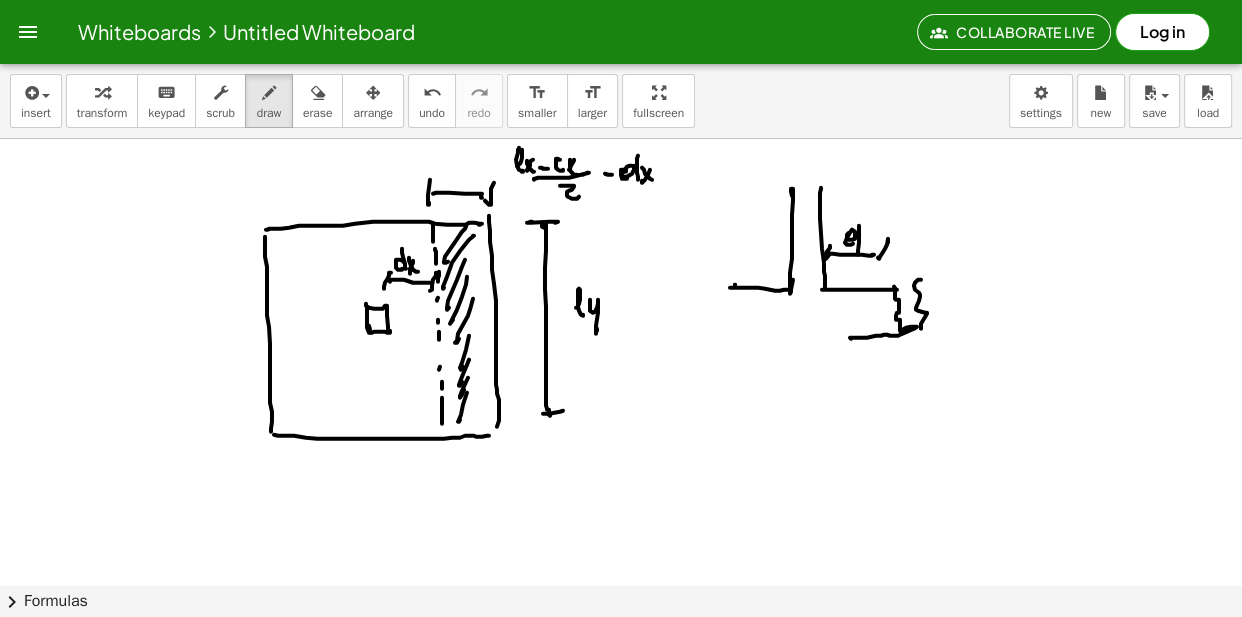 click at bounding box center (621, -4417) 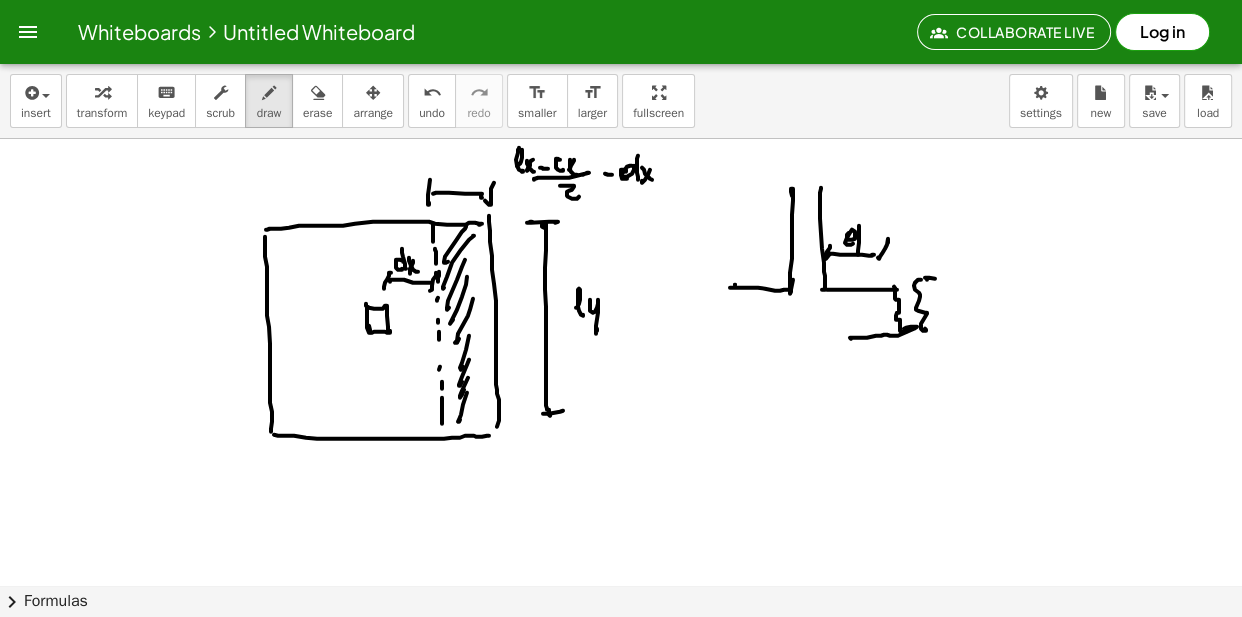 click at bounding box center [621, -4417] 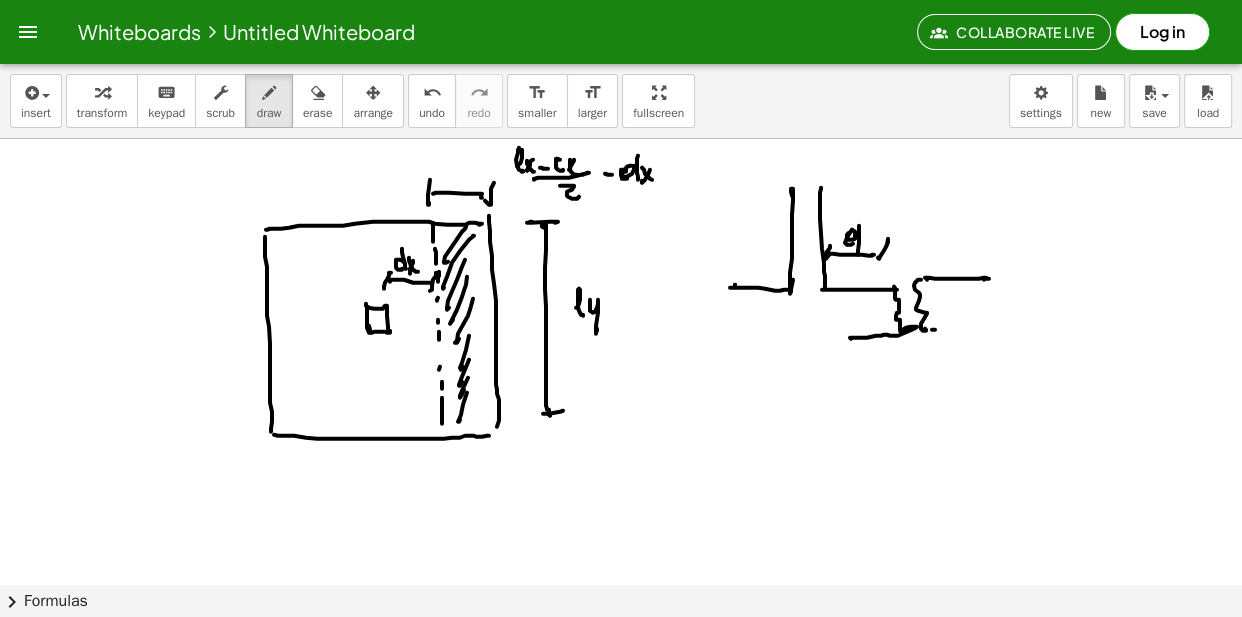 click at bounding box center [621, -4417] 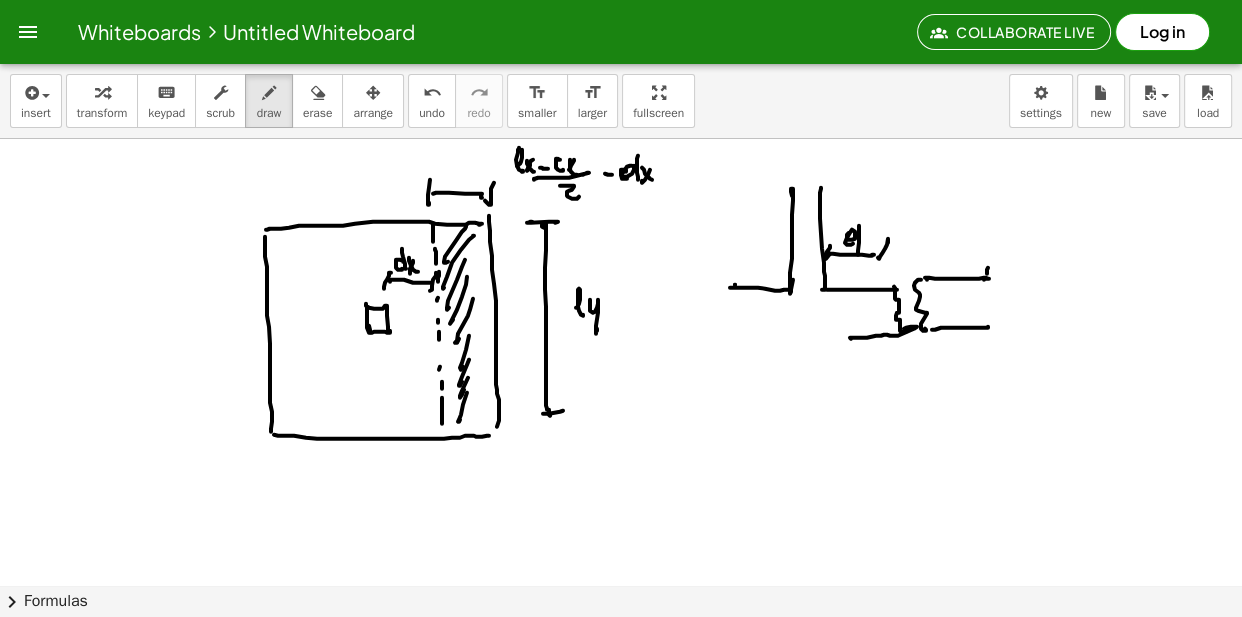 click at bounding box center [621, -4417] 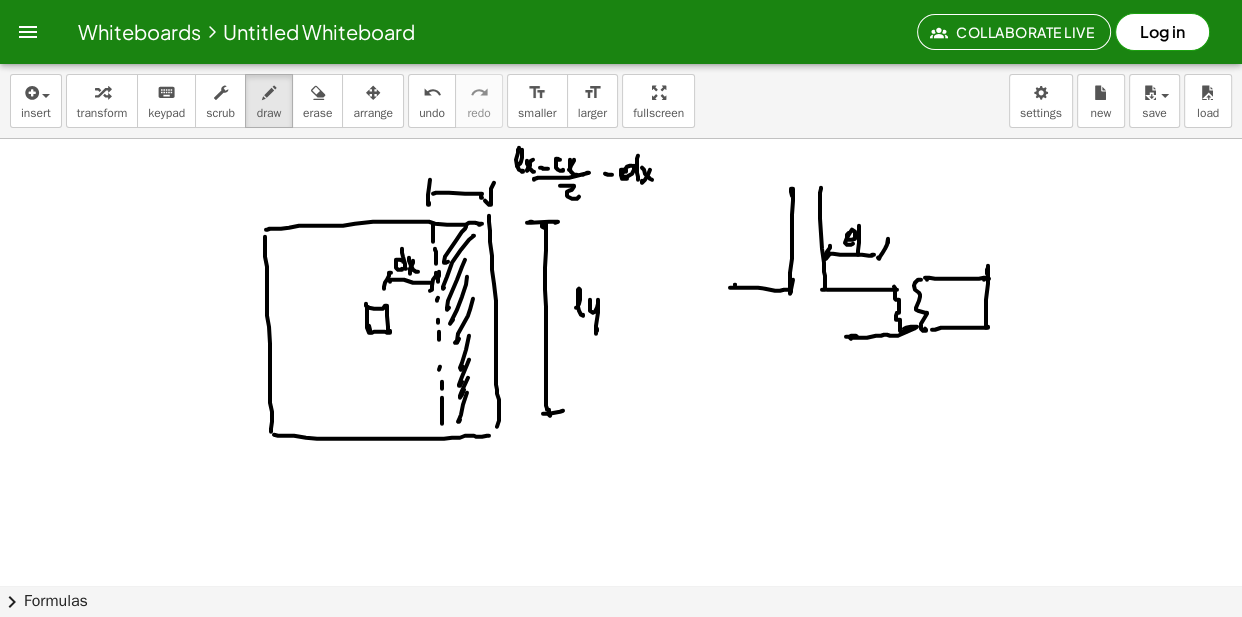 click at bounding box center [621, -4417] 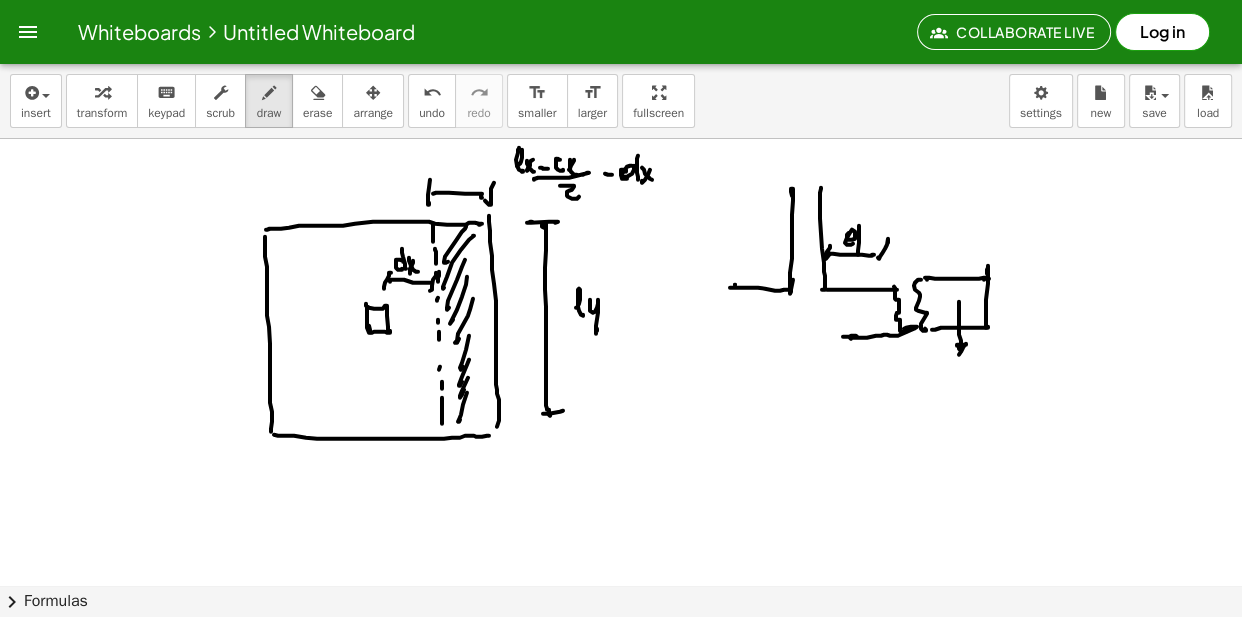 click at bounding box center [621, -4417] 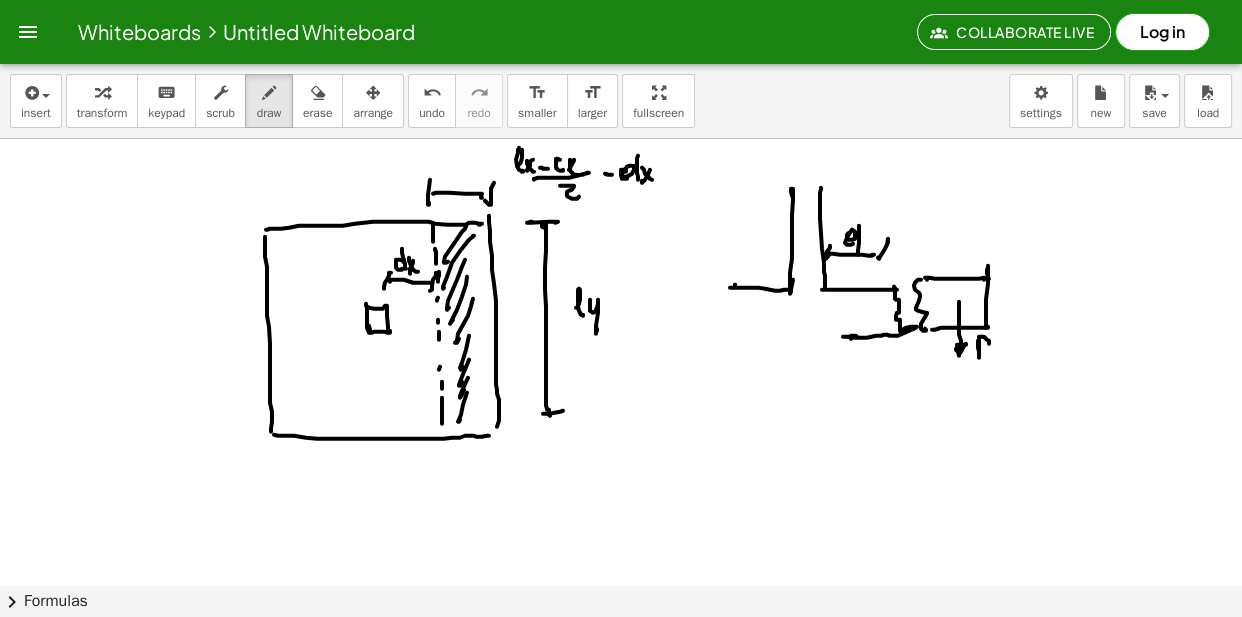 click at bounding box center [621, -4417] 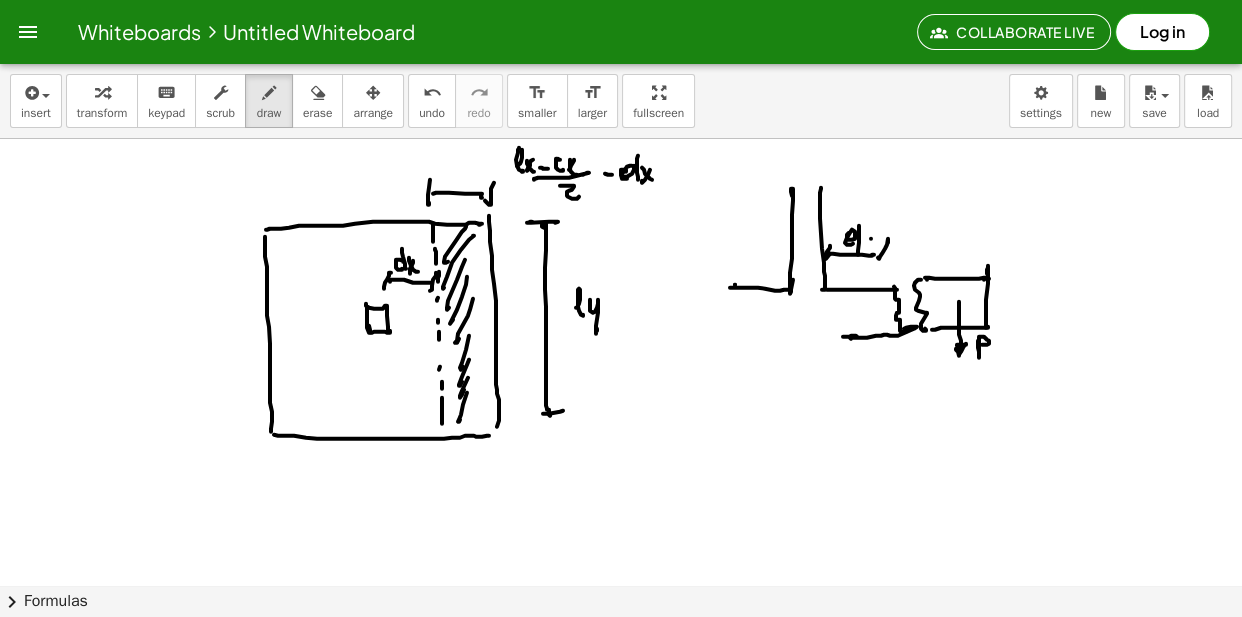 click at bounding box center [621, -4417] 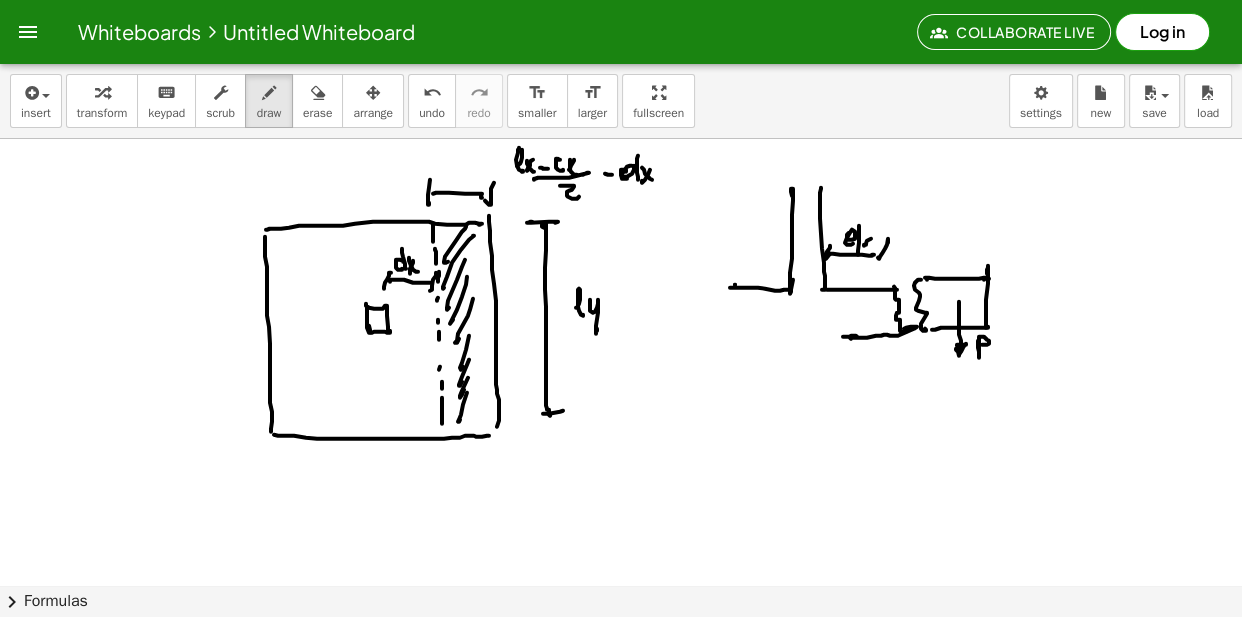 click at bounding box center [621, -4417] 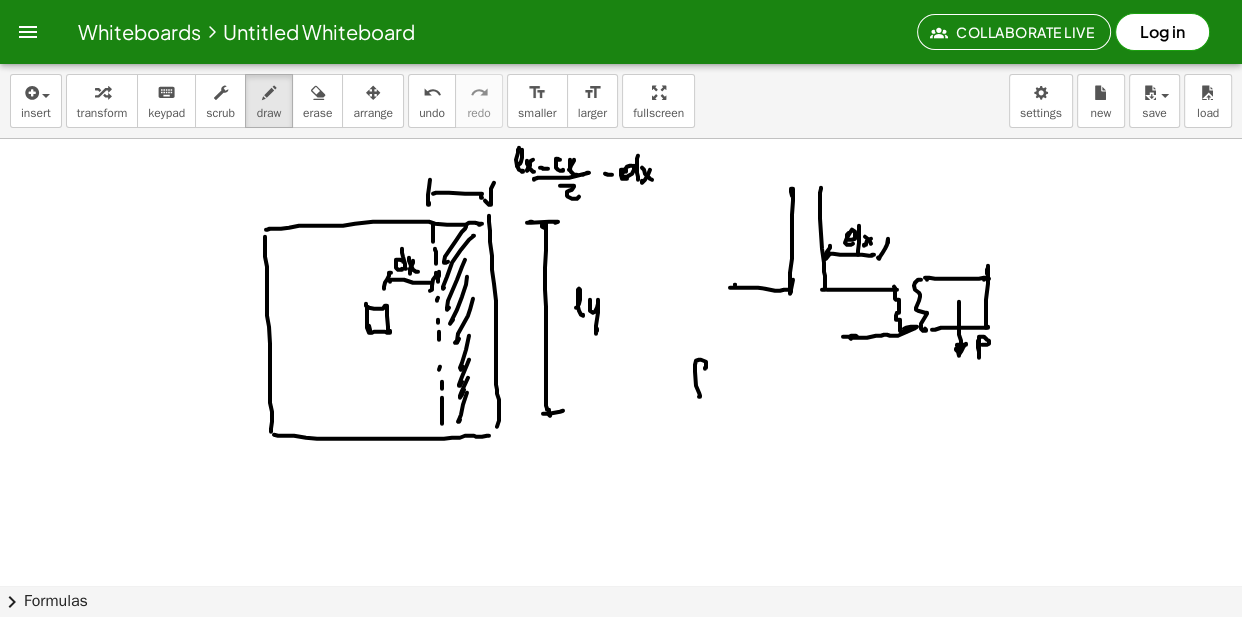 click at bounding box center [621, -4417] 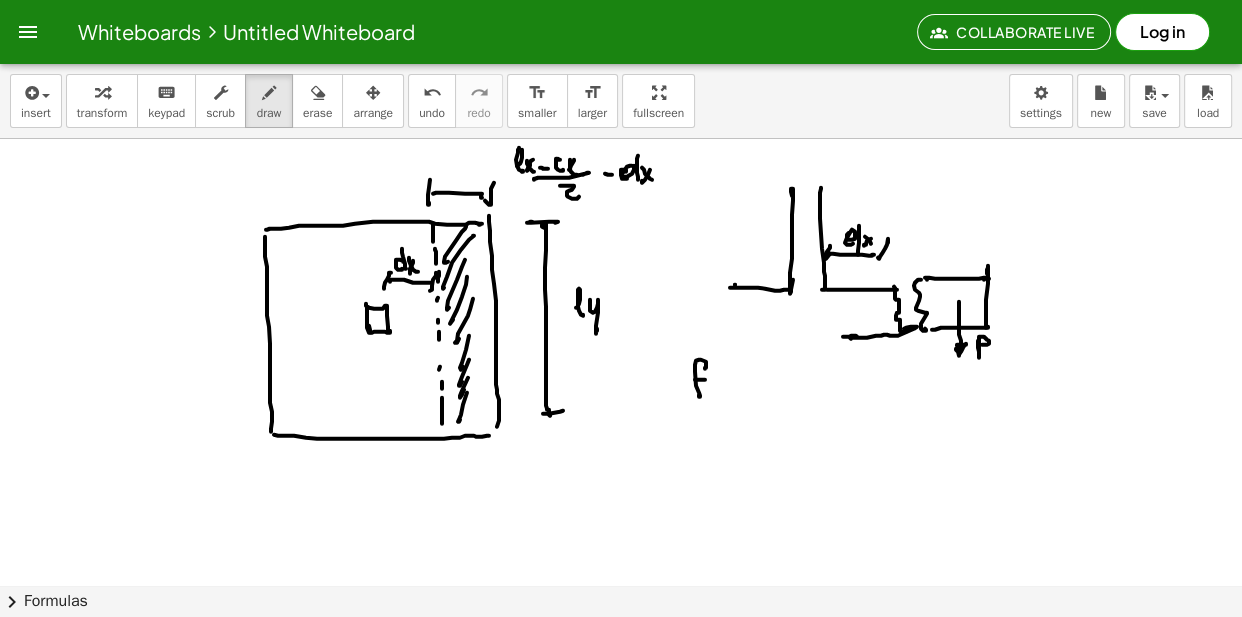 click at bounding box center [621, -4417] 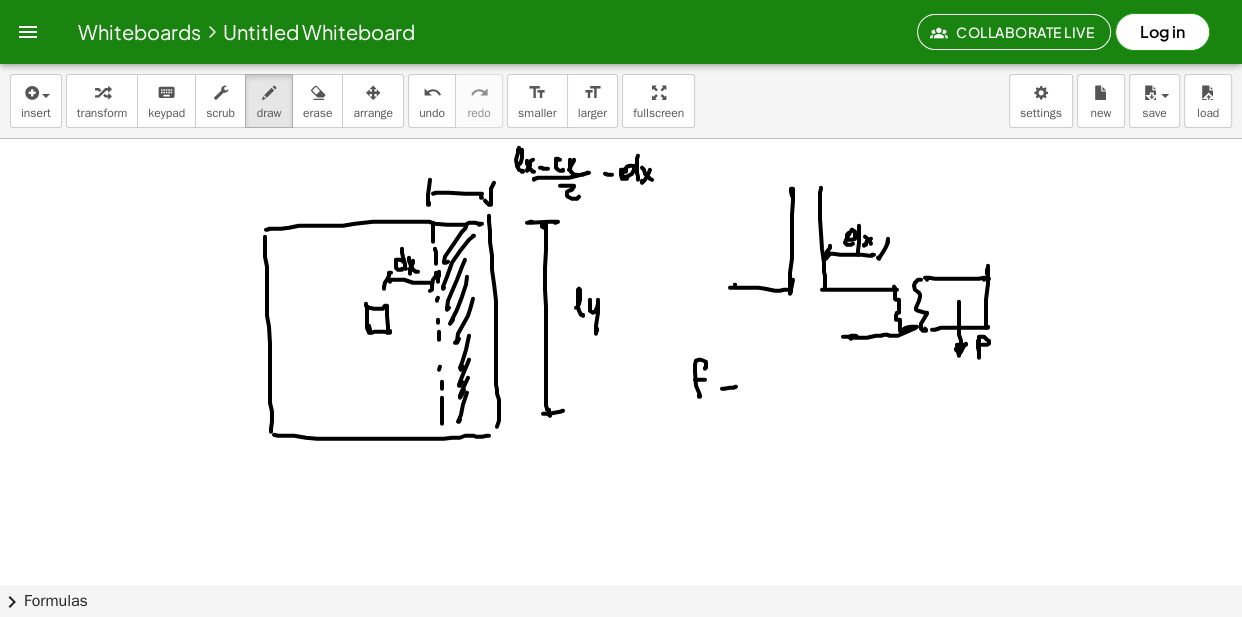 click at bounding box center (621, -4417) 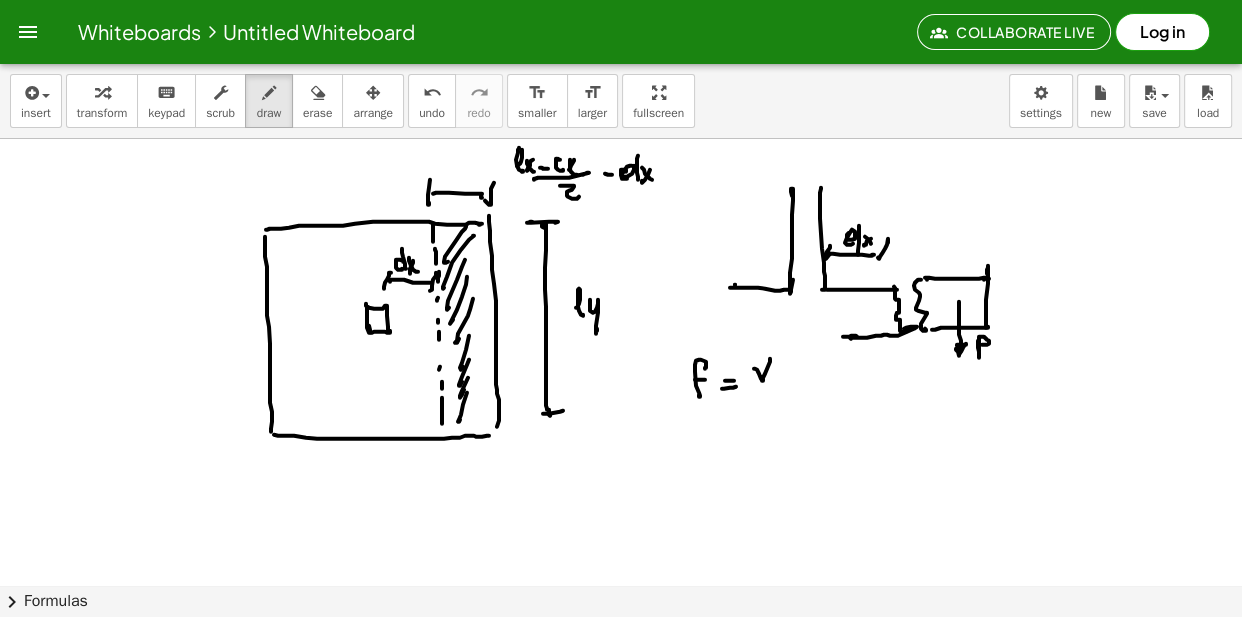 click at bounding box center (621, -4417) 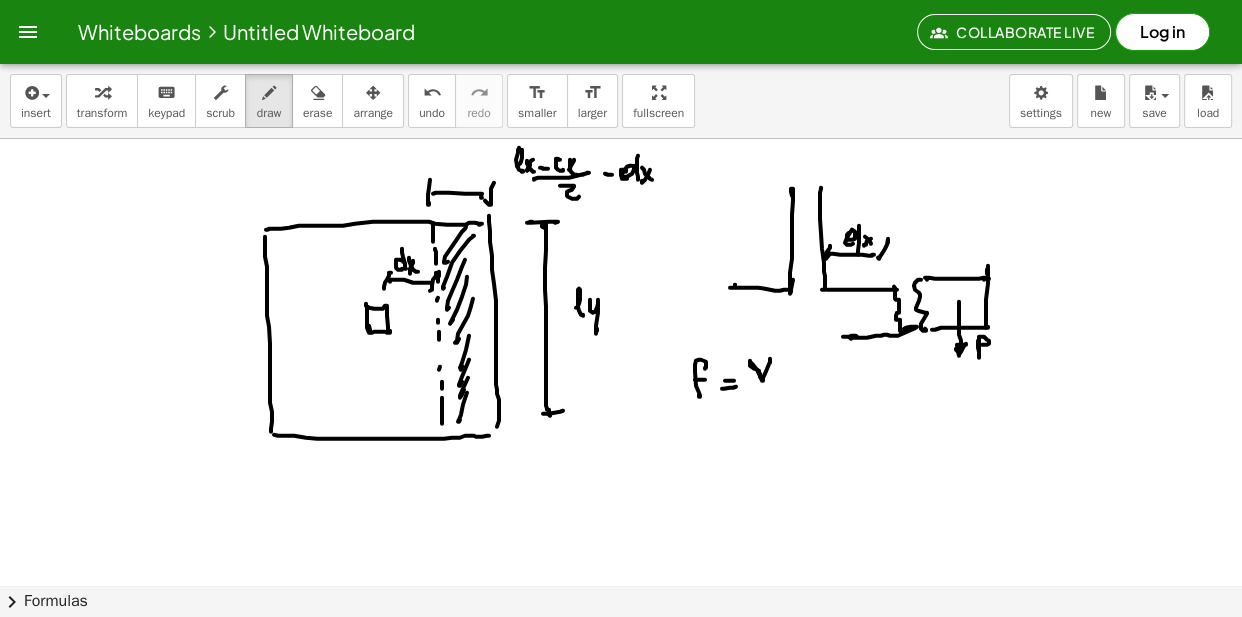 click at bounding box center [621, -4417] 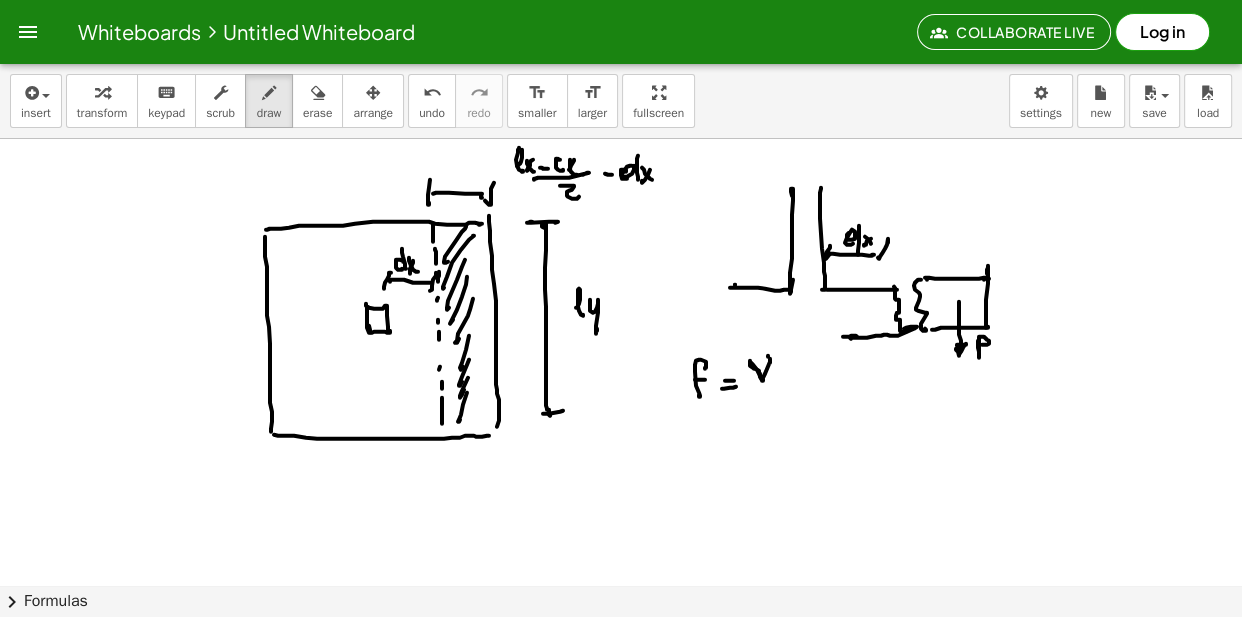 click at bounding box center (621, -4417) 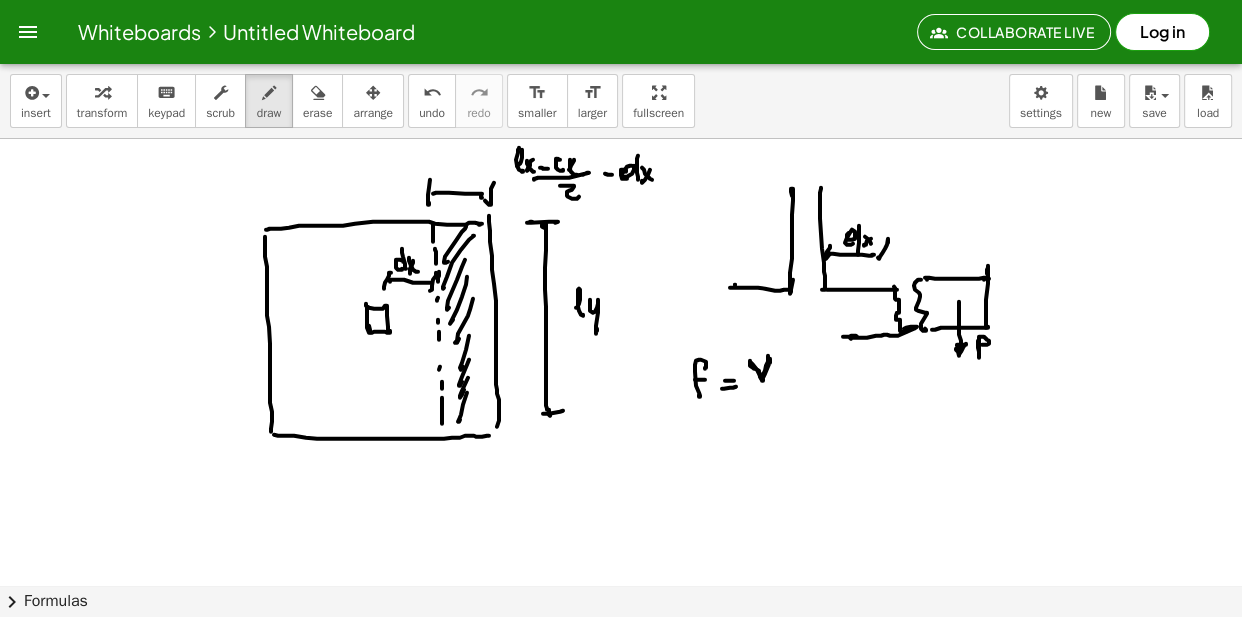 click at bounding box center [621, -4417] 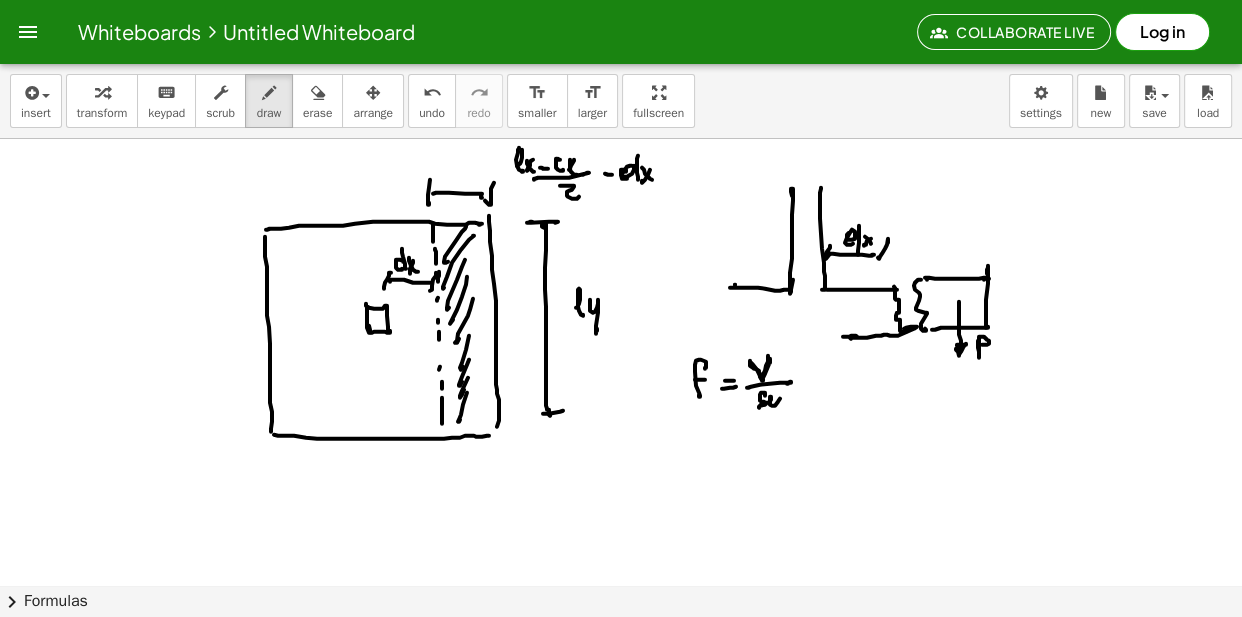click at bounding box center (621, -4417) 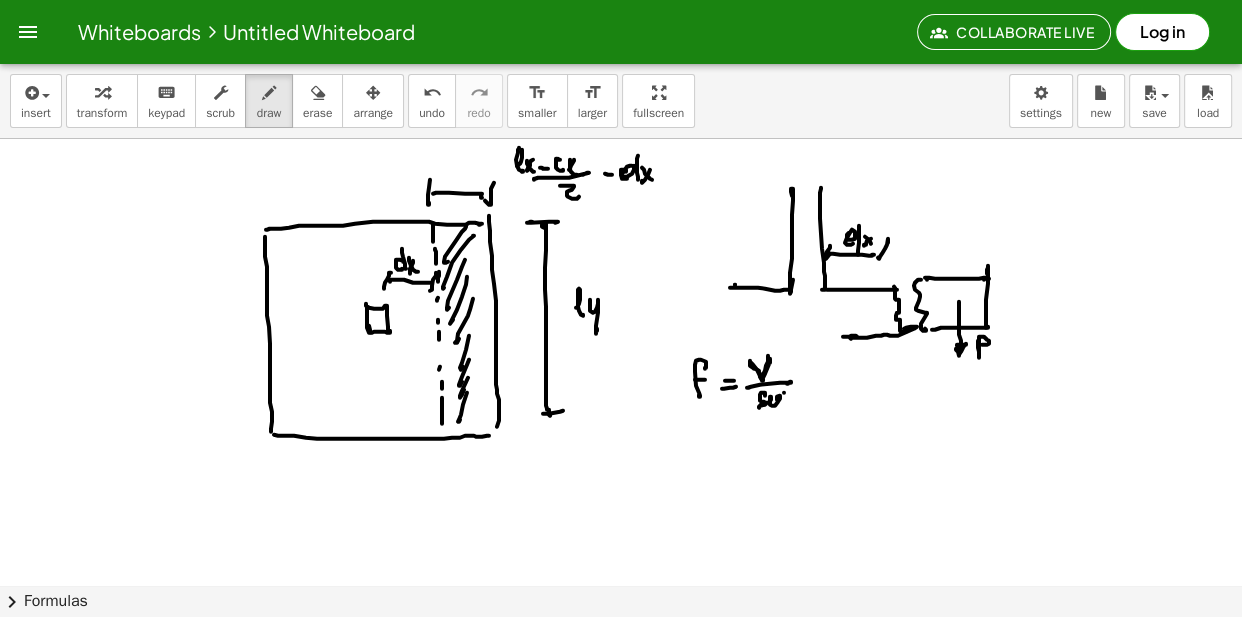 click at bounding box center [621, -4417] 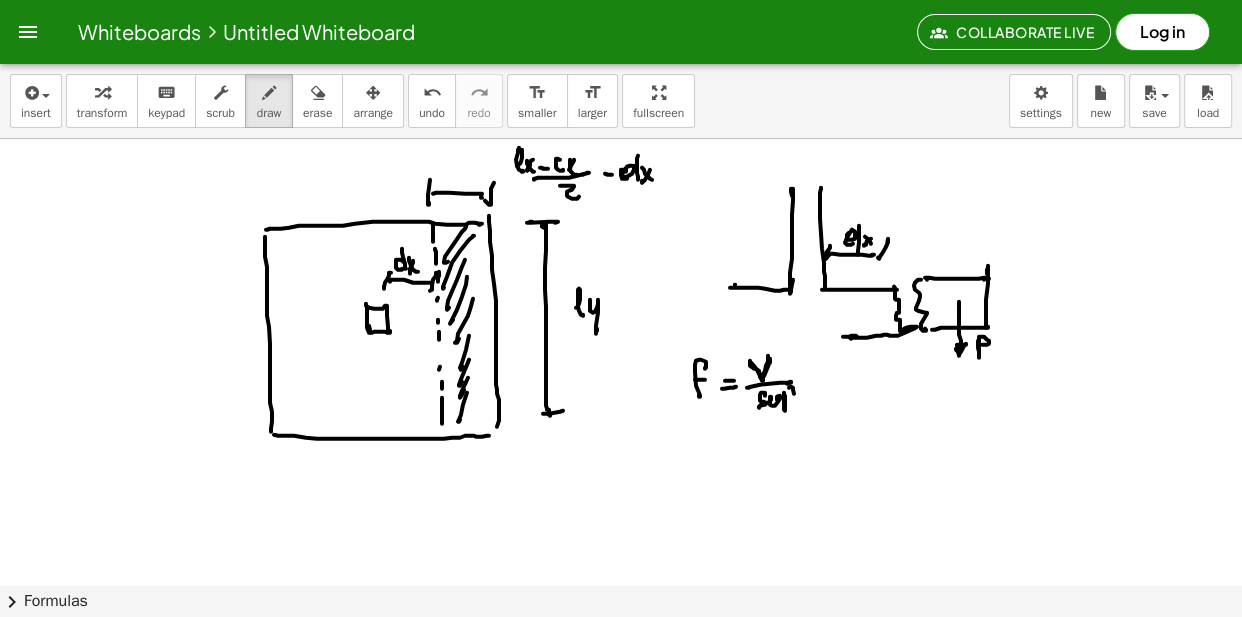 click at bounding box center [621, -4417] 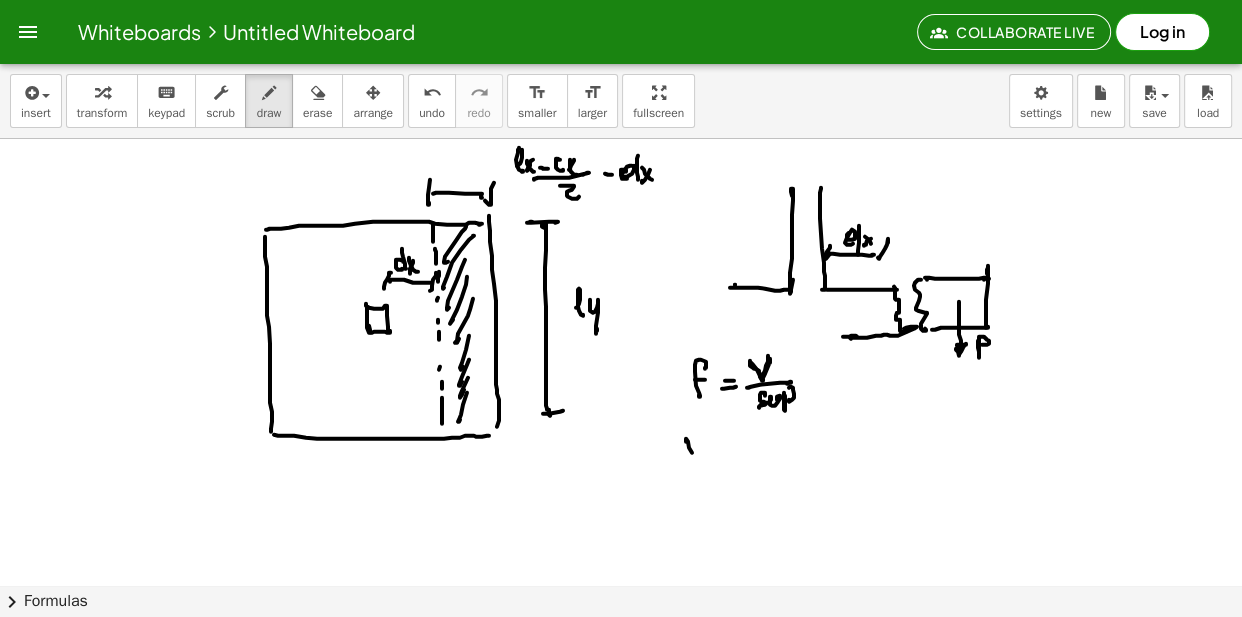 click at bounding box center (621, -4417) 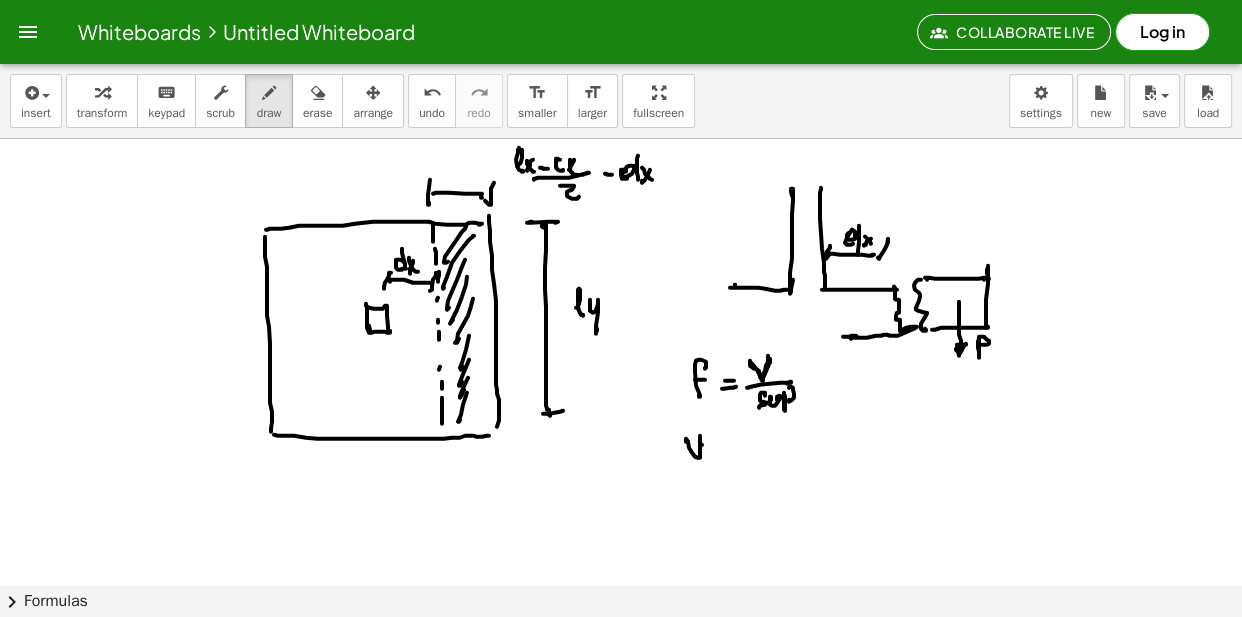 click at bounding box center [621, -4417] 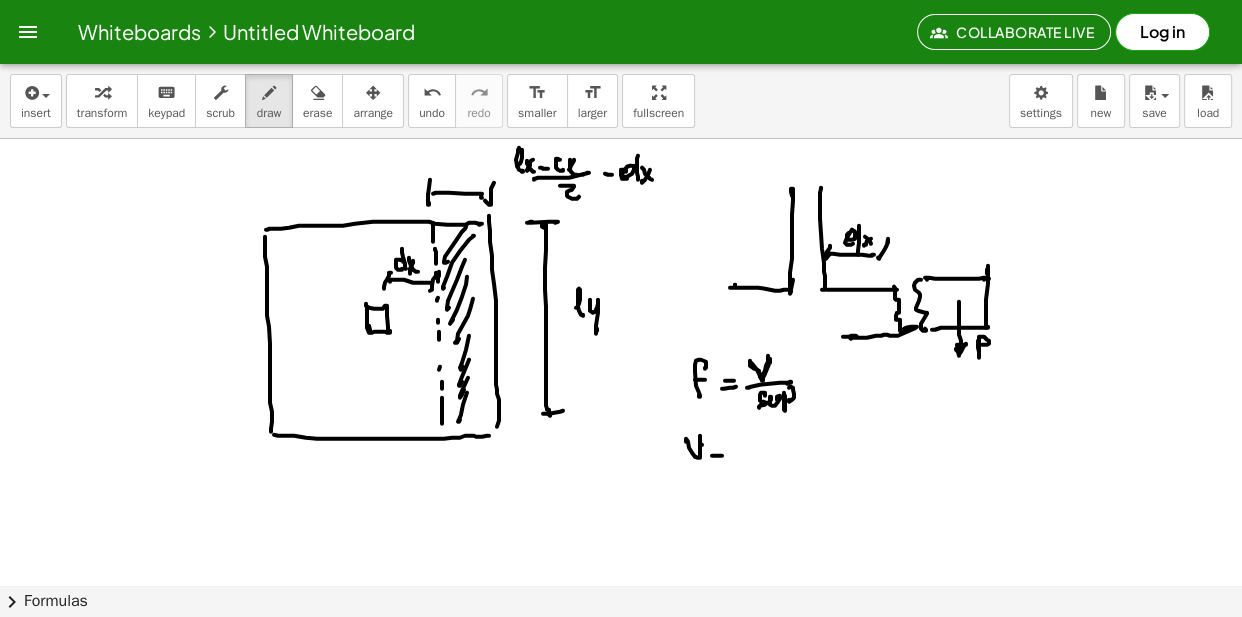 click at bounding box center [621, -4417] 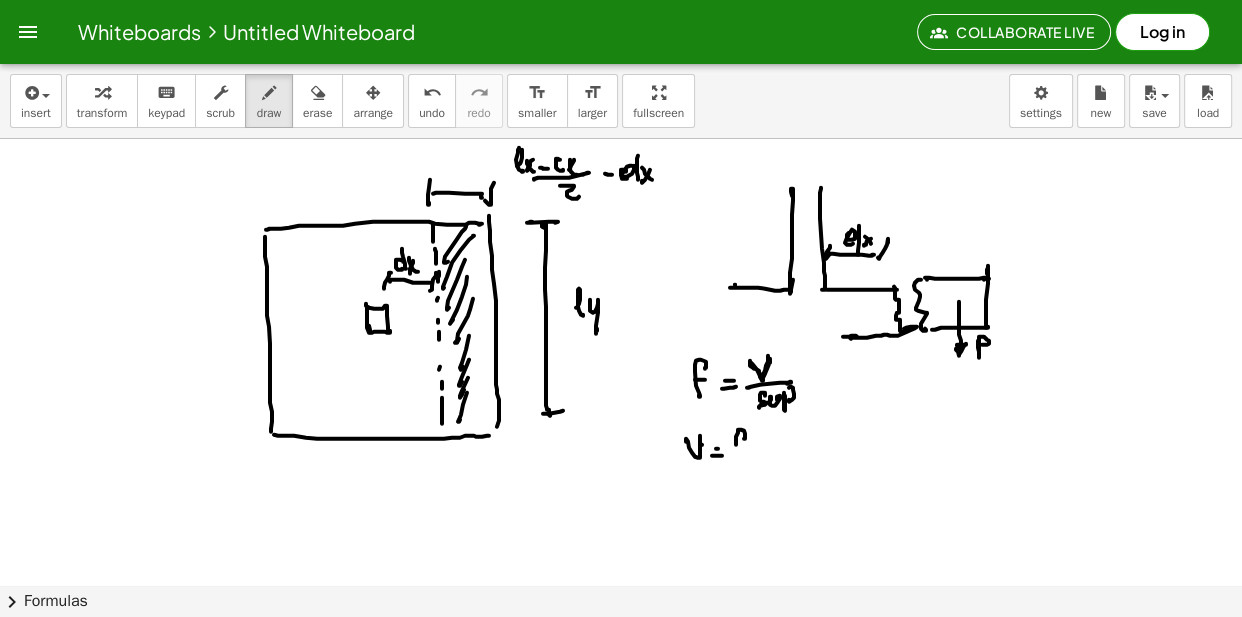 click at bounding box center [621, -4417] 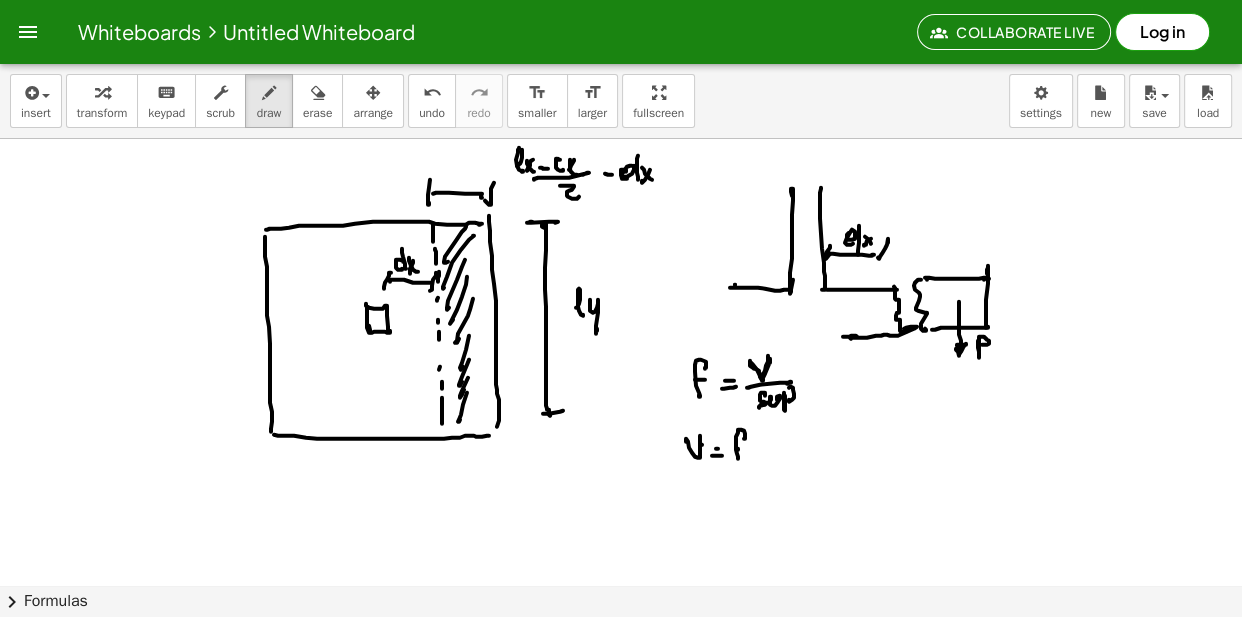 click at bounding box center (621, -4417) 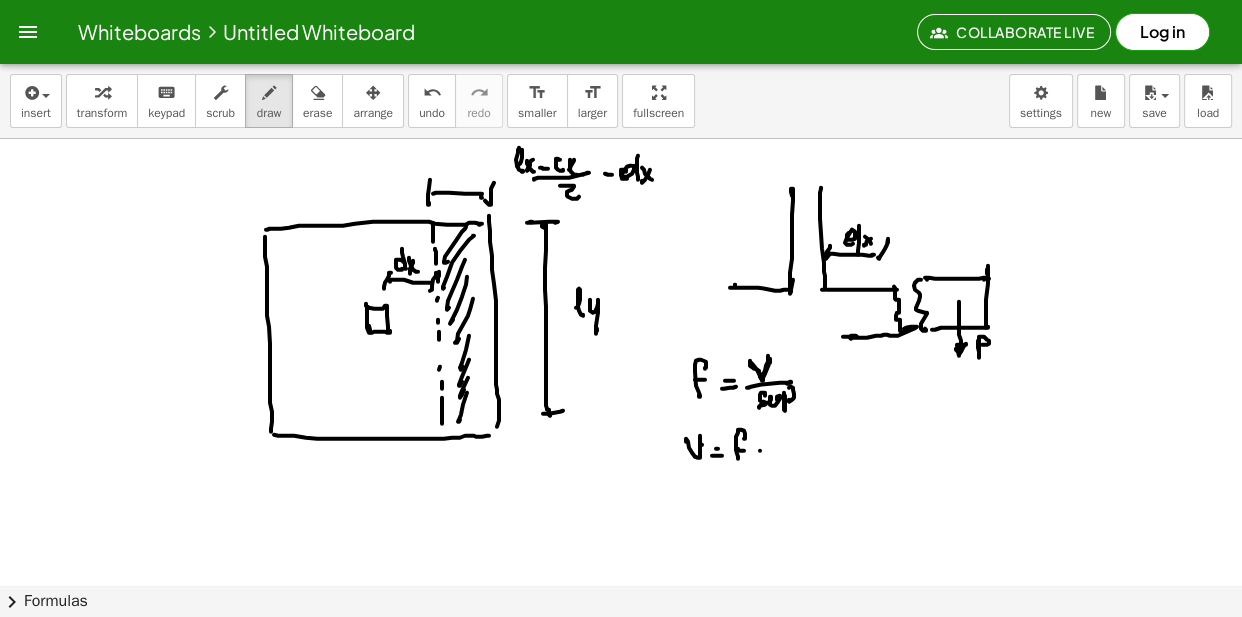 click at bounding box center [621, -4417] 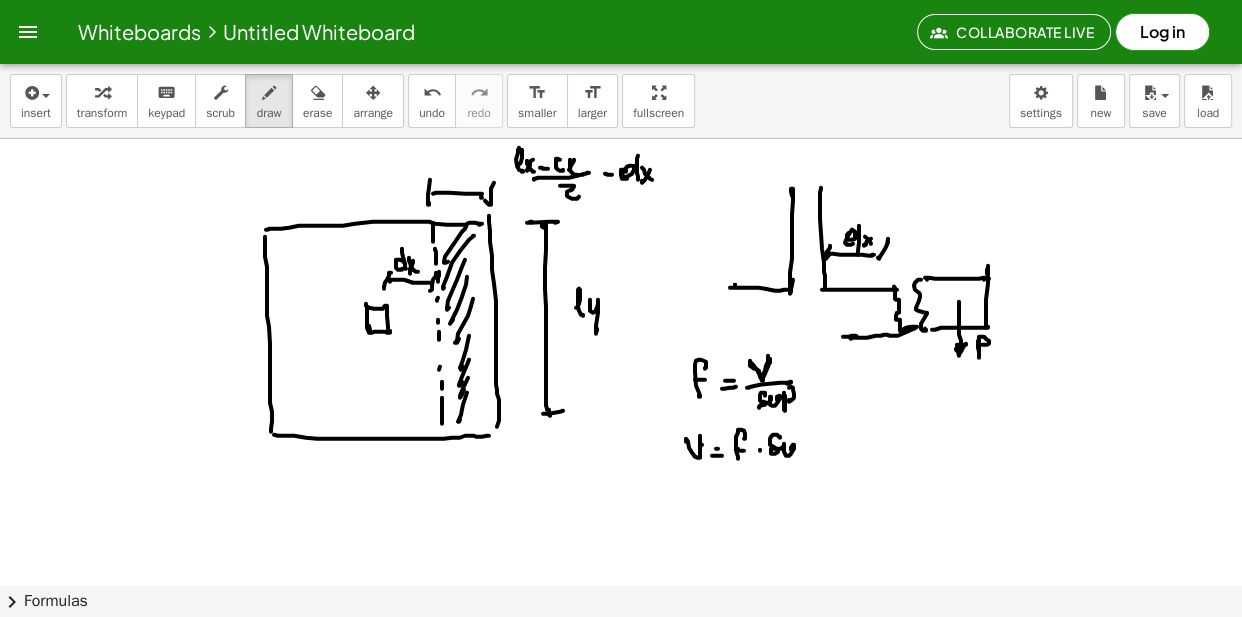click at bounding box center (621, -4417) 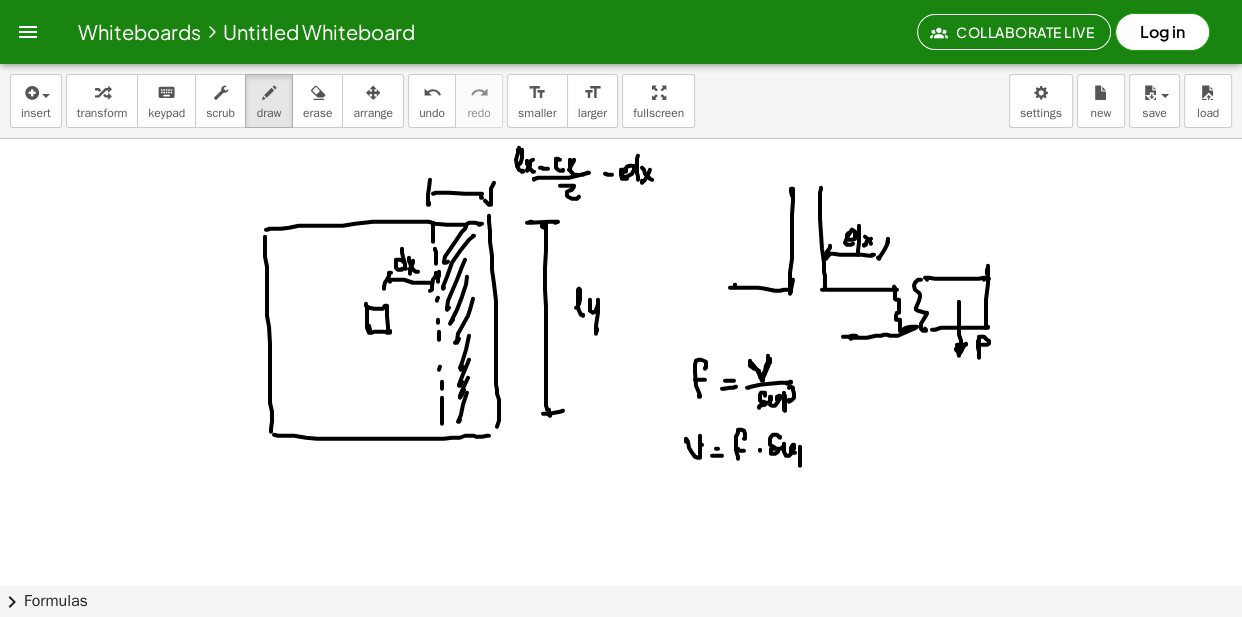 click at bounding box center [621, -4417] 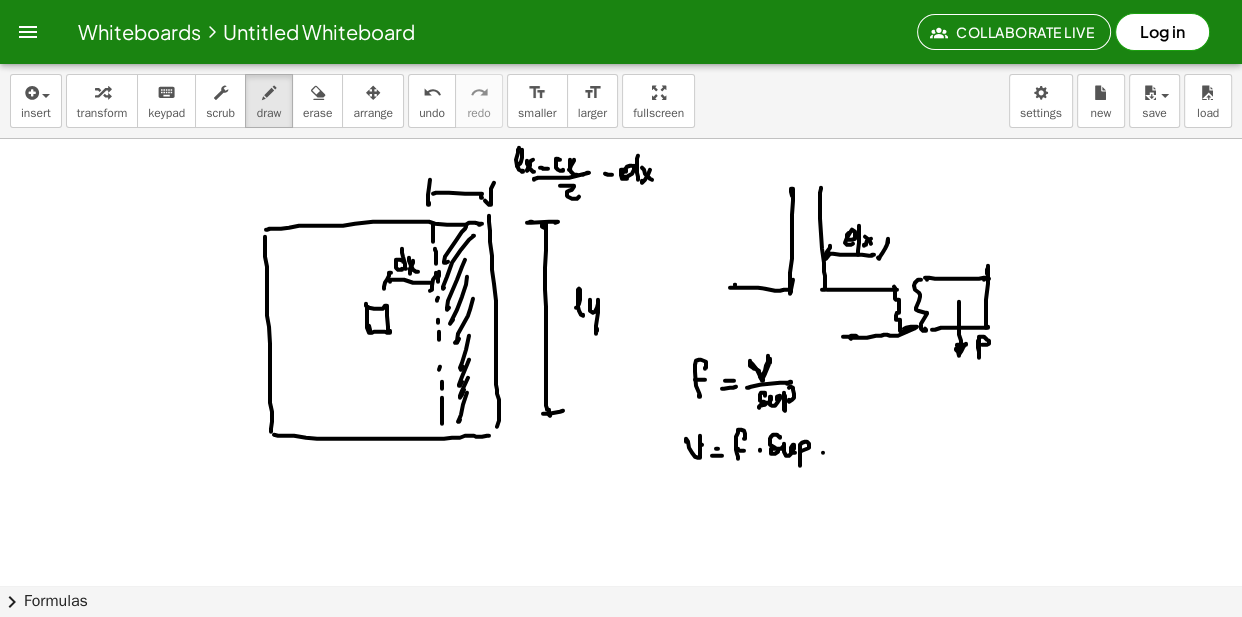 click at bounding box center [621, -4417] 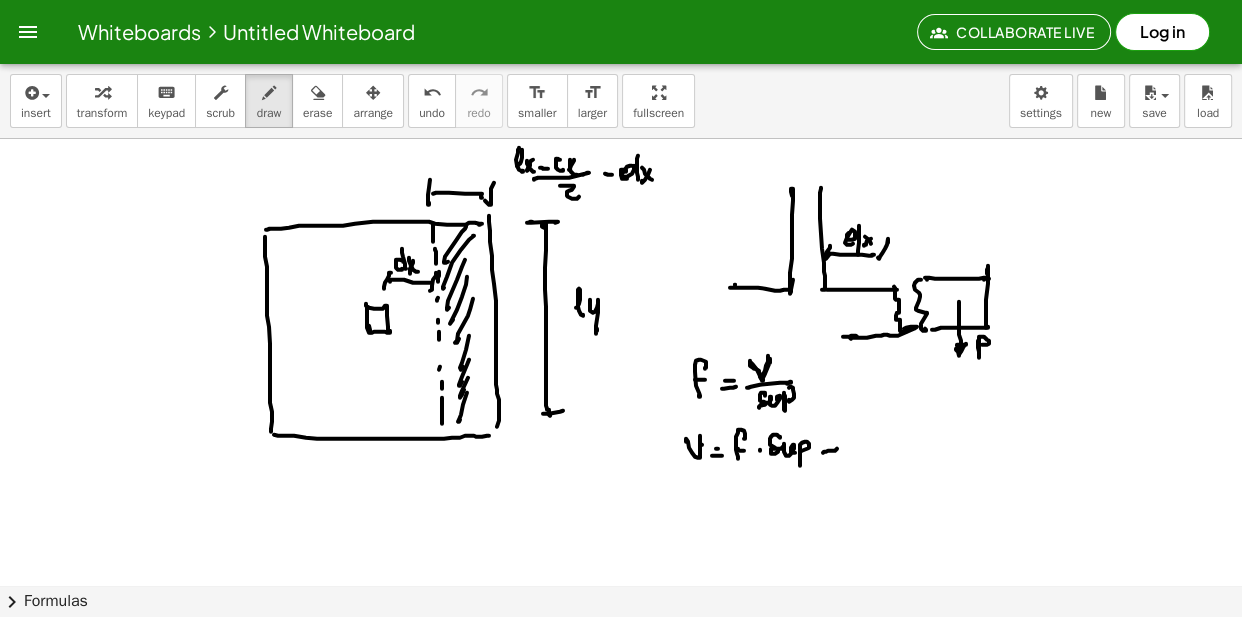 click at bounding box center [621, -4417] 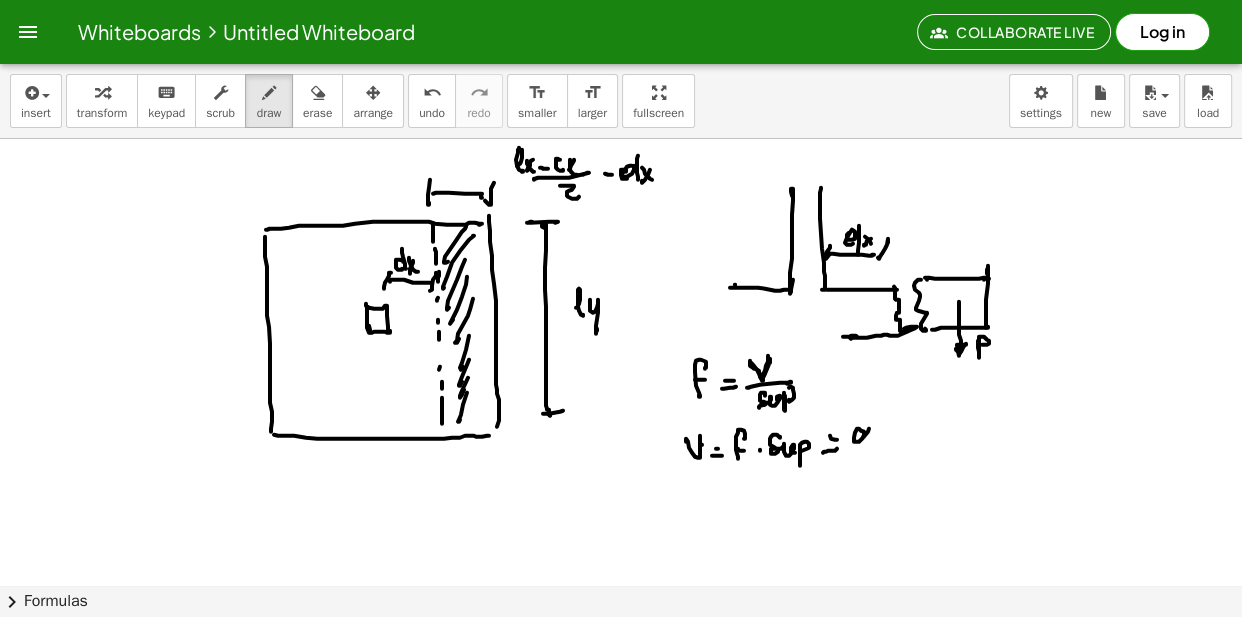 click at bounding box center [621, -4417] 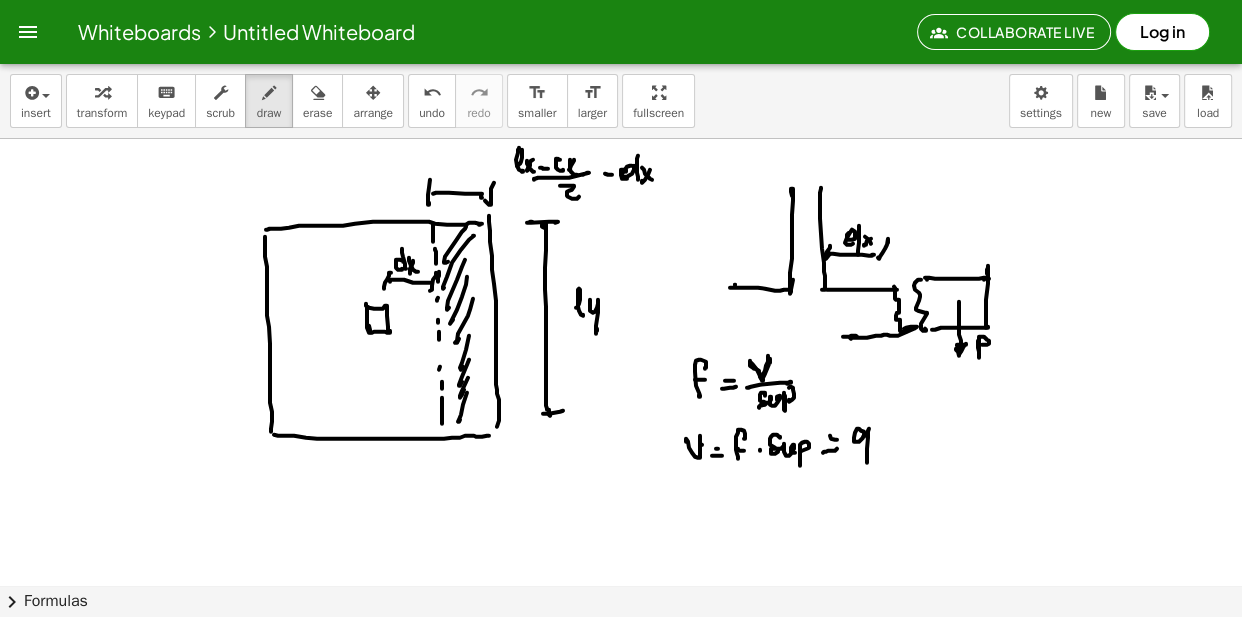 click at bounding box center [621, -4417] 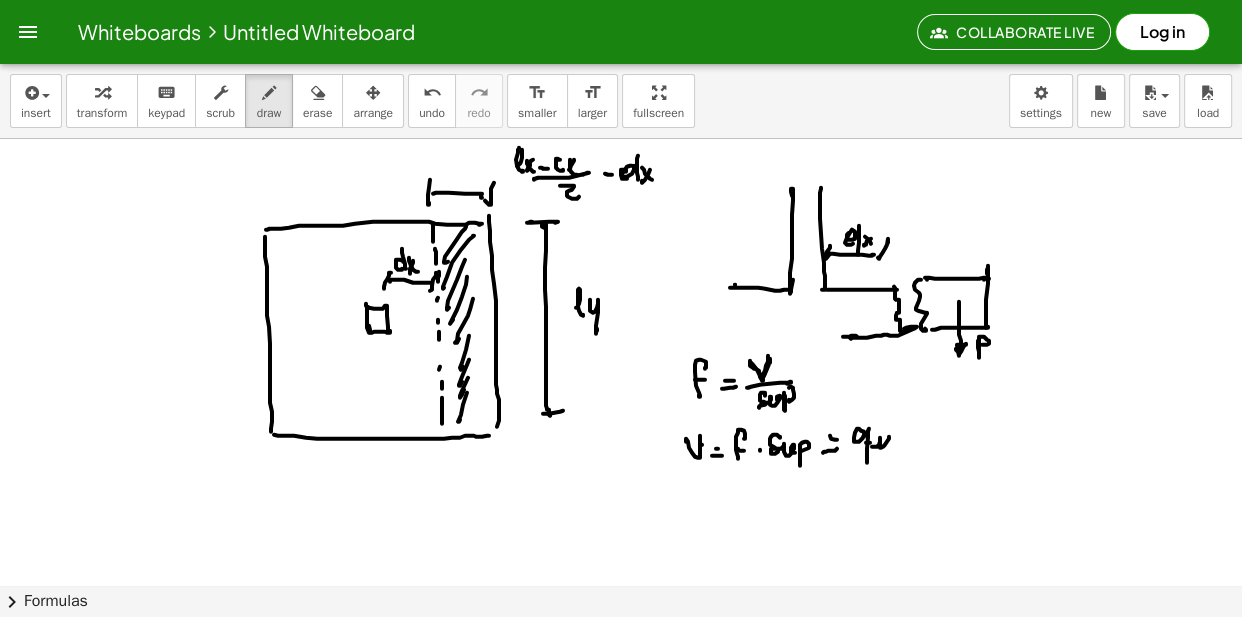 click at bounding box center (621, -4417) 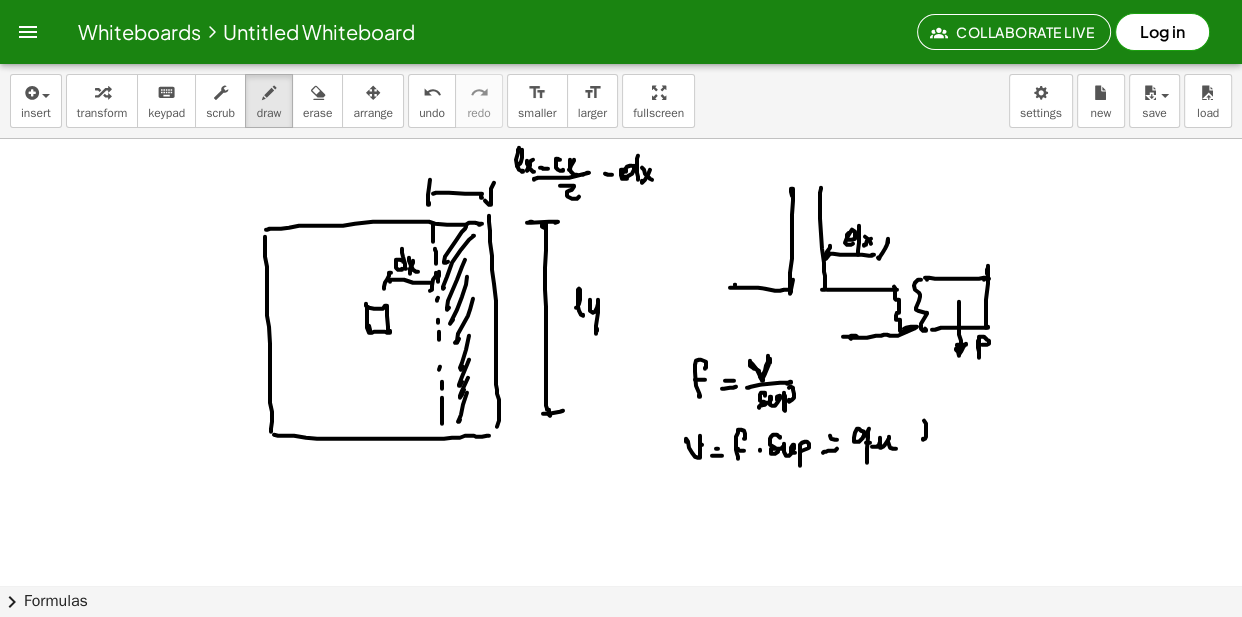 click at bounding box center (621, -4417) 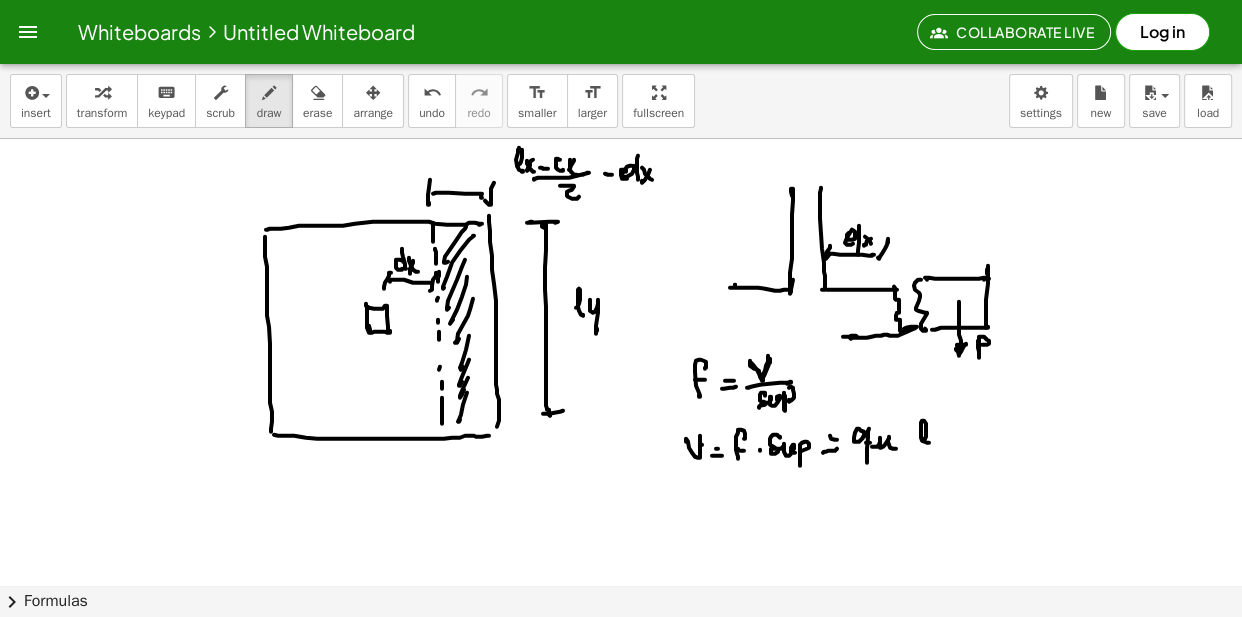 click at bounding box center (621, -4417) 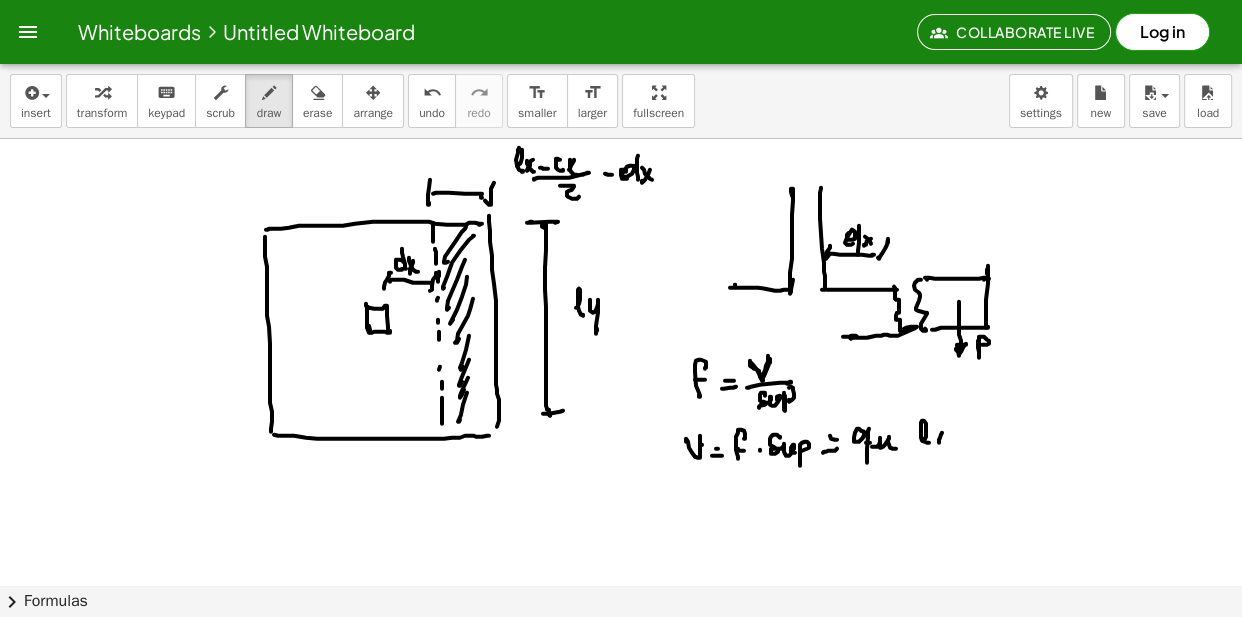 click at bounding box center [621, -4417] 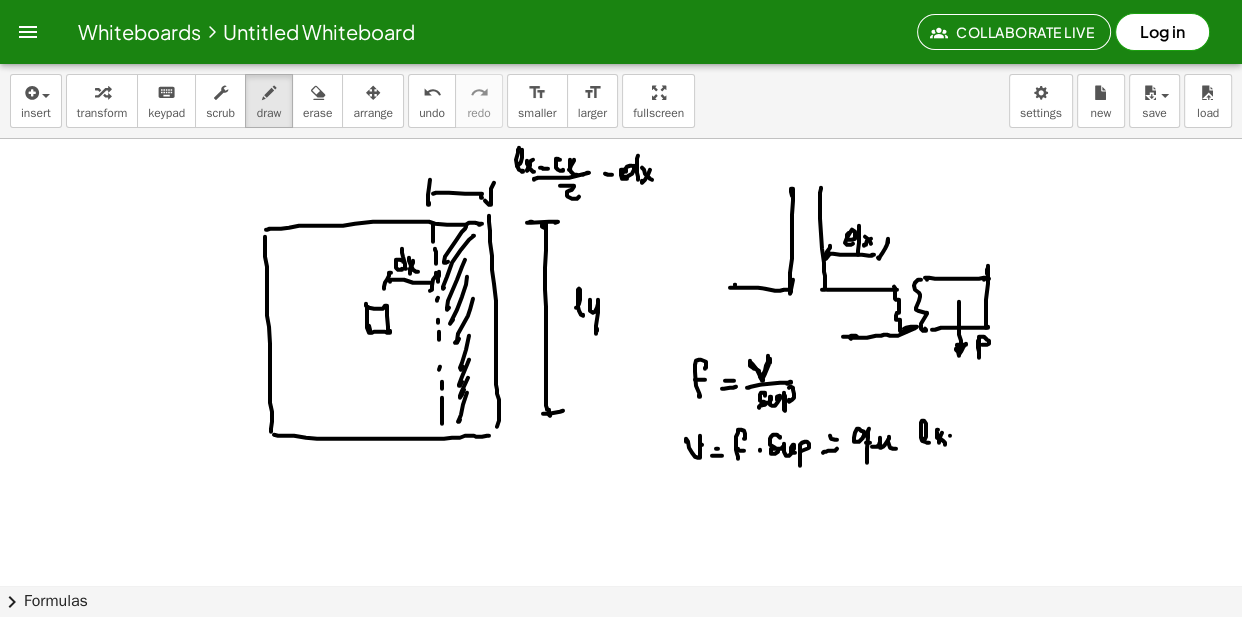 click at bounding box center [621, -4417] 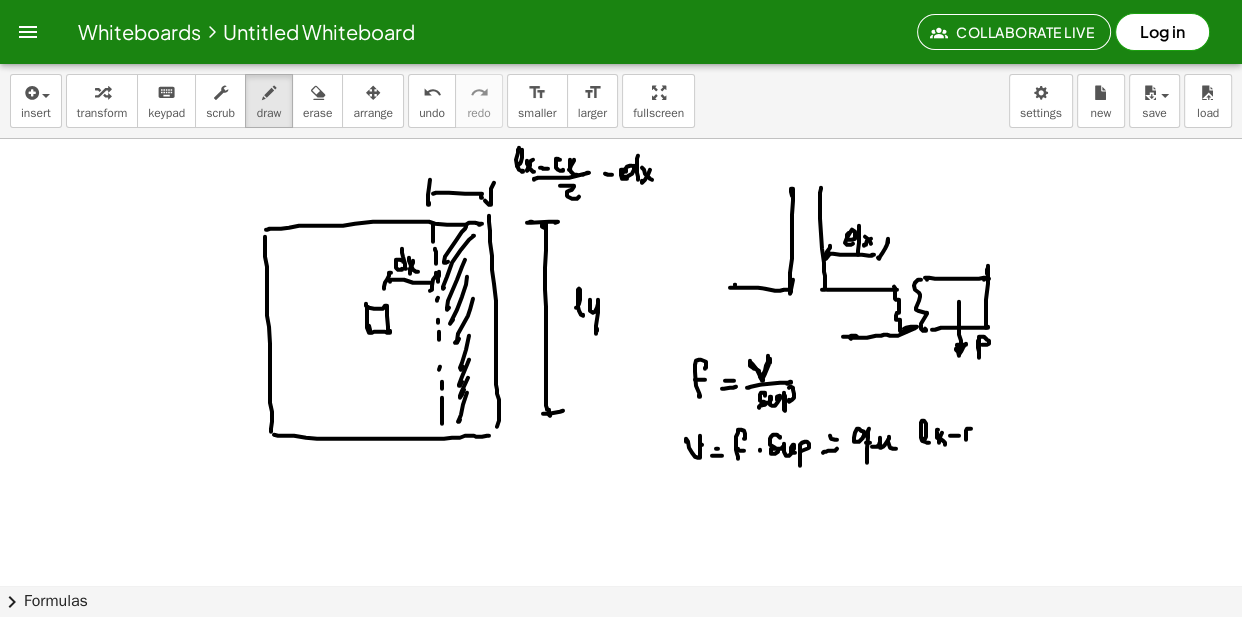 click at bounding box center (621, -4417) 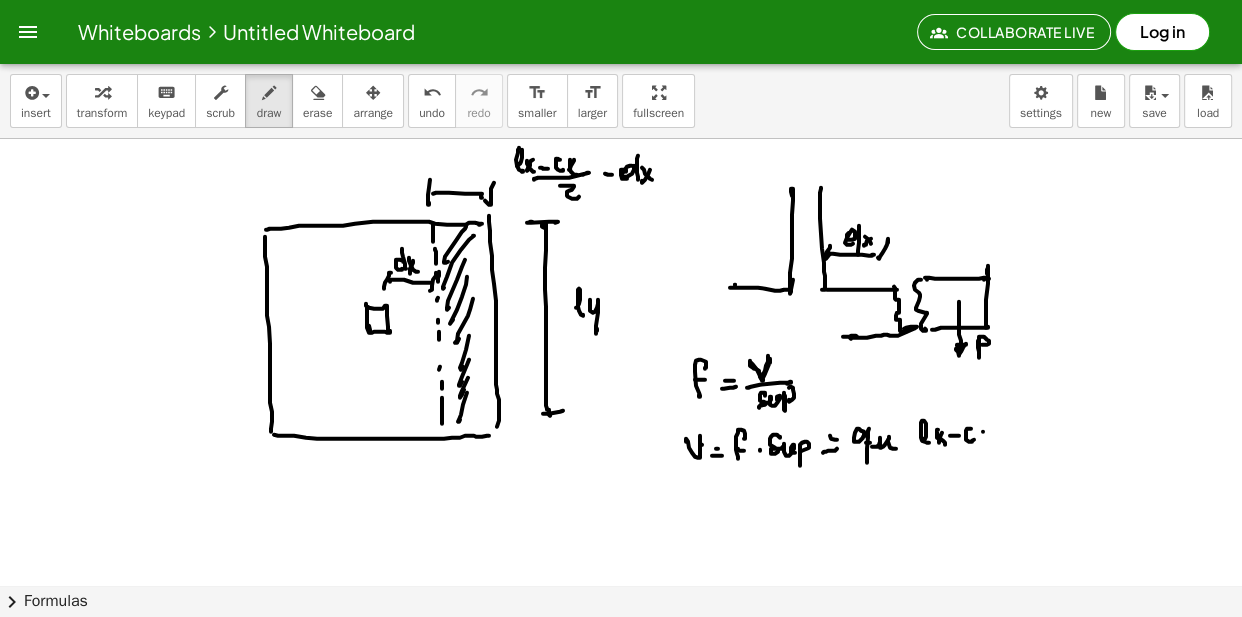 click at bounding box center [621, -4417] 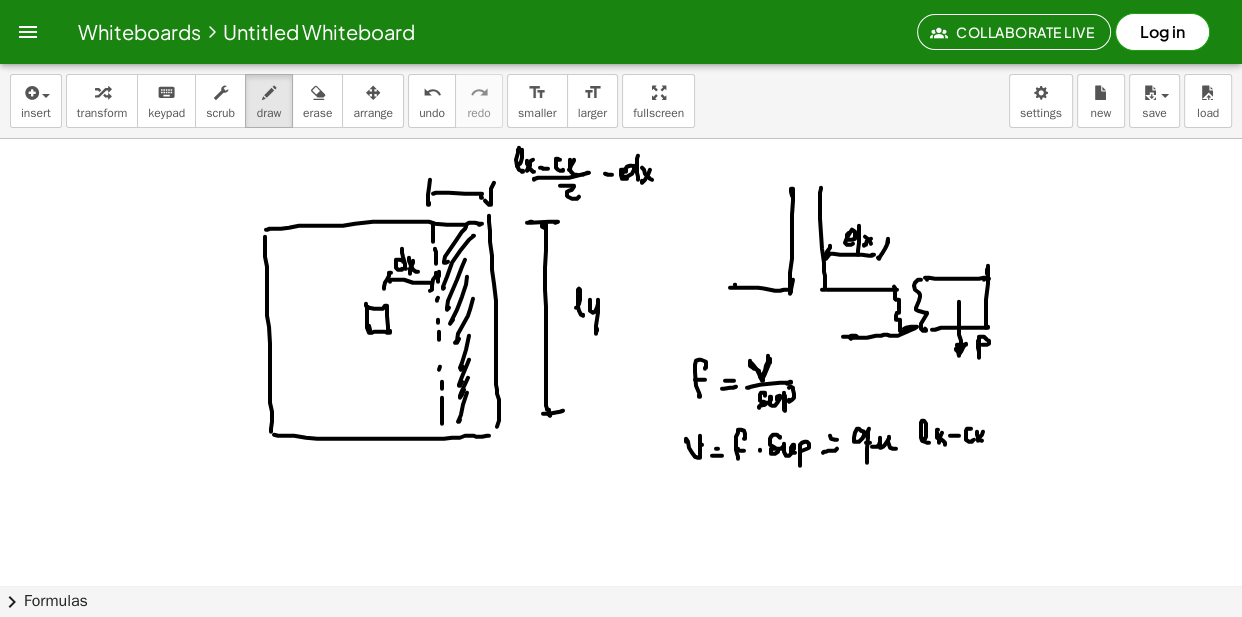 click at bounding box center (621, -4417) 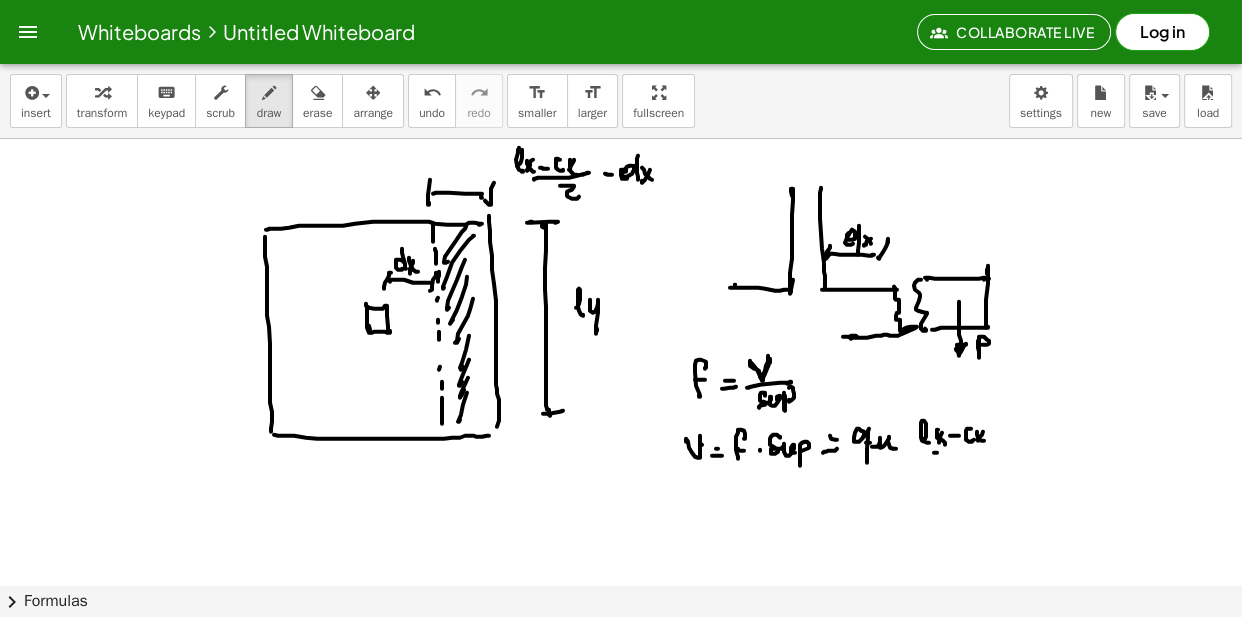 click at bounding box center (621, -4417) 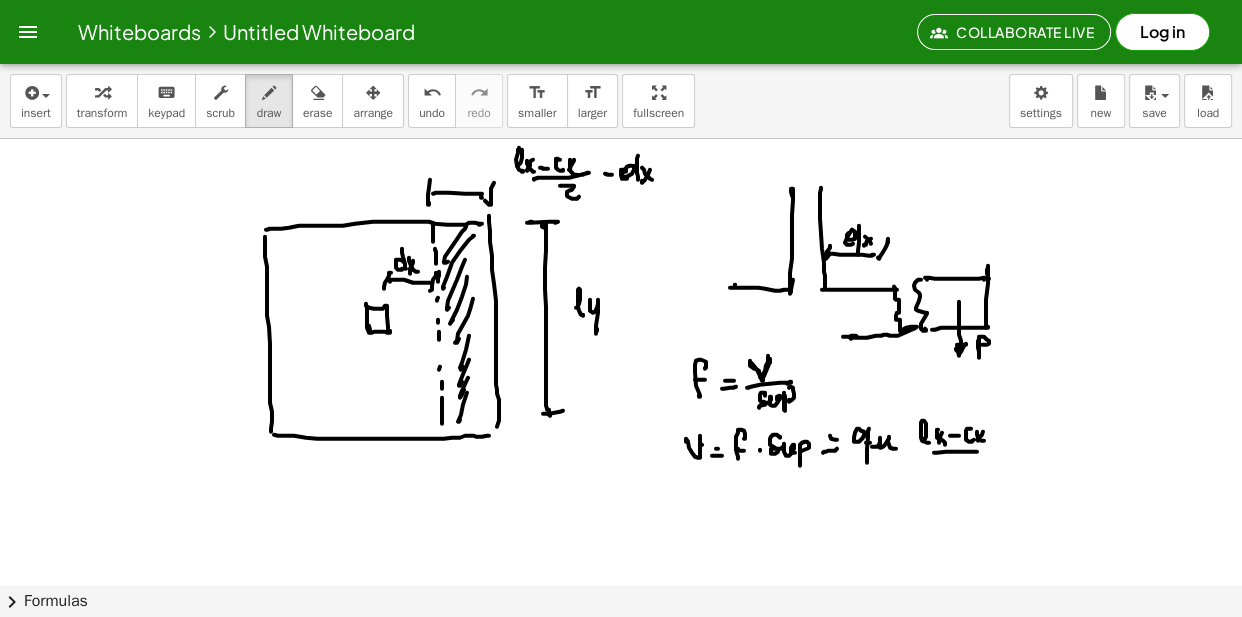 click at bounding box center [621, -4417] 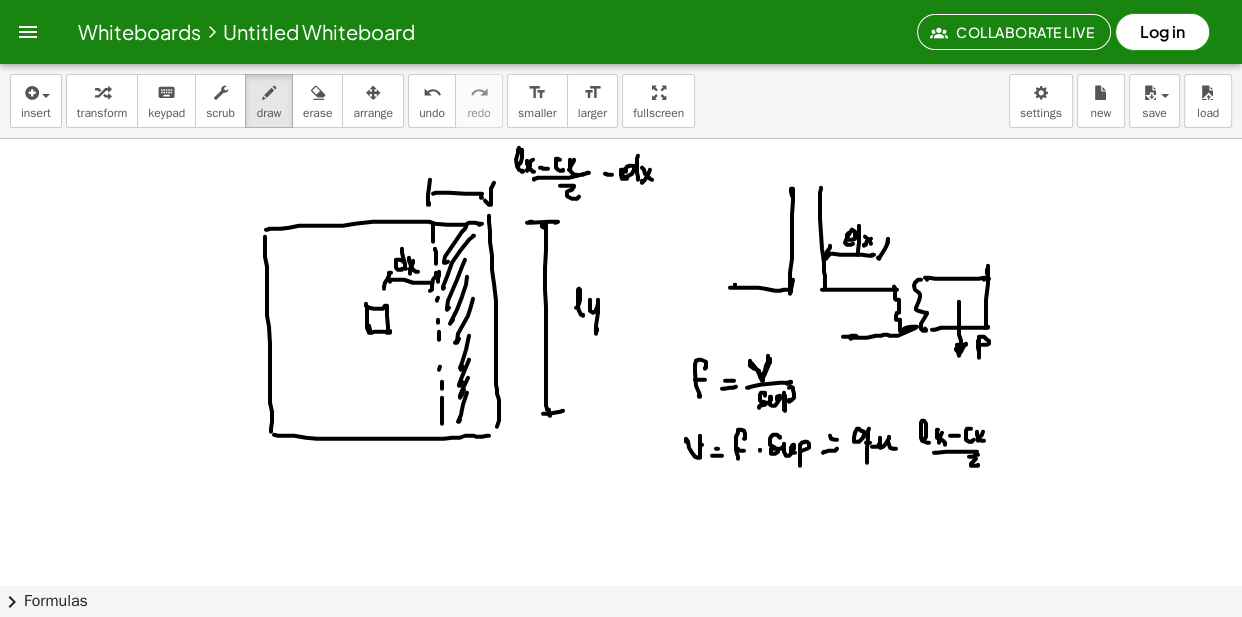 click at bounding box center [621, -4417] 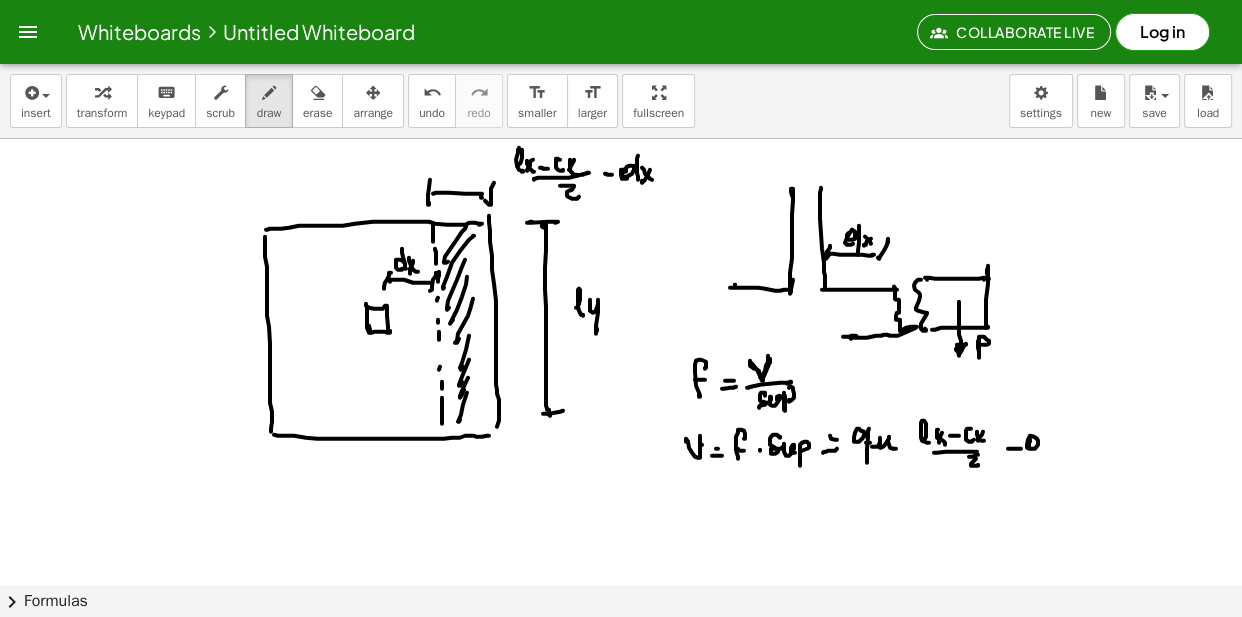 click at bounding box center [621, -4417] 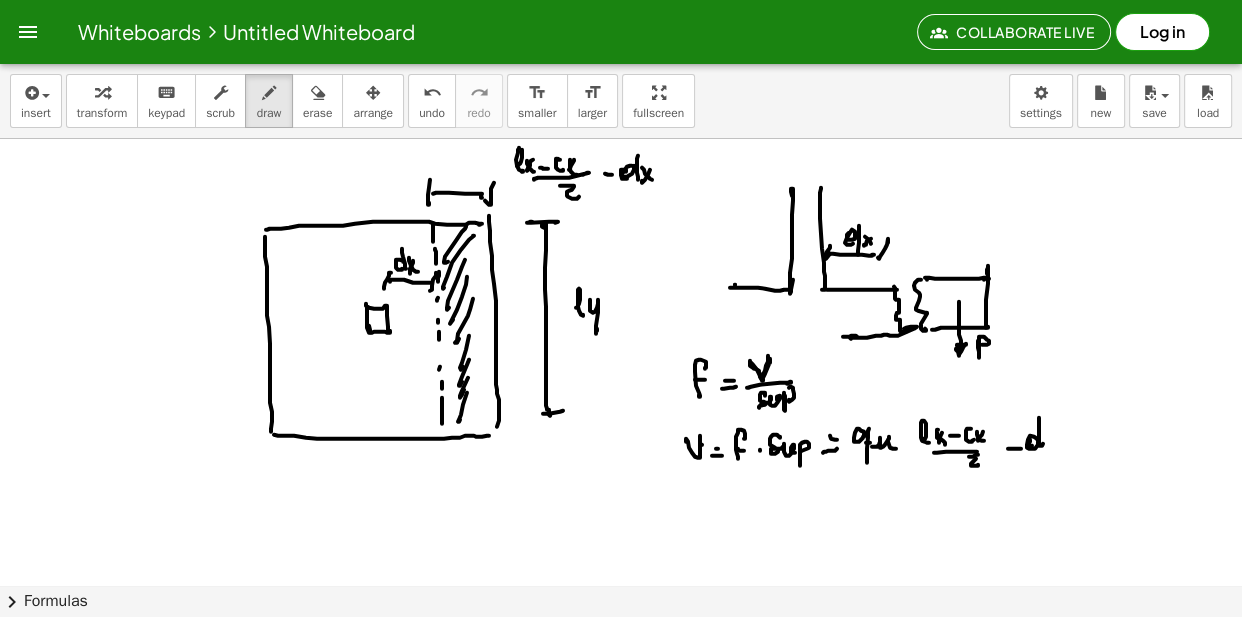 click at bounding box center [621, -4417] 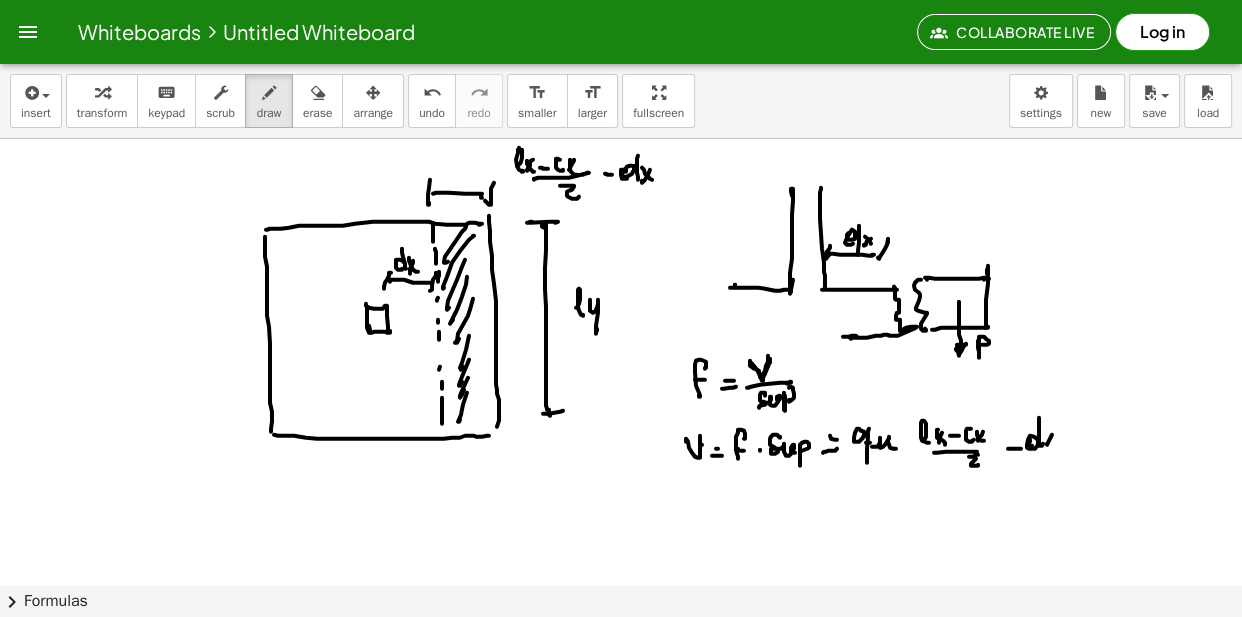 click at bounding box center (621, -4417) 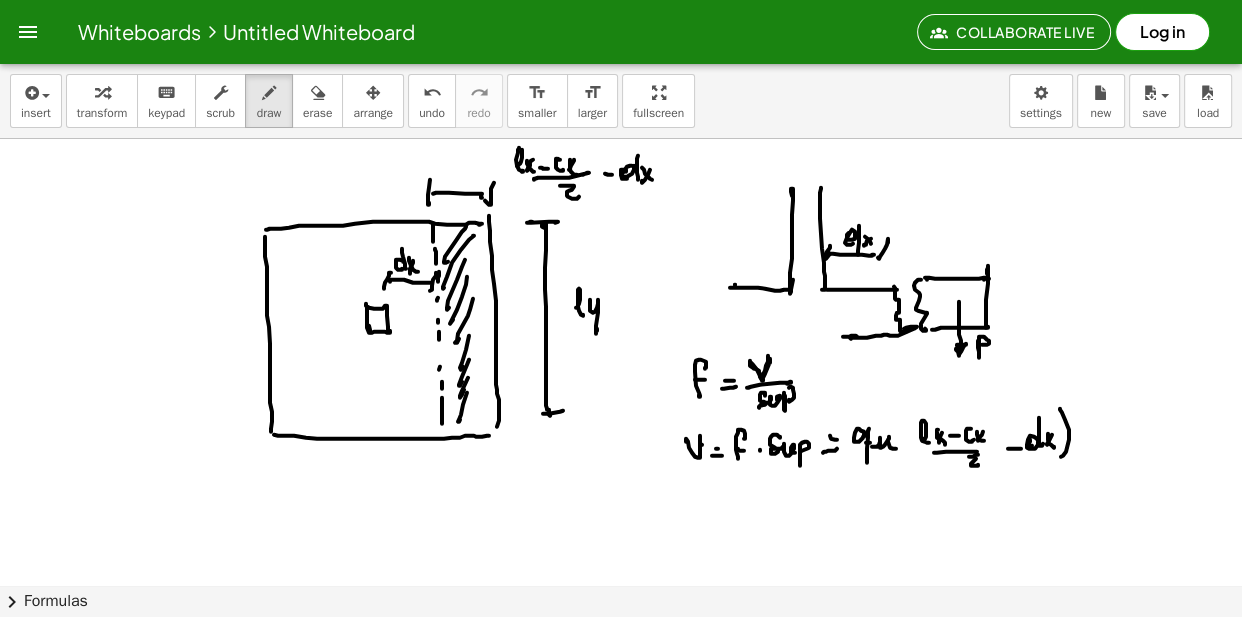 click at bounding box center [621, -4417] 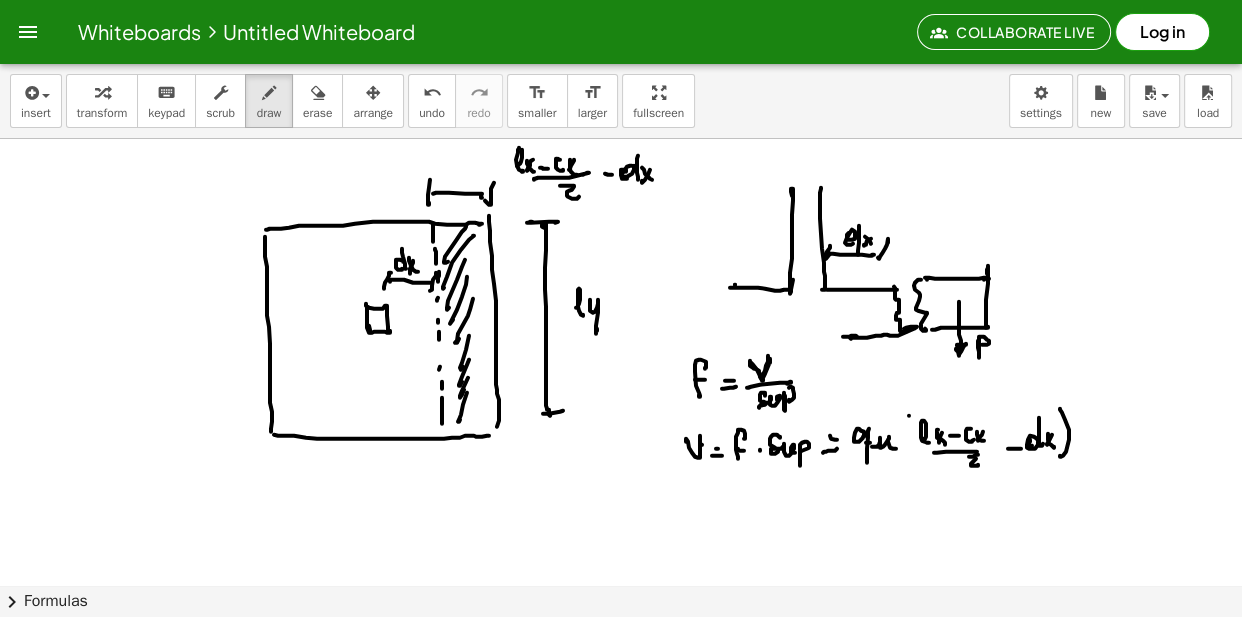 click at bounding box center [621, -4417] 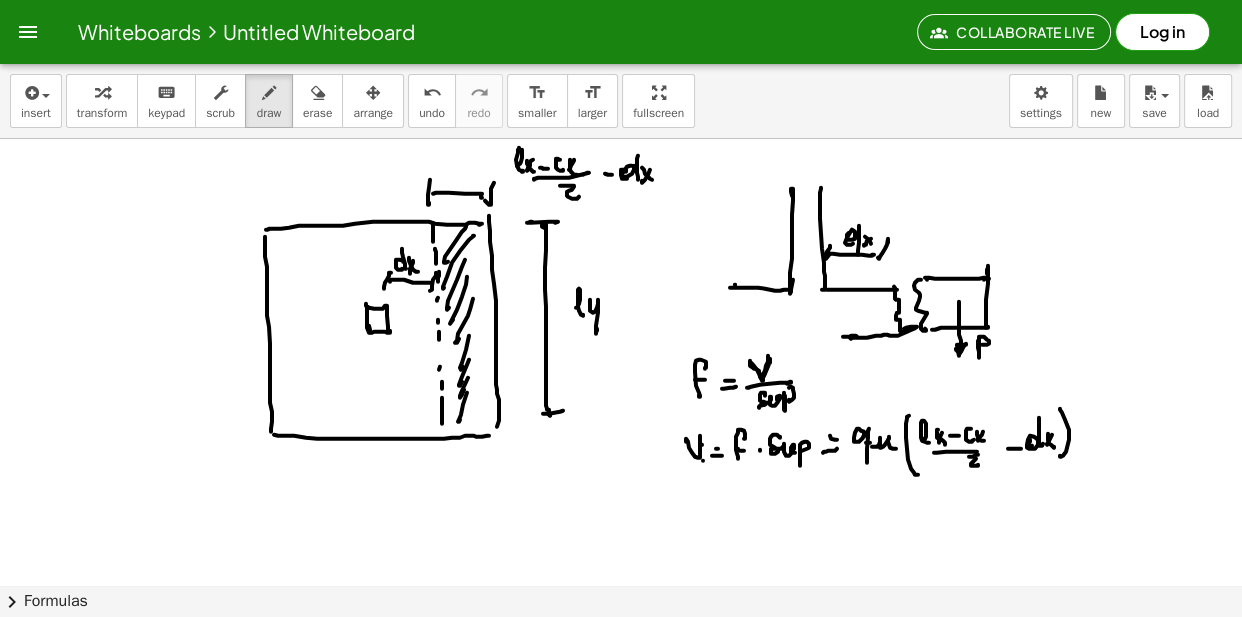 click at bounding box center [621, -4417] 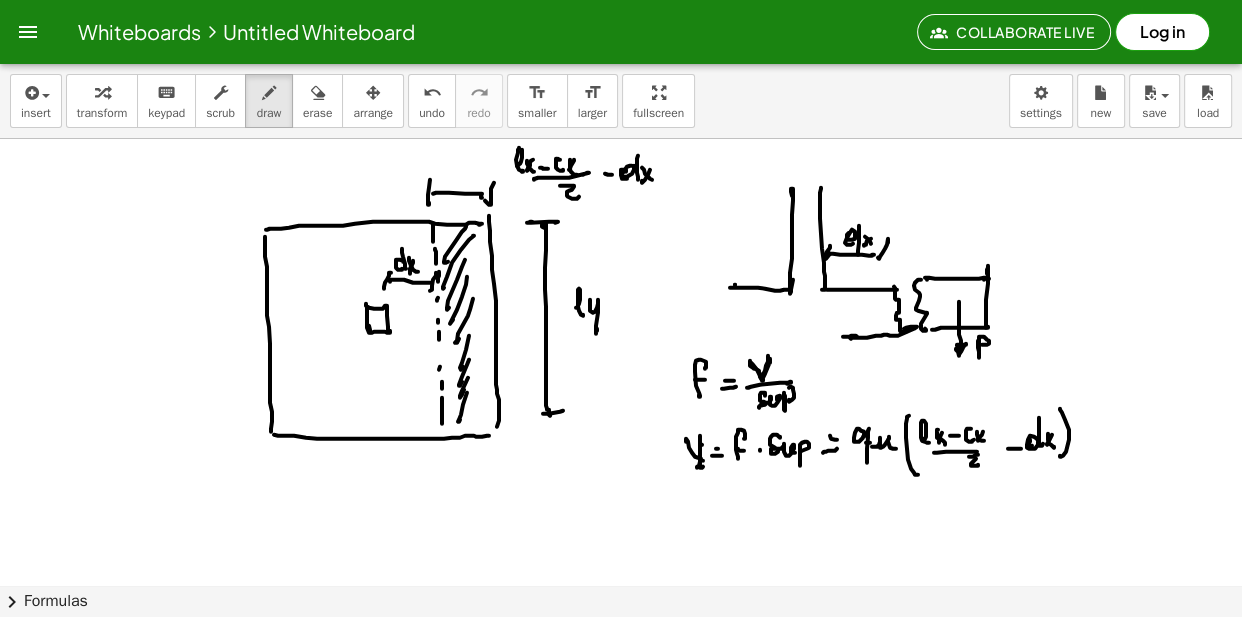 click at bounding box center (621, -4417) 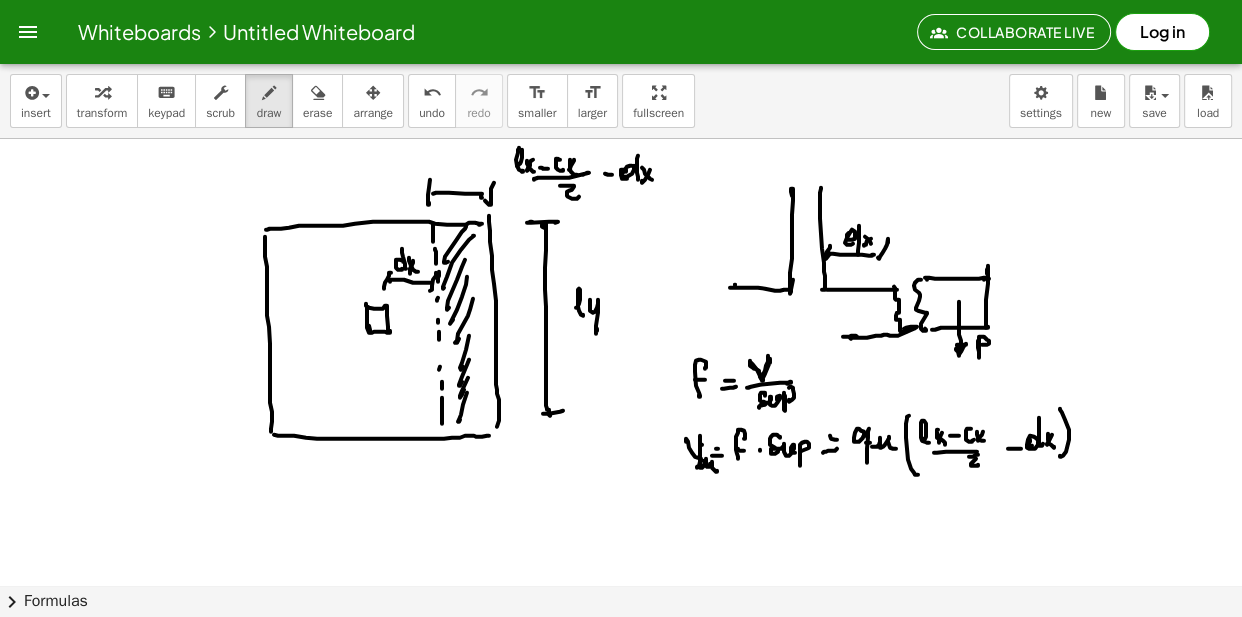 click at bounding box center [621, -4417] 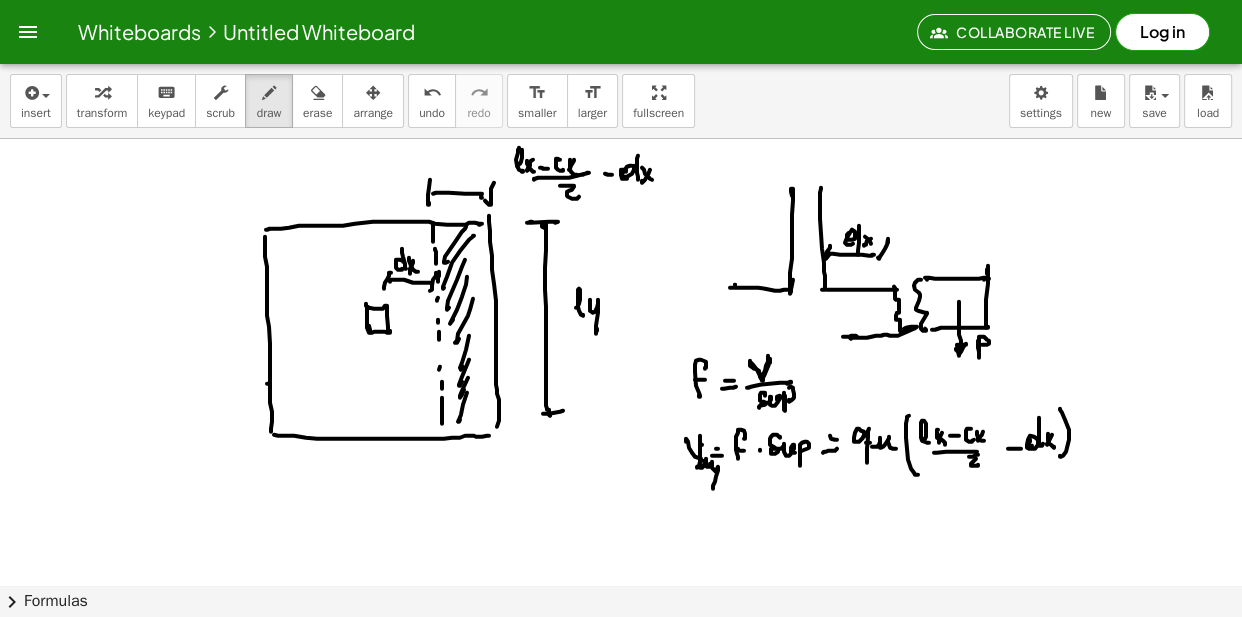 drag, startPoint x: 267, startPoint y: 384, endPoint x: 285, endPoint y: 384, distance: 18 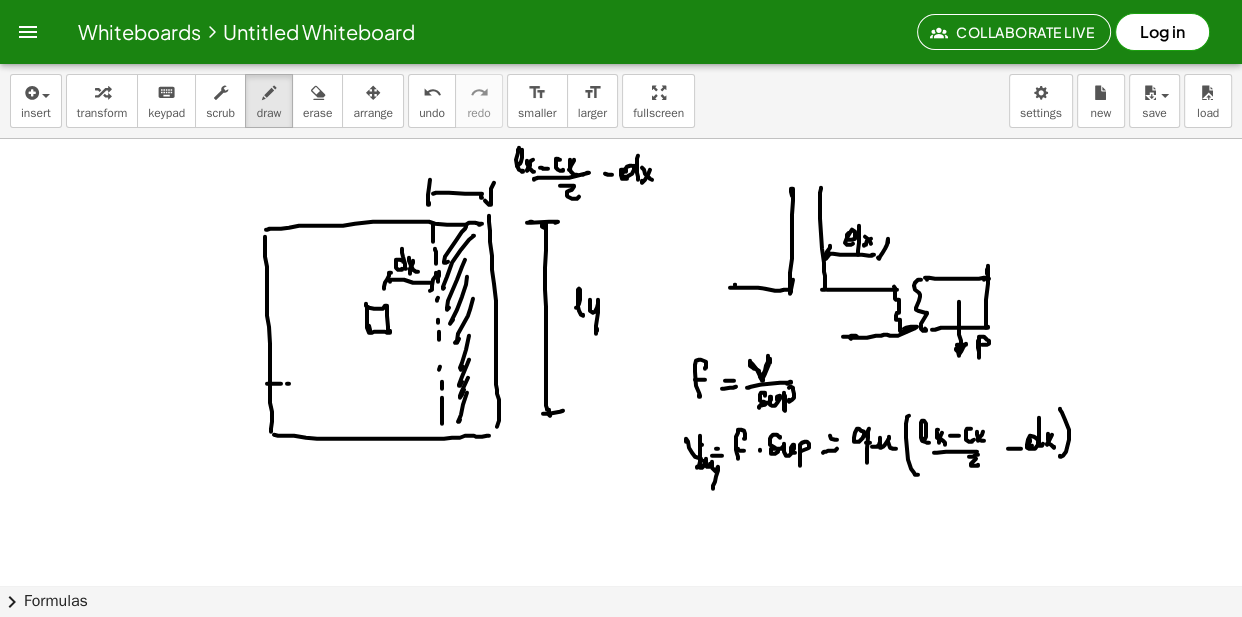 click at bounding box center [621, -4417] 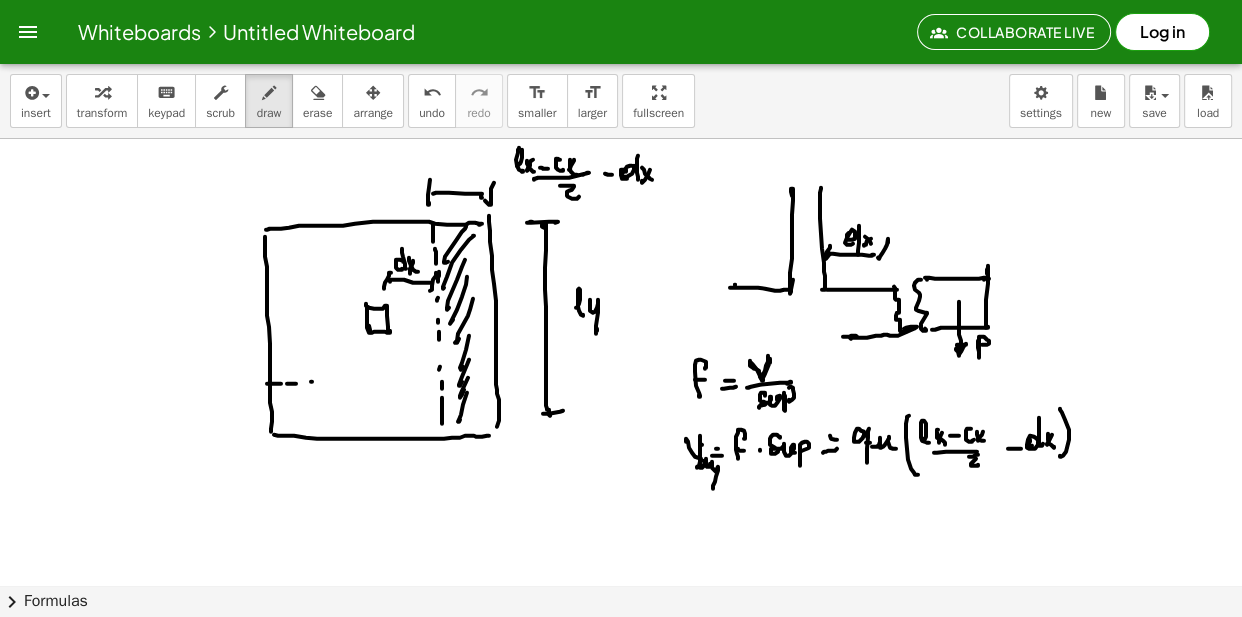 click at bounding box center (621, -4417) 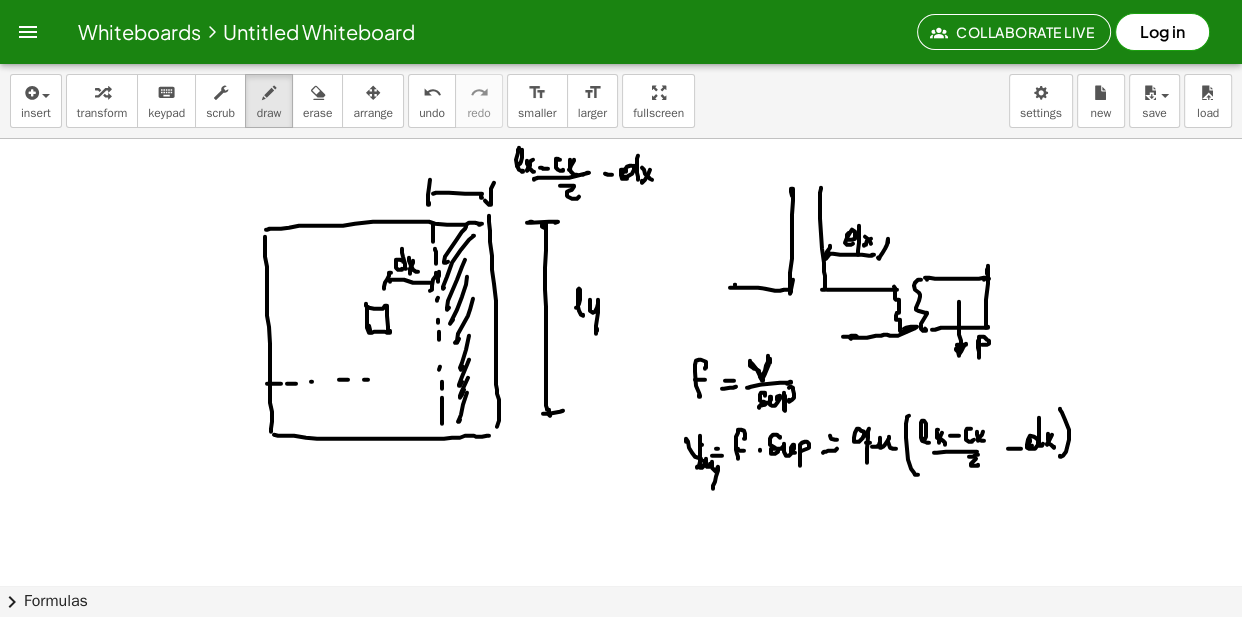 drag, startPoint x: 368, startPoint y: 380, endPoint x: 382, endPoint y: 376, distance: 14.56022 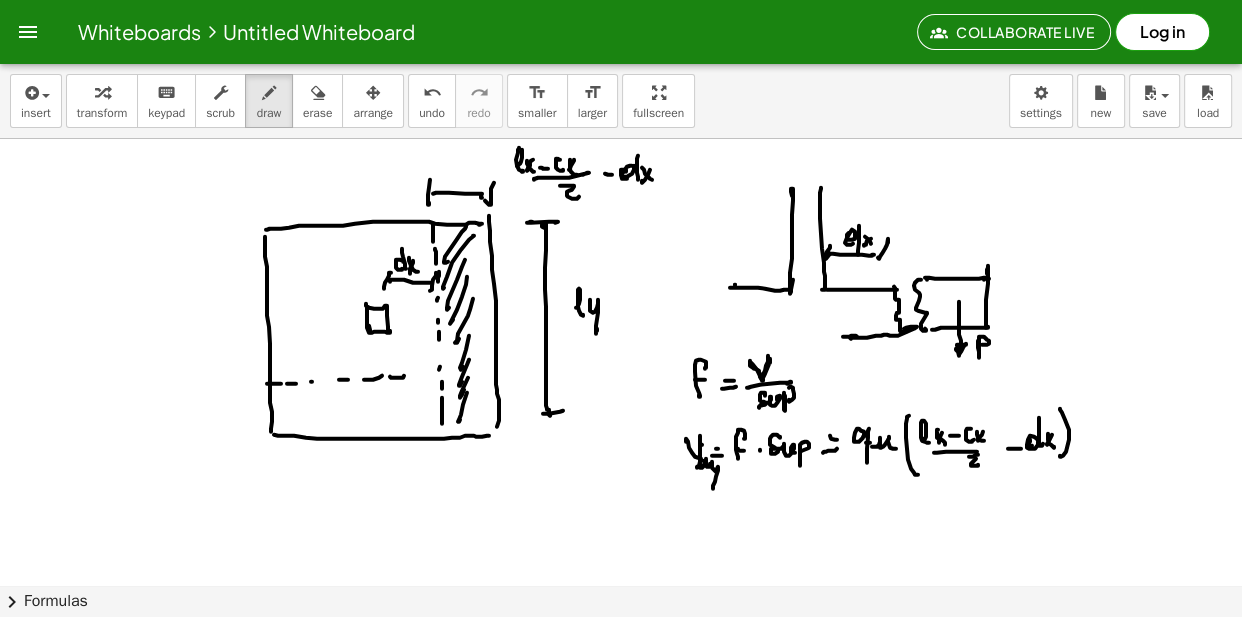 click at bounding box center (621, -4417) 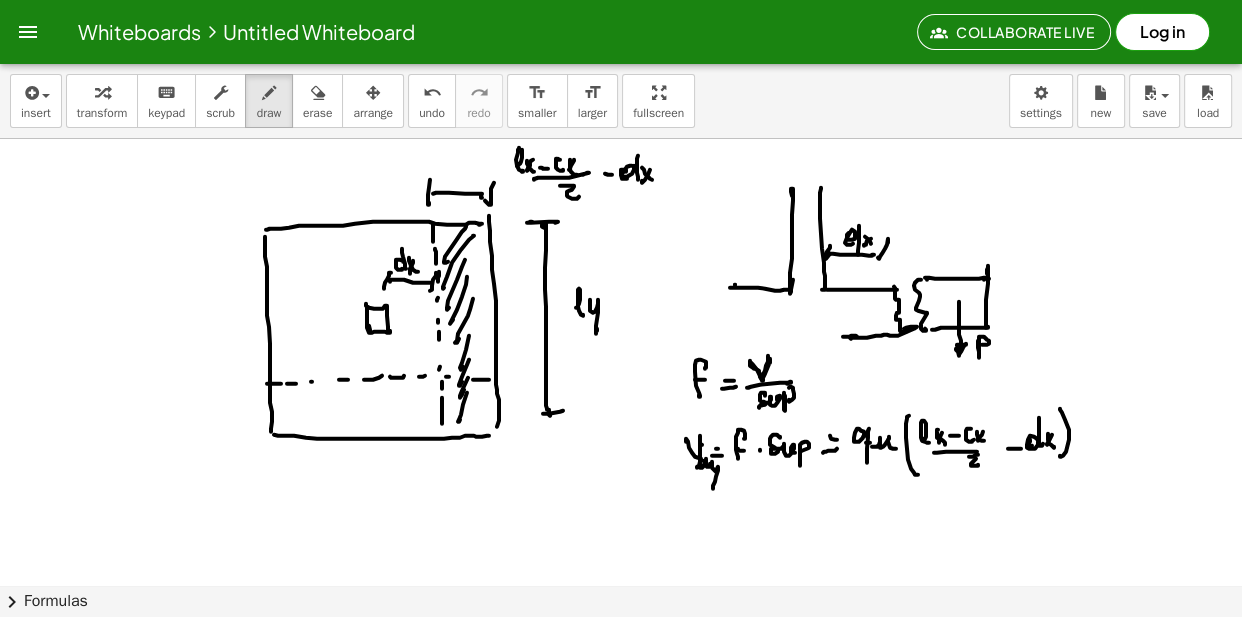 click at bounding box center (621, -4417) 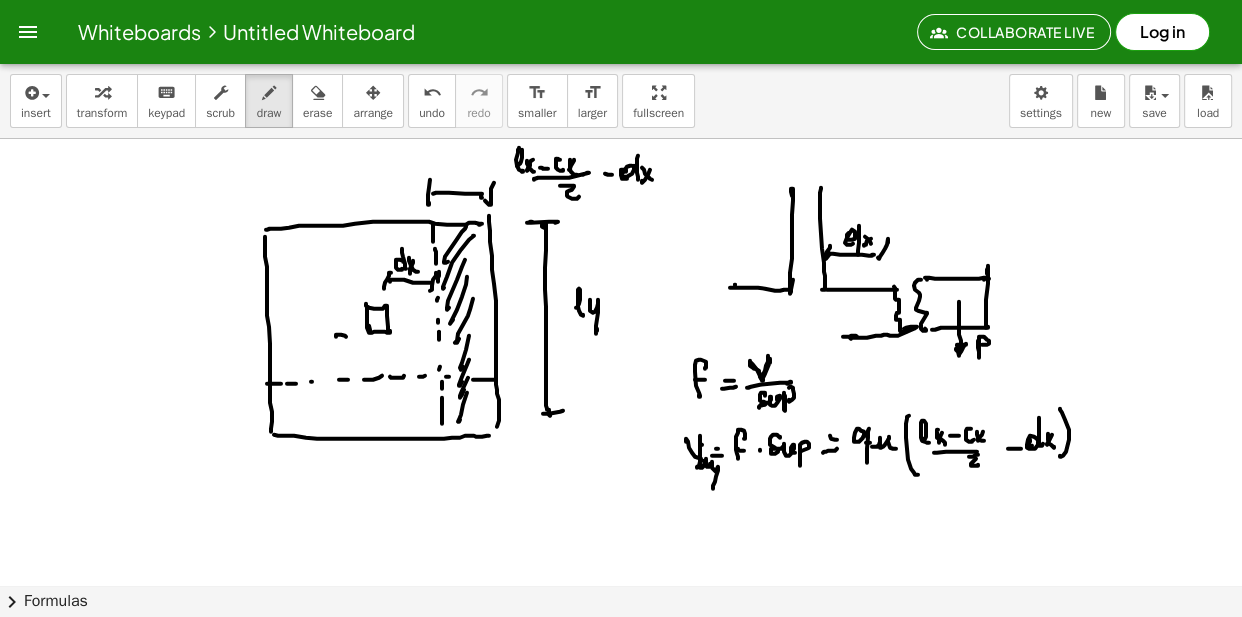 click at bounding box center (621, -4417) 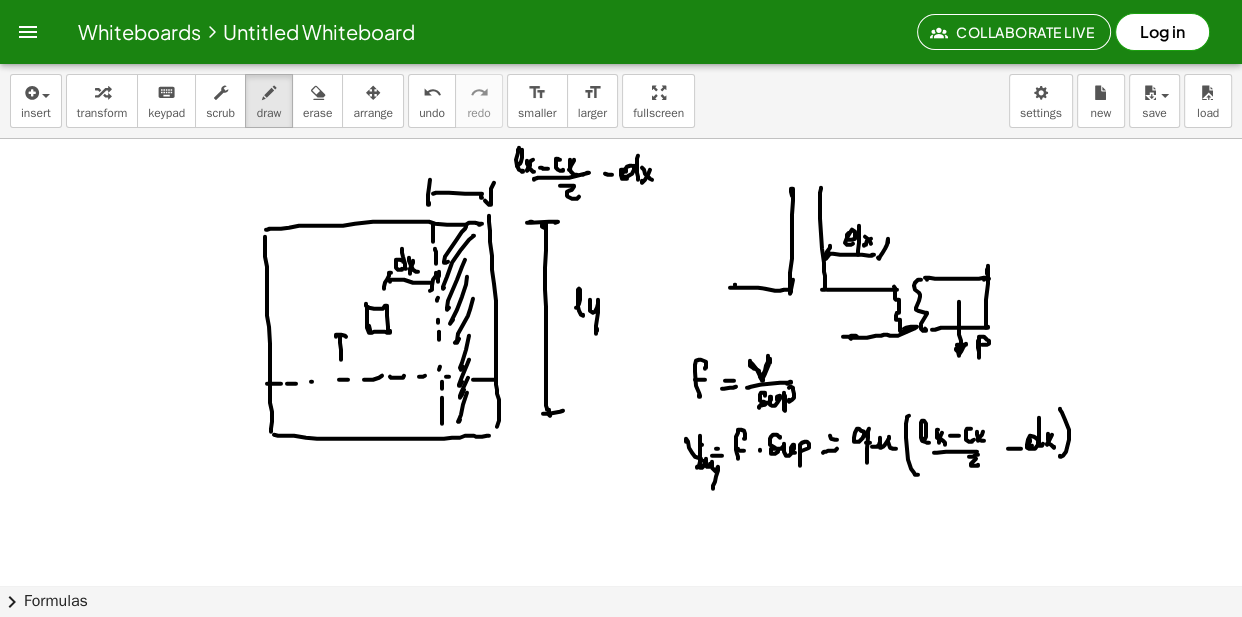 drag, startPoint x: 340, startPoint y: 336, endPoint x: 348, endPoint y: 368, distance: 32.984844 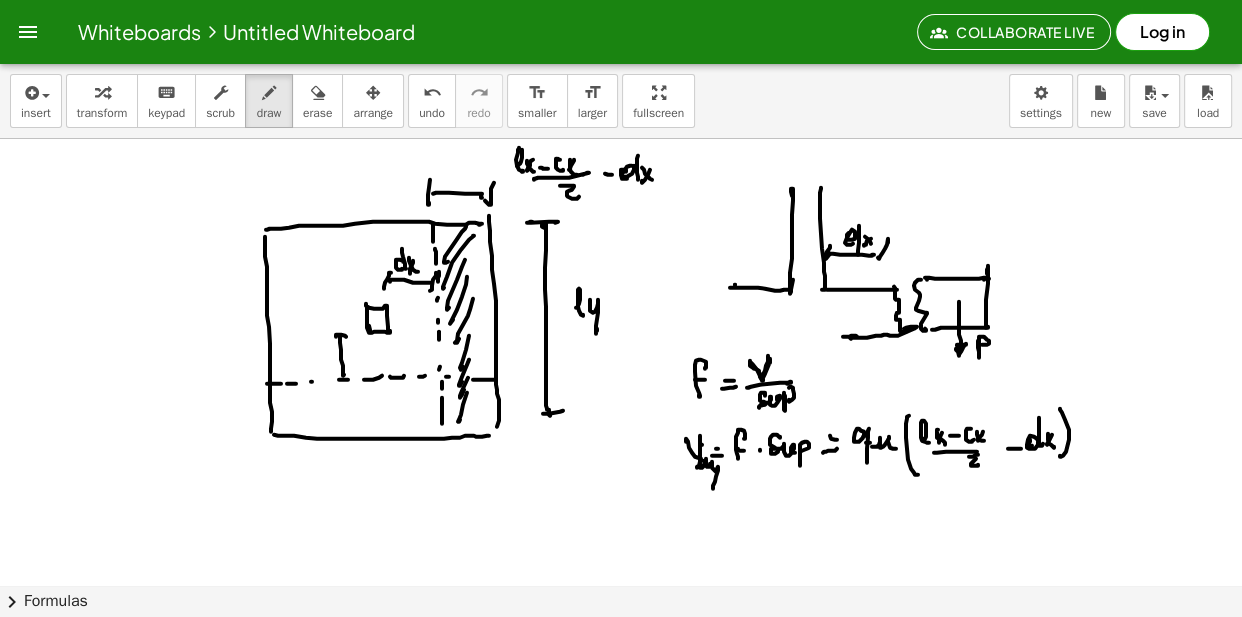 click at bounding box center [621, -4417] 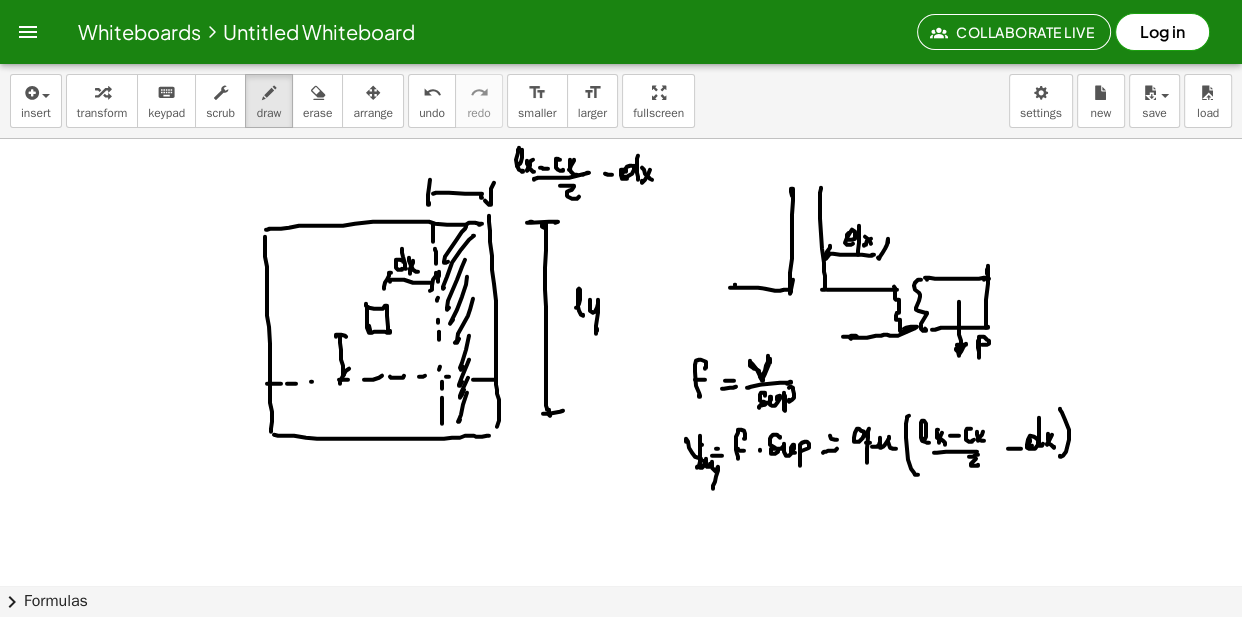 drag, startPoint x: 346, startPoint y: 332, endPoint x: 348, endPoint y: 342, distance: 10.198039 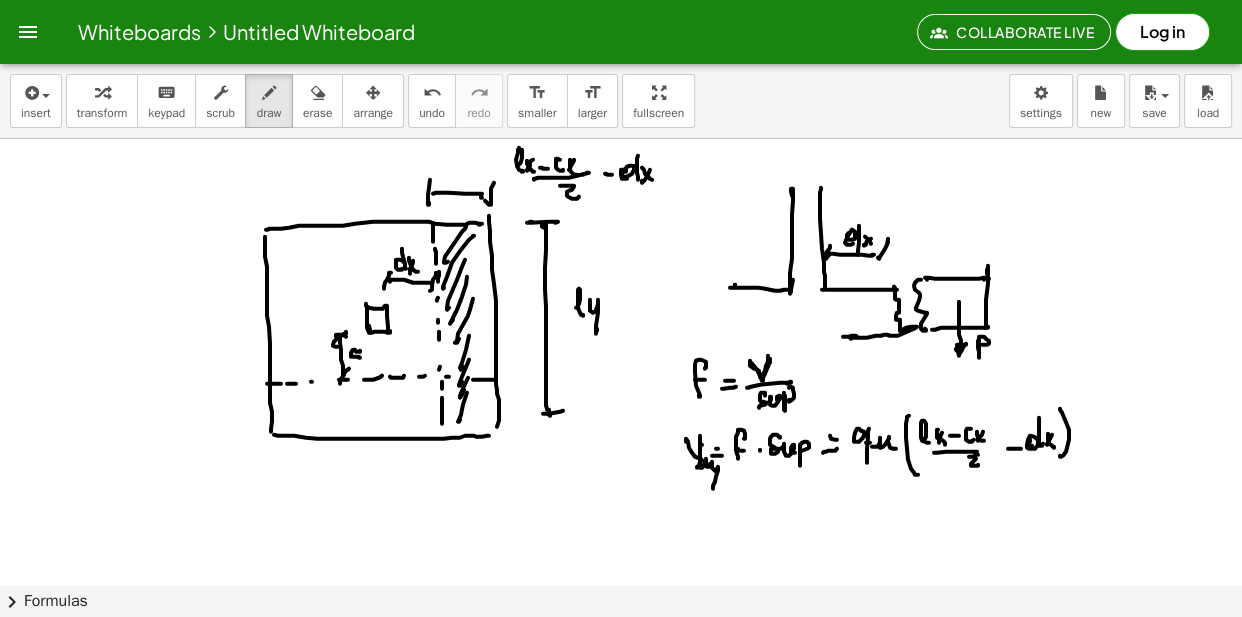 click at bounding box center [621, -4417] 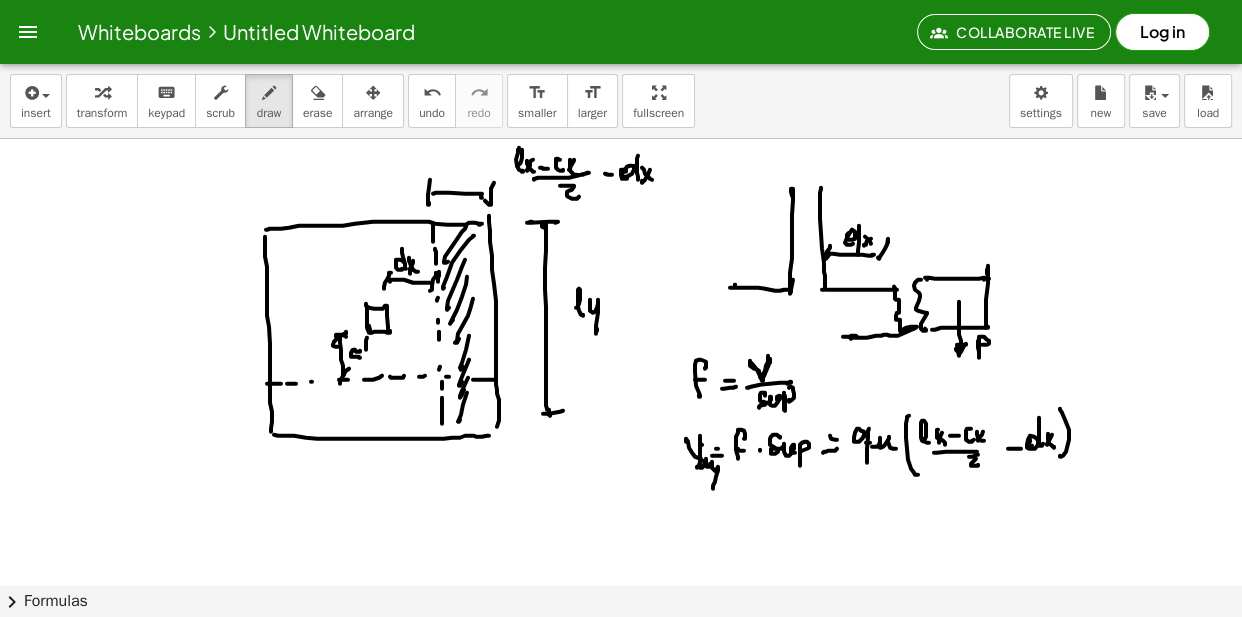 drag, startPoint x: 367, startPoint y: 338, endPoint x: 364, endPoint y: 356, distance: 18.248287 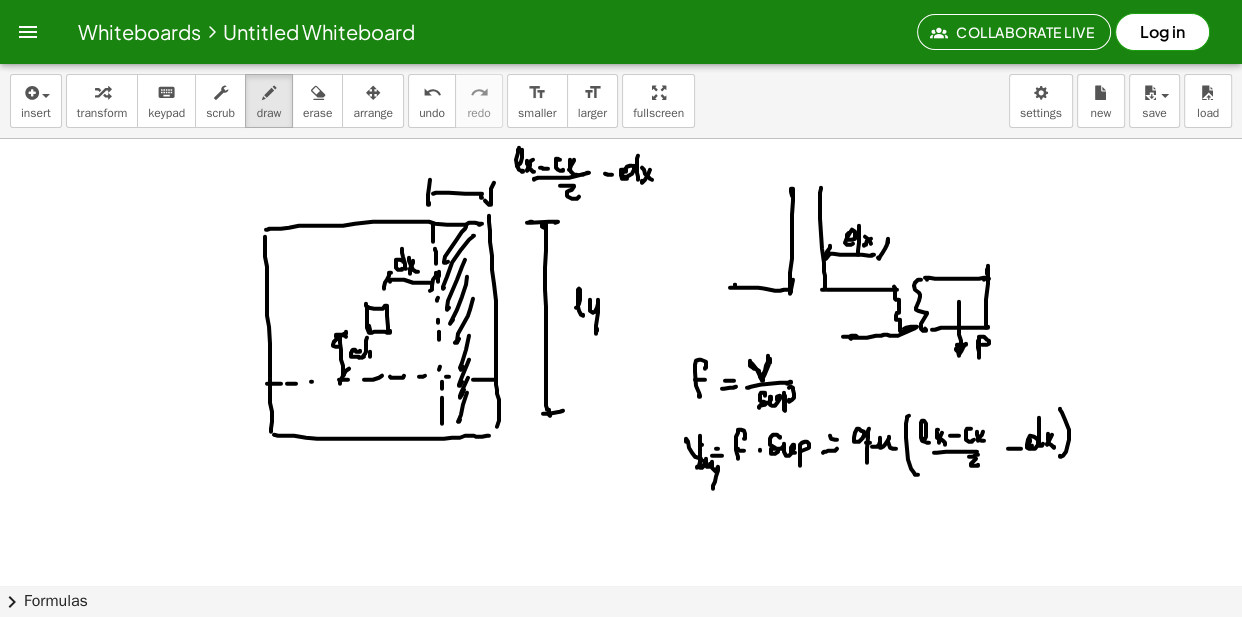 click at bounding box center (621, -4417) 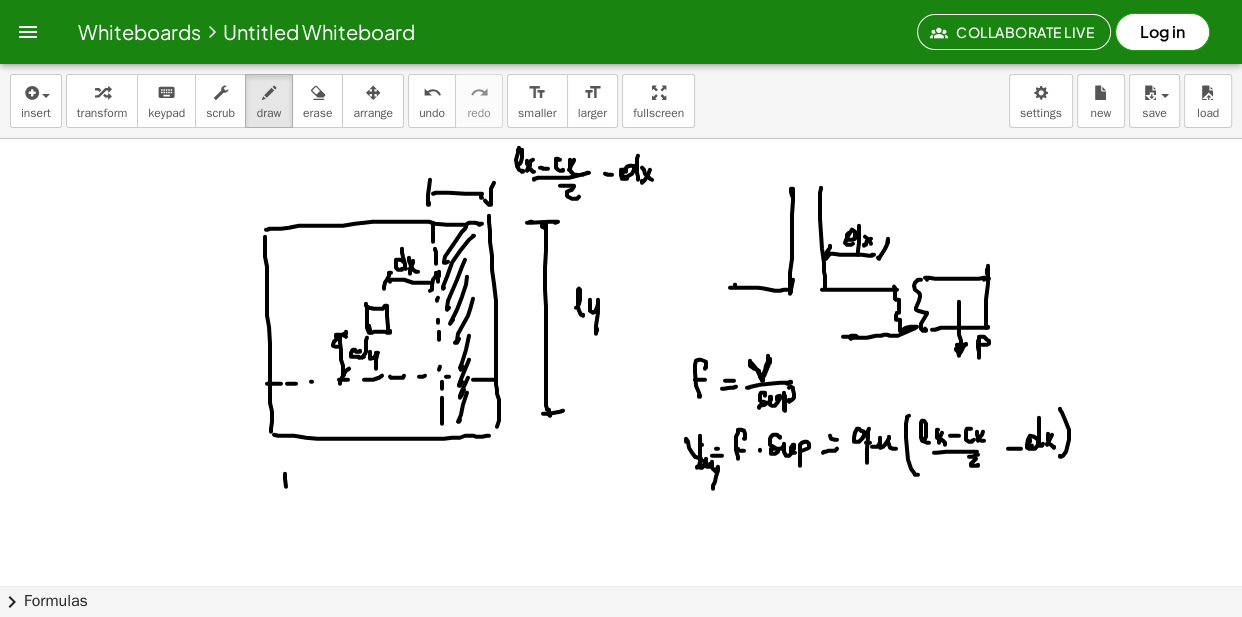 click at bounding box center [621, -4417] 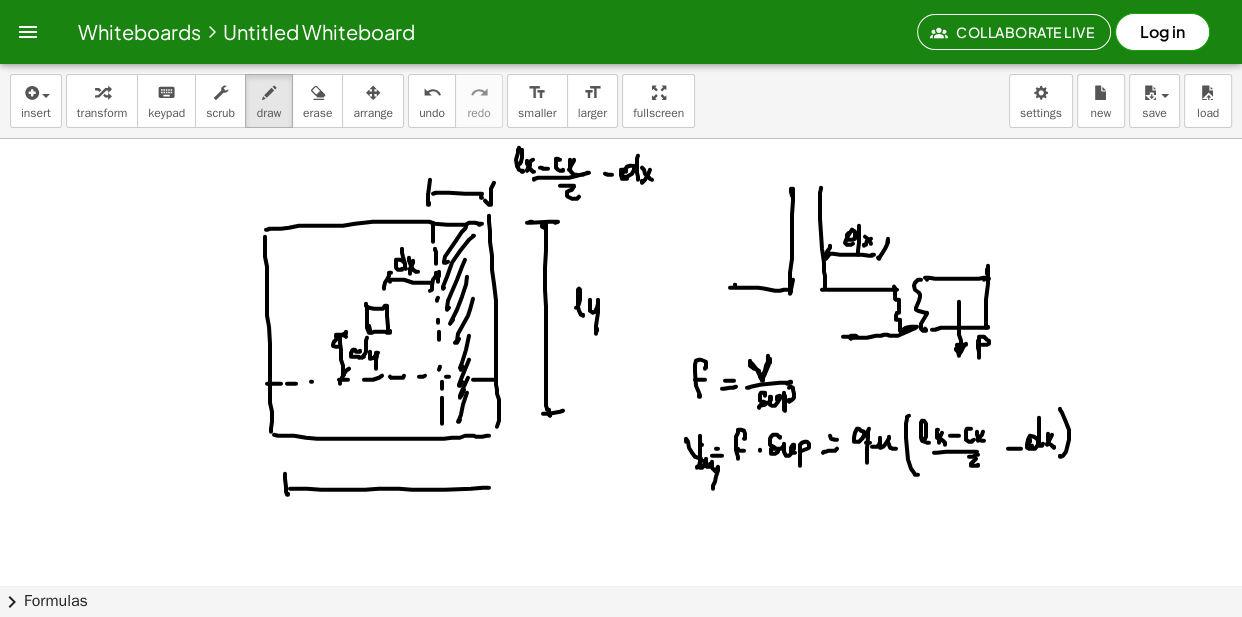 click at bounding box center [621, -4417] 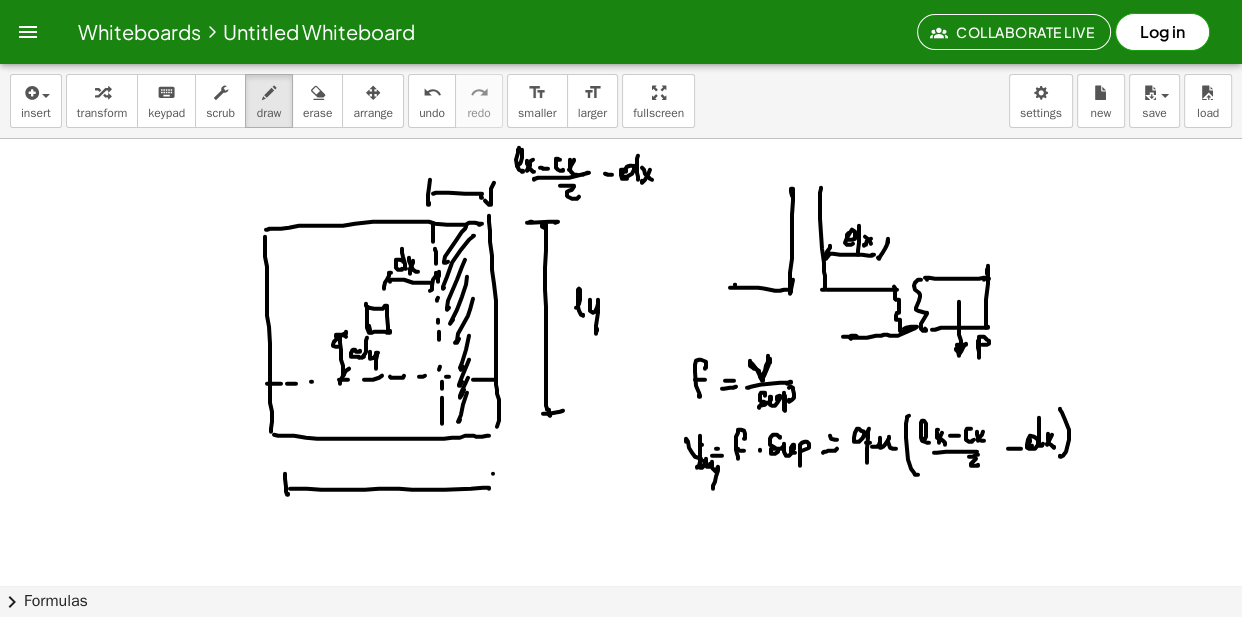 click at bounding box center [621, -4417] 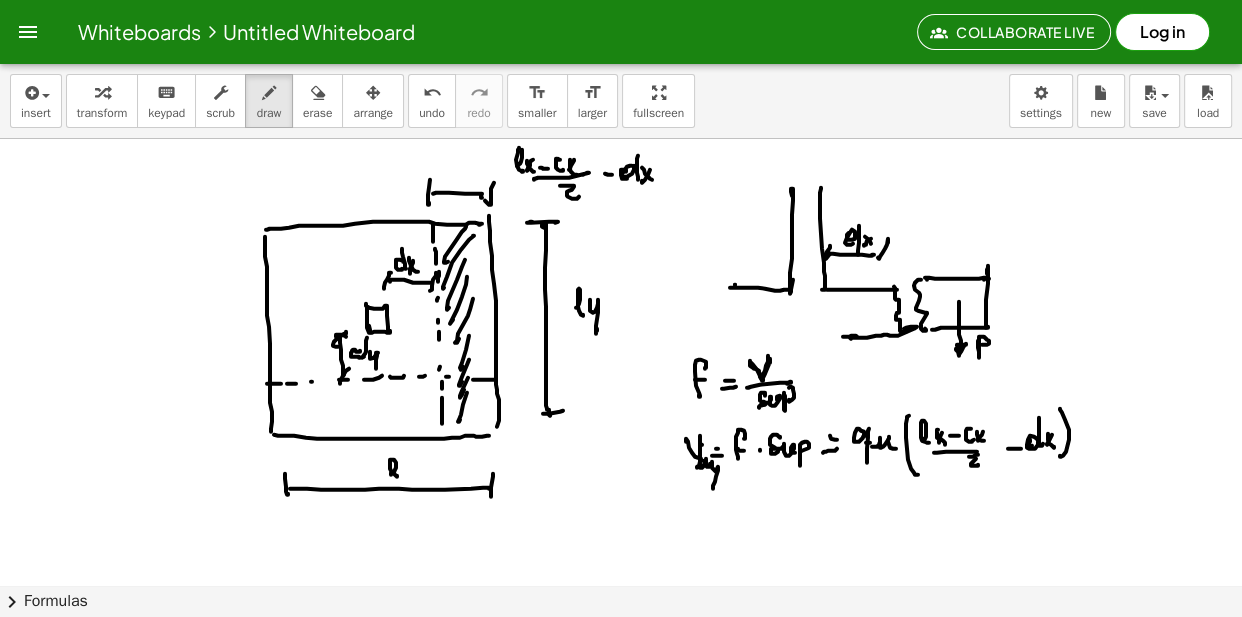 click at bounding box center [621, -4417] 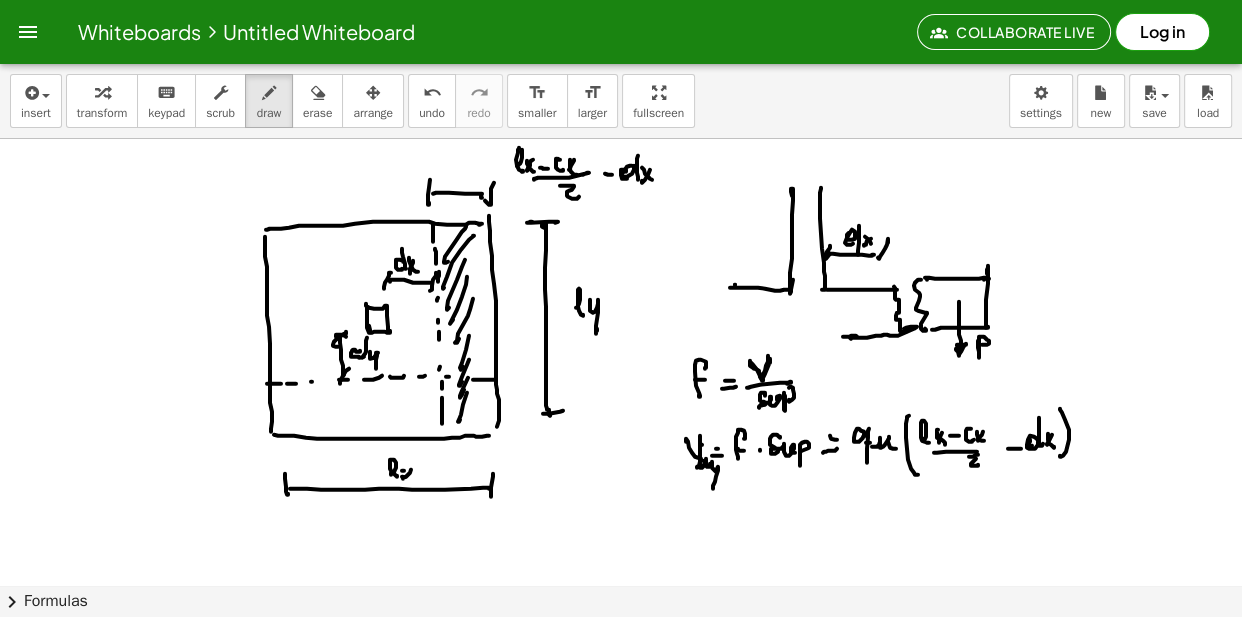click at bounding box center (621, -4417) 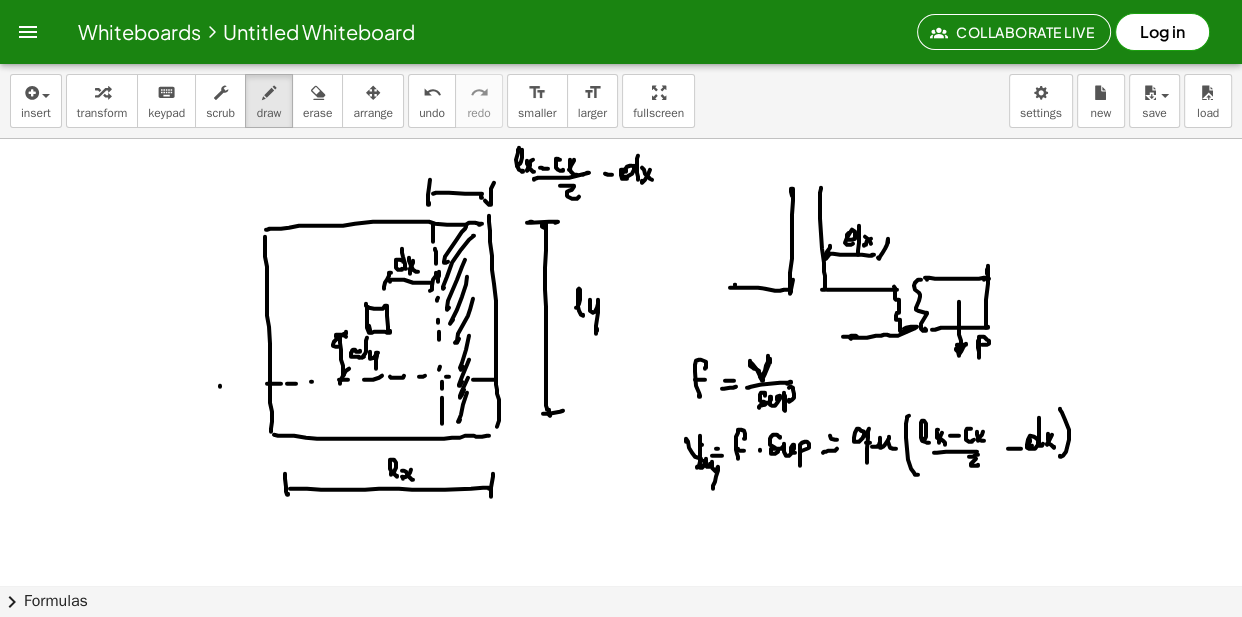 click at bounding box center [621, -4417] 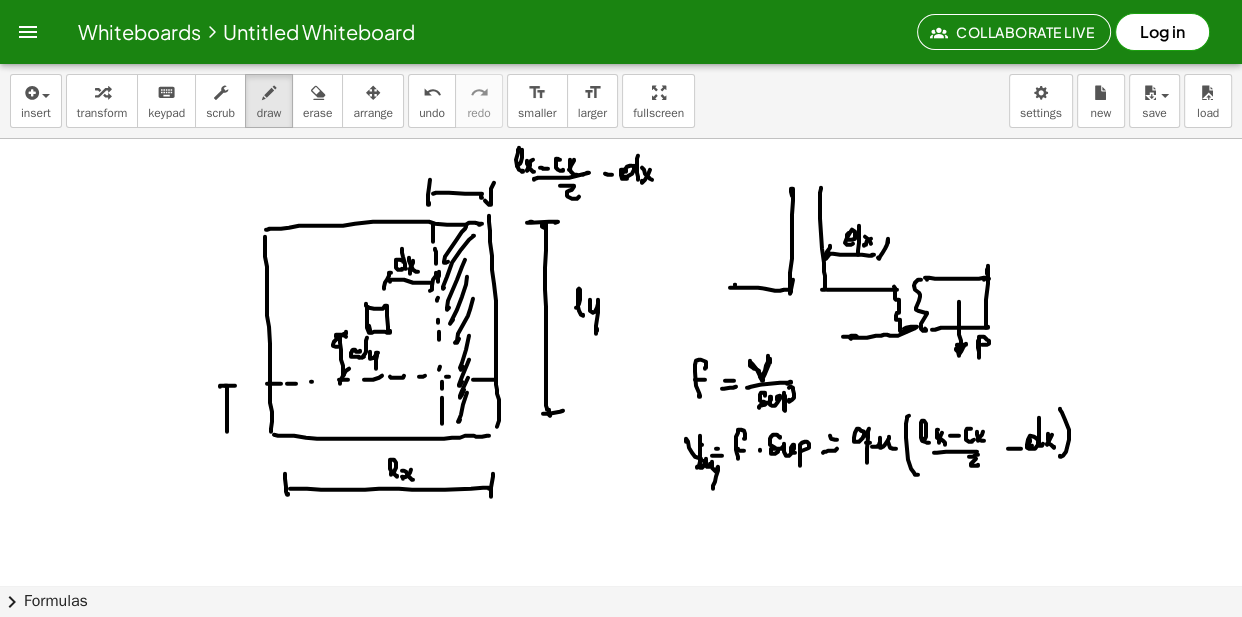 click at bounding box center (621, -4417) 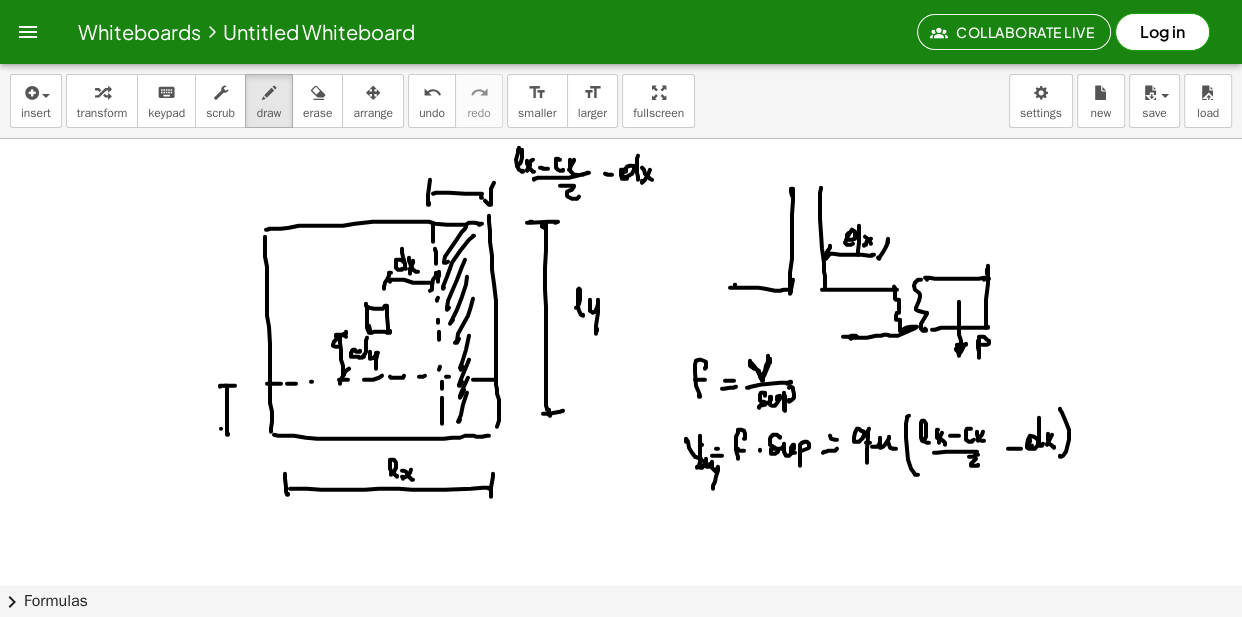 click at bounding box center [621, -4417] 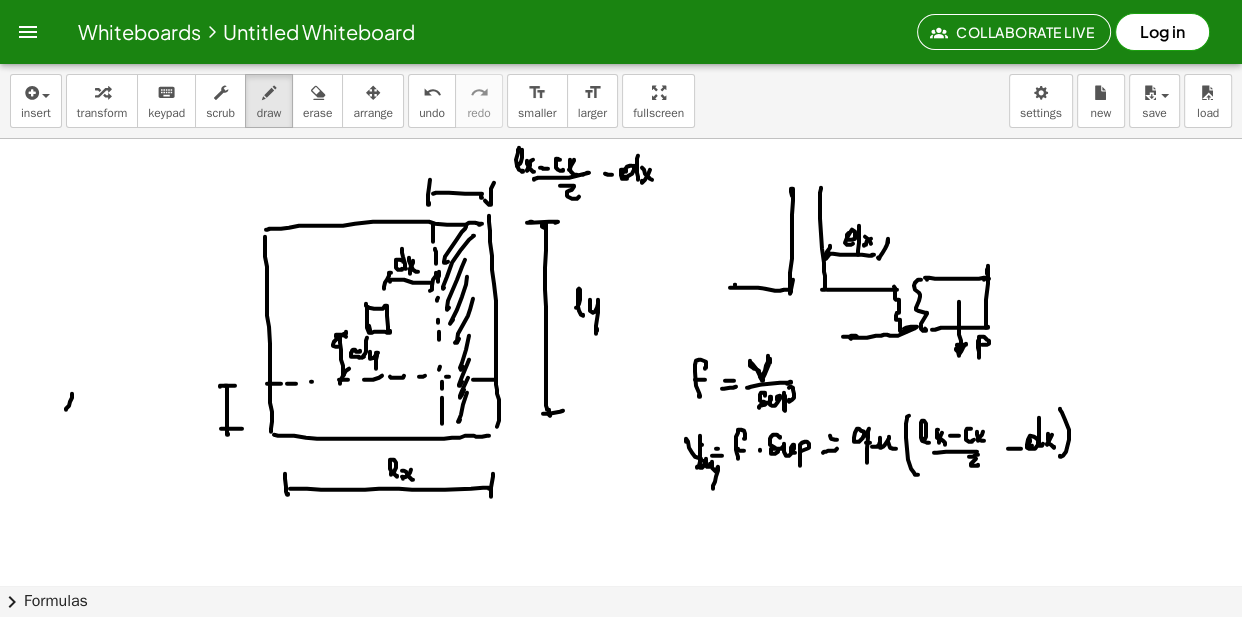 click at bounding box center [621, -4417] 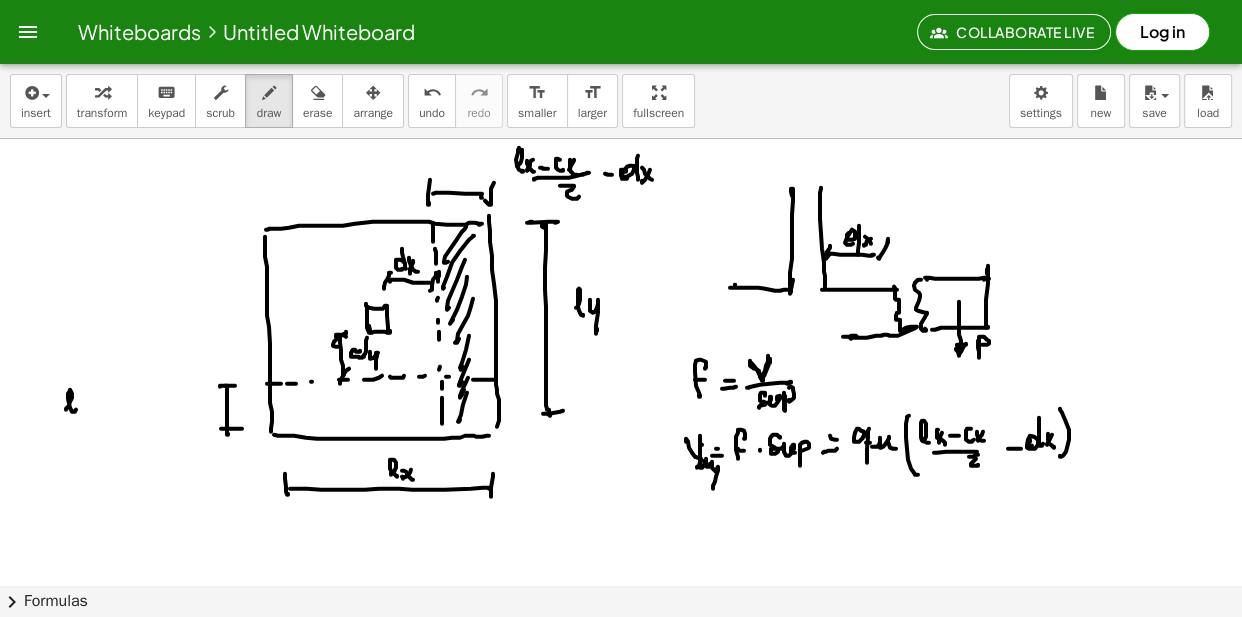 click at bounding box center [621, -4417] 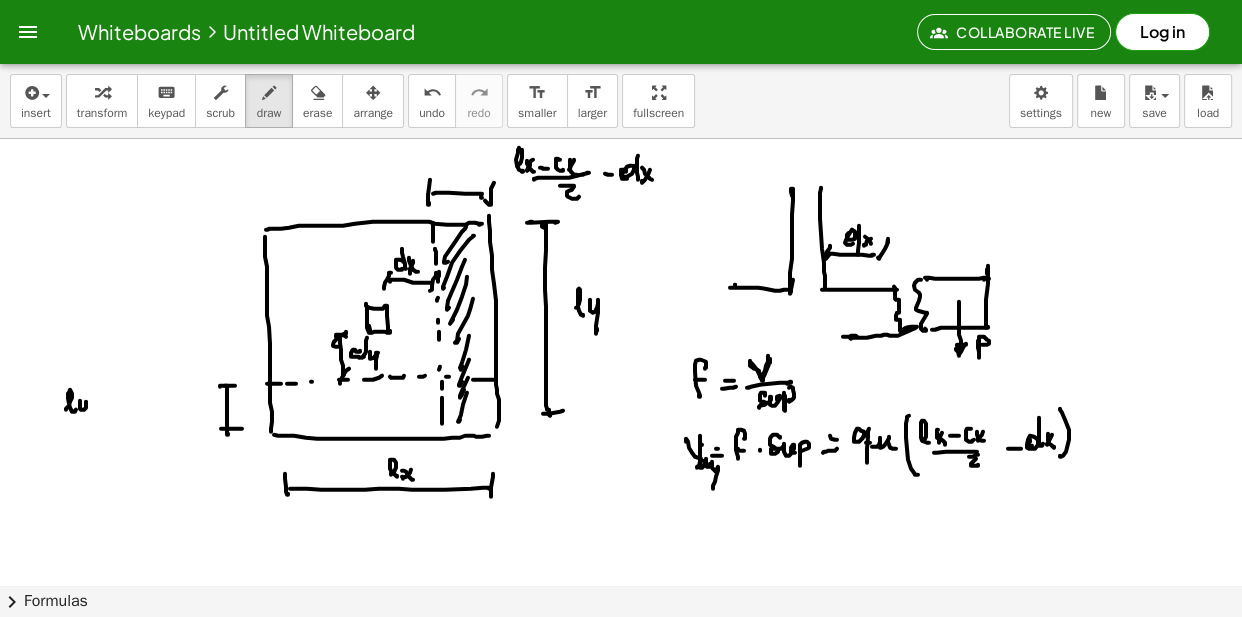click at bounding box center (621, -4417) 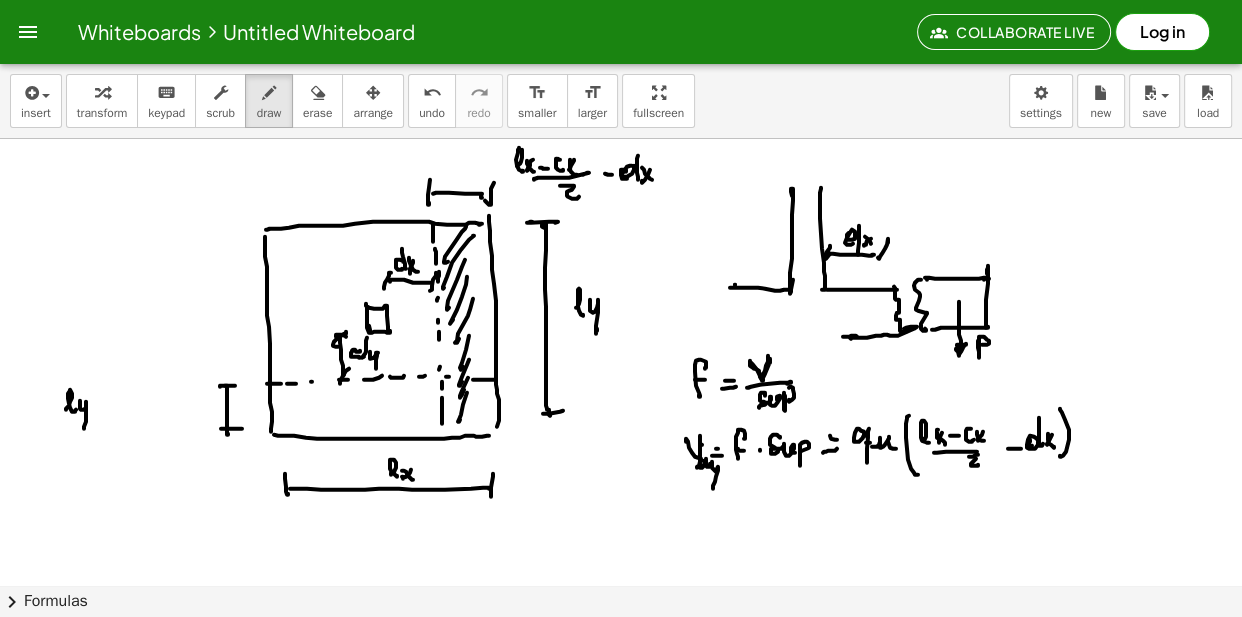 click at bounding box center (621, -4417) 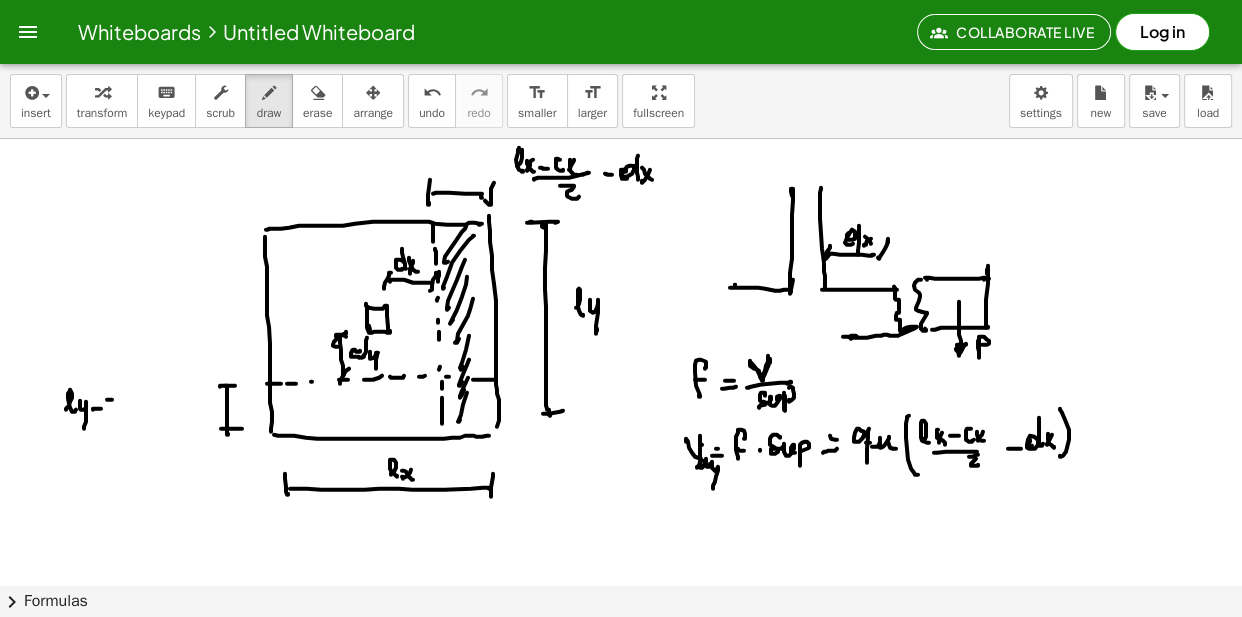 click at bounding box center (621, -4417) 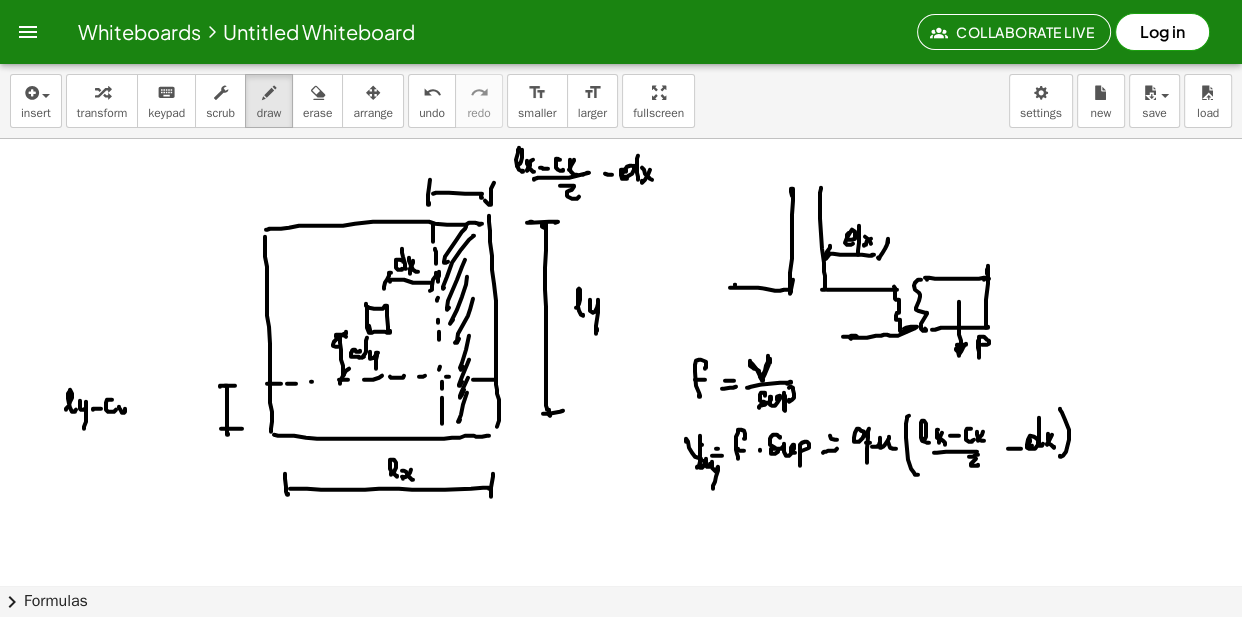 click at bounding box center (621, -4417) 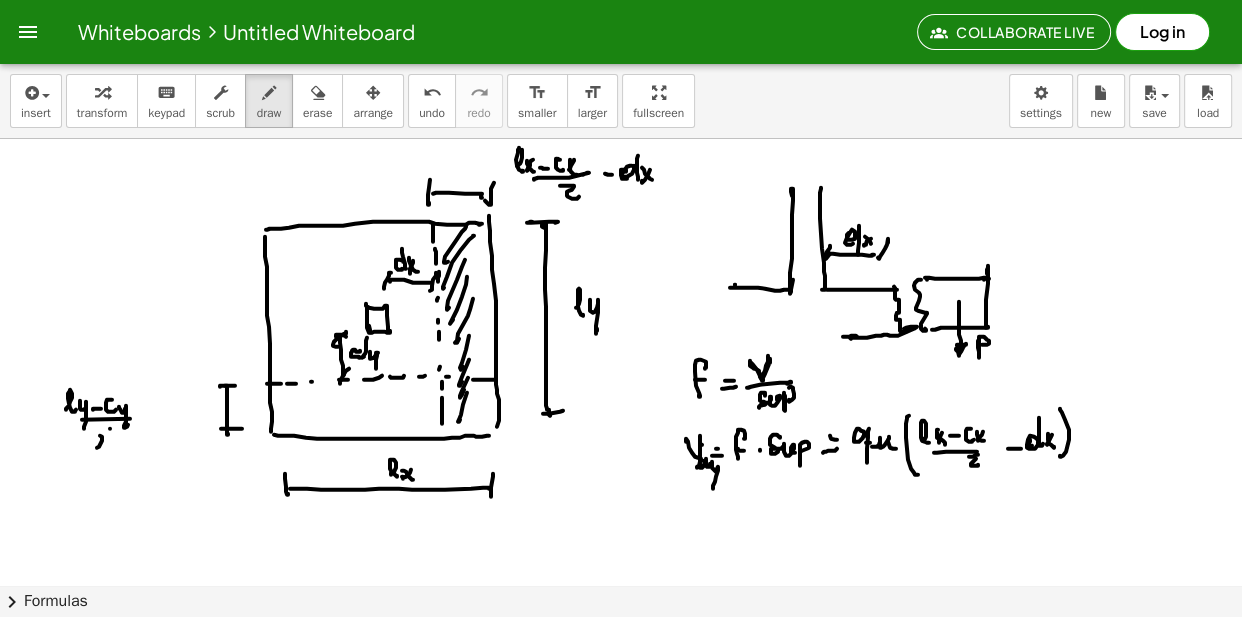 click at bounding box center [621, -4417] 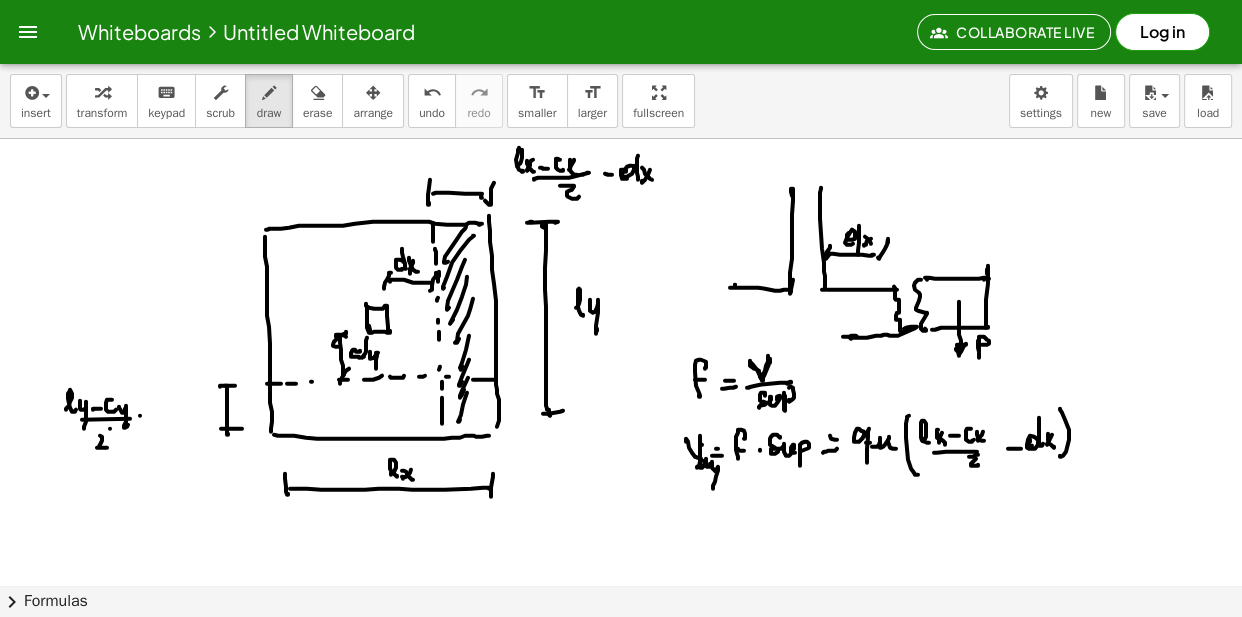 click at bounding box center (621, -4417) 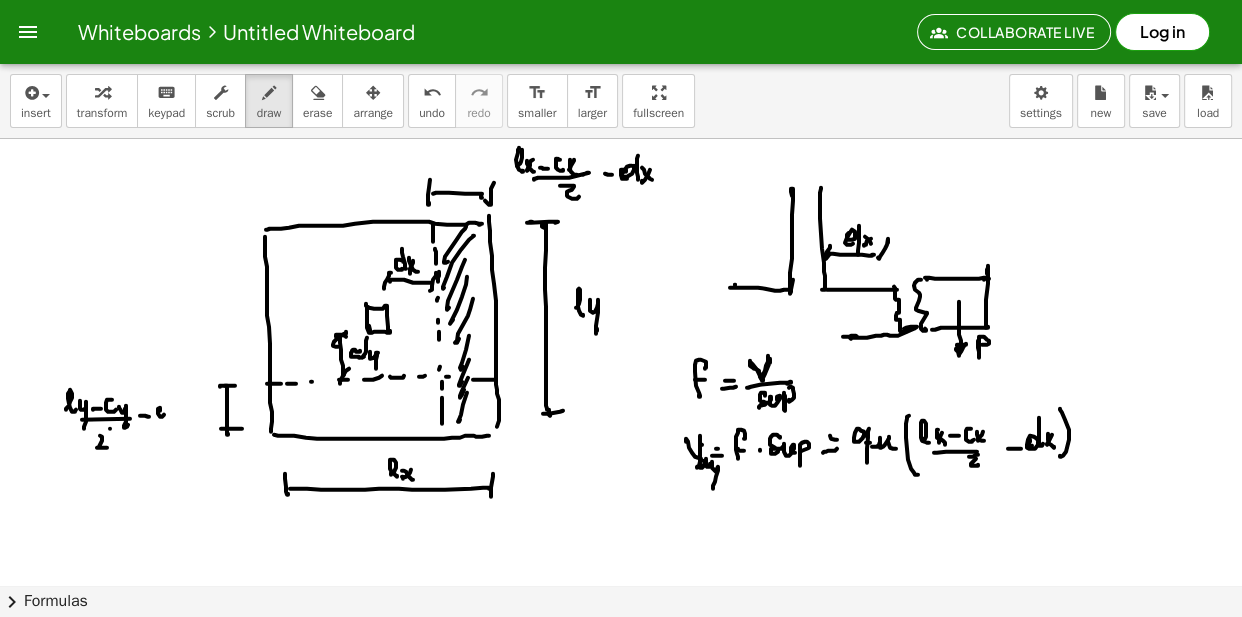 click at bounding box center (621, -4417) 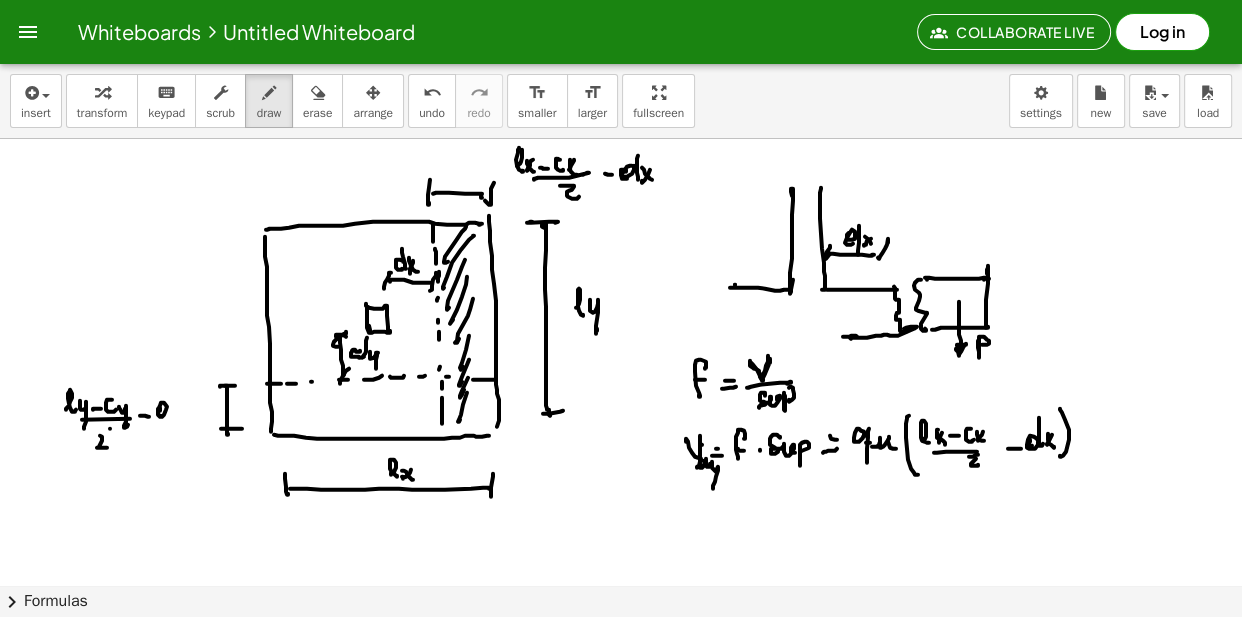 click at bounding box center (621, -4417) 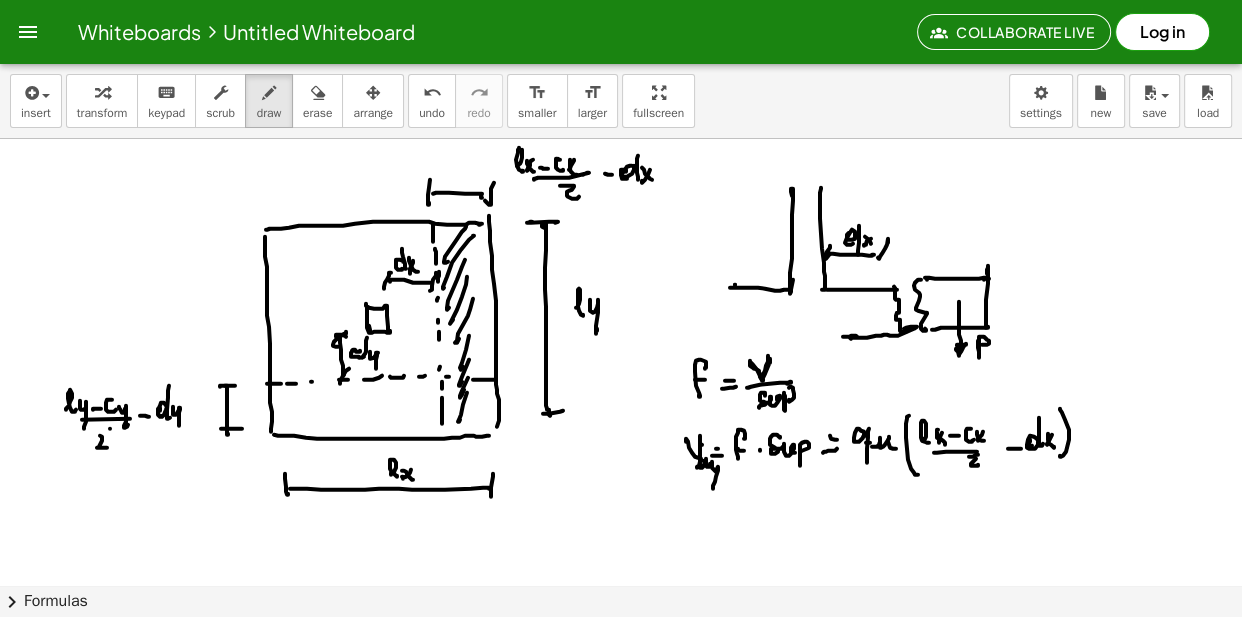 click at bounding box center [621, -4417] 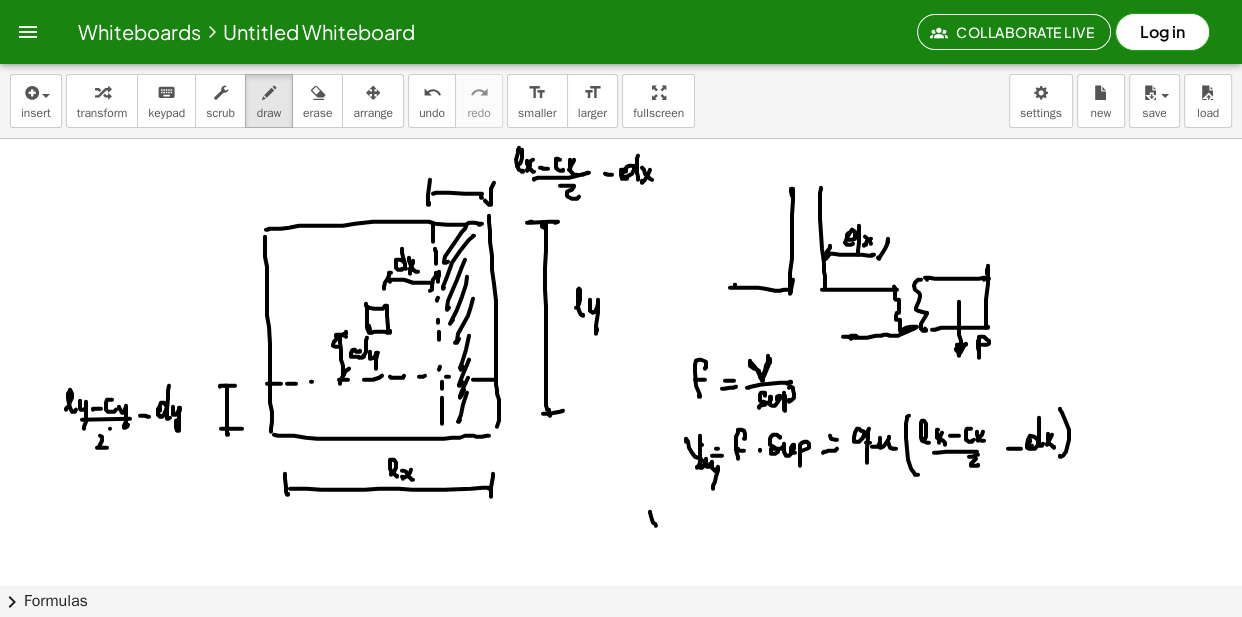 click at bounding box center (621, -4417) 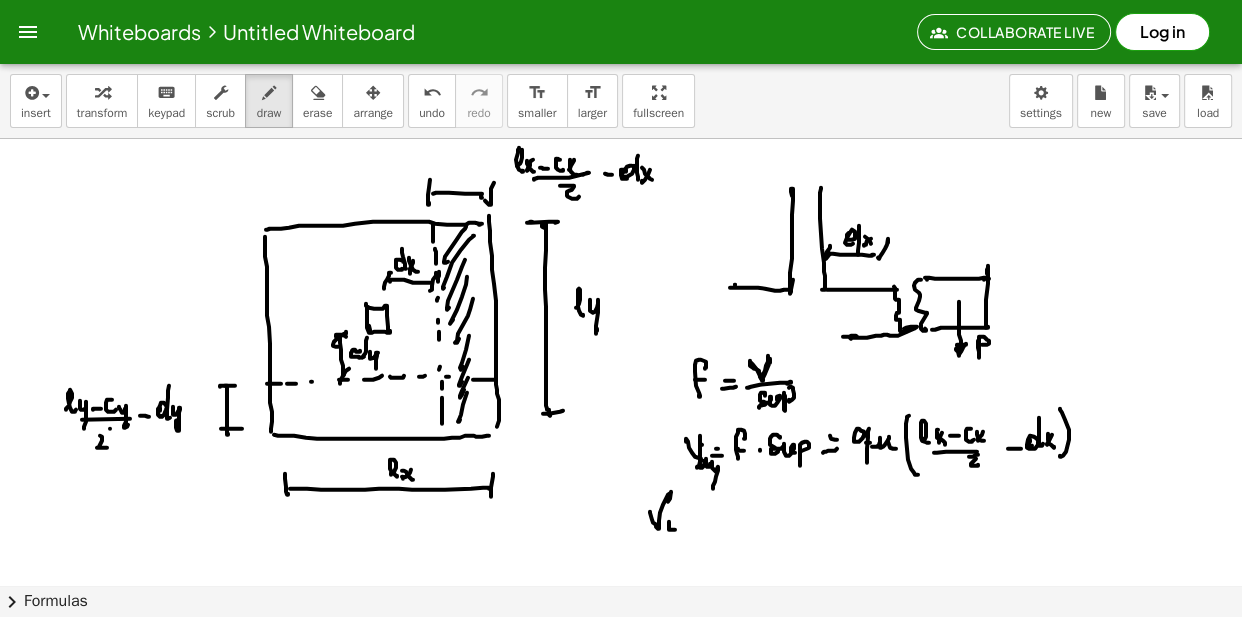 click at bounding box center (621, -4417) 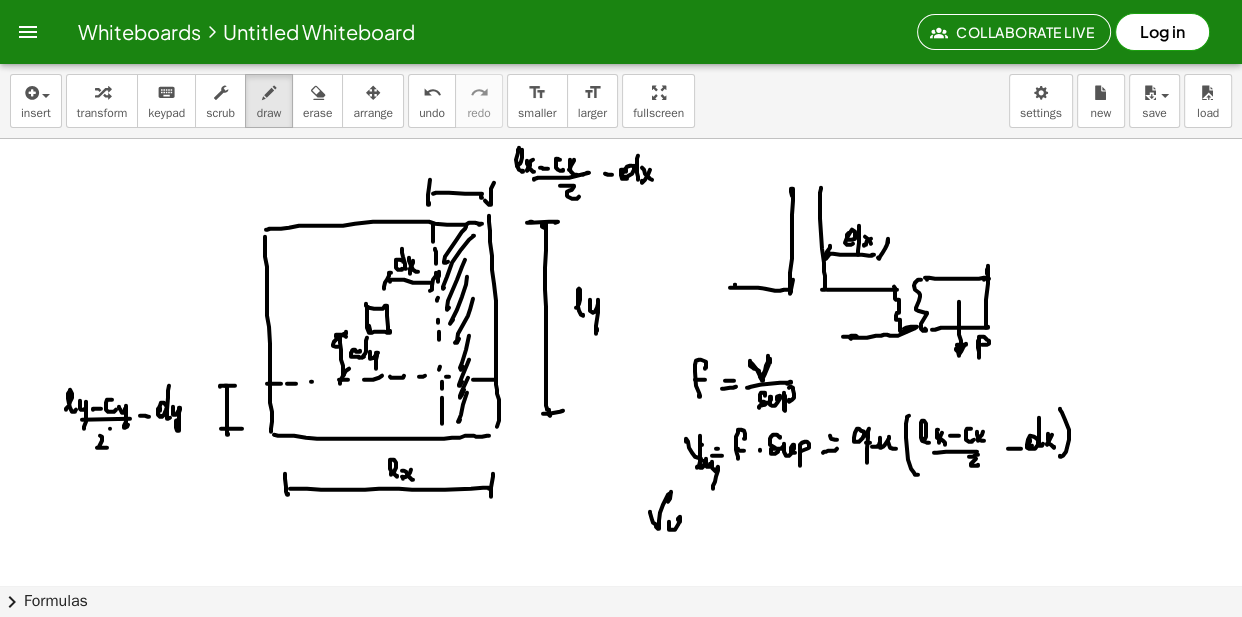 click at bounding box center [621, -4417] 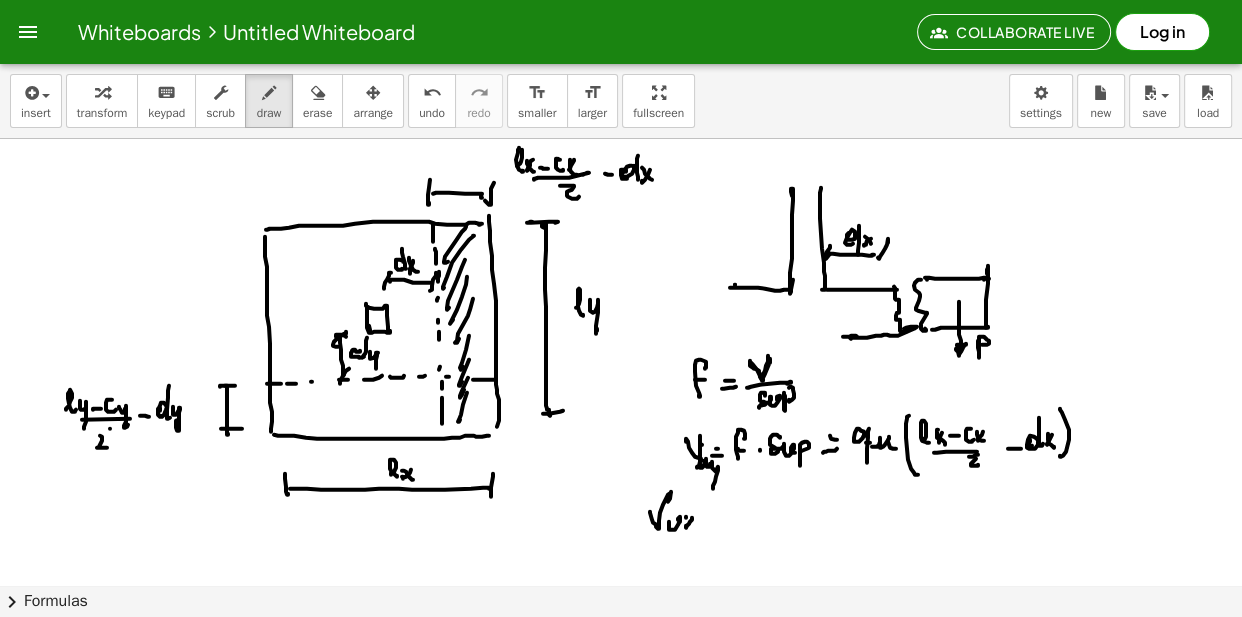 click at bounding box center (621, -4417) 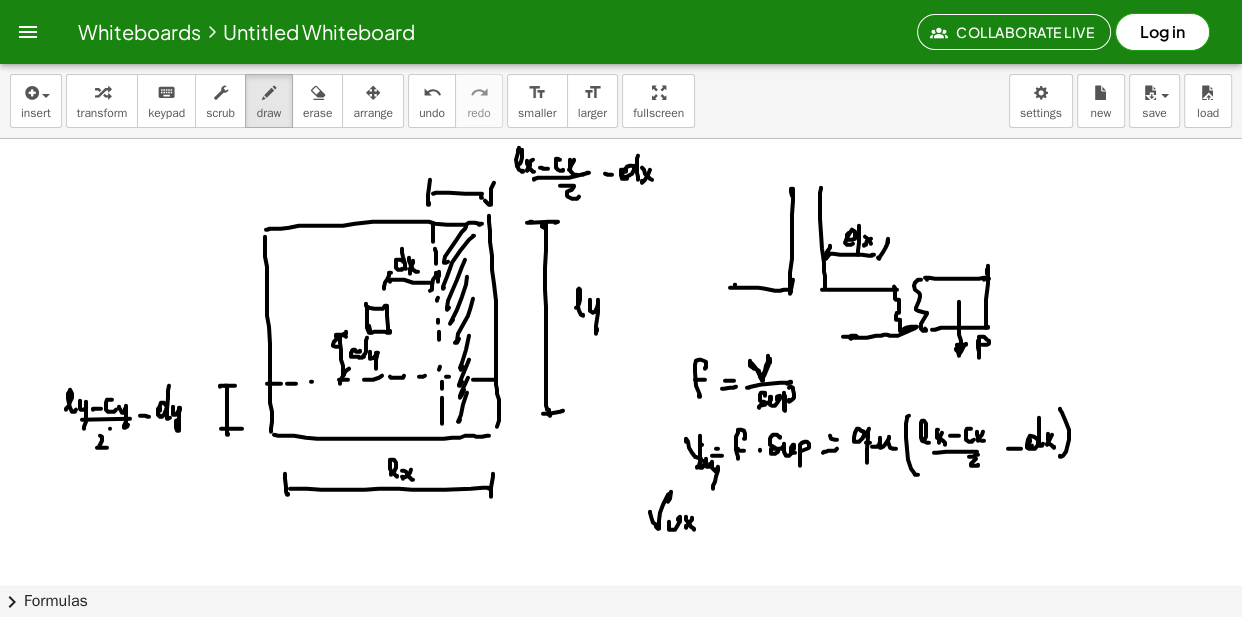click at bounding box center [621, -4417] 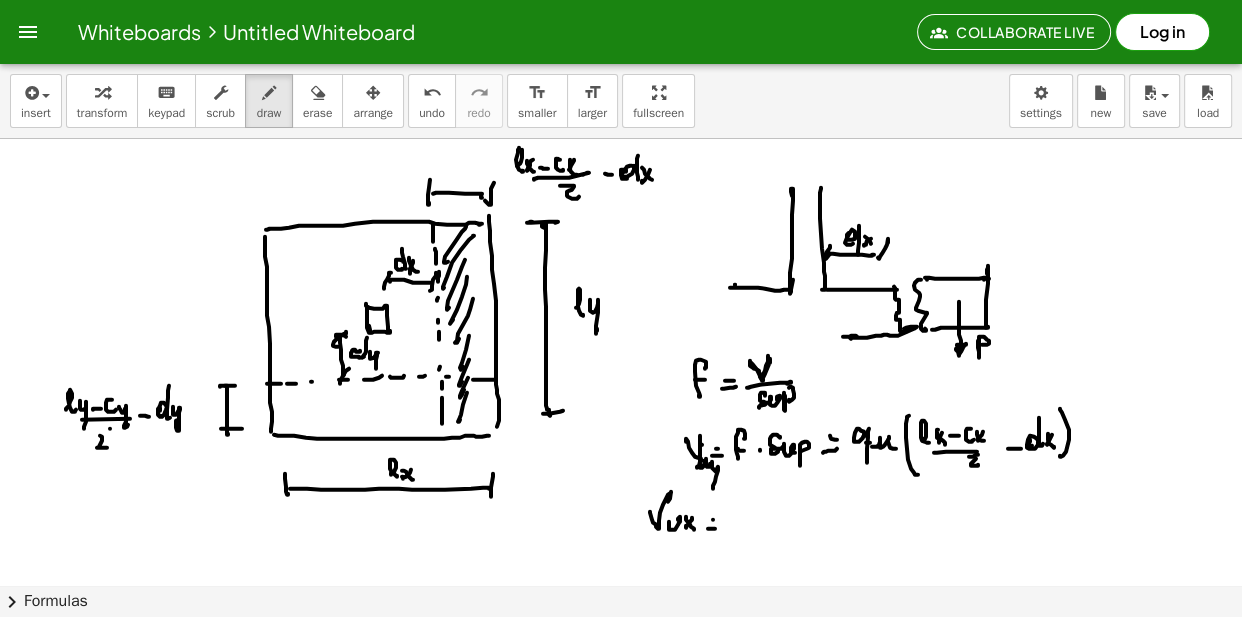 click at bounding box center (621, -4417) 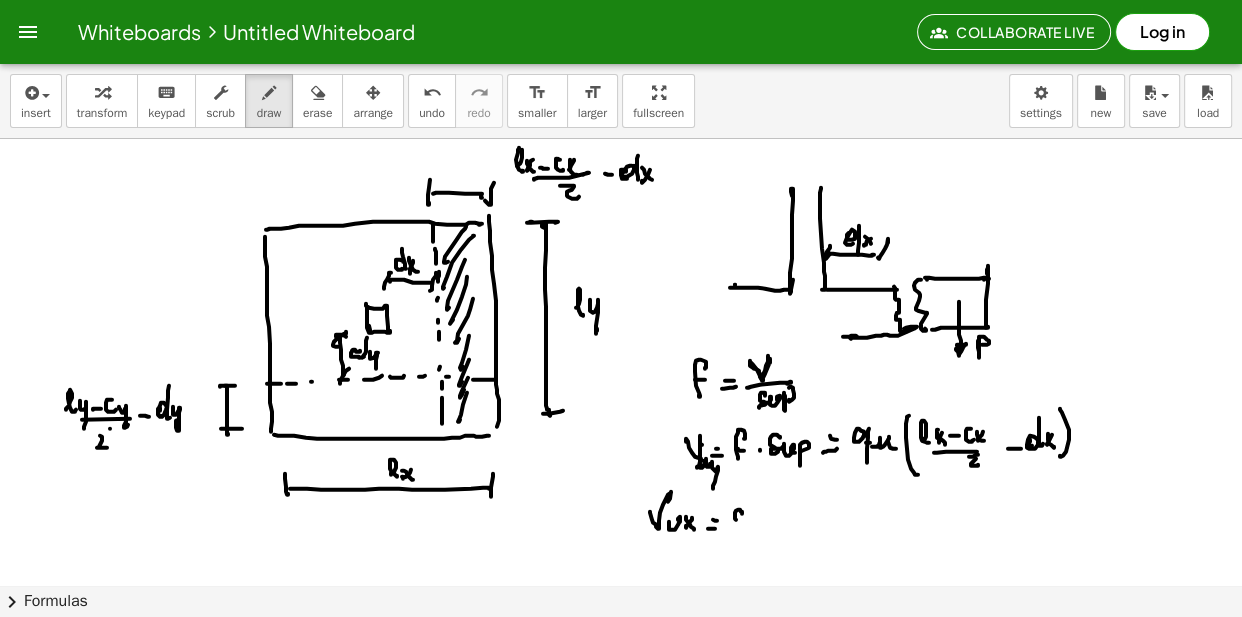 click at bounding box center [621, -4417] 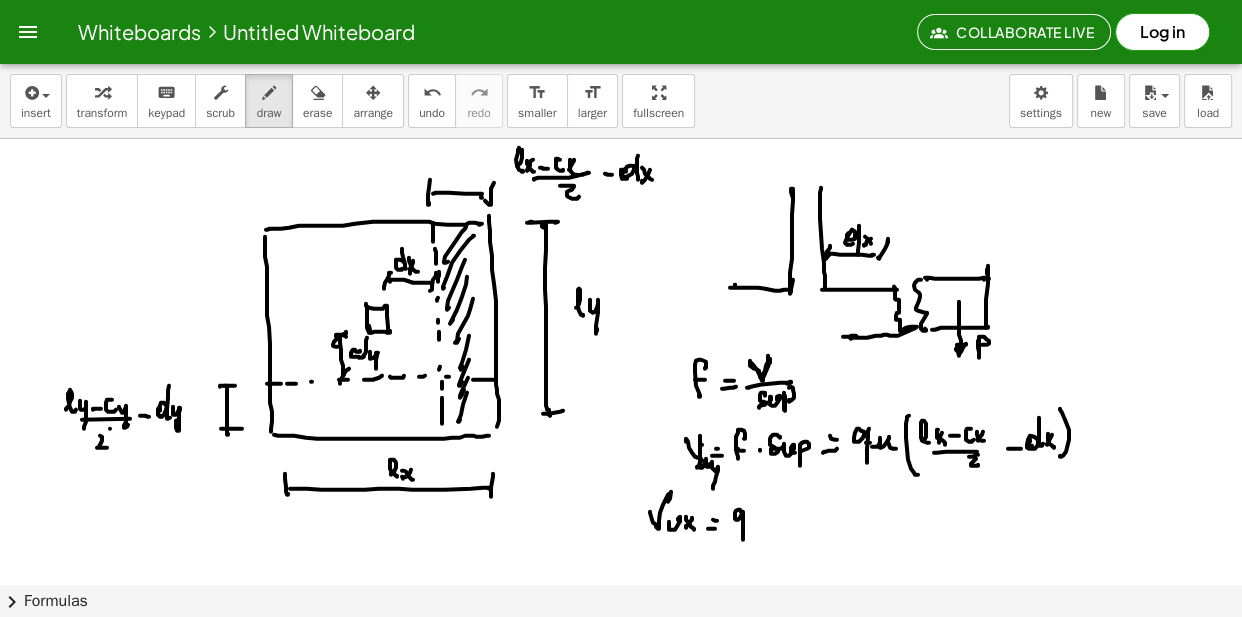 click at bounding box center (621, -4417) 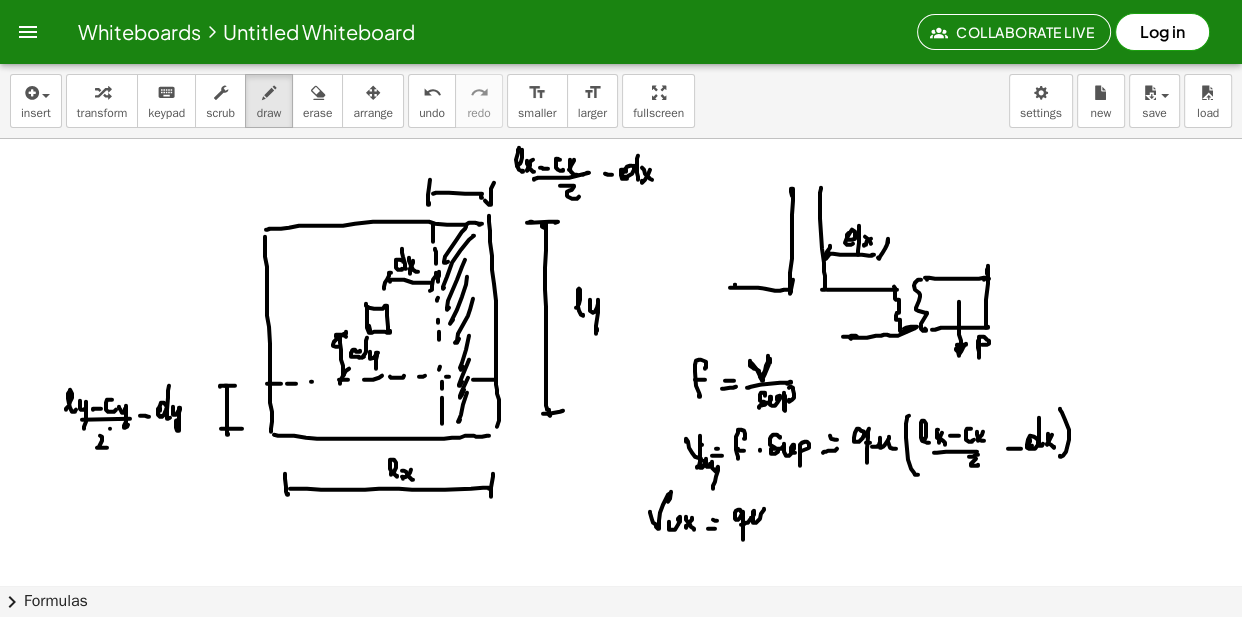 click at bounding box center (621, -4417) 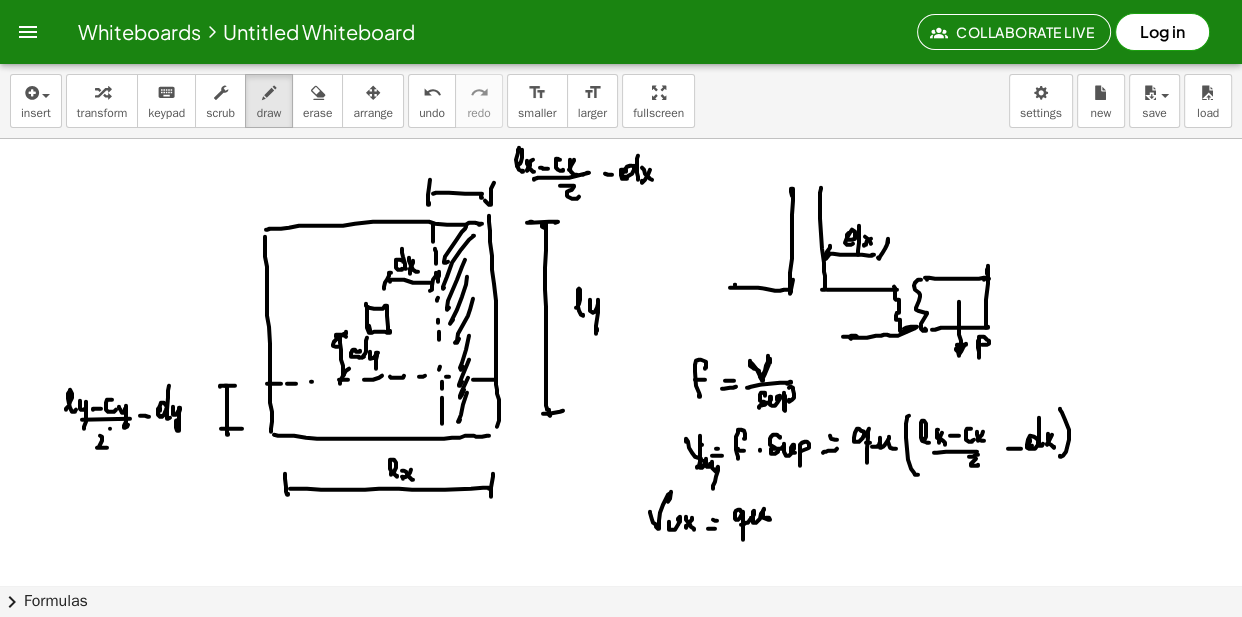 click at bounding box center (621, -4417) 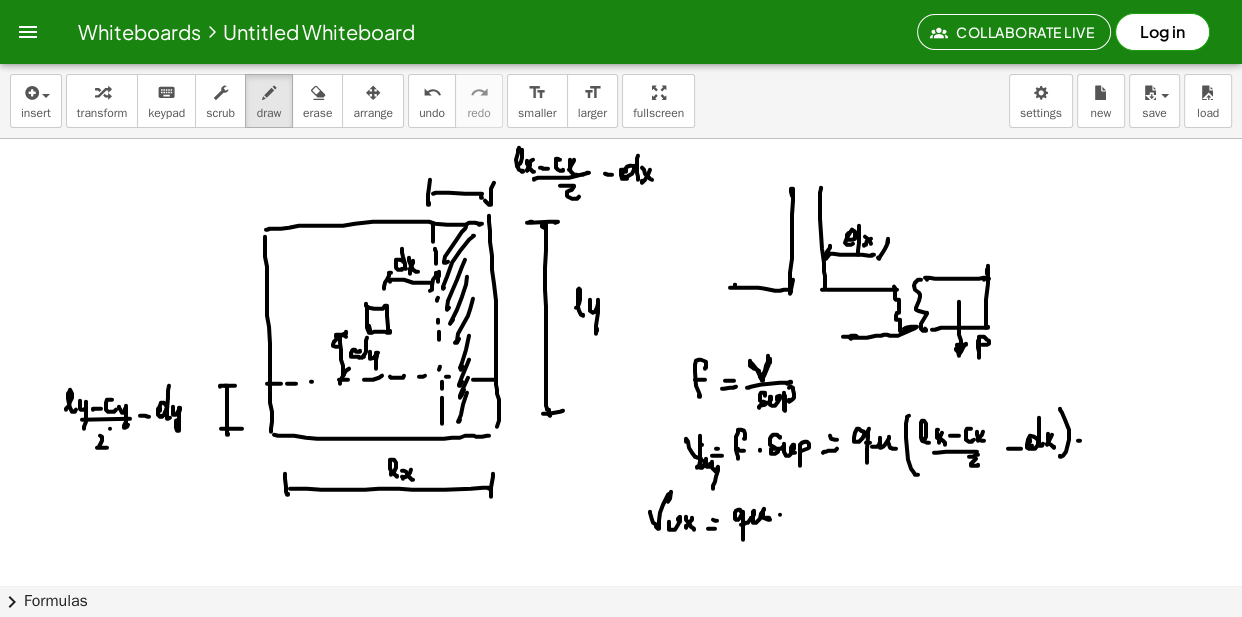 click at bounding box center (621, -4417) 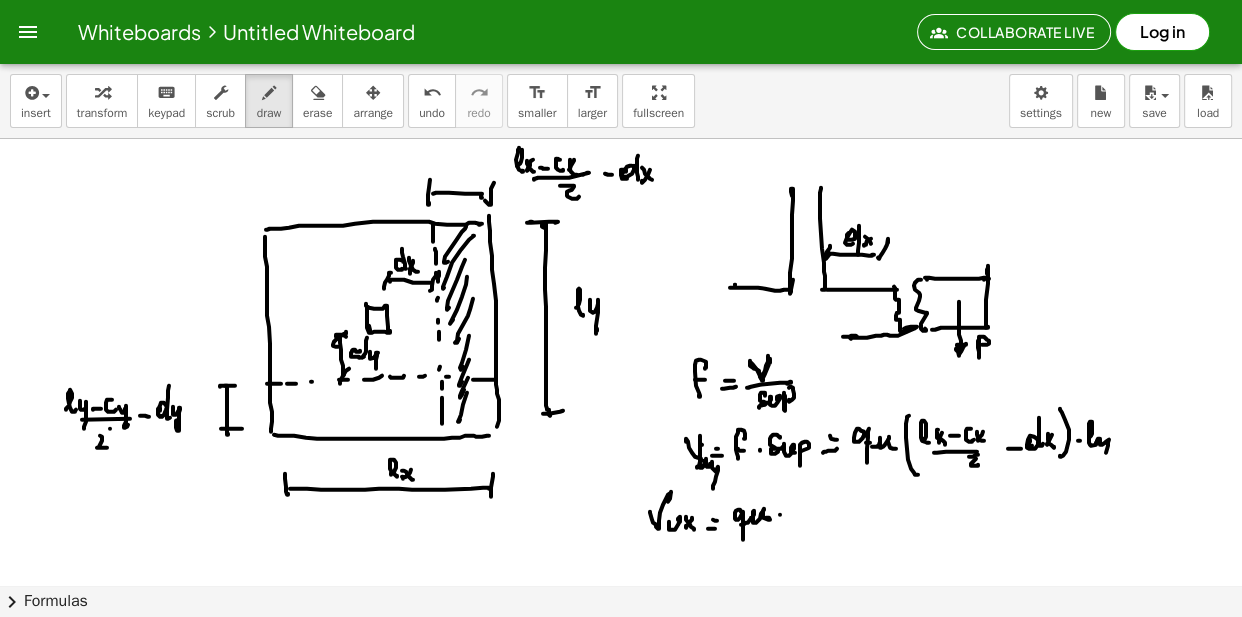 click at bounding box center (621, -4417) 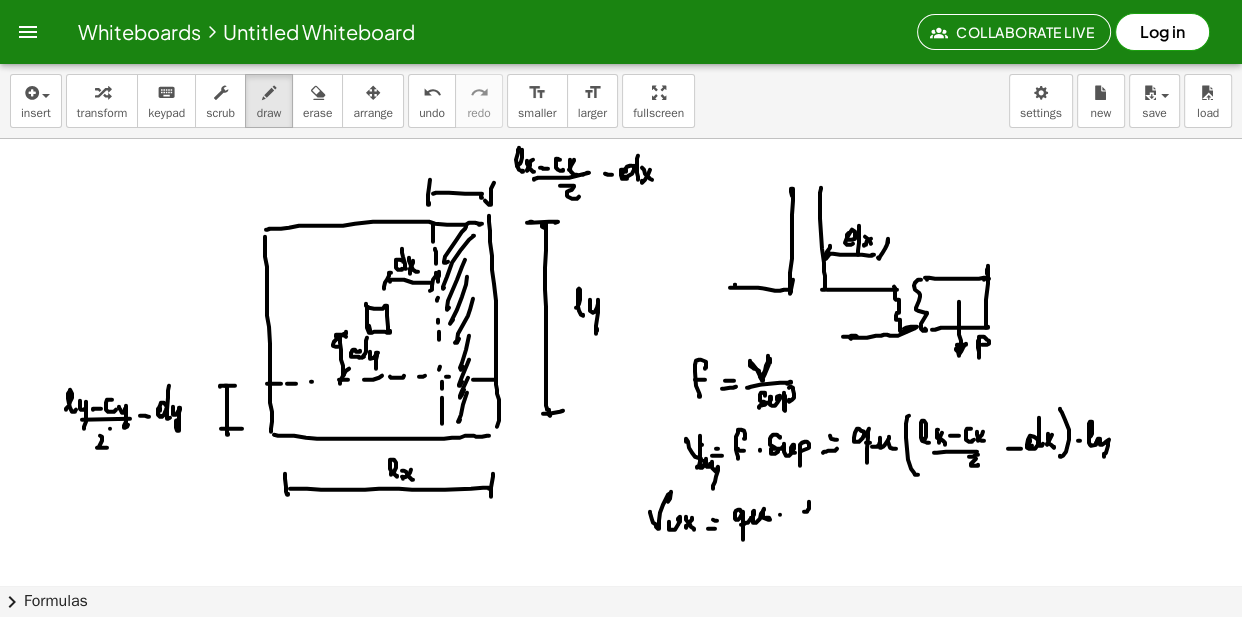 click at bounding box center [621, -4417] 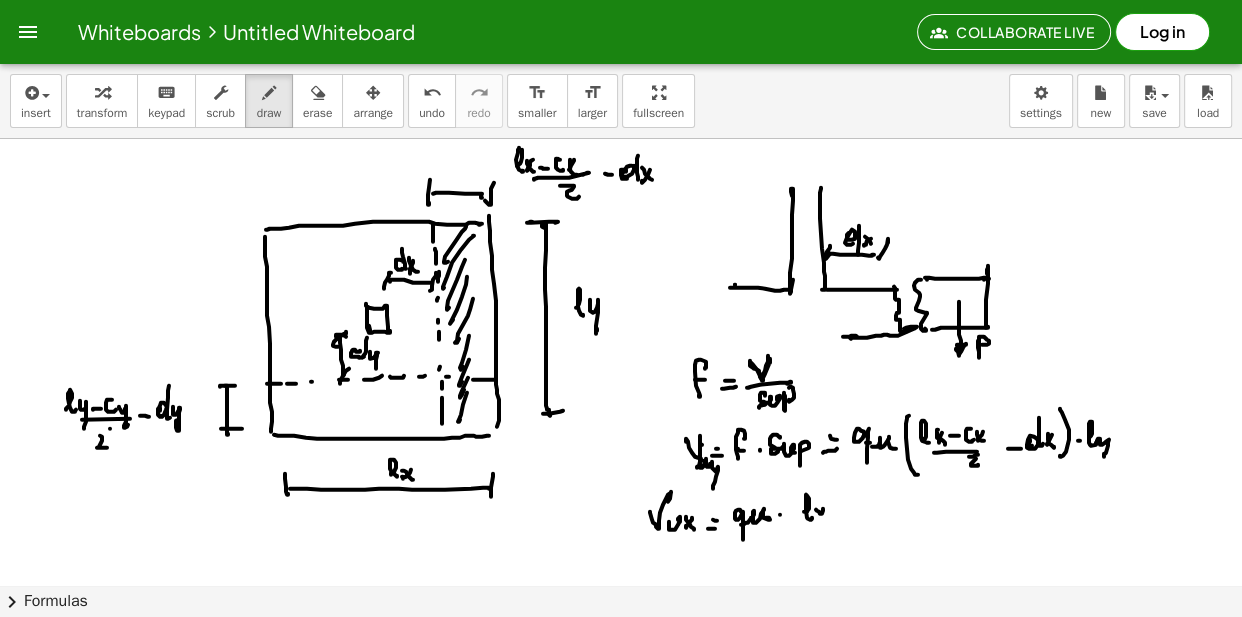 click at bounding box center (621, -4417) 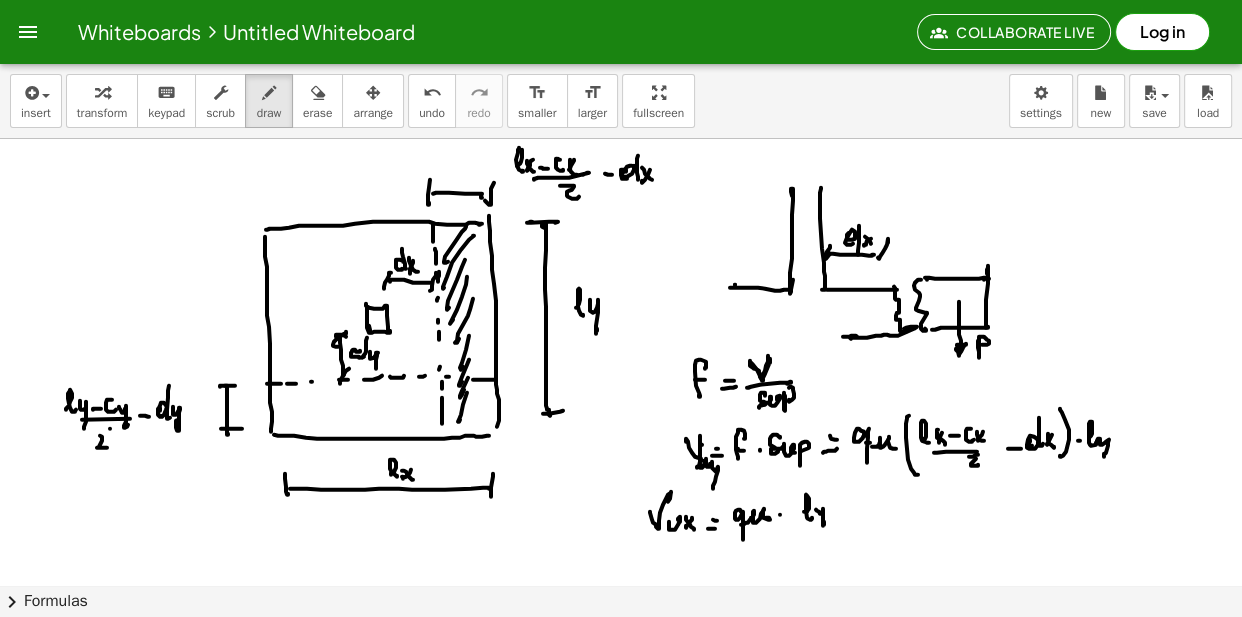 click at bounding box center (621, -4417) 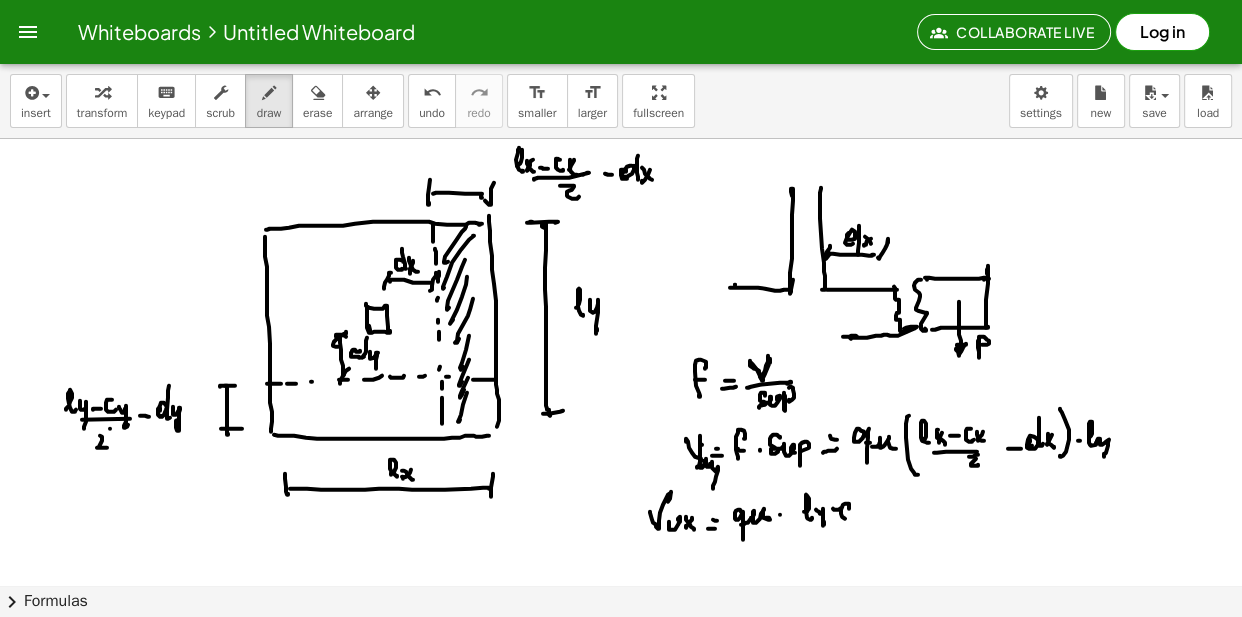 click at bounding box center [621, -4417] 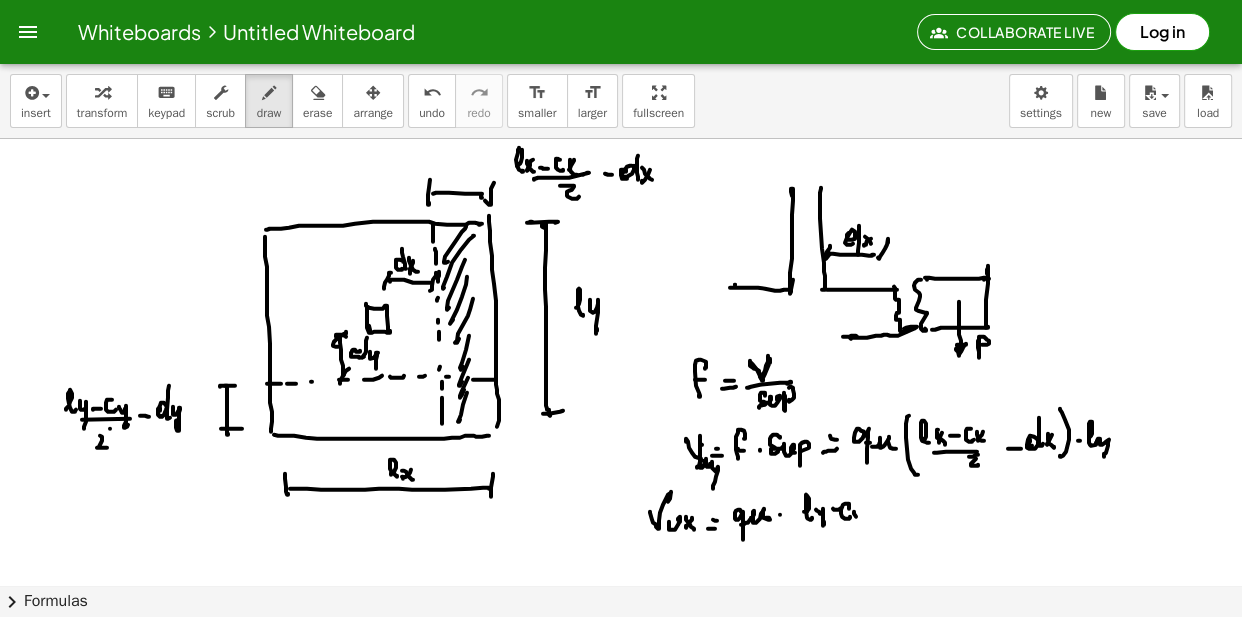 click at bounding box center (621, -4417) 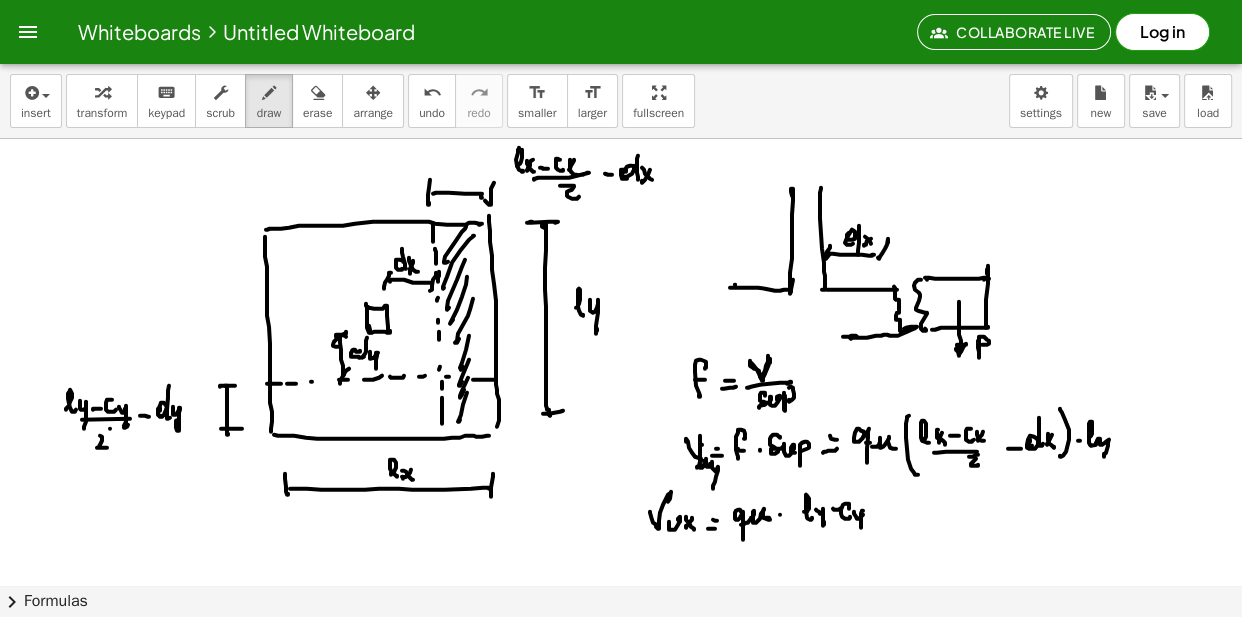 click at bounding box center [621, -4417] 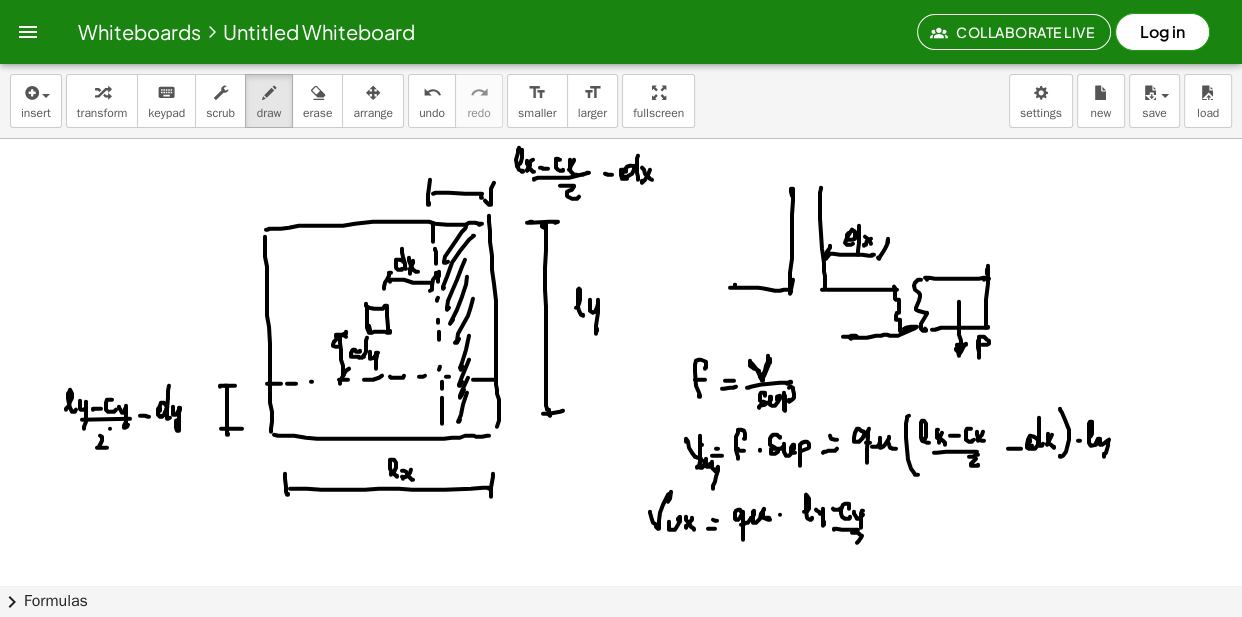 click at bounding box center (621, -4417) 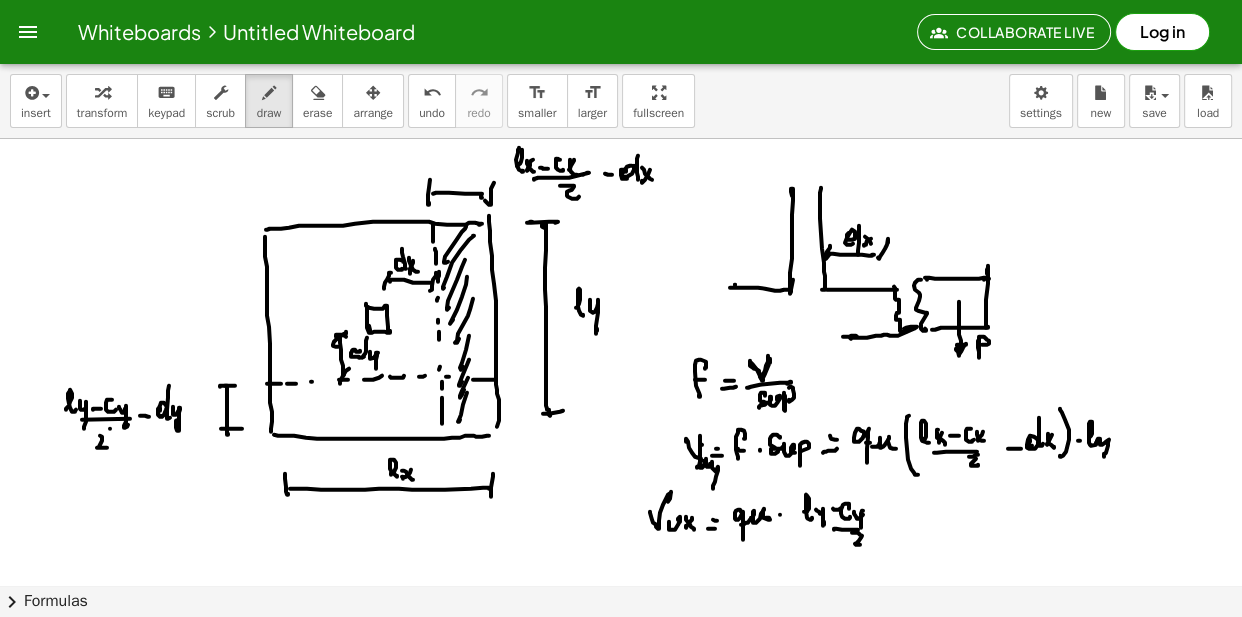 click at bounding box center (621, -4417) 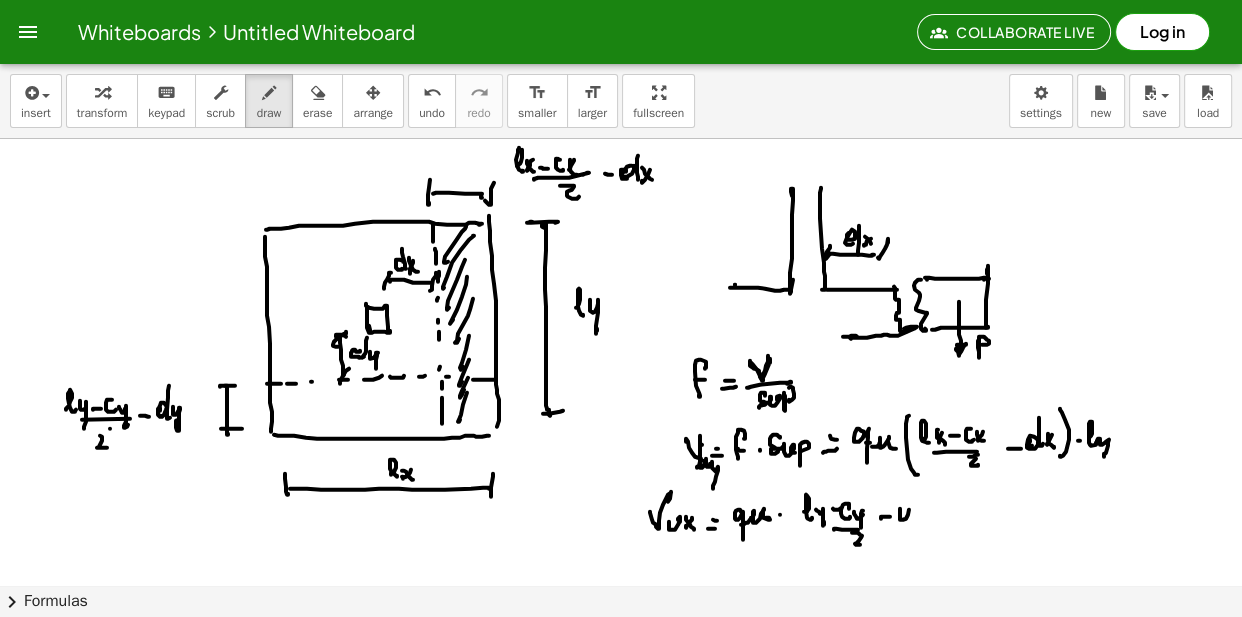 click at bounding box center (621, -4417) 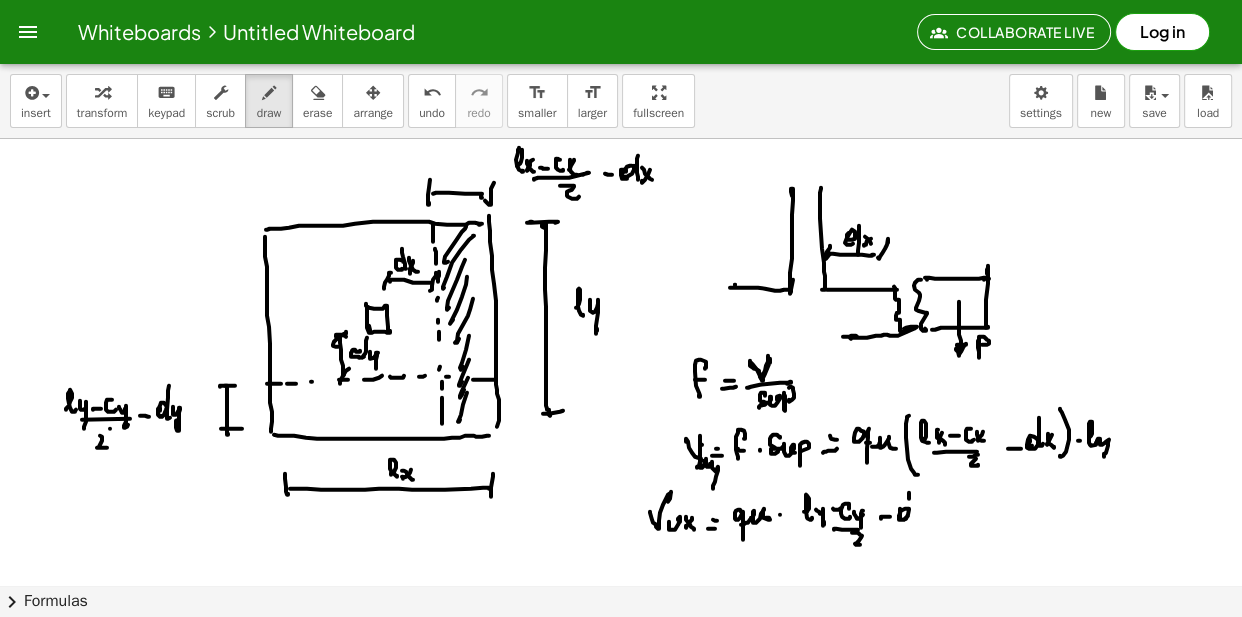 click at bounding box center [621, -4417] 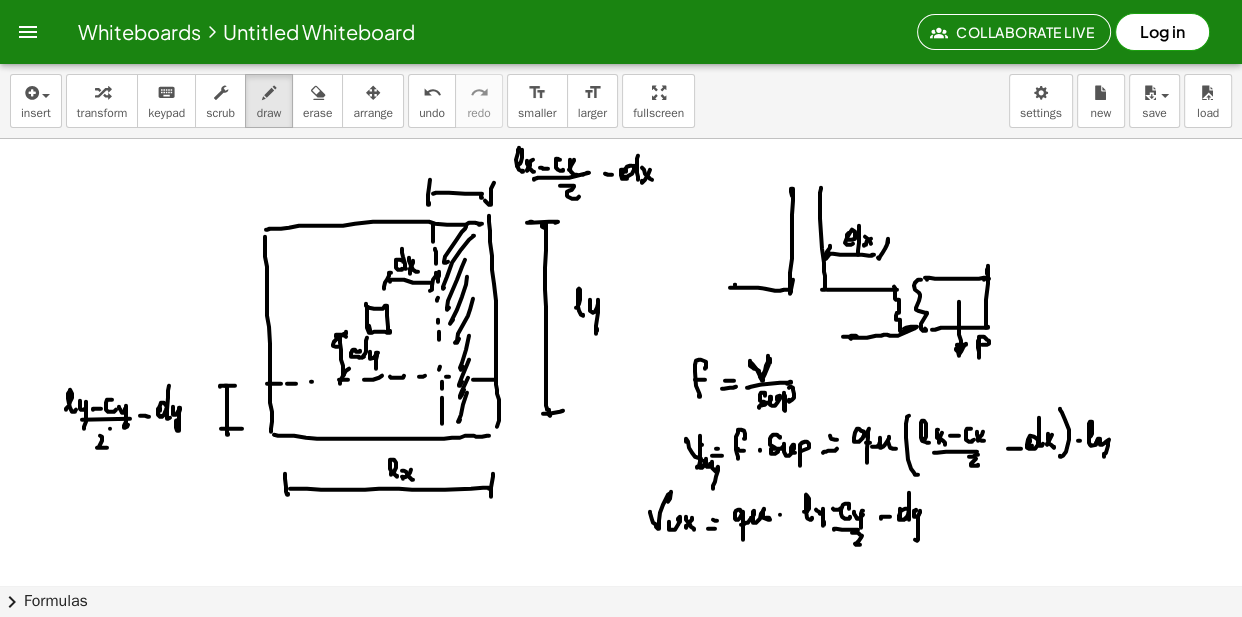 click at bounding box center [621, -4417] 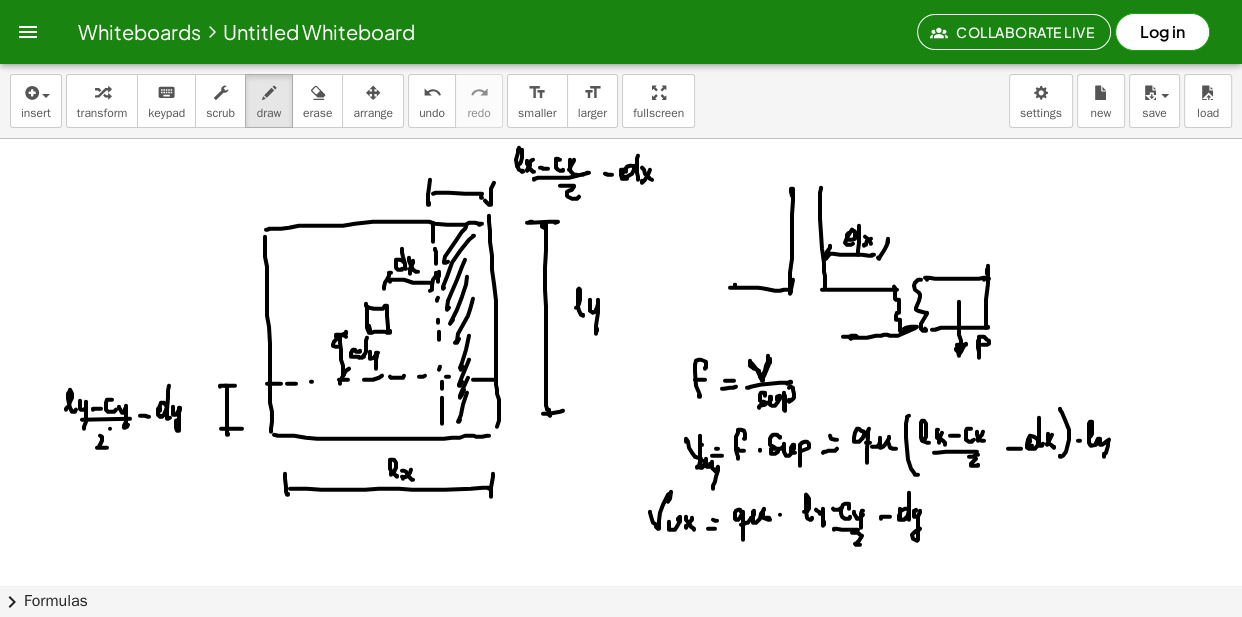 click at bounding box center (621, -4417) 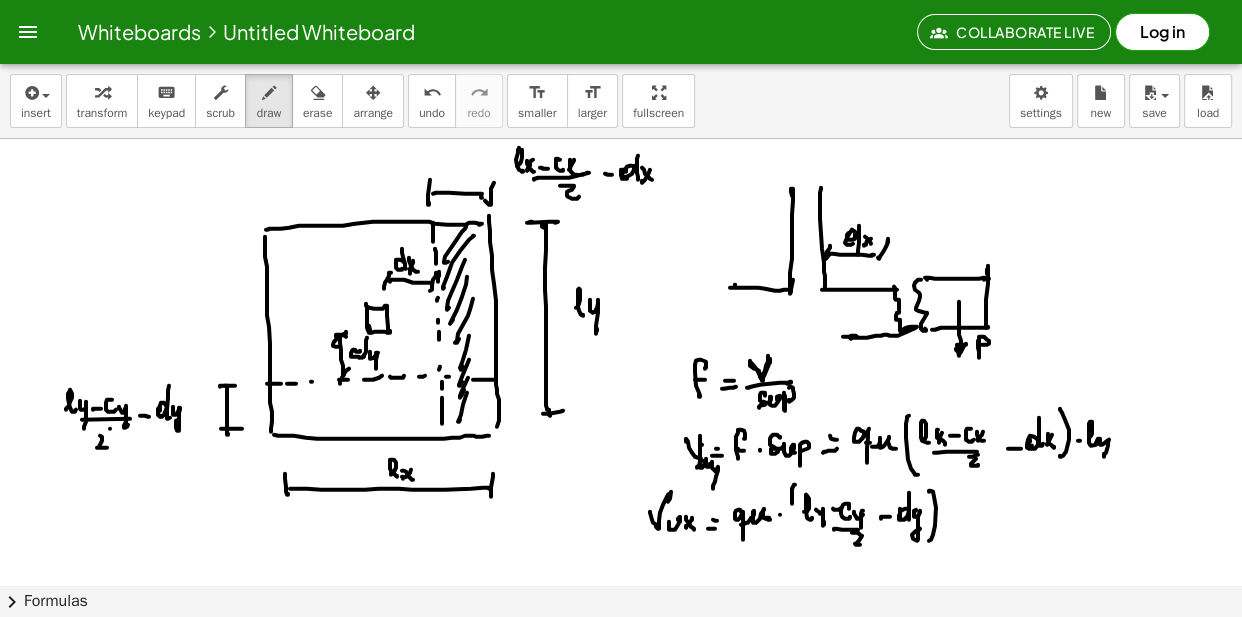 click at bounding box center (621, -4417) 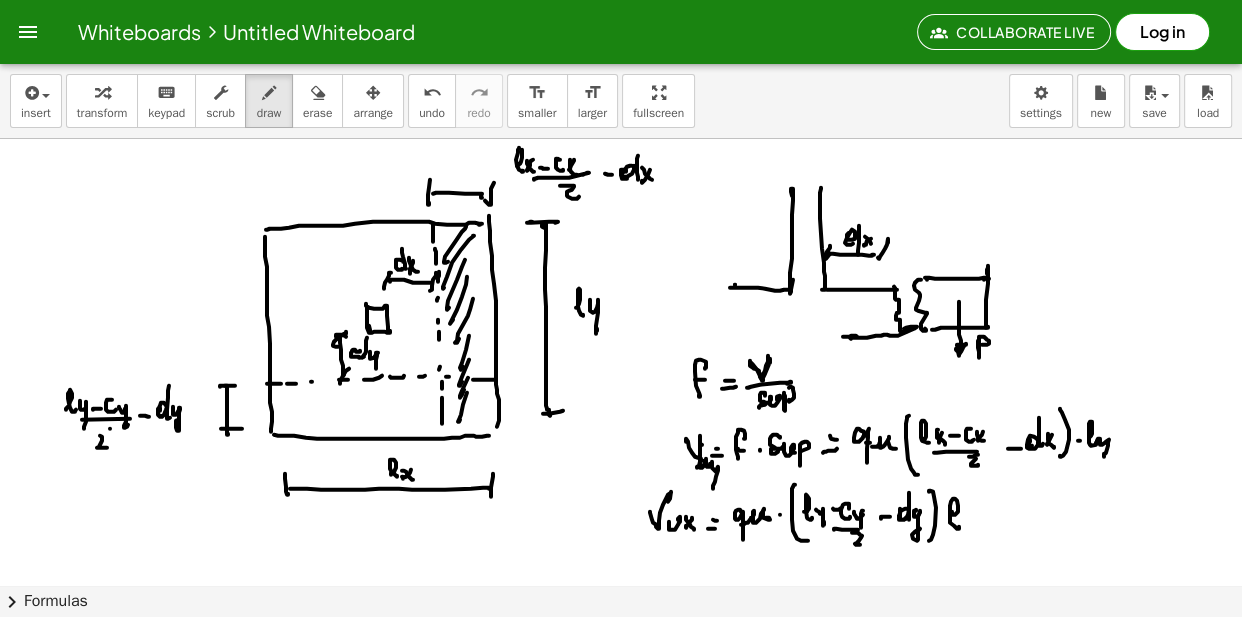 click at bounding box center (621, -4417) 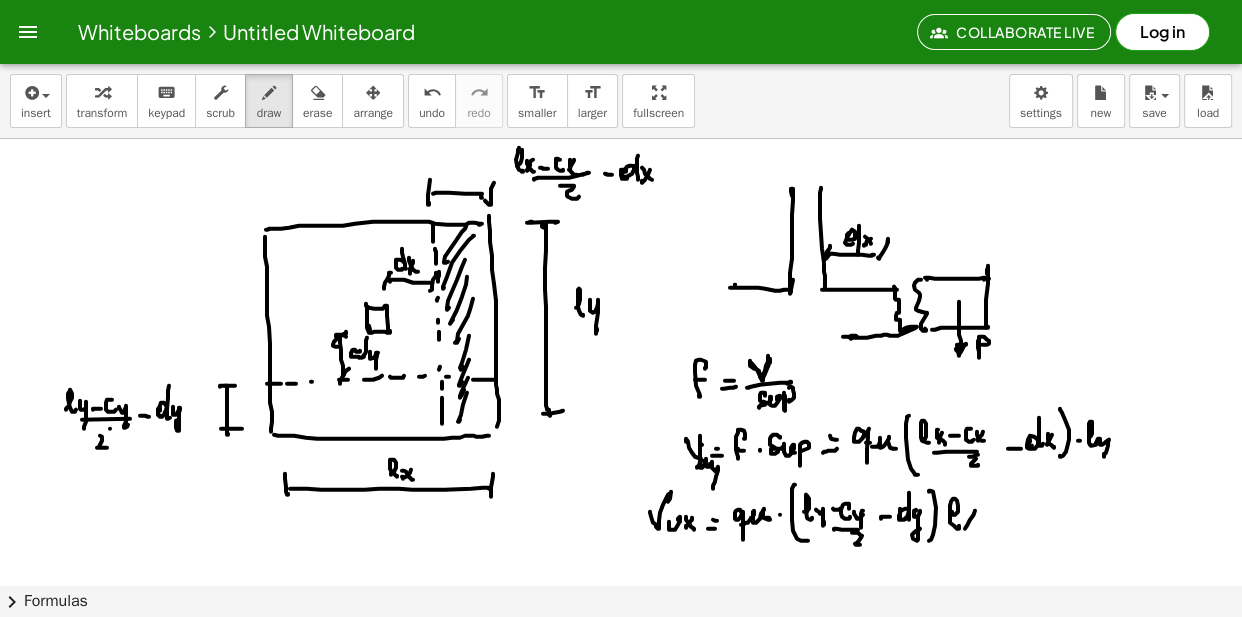 click at bounding box center [621, -4417] 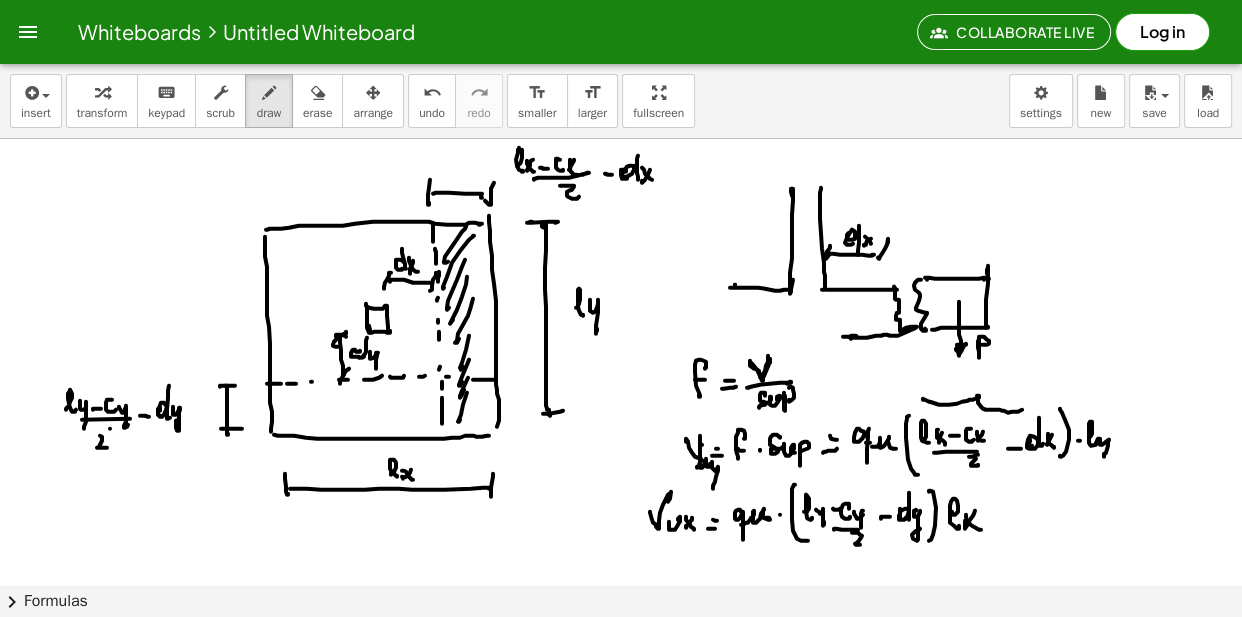 click at bounding box center (621, -4417) 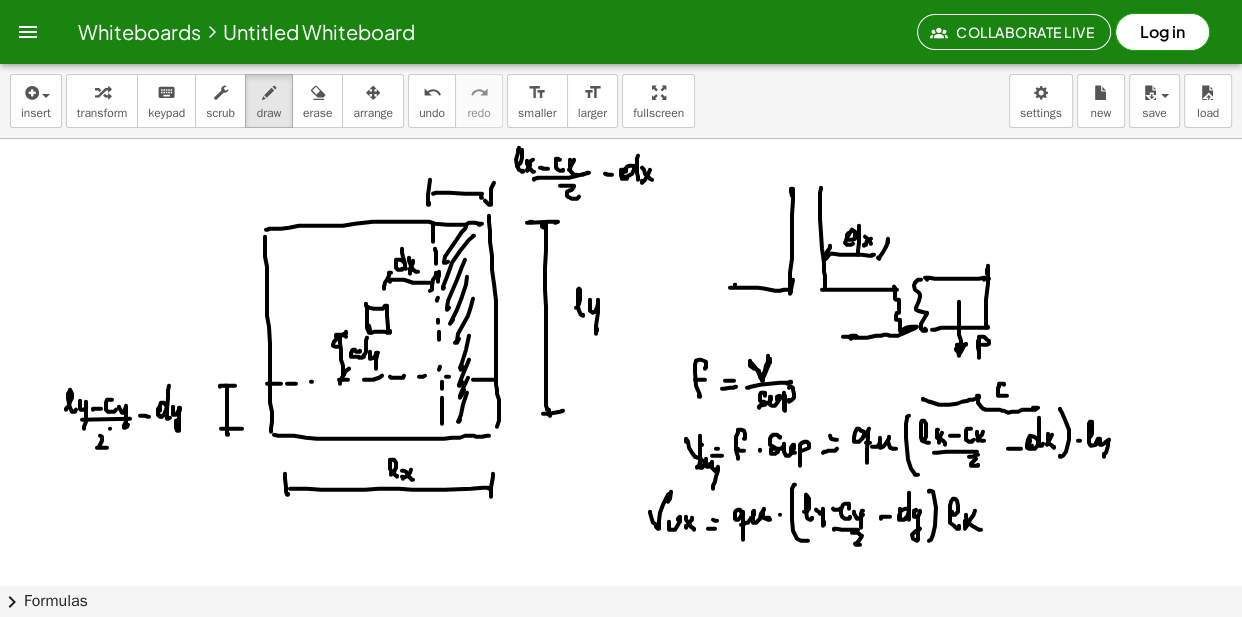 click at bounding box center (621, -4417) 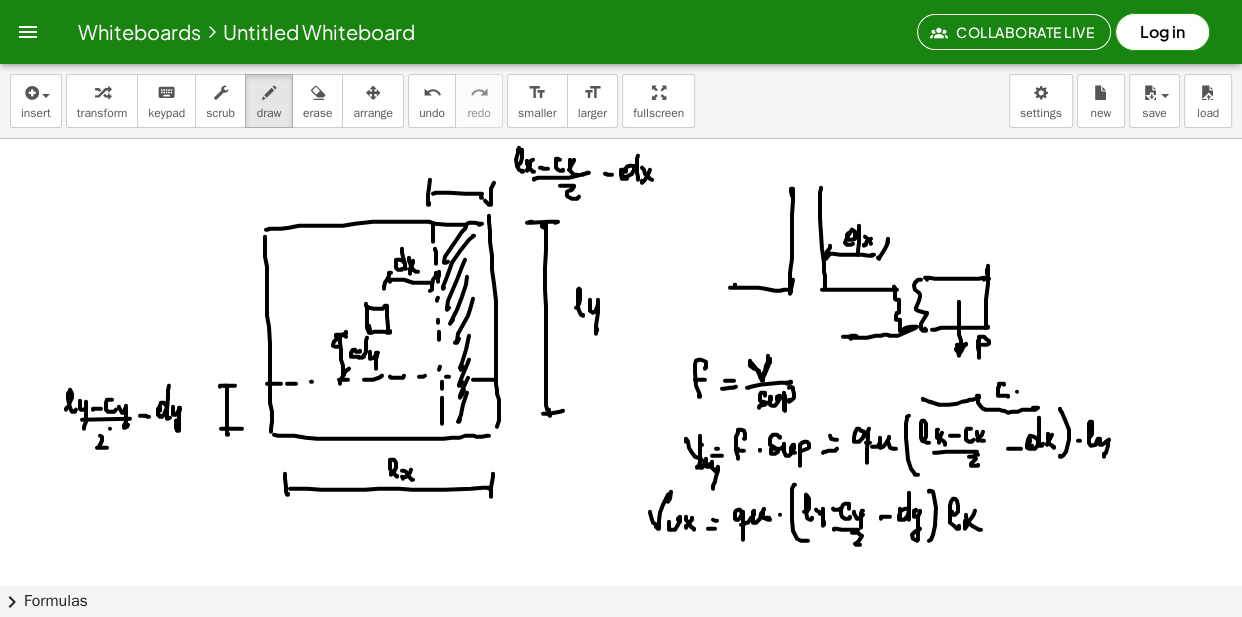 click at bounding box center [621, -4417] 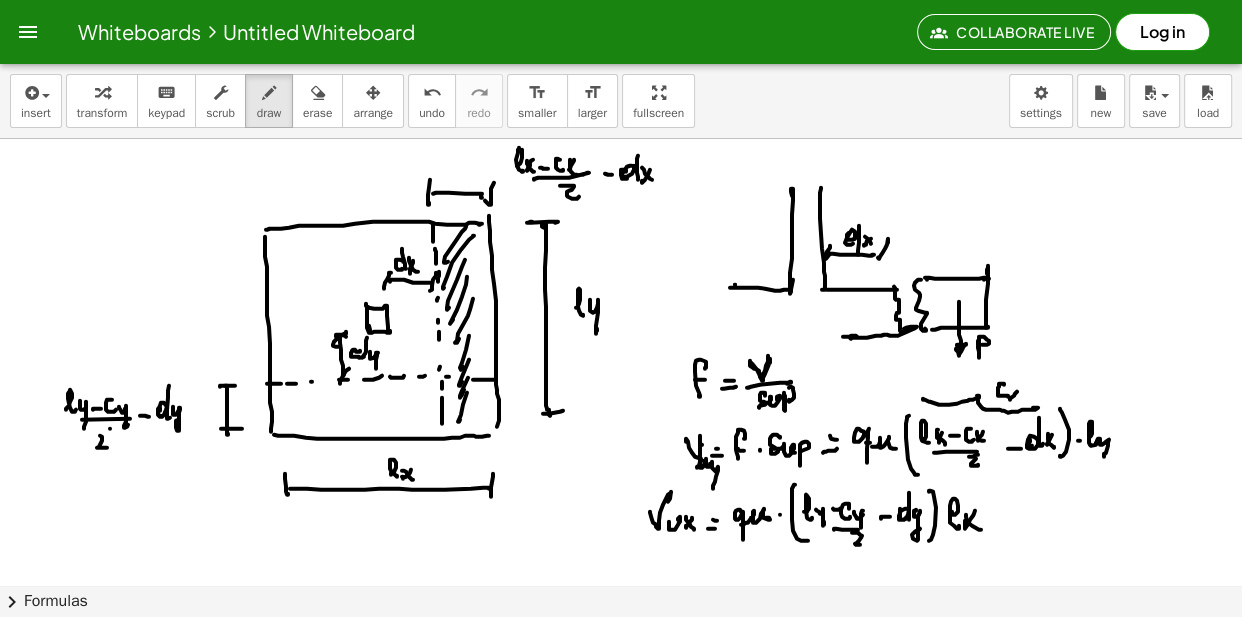 click at bounding box center [621, -4417] 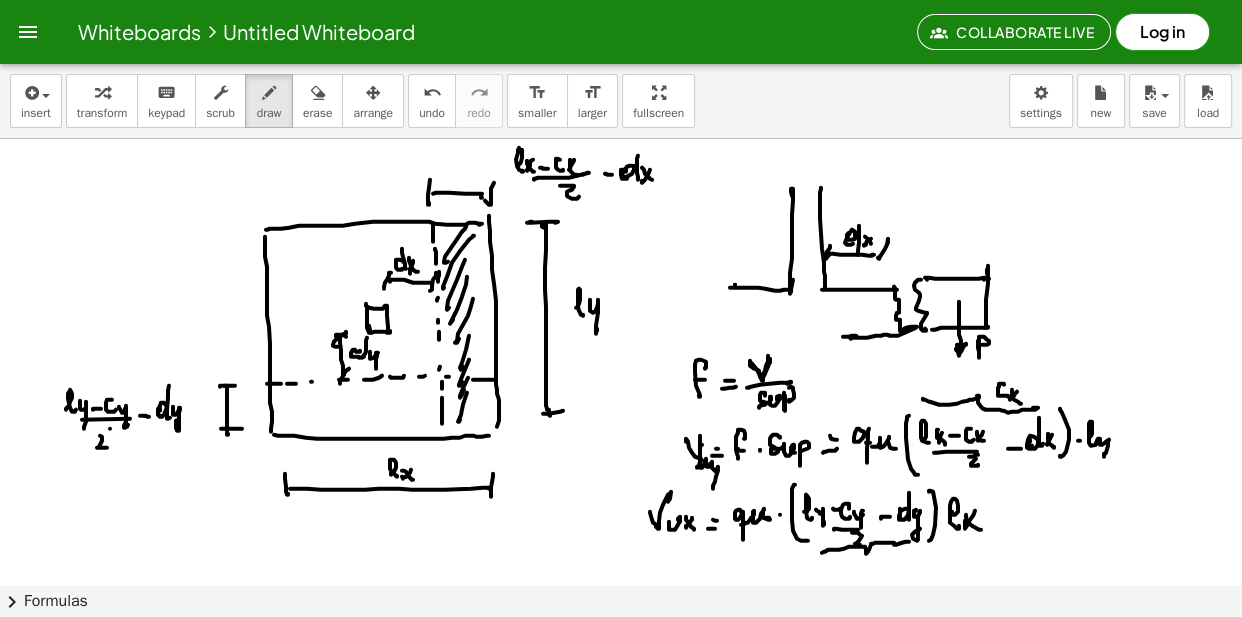 click at bounding box center [621, -4417] 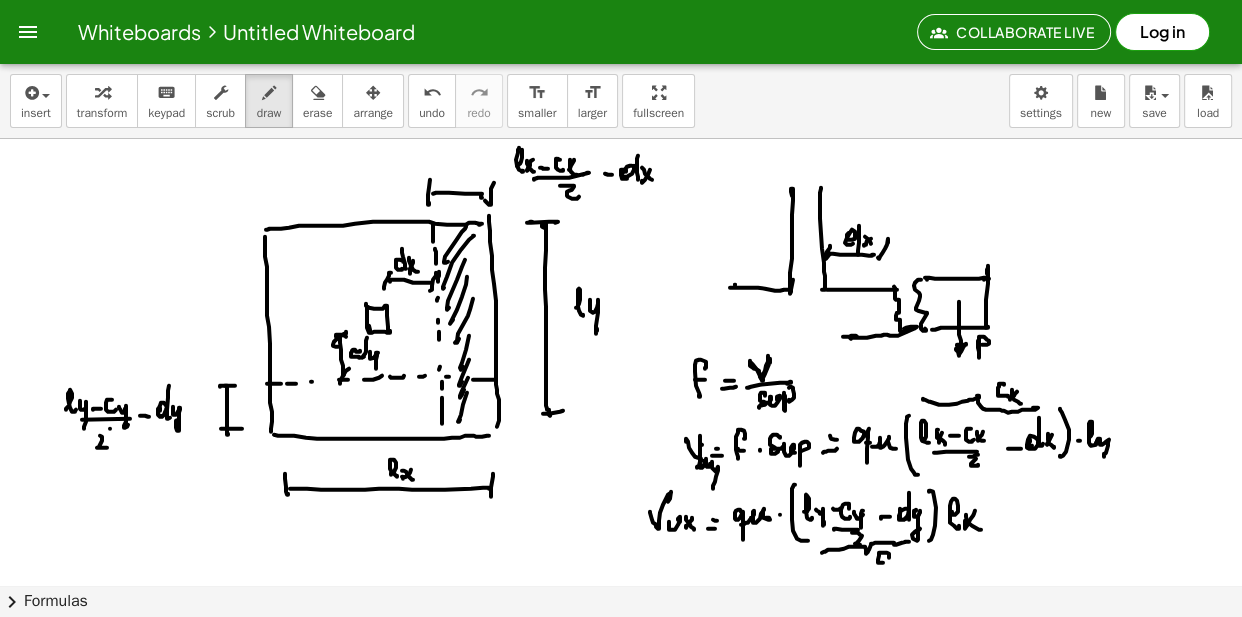 click at bounding box center (621, -4417) 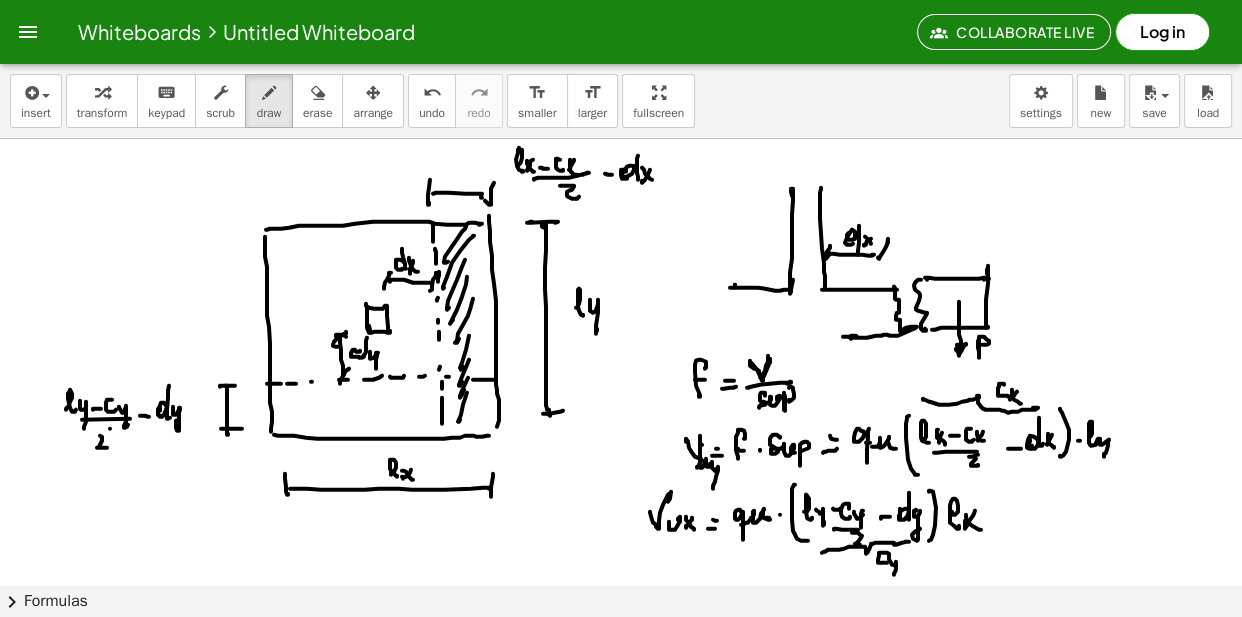 click at bounding box center (621, -4417) 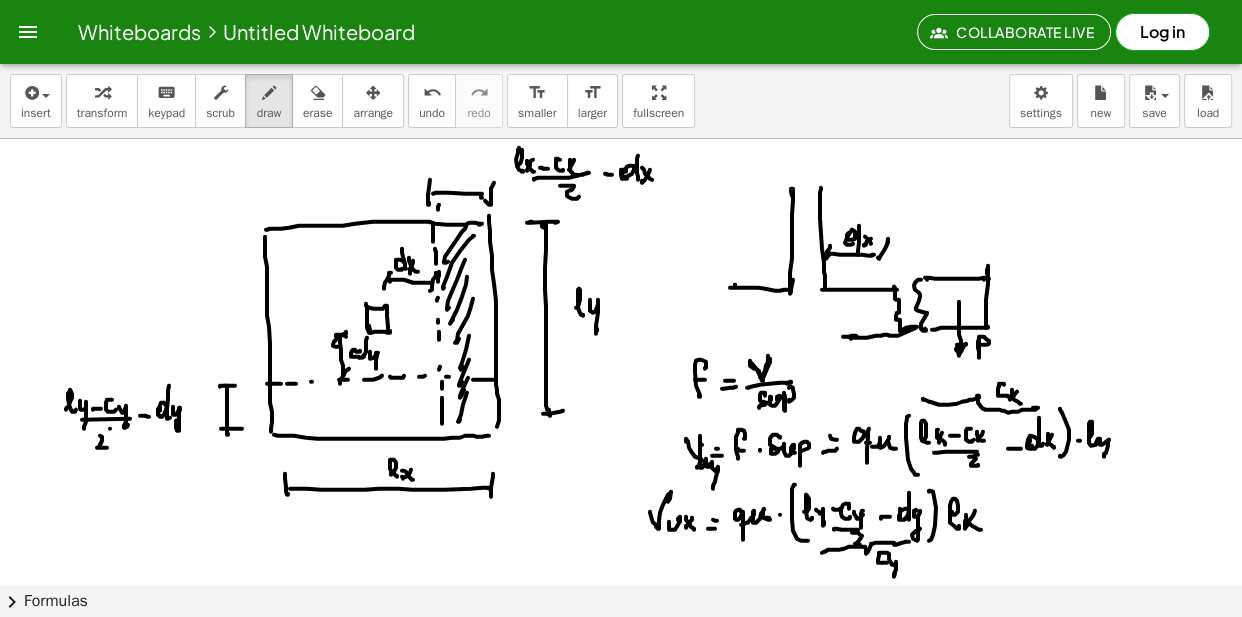 drag, startPoint x: 438, startPoint y: 210, endPoint x: 451, endPoint y: 243, distance: 35.468296 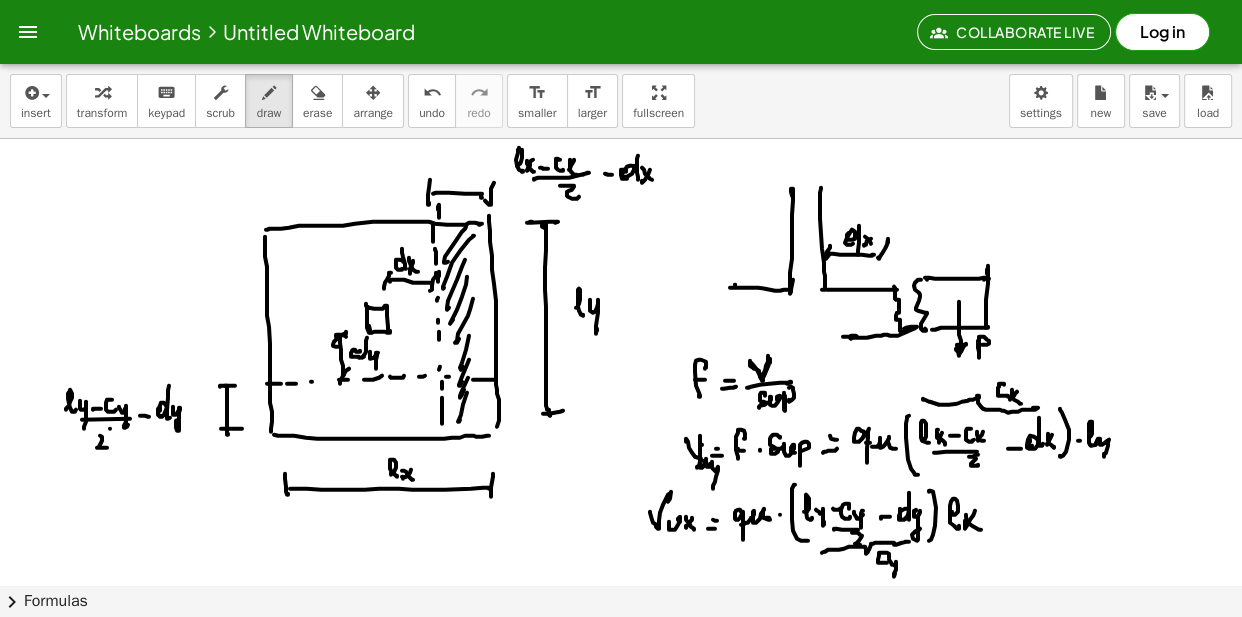 click at bounding box center (621, -4417) 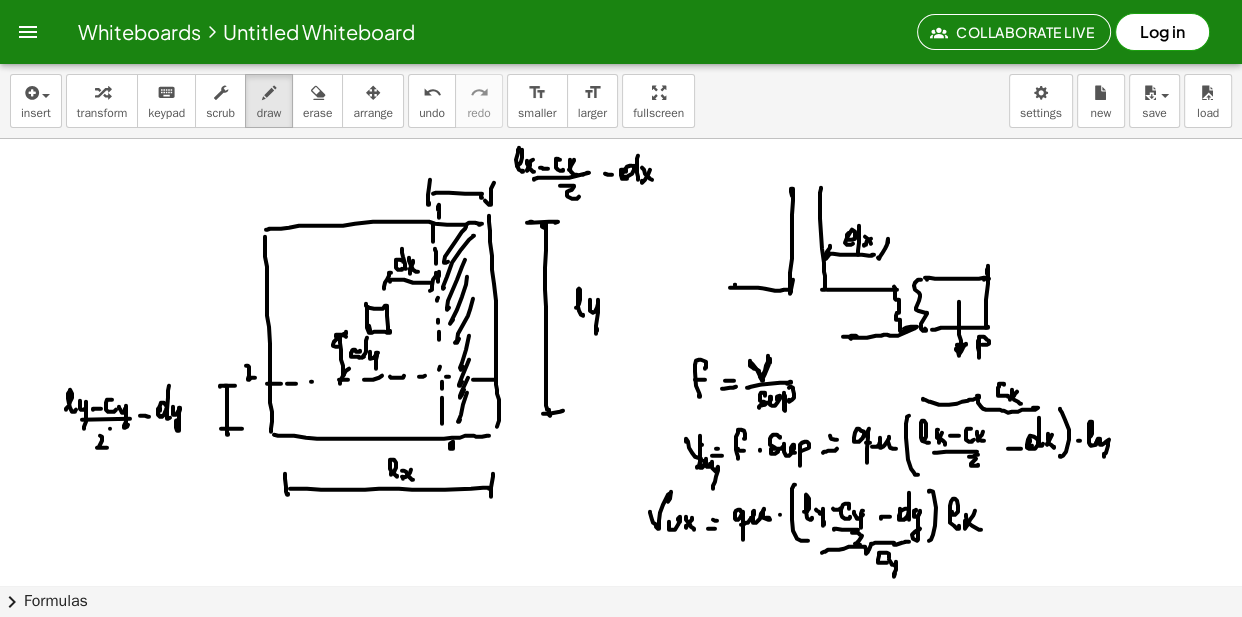 drag, startPoint x: 246, startPoint y: 366, endPoint x: 255, endPoint y: 378, distance: 15 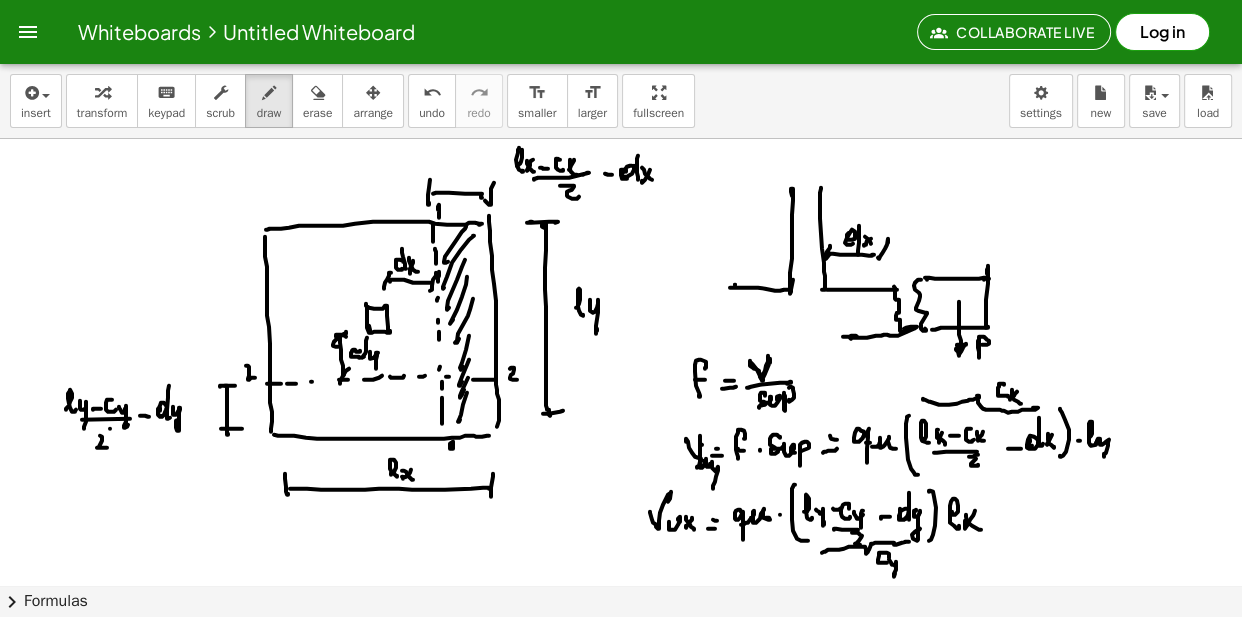 drag, startPoint x: 510, startPoint y: 369, endPoint x: 523, endPoint y: 381, distance: 17.691807 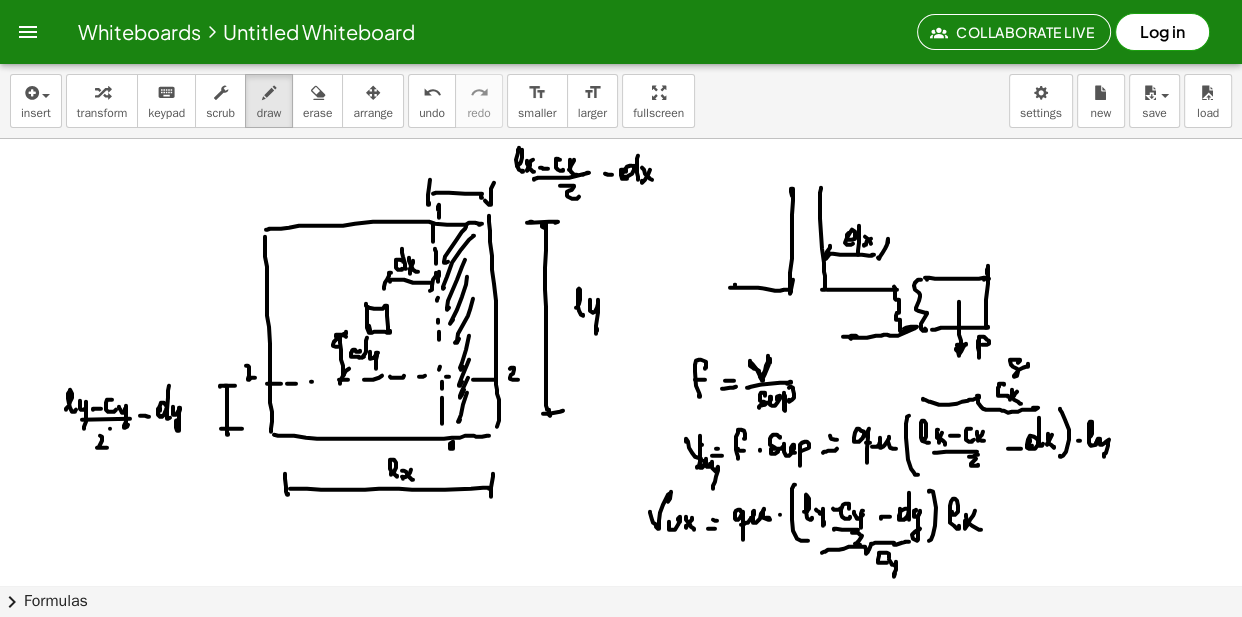 drag, startPoint x: 1018, startPoint y: 363, endPoint x: 1043, endPoint y: 371, distance: 26.24881 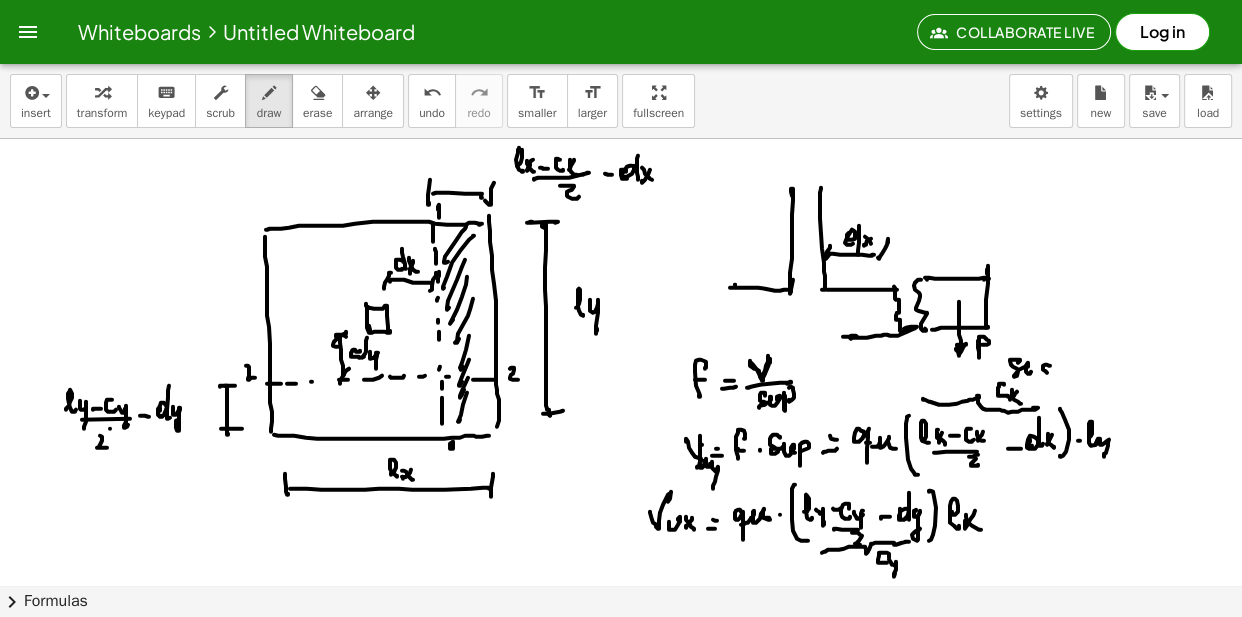drag, startPoint x: 1043, startPoint y: 366, endPoint x: 1056, endPoint y: 370, distance: 13.601471 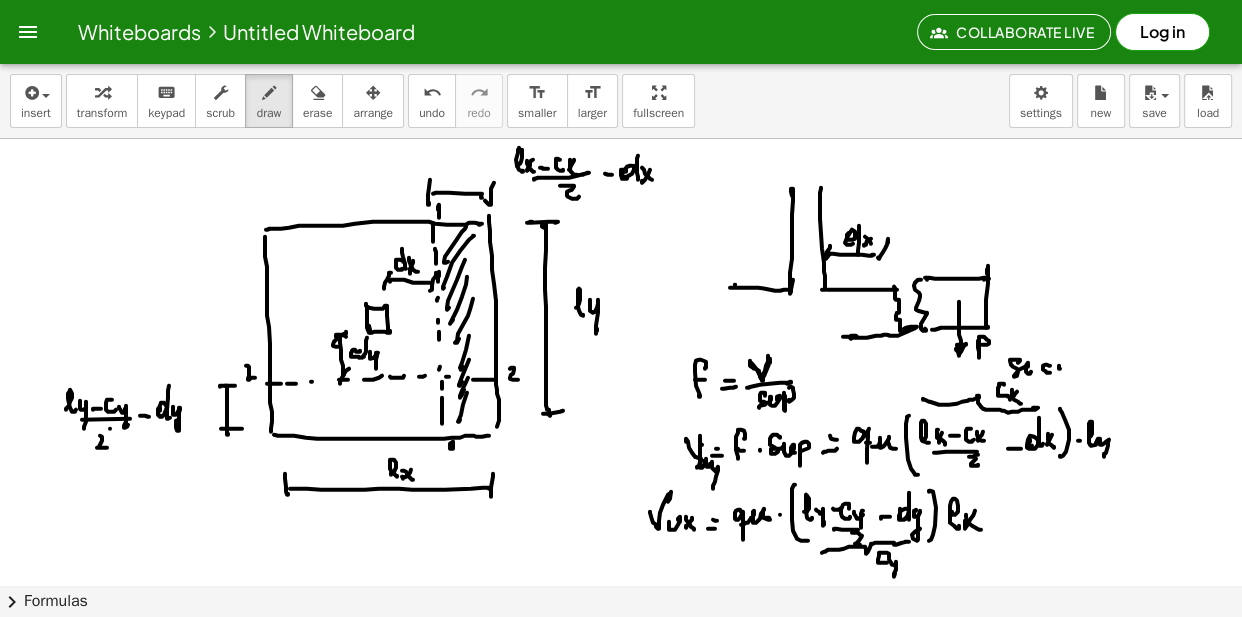 drag, startPoint x: 1059, startPoint y: 366, endPoint x: 1071, endPoint y: 374, distance: 14.422205 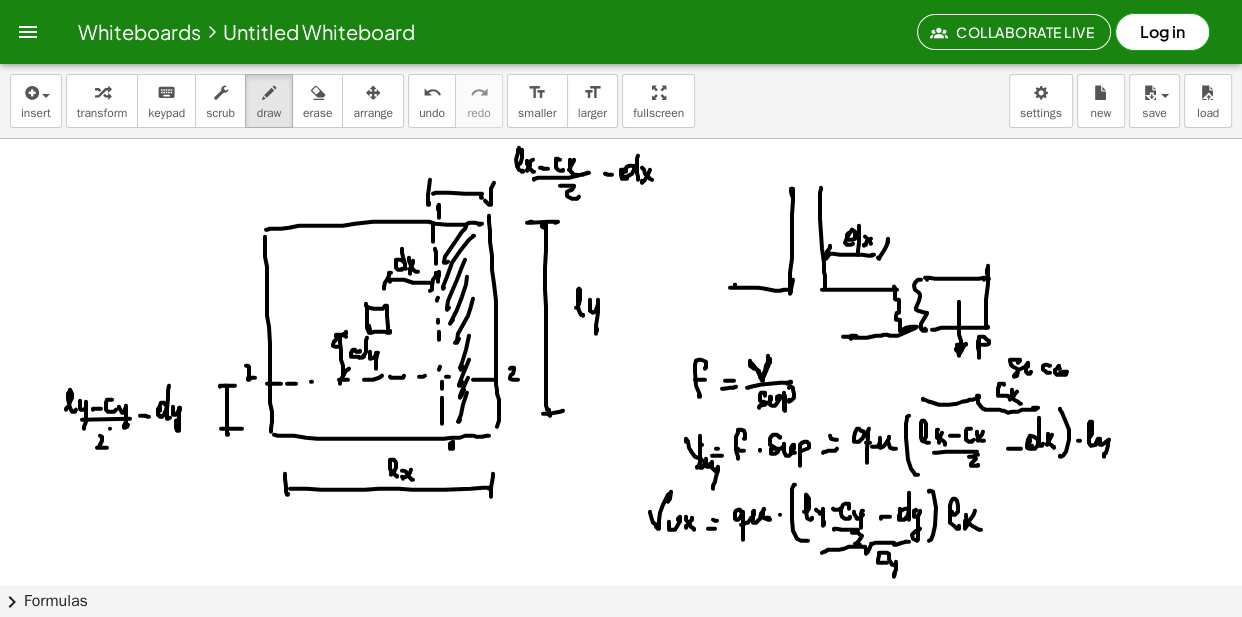 click at bounding box center (621, -4417) 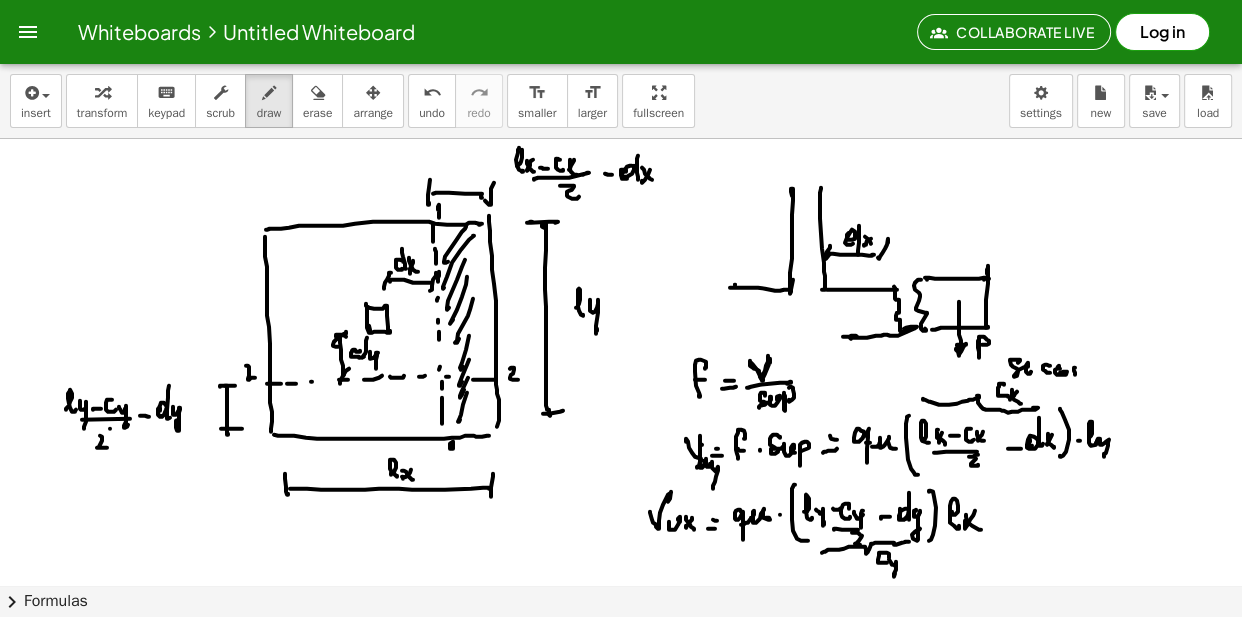 click at bounding box center [621, -4417] 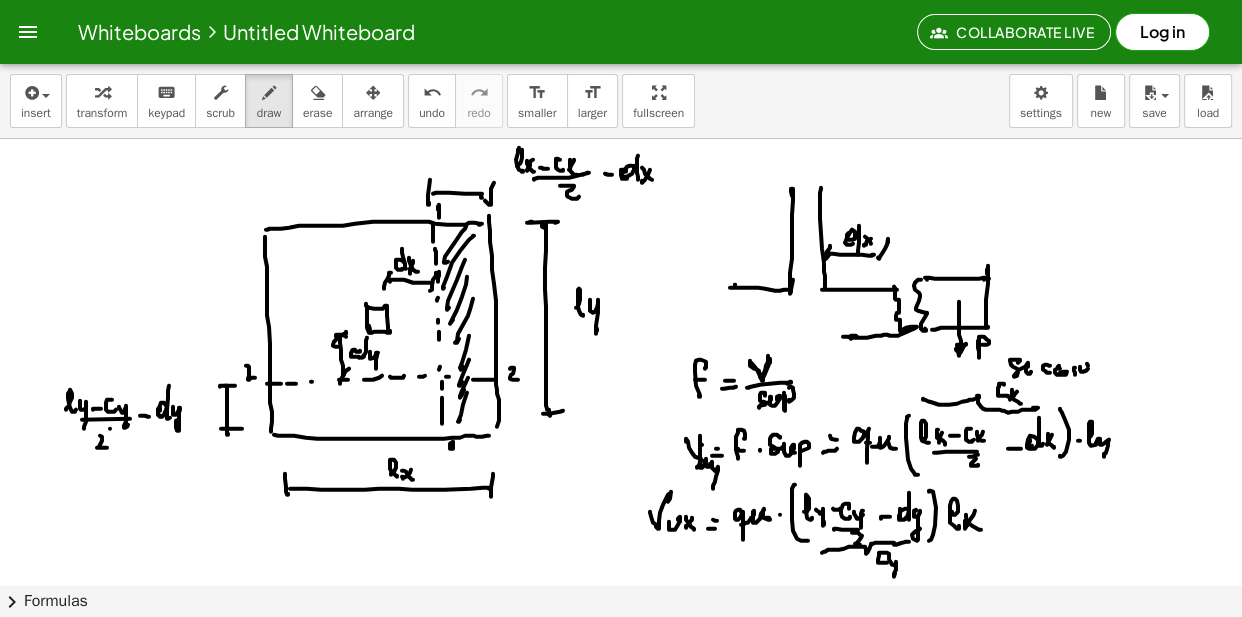 click at bounding box center [621, -4417] 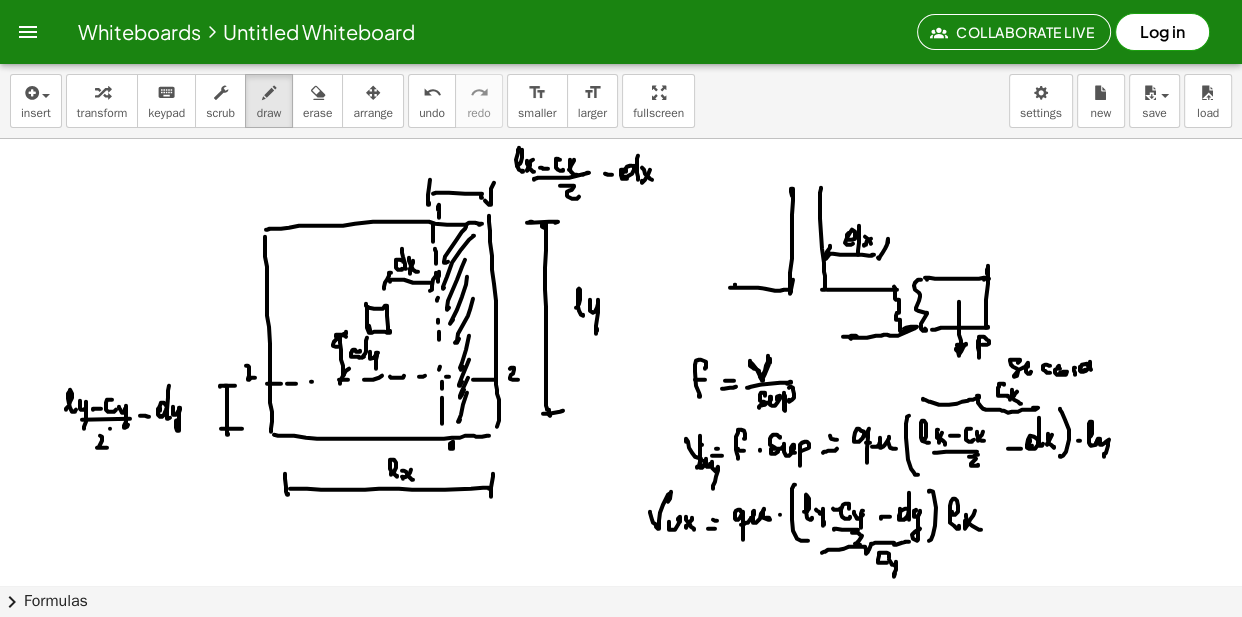 drag, startPoint x: 1090, startPoint y: 368, endPoint x: 1089, endPoint y: 353, distance: 15.033297 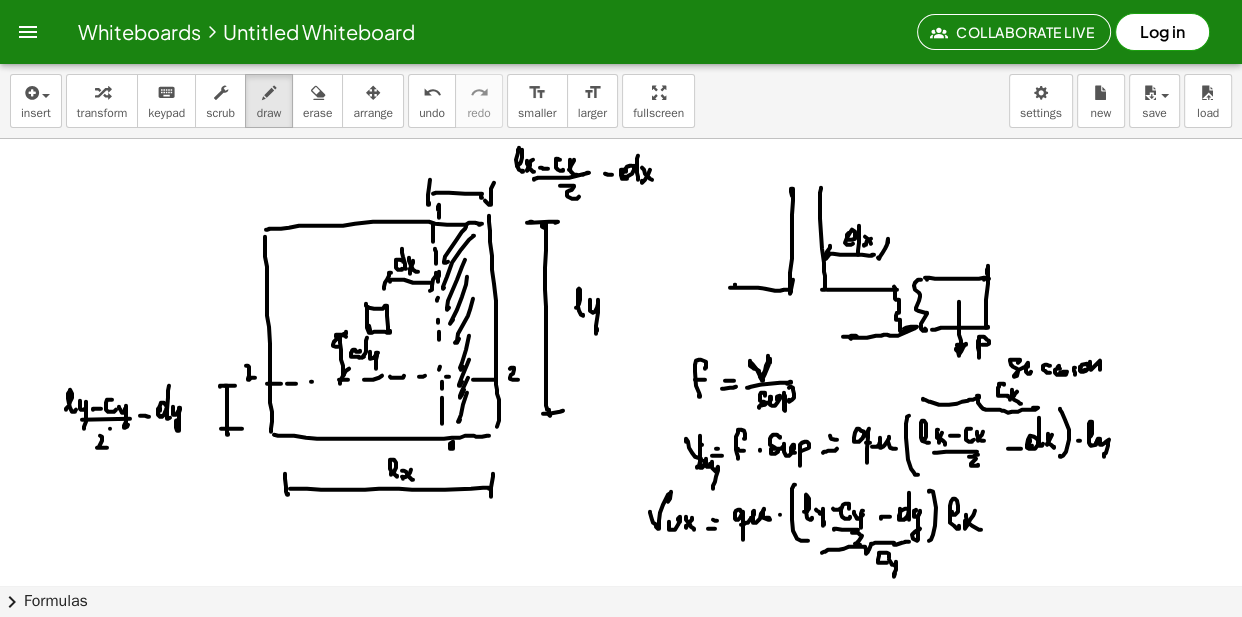 click at bounding box center [621, -4417] 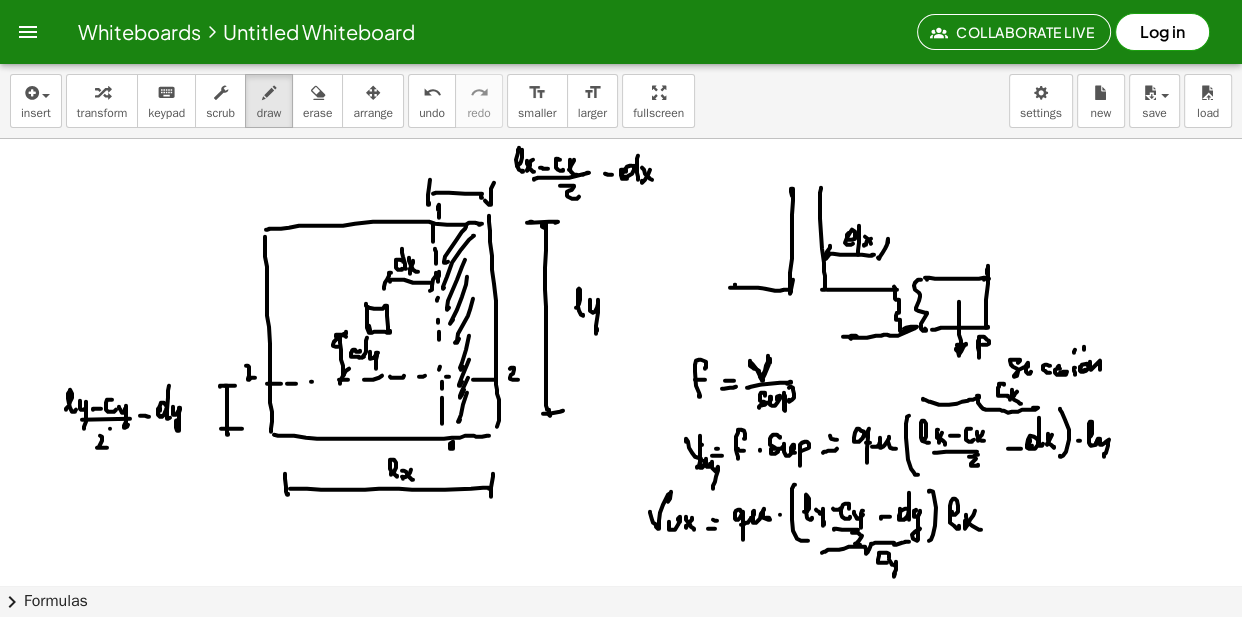click at bounding box center [621, -4417] 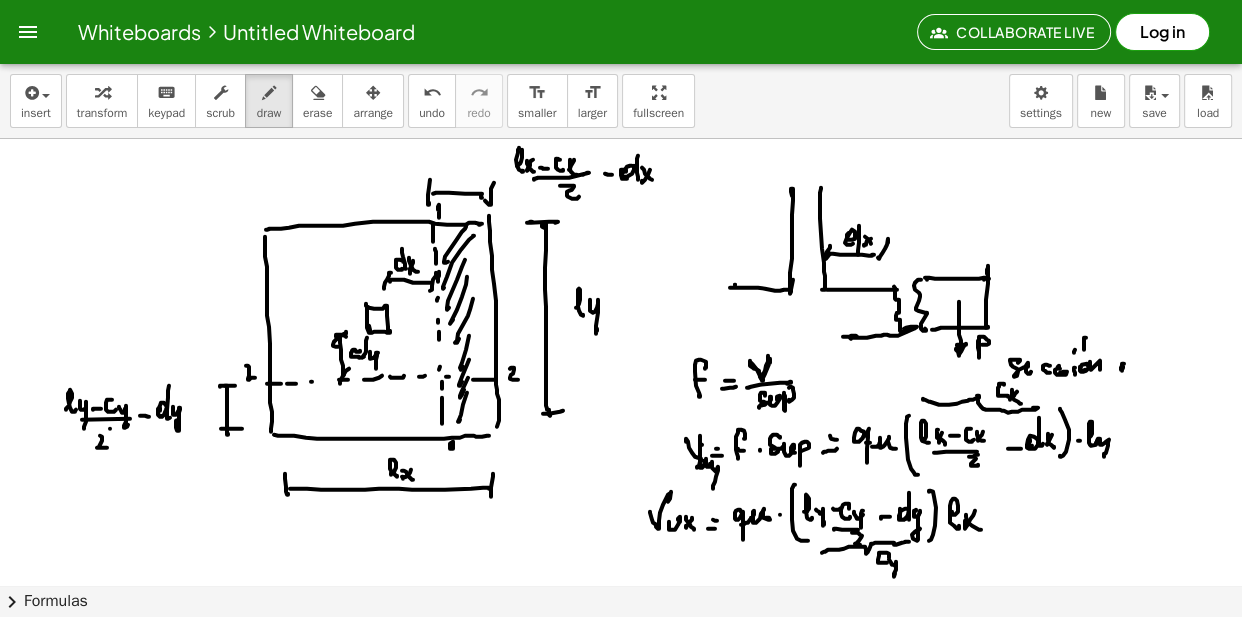 drag, startPoint x: 1121, startPoint y: 370, endPoint x: 1138, endPoint y: 368, distance: 17.117243 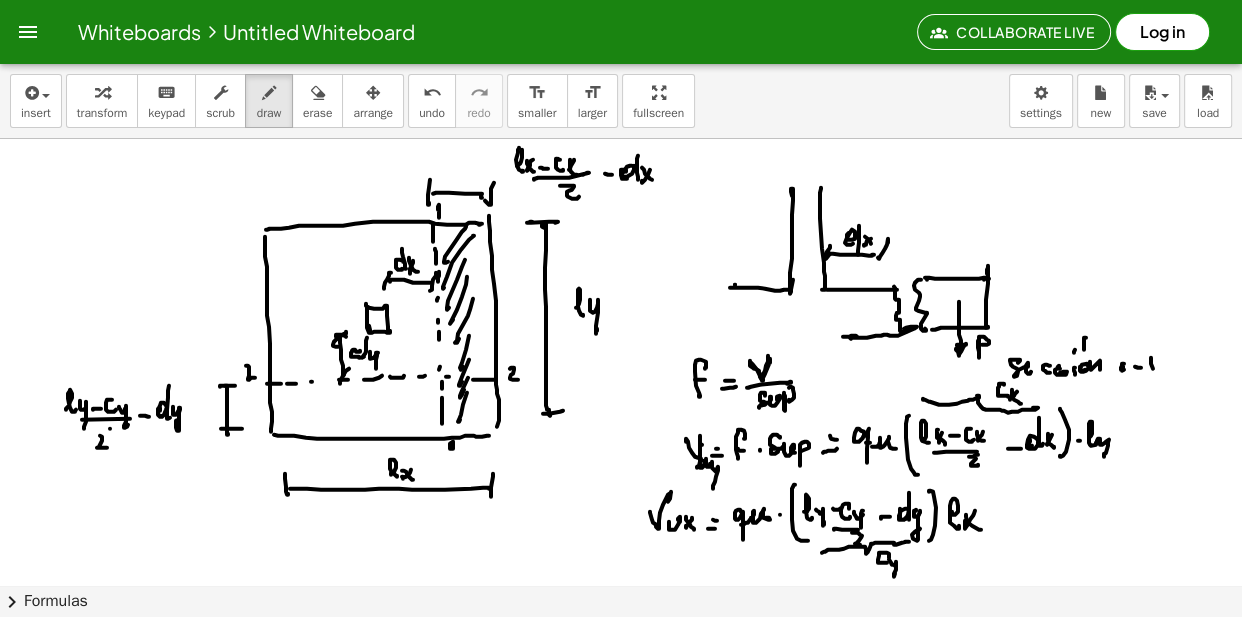 click at bounding box center [621, -4417] 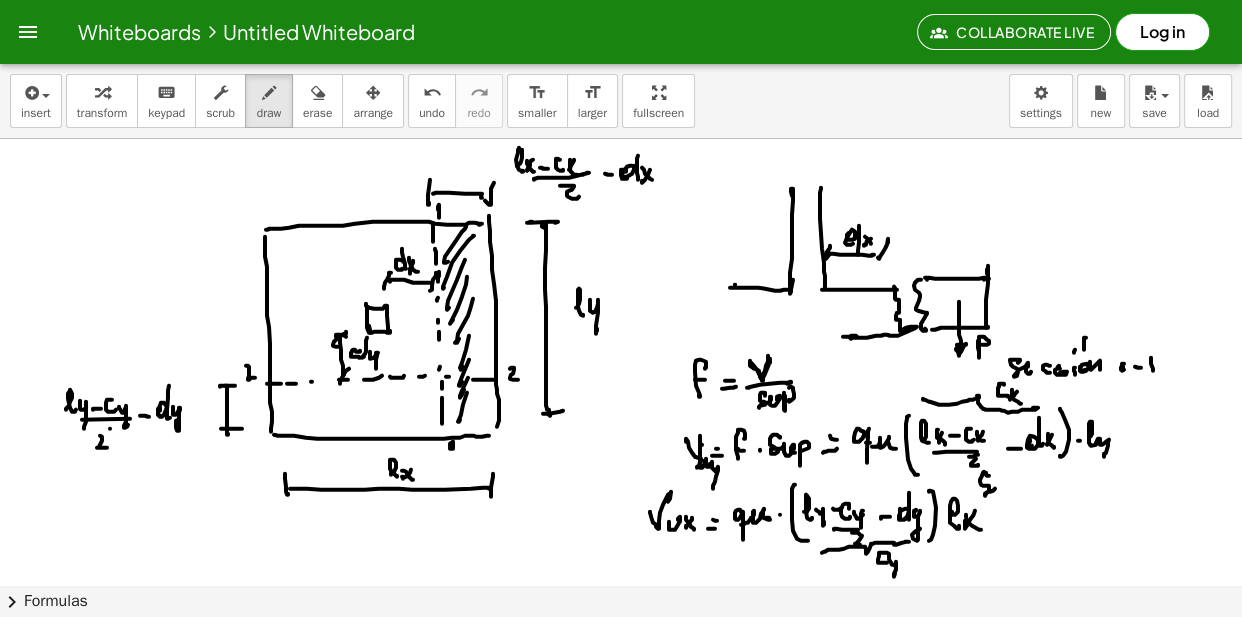 drag, startPoint x: 987, startPoint y: 476, endPoint x: 999, endPoint y: 493, distance: 20.808653 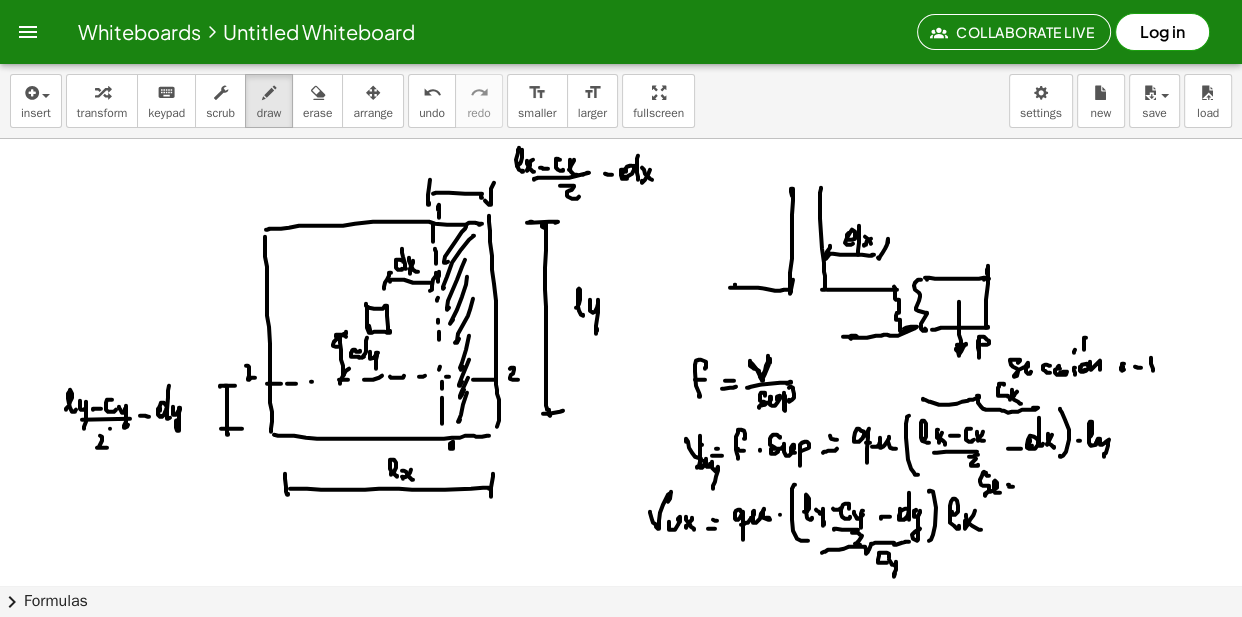 drag, startPoint x: 1010, startPoint y: 487, endPoint x: 1023, endPoint y: 487, distance: 13 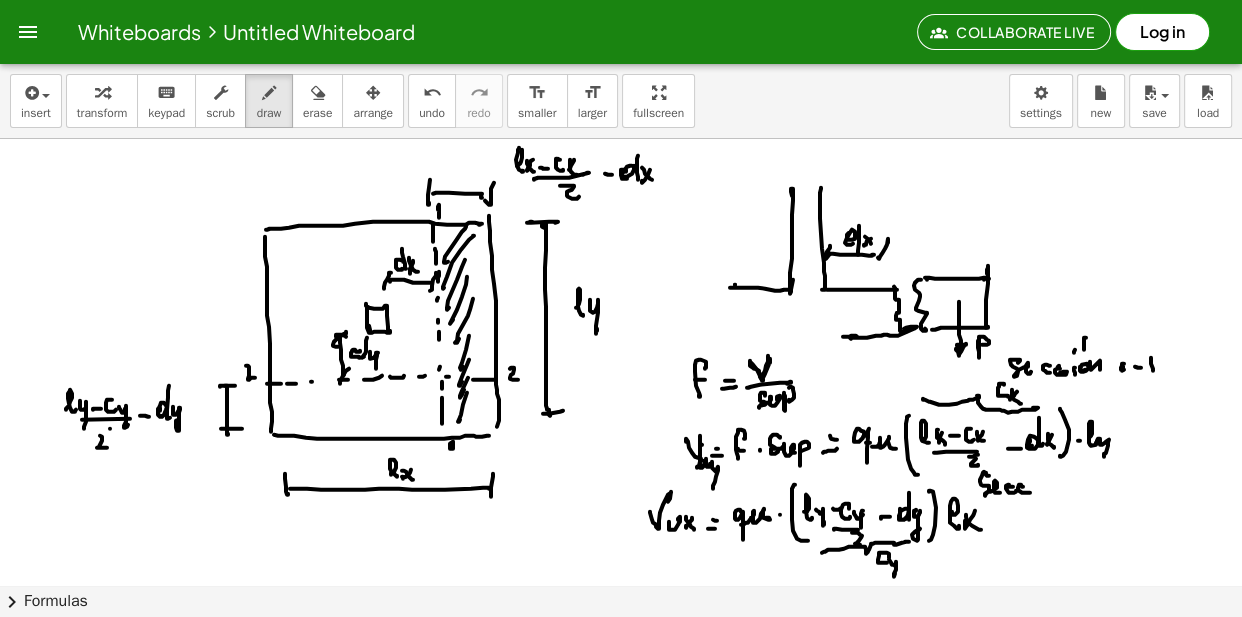 drag, startPoint x: 1023, startPoint y: 487, endPoint x: 1034, endPoint y: 489, distance: 11.18034 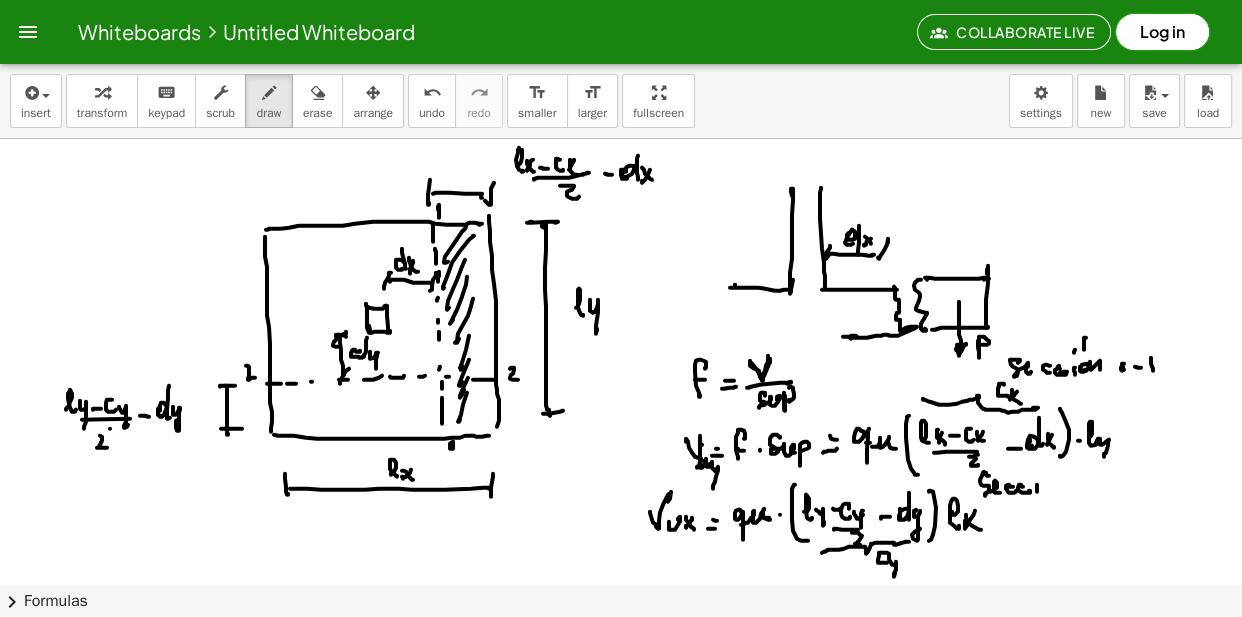 click at bounding box center (621, -4417) 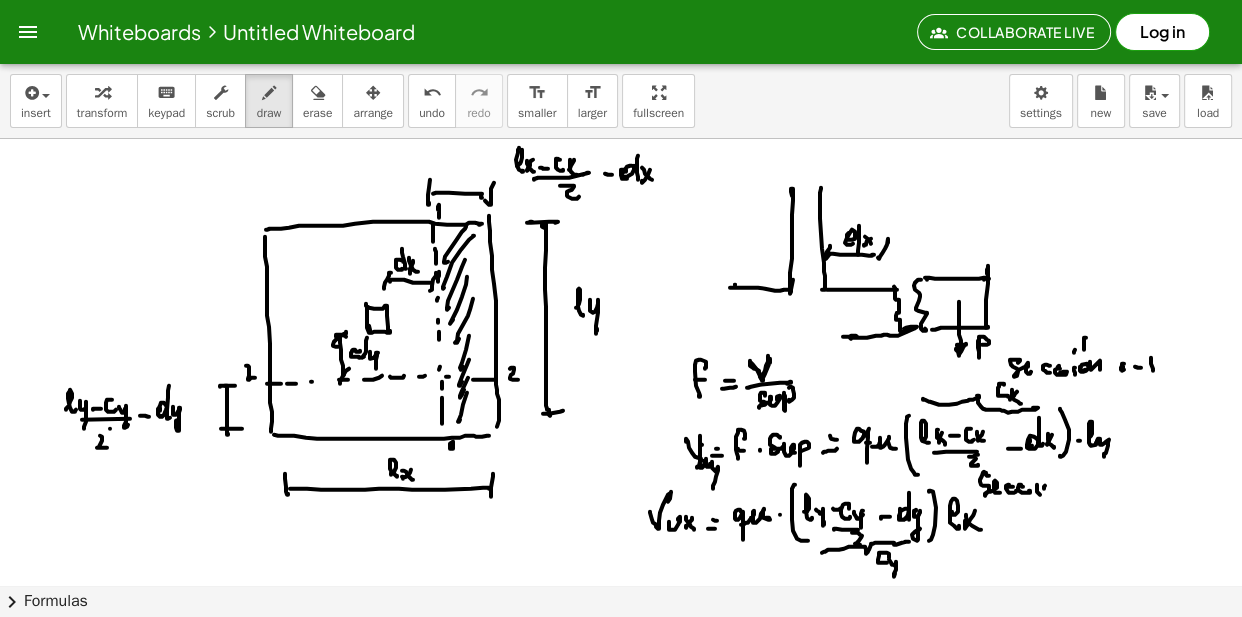 drag, startPoint x: 1045, startPoint y: 486, endPoint x: 1056, endPoint y: 486, distance: 11 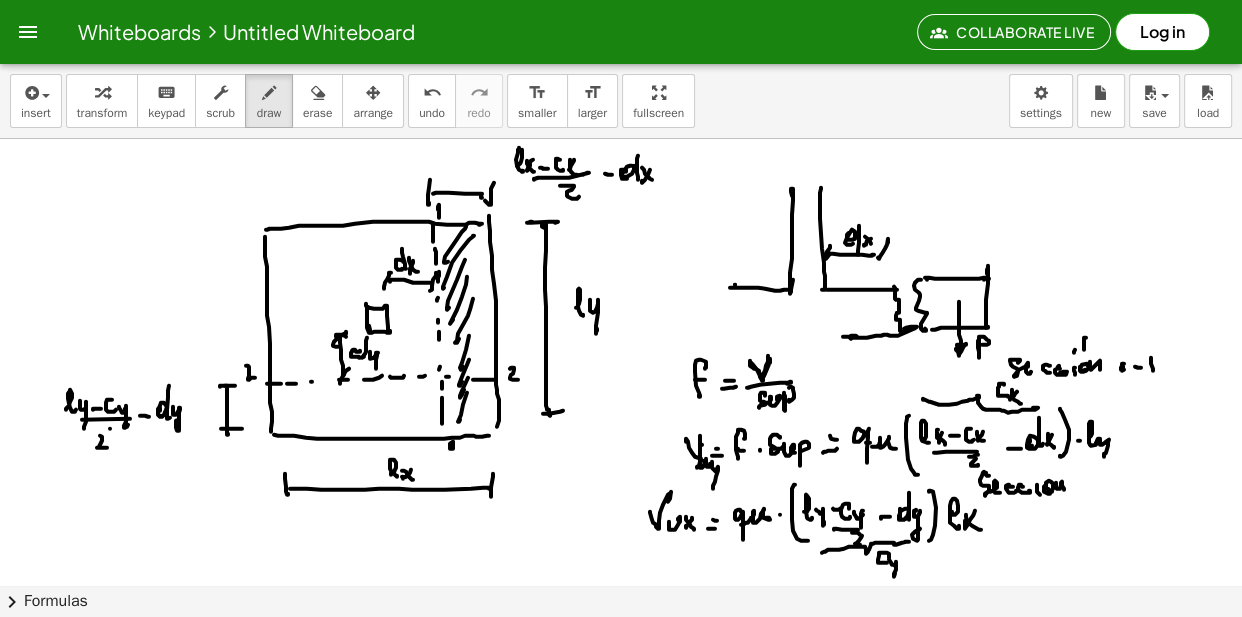 click at bounding box center (621, -4417) 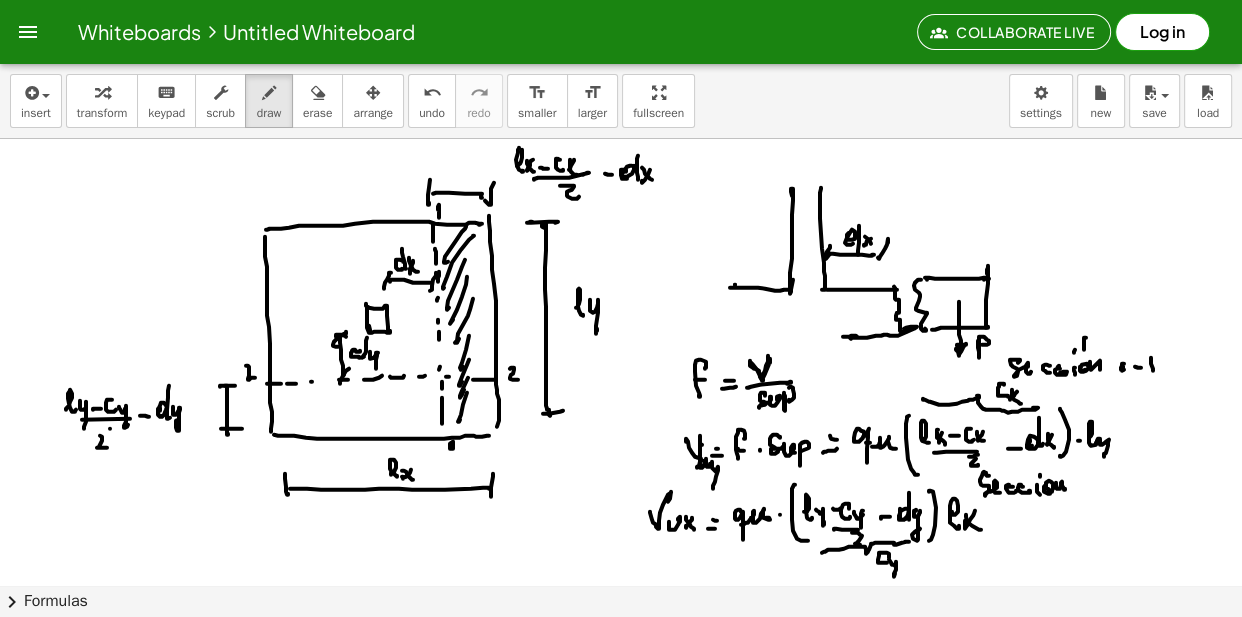 drag, startPoint x: 1055, startPoint y: 463, endPoint x: 1062, endPoint y: 473, distance: 12.206555 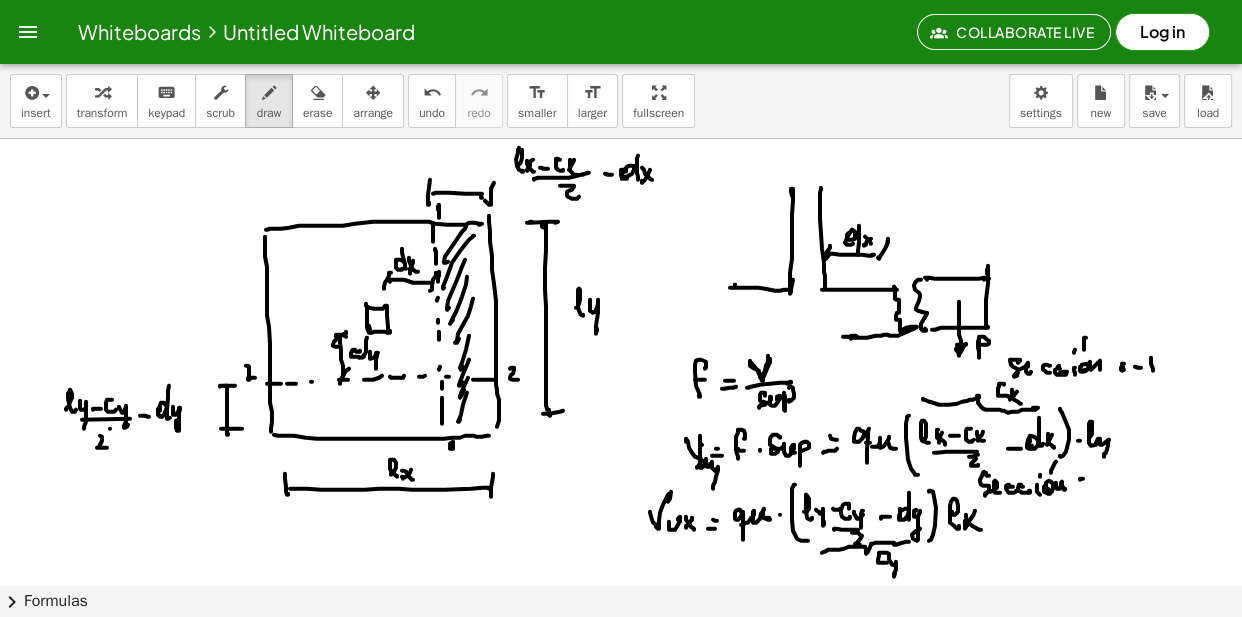 drag, startPoint x: 1083, startPoint y: 479, endPoint x: 1098, endPoint y: 483, distance: 15.524175 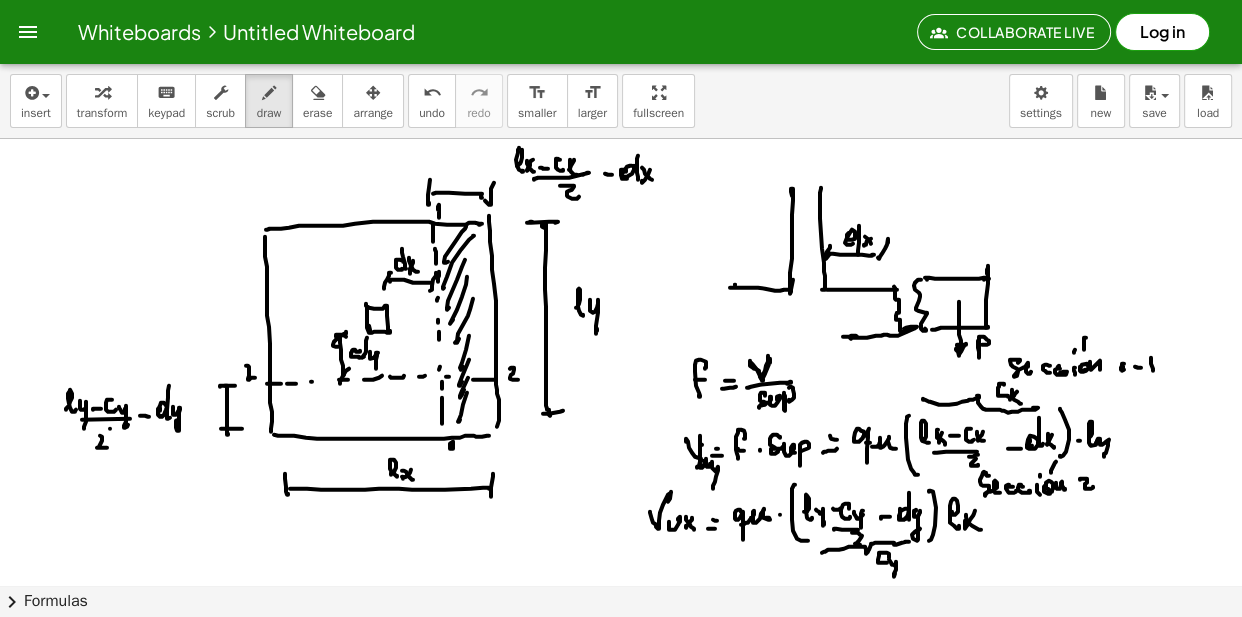 drag, startPoint x: 1100, startPoint y: 483, endPoint x: 1112, endPoint y: 479, distance: 12.649111 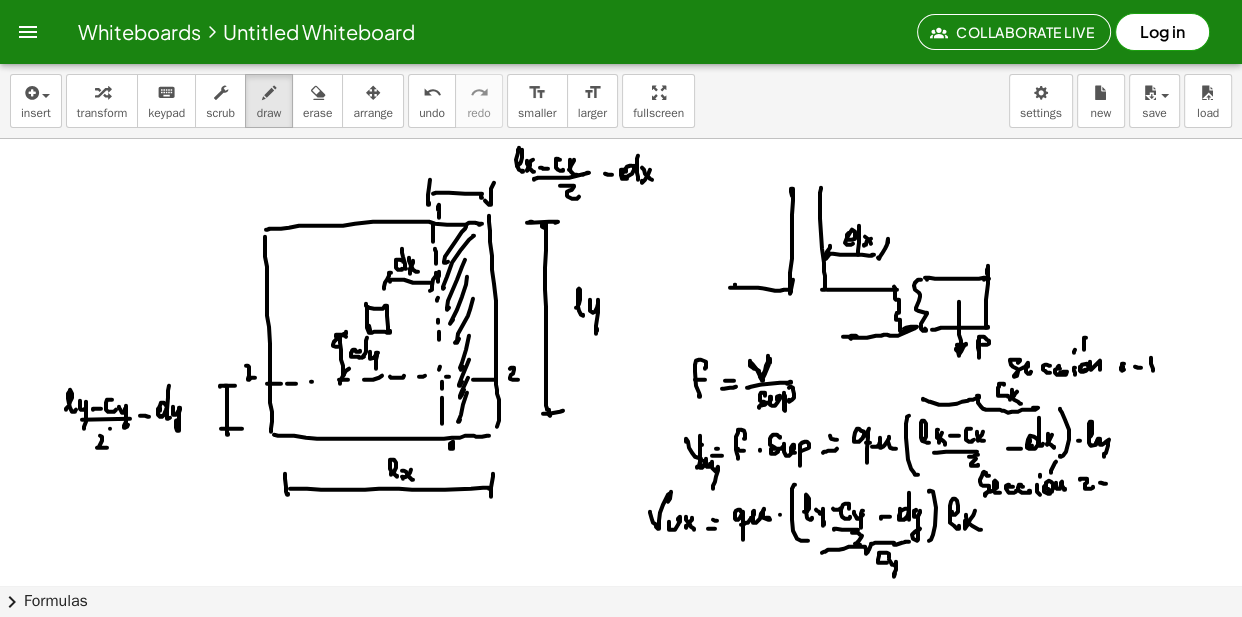 drag, startPoint x: 1112, startPoint y: 479, endPoint x: 1123, endPoint y: 488, distance: 14.21267 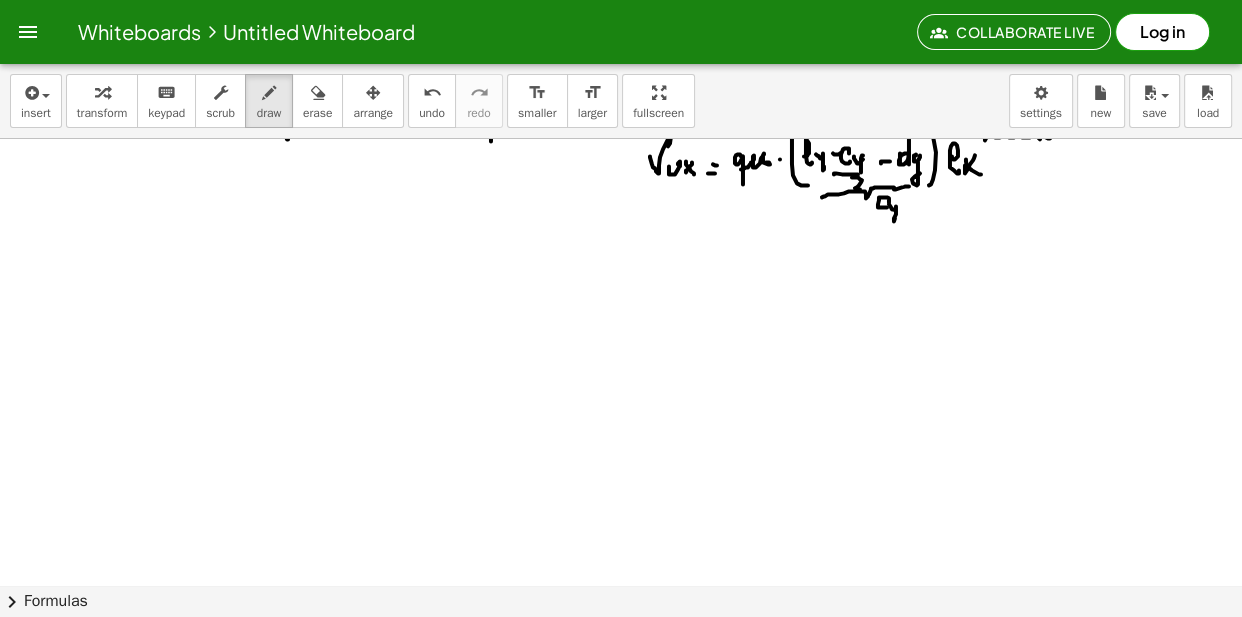 scroll, scrollTop: 10361, scrollLeft: 0, axis: vertical 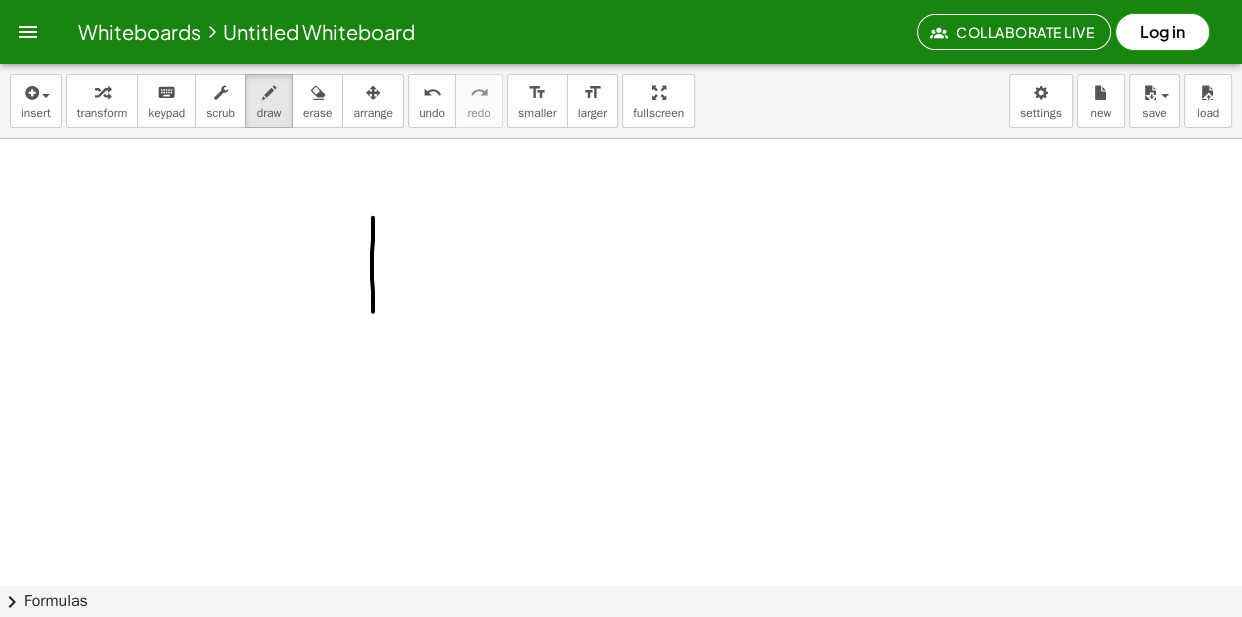 drag, startPoint x: 373, startPoint y: 218, endPoint x: 381, endPoint y: 292, distance: 74.431175 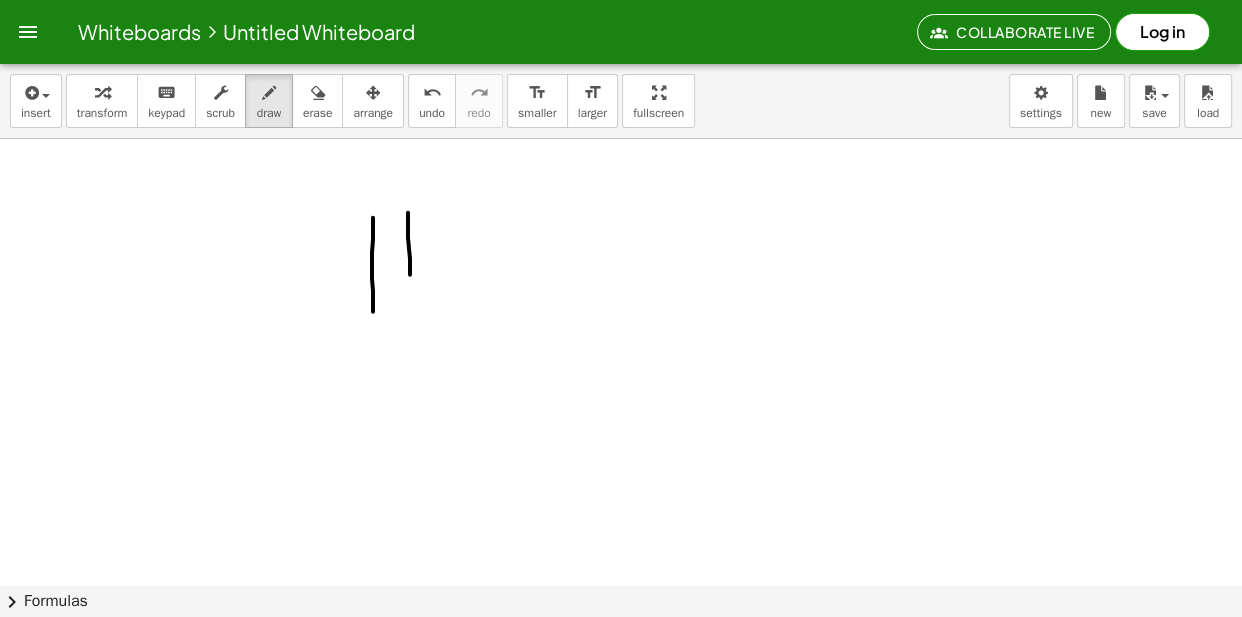 drag, startPoint x: 410, startPoint y: 275, endPoint x: 414, endPoint y: 309, distance: 34.234486 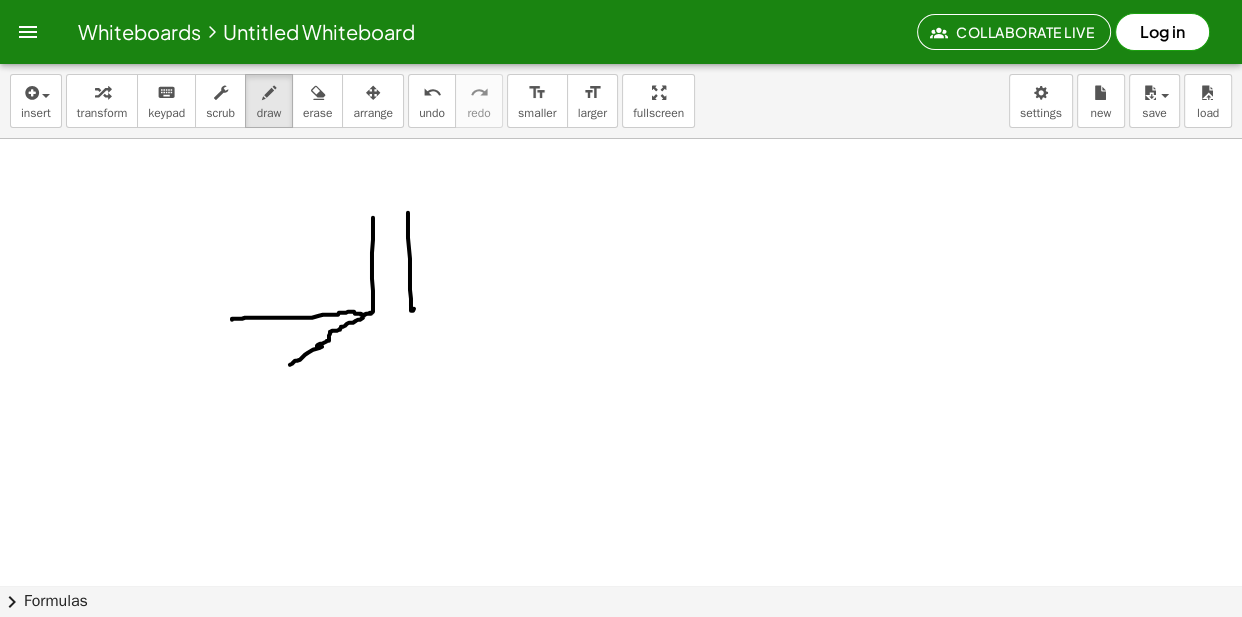 drag, startPoint x: 232, startPoint y: 319, endPoint x: 290, endPoint y: 364, distance: 73.409805 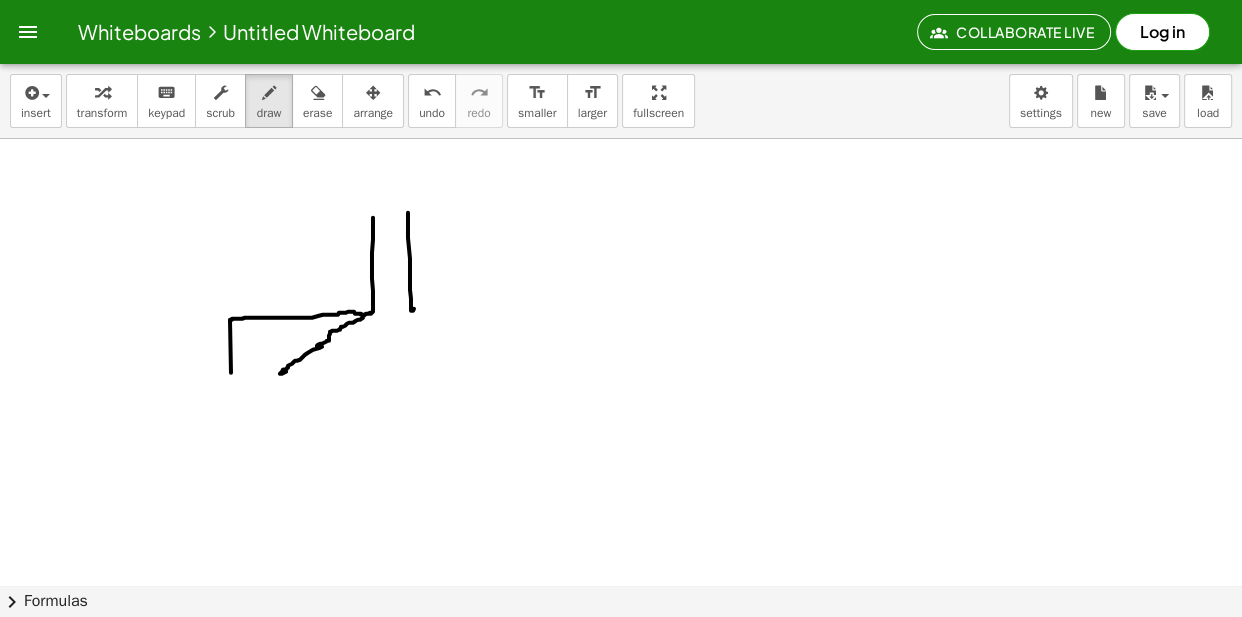 drag, startPoint x: 231, startPoint y: 373, endPoint x: 228, endPoint y: 342, distance: 31.144823 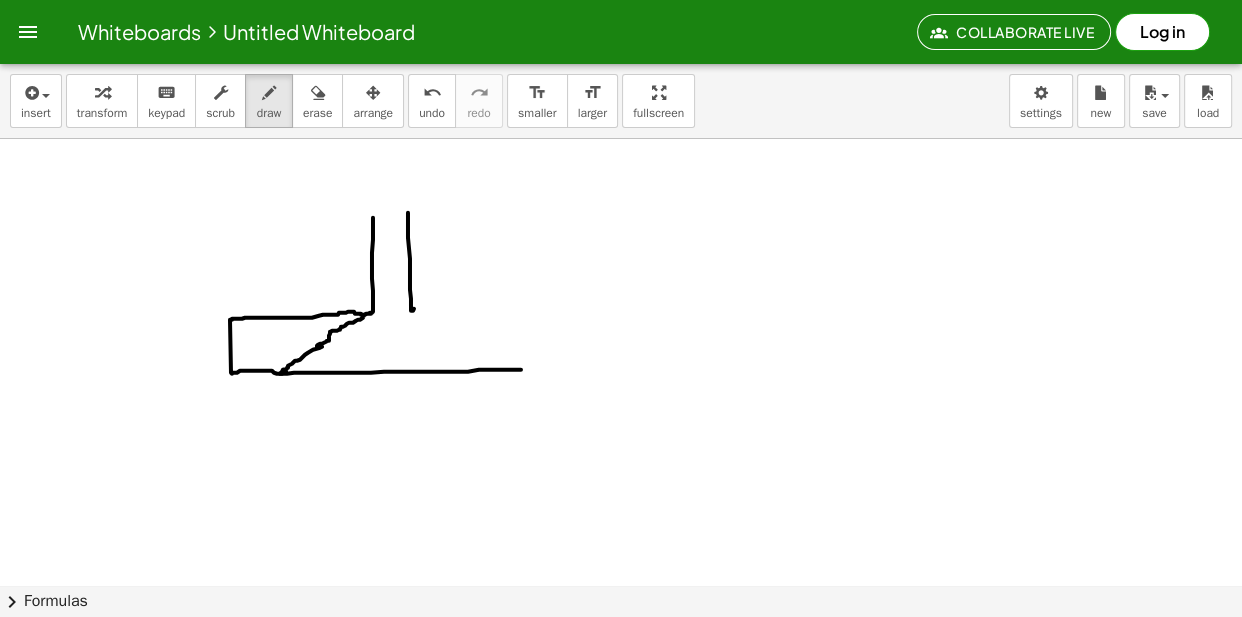 drag, startPoint x: 232, startPoint y: 373, endPoint x: 506, endPoint y: 363, distance: 274.18243 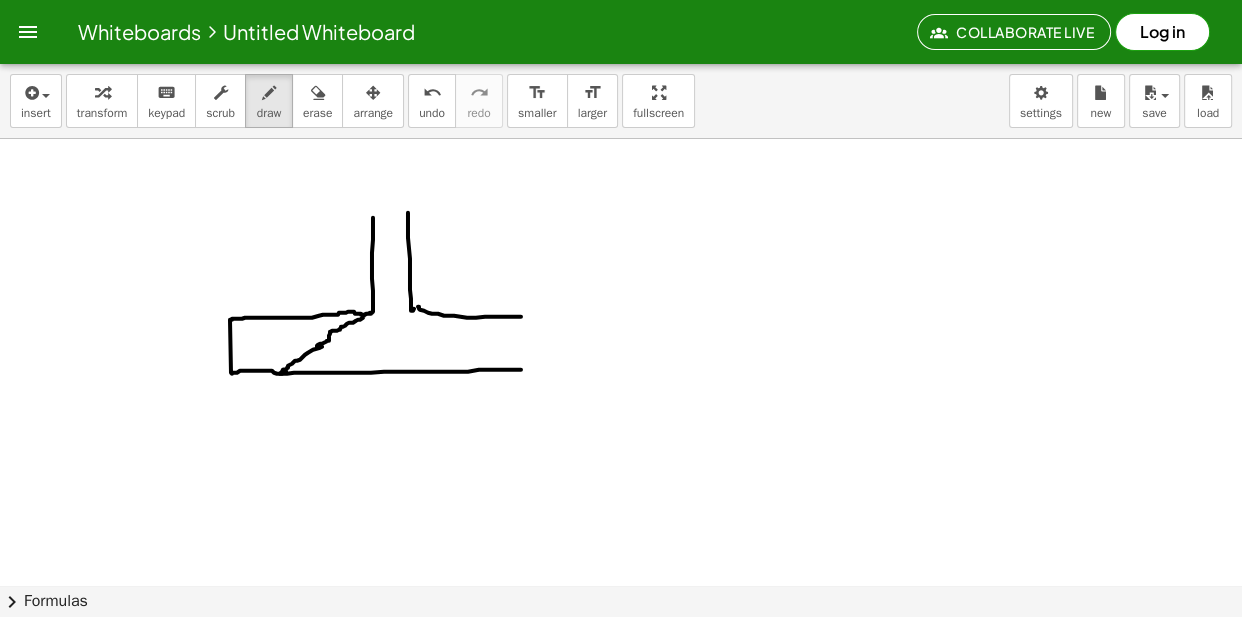 drag, startPoint x: 420, startPoint y: 310, endPoint x: 523, endPoint y: 317, distance: 103.23759 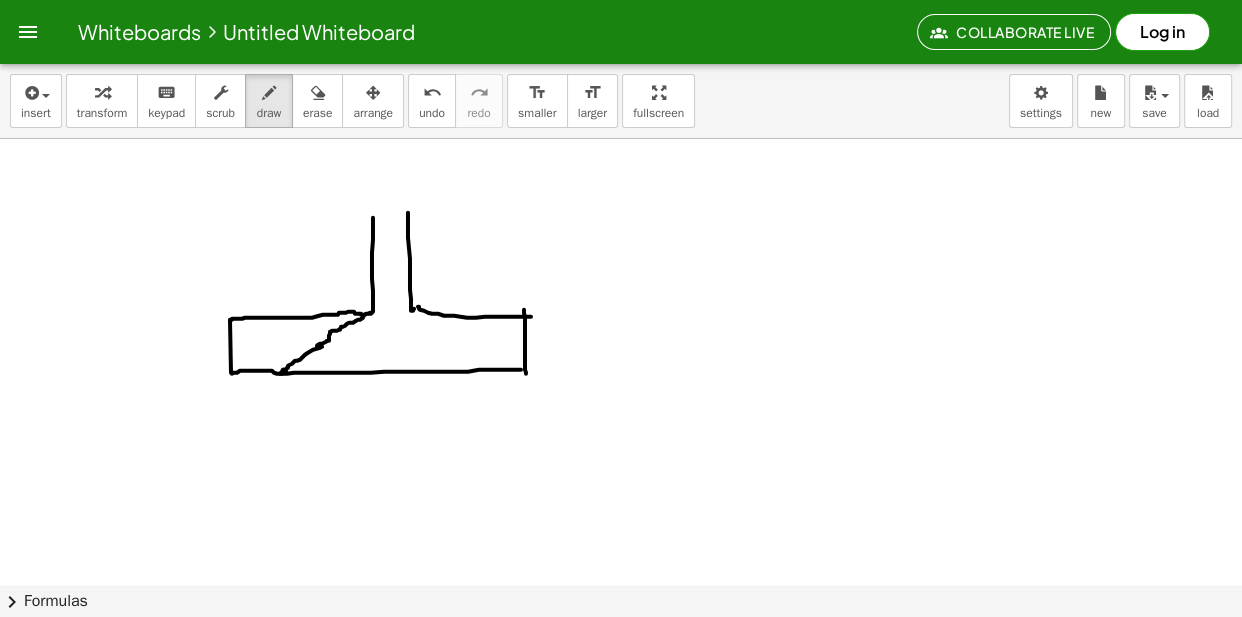 drag, startPoint x: 524, startPoint y: 313, endPoint x: 466, endPoint y: 334, distance: 61.68468 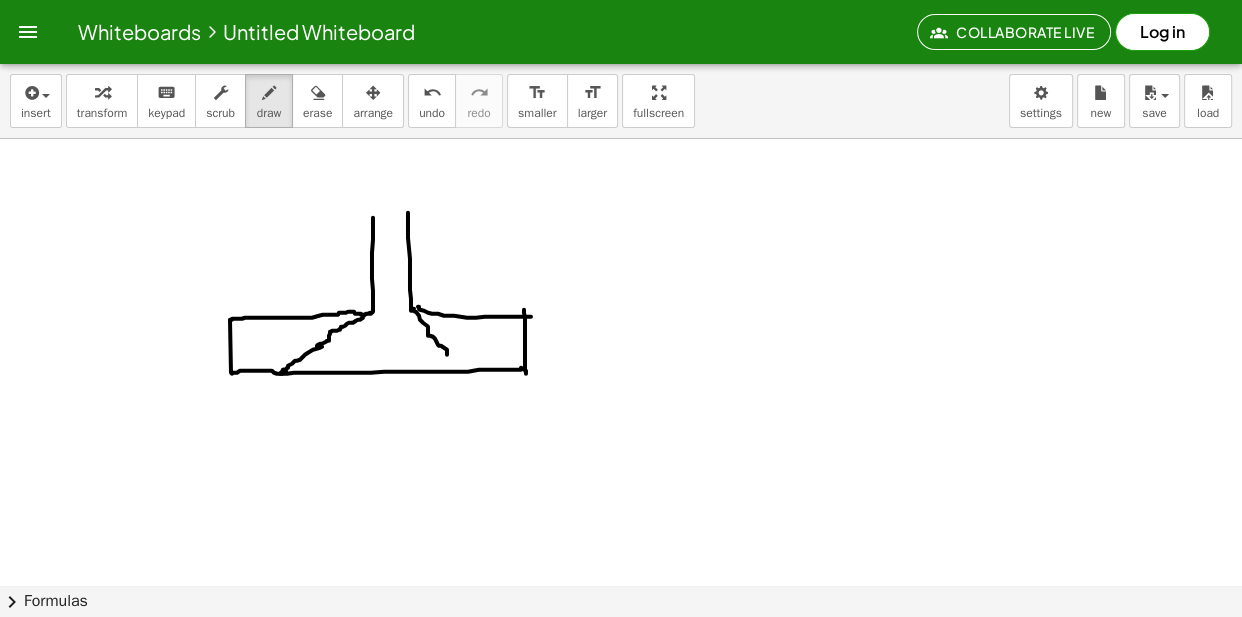 drag, startPoint x: 416, startPoint y: 312, endPoint x: 460, endPoint y: 363, distance: 67.357254 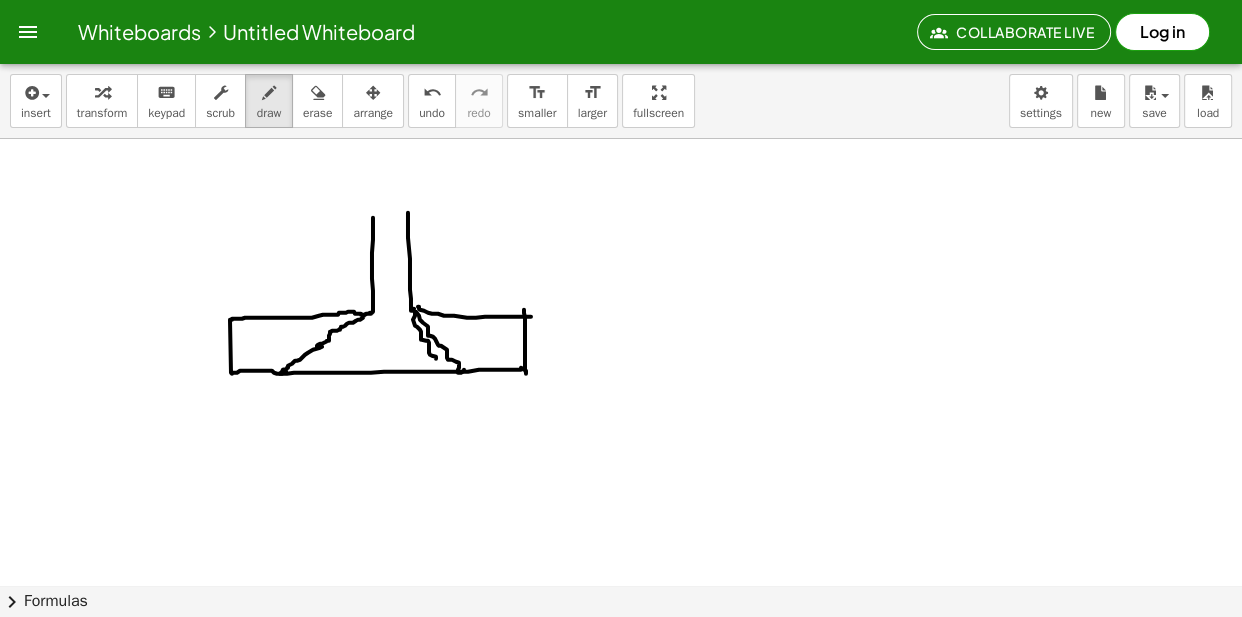 drag, startPoint x: 415, startPoint y: 326, endPoint x: 442, endPoint y: 366, distance: 48.259712 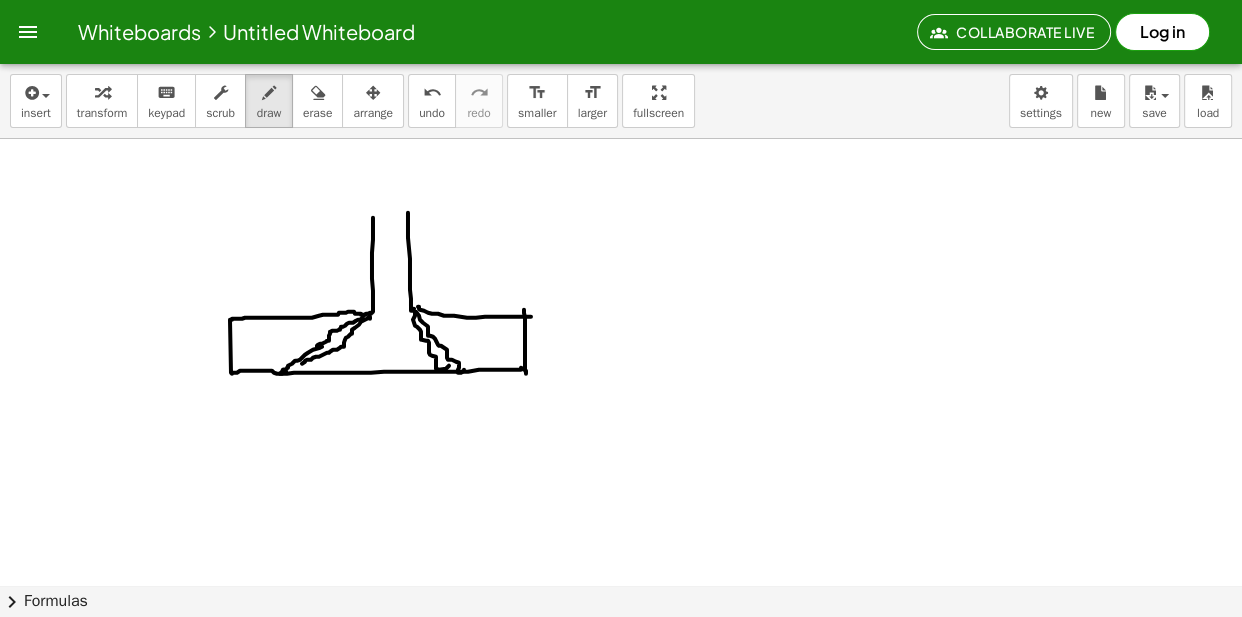 drag, startPoint x: 370, startPoint y: 317, endPoint x: 289, endPoint y: 370, distance: 96.79876 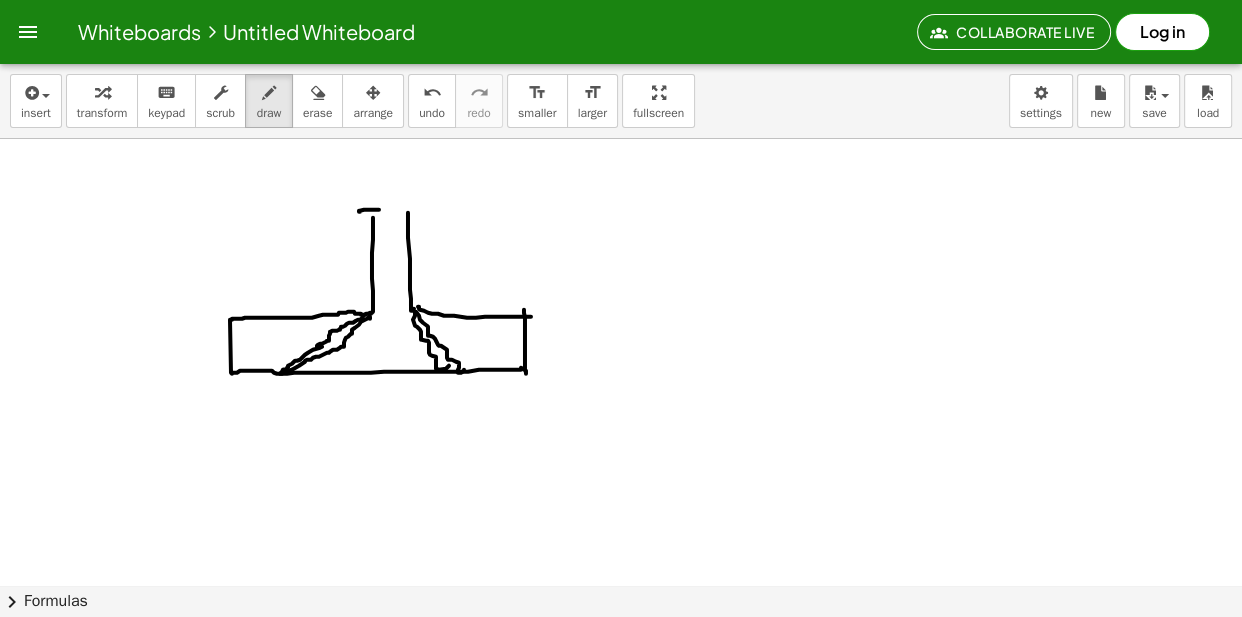 drag, startPoint x: 359, startPoint y: 212, endPoint x: 405, endPoint y: 213, distance: 46.010868 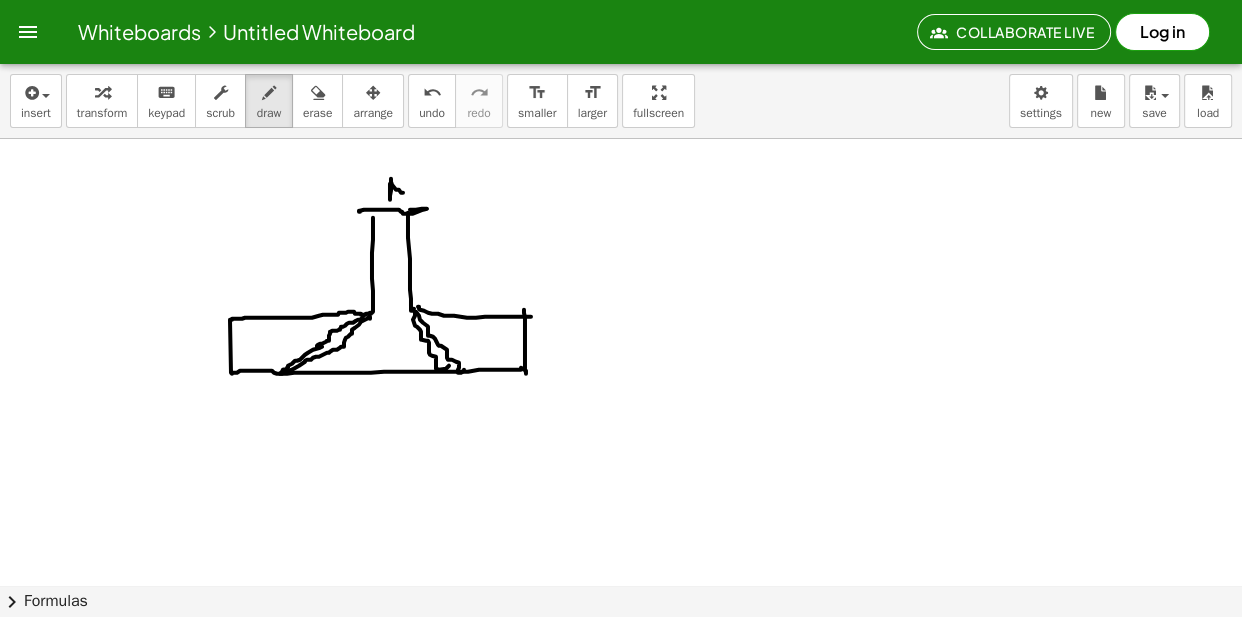 drag, startPoint x: 390, startPoint y: 184, endPoint x: 416, endPoint y: 200, distance: 30.528675 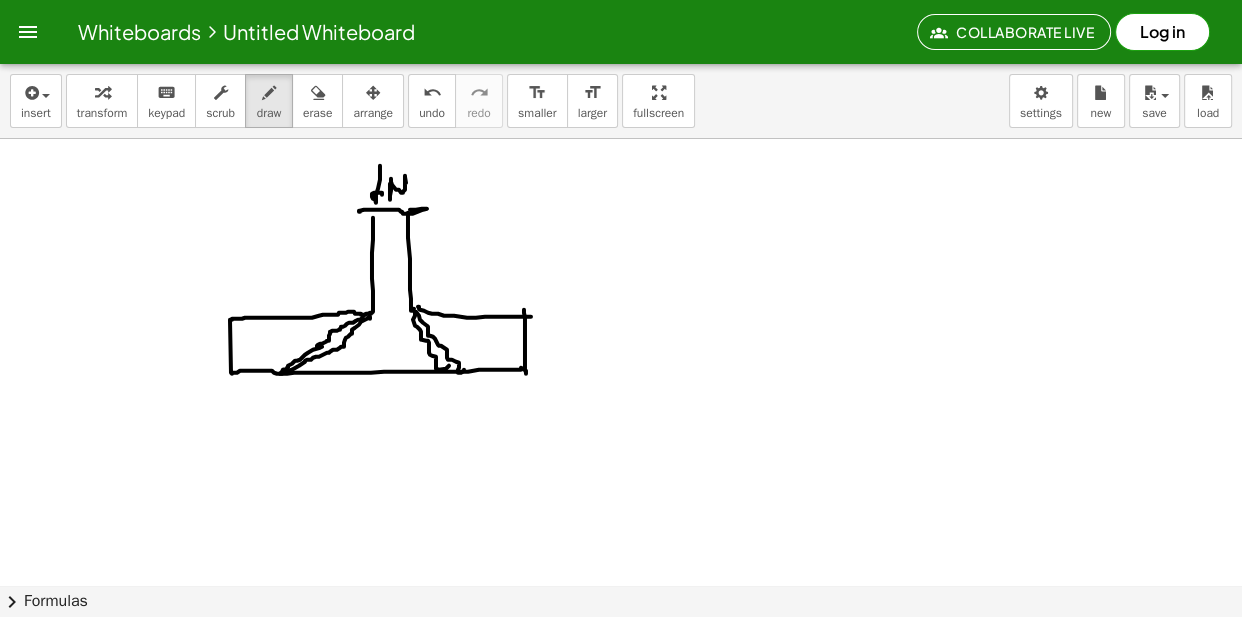 drag, startPoint x: 380, startPoint y: 166, endPoint x: 380, endPoint y: 209, distance: 43 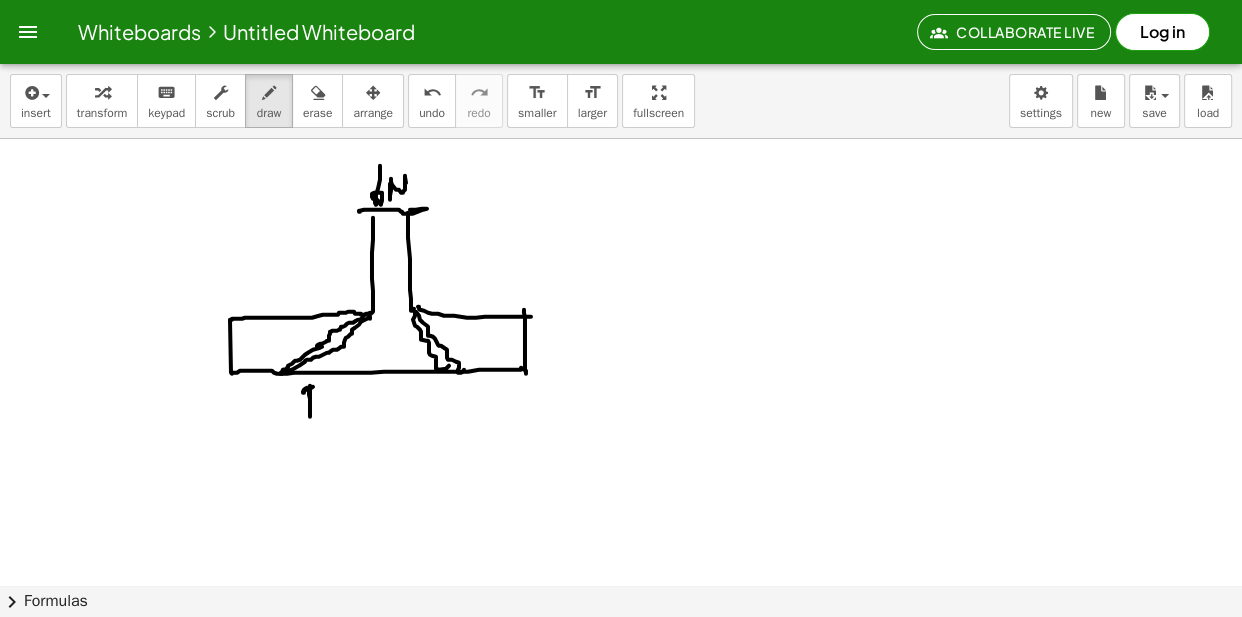 drag, startPoint x: 310, startPoint y: 386, endPoint x: 329, endPoint y: 392, distance: 19.924858 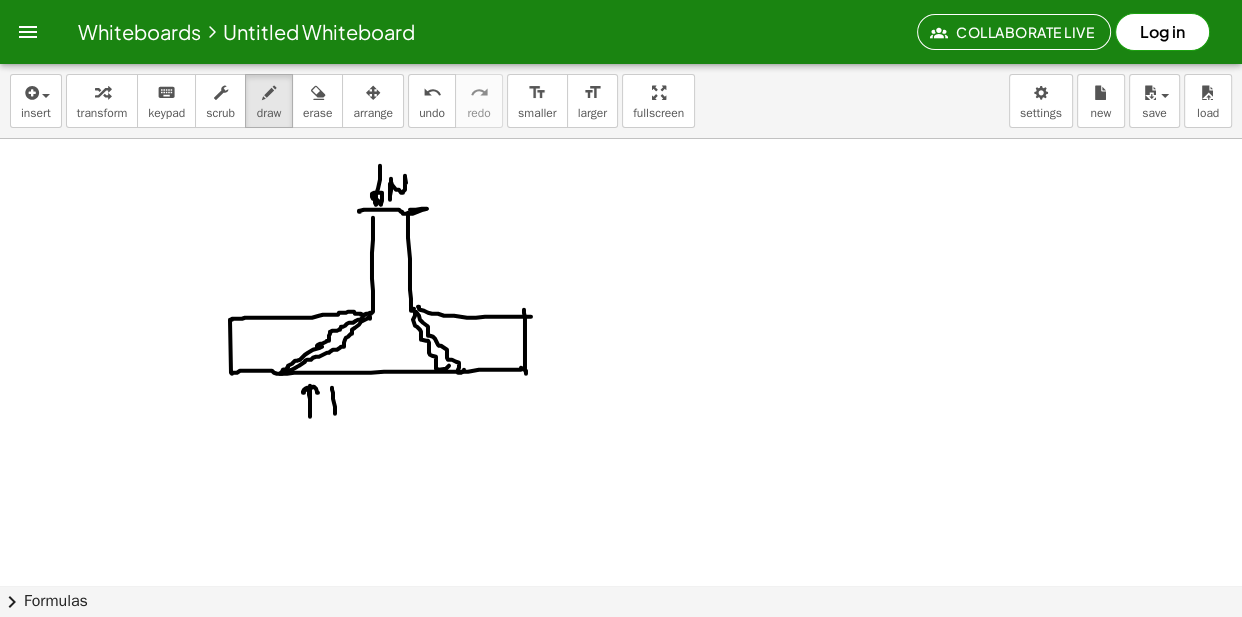 drag, startPoint x: 335, startPoint y: 410, endPoint x: 334, endPoint y: 400, distance: 10.049875 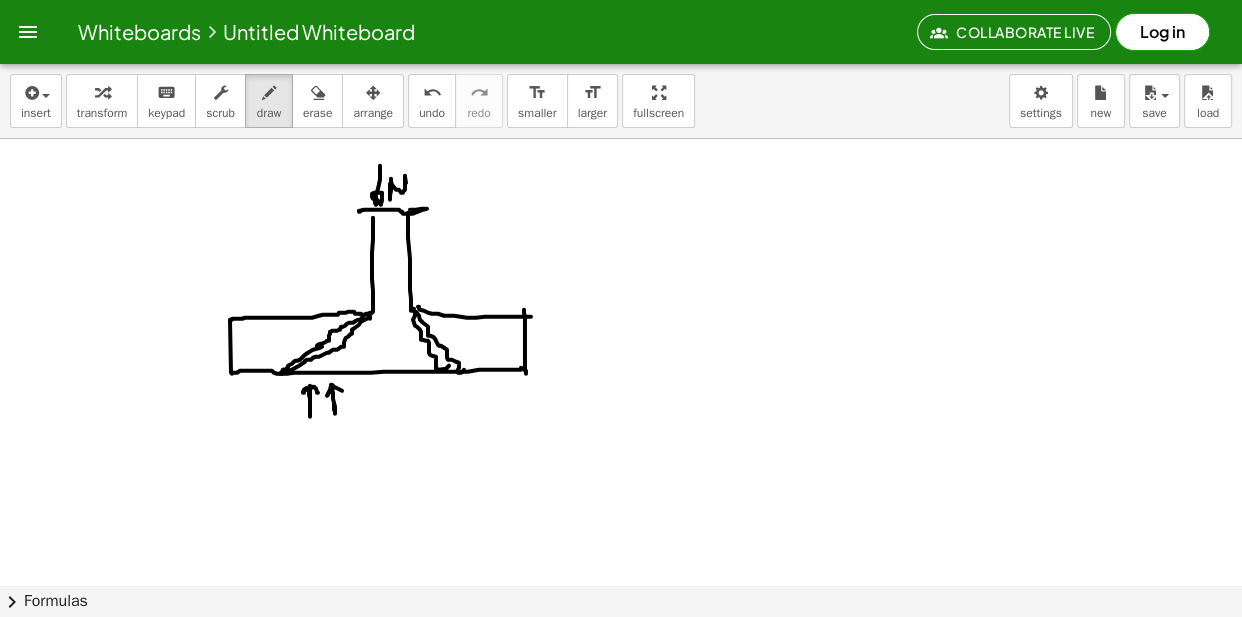 drag, startPoint x: 332, startPoint y: 388, endPoint x: 355, endPoint y: 390, distance: 23.086792 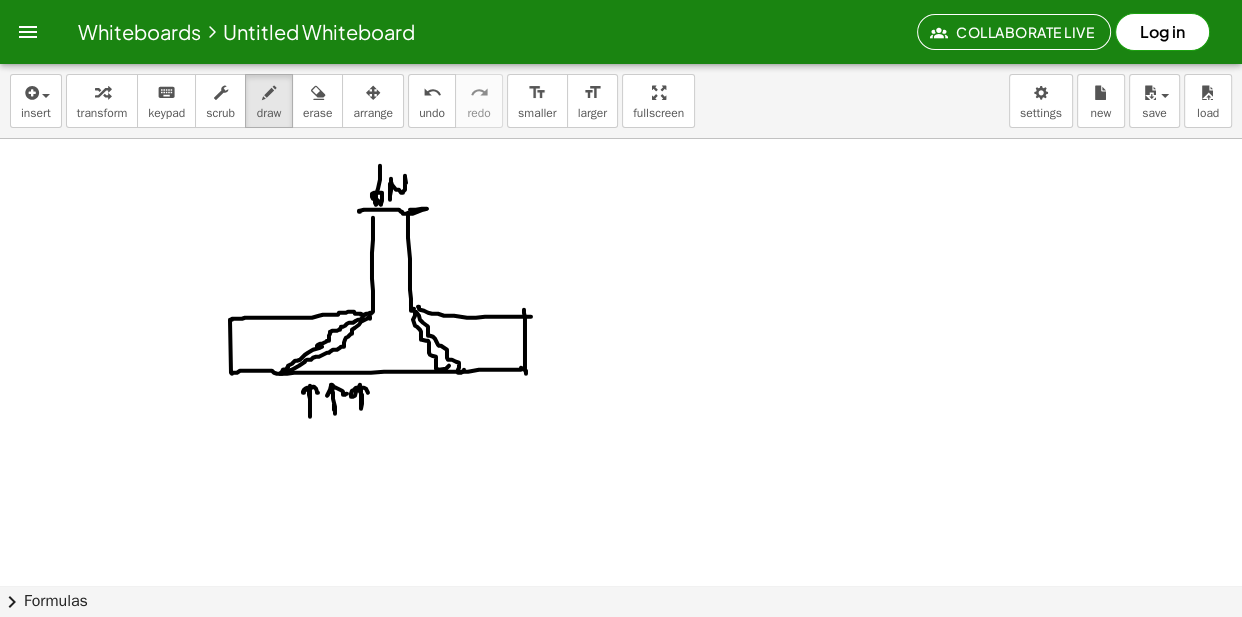 drag, startPoint x: 361, startPoint y: 389, endPoint x: 390, endPoint y: 385, distance: 29.274563 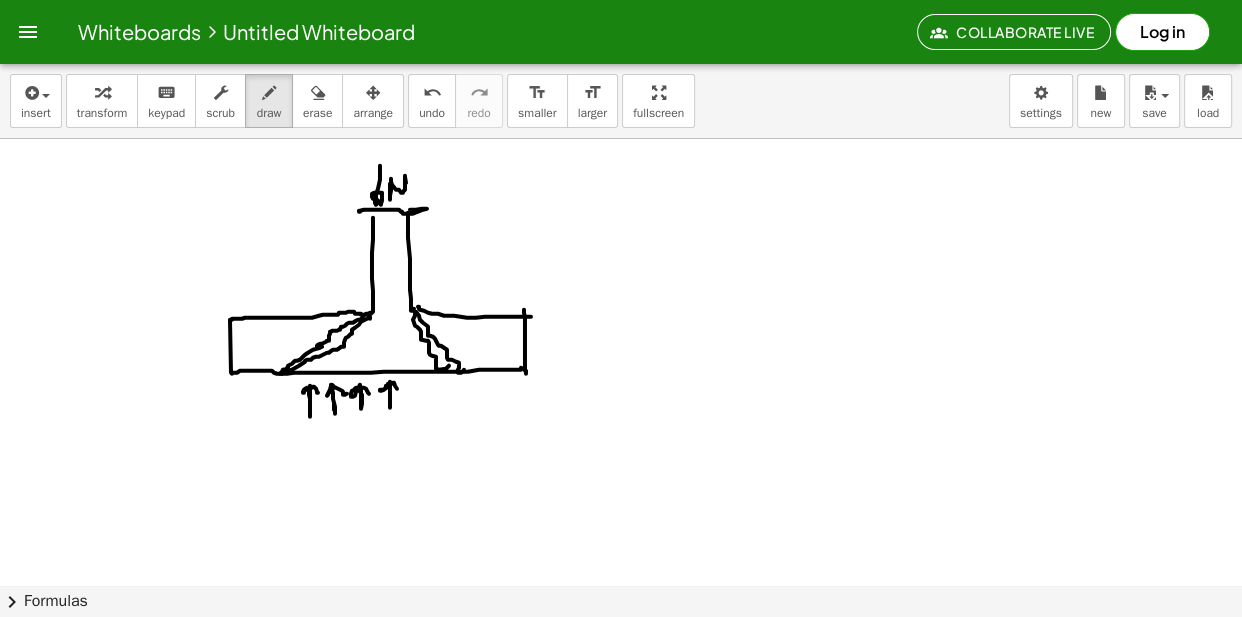 drag, startPoint x: 390, startPoint y: 400, endPoint x: 409, endPoint y: 391, distance: 21.023796 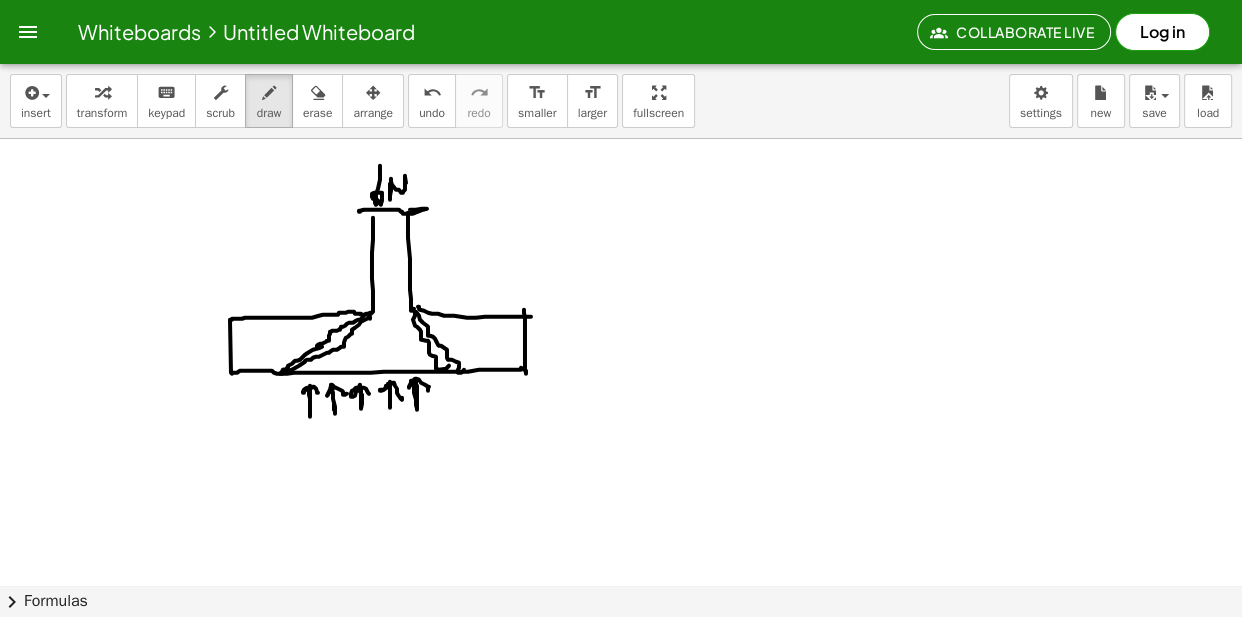 drag, startPoint x: 413, startPoint y: 382, endPoint x: 423, endPoint y: 384, distance: 10.198039 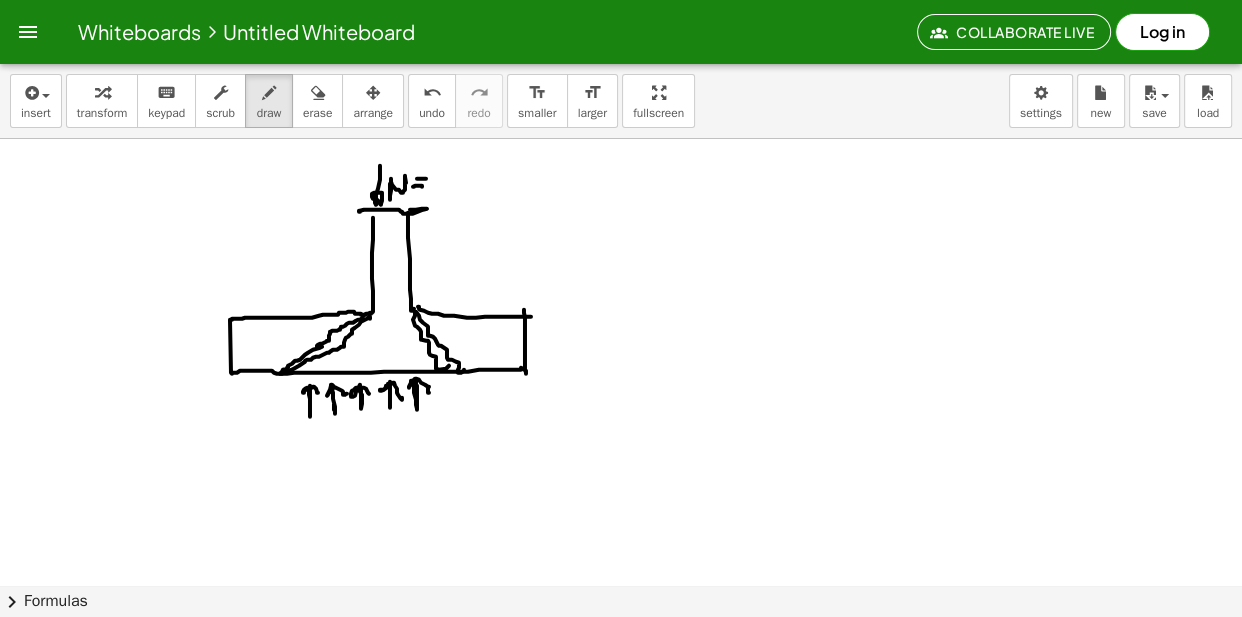 drag, startPoint x: 436, startPoint y: 180, endPoint x: 436, endPoint y: 165, distance: 15 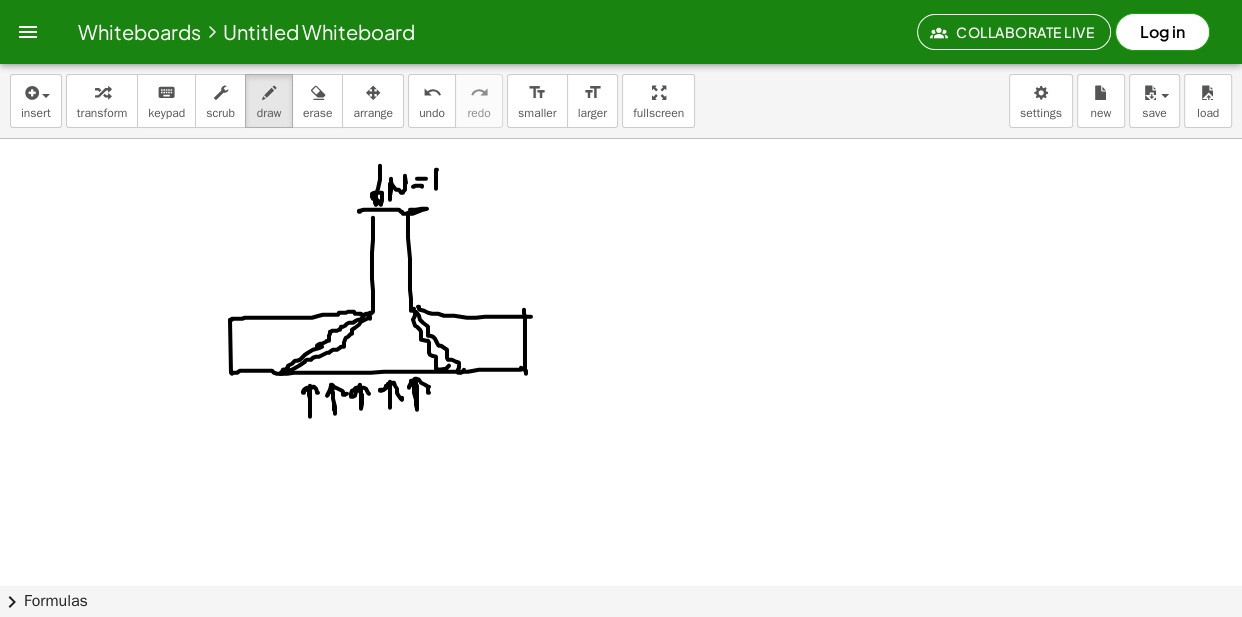drag, startPoint x: 437, startPoint y: 161, endPoint x: 437, endPoint y: 174, distance: 13 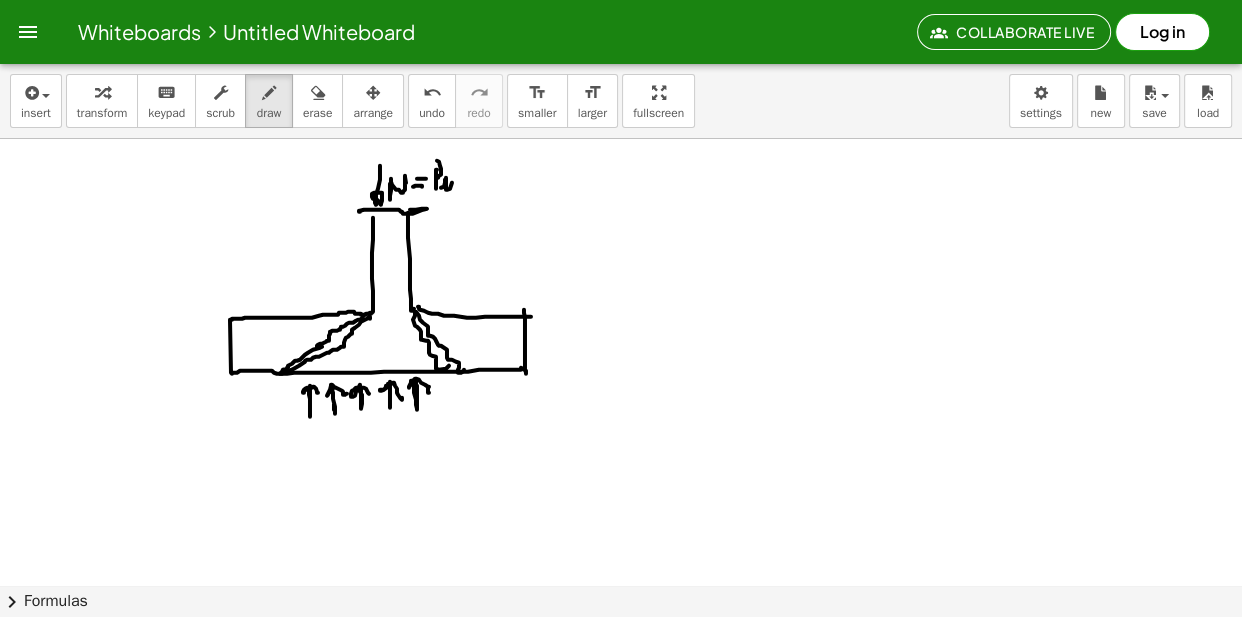 drag, startPoint x: 441, startPoint y: 188, endPoint x: 455, endPoint y: 197, distance: 16.643316 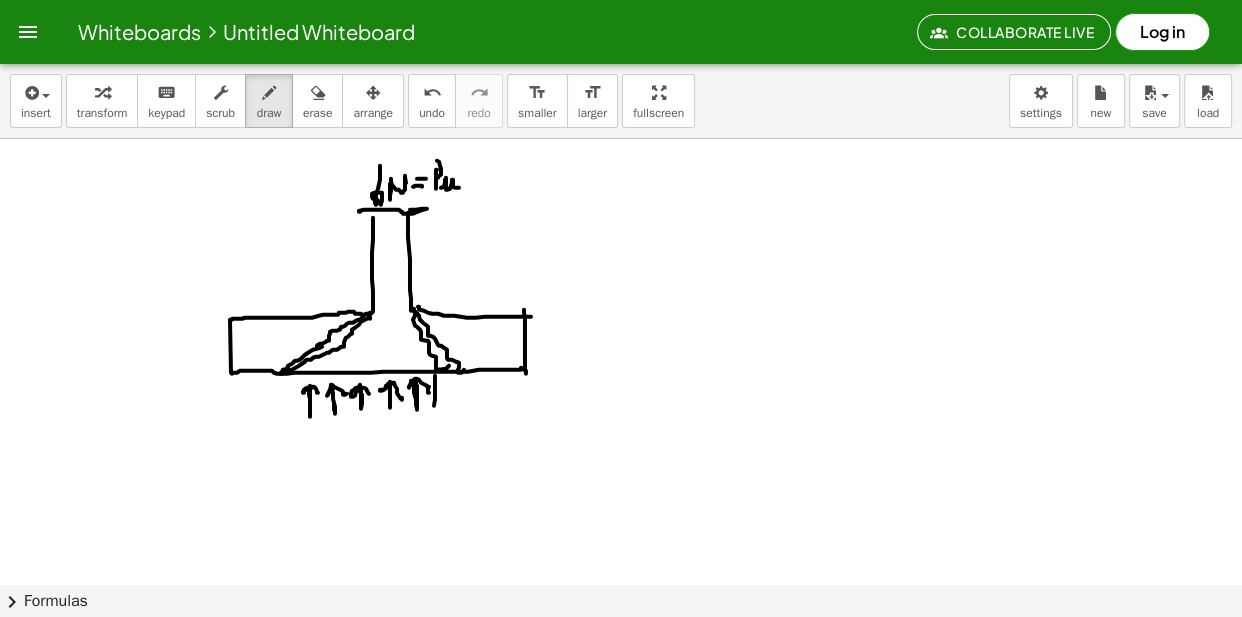 drag, startPoint x: 435, startPoint y: 400, endPoint x: 434, endPoint y: 379, distance: 21.023796 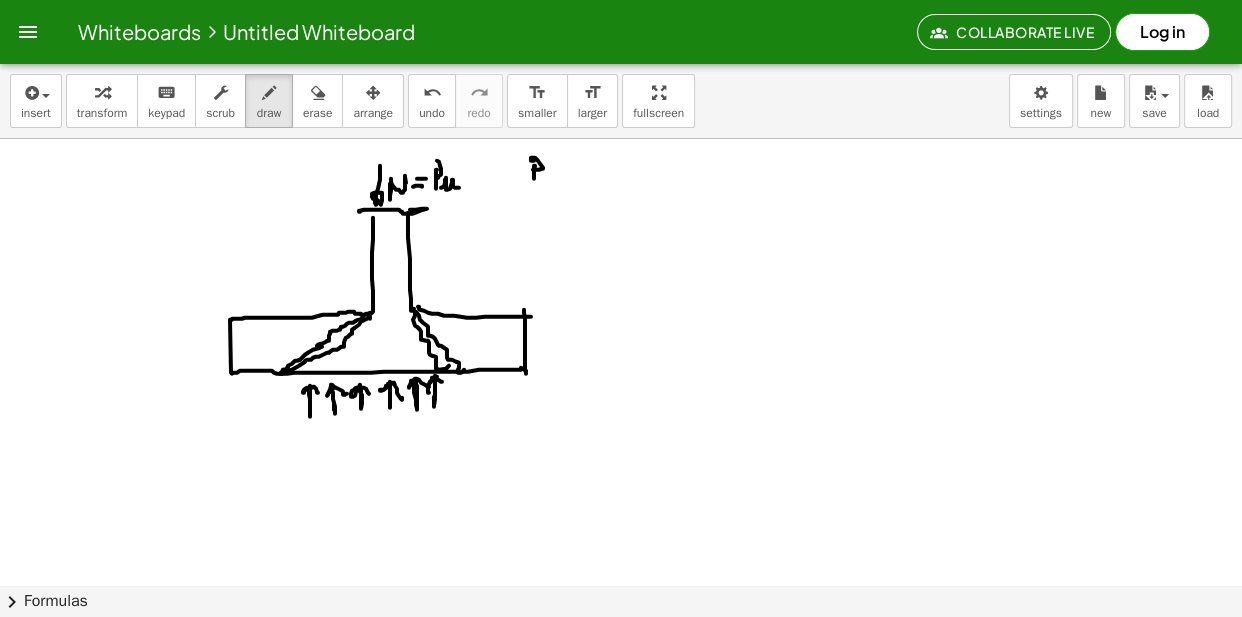 drag, startPoint x: 533, startPoint y: 158, endPoint x: 545, endPoint y: 170, distance: 16.970562 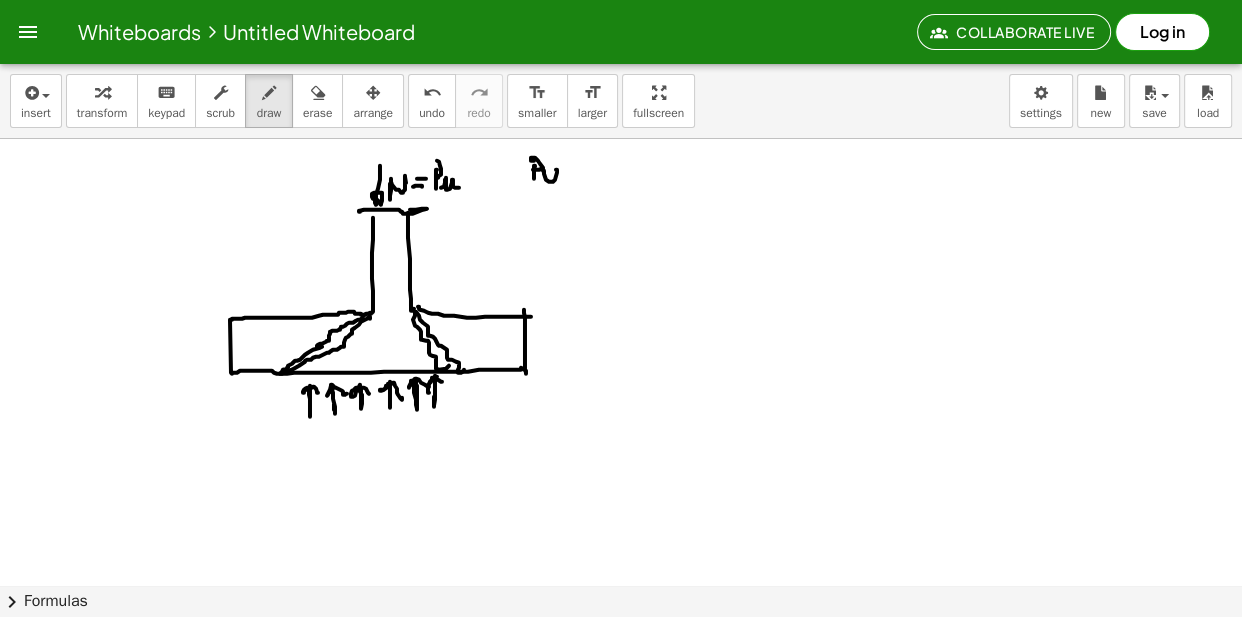 drag, startPoint x: 543, startPoint y: 171, endPoint x: 556, endPoint y: 177, distance: 14.3178215 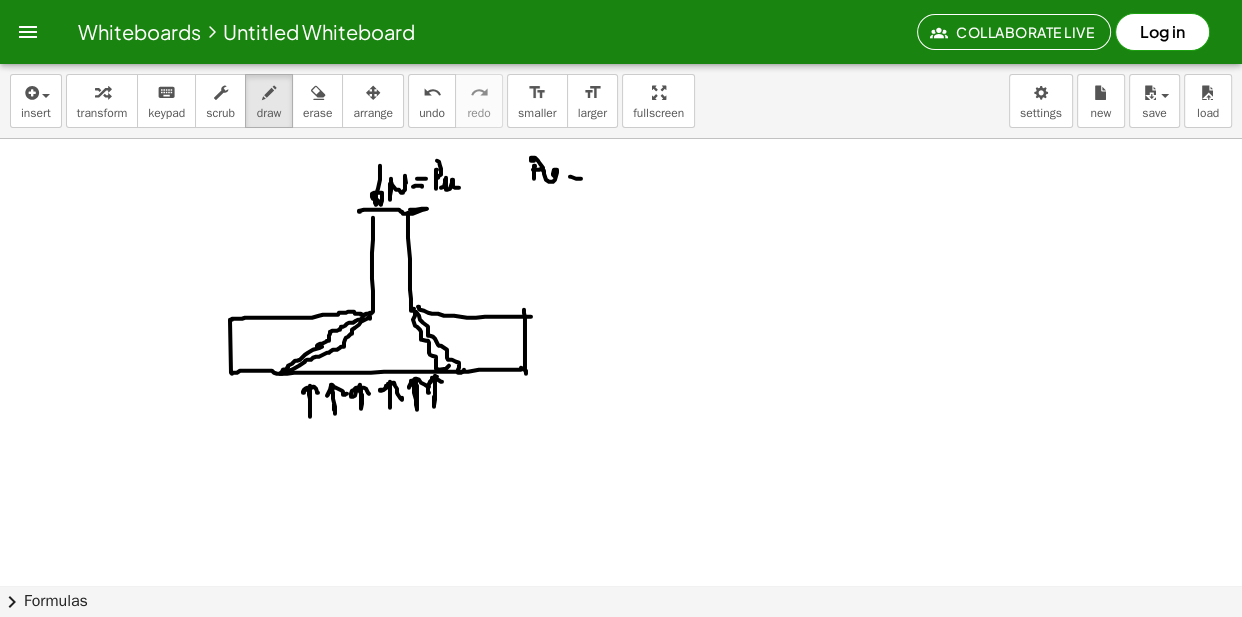 drag, startPoint x: 570, startPoint y: 177, endPoint x: 587, endPoint y: 179, distance: 17.117243 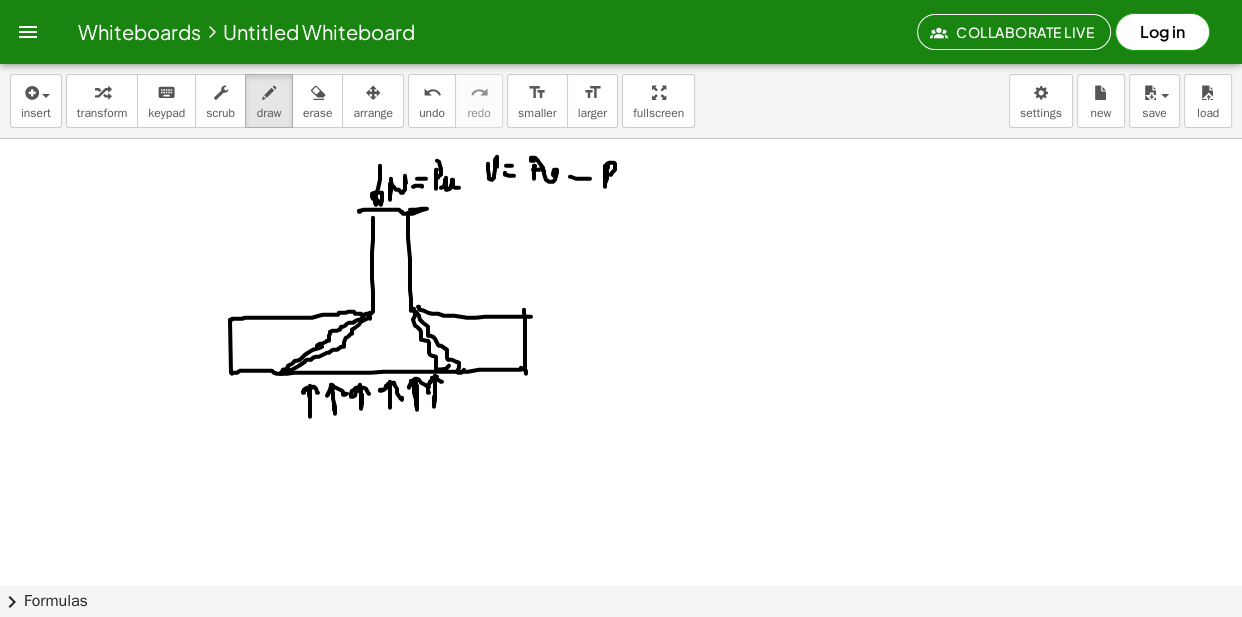 drag, startPoint x: 608, startPoint y: 168, endPoint x: 602, endPoint y: 208, distance: 40.4475 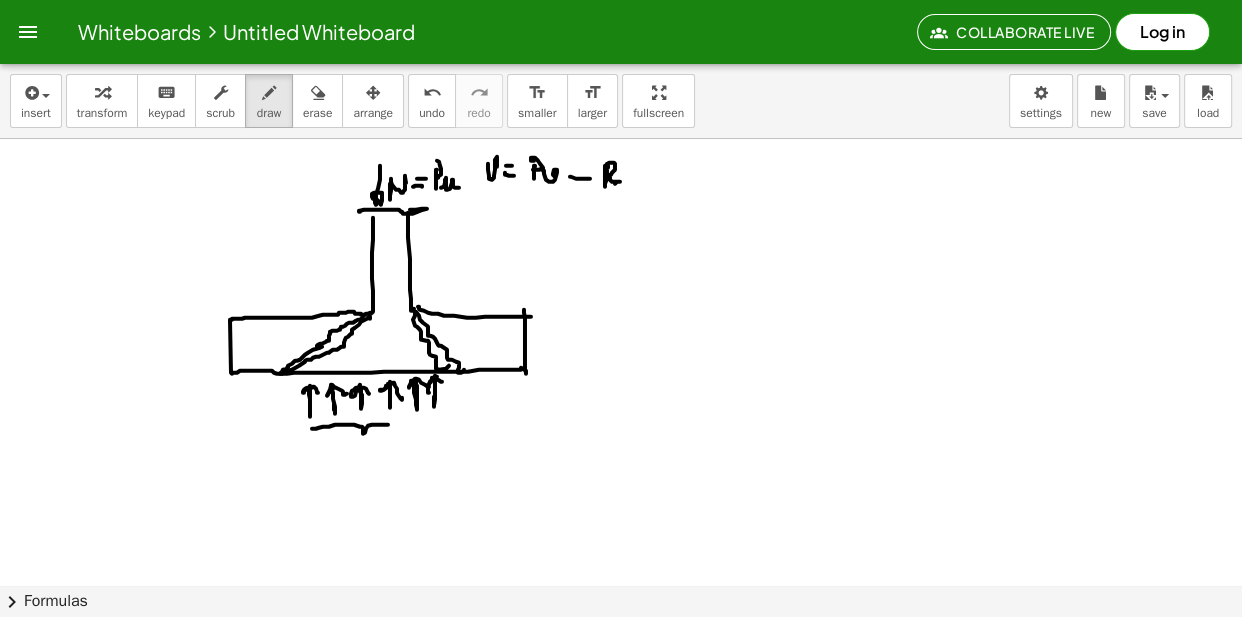 drag, startPoint x: 312, startPoint y: 429, endPoint x: 425, endPoint y: 425, distance: 113.07078 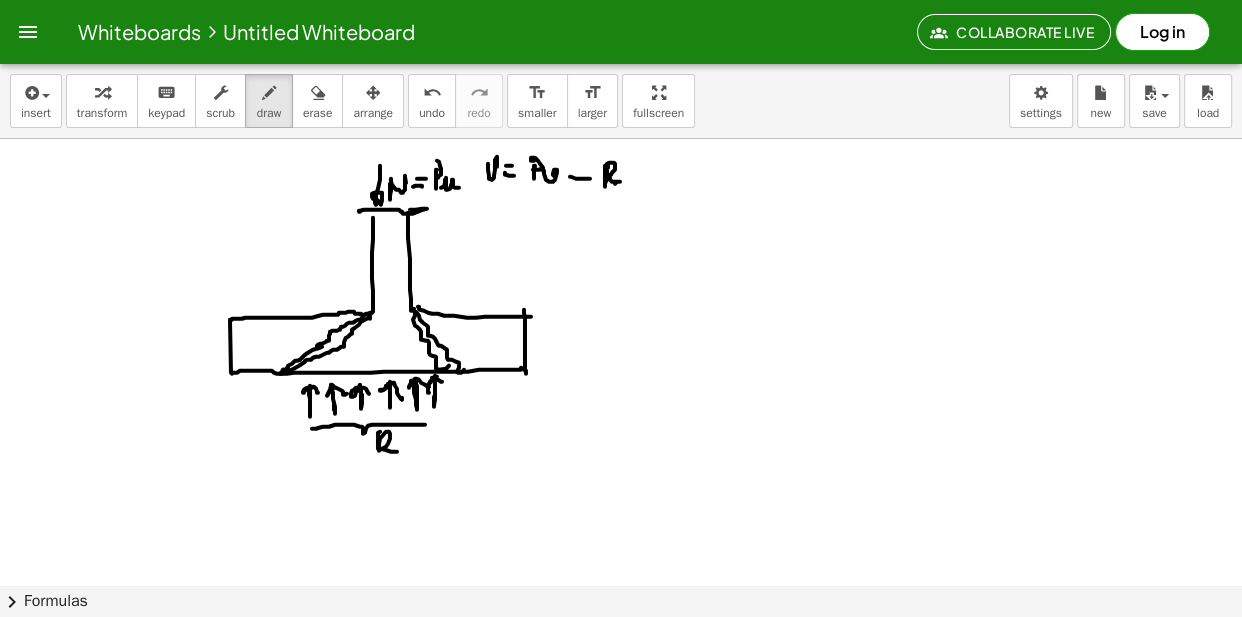 drag, startPoint x: 380, startPoint y: 432, endPoint x: 390, endPoint y: 455, distance: 25.079872 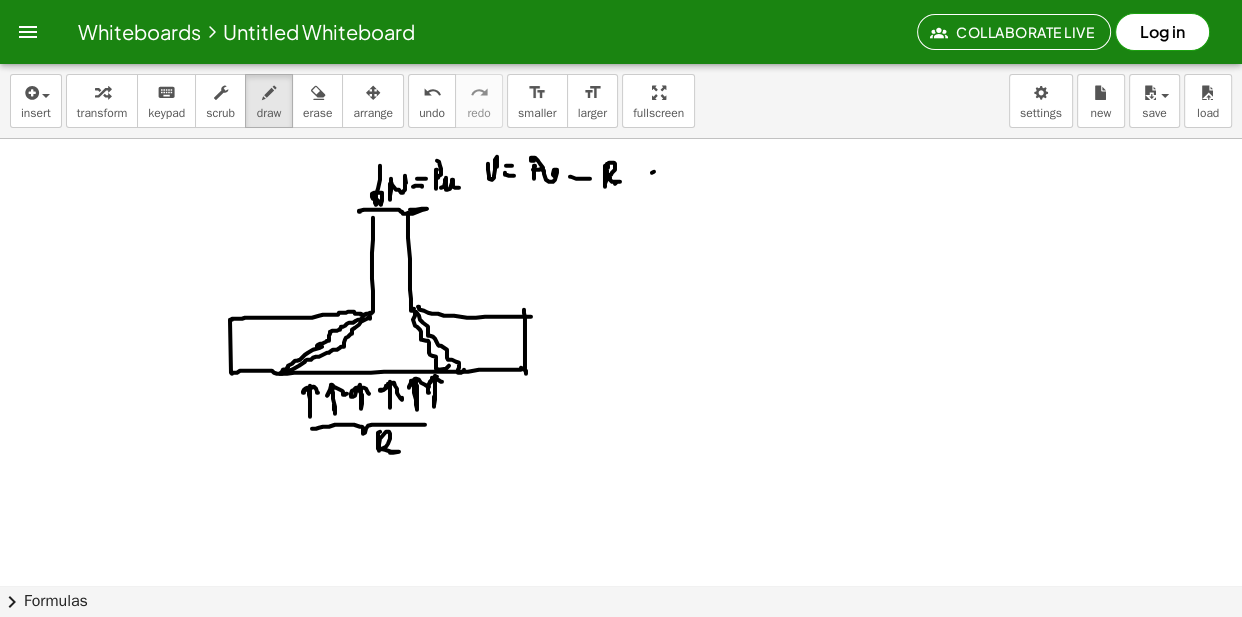 click at bounding box center (621, -4640) 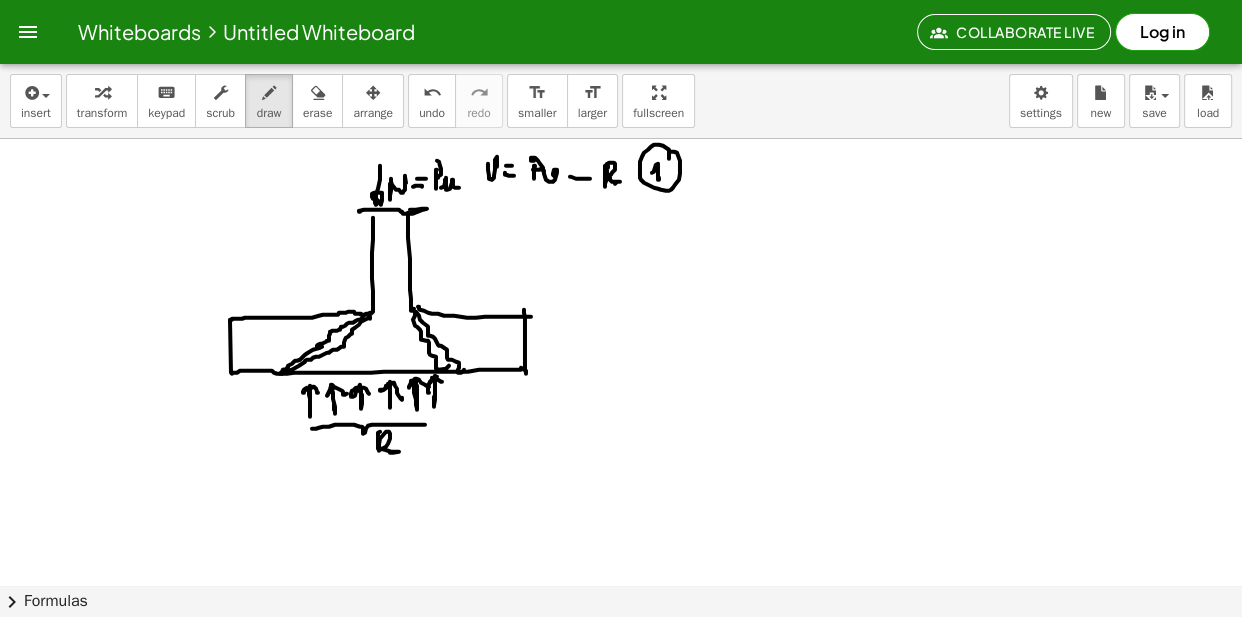 drag, startPoint x: 669, startPoint y: 150, endPoint x: 674, endPoint y: 168, distance: 18.681541 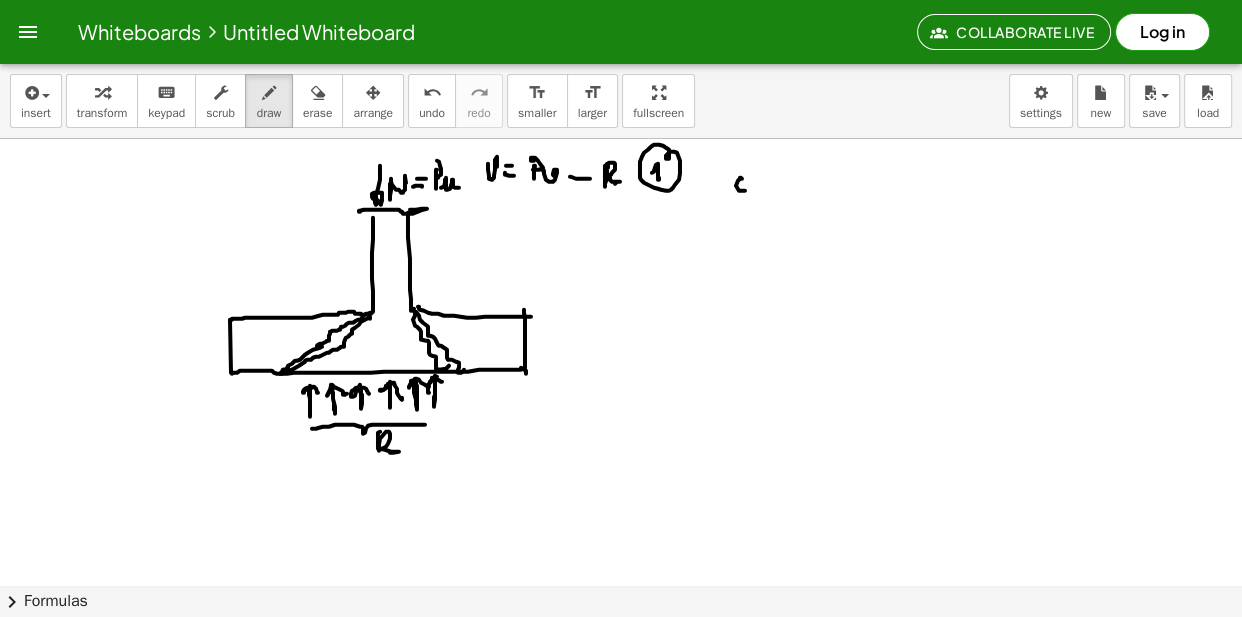 click at bounding box center (621, -4640) 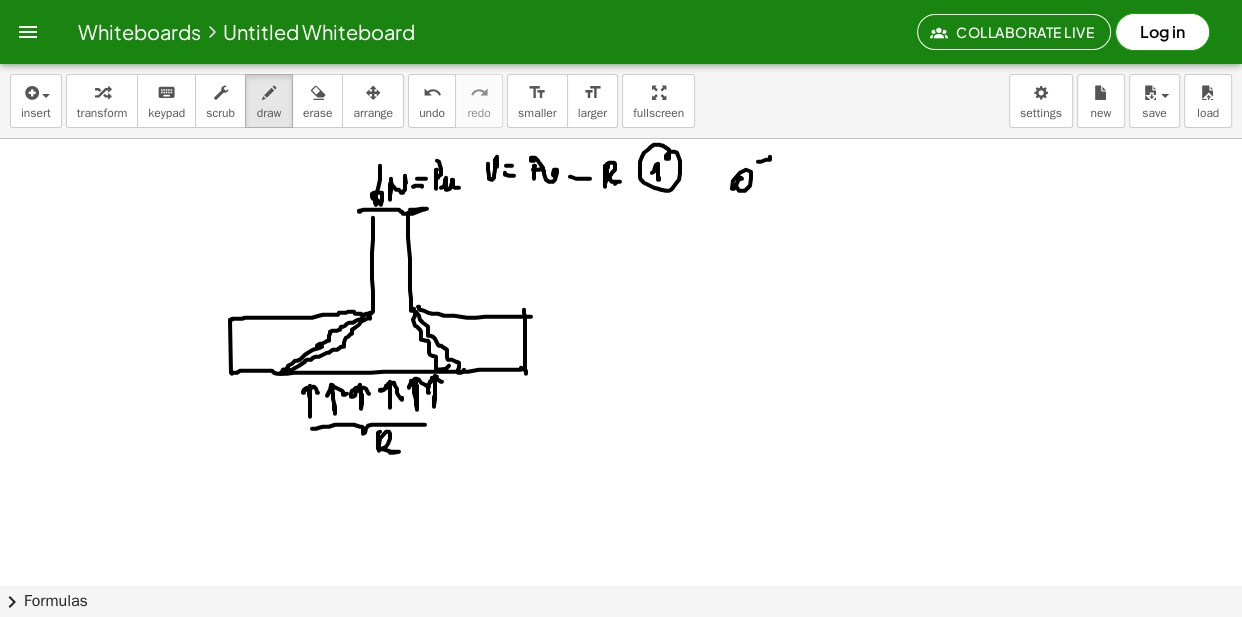 drag, startPoint x: 758, startPoint y: 162, endPoint x: 770, endPoint y: 157, distance: 13 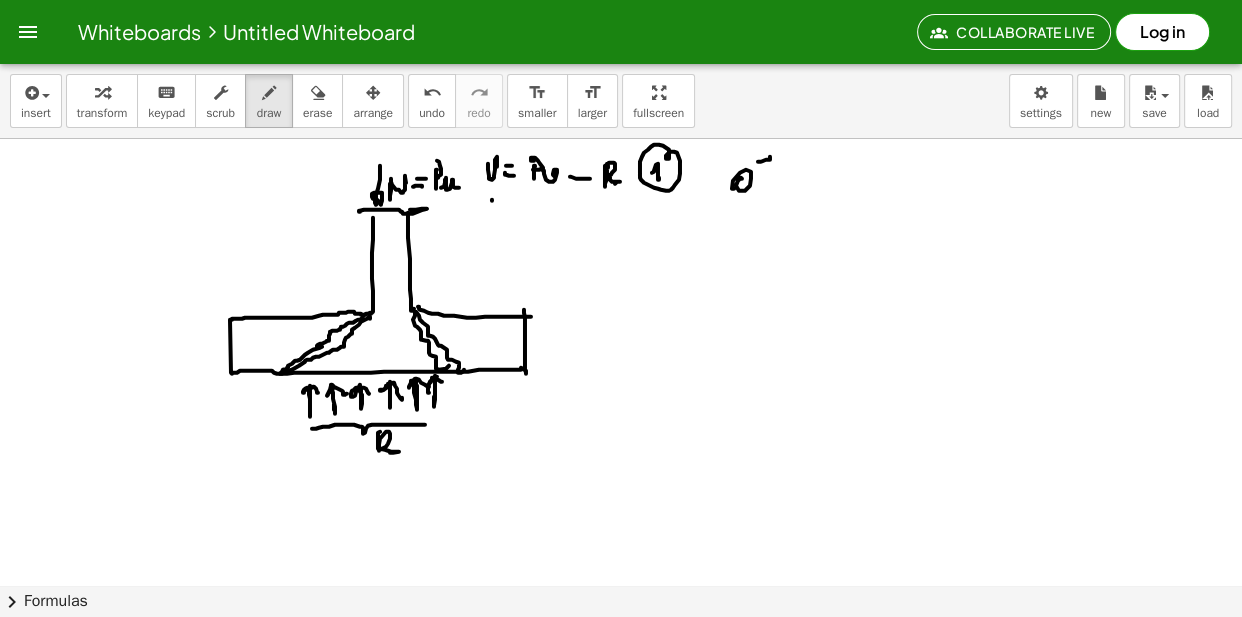 click at bounding box center [621, -4640] 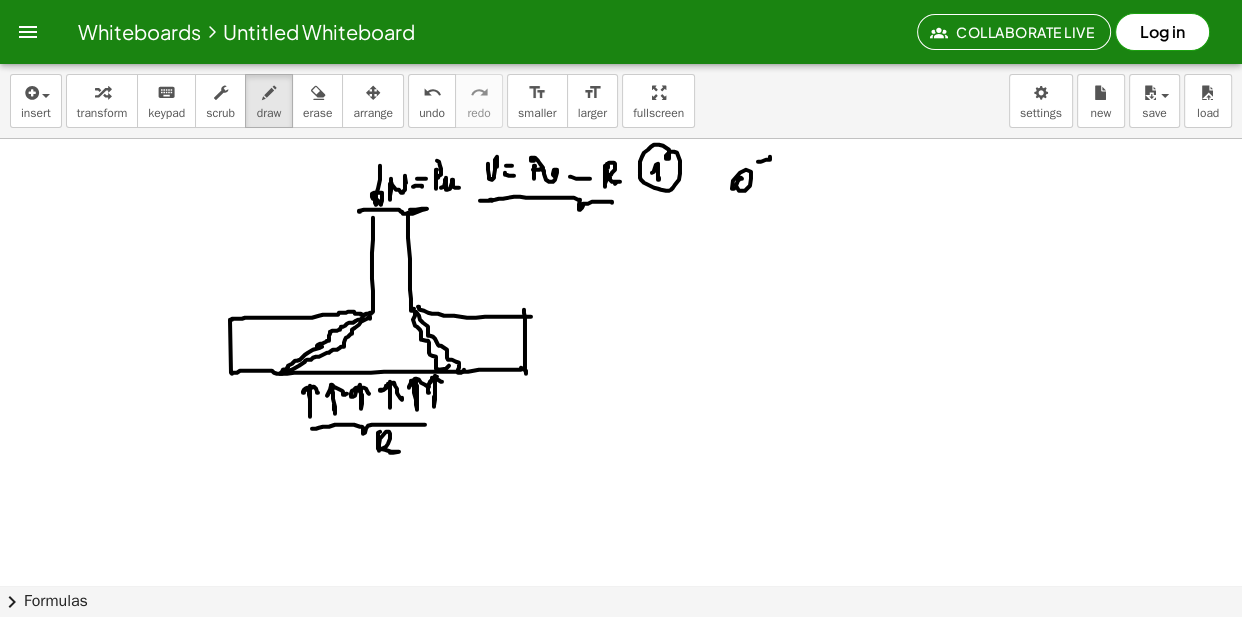 drag, startPoint x: 482, startPoint y: 201, endPoint x: 625, endPoint y: 193, distance: 143.2236 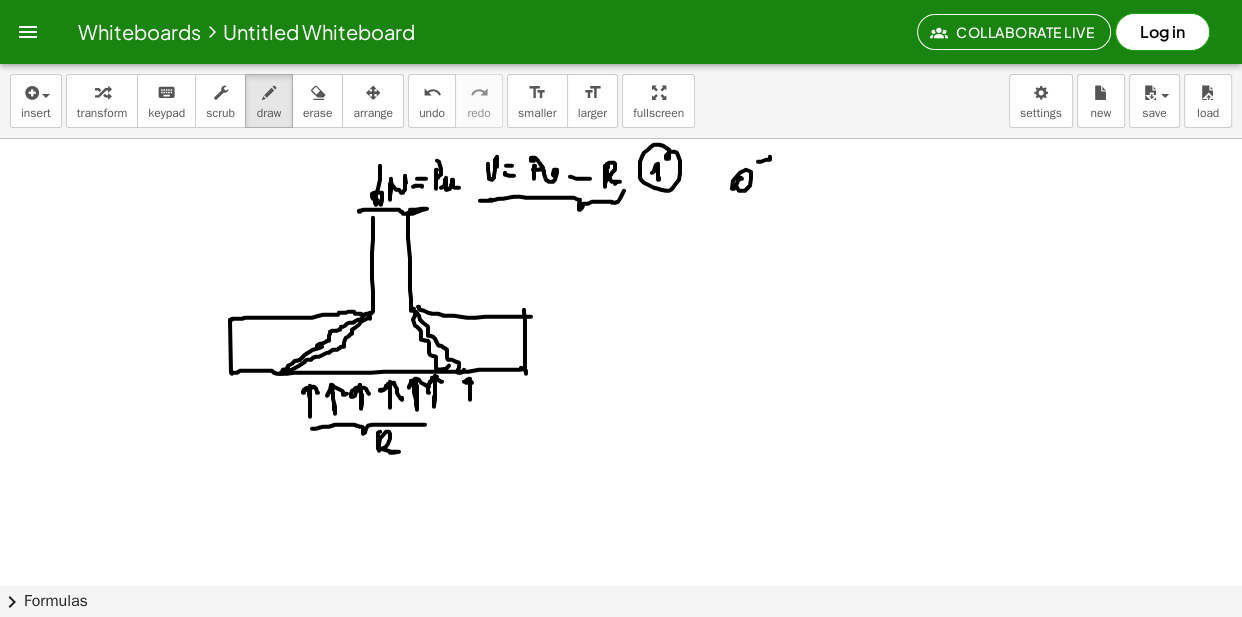 drag, startPoint x: 469, startPoint y: 383, endPoint x: 485, endPoint y: 380, distance: 16.27882 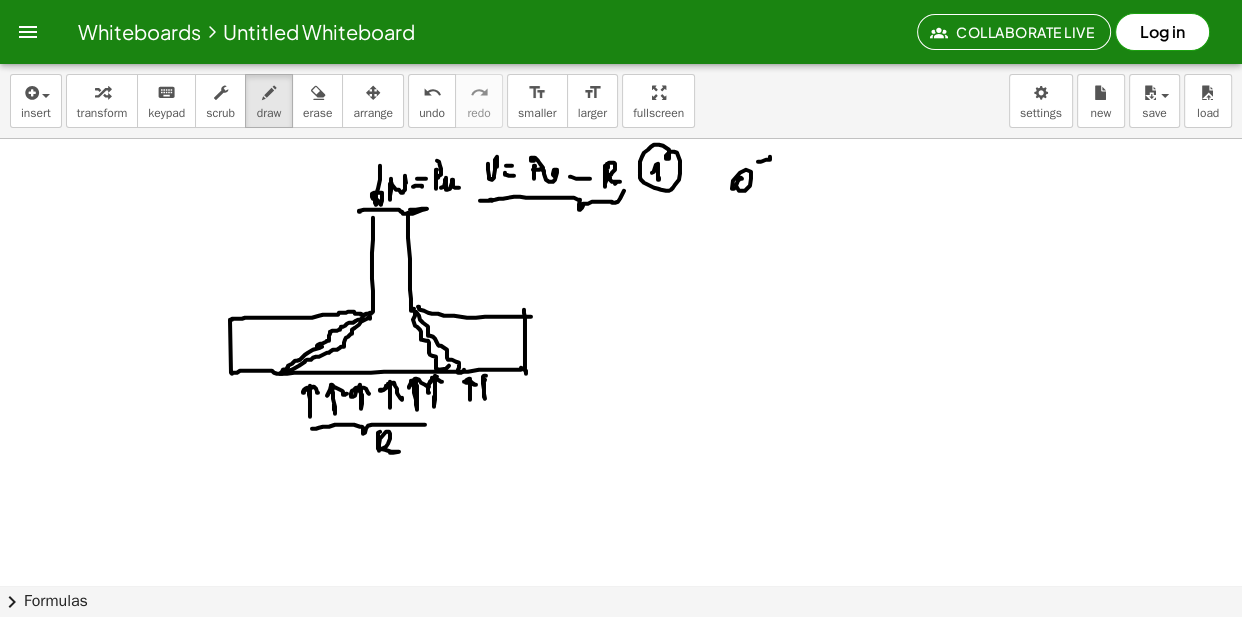 click at bounding box center (621, -4640) 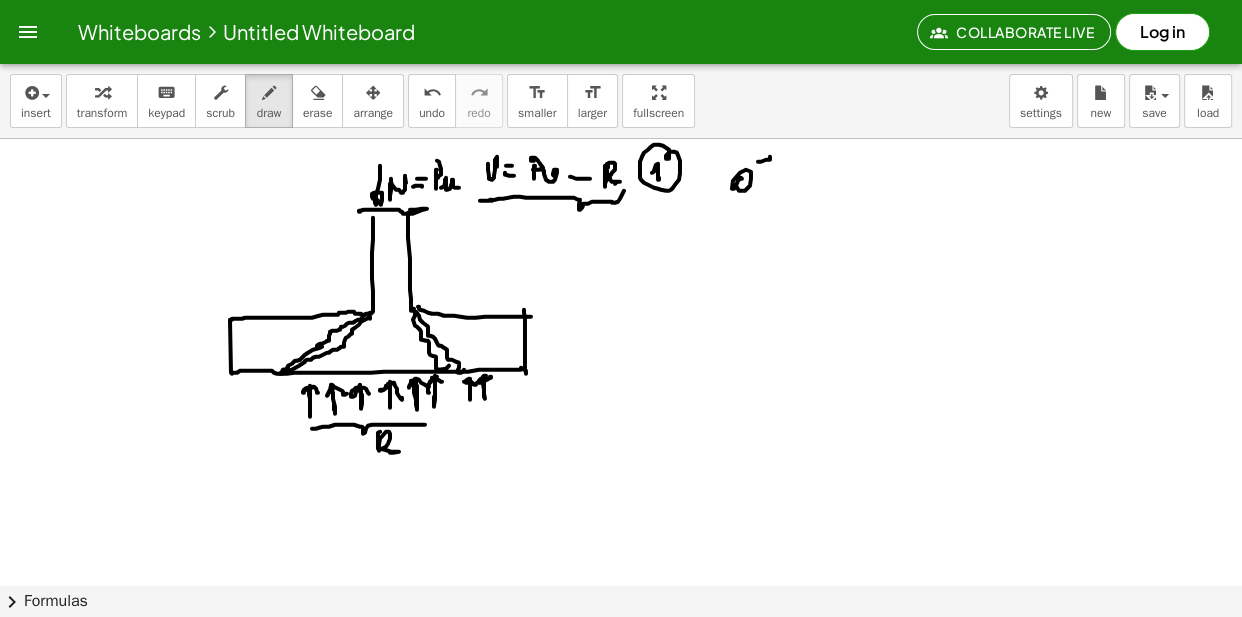 drag, startPoint x: 491, startPoint y: 377, endPoint x: 498, endPoint y: 389, distance: 13.892444 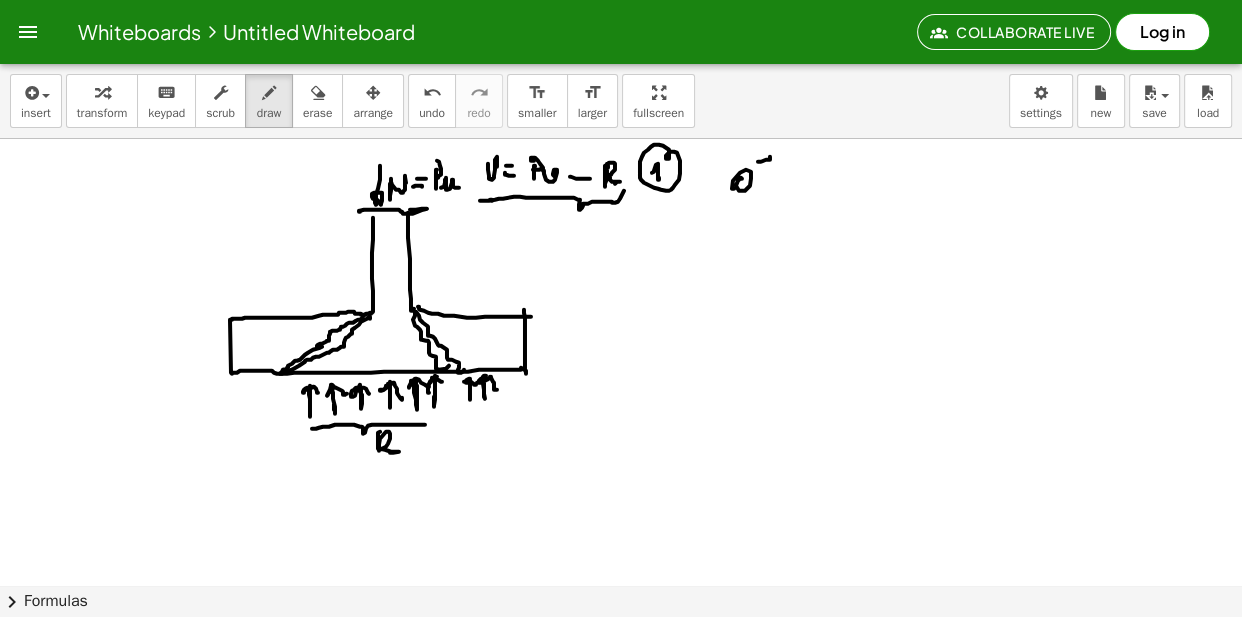 drag, startPoint x: 502, startPoint y: 379, endPoint x: 505, endPoint y: 390, distance: 11.401754 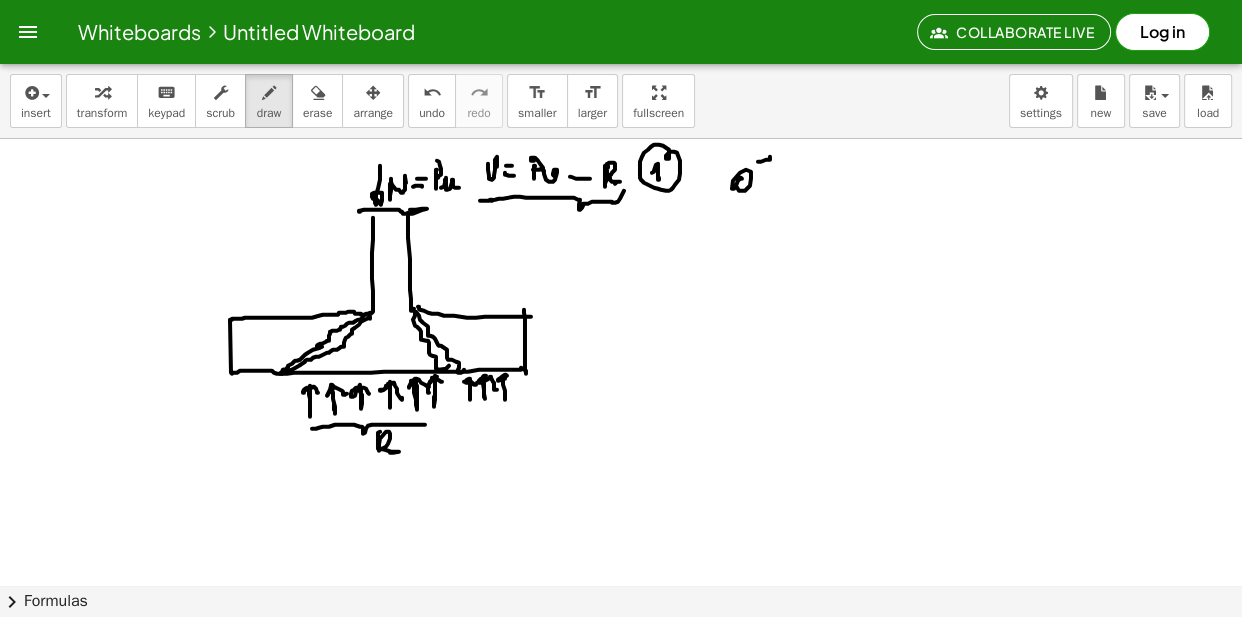click at bounding box center [621, -4640] 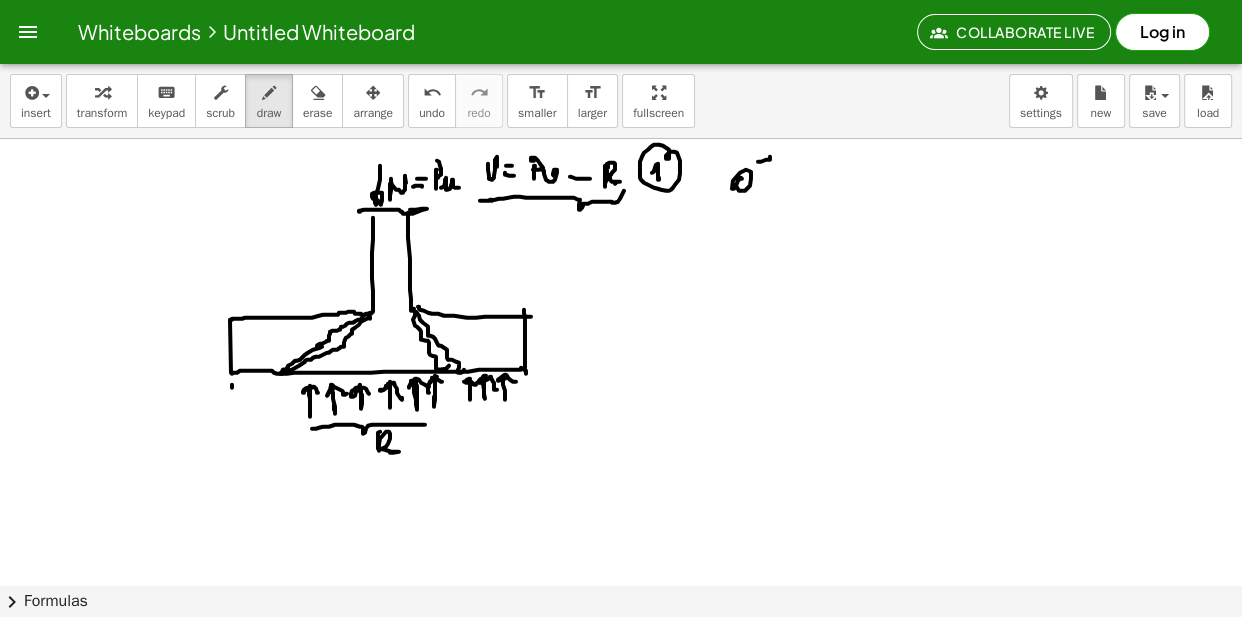 click at bounding box center [621, -4640] 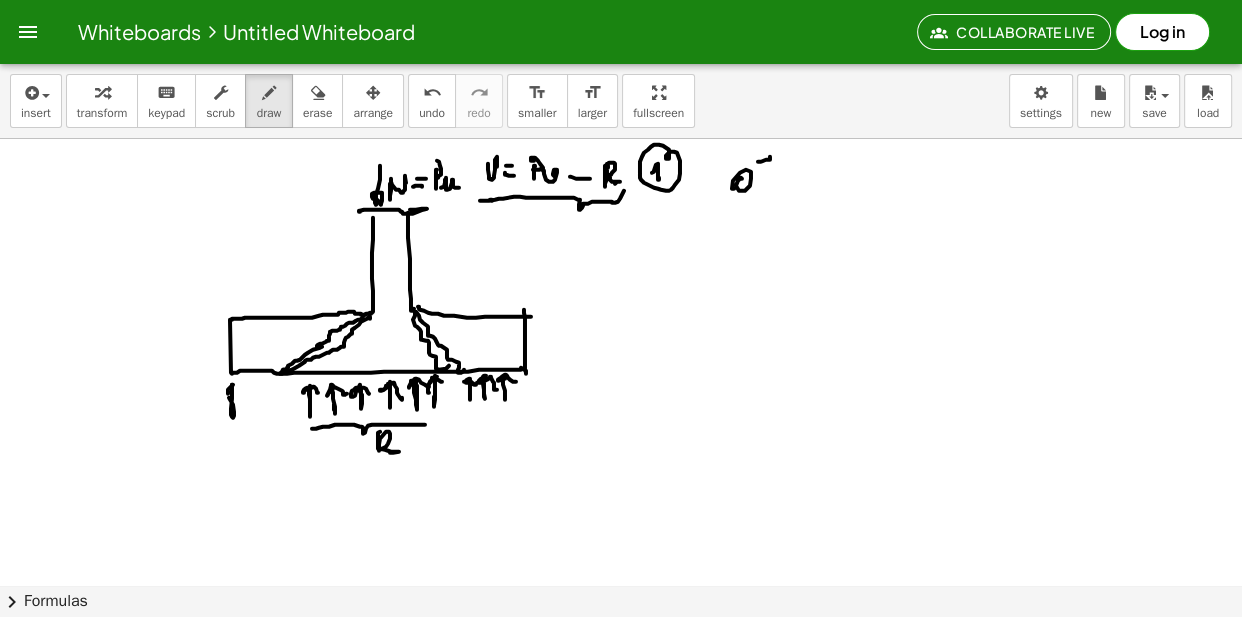 drag, startPoint x: 231, startPoint y: 387, endPoint x: 239, endPoint y: 395, distance: 11.313708 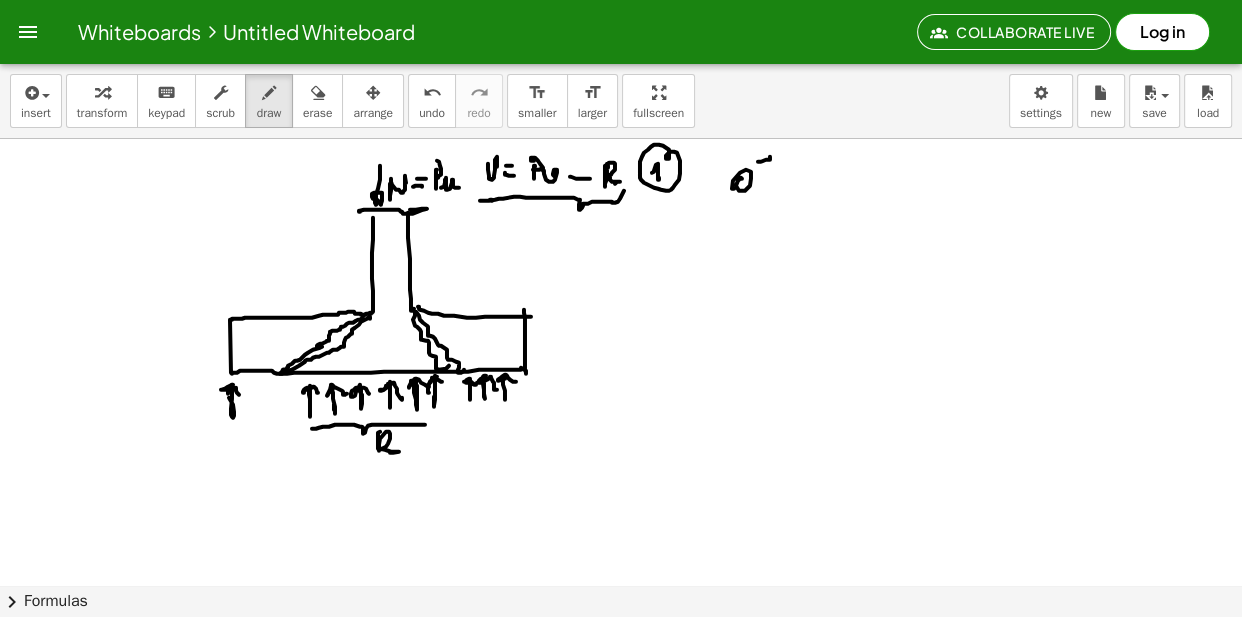 click at bounding box center (621, -4640) 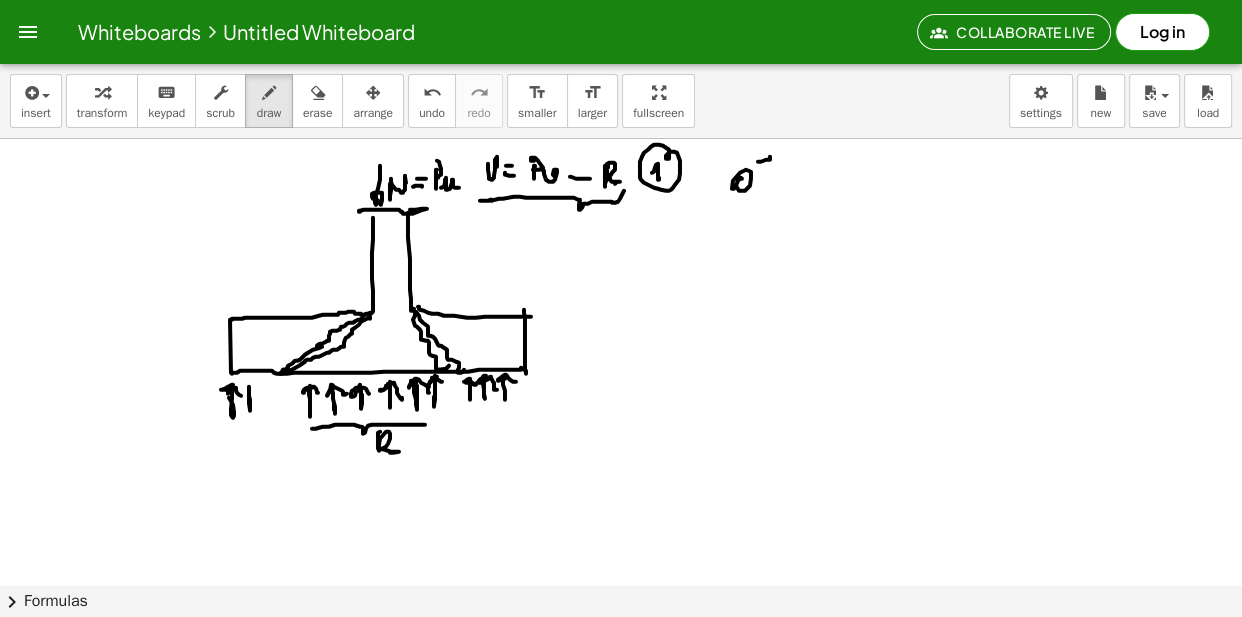 click at bounding box center [621, -4640] 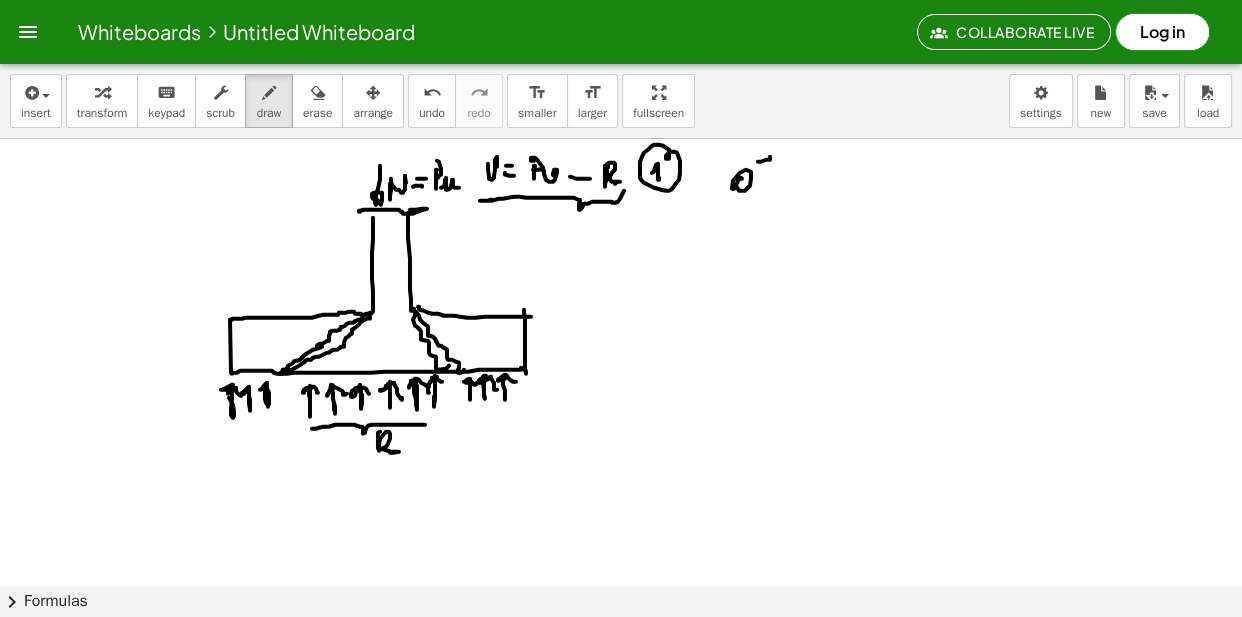 click at bounding box center (621, -4640) 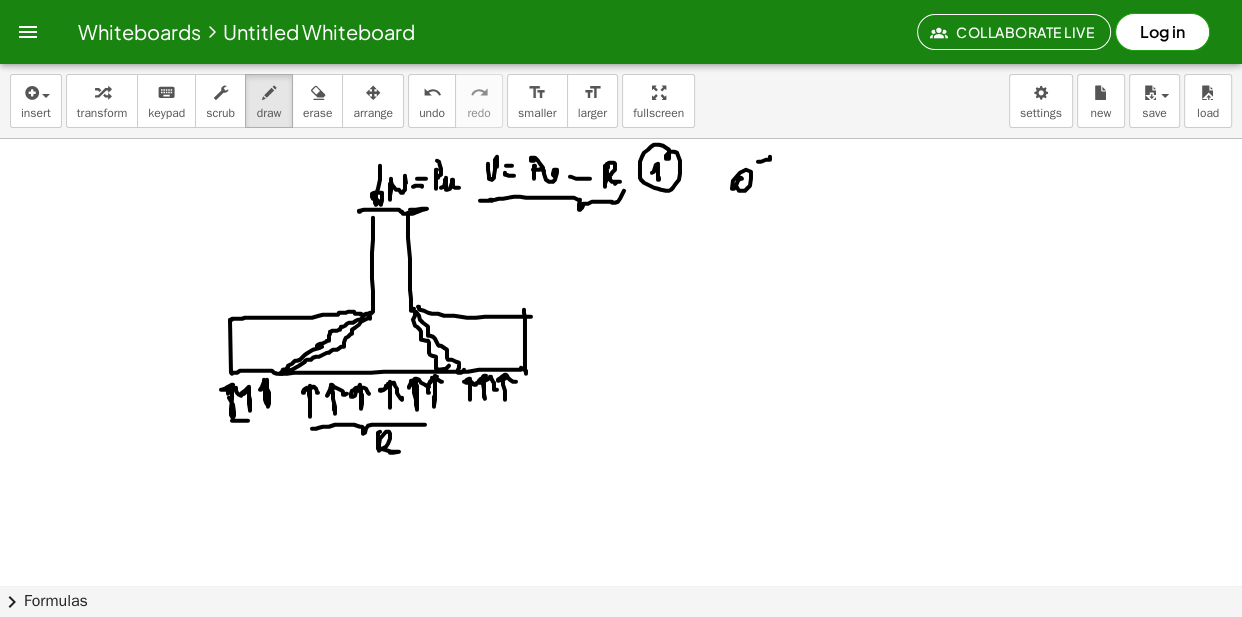 drag, startPoint x: 232, startPoint y: 421, endPoint x: 266, endPoint y: 425, distance: 34.234486 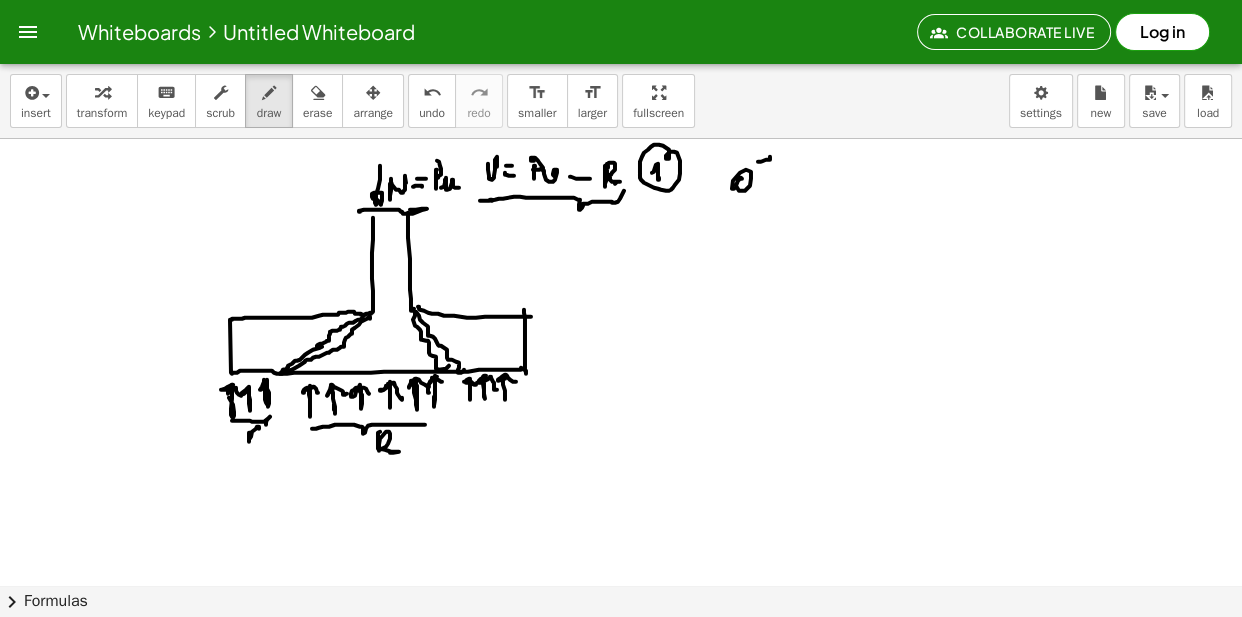 drag, startPoint x: 249, startPoint y: 433, endPoint x: 261, endPoint y: 439, distance: 13.416408 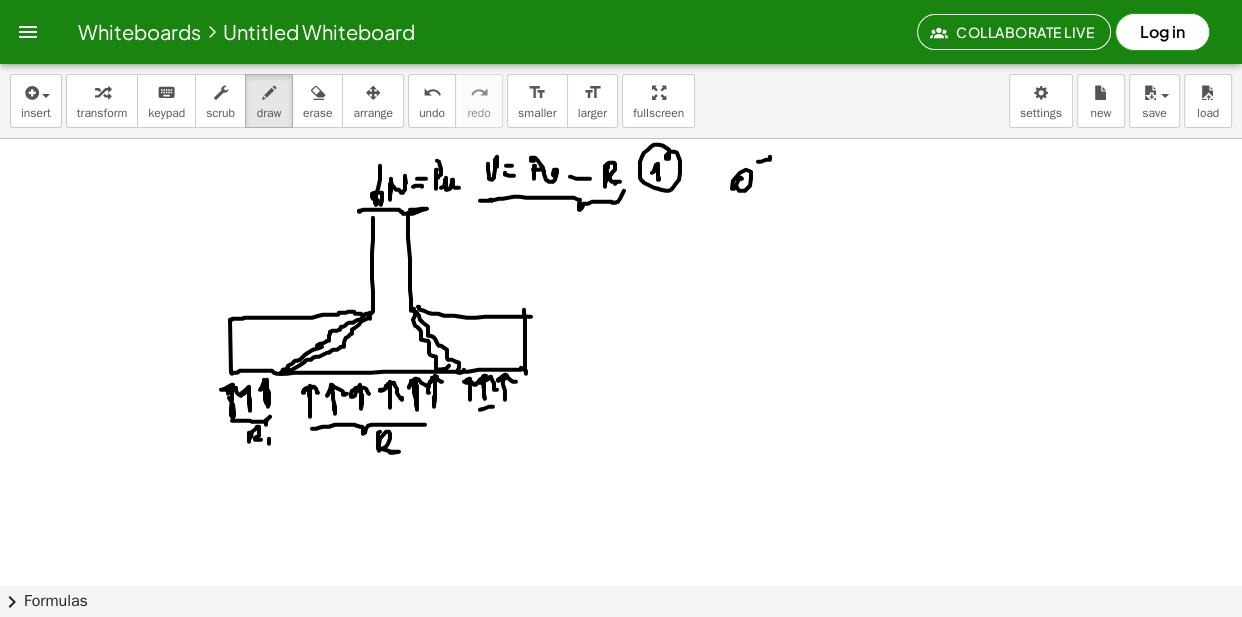 drag, startPoint x: 484, startPoint y: 409, endPoint x: 507, endPoint y: 414, distance: 23.537205 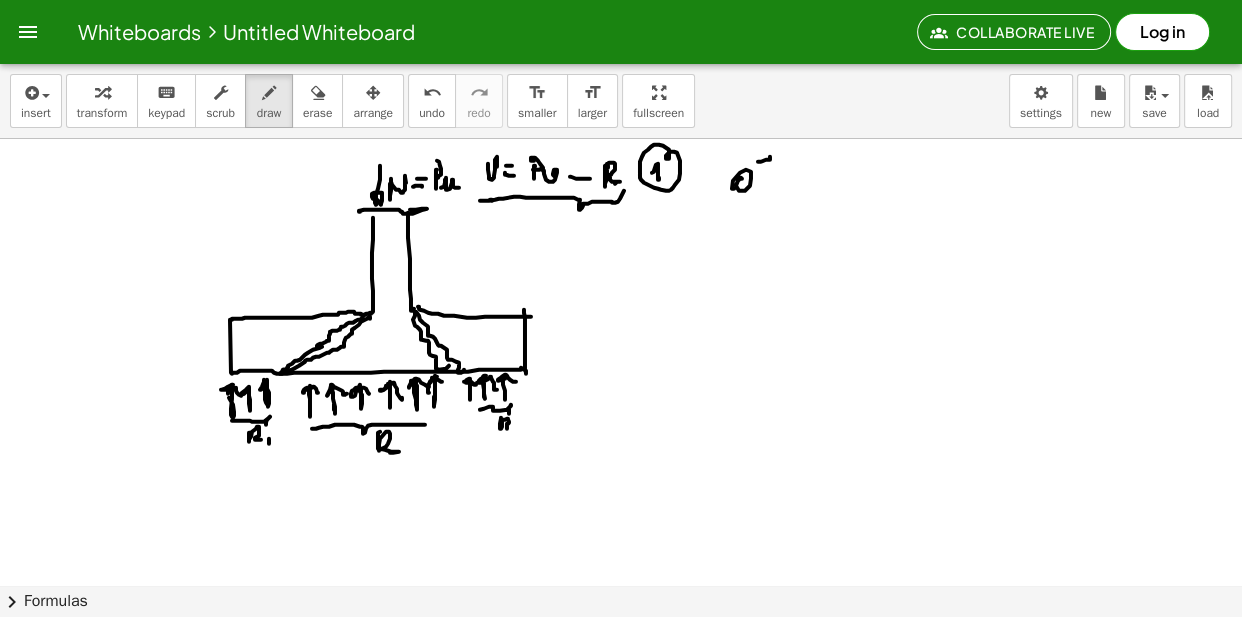 drag, startPoint x: 500, startPoint y: 428, endPoint x: 518, endPoint y: 431, distance: 18.248287 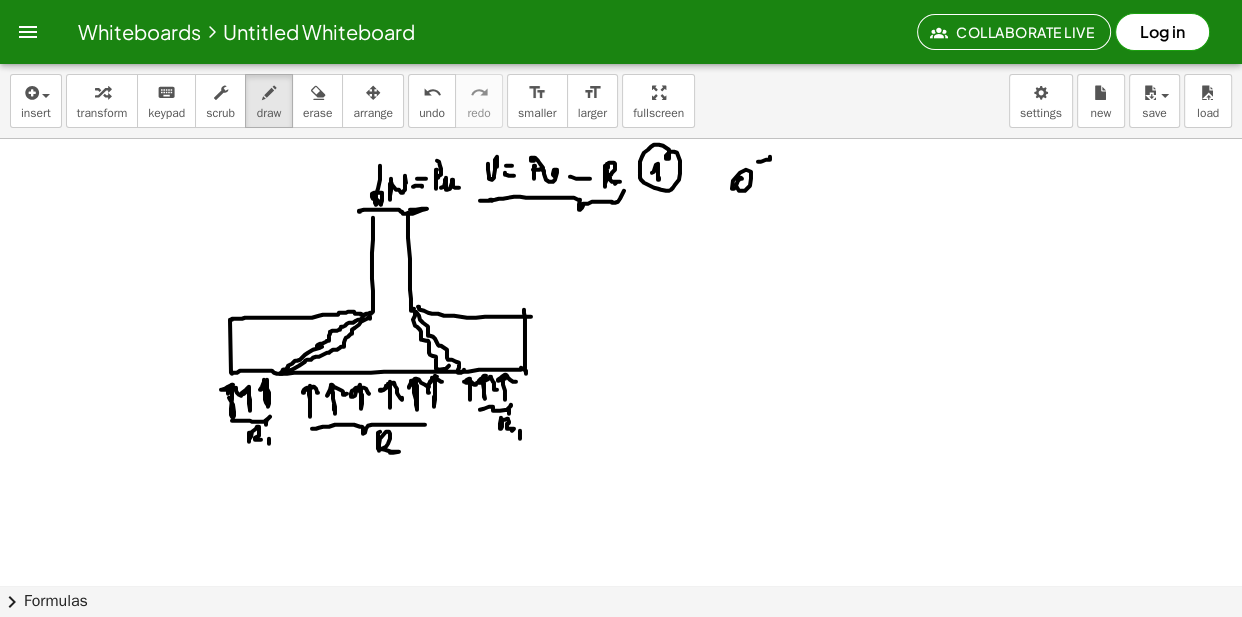 drag, startPoint x: 782, startPoint y: 187, endPoint x: 792, endPoint y: 181, distance: 11.661903 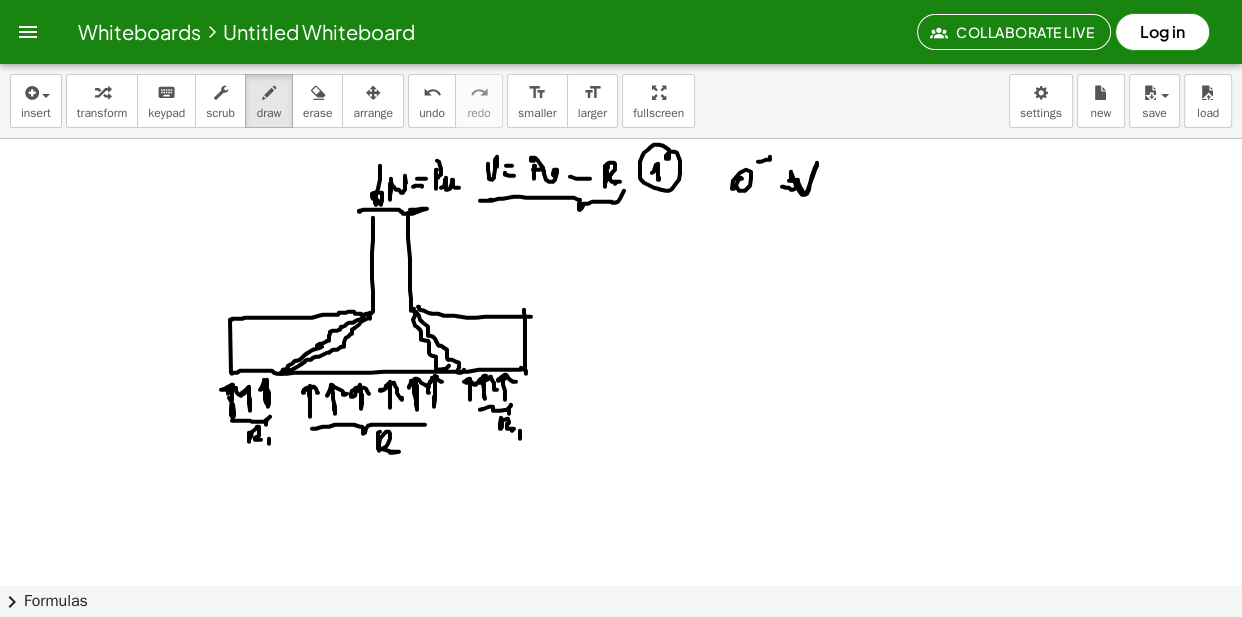 drag, startPoint x: 792, startPoint y: 180, endPoint x: 805, endPoint y: 177, distance: 13.341664 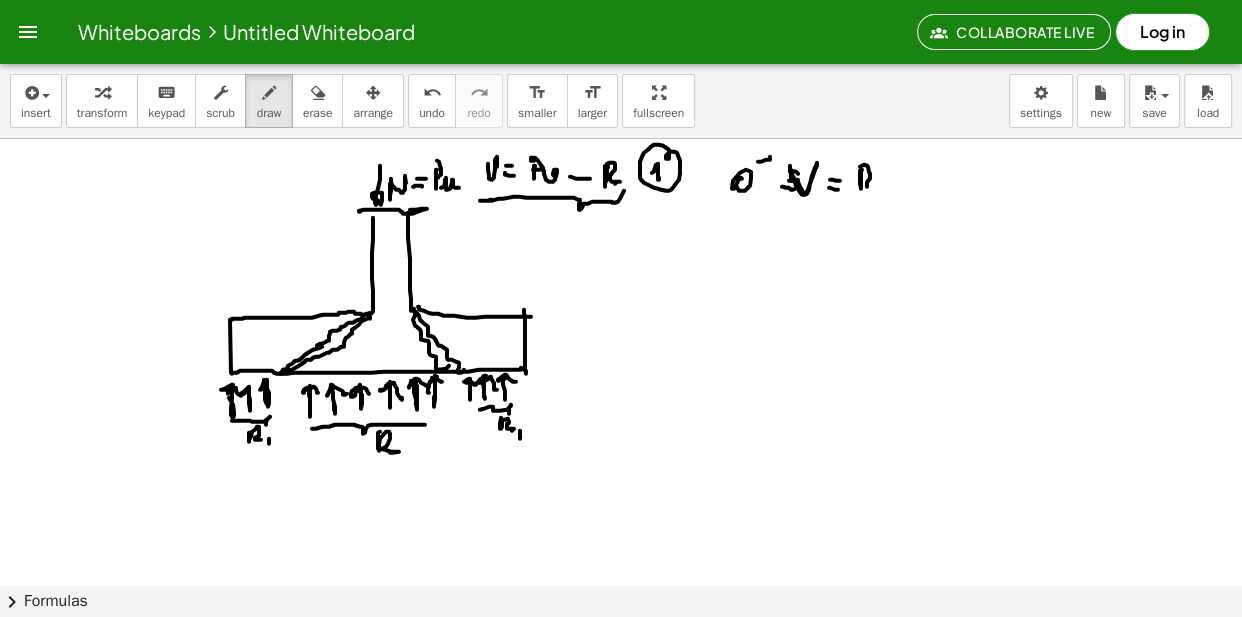 drag, startPoint x: 869, startPoint y: 180, endPoint x: 886, endPoint y: 182, distance: 17.117243 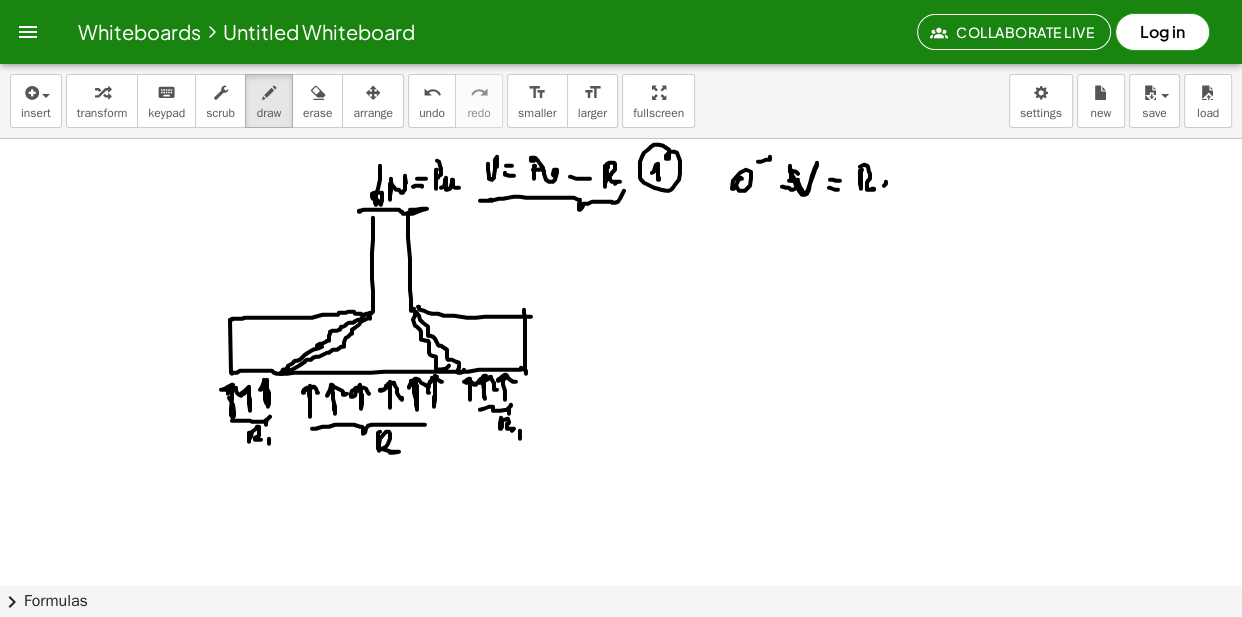 drag, startPoint x: 886, startPoint y: 182, endPoint x: 877, endPoint y: 198, distance: 18.35756 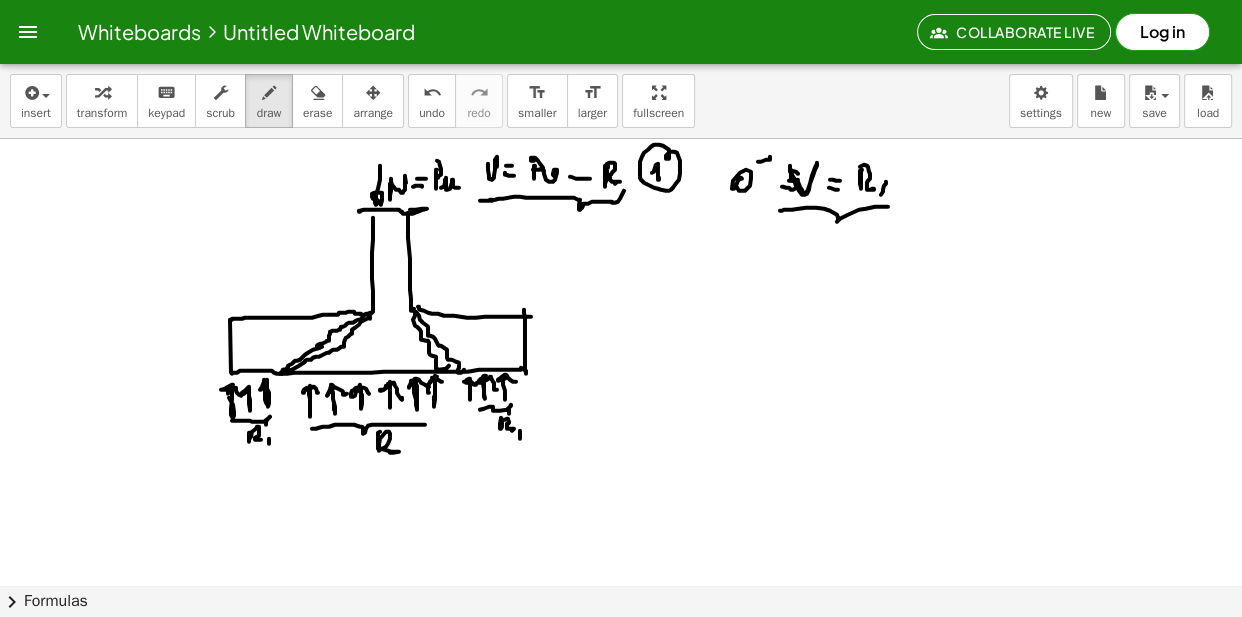 drag, startPoint x: 780, startPoint y: 211, endPoint x: 883, endPoint y: 207, distance: 103.077644 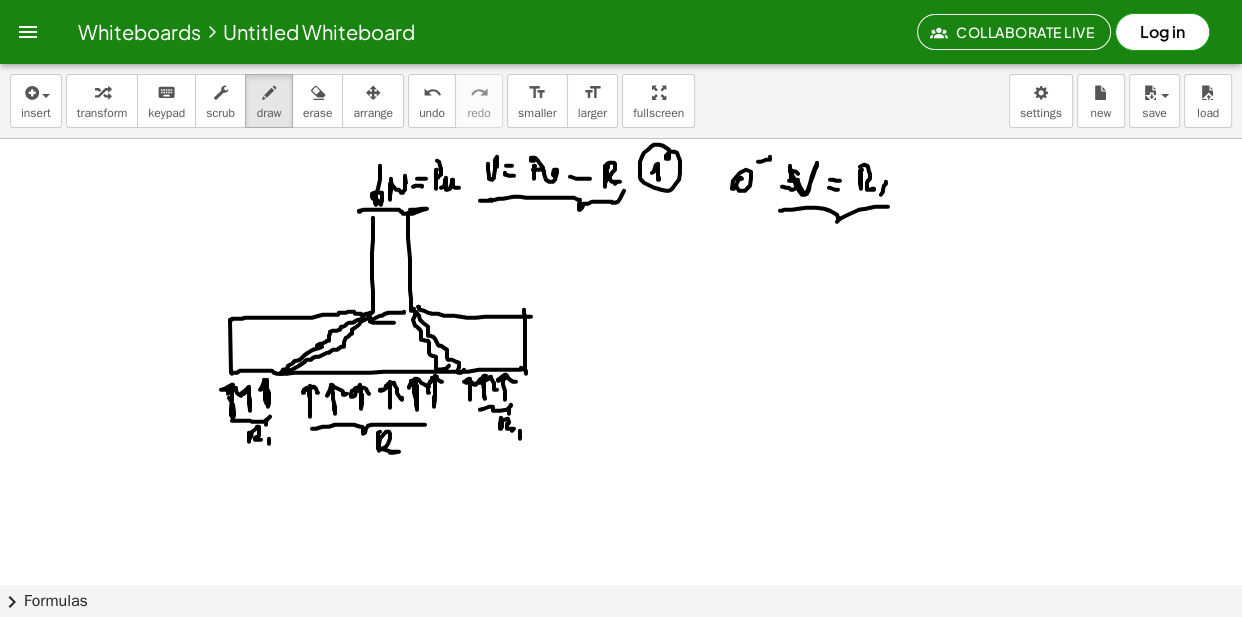 drag, startPoint x: 404, startPoint y: 312, endPoint x: 407, endPoint y: 330, distance: 18.248287 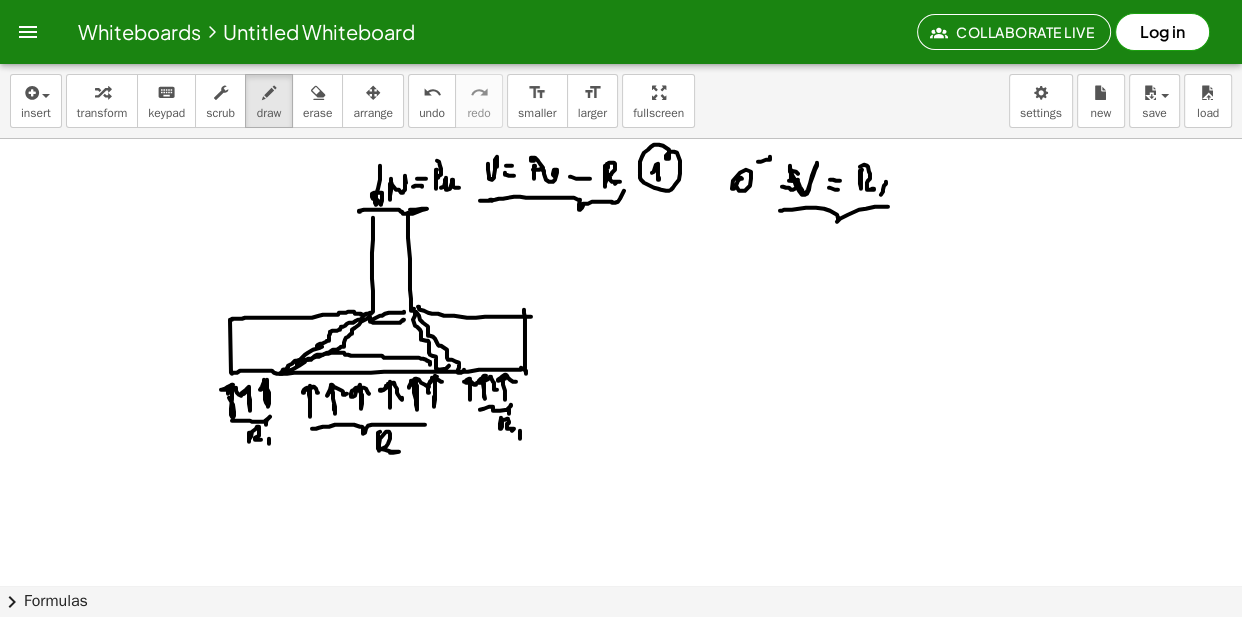 drag, startPoint x: 430, startPoint y: 363, endPoint x: 348, endPoint y: 376, distance: 83.02409 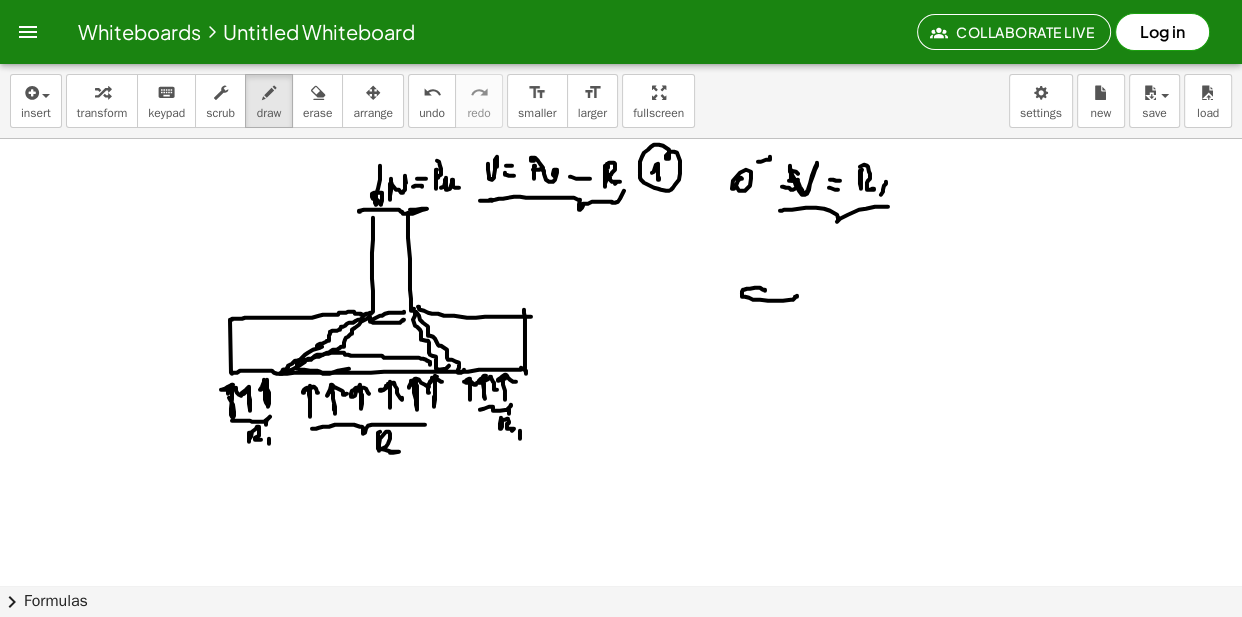 drag, startPoint x: 765, startPoint y: 291, endPoint x: 750, endPoint y: 300, distance: 17.492855 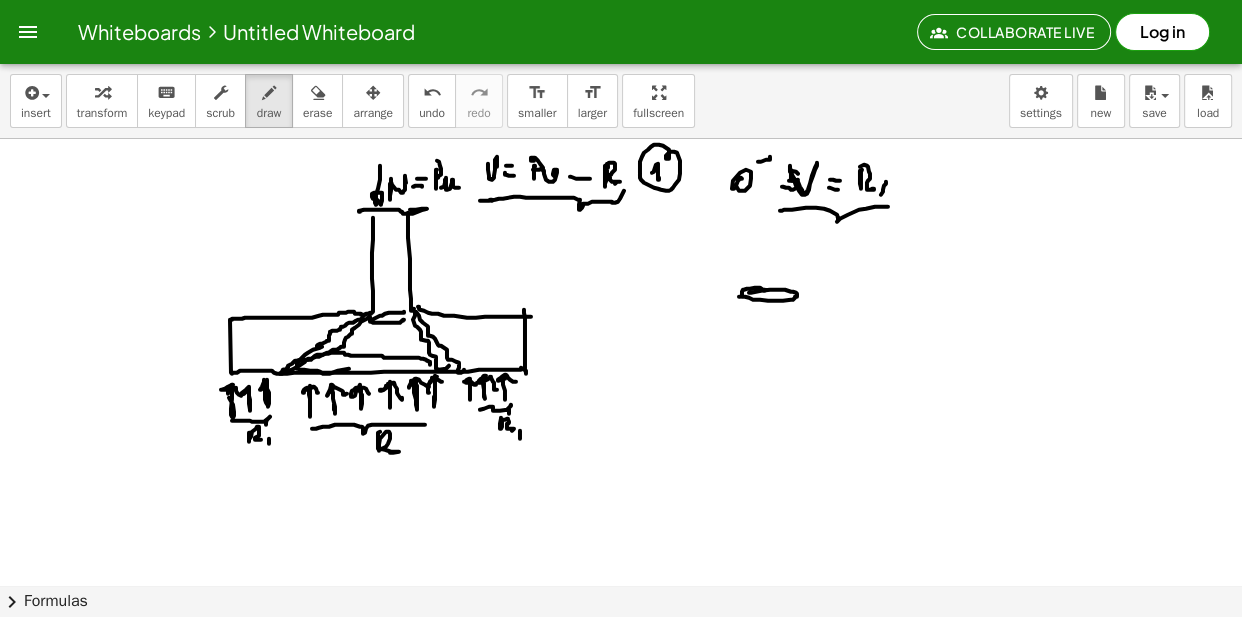 drag, startPoint x: 739, startPoint y: 297, endPoint x: 701, endPoint y: 387, distance: 97.6934 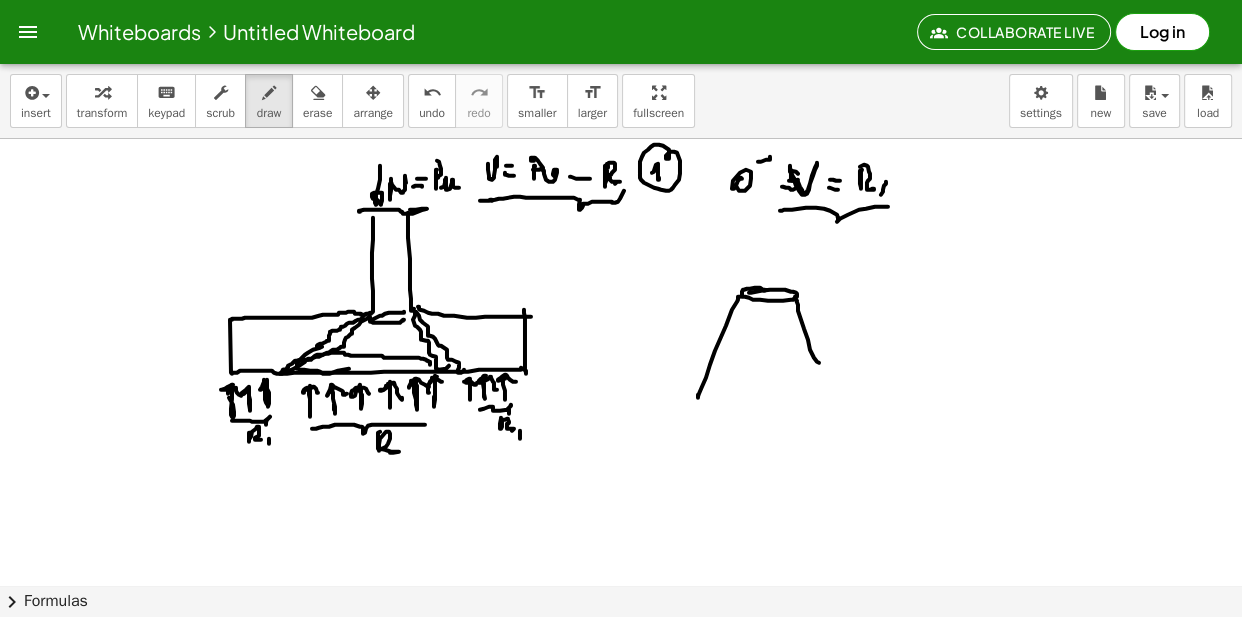 drag, startPoint x: 797, startPoint y: 301, endPoint x: 819, endPoint y: 368, distance: 70.5195 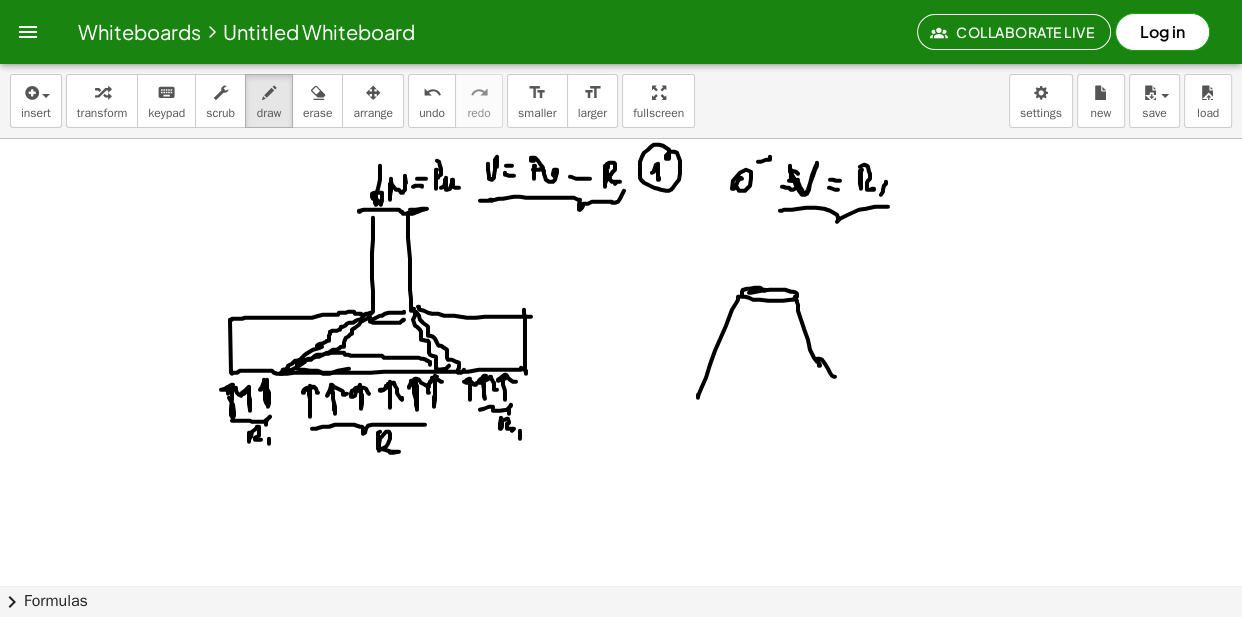 drag, startPoint x: 817, startPoint y: 359, endPoint x: 832, endPoint y: 384, distance: 29.15476 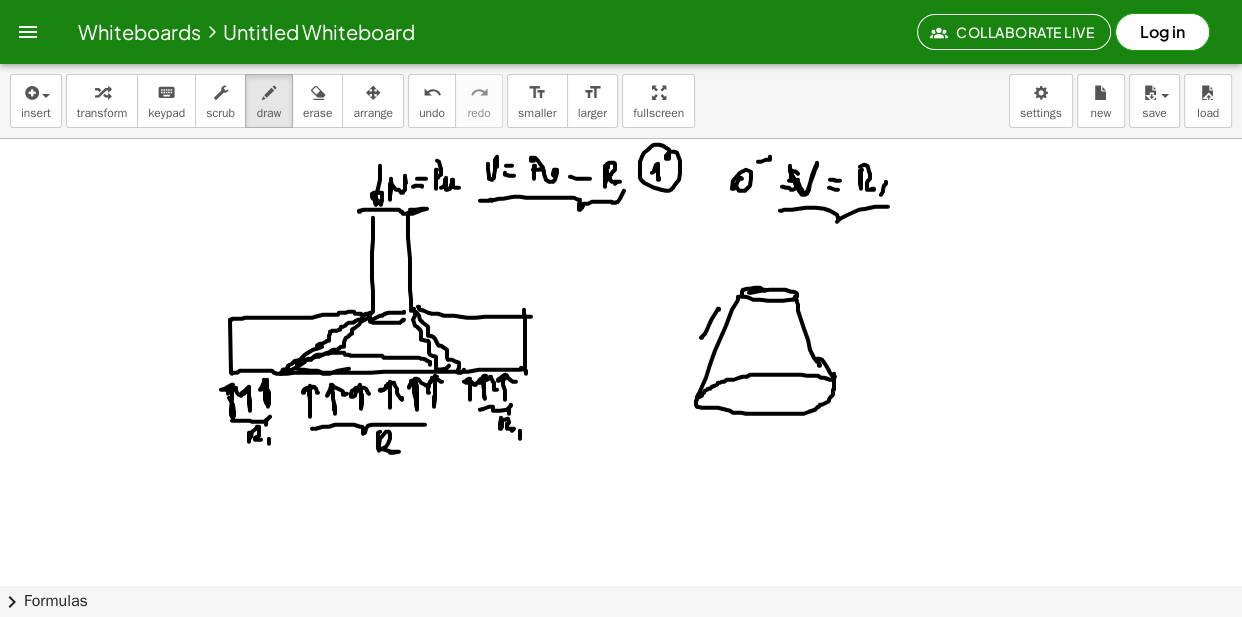 drag, startPoint x: 719, startPoint y: 309, endPoint x: 702, endPoint y: 338, distance: 33.61547 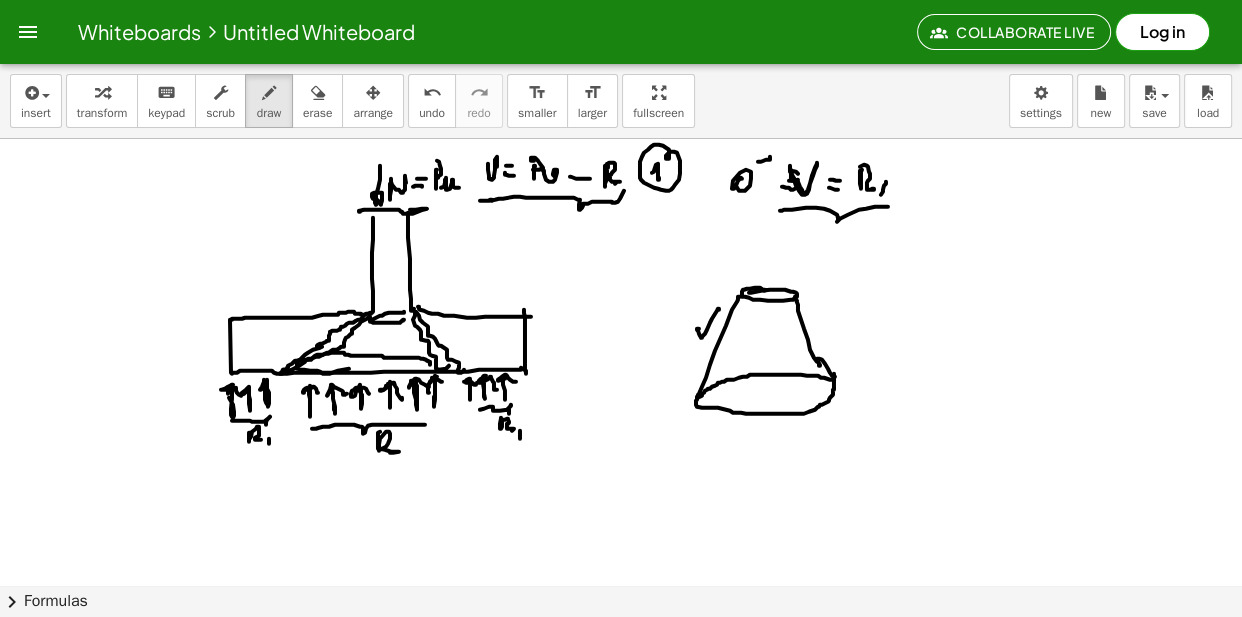 drag, startPoint x: 699, startPoint y: 334, endPoint x: 710, endPoint y: 333, distance: 11.045361 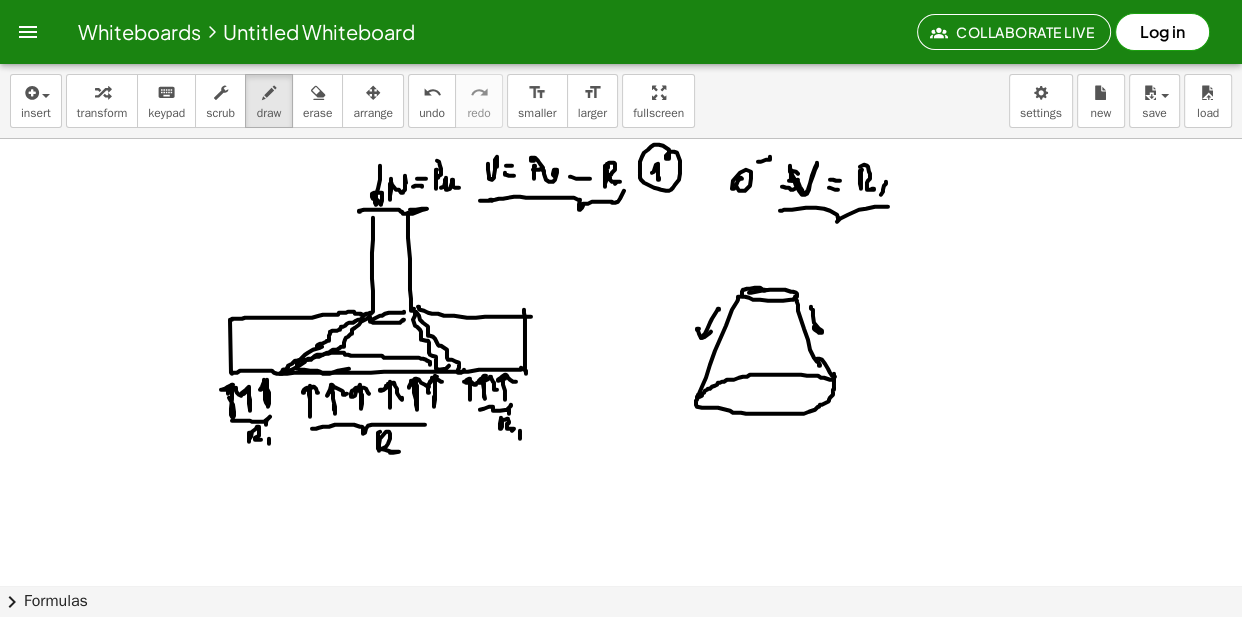 drag, startPoint x: 811, startPoint y: 307, endPoint x: 821, endPoint y: 333, distance: 27.856777 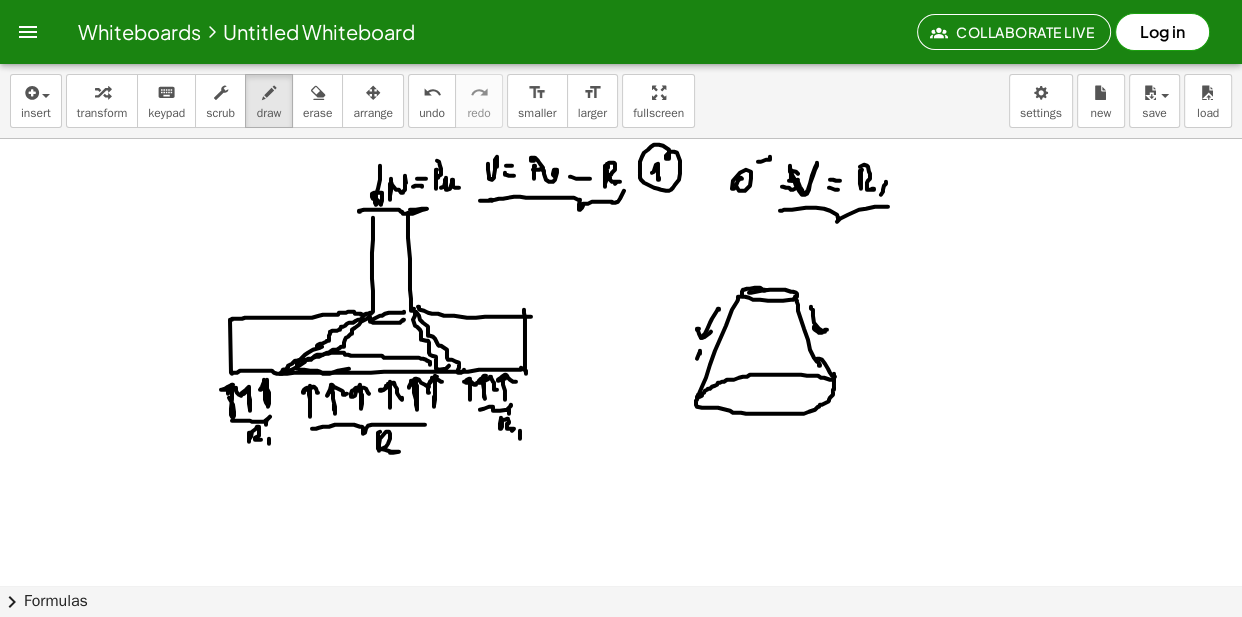 drag, startPoint x: 700, startPoint y: 354, endPoint x: 680, endPoint y: 373, distance: 27.58623 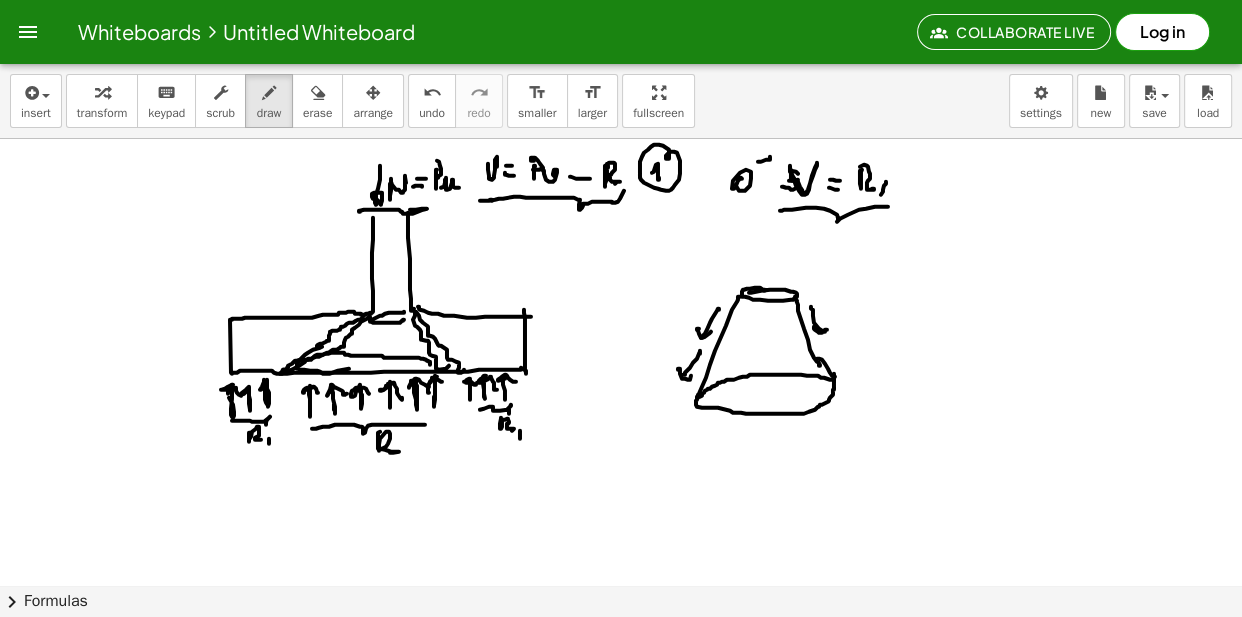 drag, startPoint x: 678, startPoint y: 369, endPoint x: 755, endPoint y: 370, distance: 77.00649 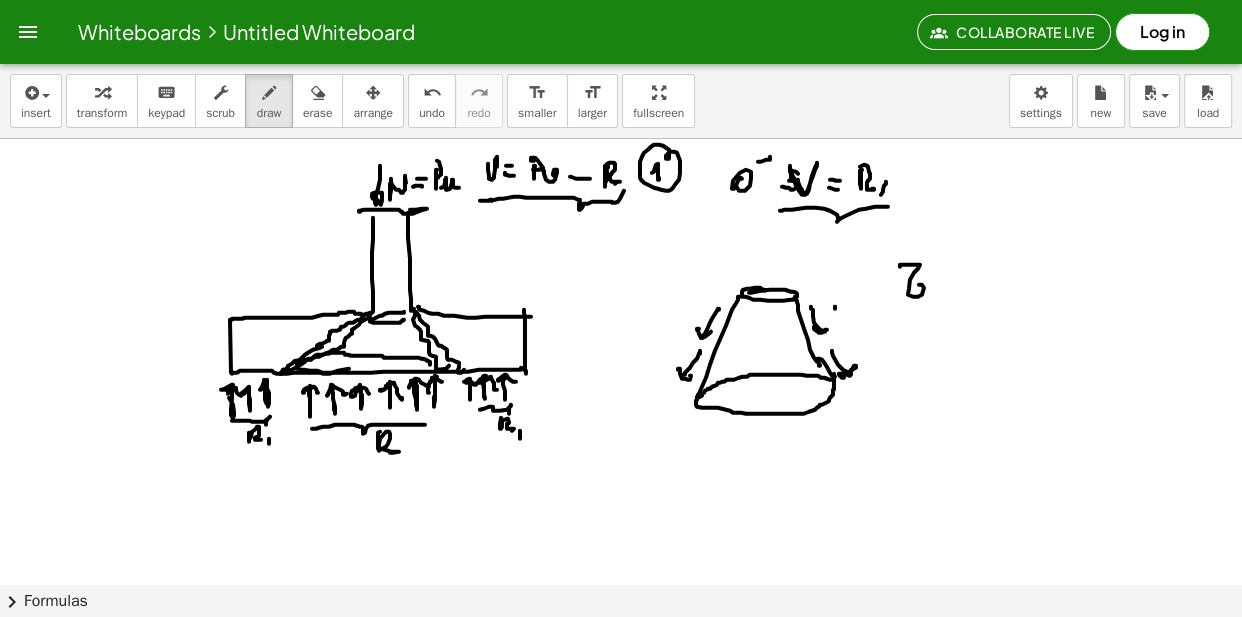 drag, startPoint x: 911, startPoint y: 265, endPoint x: 929, endPoint y: 293, distance: 33.286633 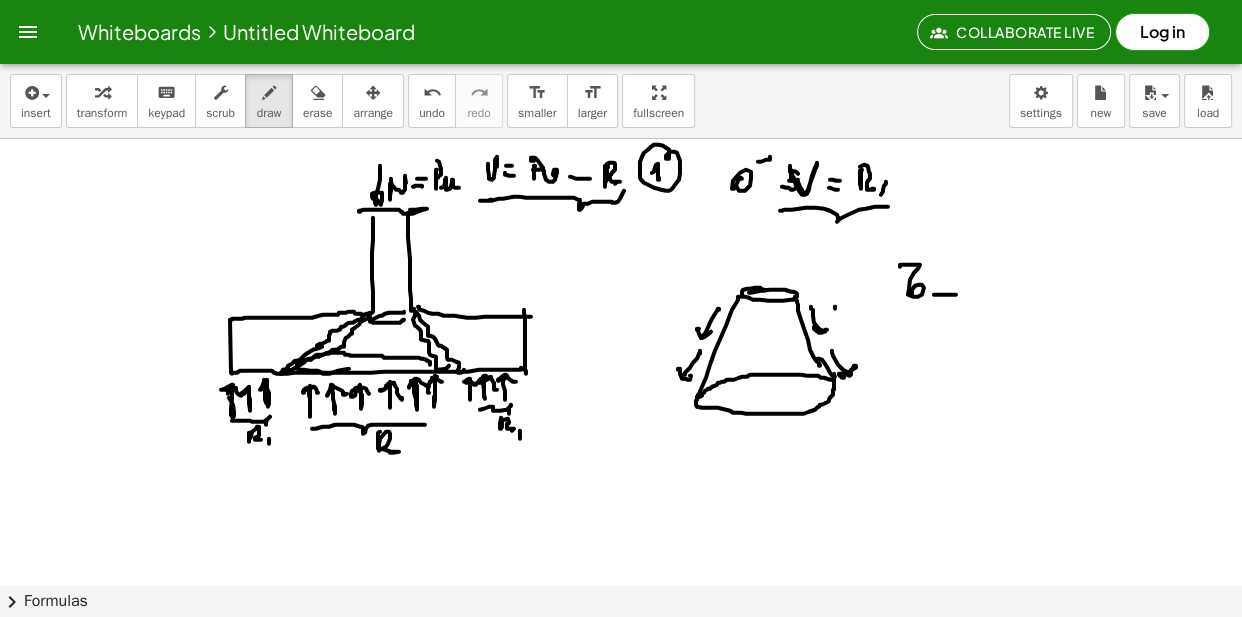 drag, startPoint x: 949, startPoint y: 282, endPoint x: 953, endPoint y: 267, distance: 15.524175 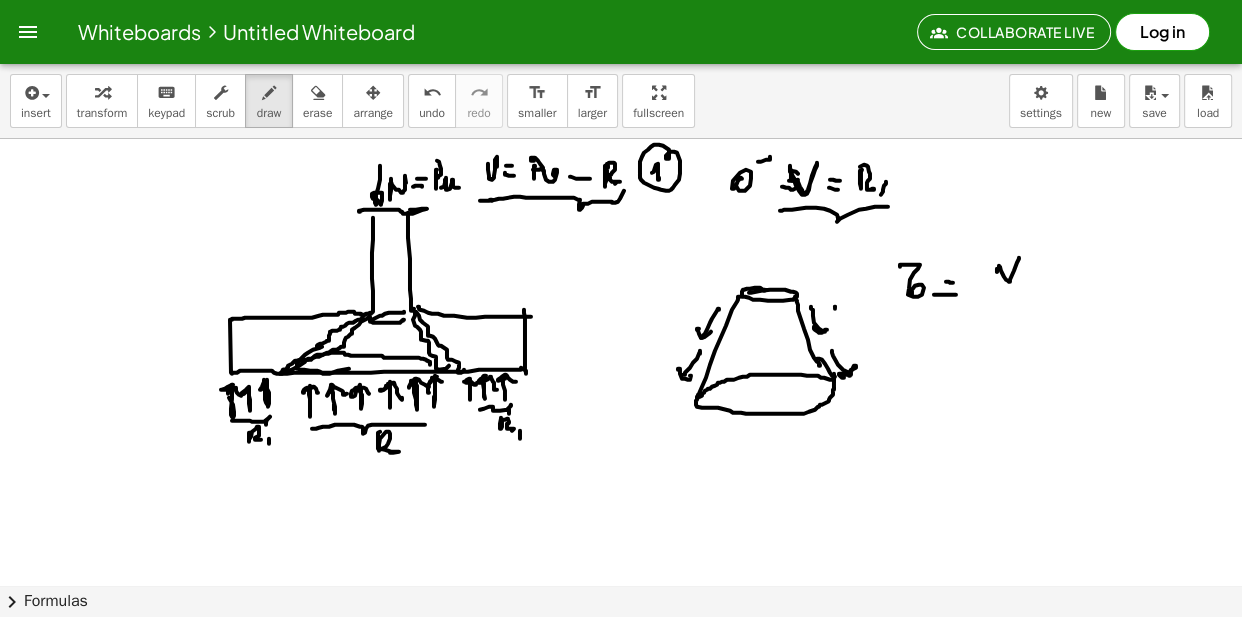 drag, startPoint x: 997, startPoint y: 272, endPoint x: 1017, endPoint y: 276, distance: 20.396078 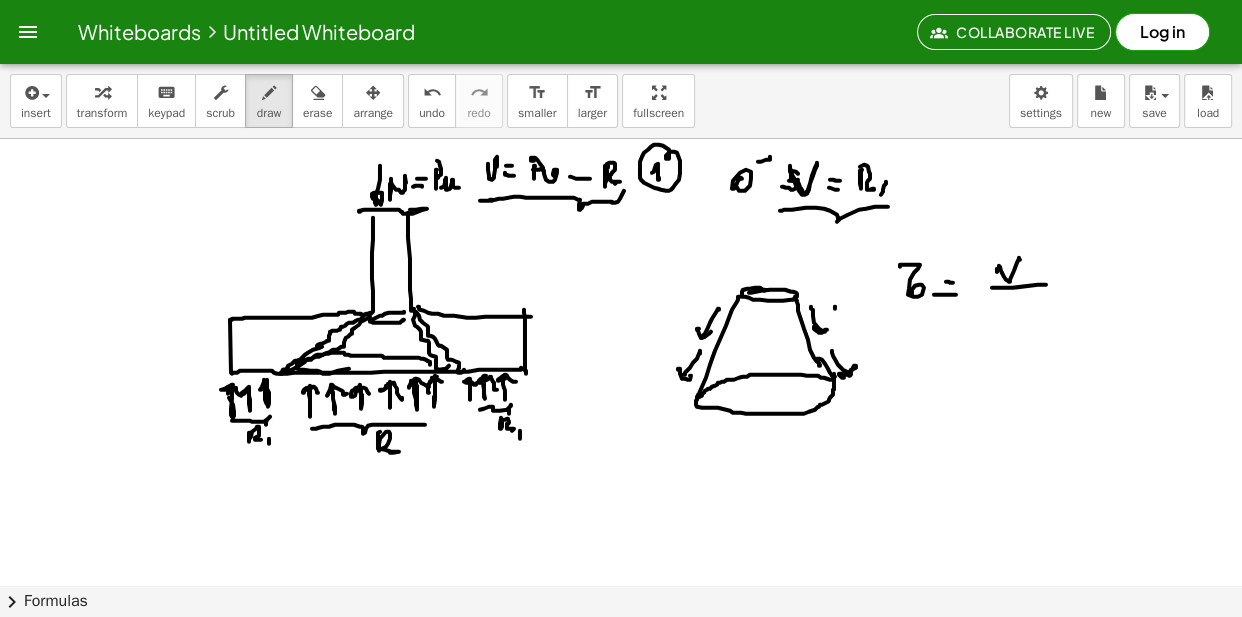 drag, startPoint x: 1013, startPoint y: 288, endPoint x: 1043, endPoint y: 286, distance: 30.066593 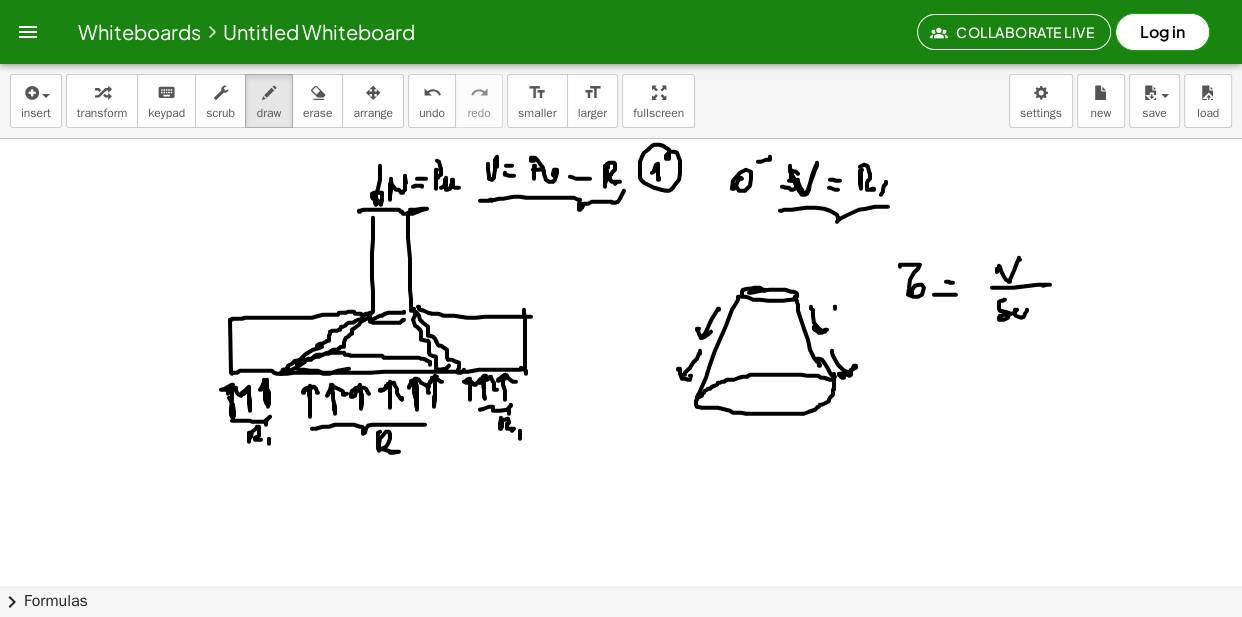 drag, startPoint x: 1009, startPoint y: 313, endPoint x: 1035, endPoint y: 310, distance: 26.172504 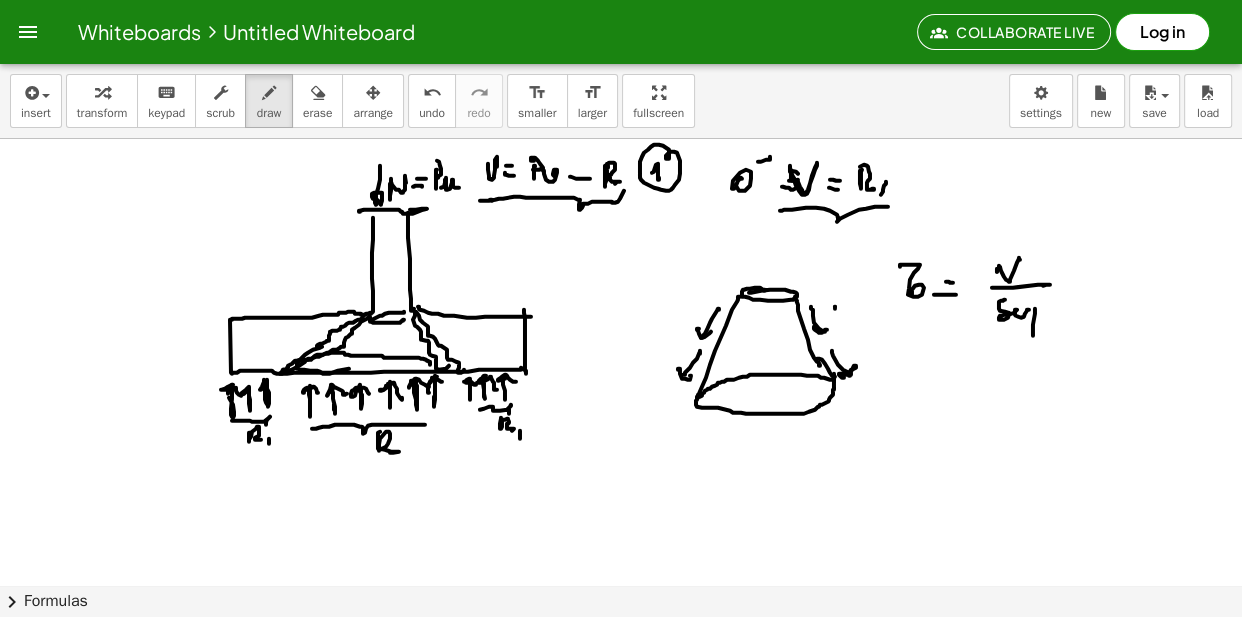 drag, startPoint x: 1035, startPoint y: 310, endPoint x: 1038, endPoint y: 321, distance: 11.401754 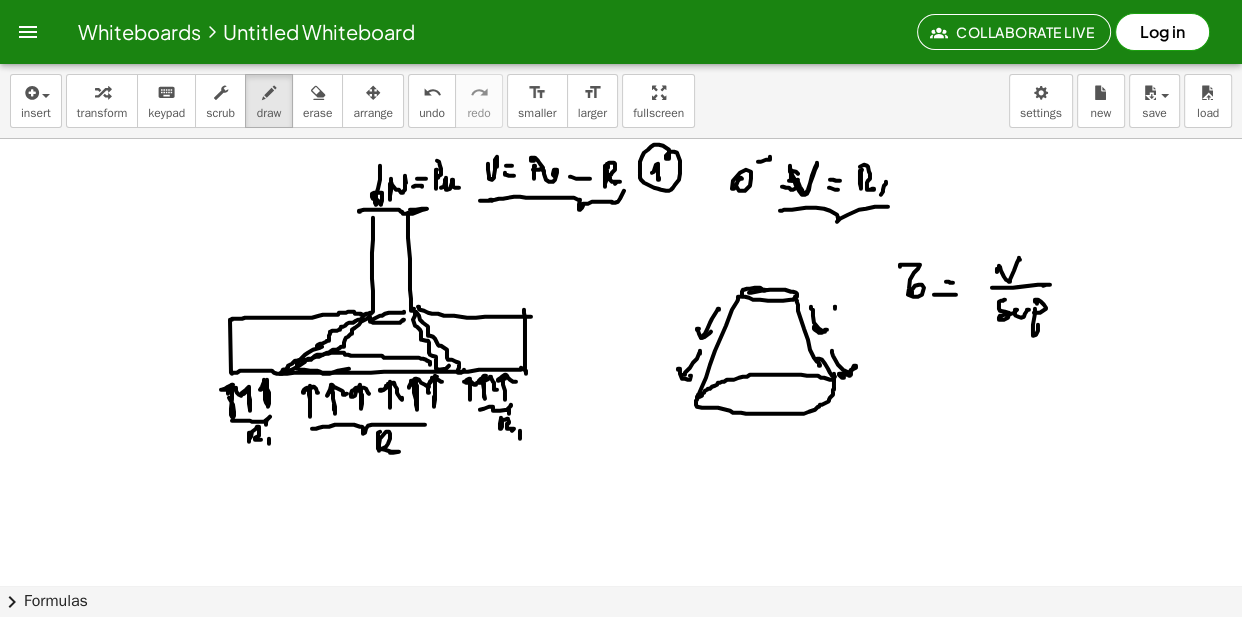 scroll, scrollTop: 10452, scrollLeft: 0, axis: vertical 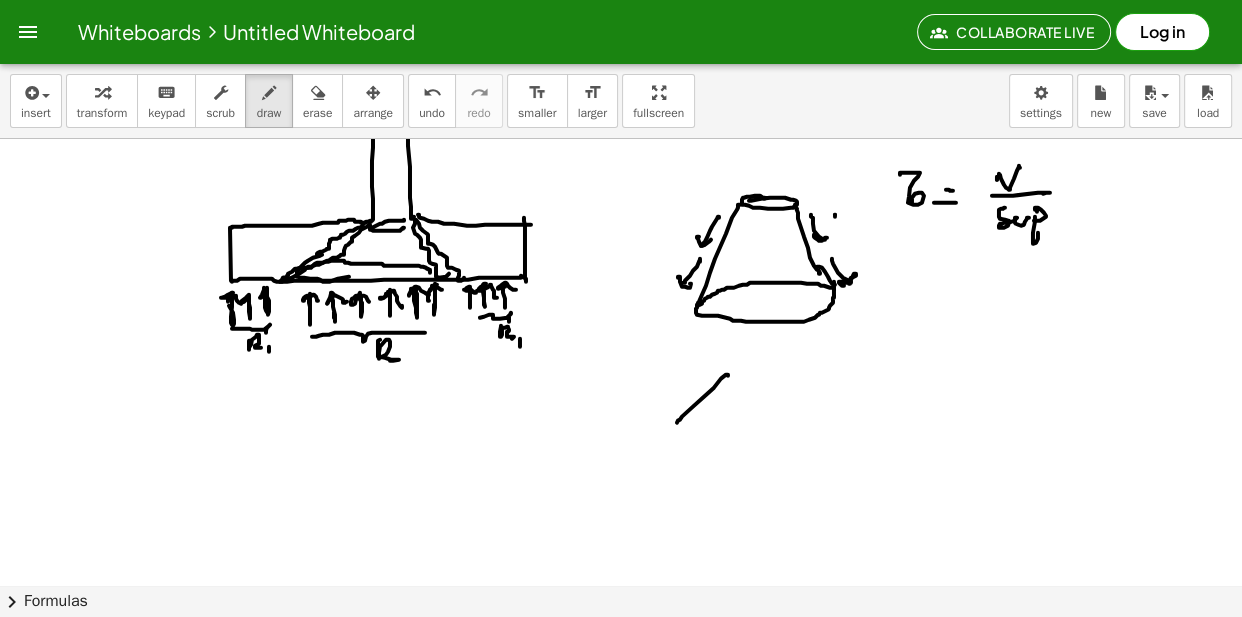 drag, startPoint x: 728, startPoint y: 376, endPoint x: 739, endPoint y: 380, distance: 11.7046995 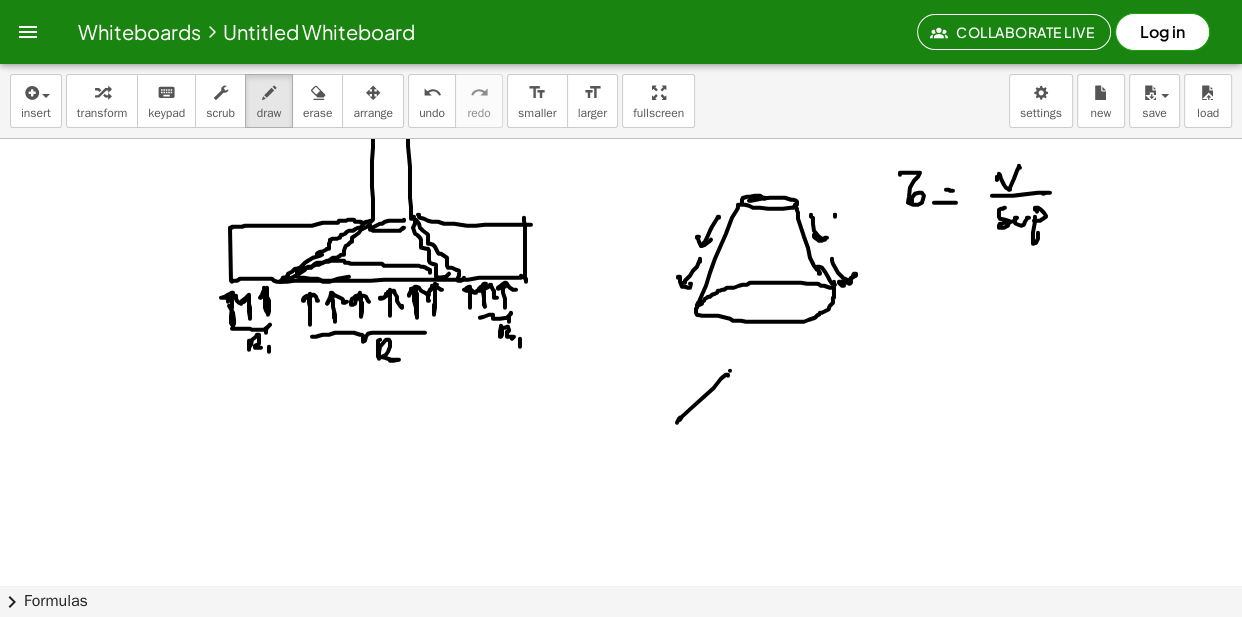 drag, startPoint x: 730, startPoint y: 372, endPoint x: 819, endPoint y: 372, distance: 89 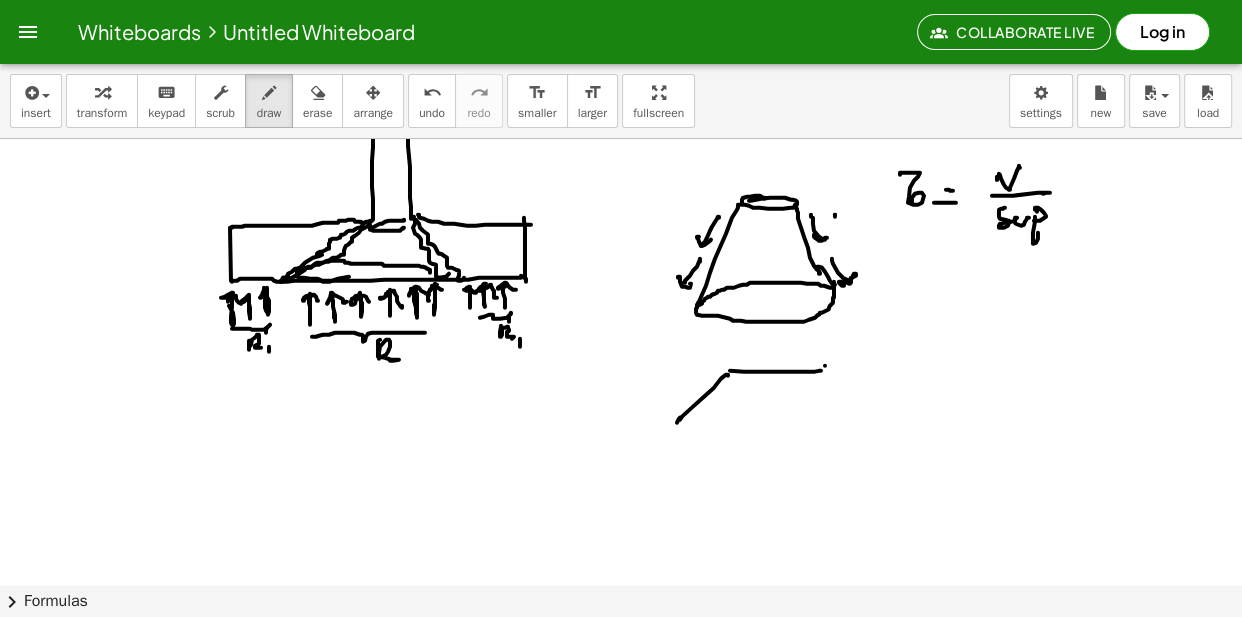 drag, startPoint x: 825, startPoint y: 367, endPoint x: 792, endPoint y: 420, distance: 62.433964 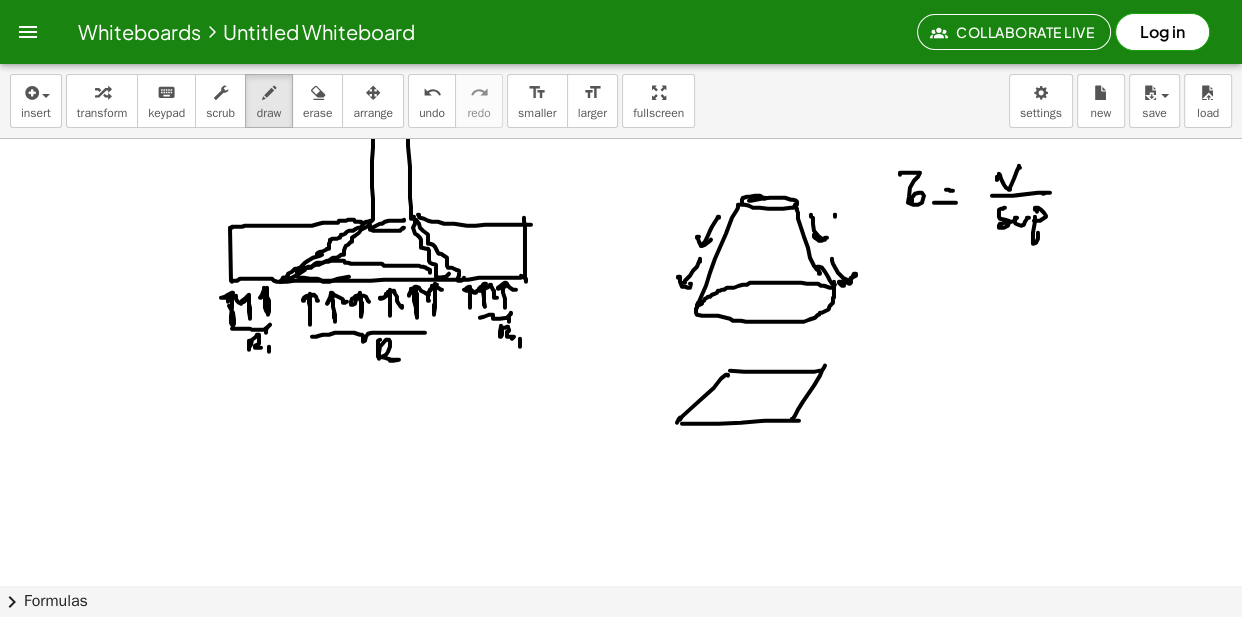drag, startPoint x: 684, startPoint y: 425, endPoint x: 790, endPoint y: 421, distance: 106.07545 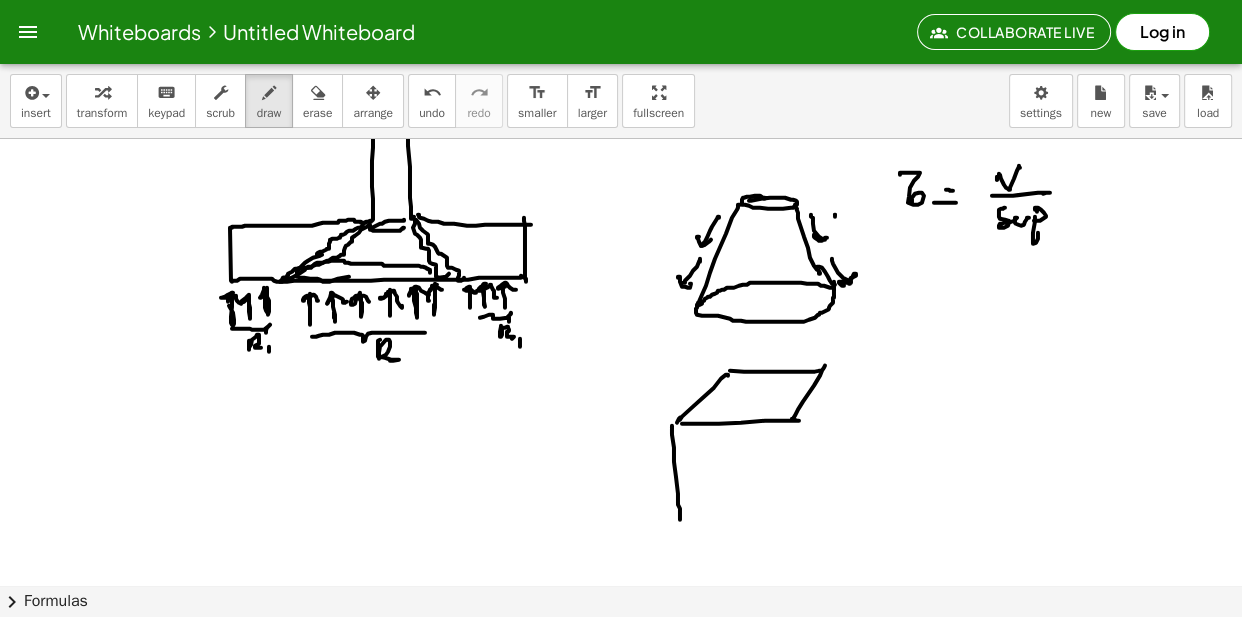 drag, startPoint x: 672, startPoint y: 427, endPoint x: 756, endPoint y: 464, distance: 91.787796 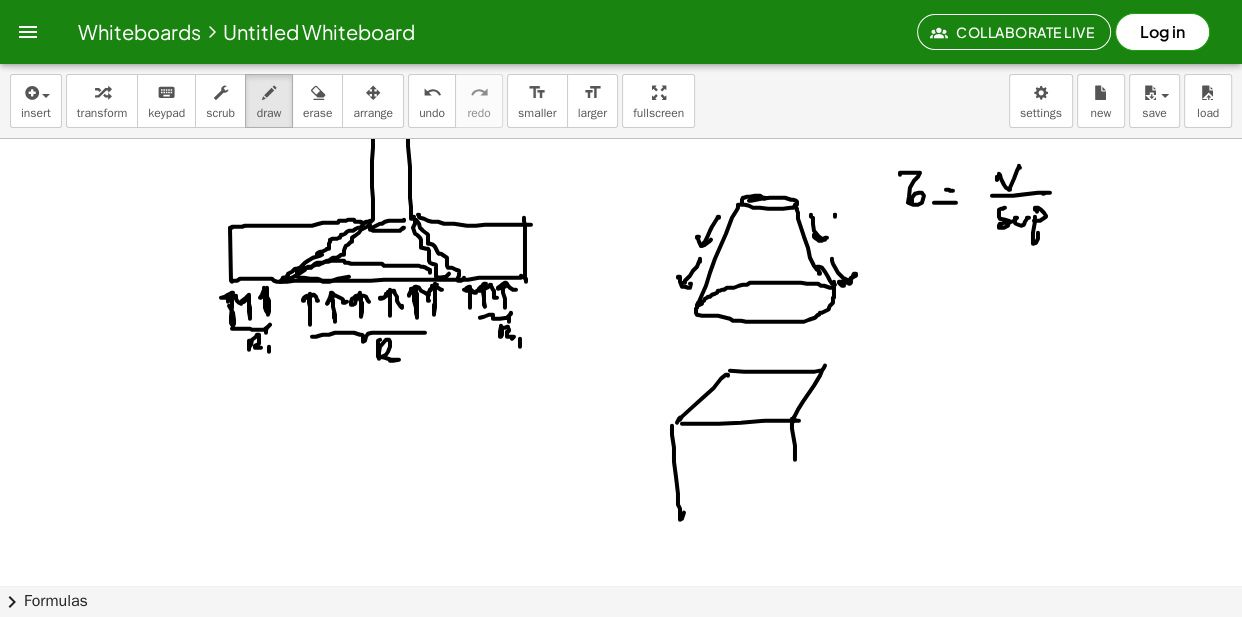 drag, startPoint x: 795, startPoint y: 461, endPoint x: 800, endPoint y: 500, distance: 39.319206 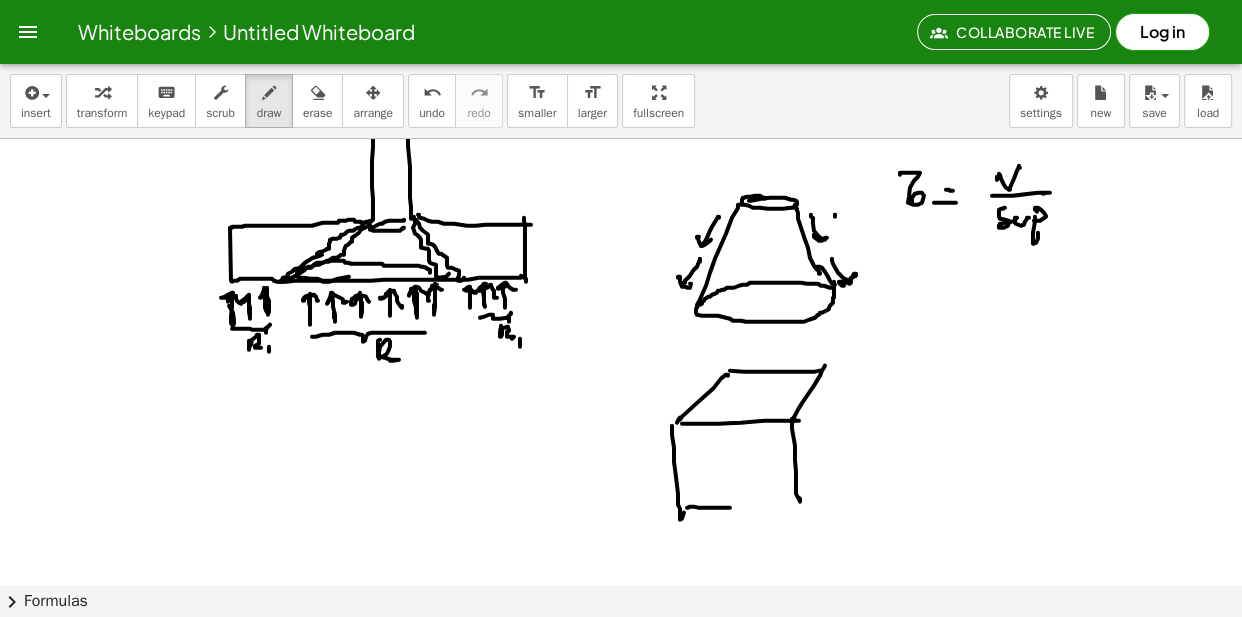drag, startPoint x: 730, startPoint y: 509, endPoint x: 801, endPoint y: 497, distance: 72.00694 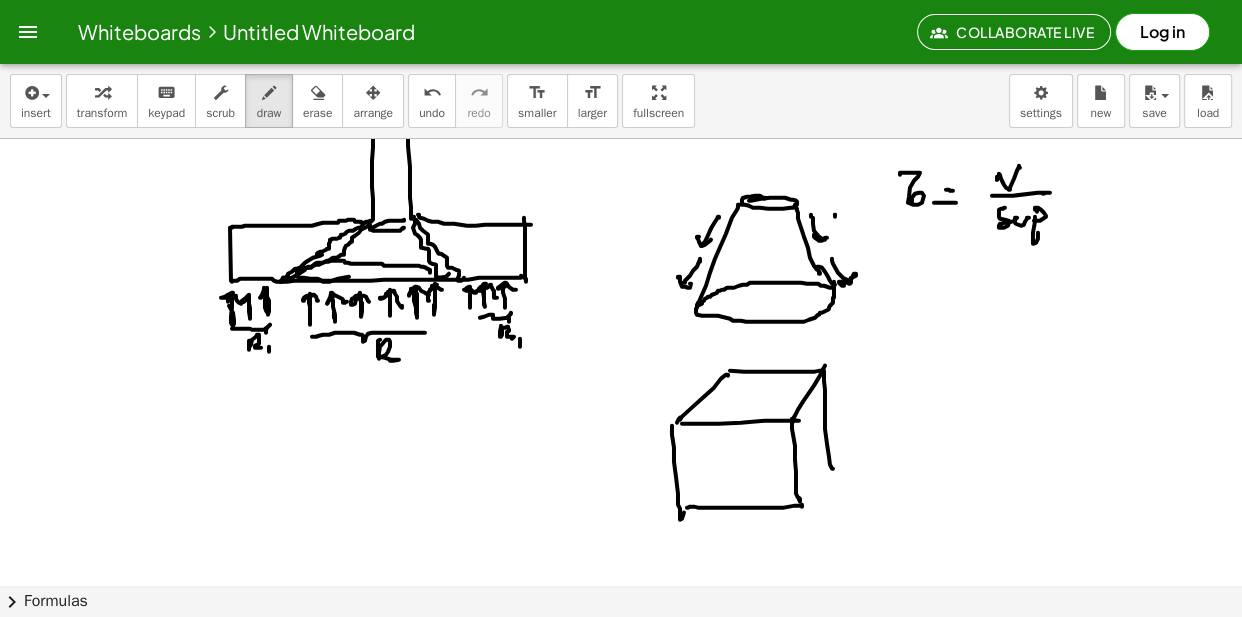 drag, startPoint x: 824, startPoint y: 372, endPoint x: 834, endPoint y: 467, distance: 95.524864 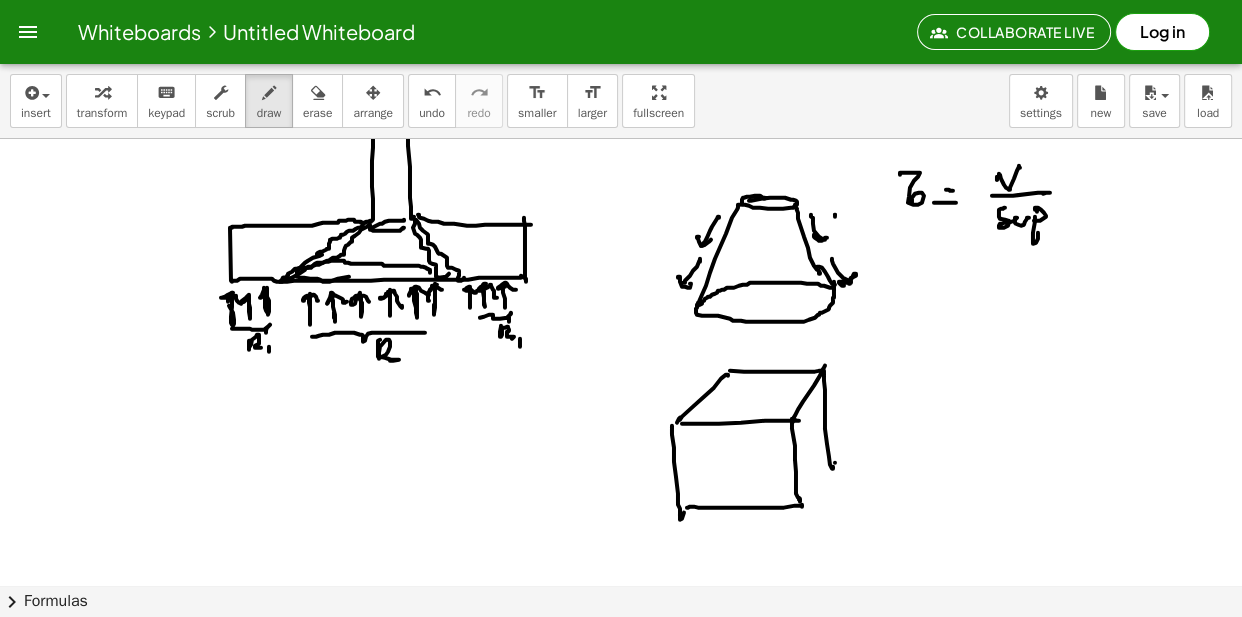 drag, startPoint x: 835, startPoint y: 464, endPoint x: 798, endPoint y: 495, distance: 48.270073 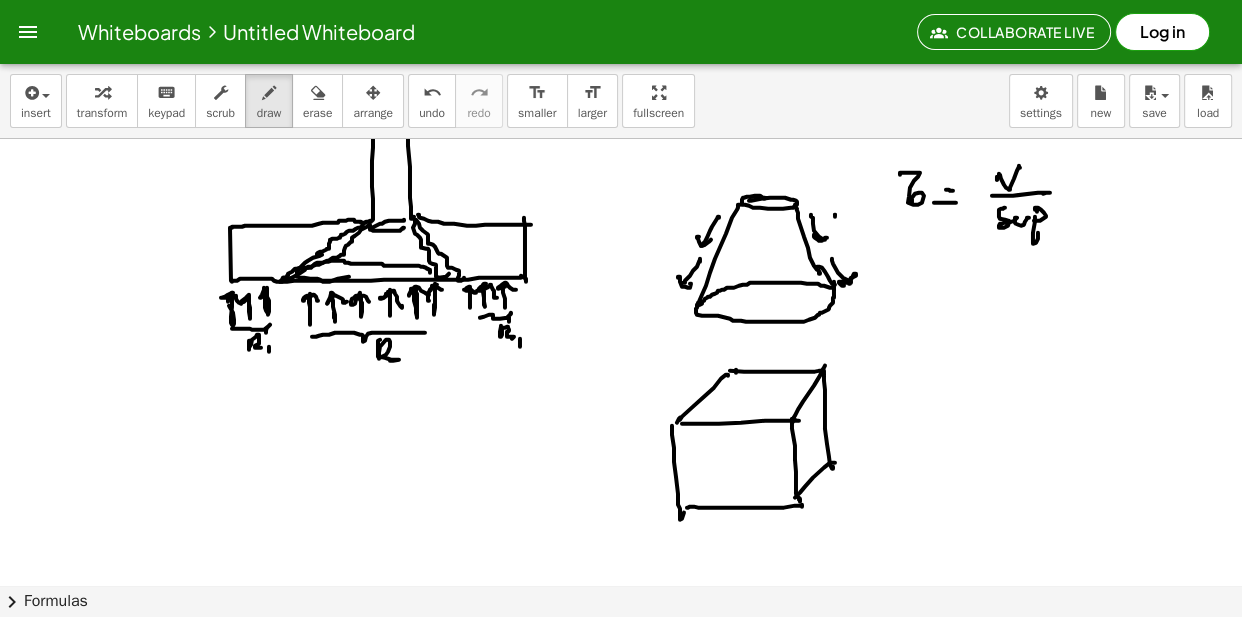 drag, startPoint x: 736, startPoint y: 371, endPoint x: 739, endPoint y: 420, distance: 49.09175 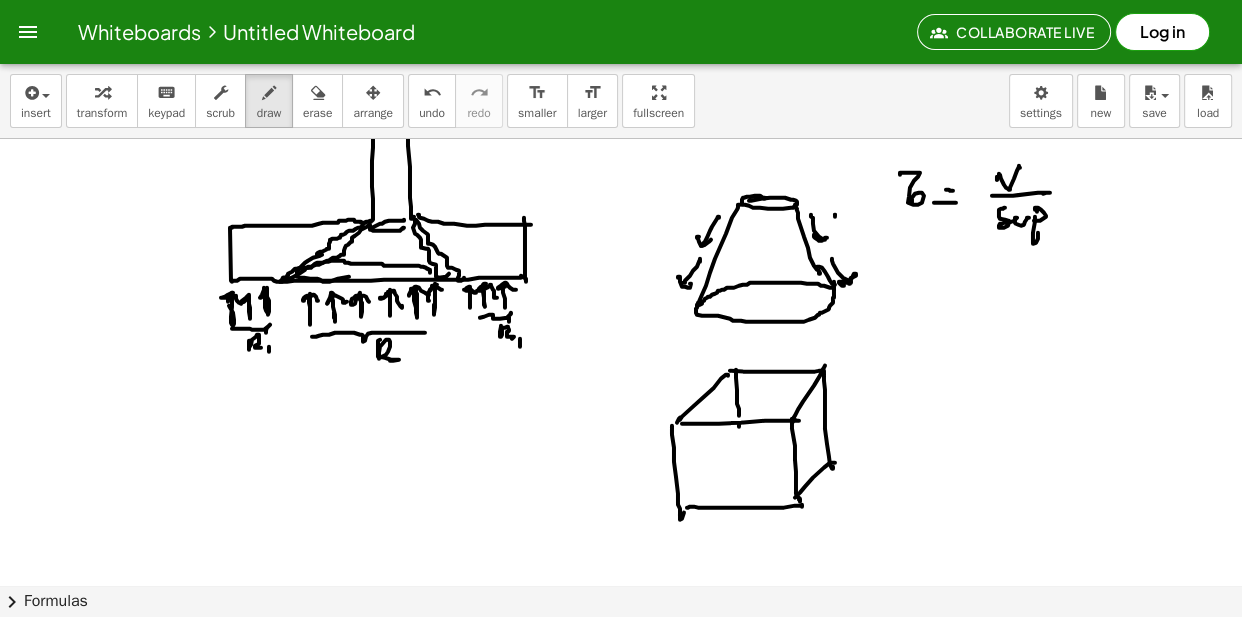 drag, startPoint x: 739, startPoint y: 428, endPoint x: 740, endPoint y: 449, distance: 21.023796 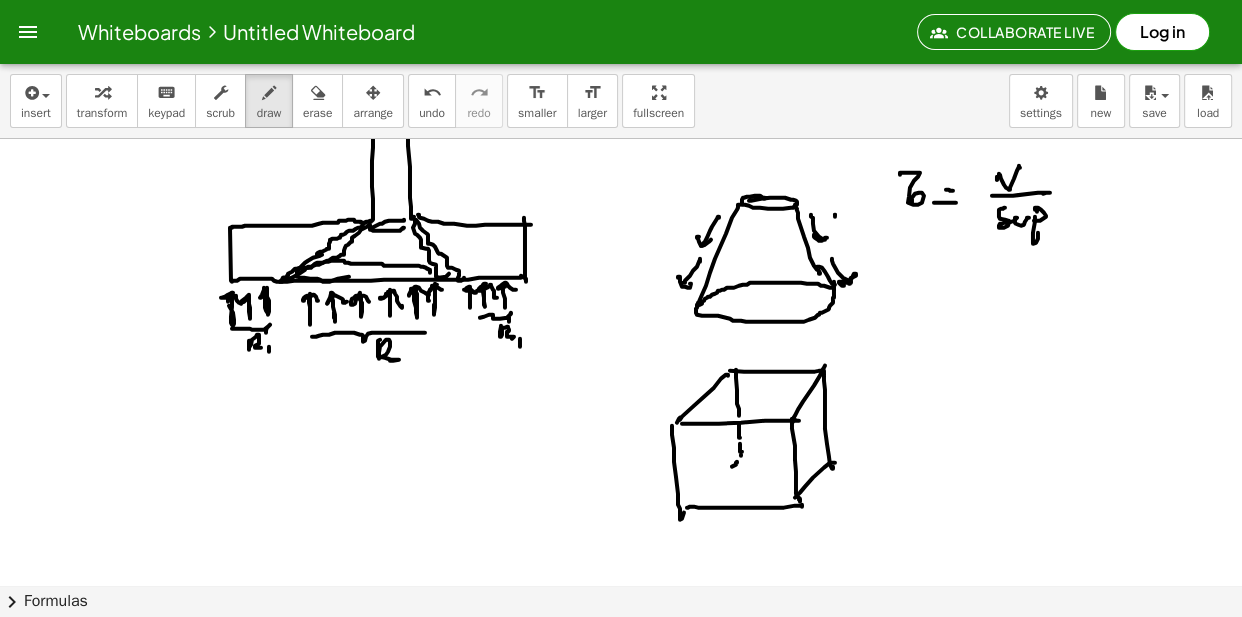 drag, startPoint x: 737, startPoint y: 463, endPoint x: 719, endPoint y: 482, distance: 26.172504 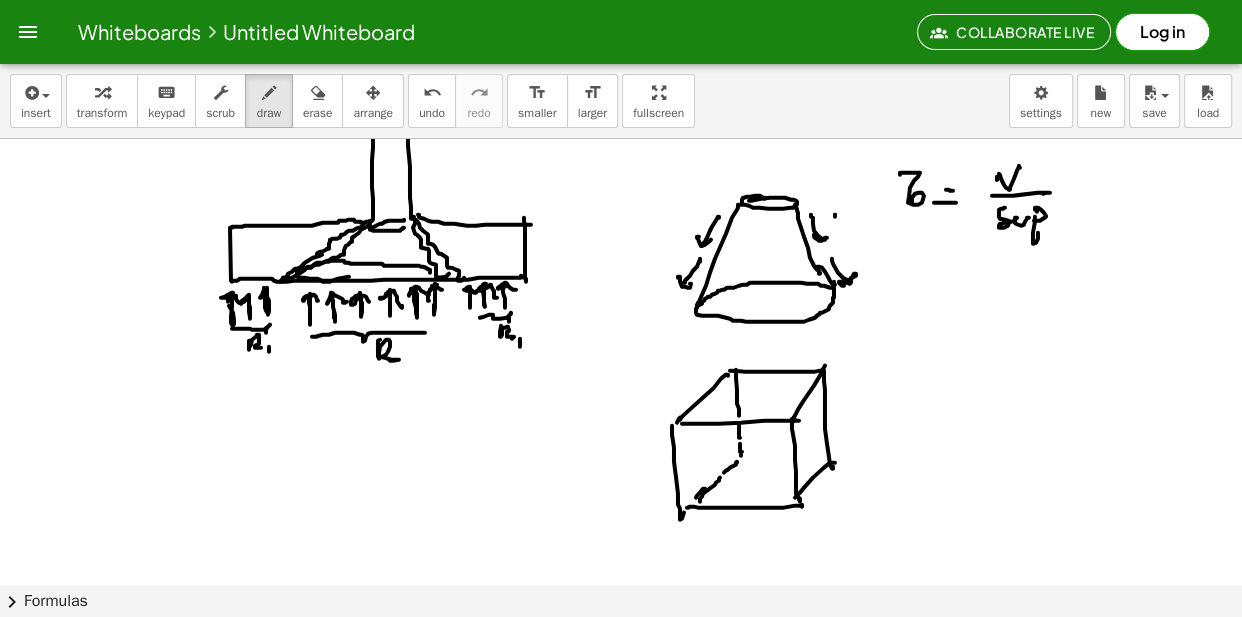 drag, startPoint x: 696, startPoint y: 499, endPoint x: 716, endPoint y: 480, distance: 27.58623 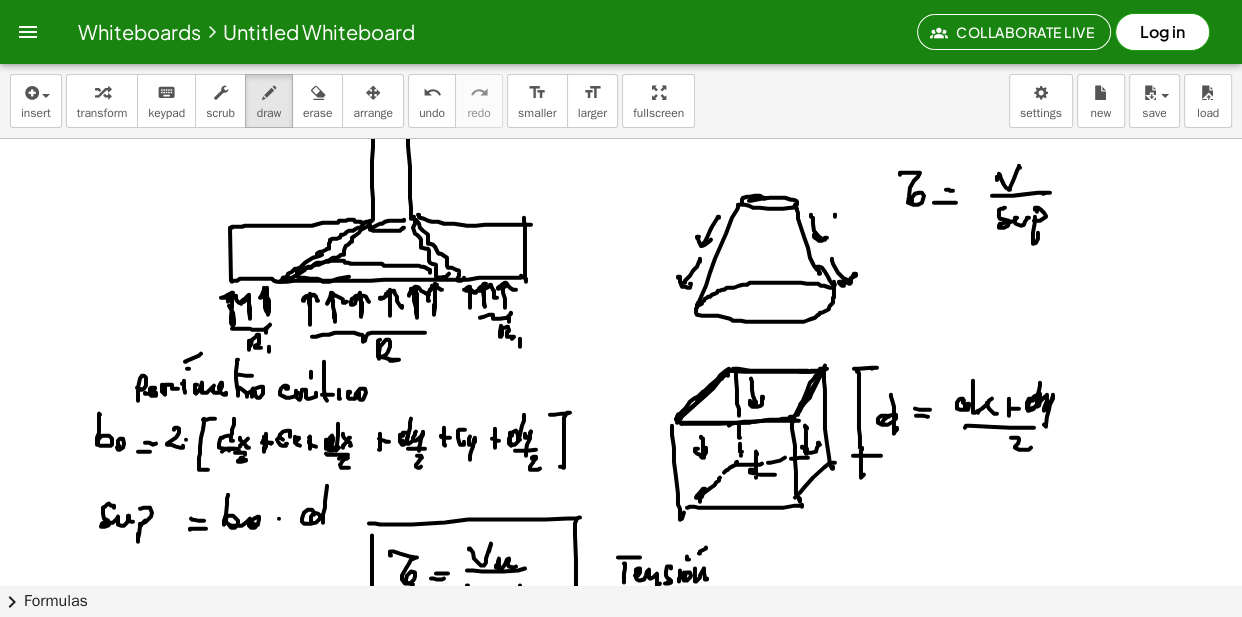scroll, scrollTop: 10543, scrollLeft: 0, axis: vertical 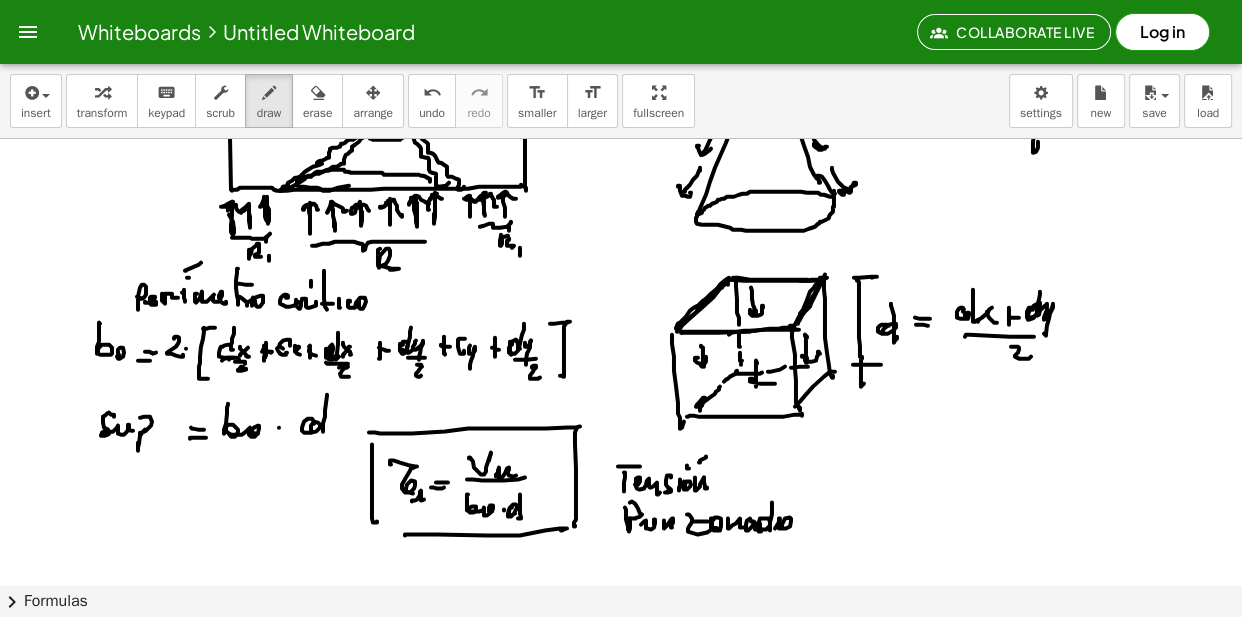 drag, startPoint x: 412, startPoint y: 502, endPoint x: 434, endPoint y: 501, distance: 22.022715 